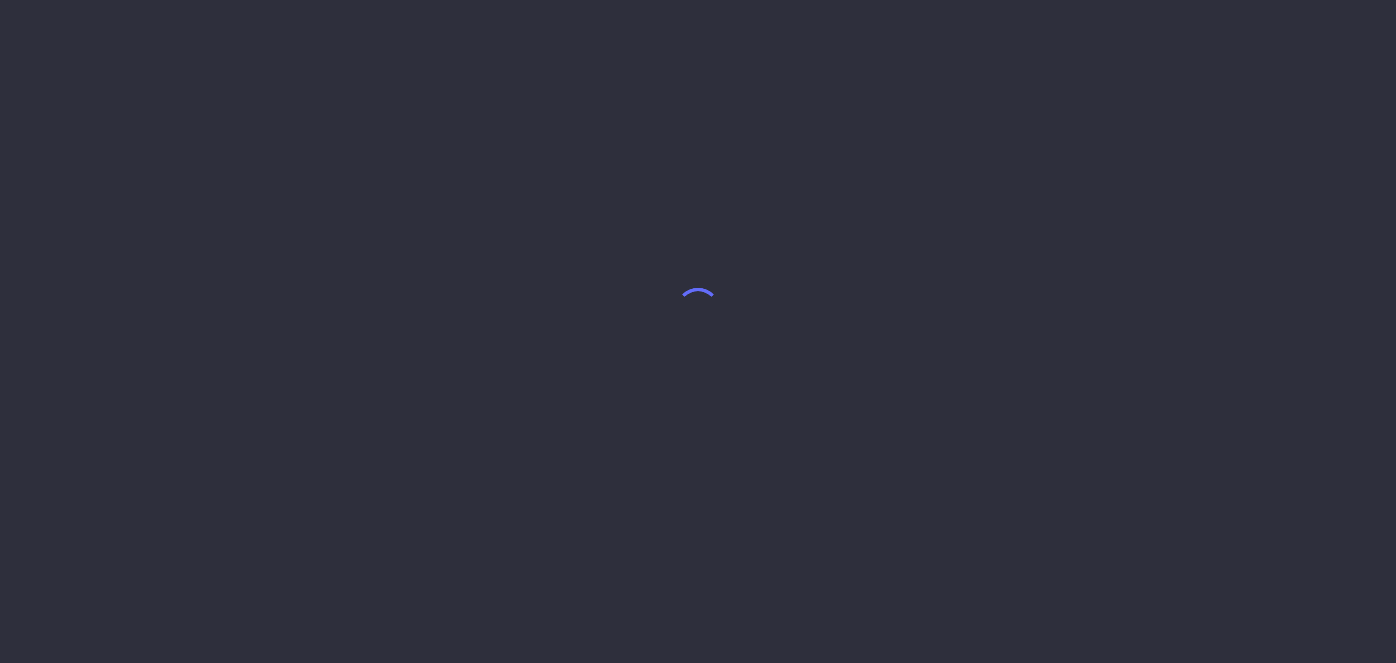 scroll, scrollTop: 0, scrollLeft: 0, axis: both 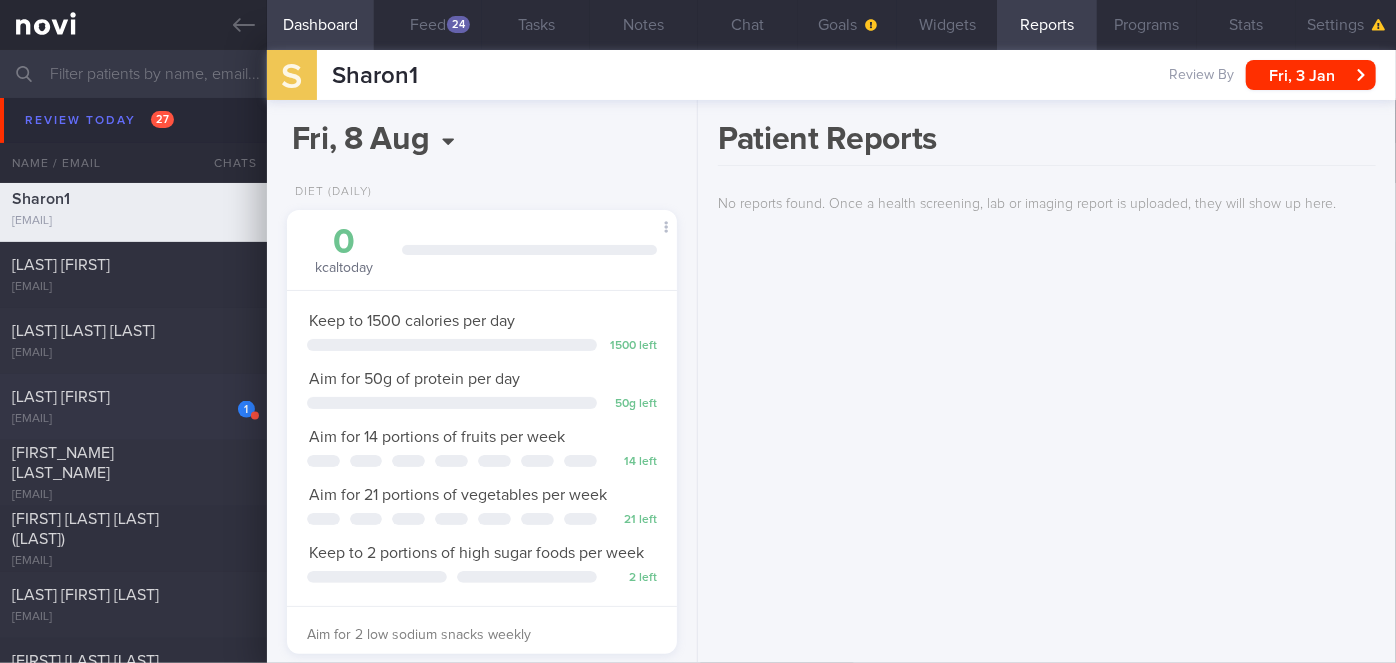 click on "[LAST] [FIRST]" at bounding box center [131, 397] 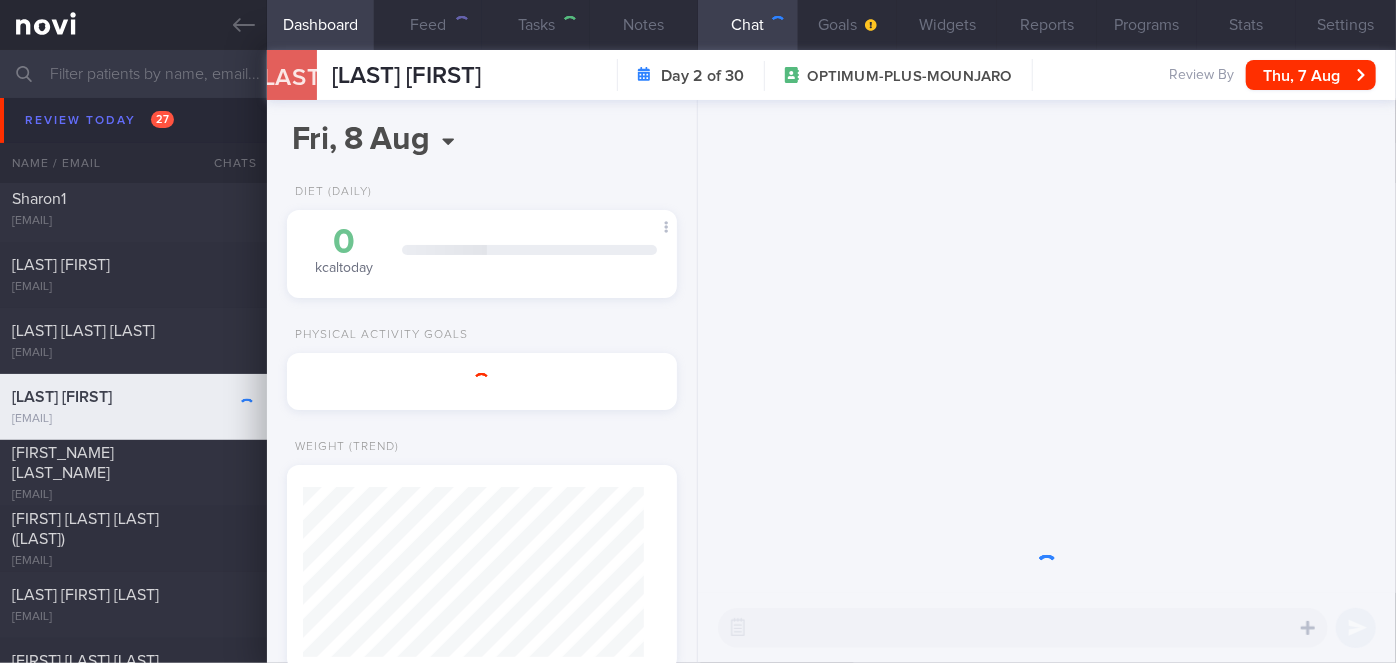 scroll, scrollTop: 0, scrollLeft: 0, axis: both 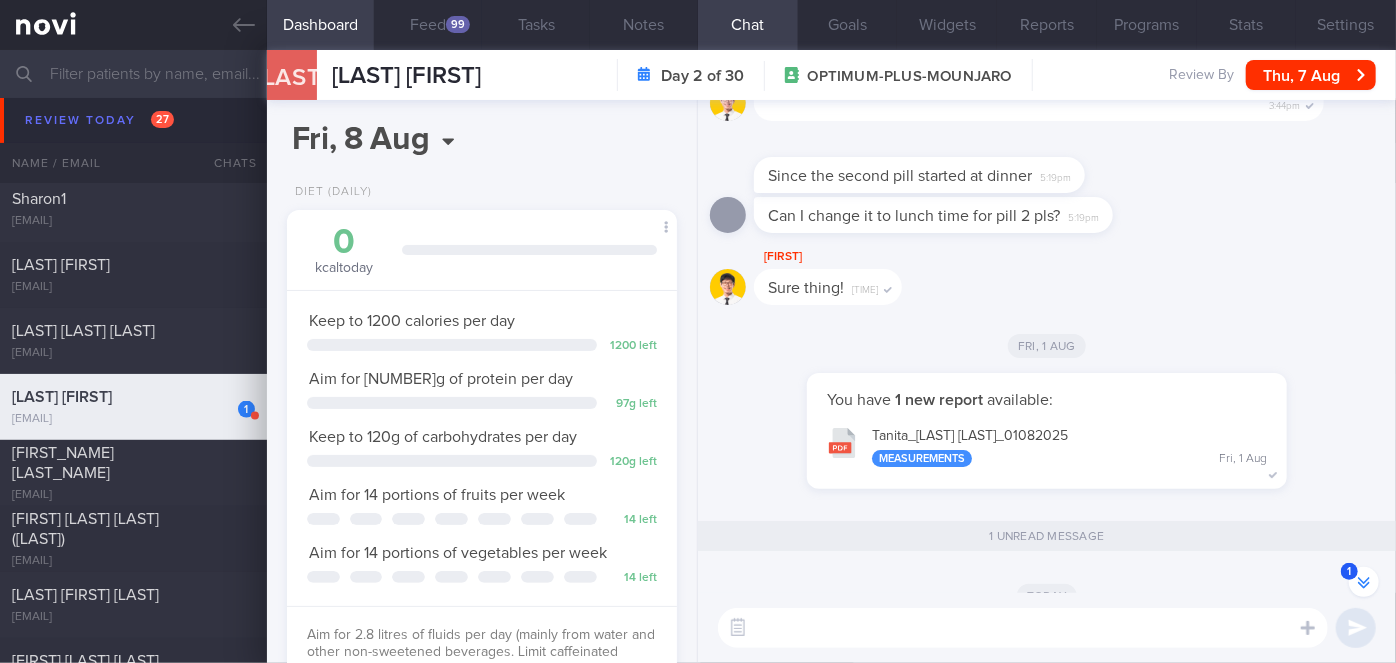 click on "[BRAND] - [LAST] [FIRST]_ [DATE]
Measurements
[DAY], [DATE]" at bounding box center (1047, 446) 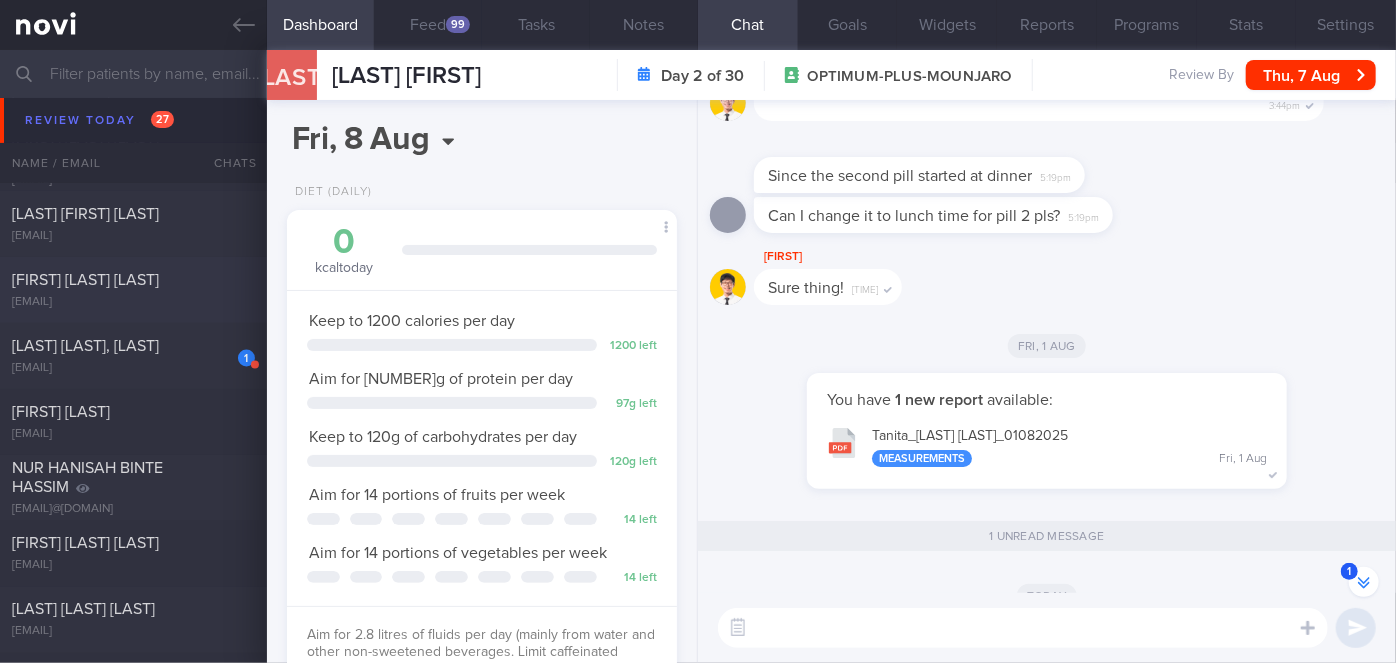 scroll, scrollTop: 5363, scrollLeft: 0, axis: vertical 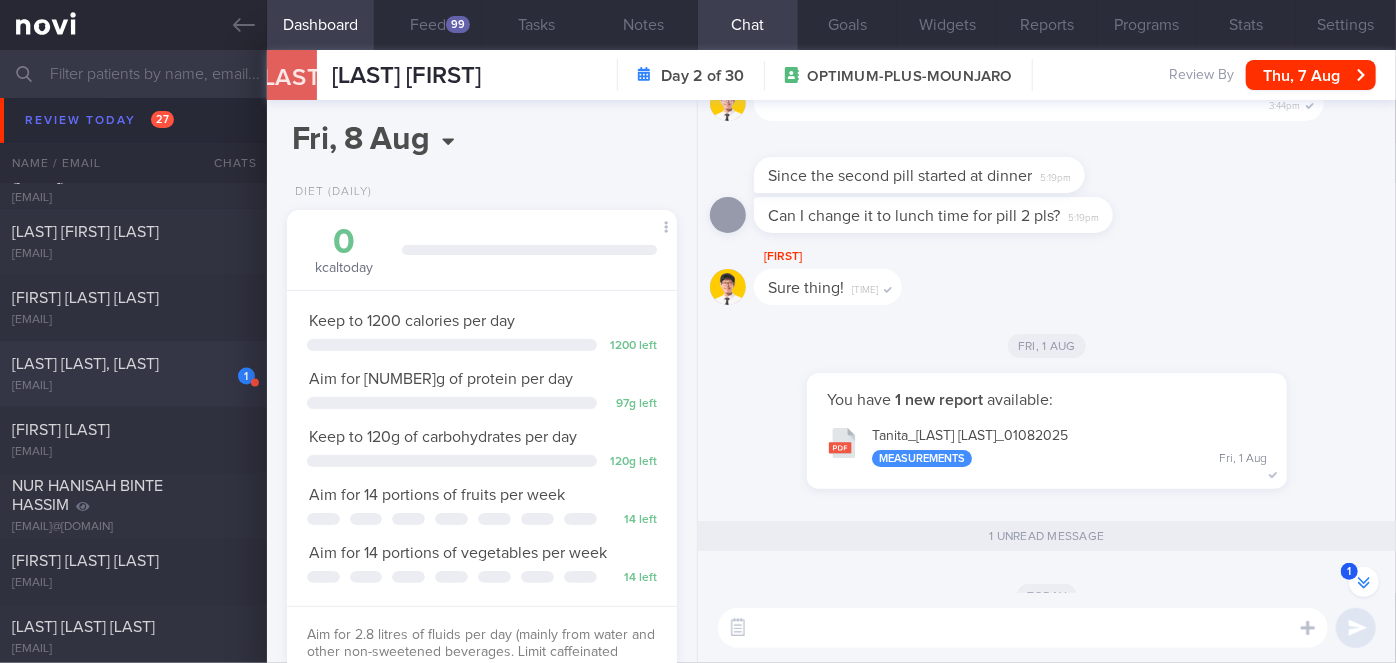 click on "1" at bounding box center (233, 369) 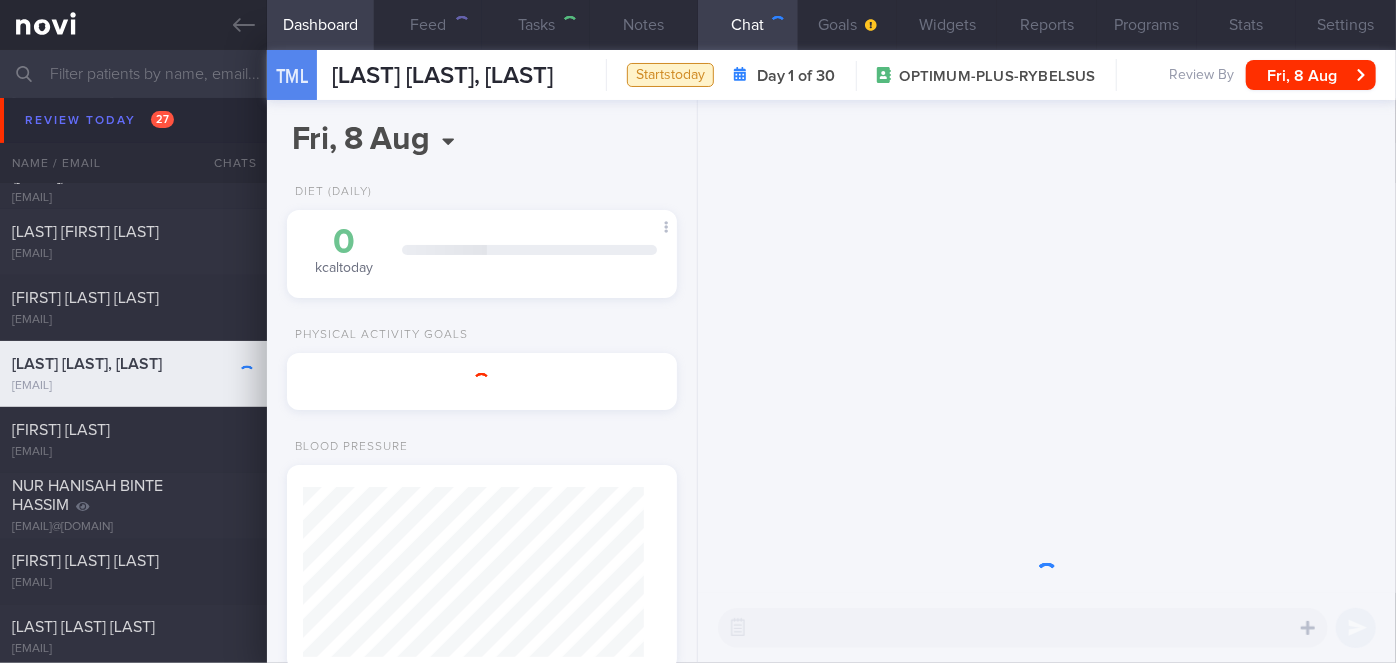 scroll, scrollTop: 0, scrollLeft: 0, axis: both 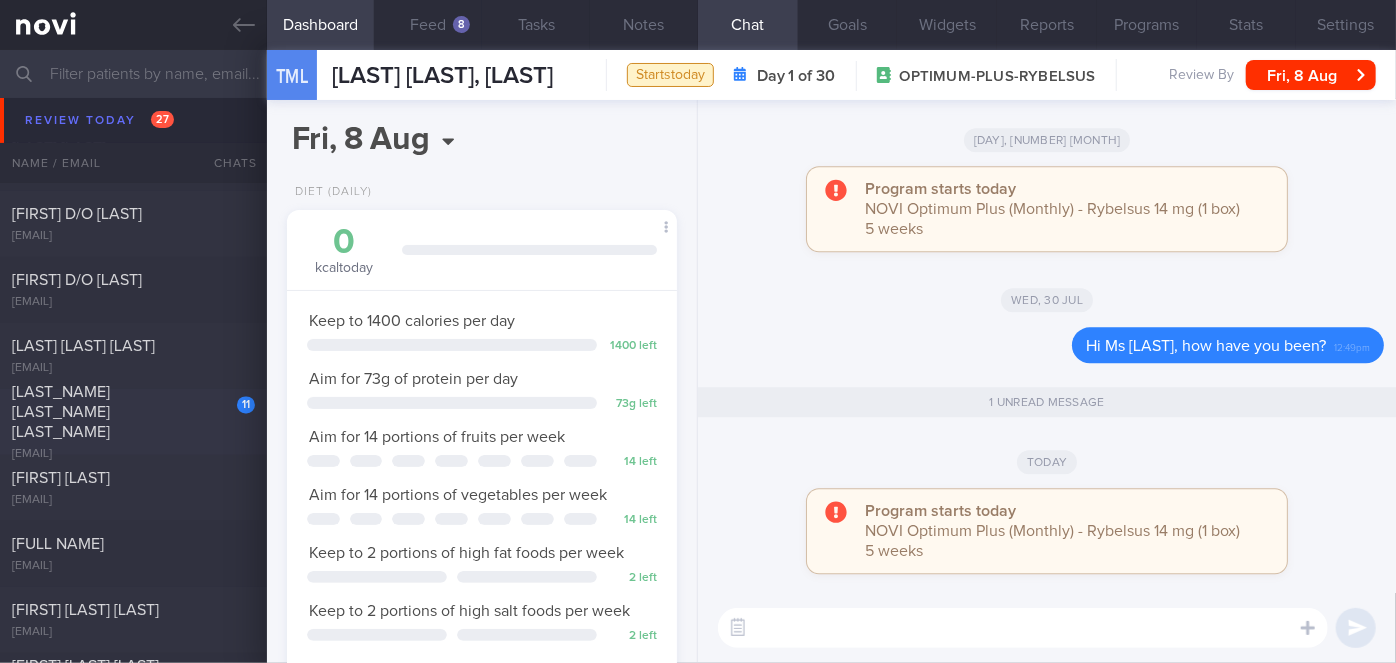 click on "[LAST_NAME] [LAST_NAME] [LAST_NAME]" at bounding box center [131, 412] 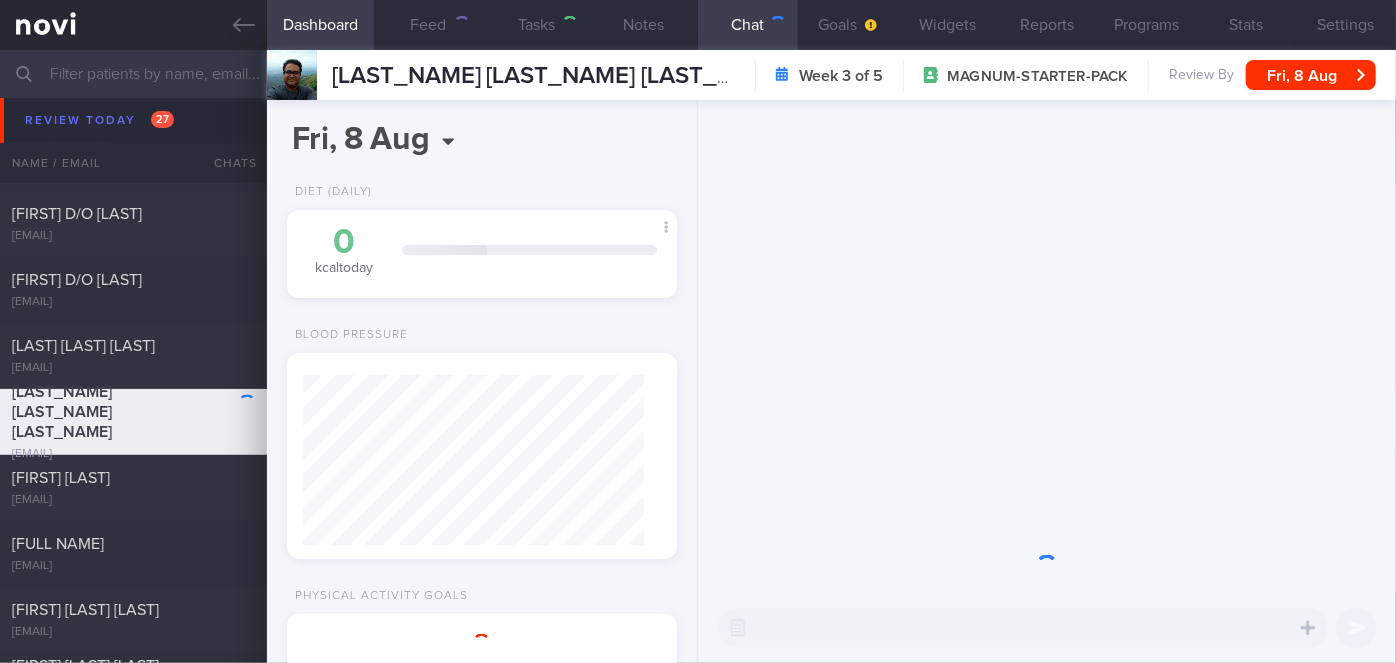 scroll, scrollTop: 999829, scrollLeft: 999658, axis: both 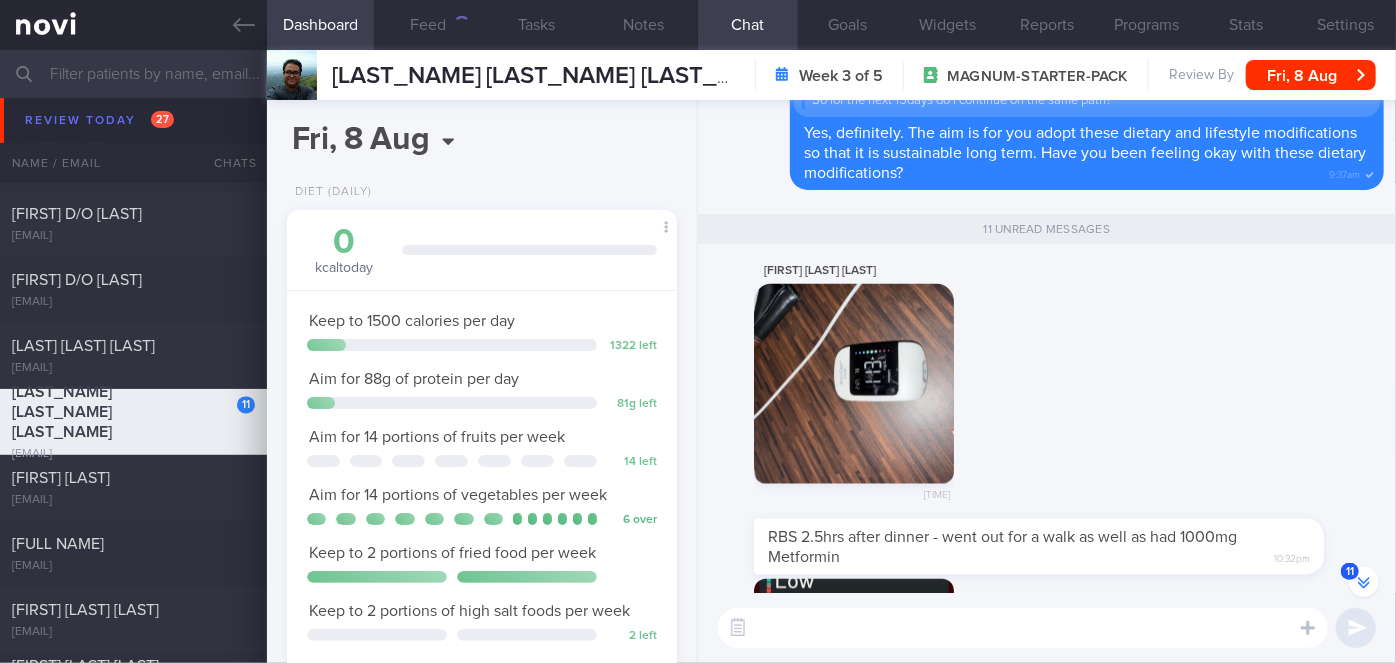 click at bounding box center [854, 384] 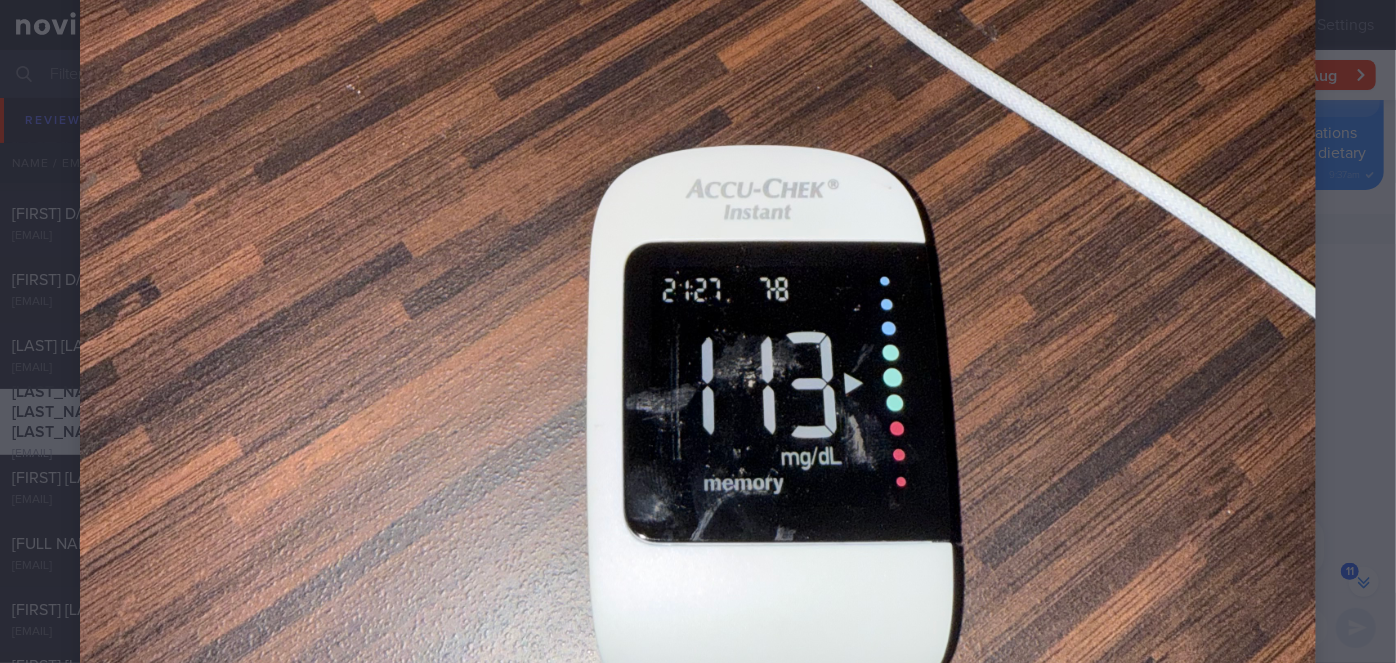 scroll, scrollTop: 999826, scrollLeft: 999650, axis: both 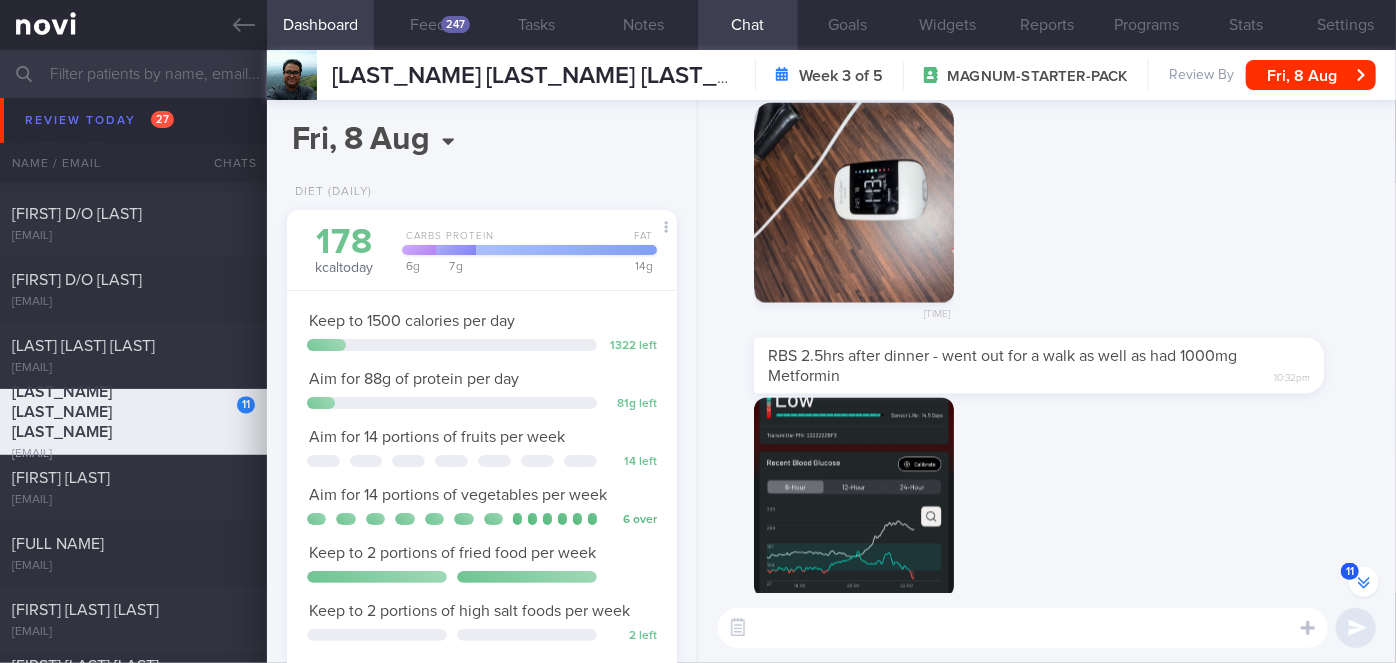 click at bounding box center (854, 497) 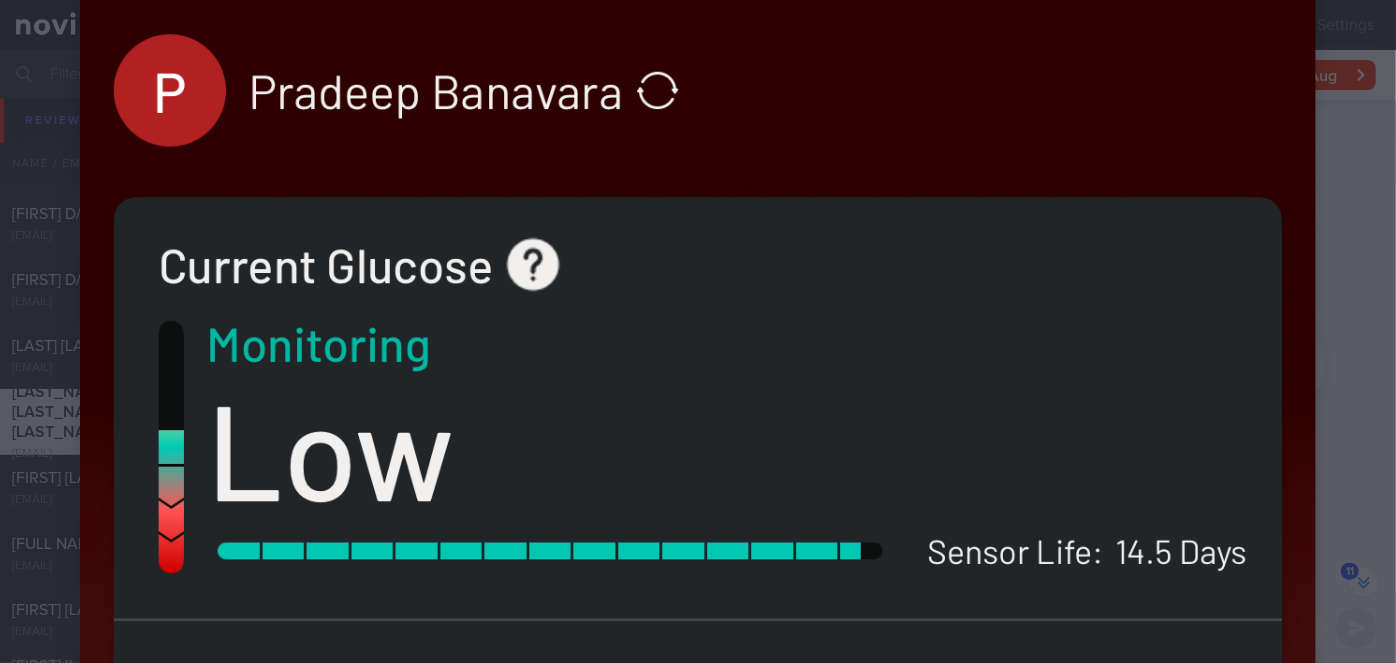 scroll, scrollTop: 545, scrollLeft: 0, axis: vertical 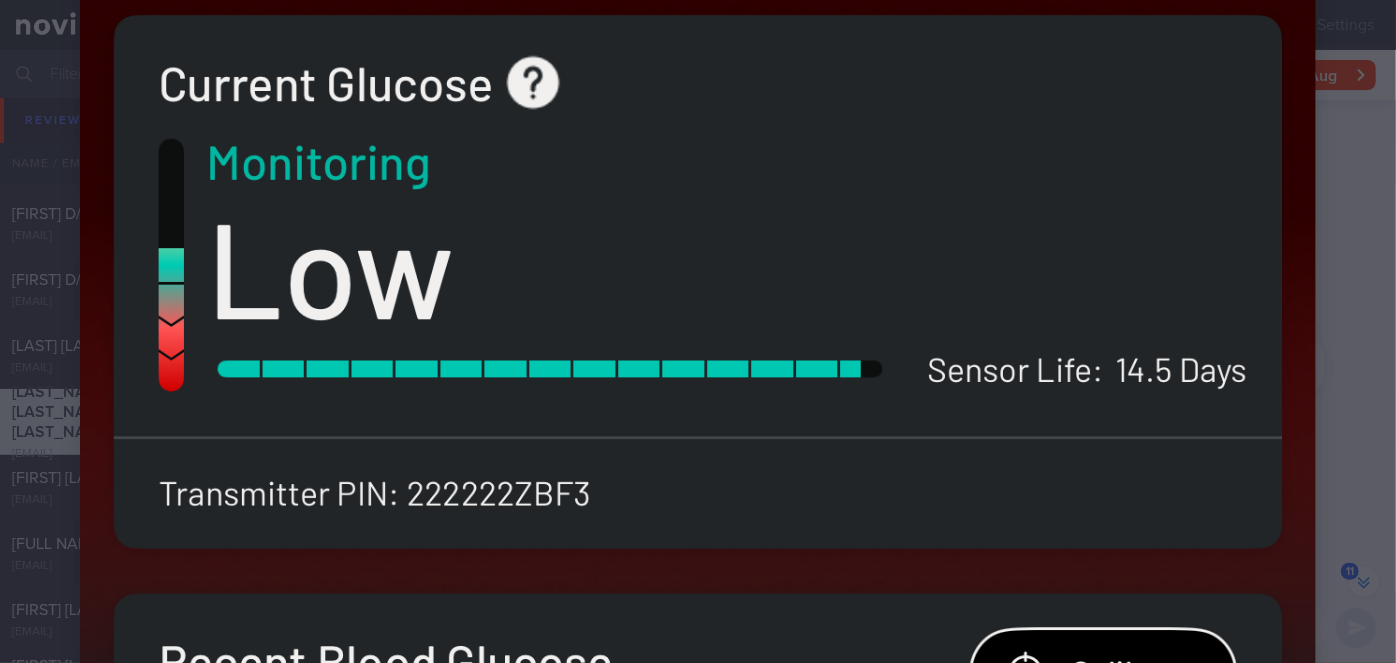 click at bounding box center [698, 877] 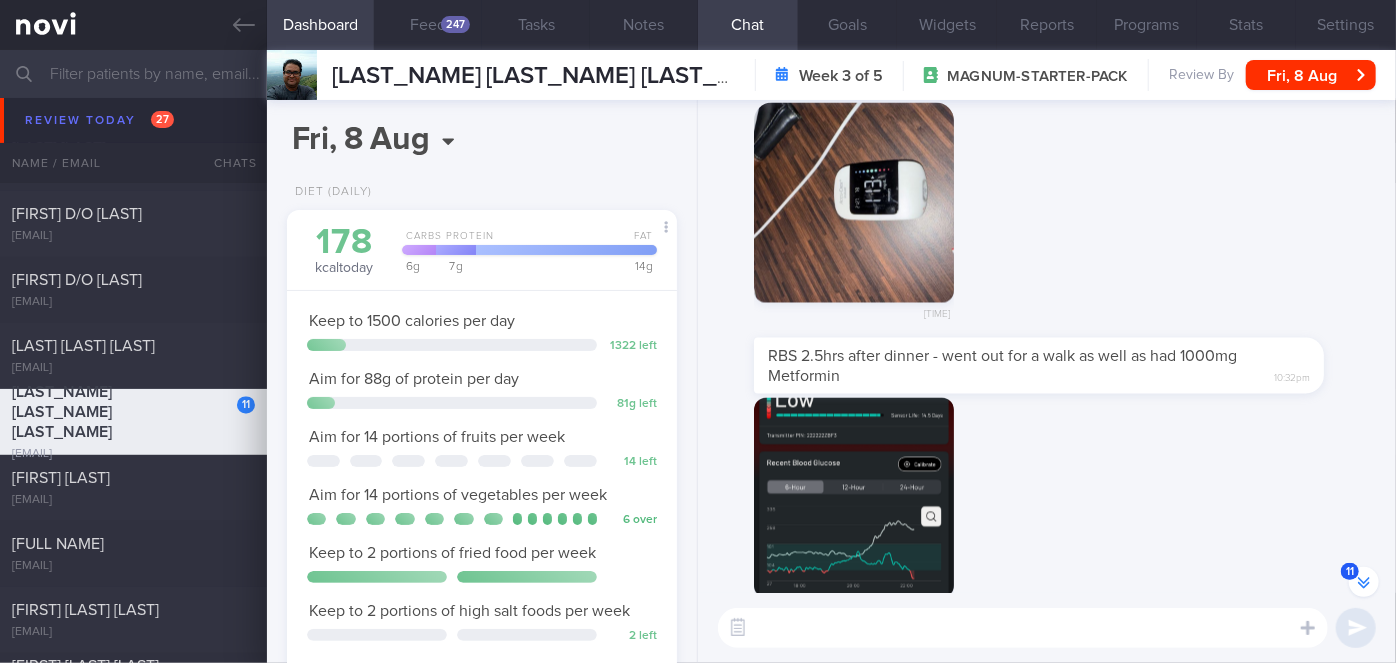 click at bounding box center (854, 497) 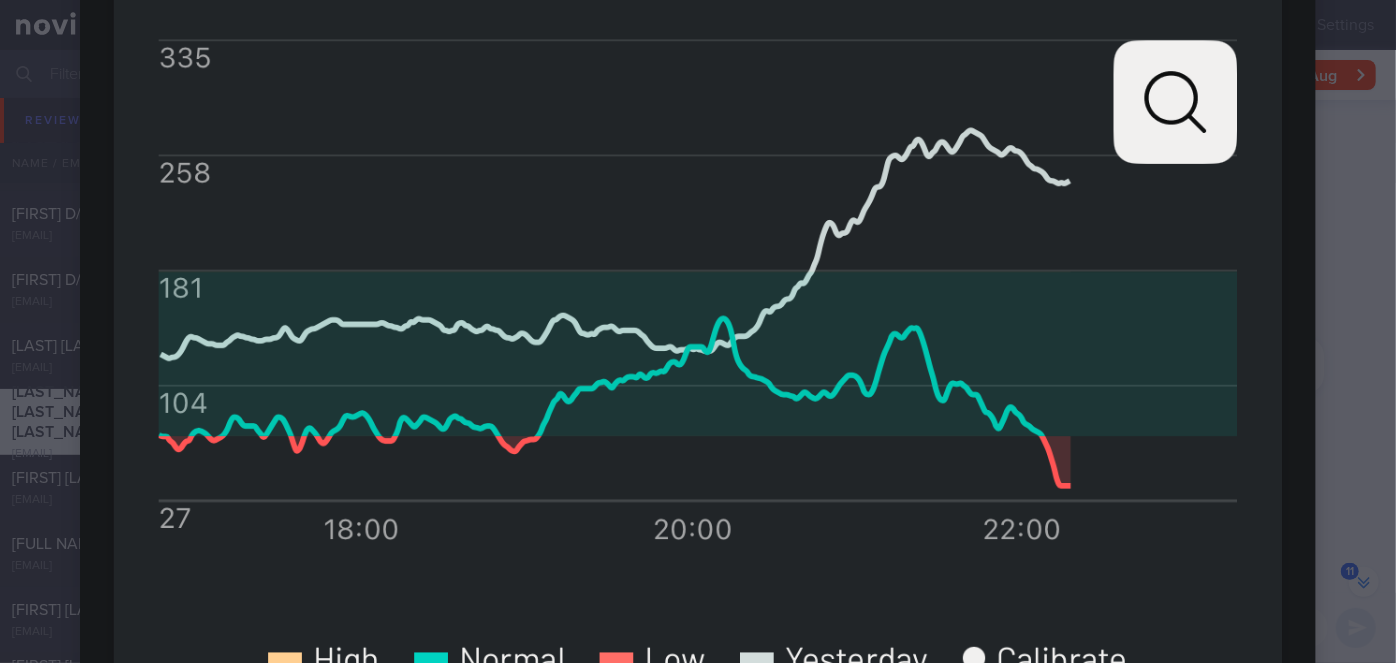 scroll, scrollTop: 1454, scrollLeft: 0, axis: vertical 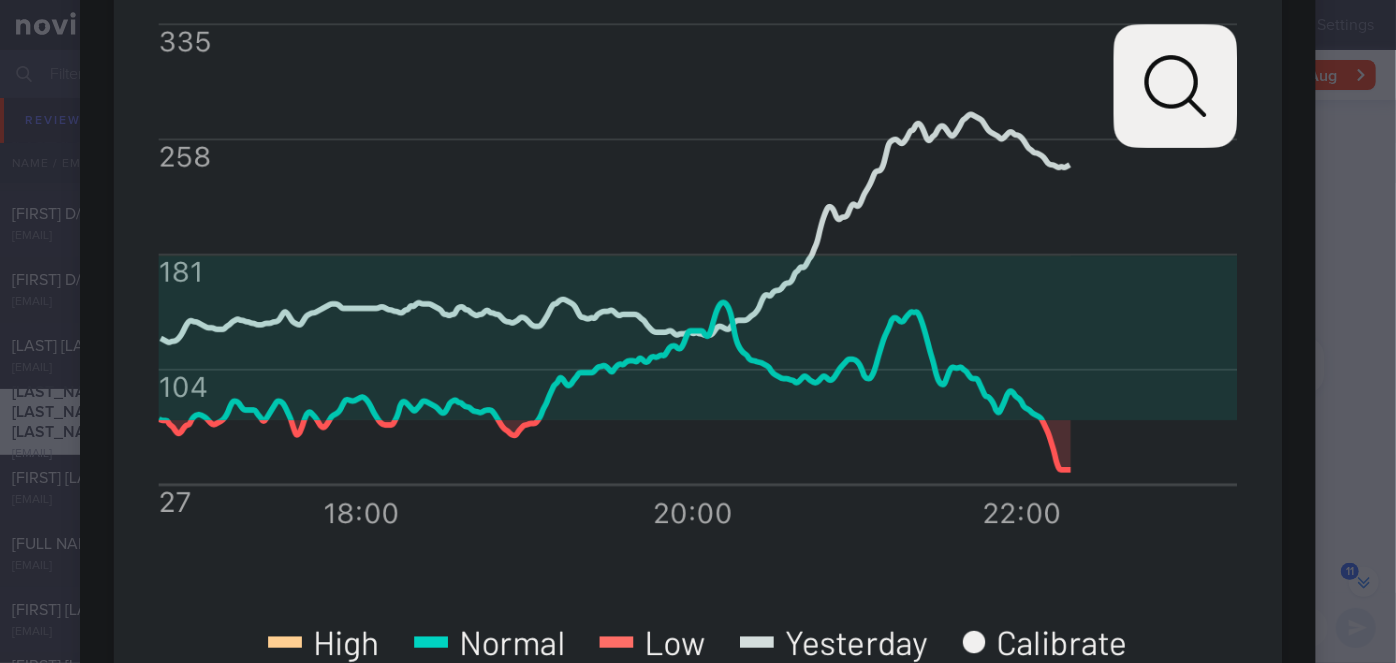 click at bounding box center (698, -32) 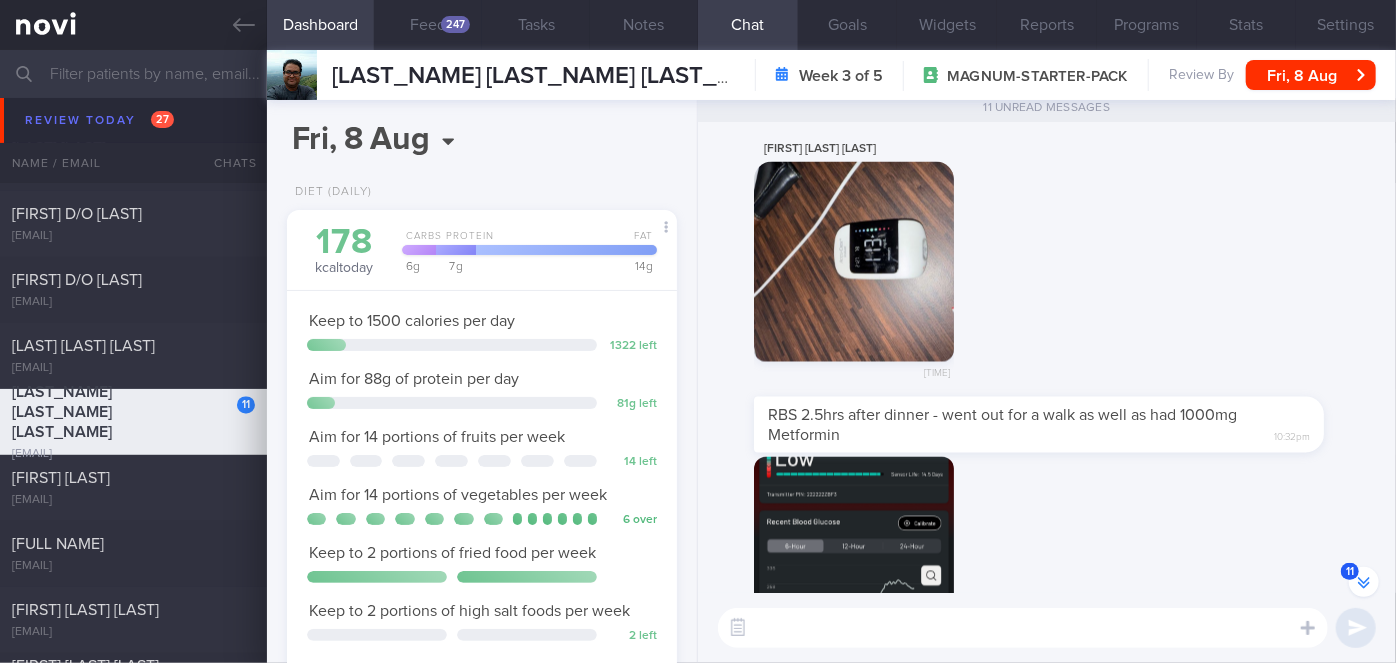 scroll, scrollTop: -909, scrollLeft: 0, axis: vertical 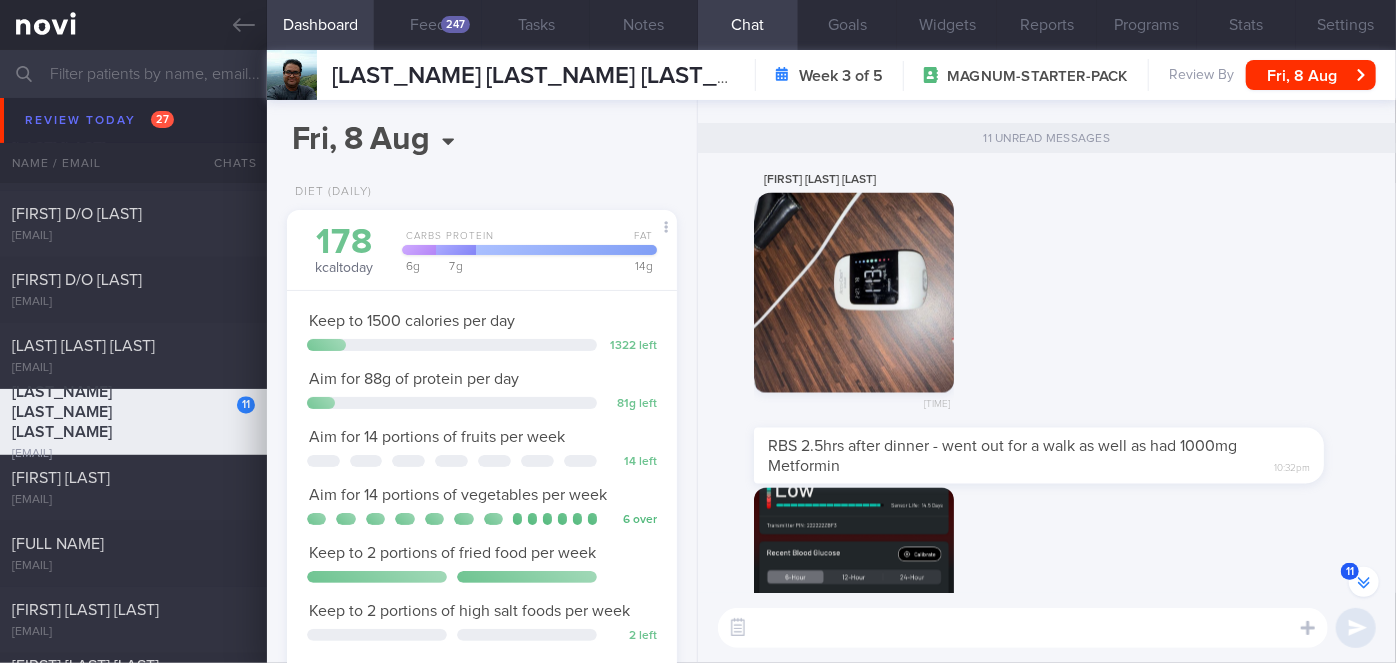 click at bounding box center [854, 588] 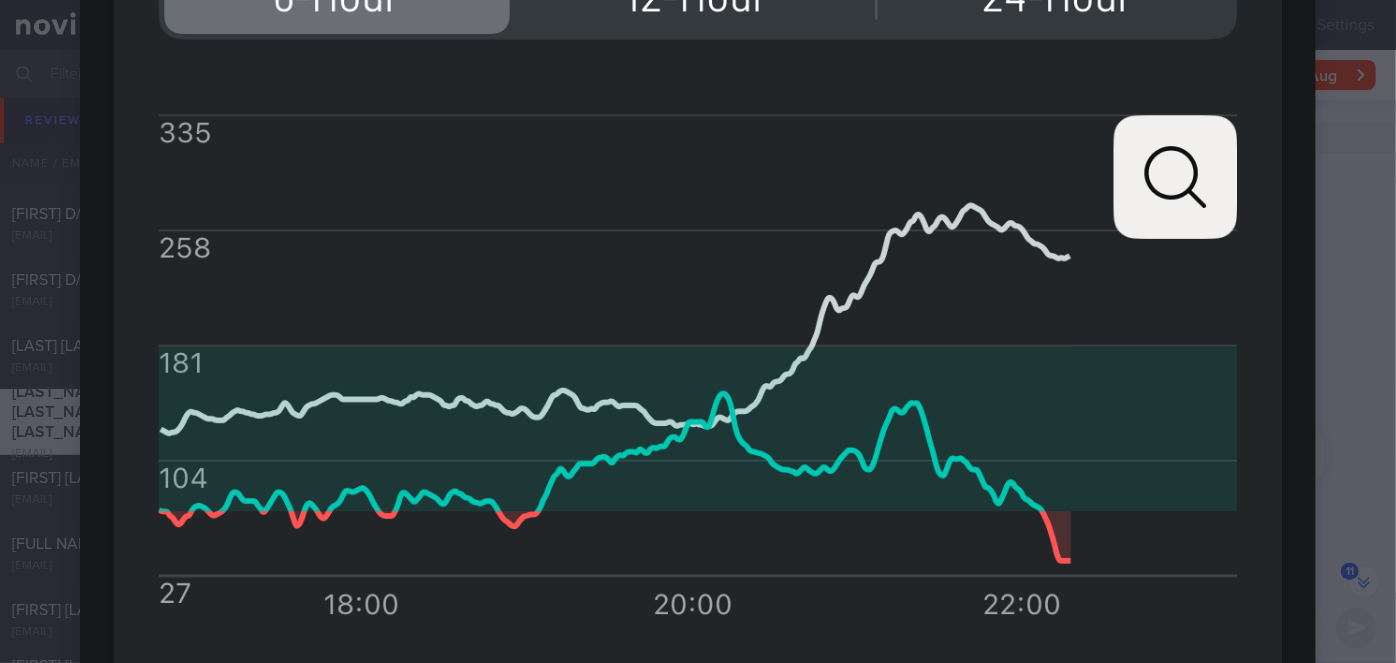 scroll, scrollTop: 1454, scrollLeft: 0, axis: vertical 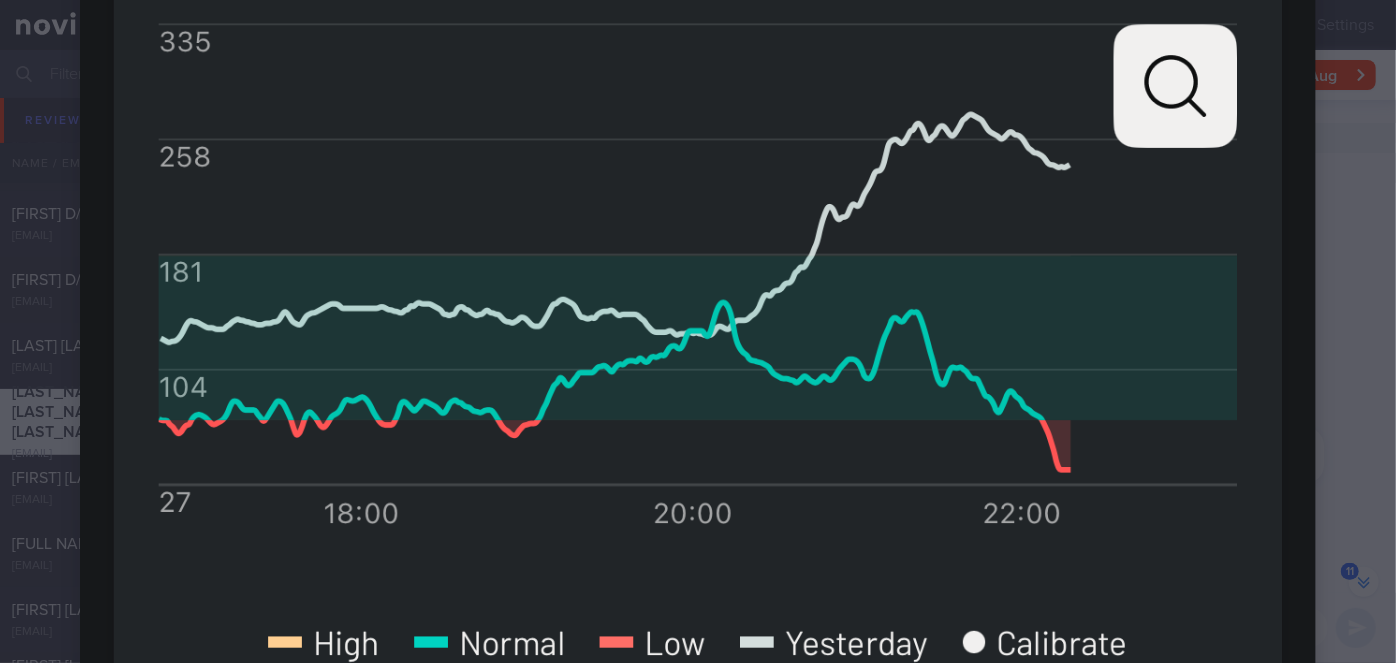 click at bounding box center [698, -32] 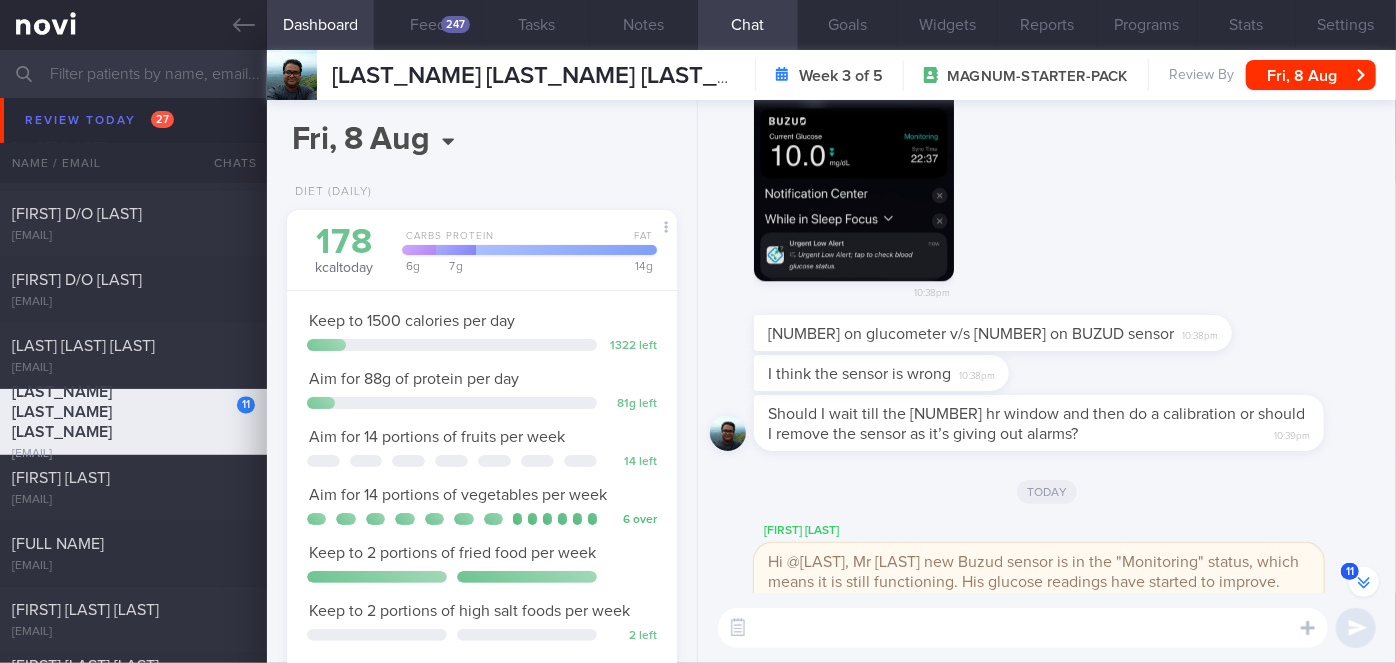 scroll, scrollTop: 0, scrollLeft: 0, axis: both 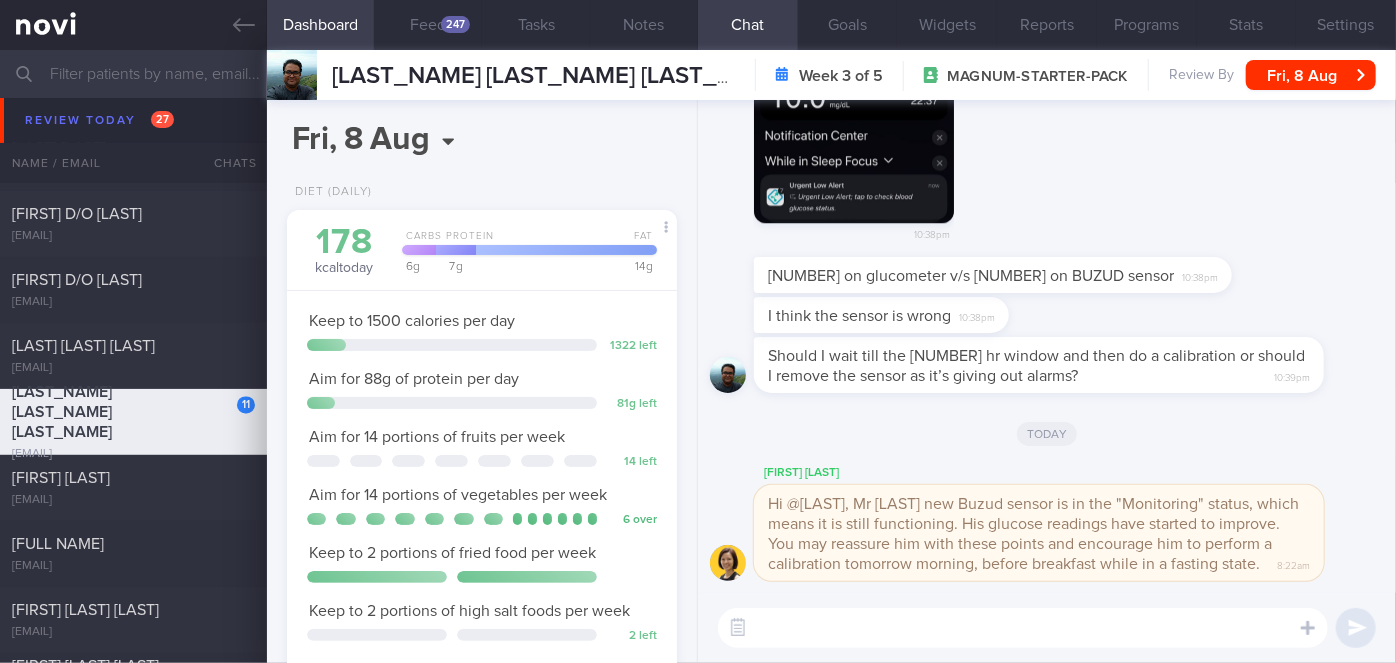 click at bounding box center (1023, 628) 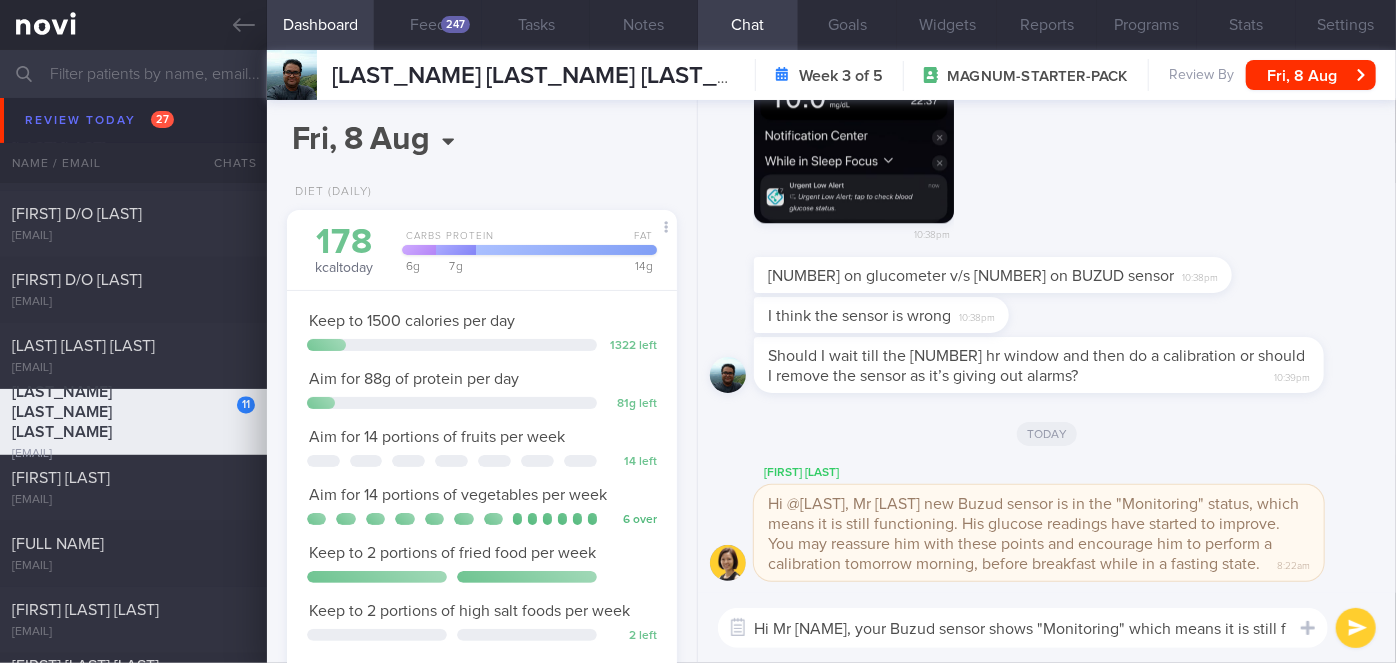 scroll, scrollTop: 0, scrollLeft: 0, axis: both 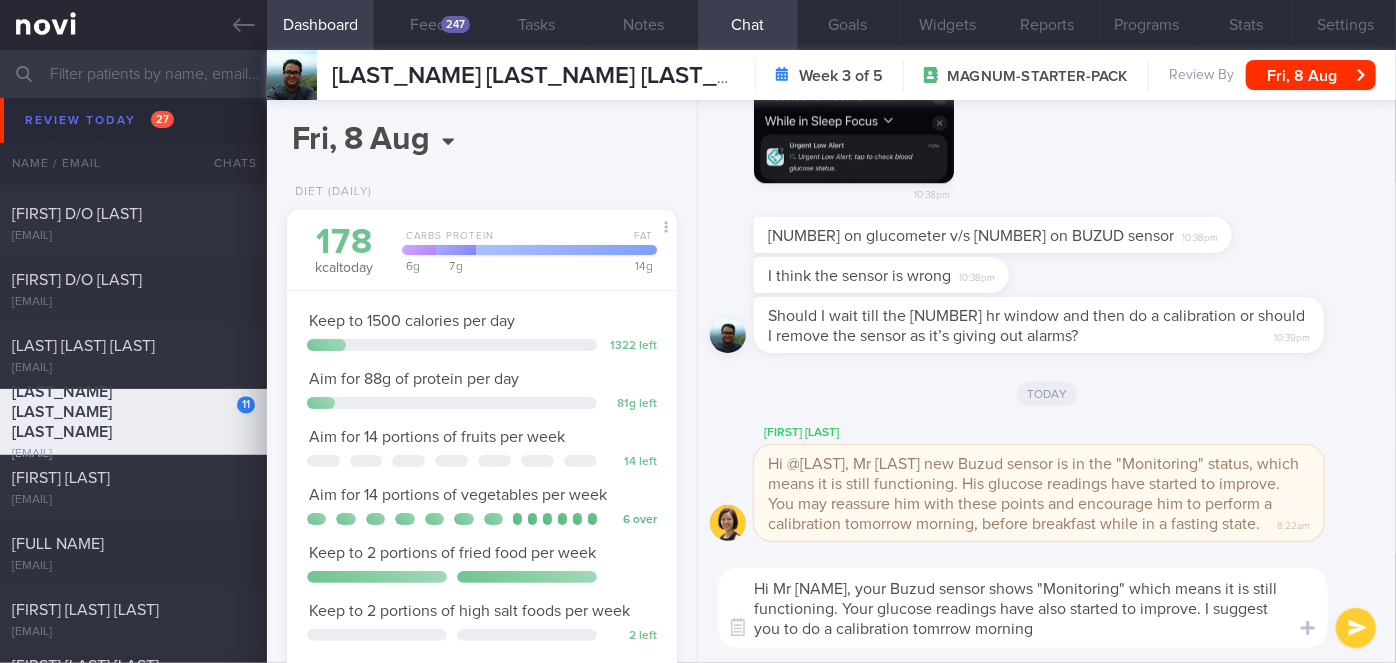 click on "Hi Mr [NAME], your Buzud sensor shows "Monitoring" which means it is still functioning. Your glucose readings have also started to improve. I suggest you to do a calibration tomrrow morning" at bounding box center (1023, 608) 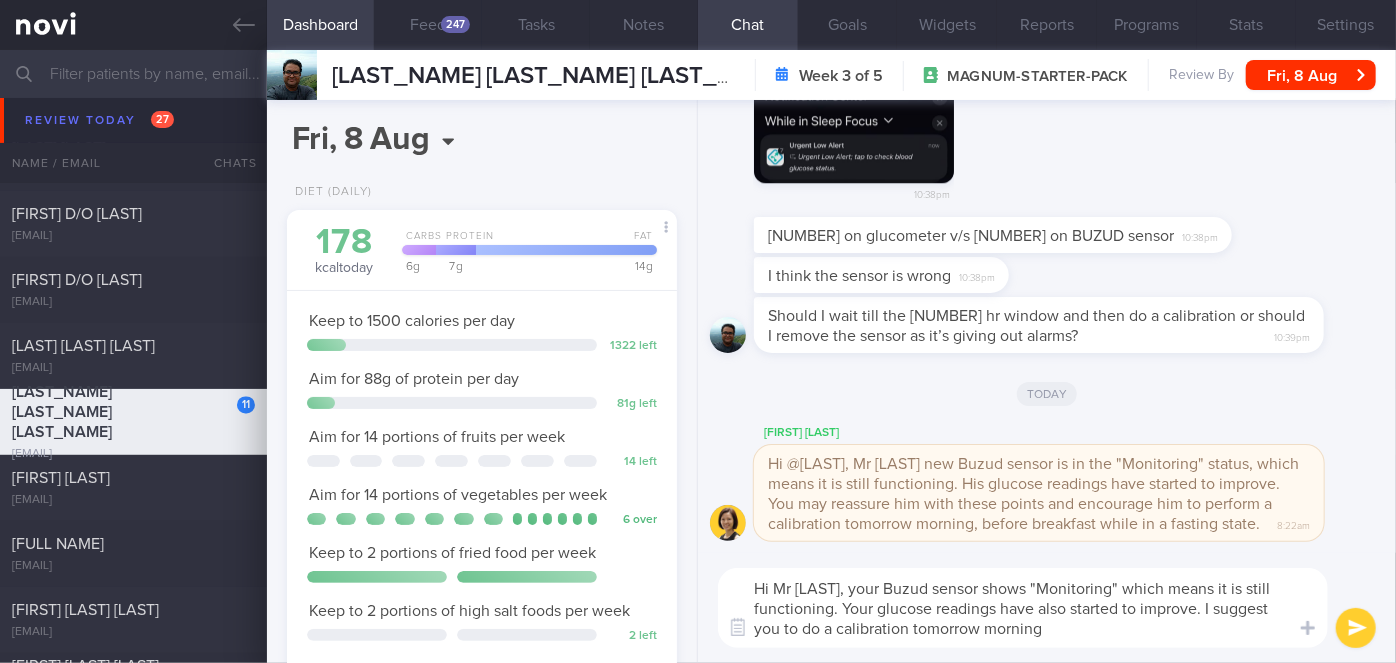 click on "Hi Mr [LAST], your Buzud sensor shows "Monitoring" which means it is still functioning. Your glucose readings have also started to improve. I suggest you to do a calibration tomorrow morning" at bounding box center [1023, 608] 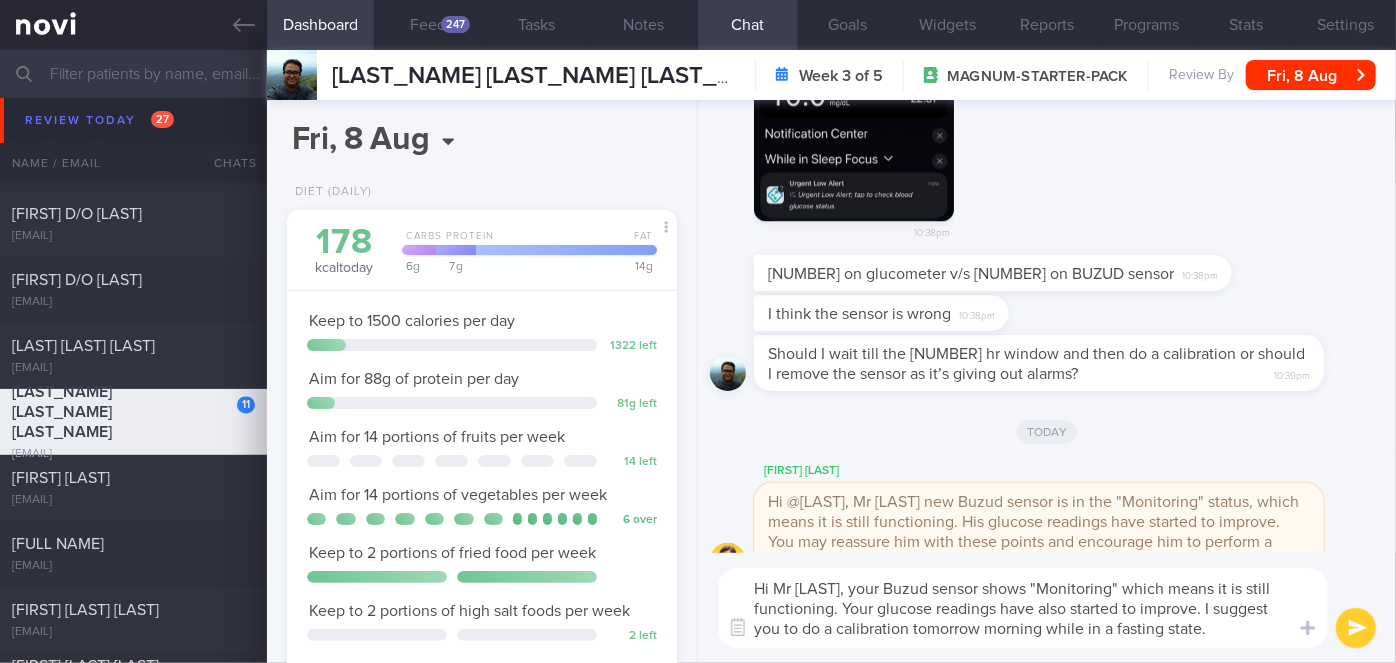 scroll, scrollTop: 0, scrollLeft: 0, axis: both 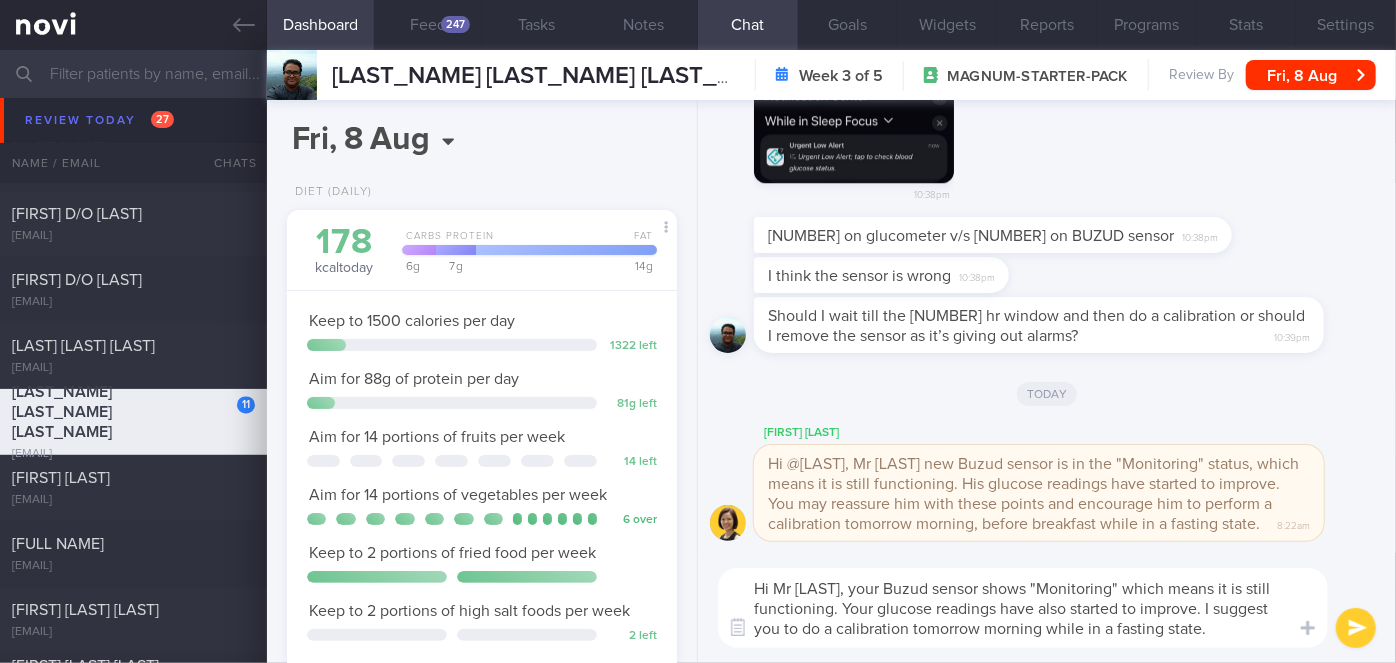 type on "Hi Mr [LAST], your Buzud sensor shows "Monitoring" which means it is still functioning. Your glucose readings have also started to improve. I suggest you to do a calibration tomorrow morning while in a fasting state." 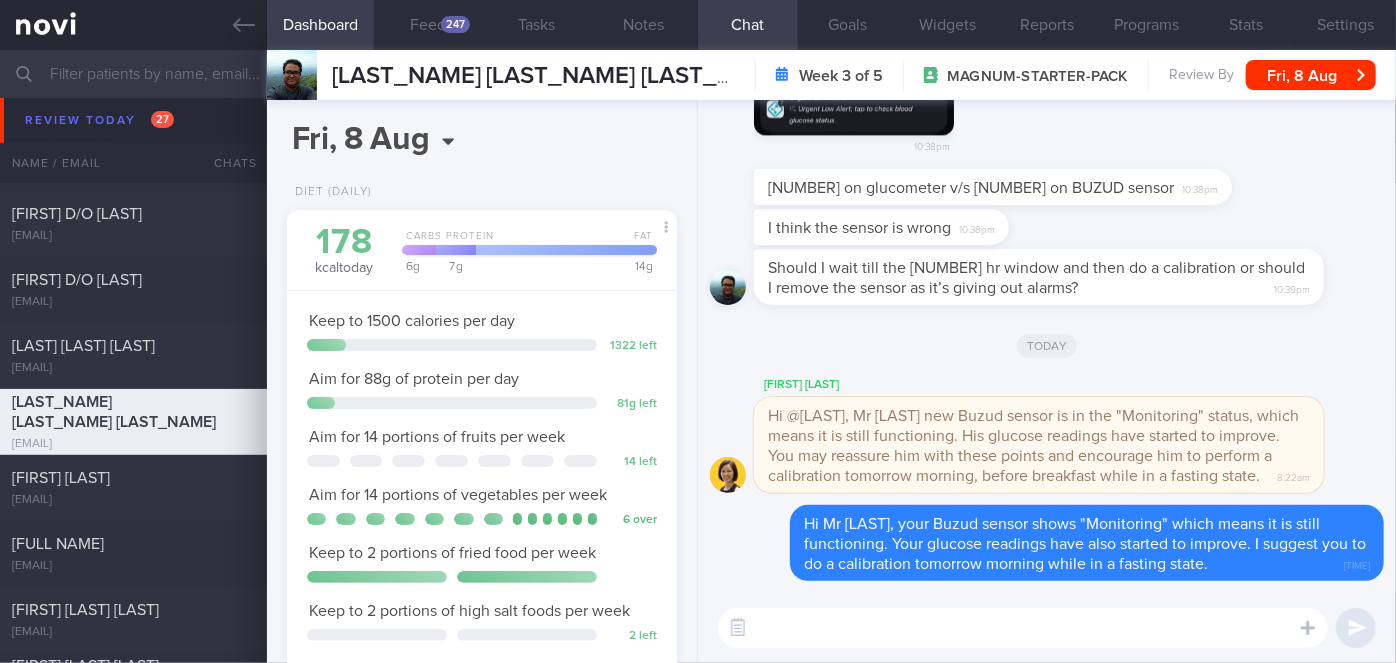 scroll, scrollTop: 0, scrollLeft: 0, axis: both 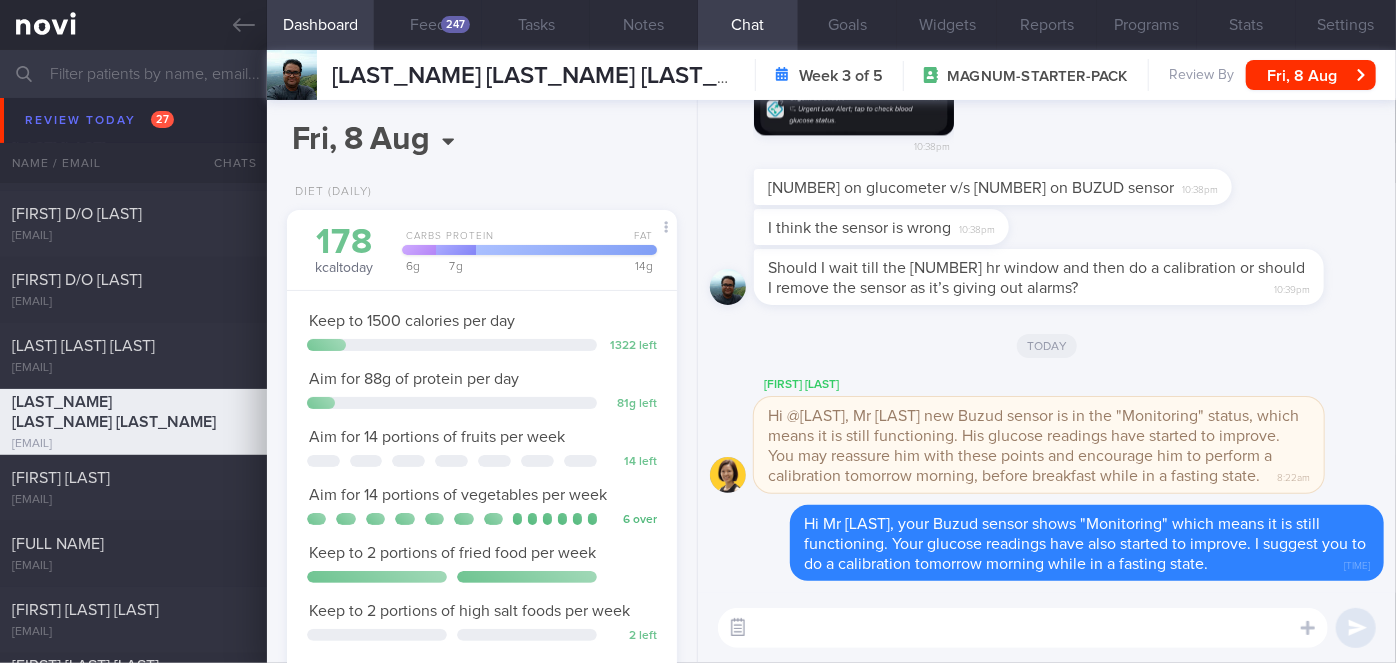 click at bounding box center [738, 628] 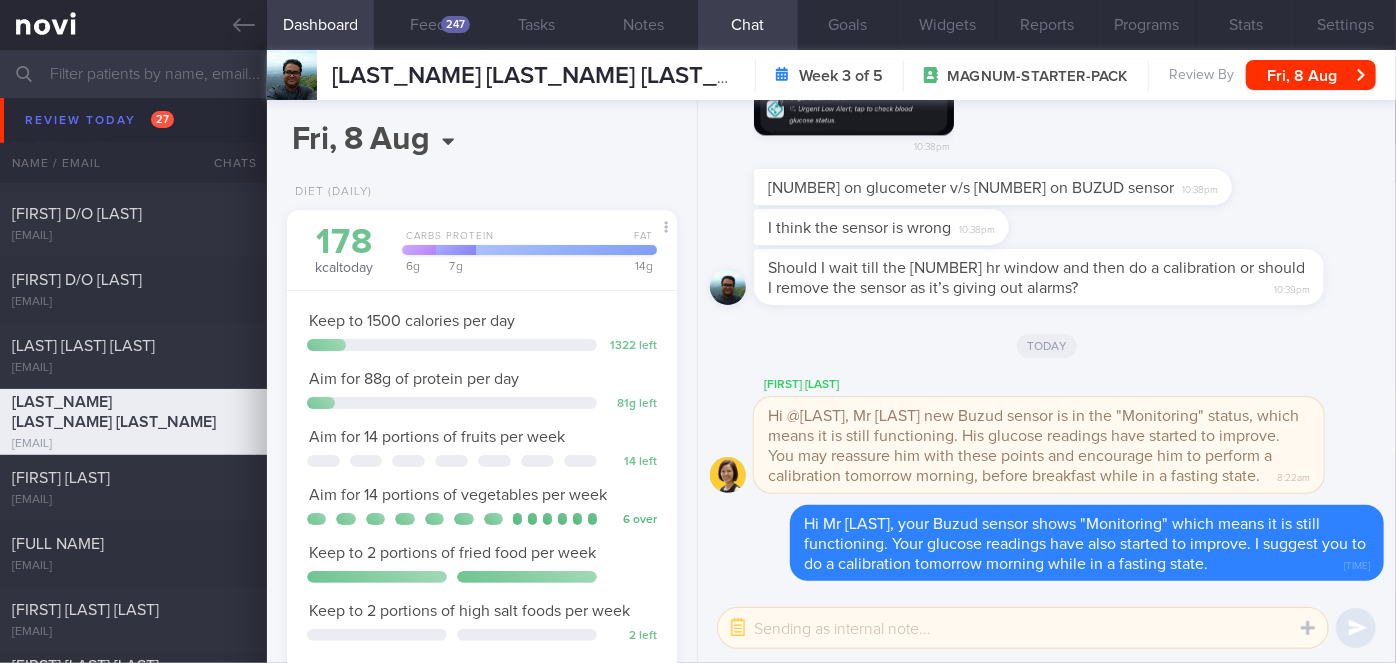 click at bounding box center [1023, 628] 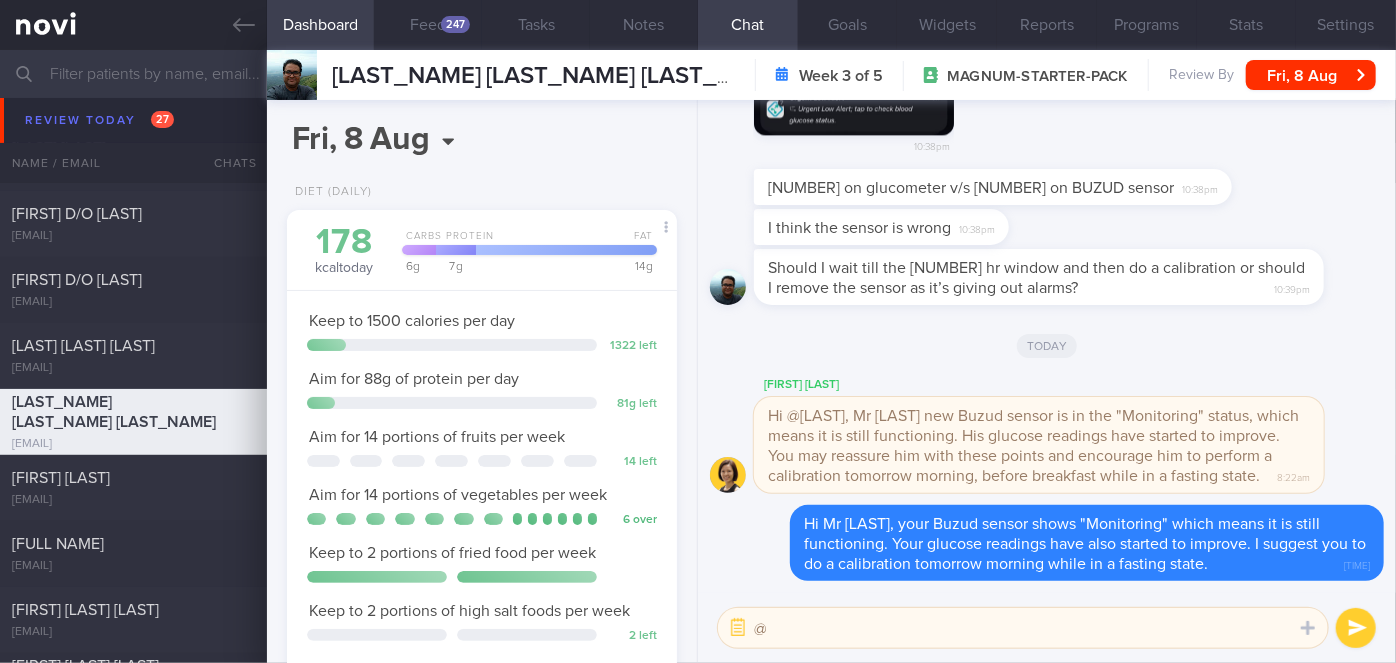 type 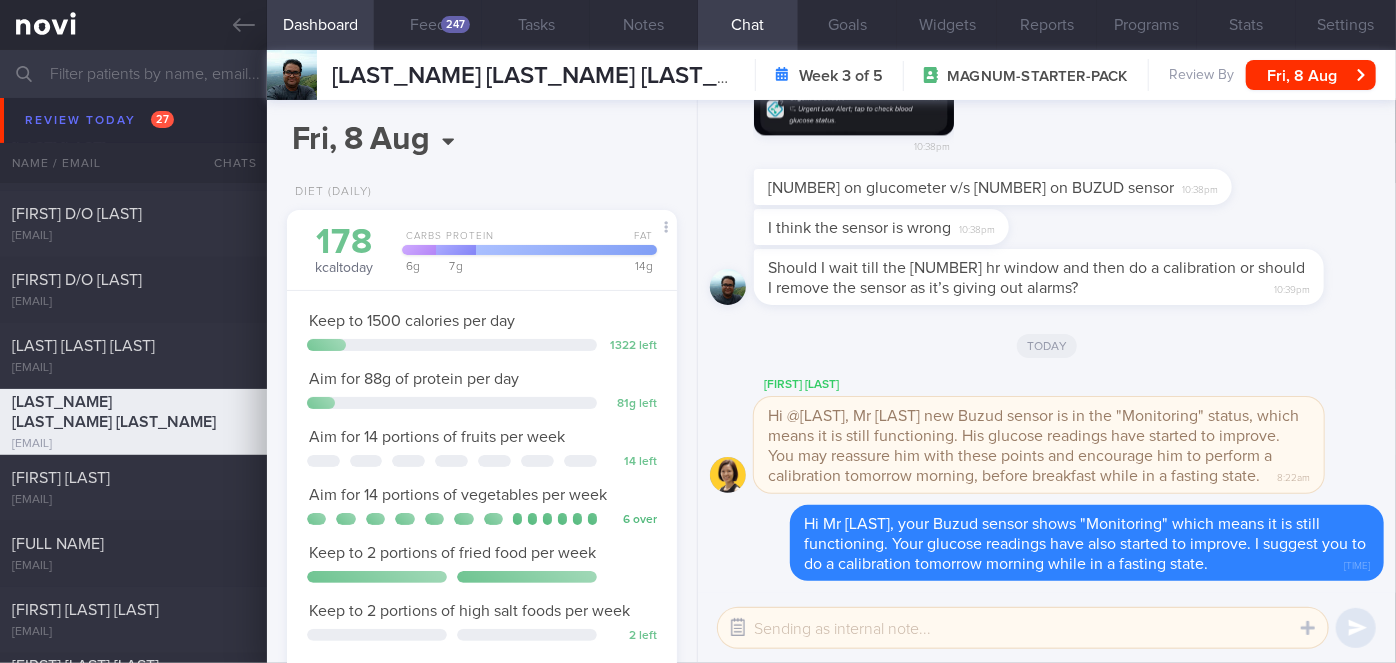 click at bounding box center (738, 628) 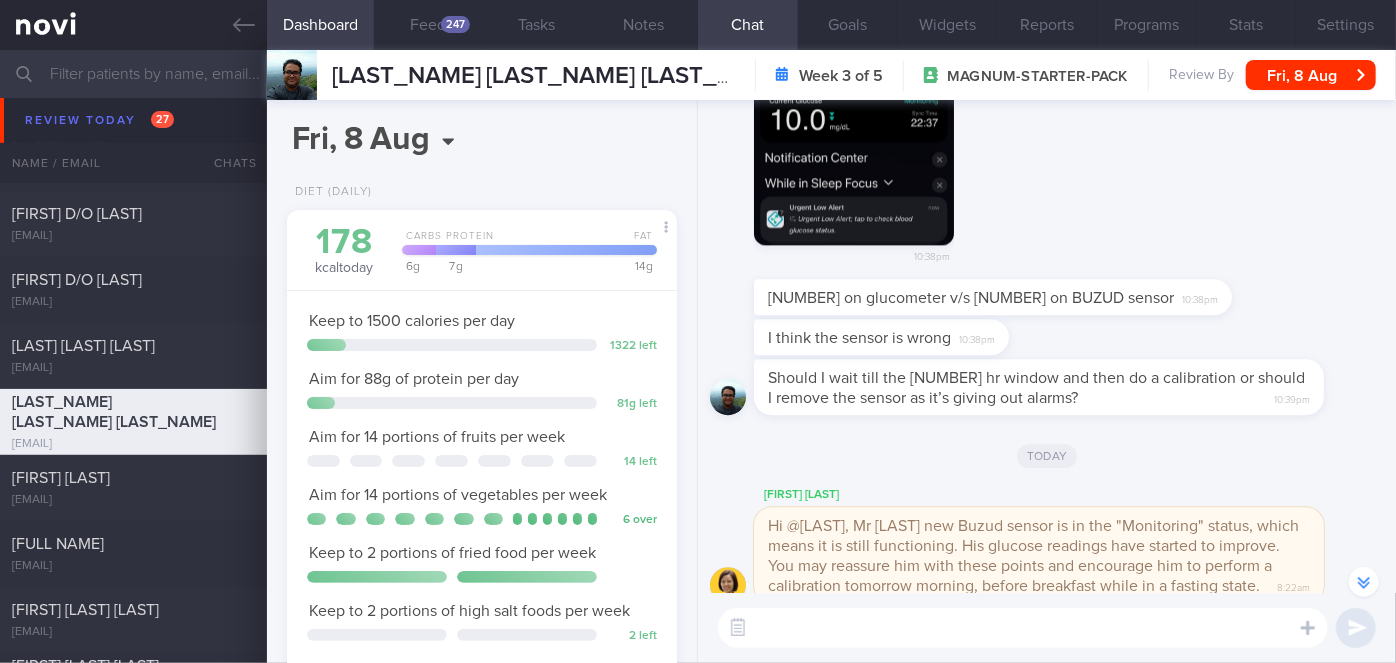 scroll, scrollTop: -181, scrollLeft: 0, axis: vertical 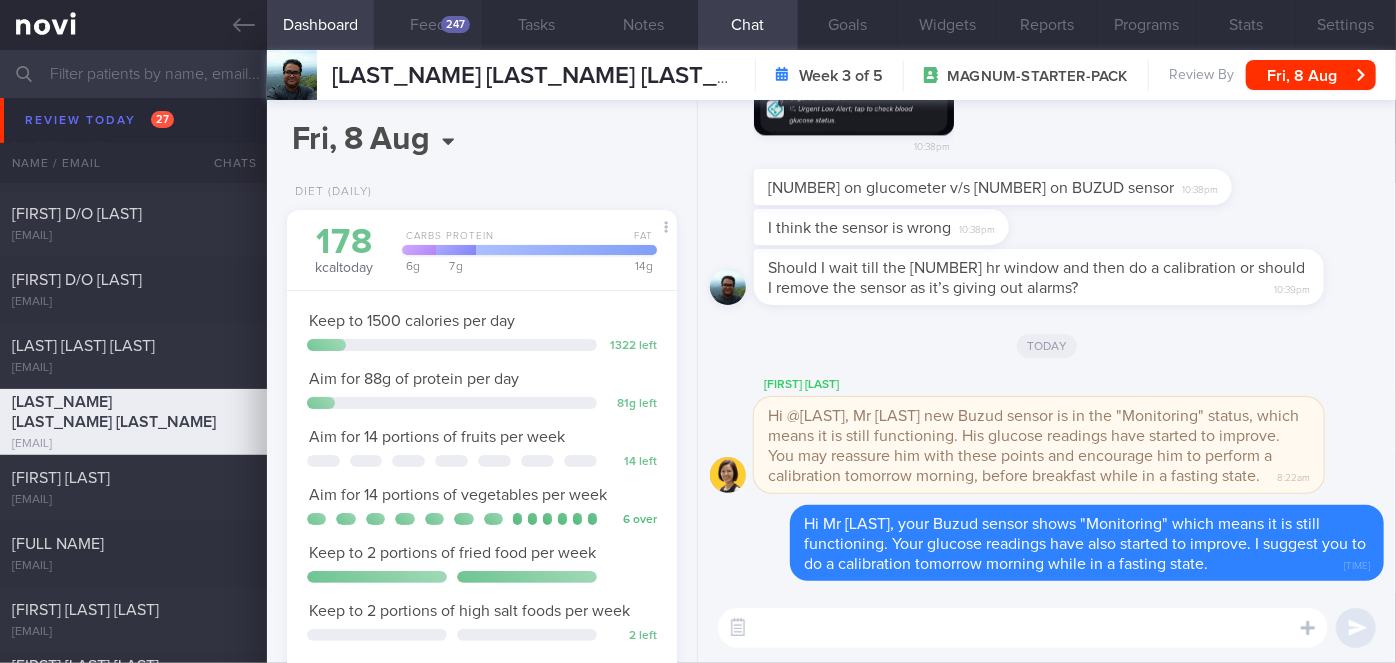 click on "247" at bounding box center (455, 24) 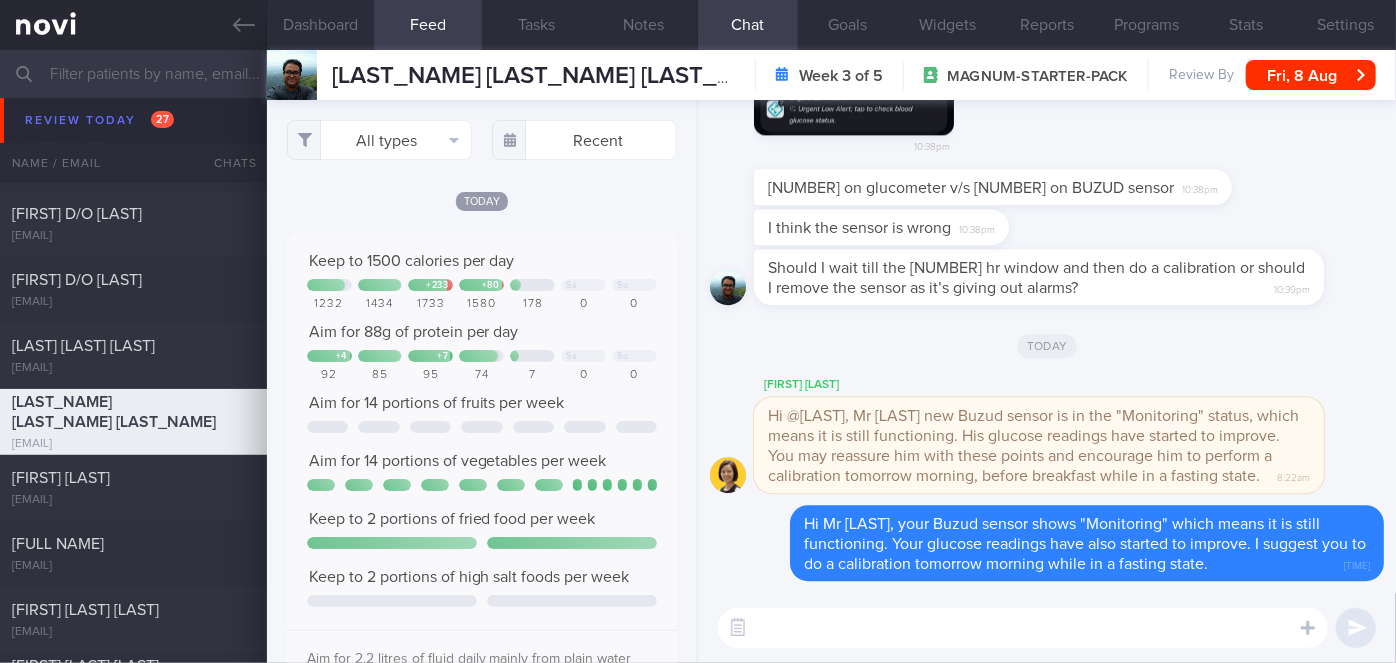 scroll, scrollTop: 999912, scrollLeft: 999648, axis: both 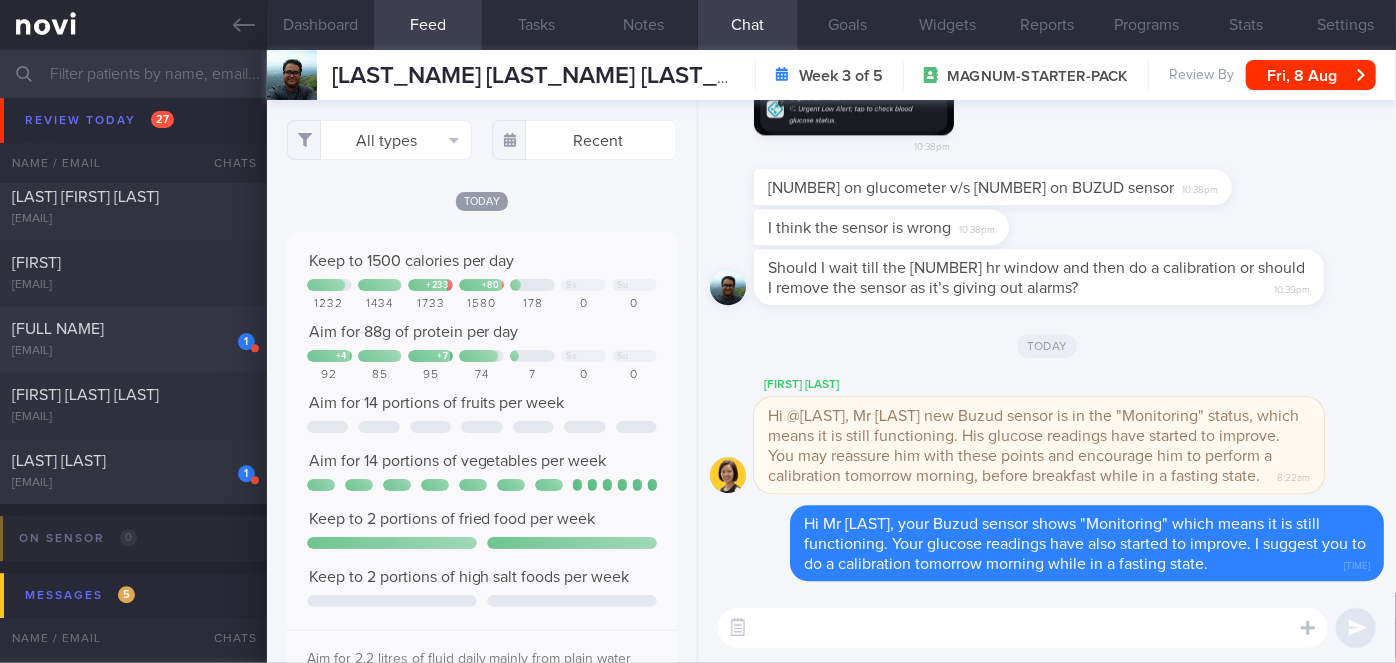click on "[FULL NAME]" at bounding box center [131, 329] 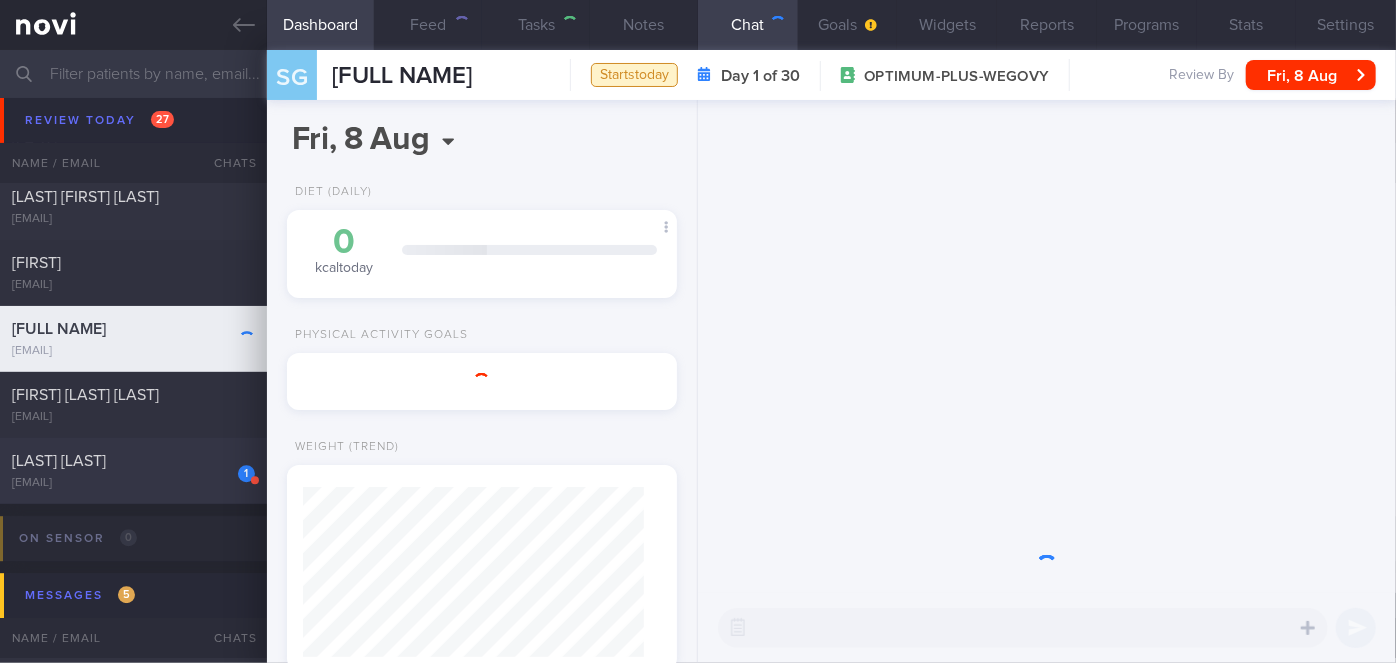 scroll, scrollTop: 999829, scrollLeft: 999658, axis: both 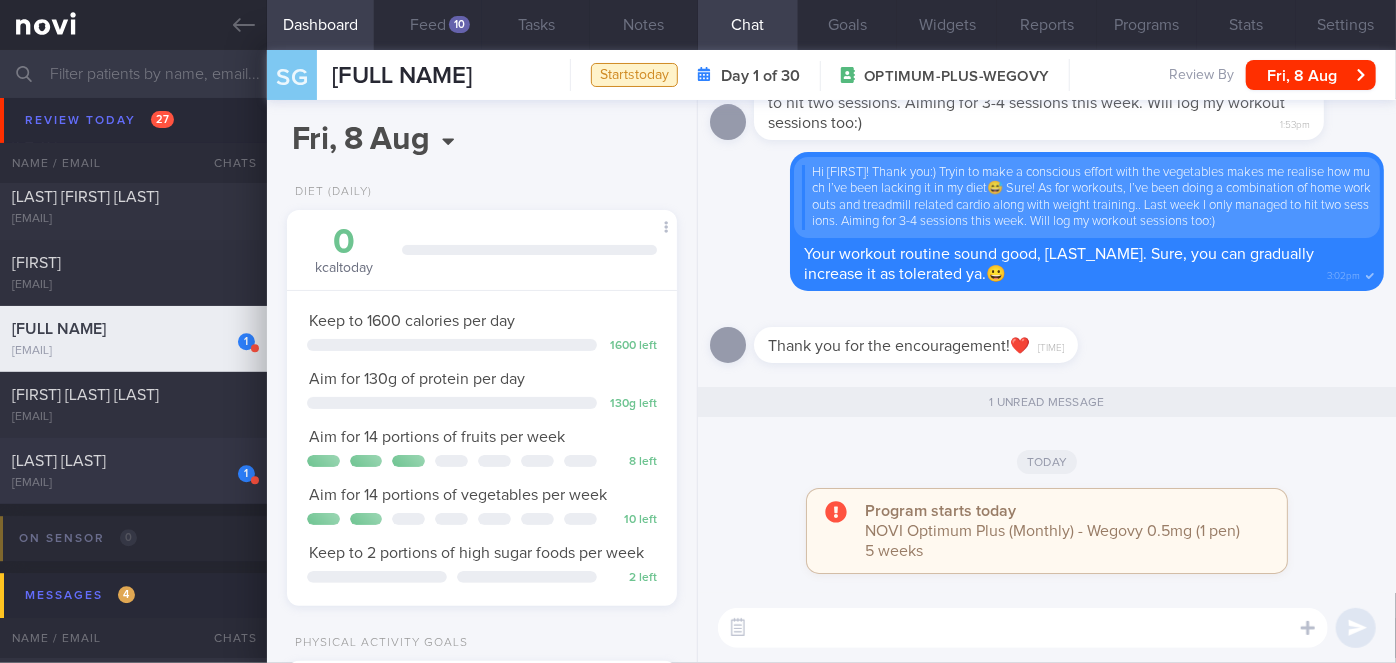 click on "[LAST] [LAST]" at bounding box center [131, 461] 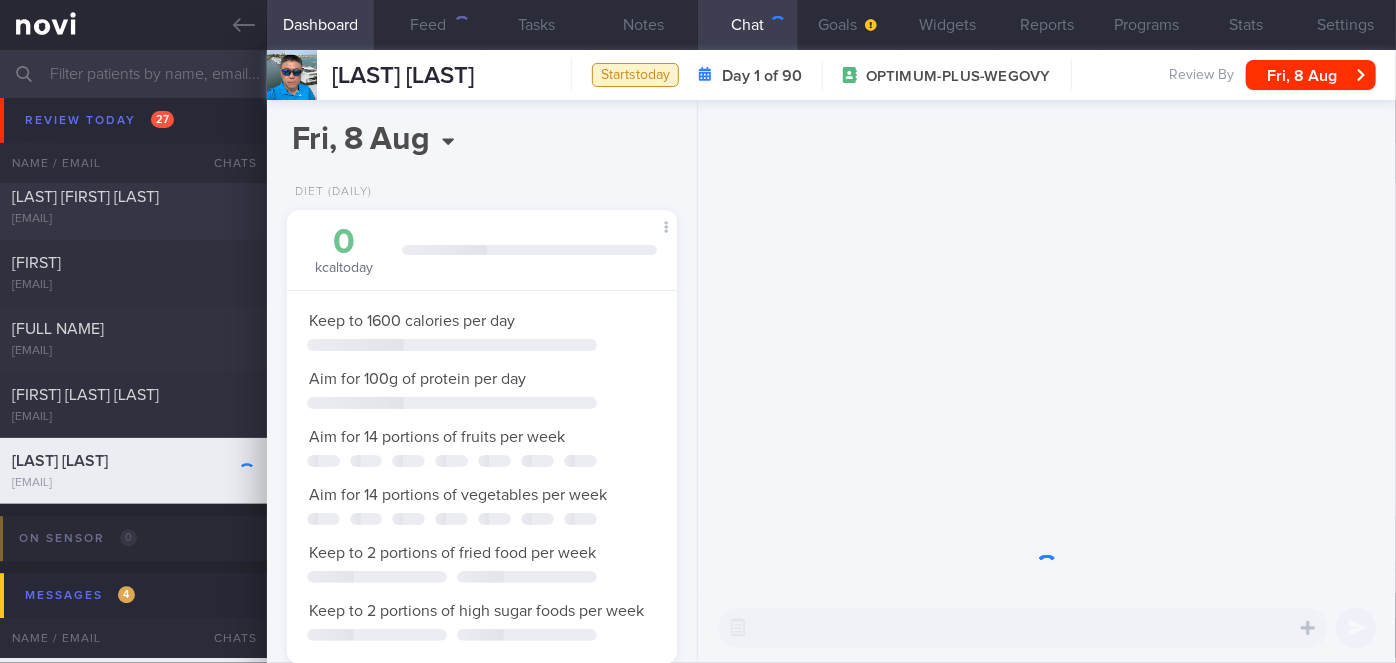 scroll, scrollTop: 0, scrollLeft: 0, axis: both 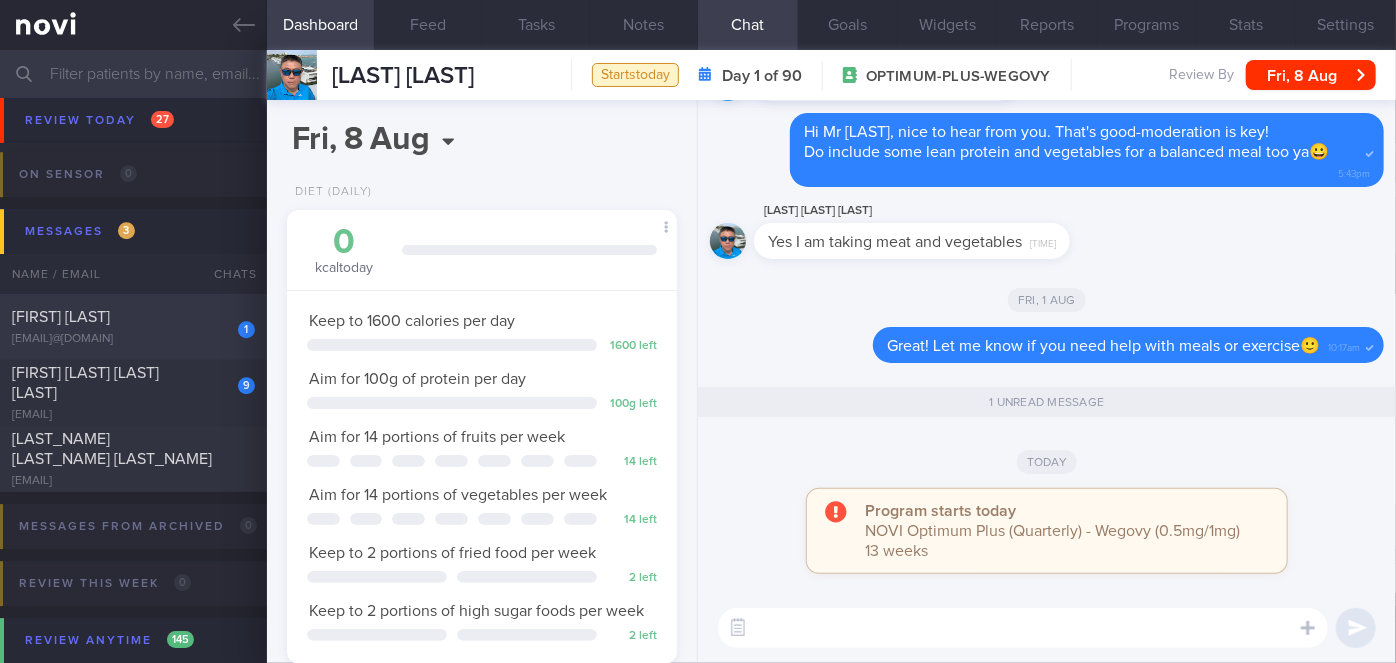 click on "[FIRST] [LAST]" at bounding box center (61, 317) 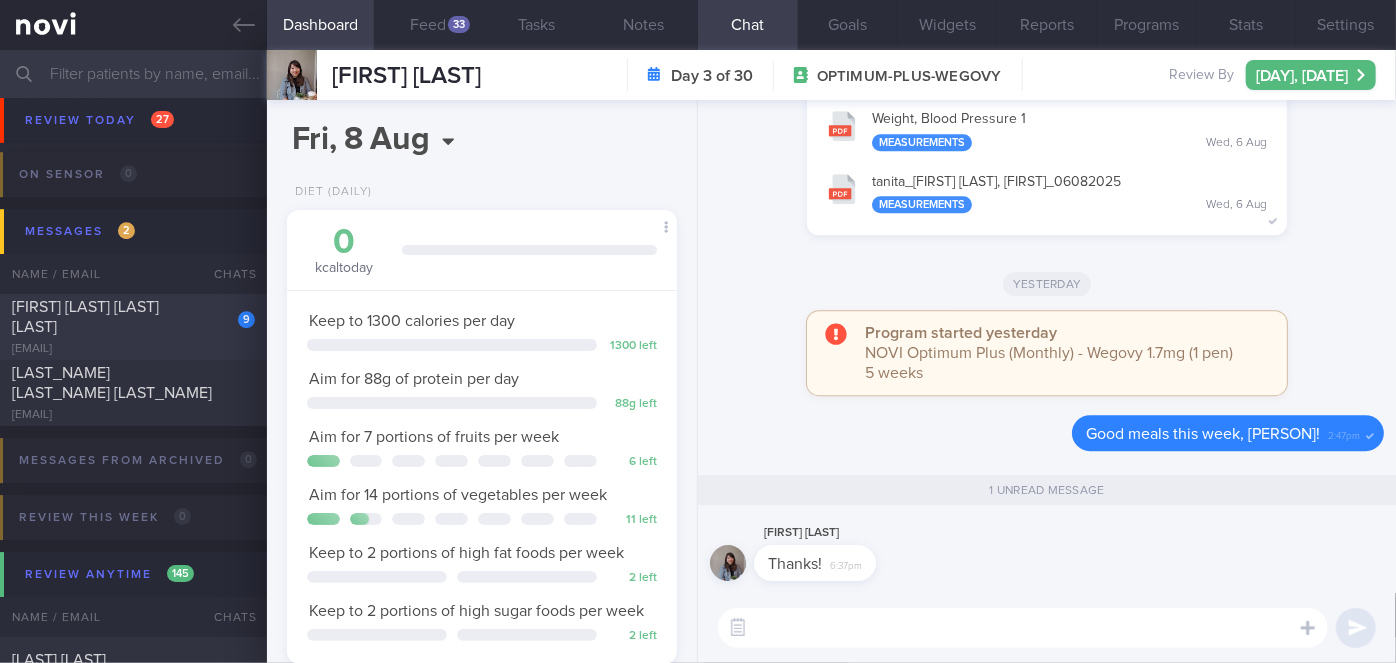 click on "[FIRST] [LAST] [LAST] [LAST]" at bounding box center (85, 317) 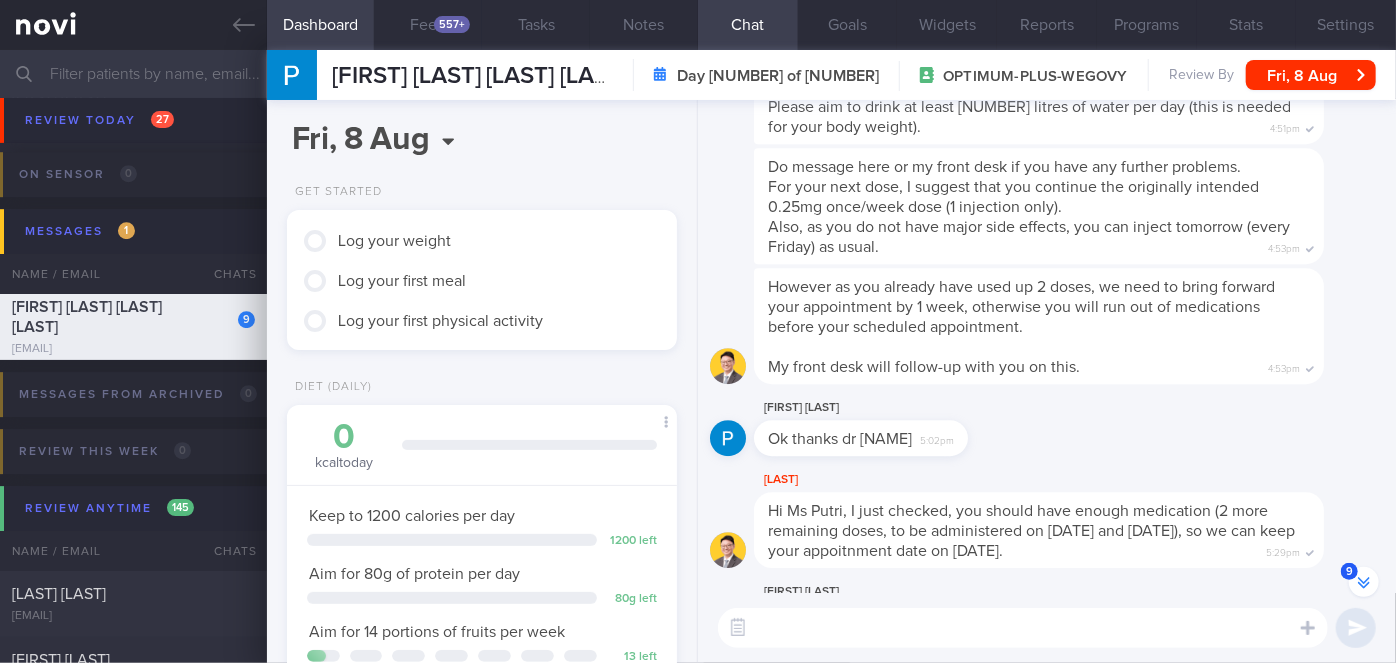 scroll, scrollTop: 0, scrollLeft: 0, axis: both 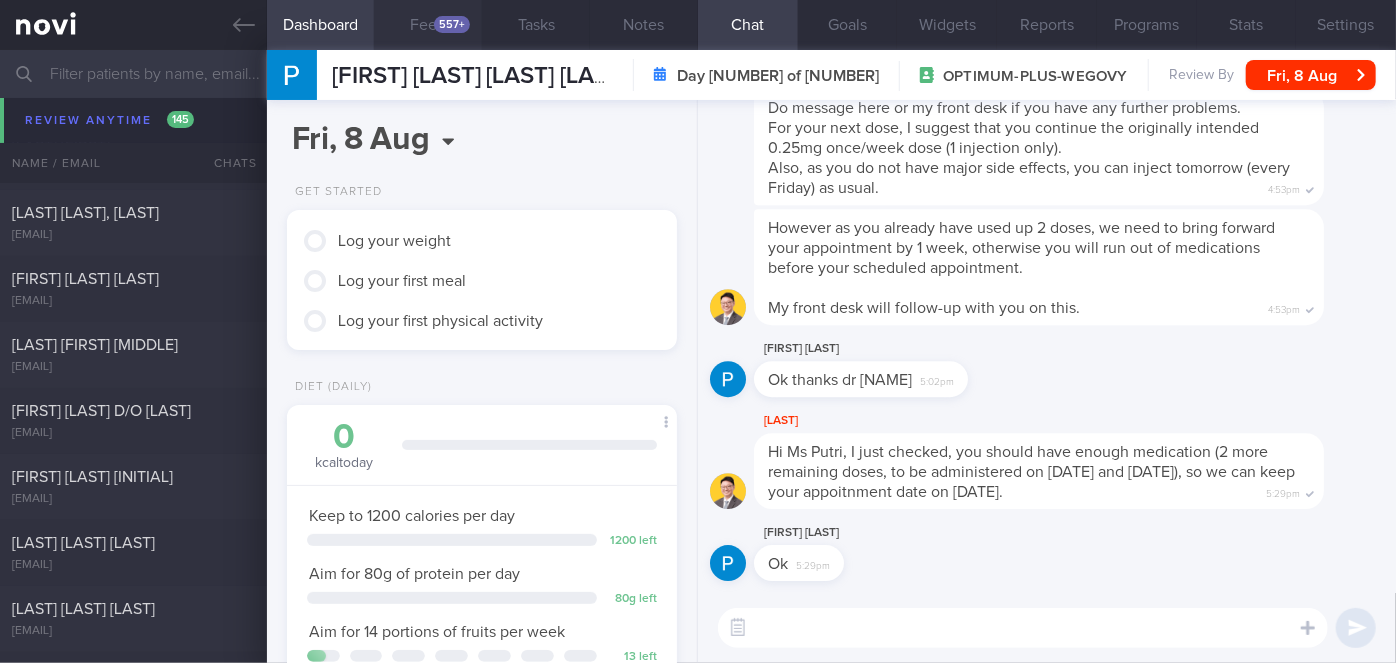 click on "557+" at bounding box center (452, 24) 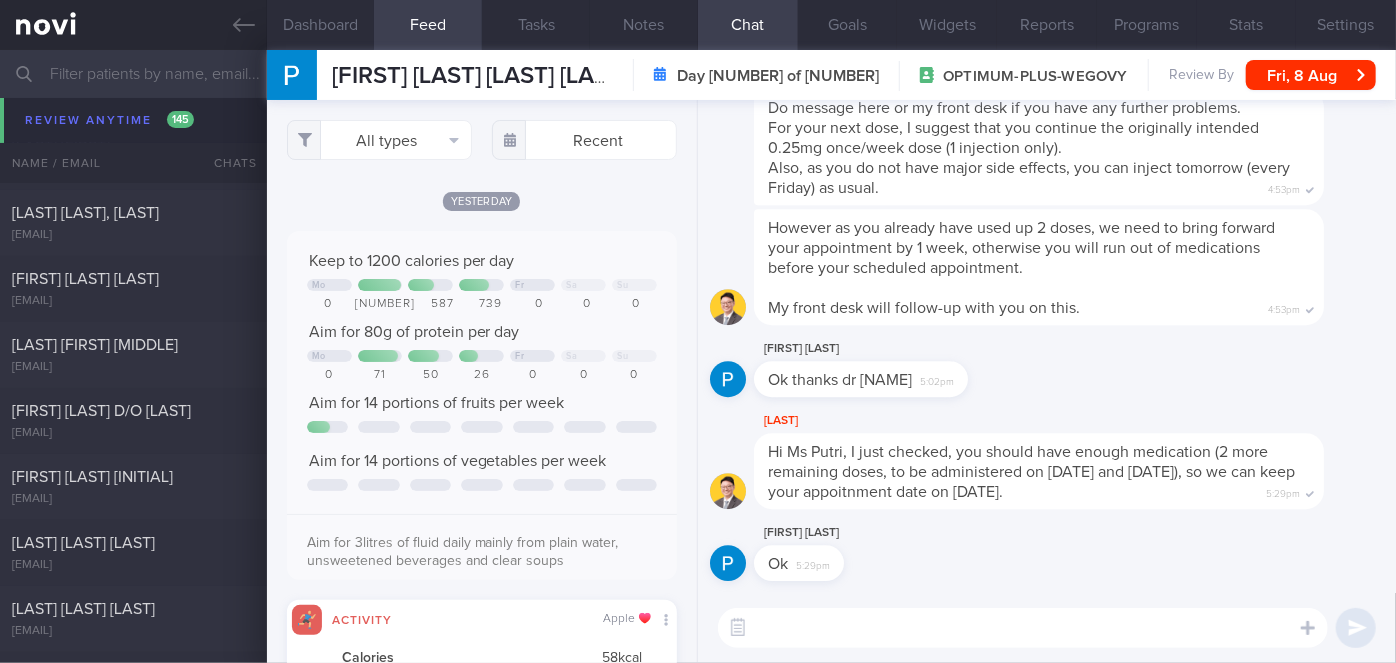 scroll, scrollTop: 999912, scrollLeft: 999648, axis: both 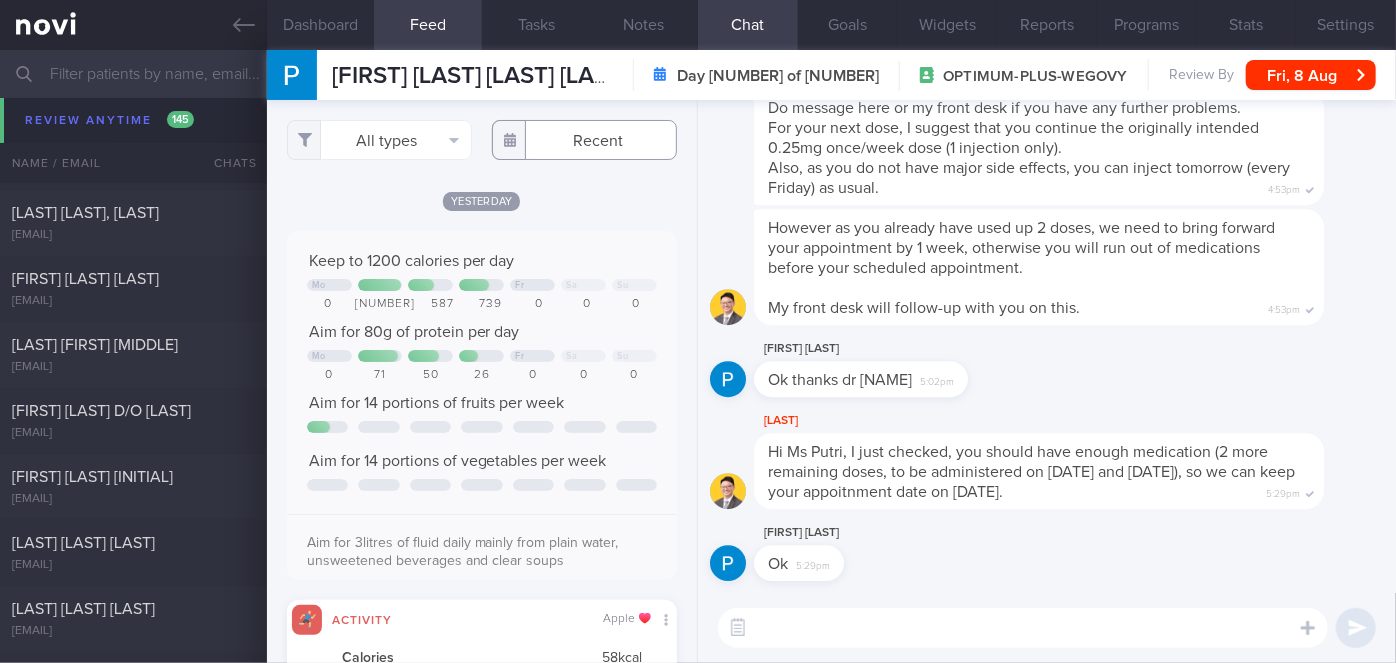 click at bounding box center (584, 140) 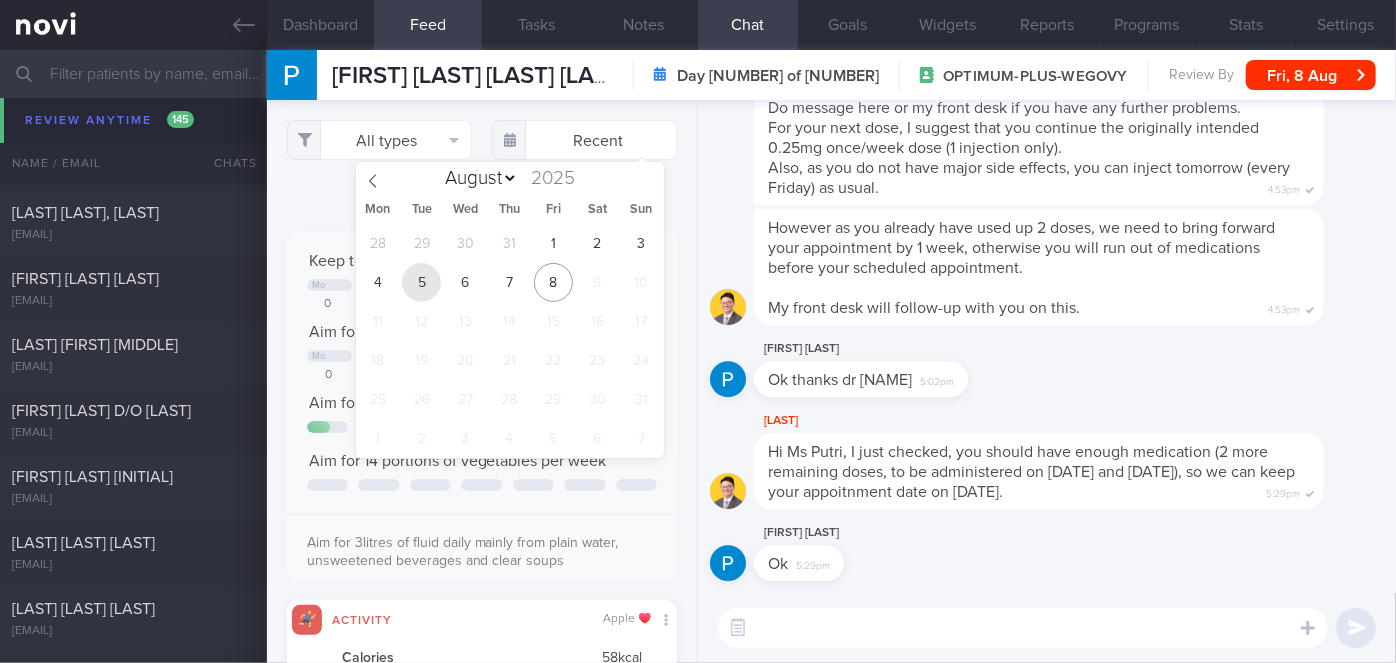 click on "5" at bounding box center [421, 282] 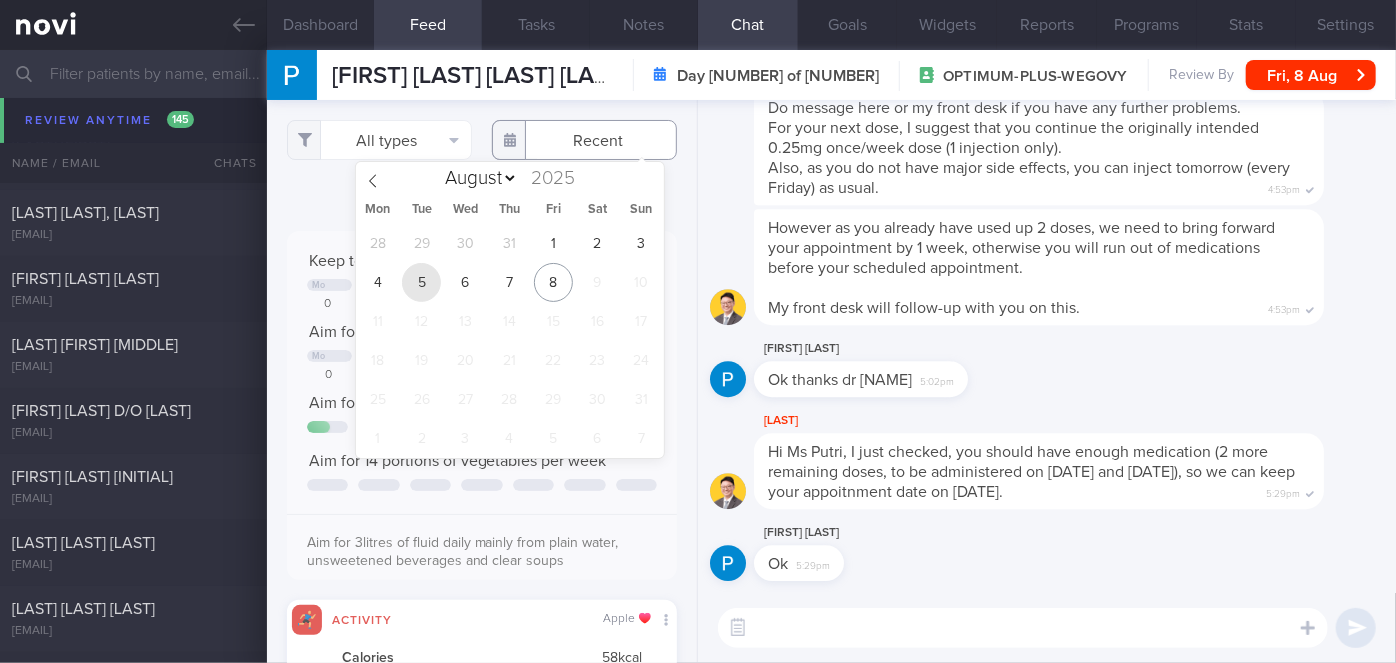 type on "2025-08-05" 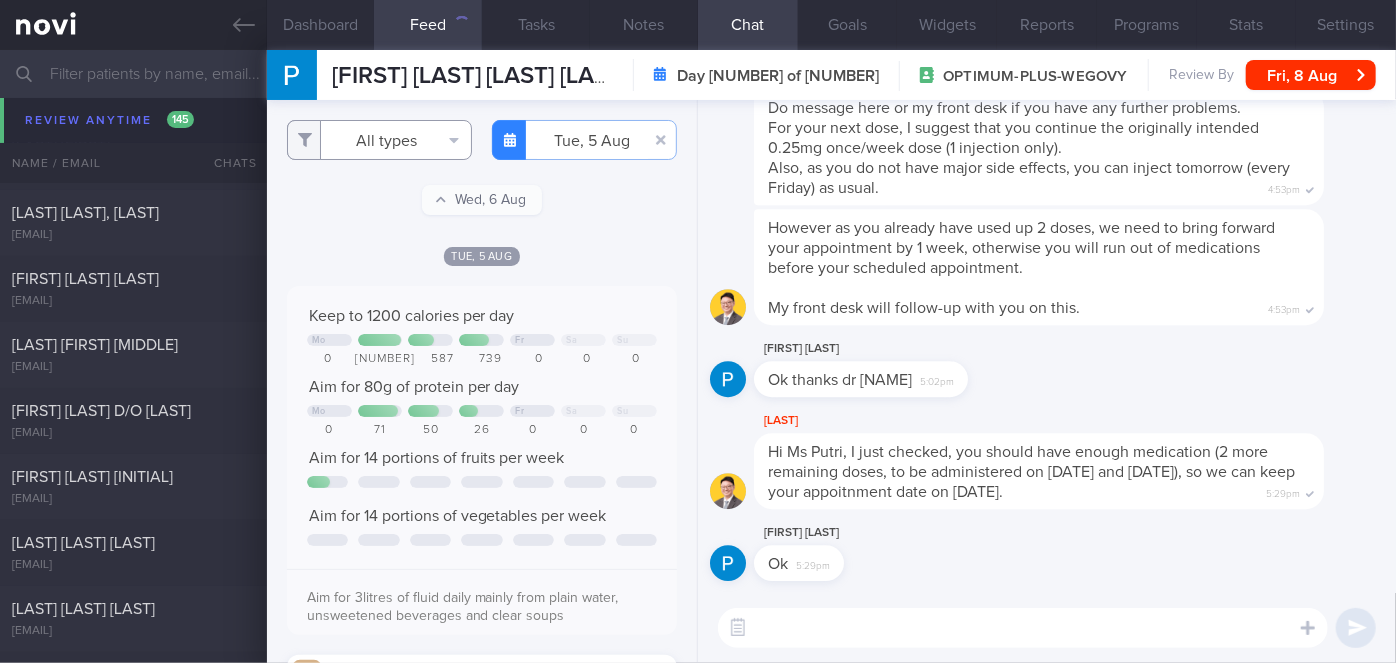 click on "All types" at bounding box center (379, 140) 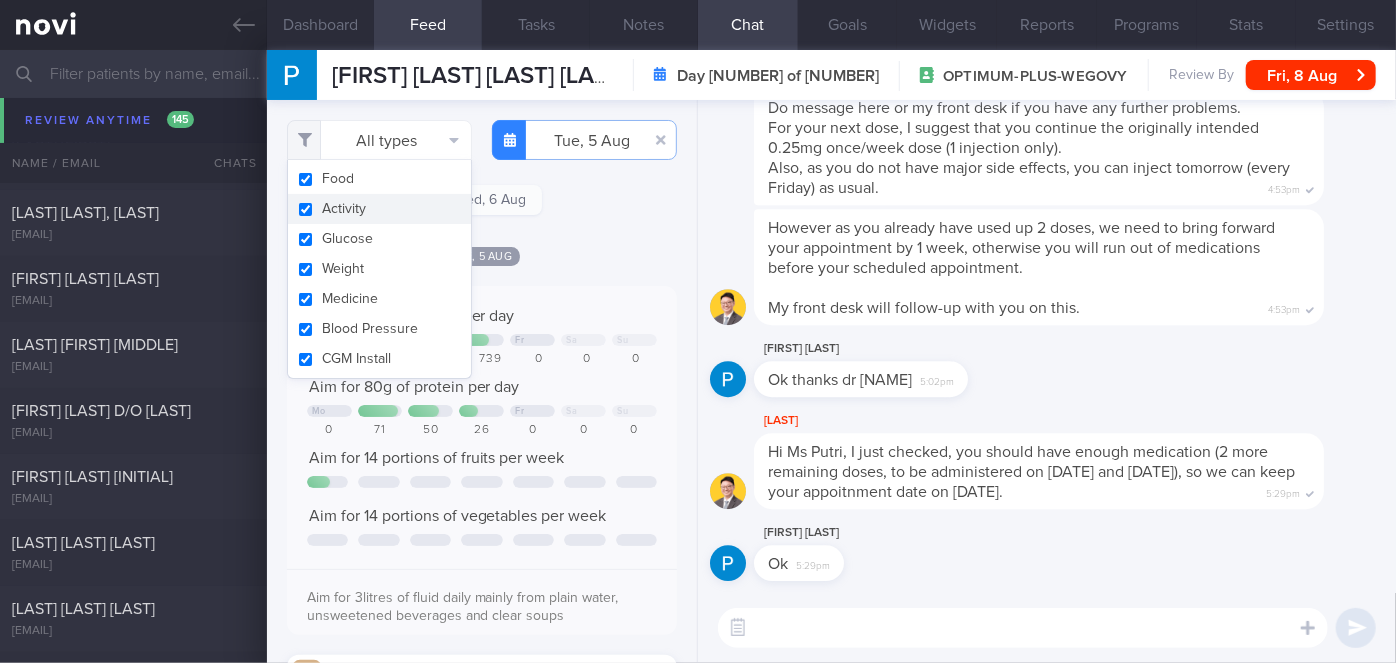 click on "Activity" at bounding box center [379, 209] 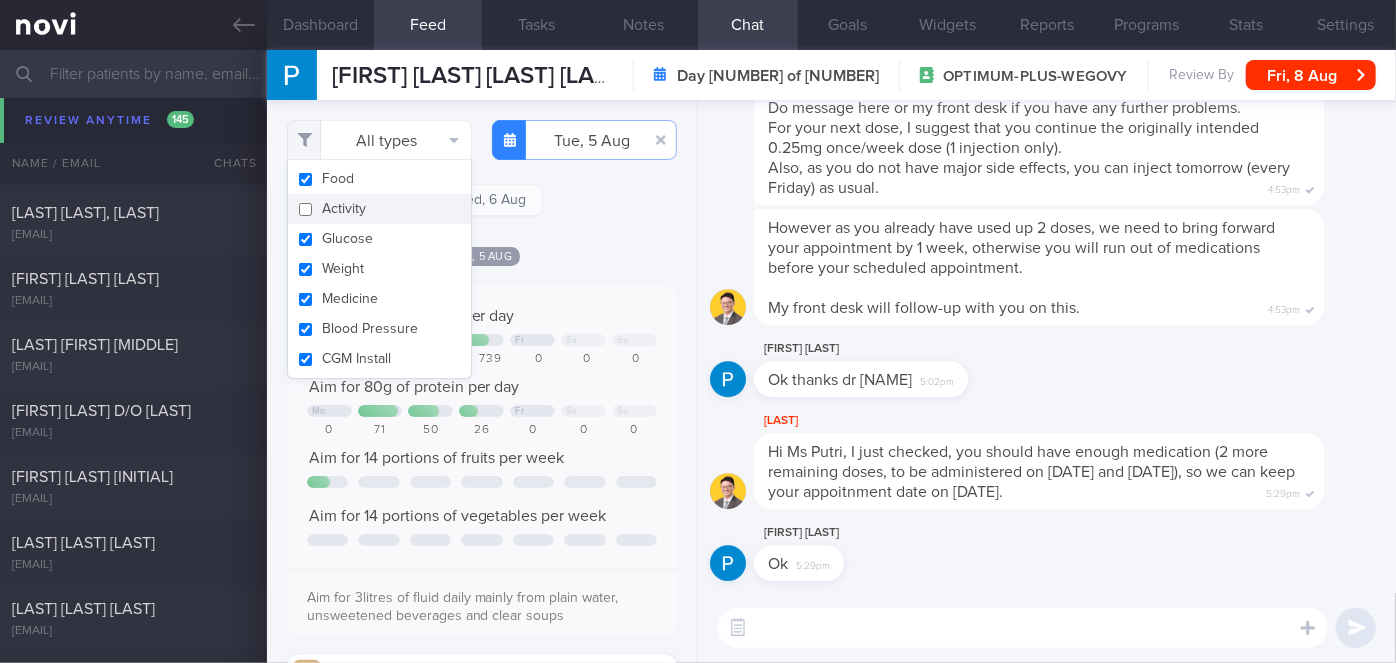 checkbox on "false" 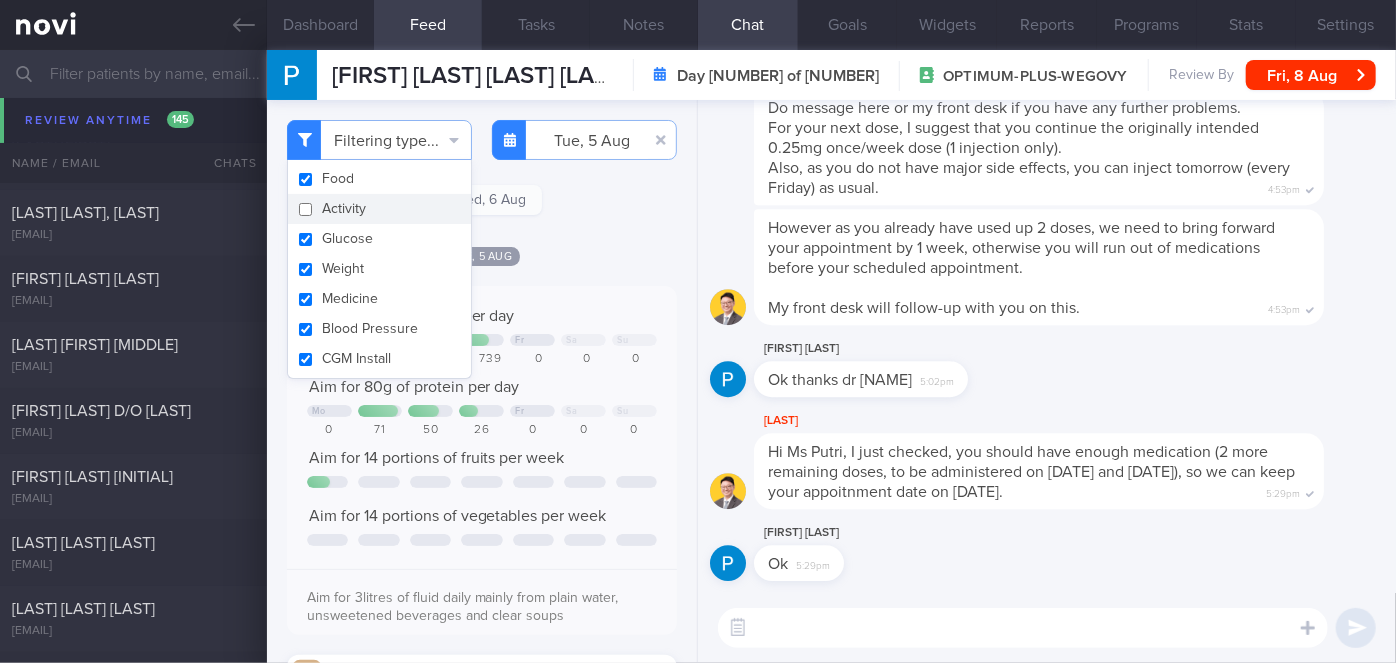 click on "Tue, 5 Aug" at bounding box center [482, 255] 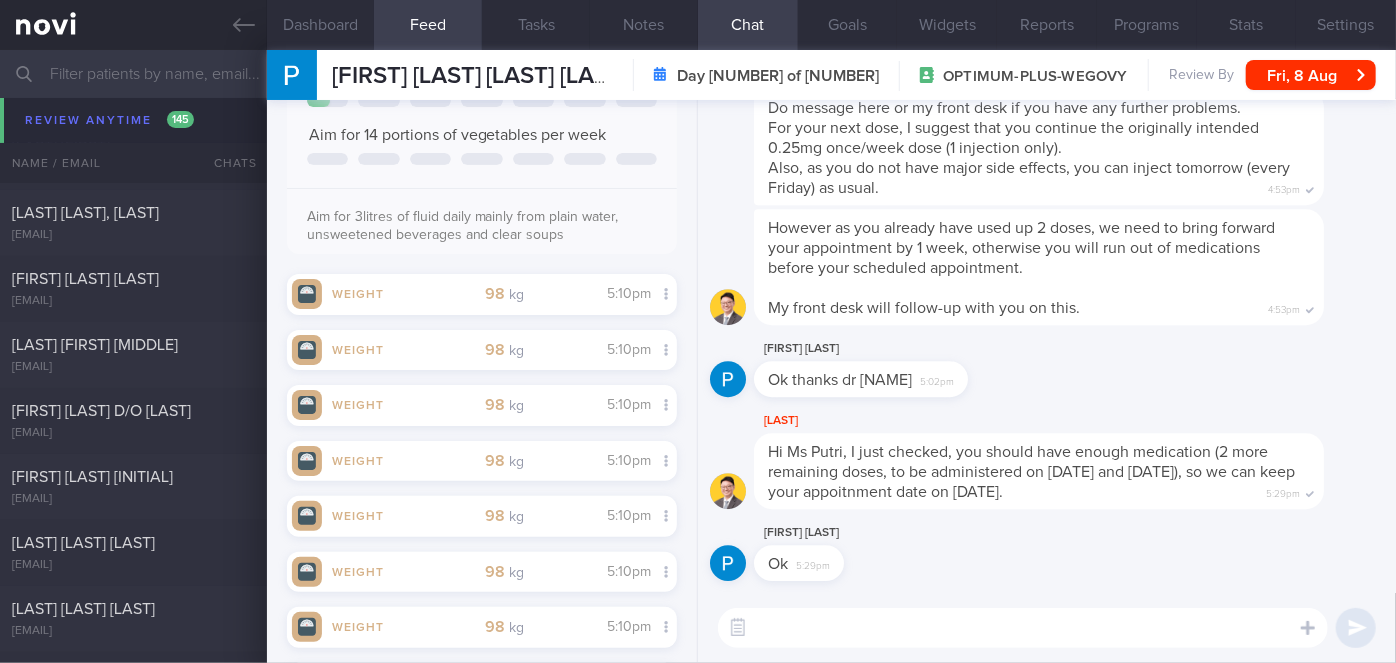 scroll, scrollTop: 0, scrollLeft: 0, axis: both 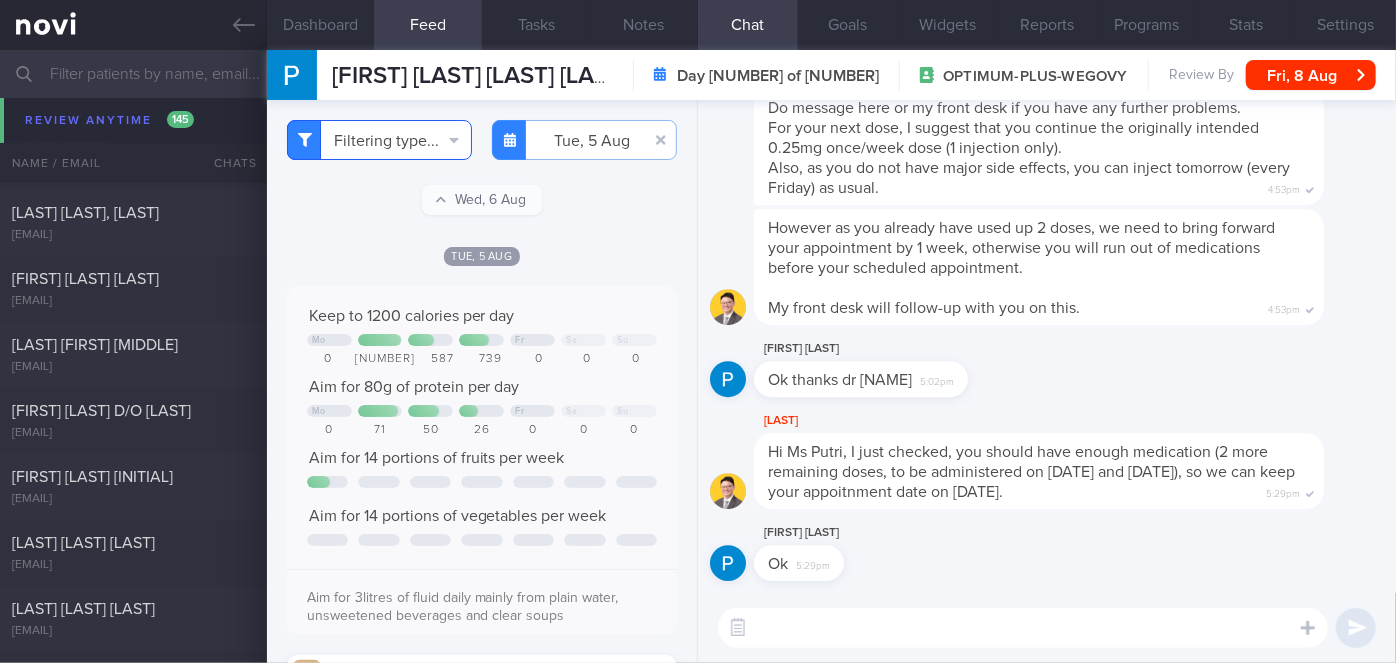 click on "Filtering type..." at bounding box center [379, 140] 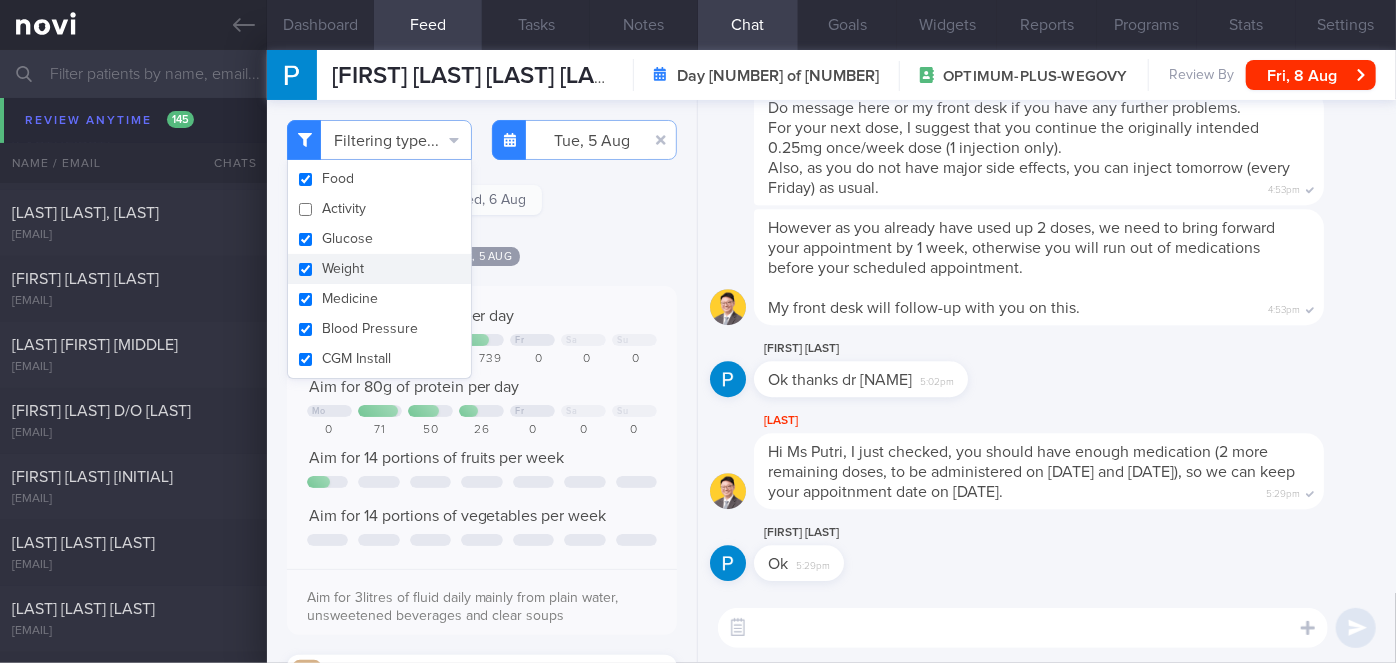 click on "Weight" at bounding box center [379, 269] 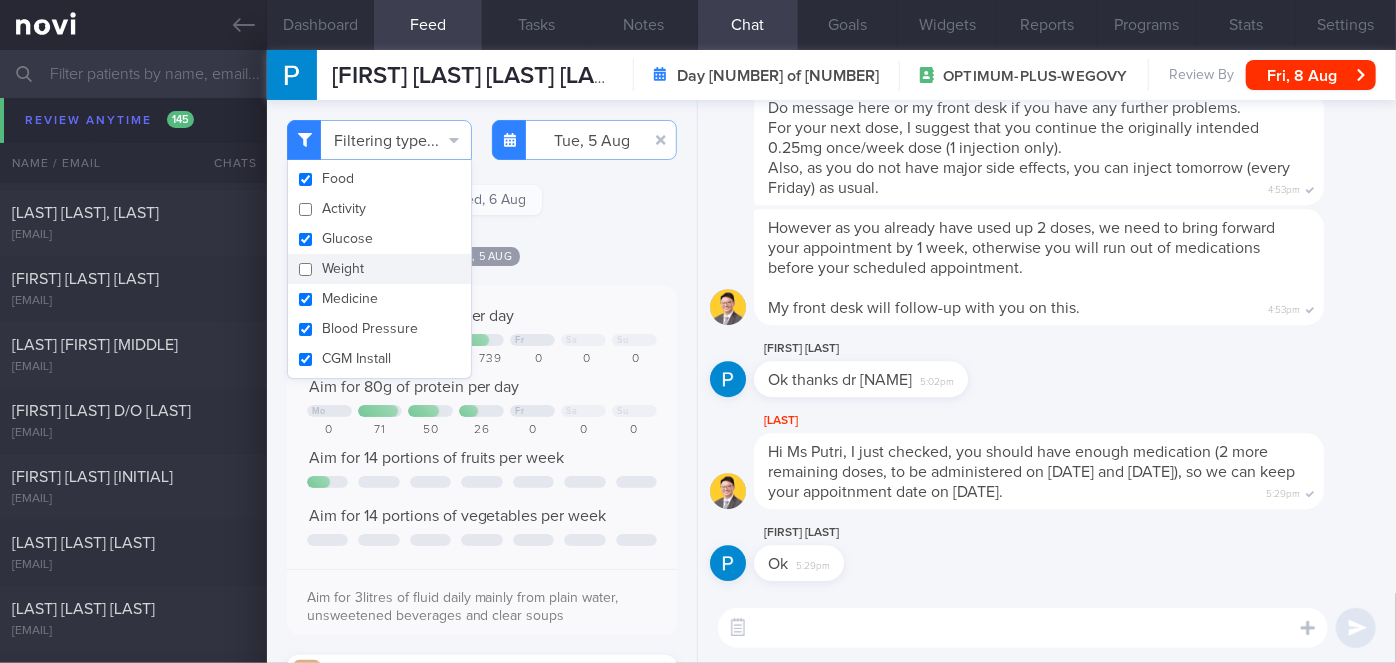 checkbox on "false" 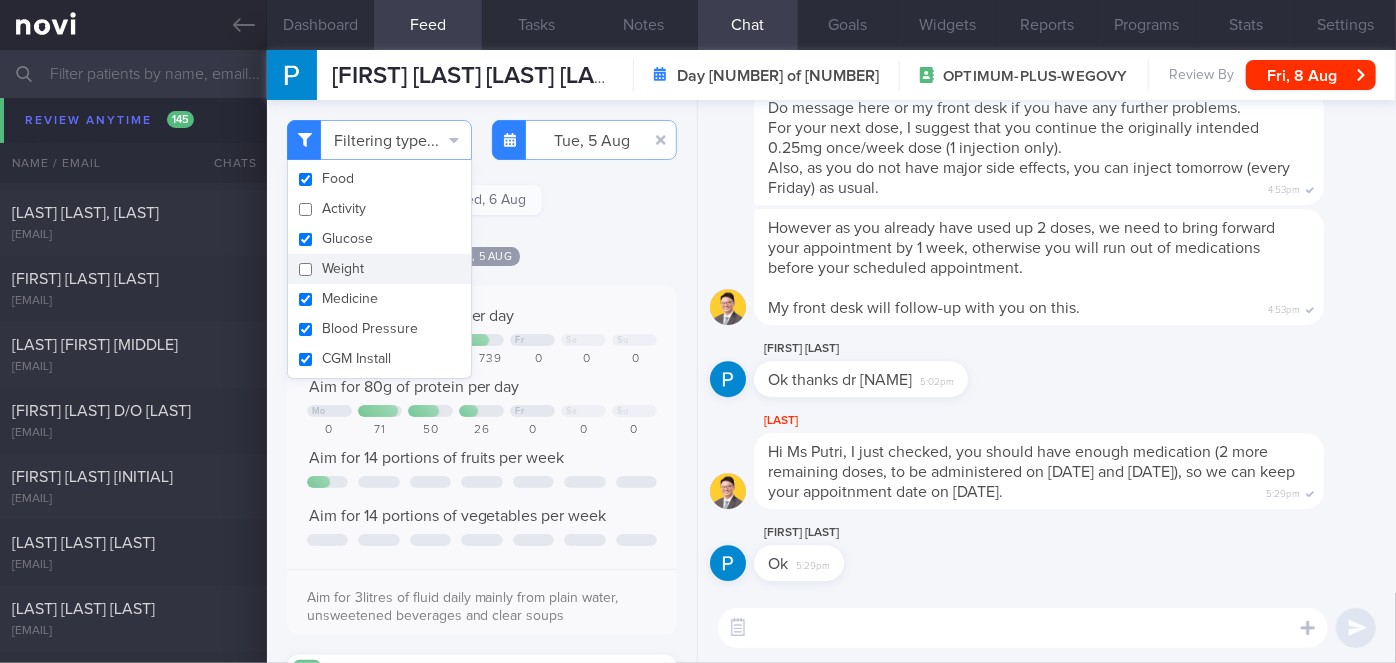 click on "Tue, 5 Aug" at bounding box center (482, 255) 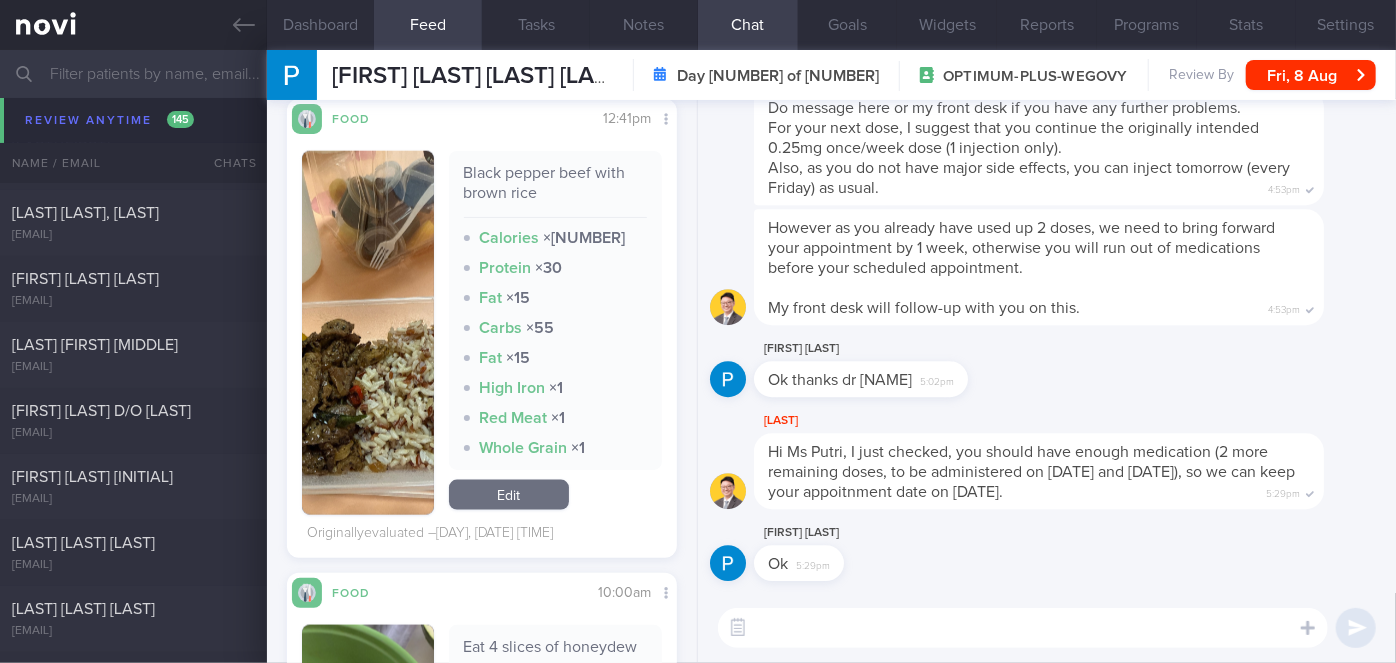 scroll, scrollTop: 1239, scrollLeft: 0, axis: vertical 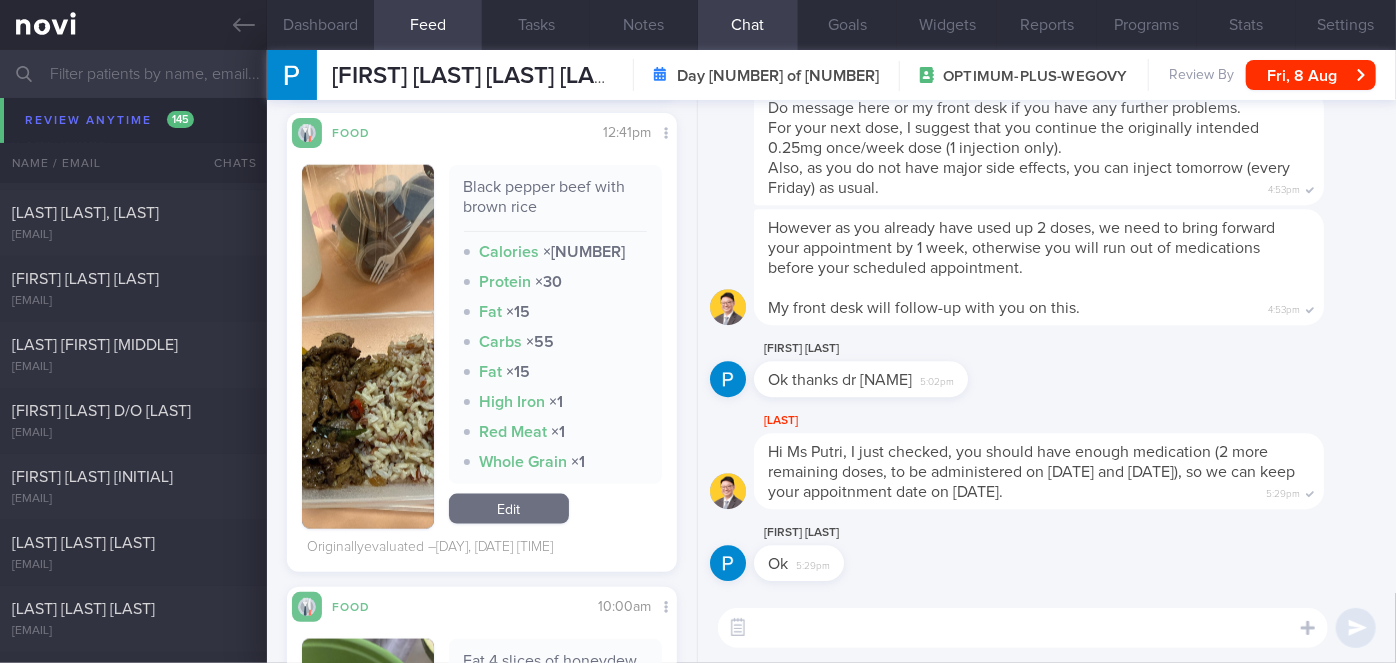 click at bounding box center (368, 347) 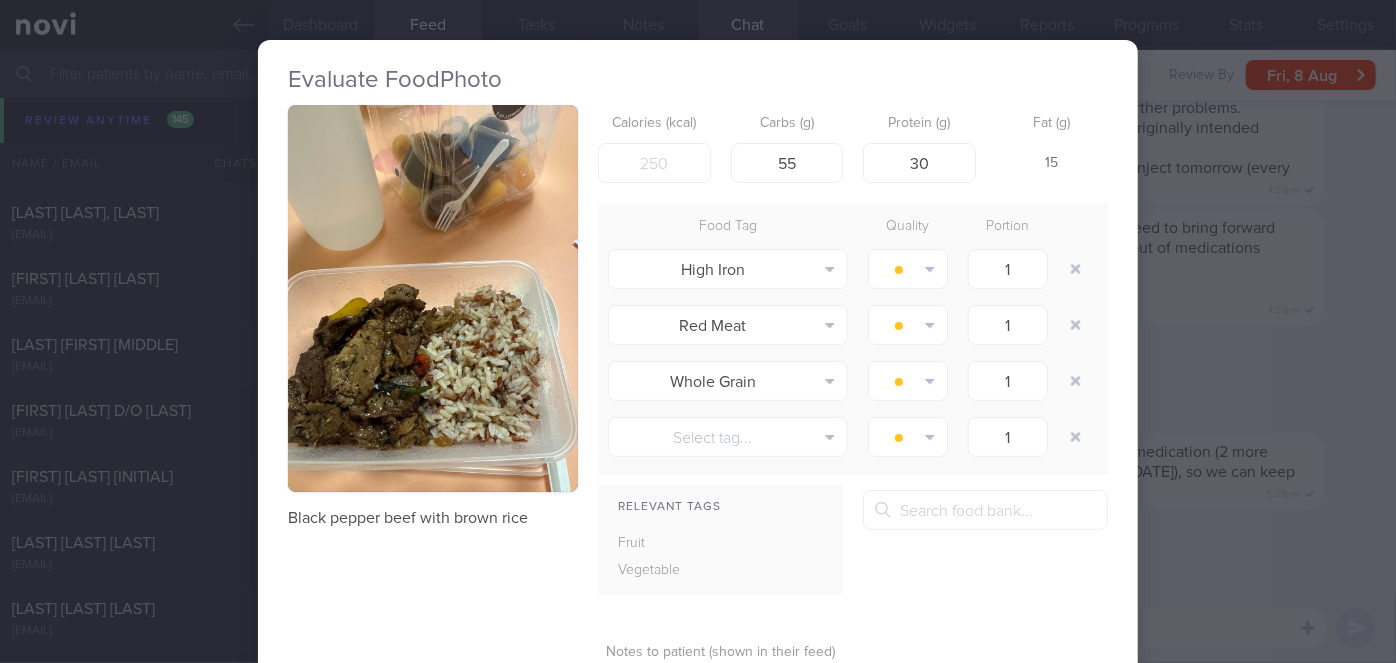 click at bounding box center (433, 298) 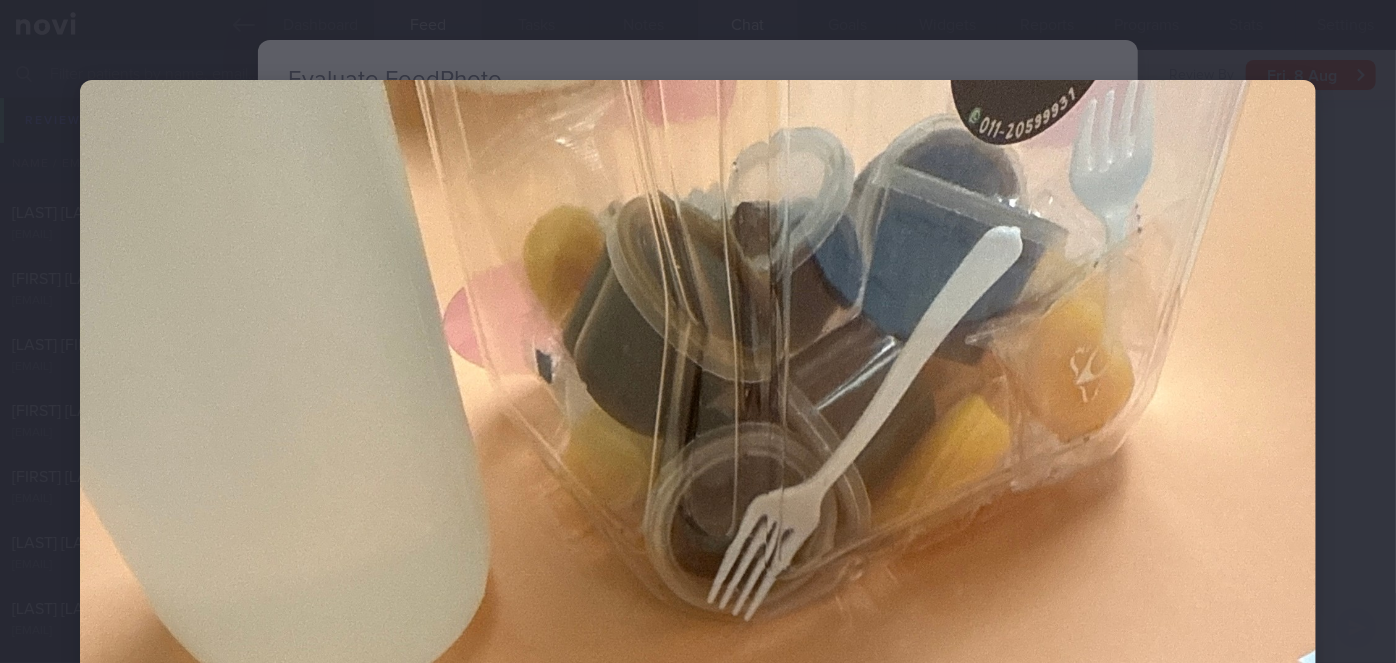 click at bounding box center [698, 904] 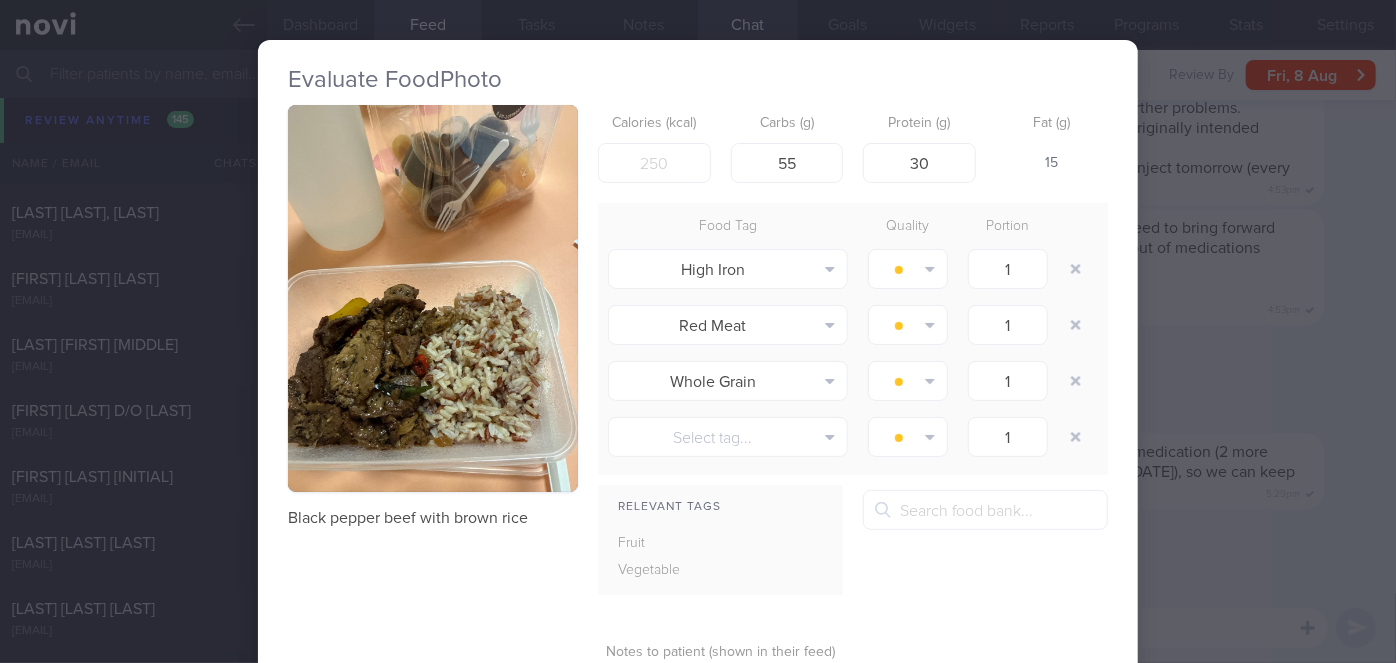 click on "Evaluate Food  Photo
Black pepper beef with brown rice
Calories (kcal)
475
Carbs (g)
55
Protein (g)
30
Fat (g)
15
Food Tag
Quality
Portion
High Iron
Alcohol
Fried
Fruit
Healthy Fats
High Calcium
High Cholesterol
High Fat" at bounding box center (698, 420) 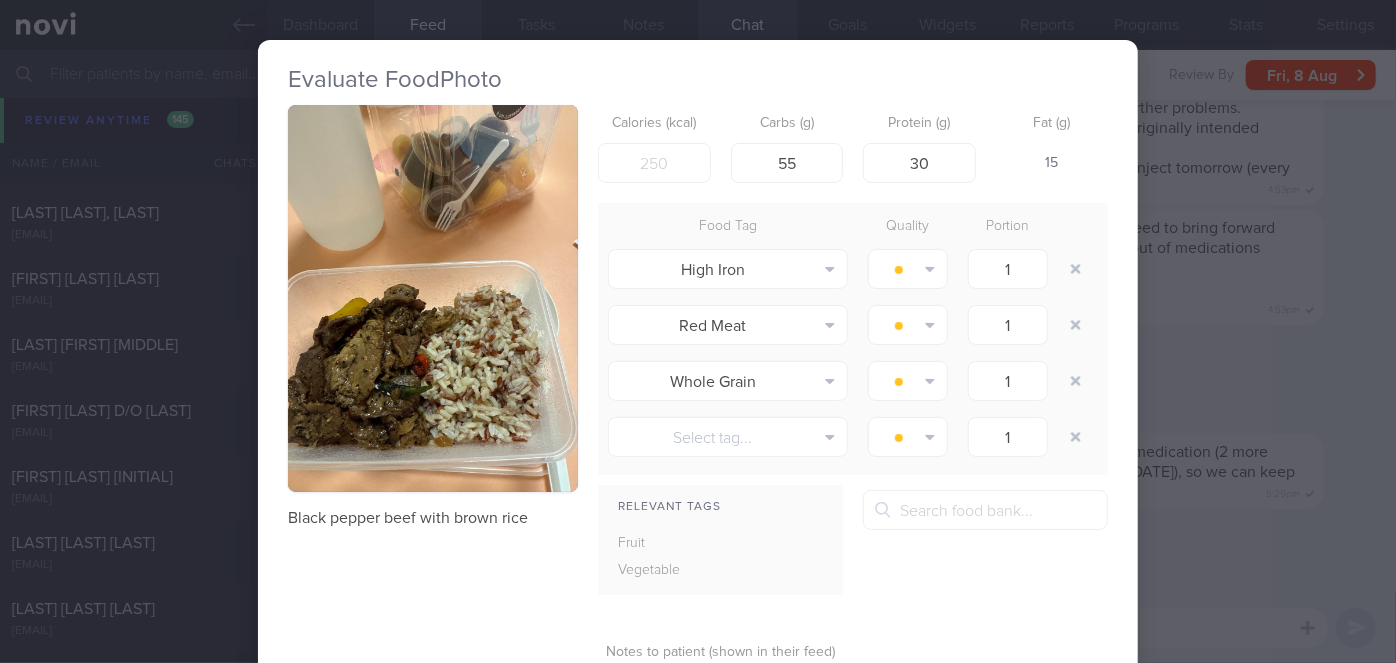 click on "Evaluate Food  Photo
Black pepper beef with brown rice
Calories (kcal)
475
Carbs (g)
55
Protein (g)
30
Fat (g)
15
Food Tag
Quality
Portion
High Iron
Alcohol
Fried
Fruit
Healthy Fats
High Calcium
High Cholesterol
High Fat" at bounding box center (698, 331) 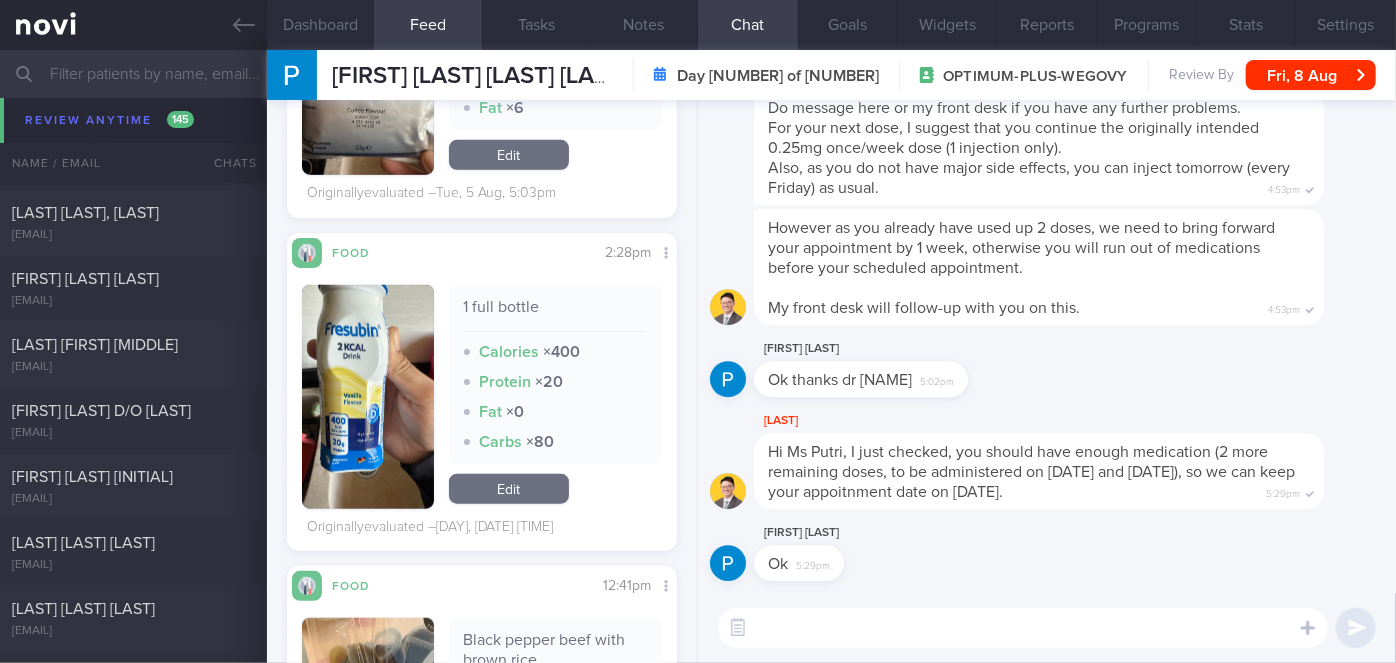 scroll, scrollTop: 784, scrollLeft: 0, axis: vertical 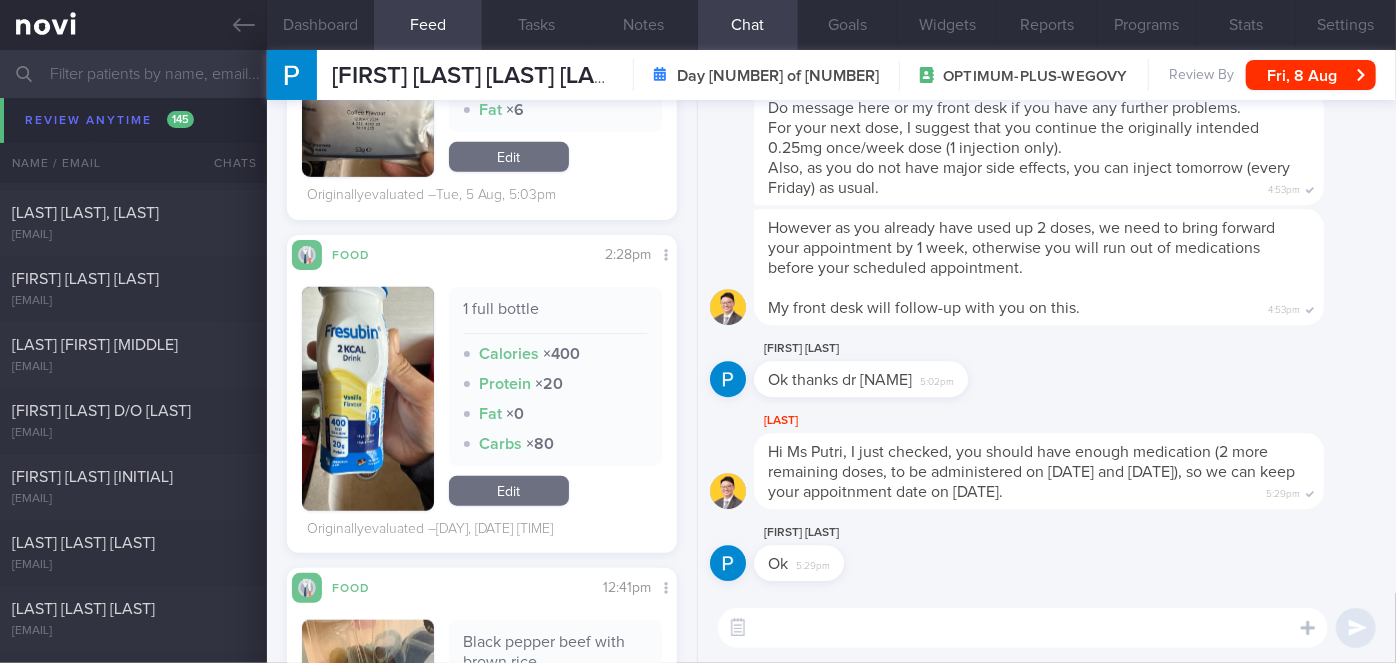 click at bounding box center (368, 399) 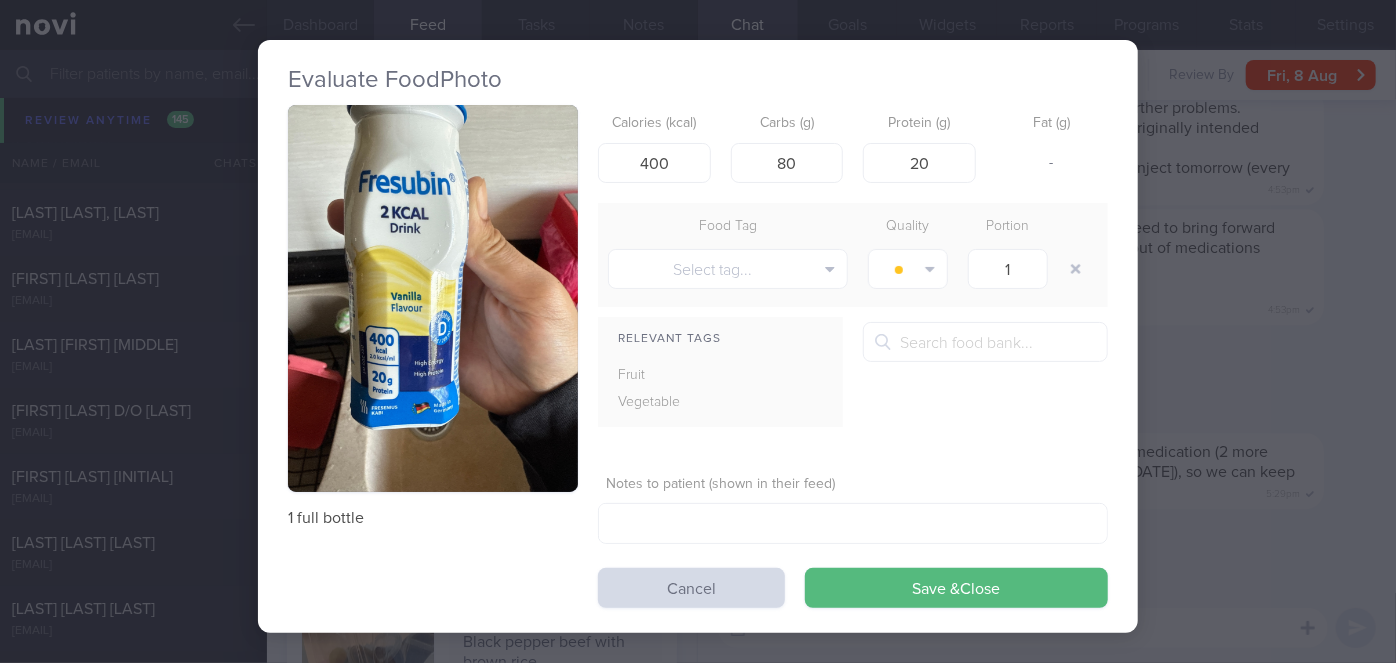 click at bounding box center [433, 298] 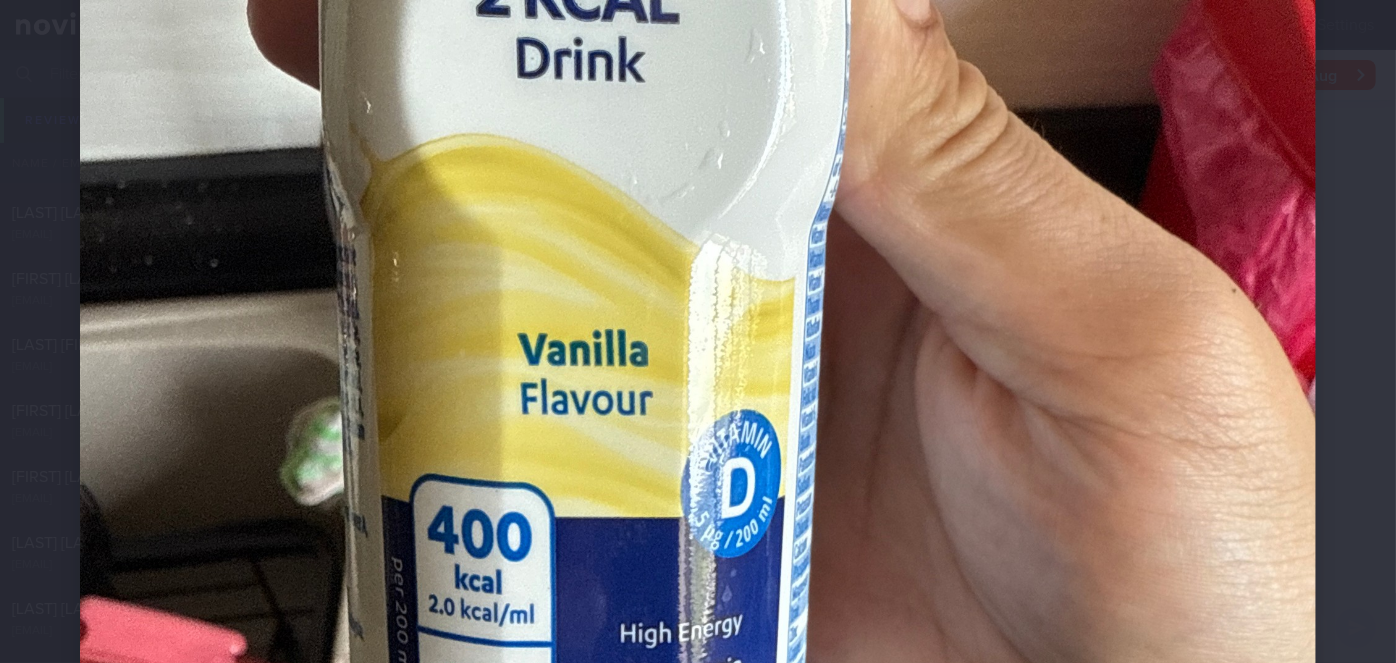 scroll, scrollTop: 909, scrollLeft: 0, axis: vertical 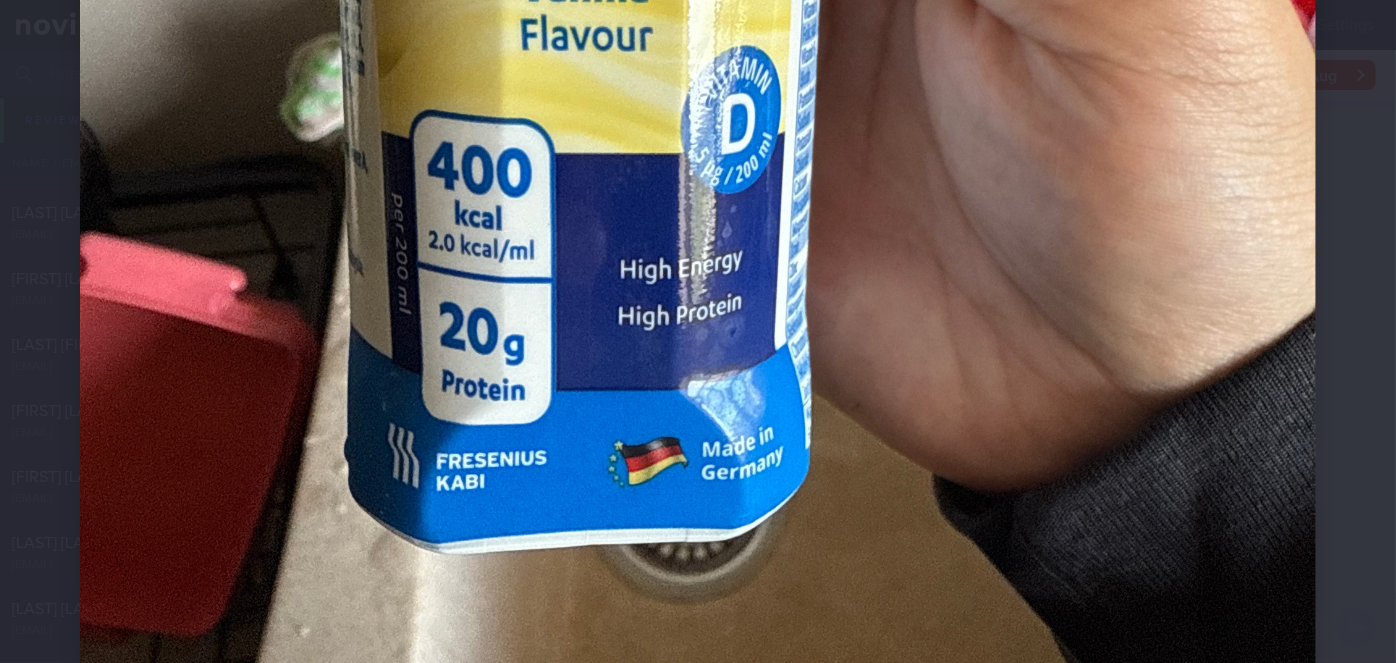 click at bounding box center [698, -5] 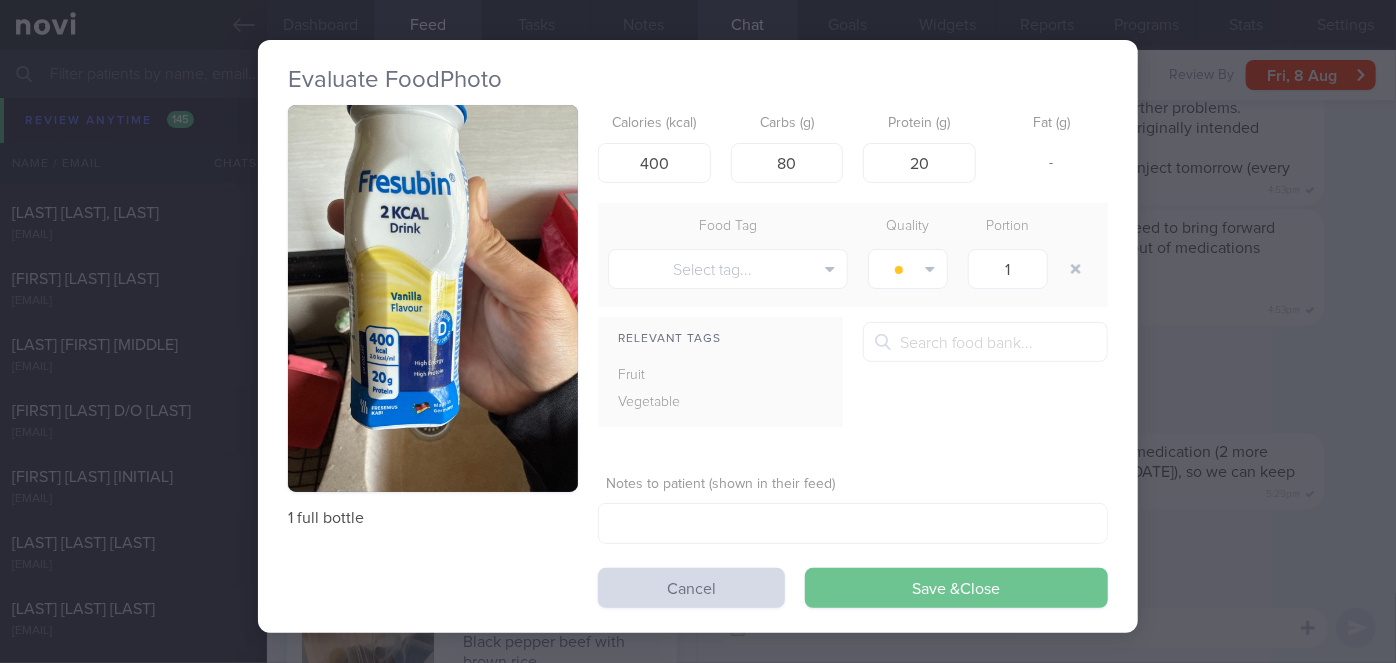 click on "Save &
Close" at bounding box center [956, 588] 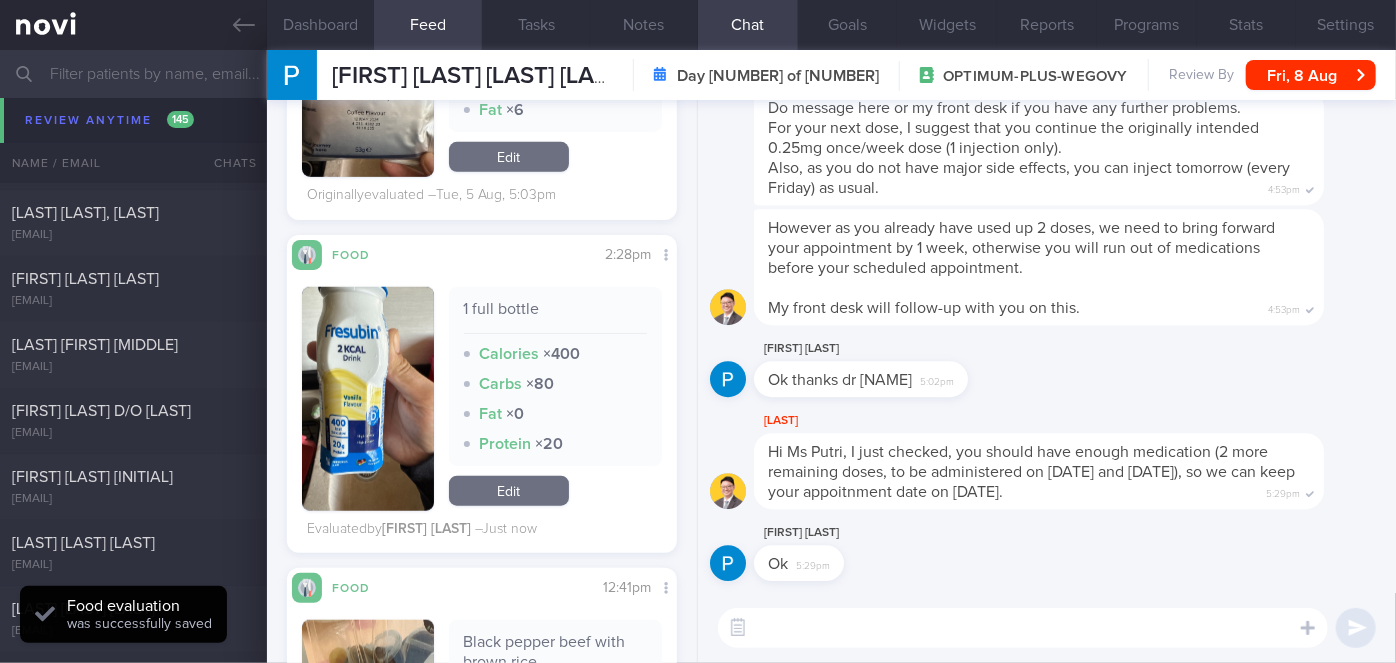 click at bounding box center [698, 74] 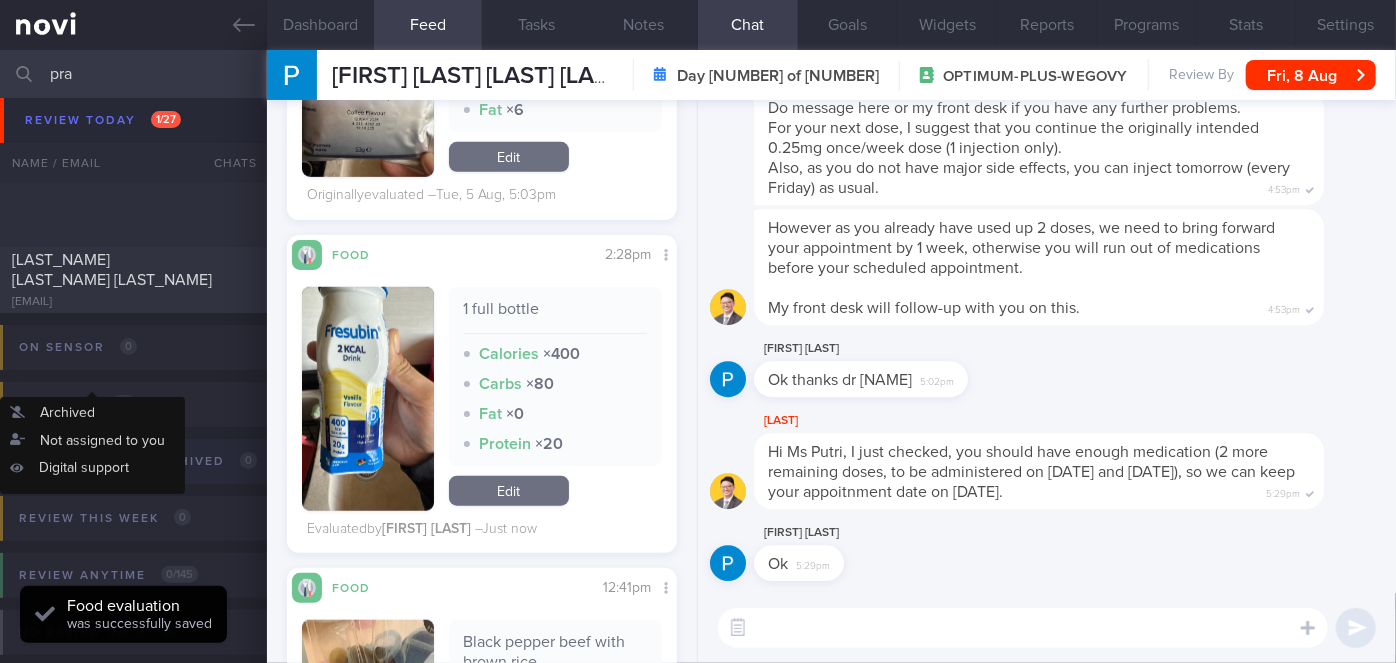 scroll, scrollTop: 0, scrollLeft: 0, axis: both 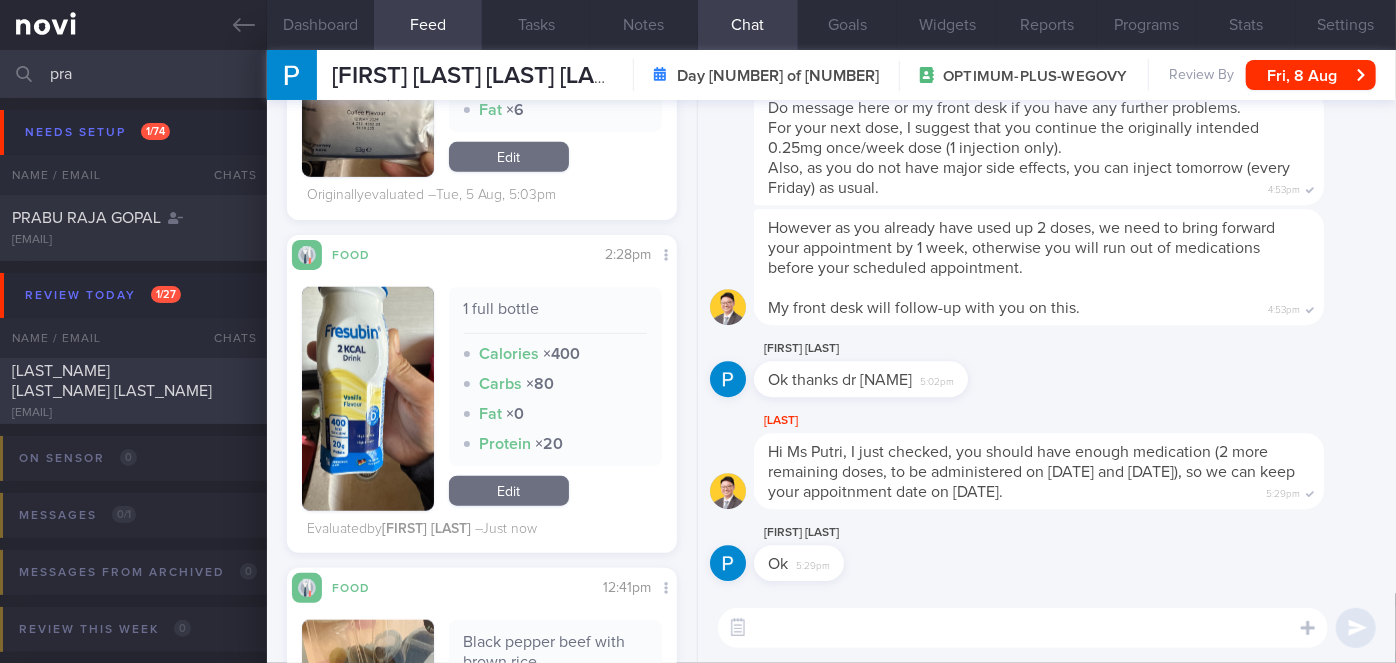 type on "pra" 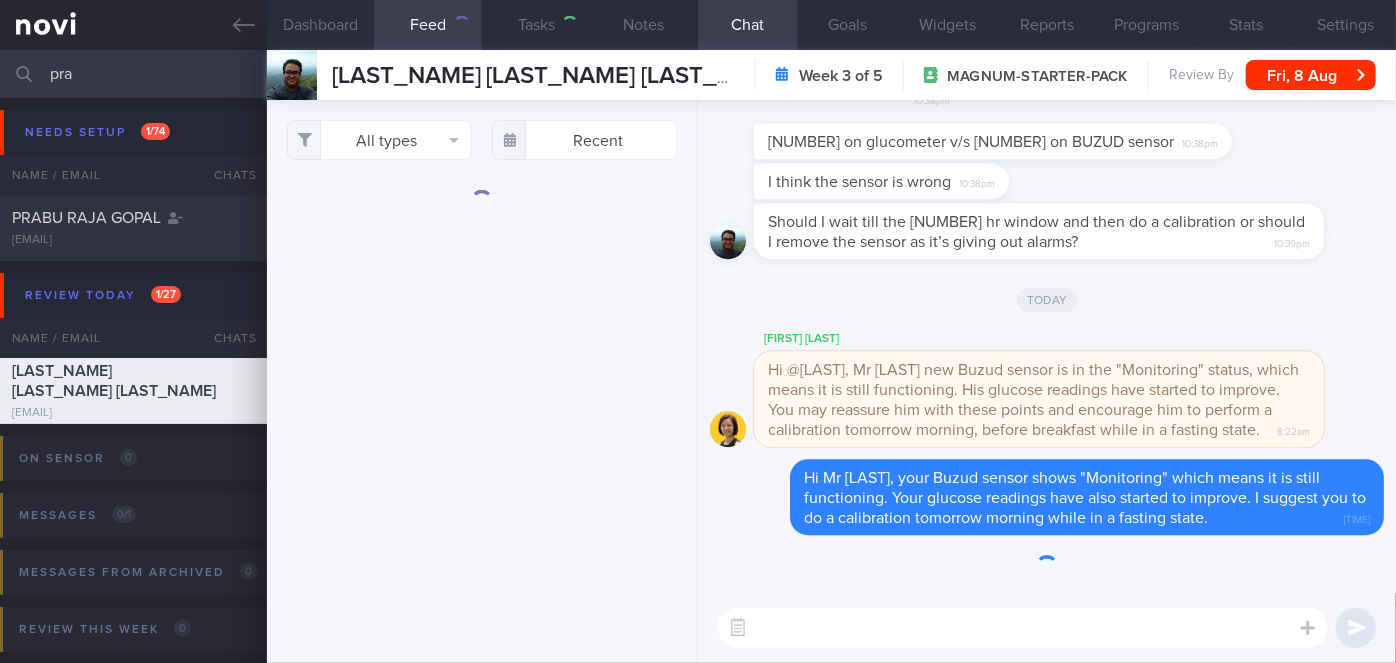 checkbox on "true" 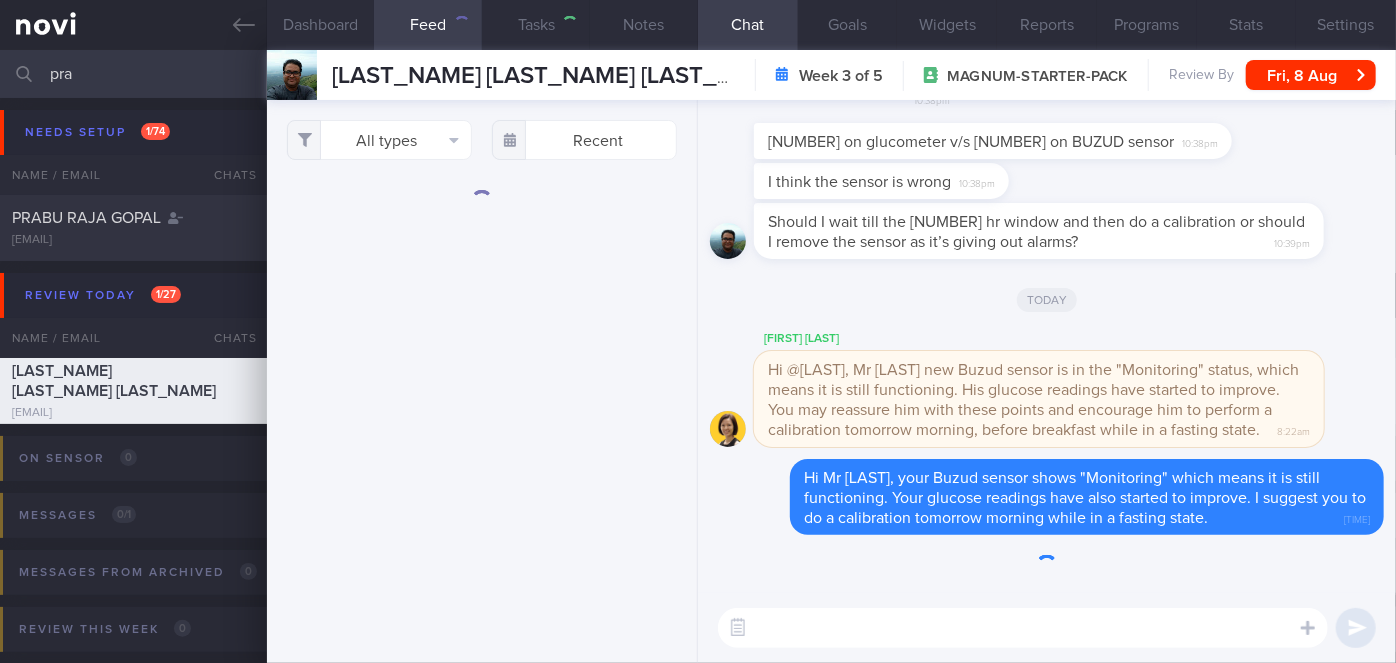scroll, scrollTop: 0, scrollLeft: 0, axis: both 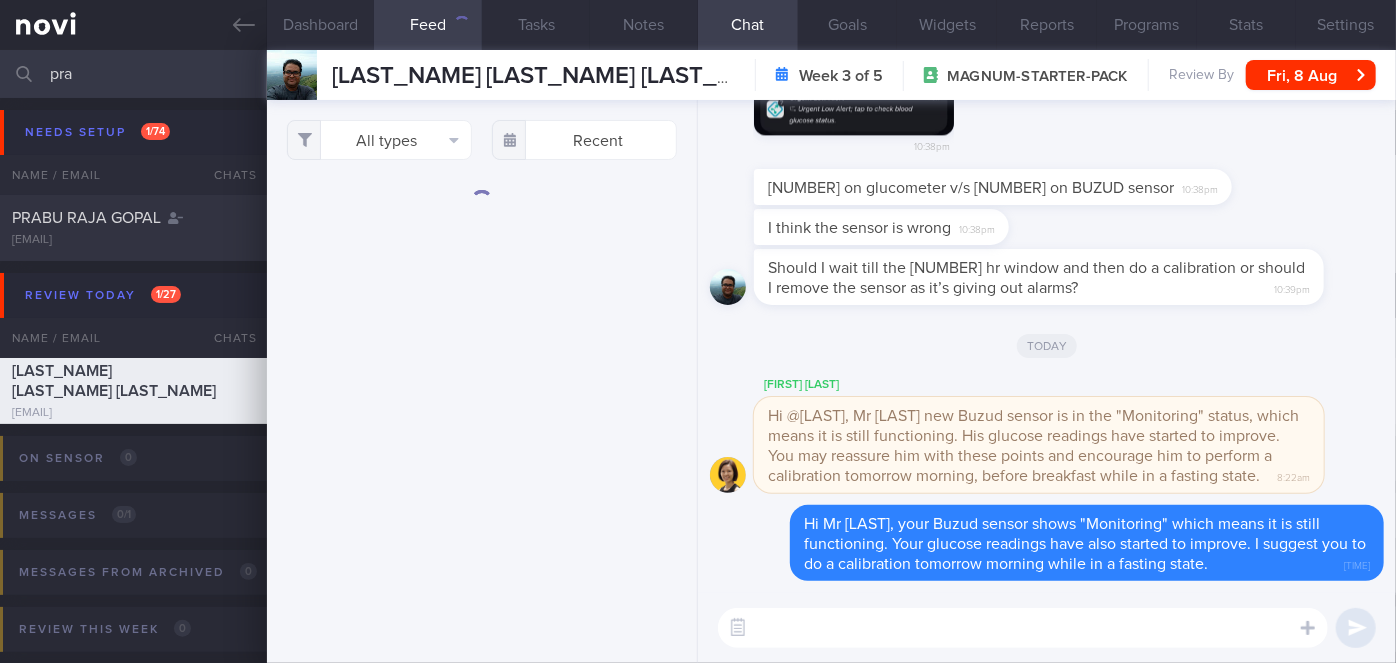 click on "pra" at bounding box center [698, 74] 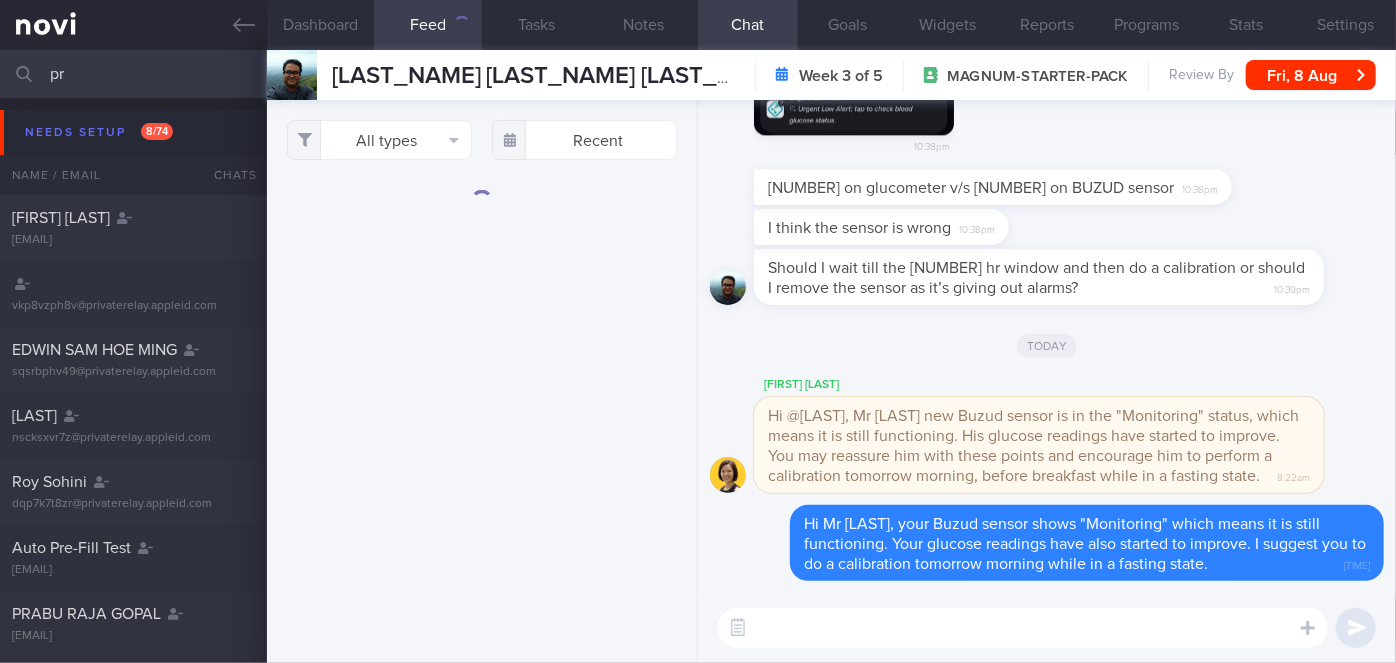 type on "p" 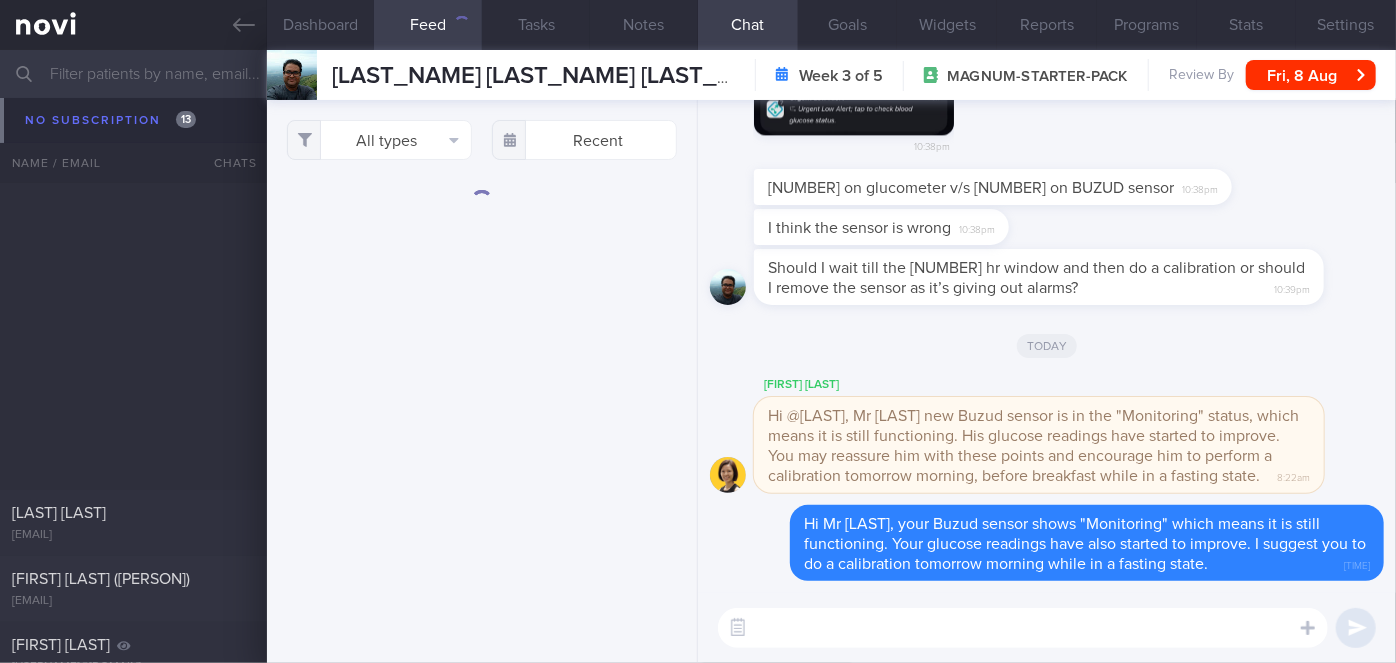 scroll, scrollTop: 17373, scrollLeft: 0, axis: vertical 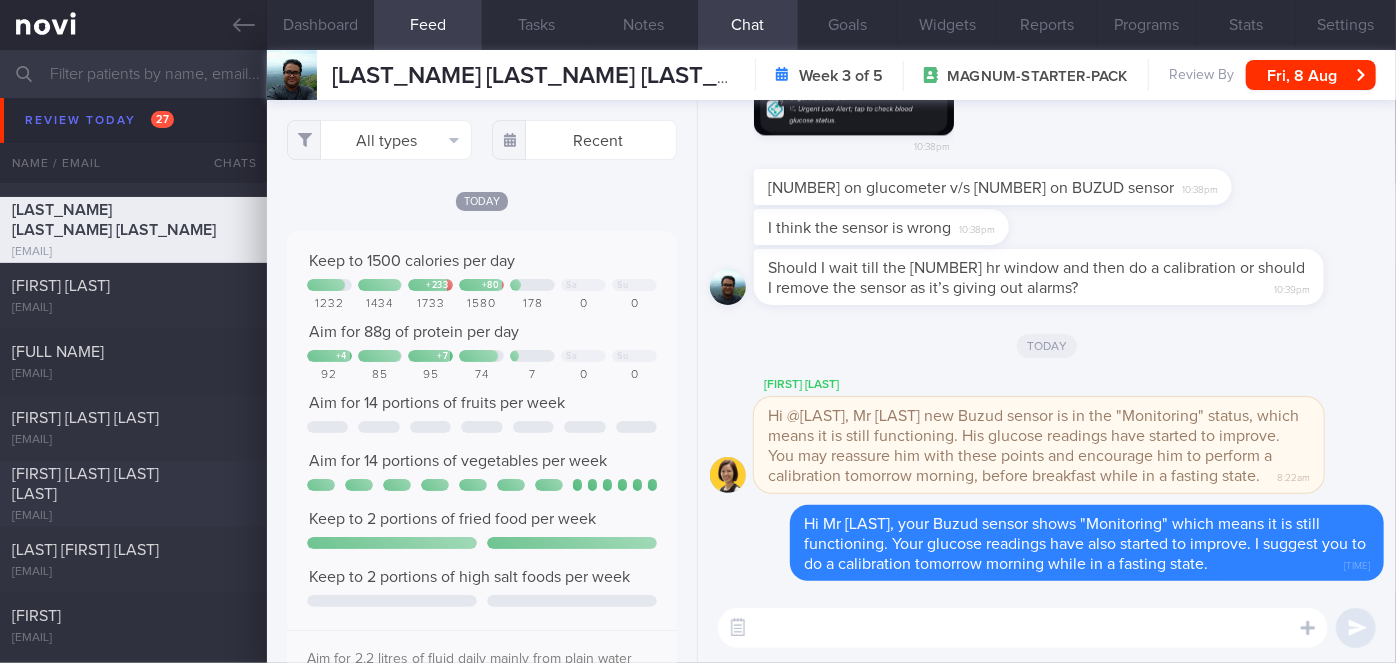 type 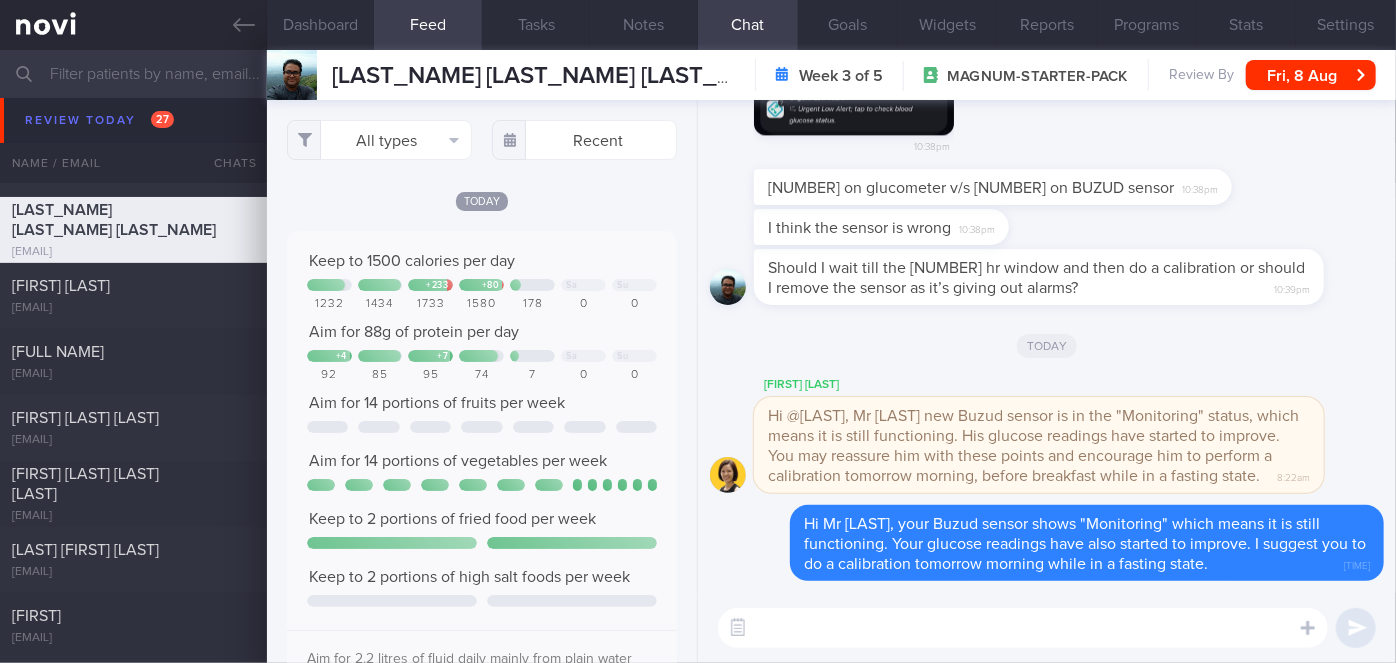 checkbox on "false" 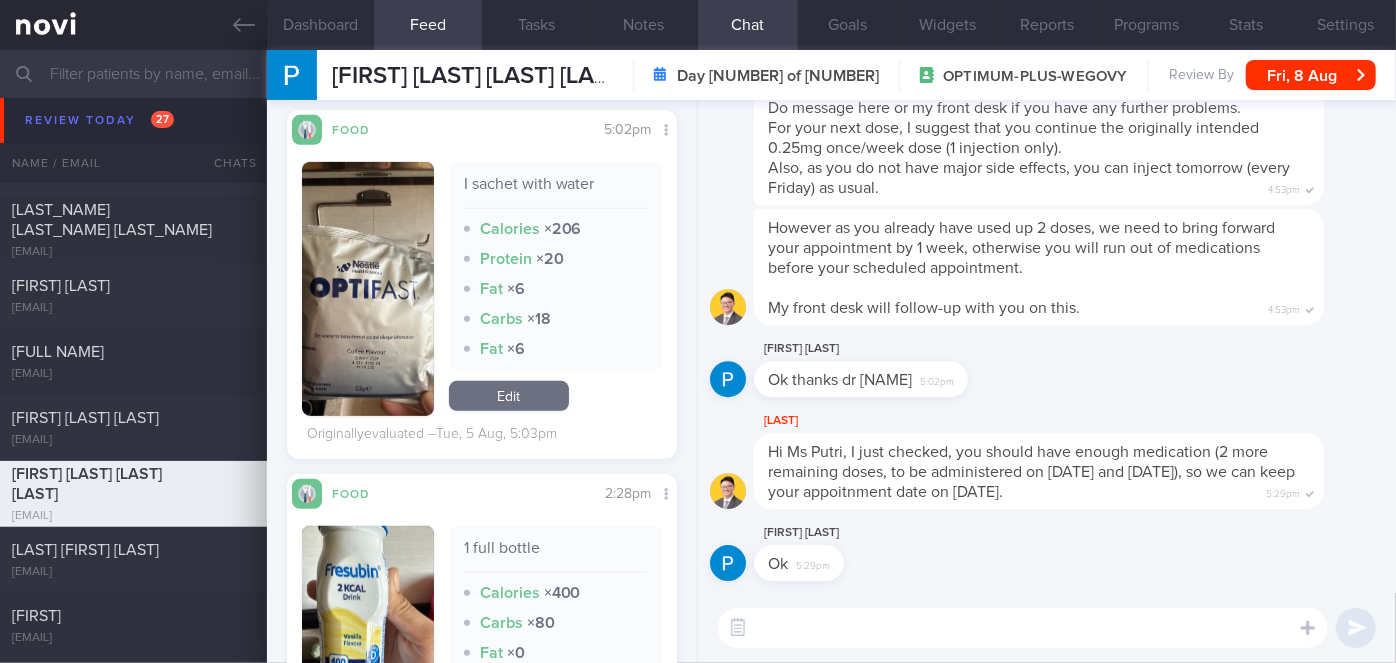 scroll, scrollTop: 0, scrollLeft: 0, axis: both 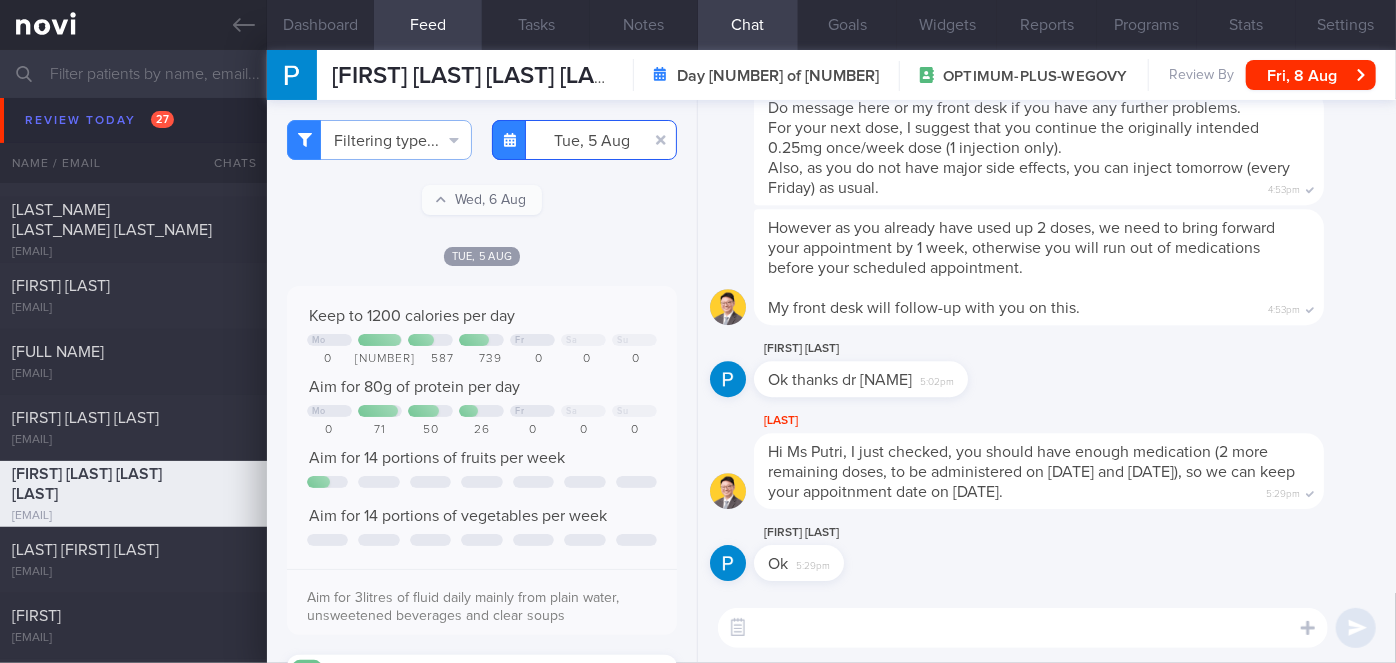 click on "2025-08-05" at bounding box center (584, 140) 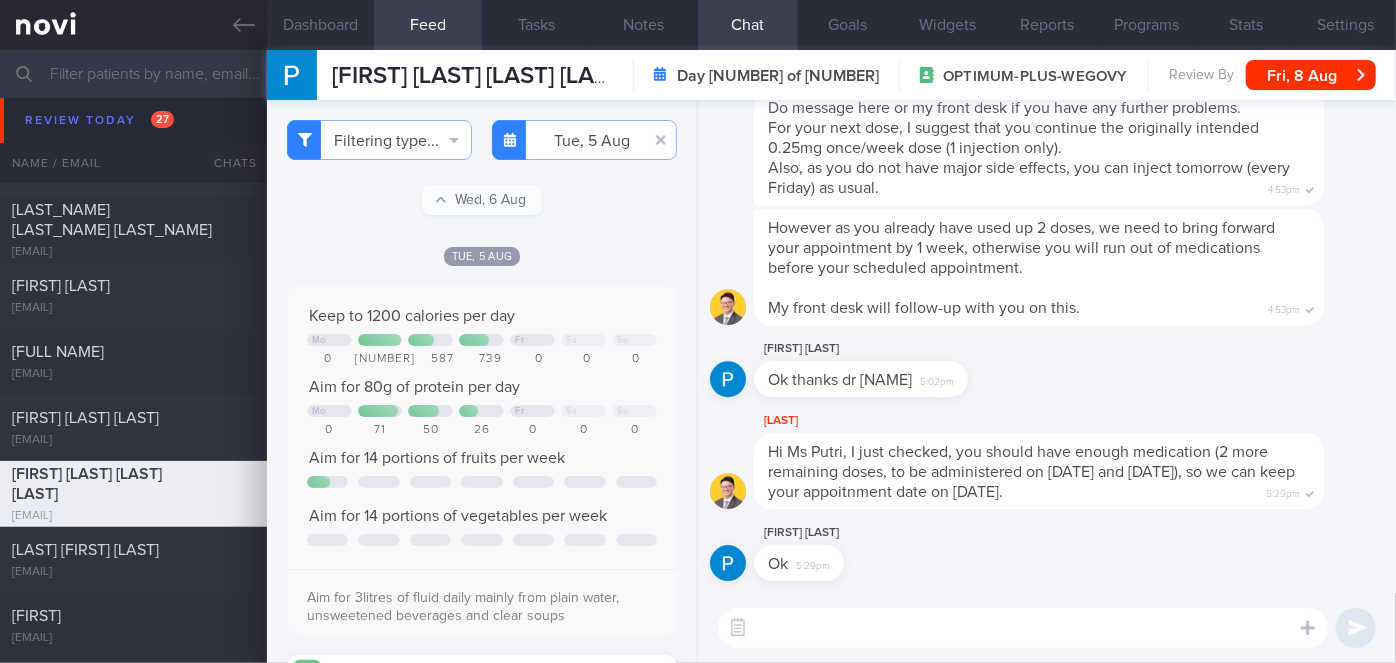 click on "Filtering type...
Food
Activity
Glucose
Weight
Medicine
Blood Pressure
CGM Install
[DAY], [DATE] [MONTH]
2025-[MONTH]-[DATE]
[DAY], [DATE] [MONTH]
[DAY], [DATE] [MONTH]" at bounding box center [482, 381] 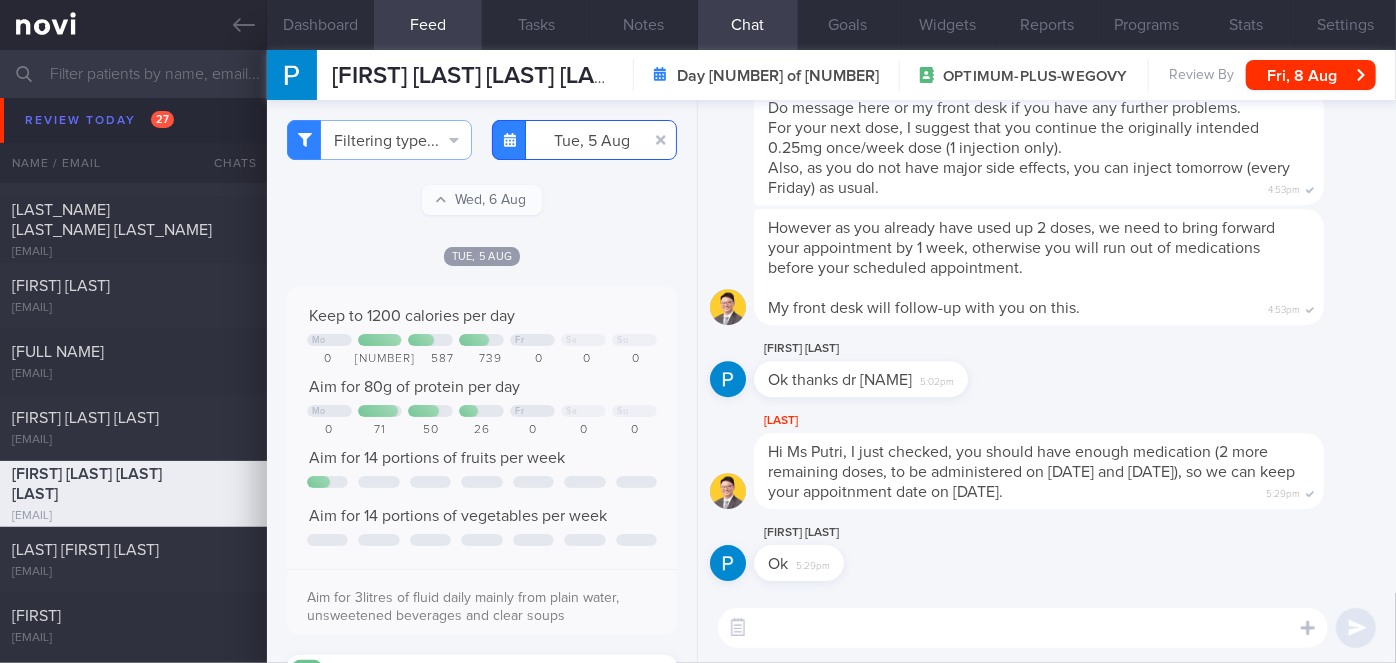 click on "2025-08-05" at bounding box center (584, 140) 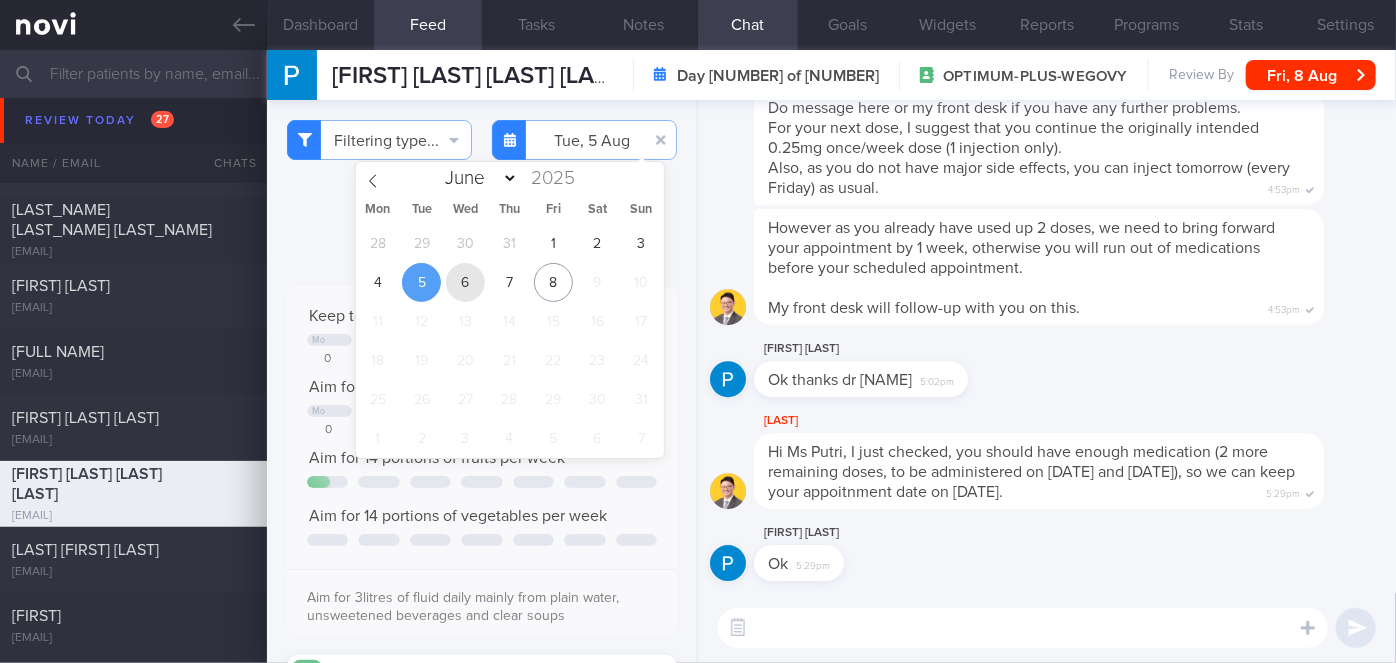 click on "6" at bounding box center (465, 282) 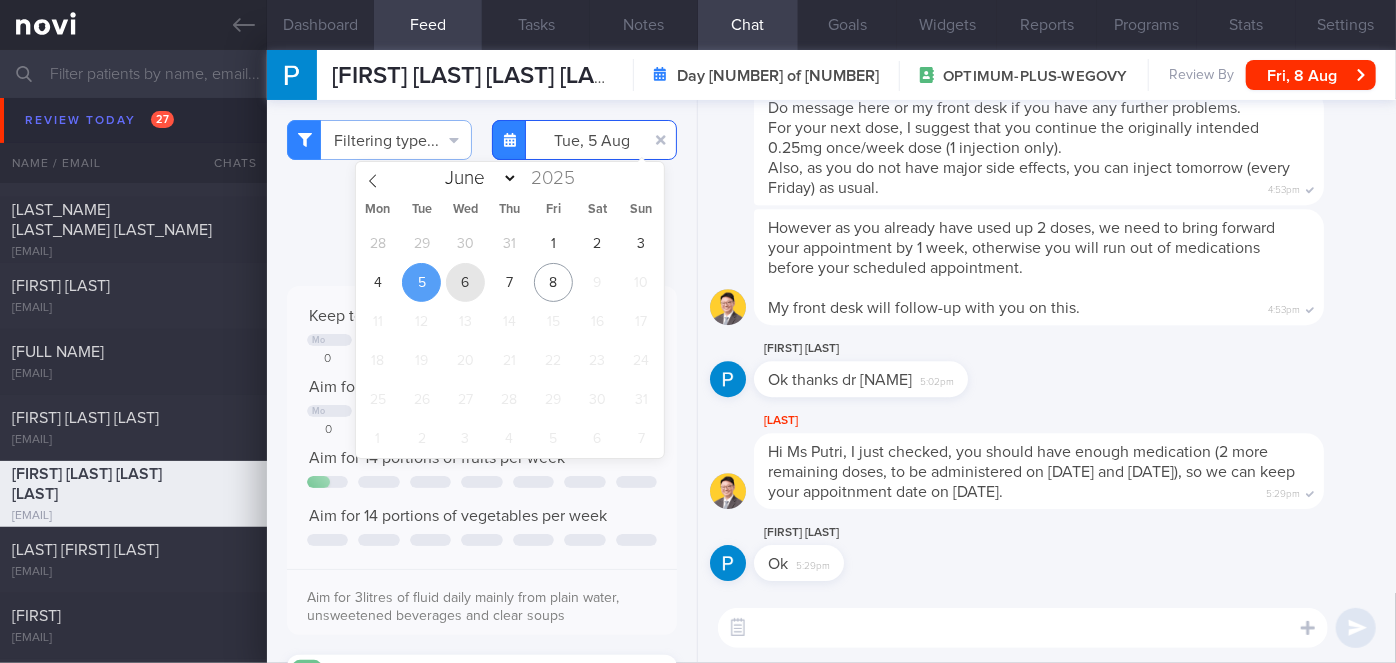 type on "2025-08-06" 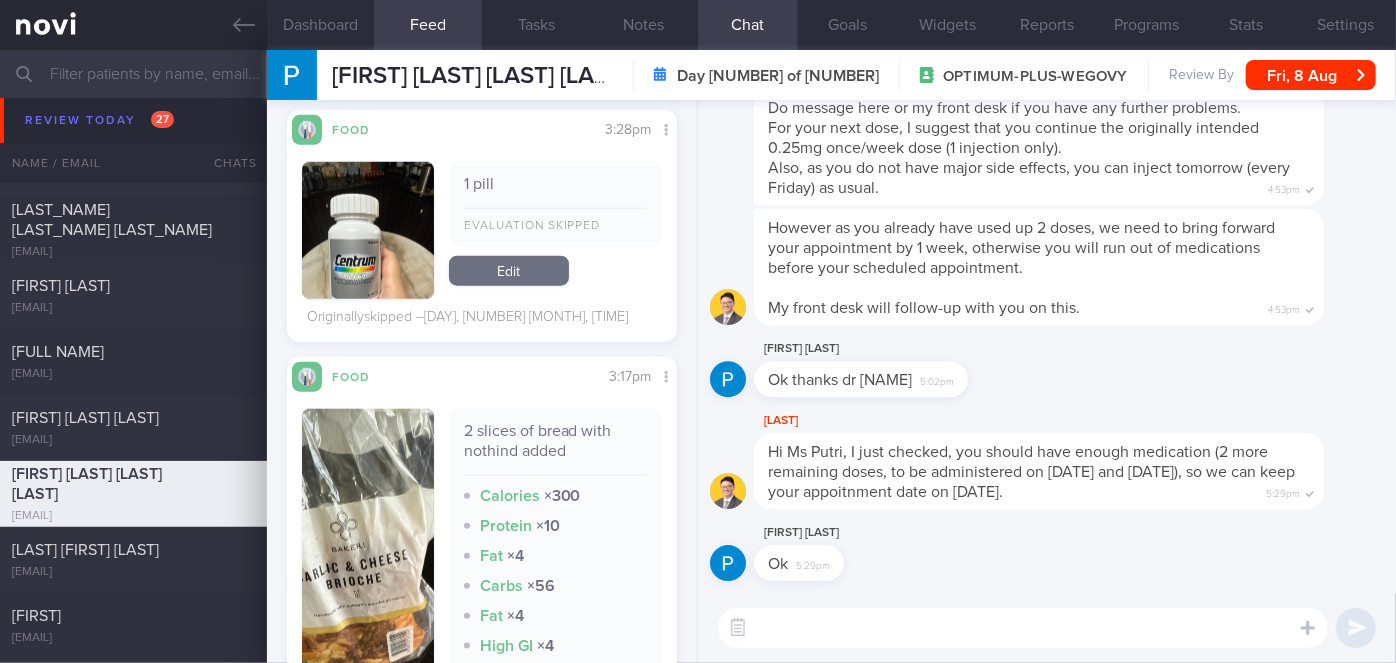 scroll, scrollTop: 1181, scrollLeft: 0, axis: vertical 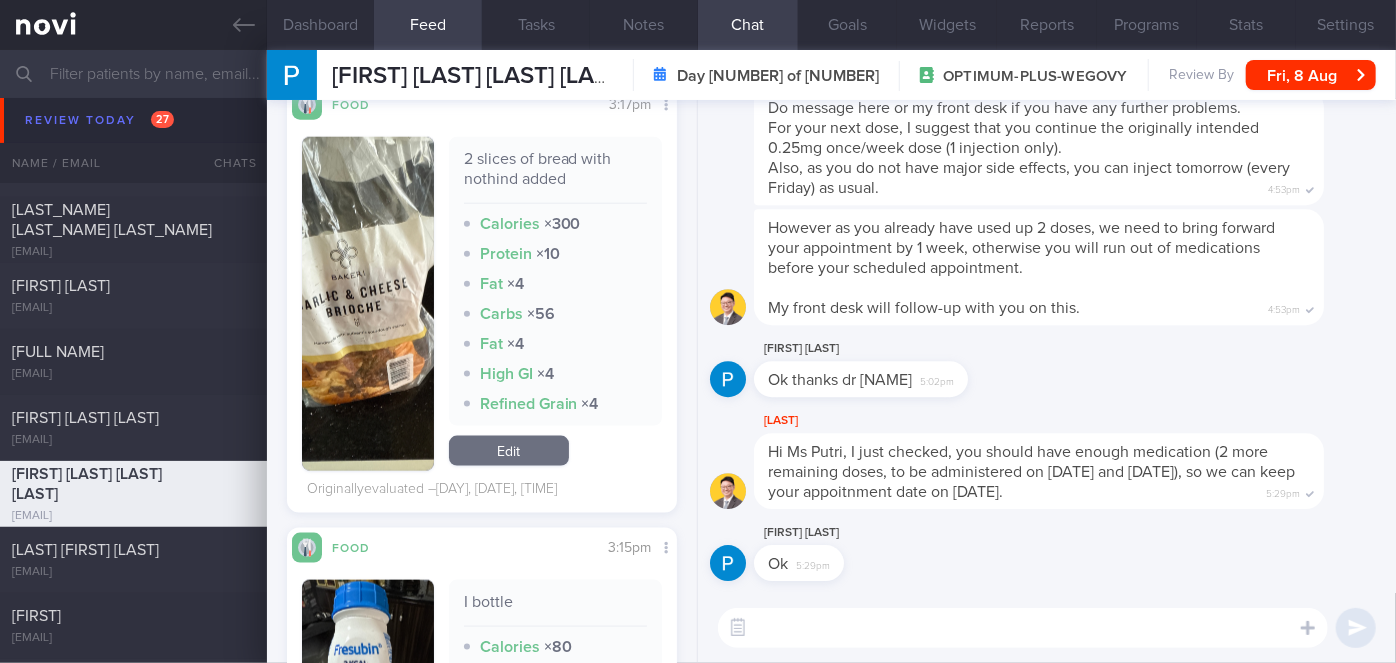 click at bounding box center (368, 304) 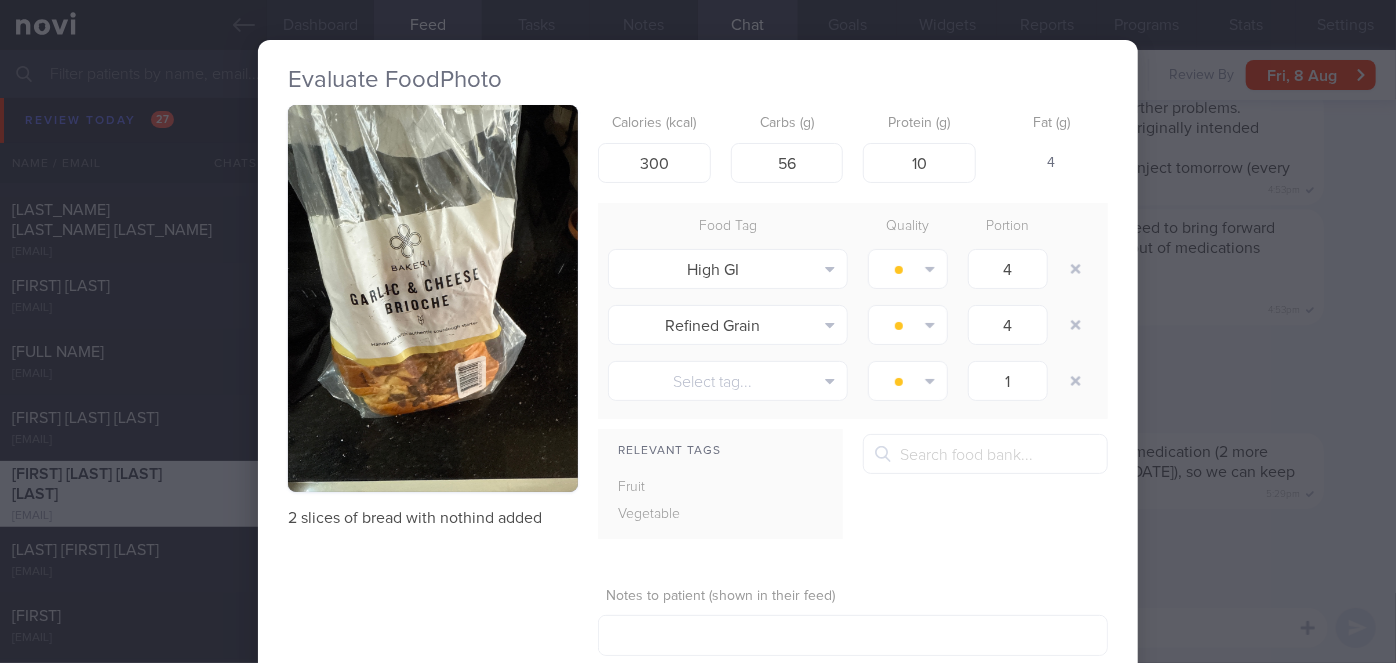 type 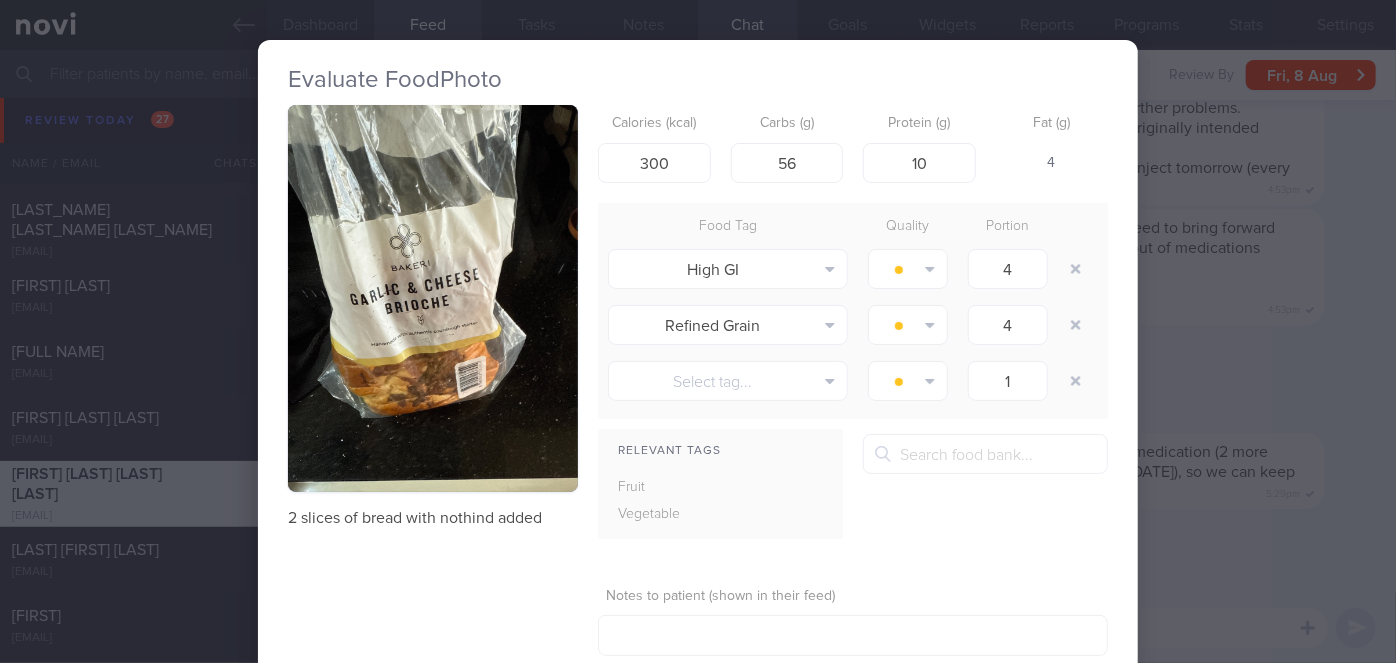 click on "Evaluate Food  Photo
2 slices of bread with nothind added
Calories (kcal)
300
Carbs (g)
56
Protein (g)
10
Fat (g)
4
Food Tag
Quality
Portion
High GI
Alcohol
Fried
Fruit
Healthy Fats
High Calcium
High Cholesterol
High Fat" at bounding box center [698, 331] 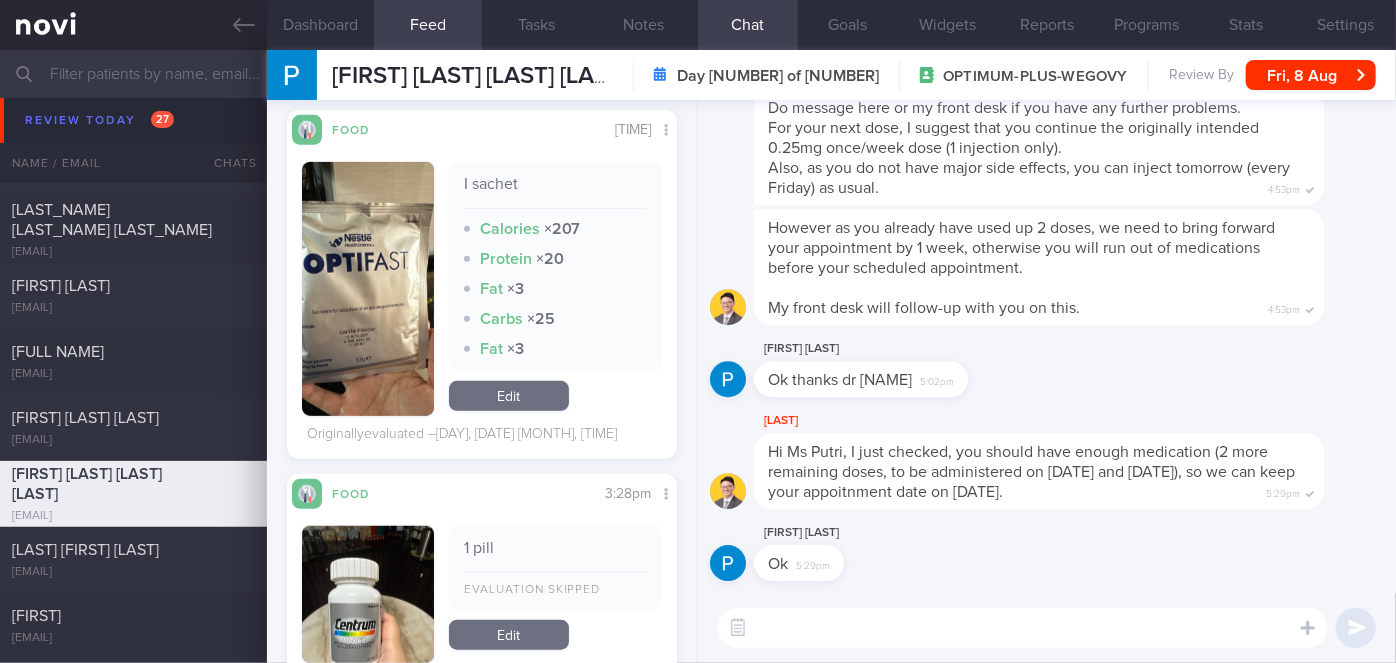 scroll, scrollTop: 0, scrollLeft: 0, axis: both 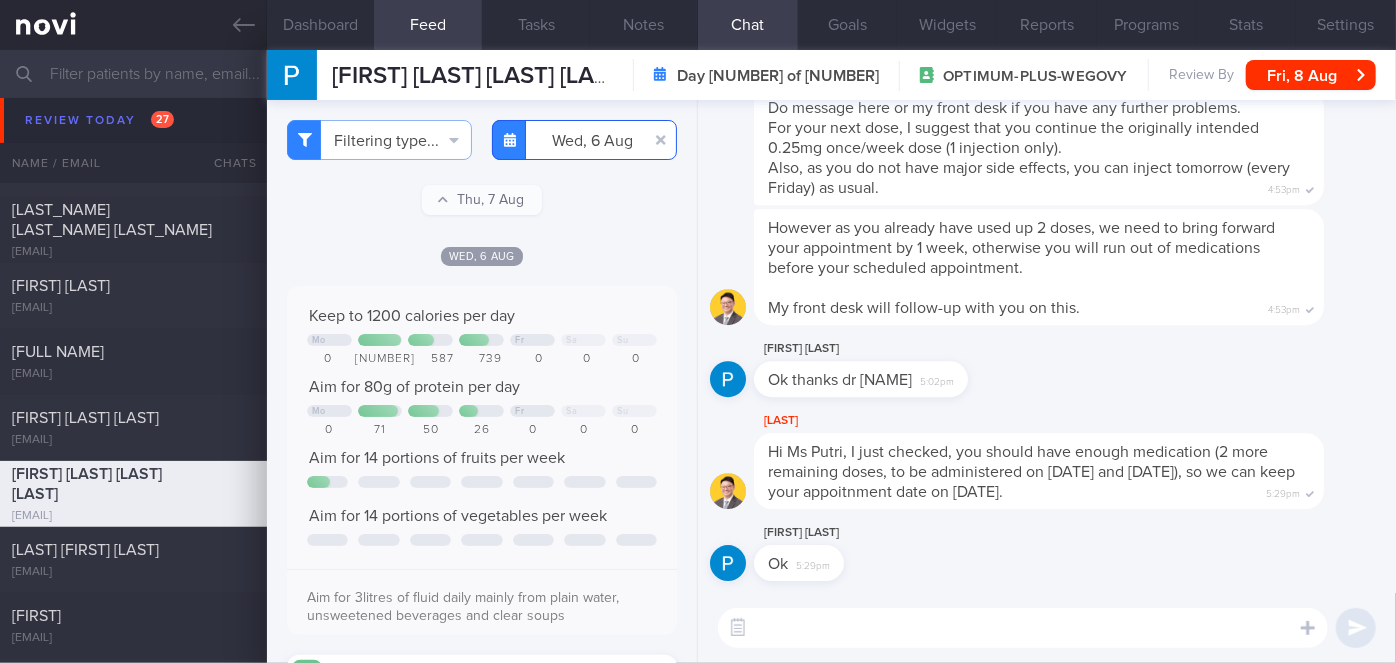 click on "2025-08-06" at bounding box center [584, 140] 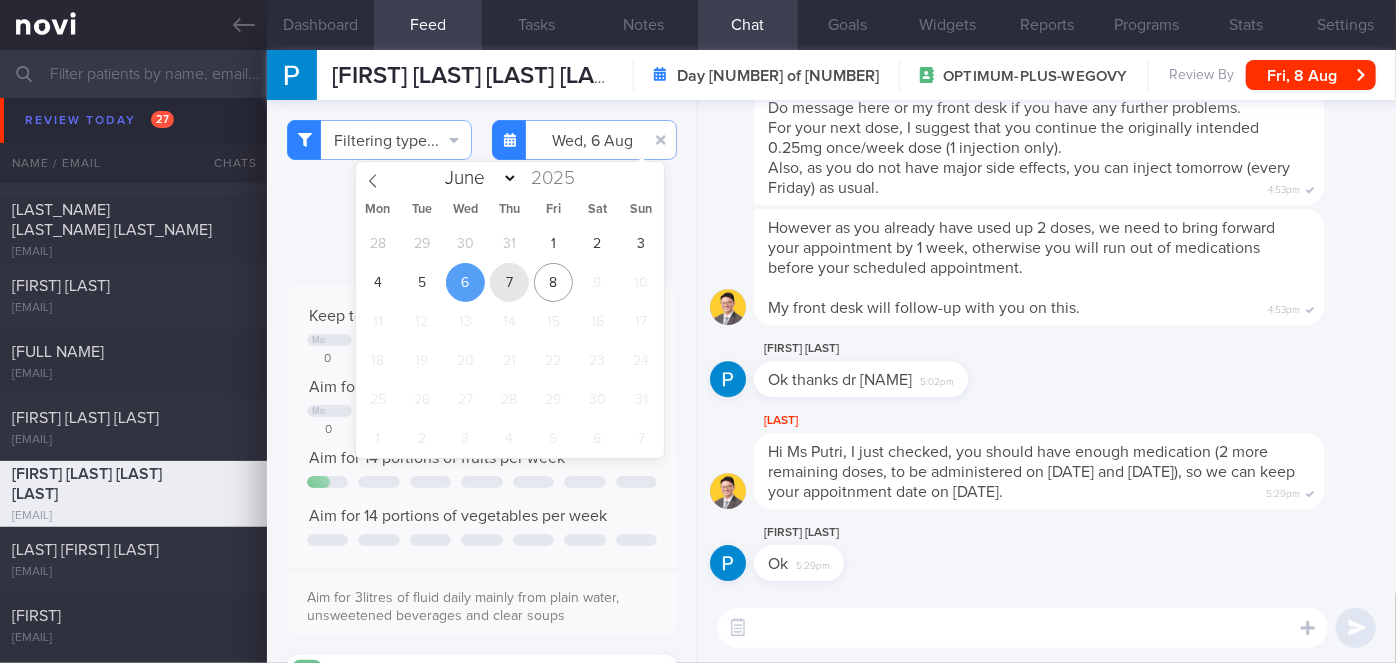drag, startPoint x: 517, startPoint y: 281, endPoint x: 666, endPoint y: 270, distance: 149.40549 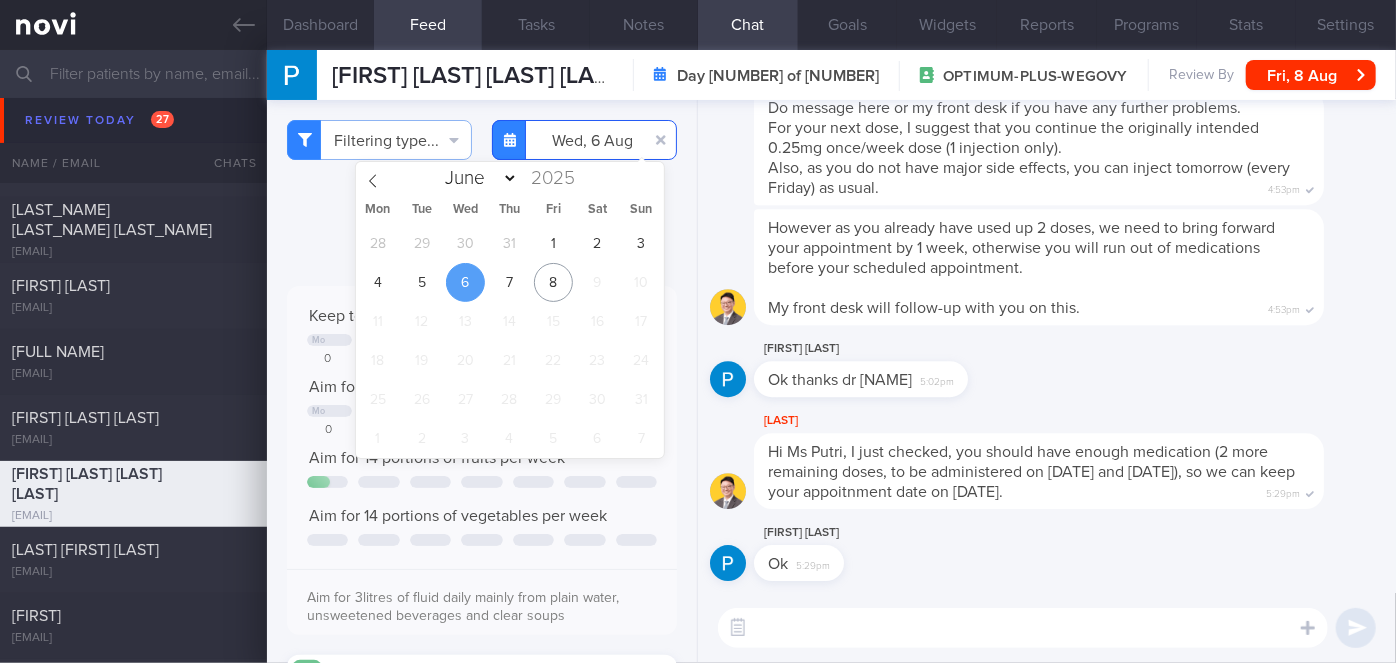 type on "[DATE]" 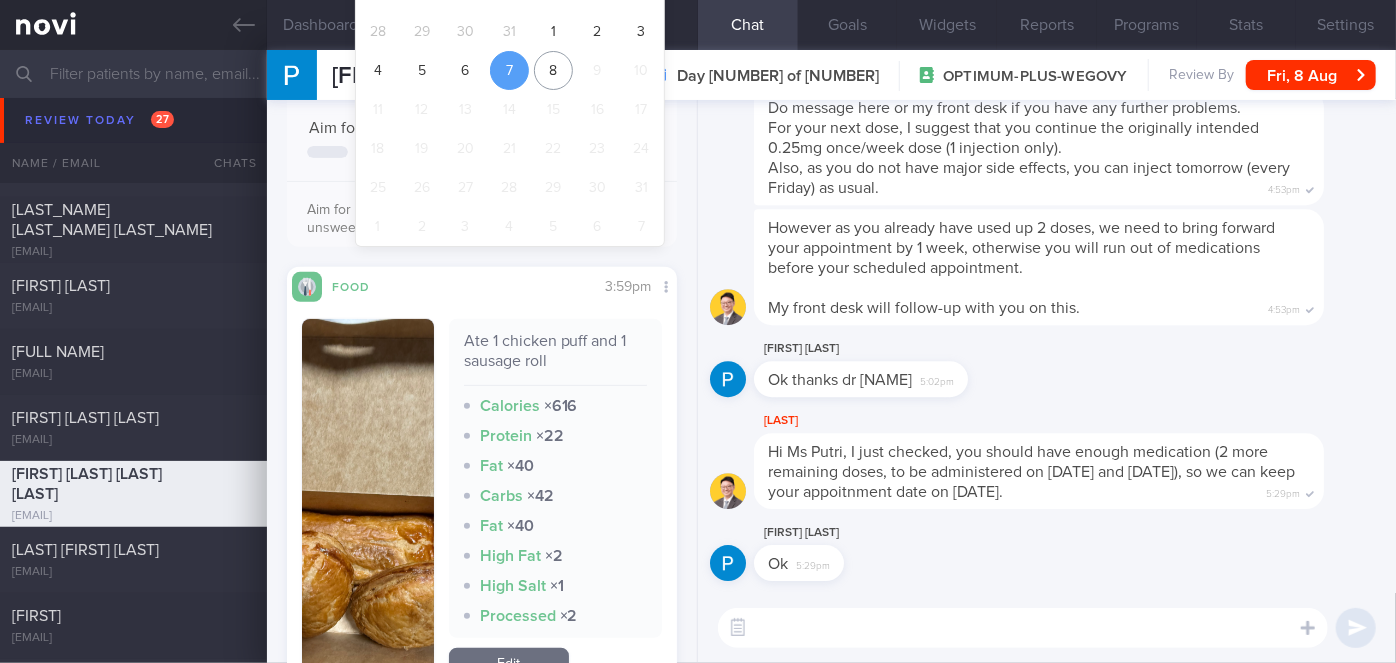 scroll, scrollTop: 454, scrollLeft: 0, axis: vertical 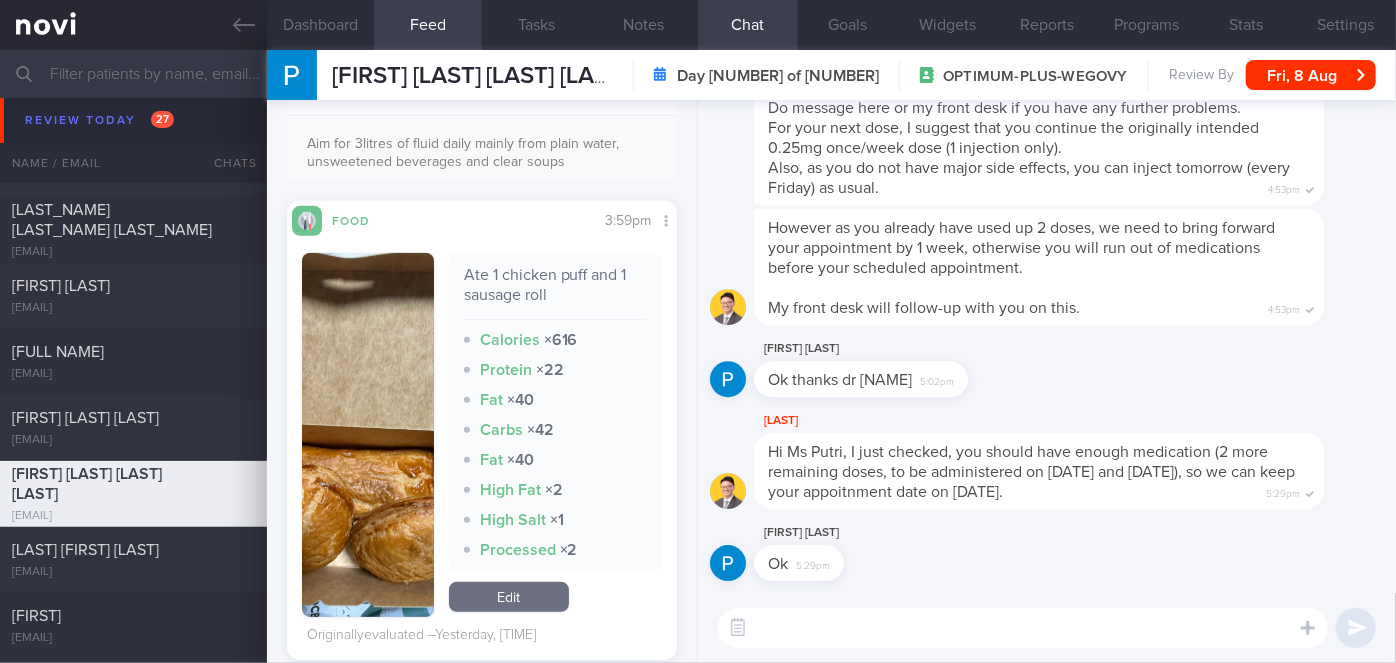 click at bounding box center (732, 187) 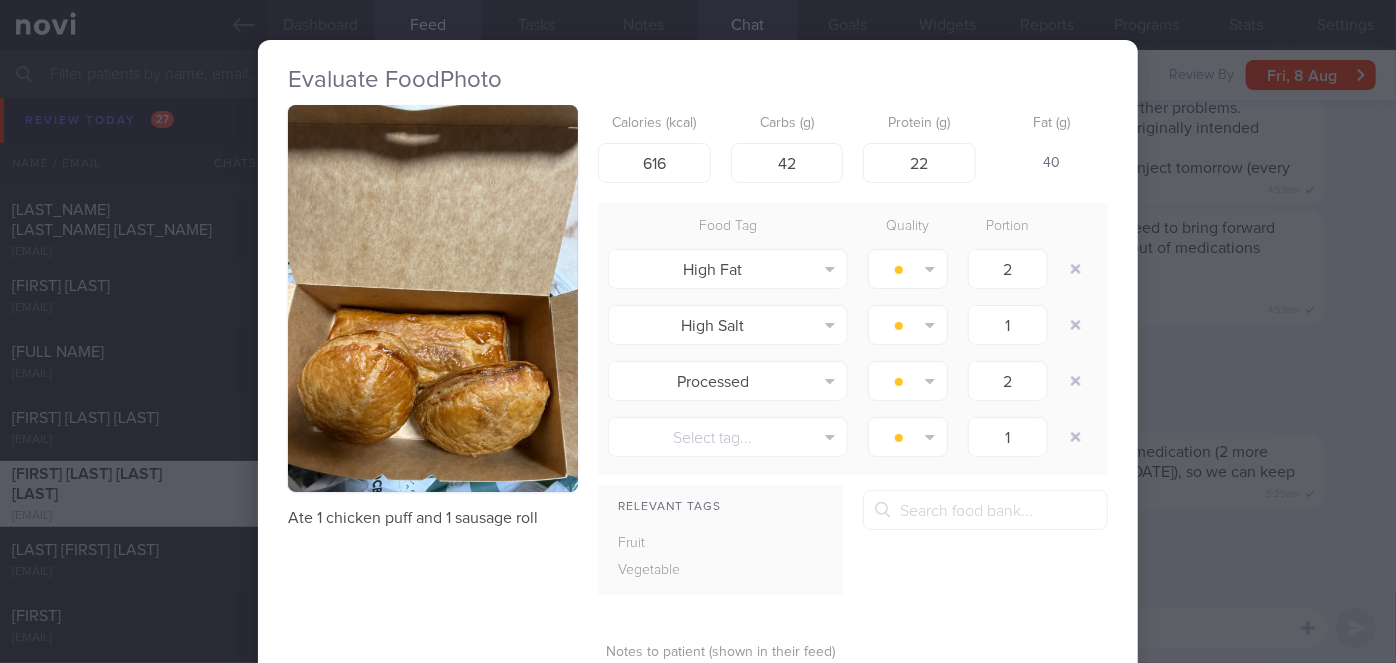 click on "Evaluate Food  Photo
Ate 1 chicken puff and 1 sausage roll
Calories (kcal)
616
Carbs (g)
42
Protein (g)
22
Fat (g)
40
Food Tag
Quality
Portion
High Fat
Alcohol
Fried
Fruit
Healthy Fats
High Calcium
High Cholesterol
High Fat" at bounding box center [698, 331] 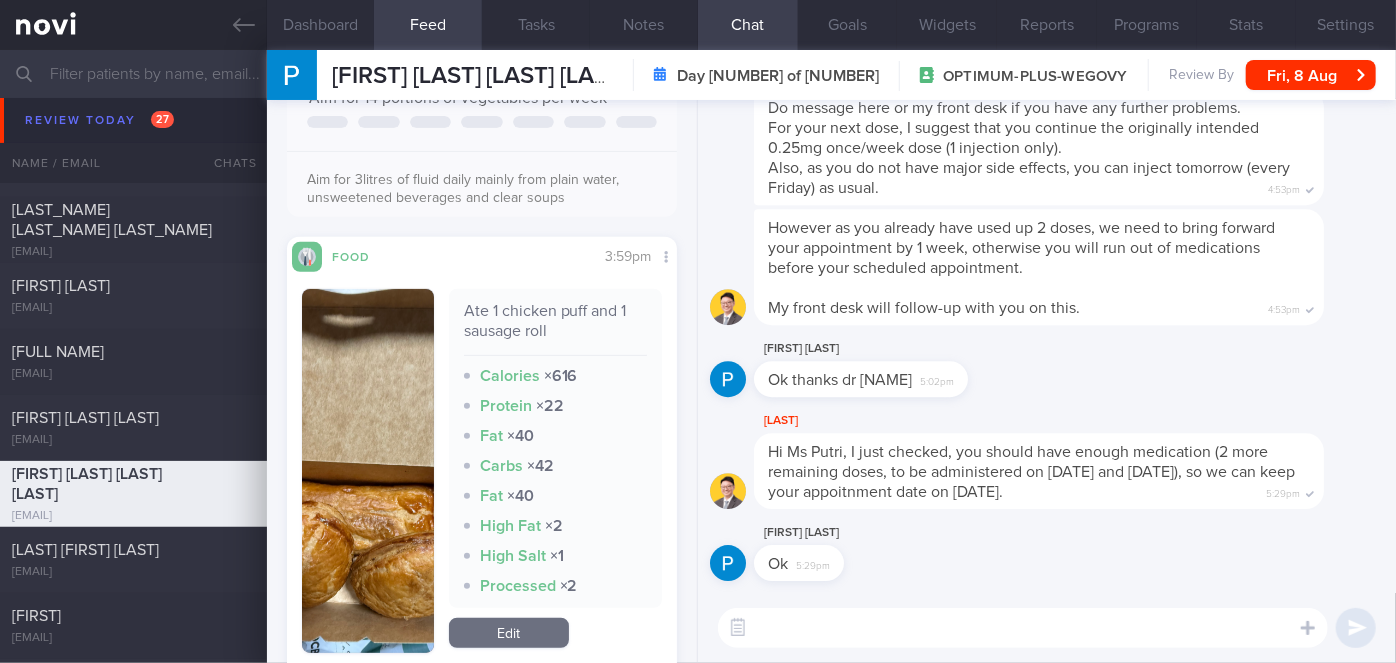 scroll, scrollTop: 0, scrollLeft: 0, axis: both 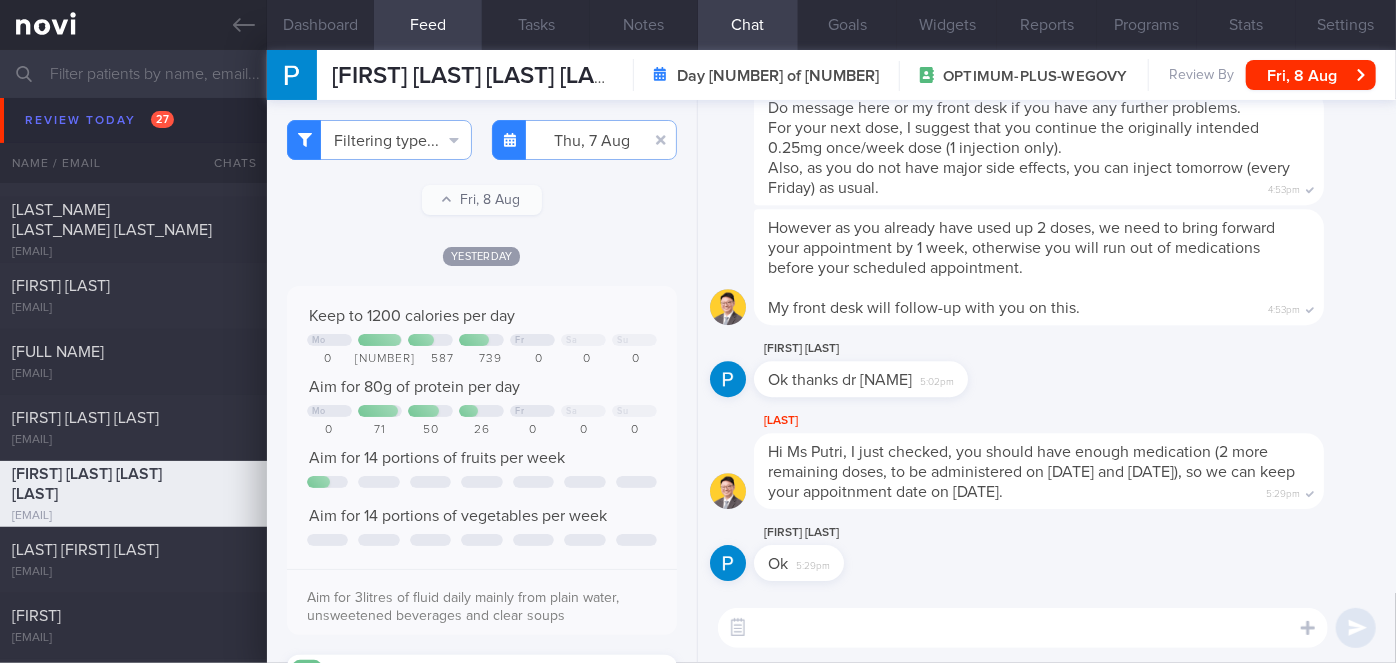 click at bounding box center (1023, 628) 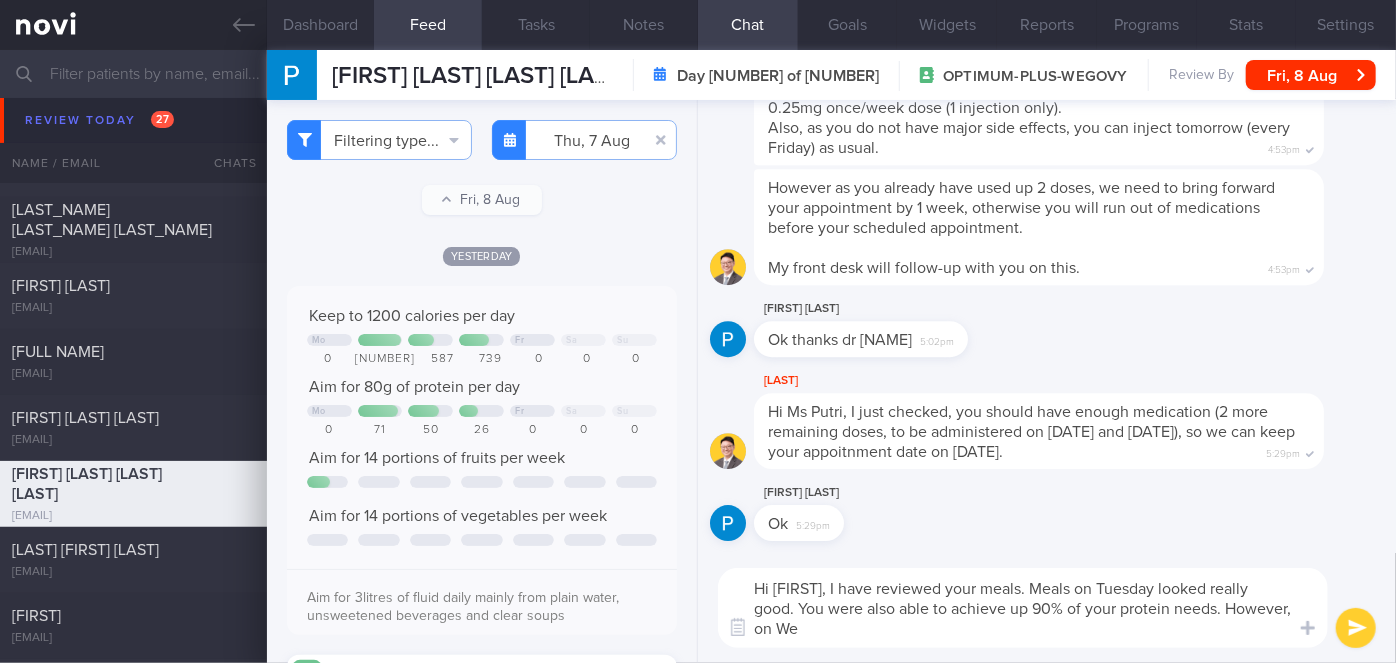 scroll, scrollTop: 0, scrollLeft: 0, axis: both 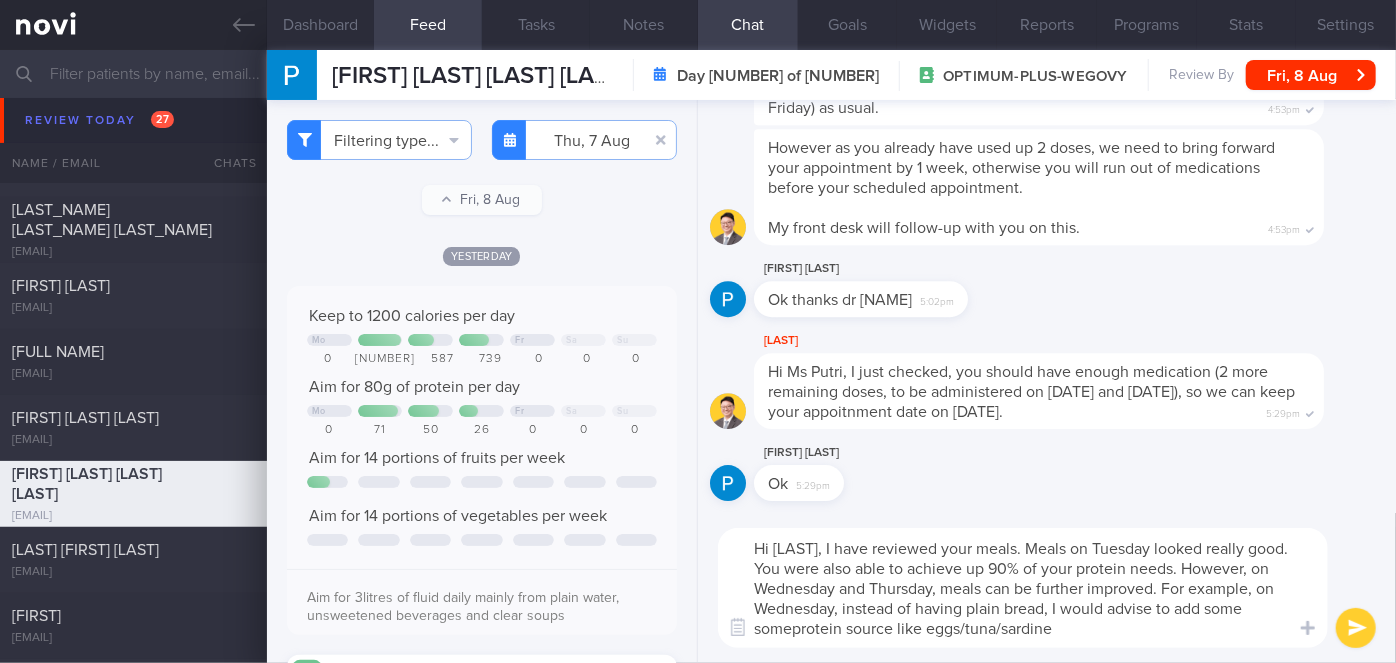 click on "Hi [LAST], I have reviewed your meals. Meals on Tuesday looked really good. You were also able to achieve up 90% of your protein needs. However, on Wednesday and Thursday, meals can be further improved. For example, on Wednesday, instead of having plain bread, I would advise to add some someprotein source like eggs/tuna/sardine" at bounding box center [1023, 588] 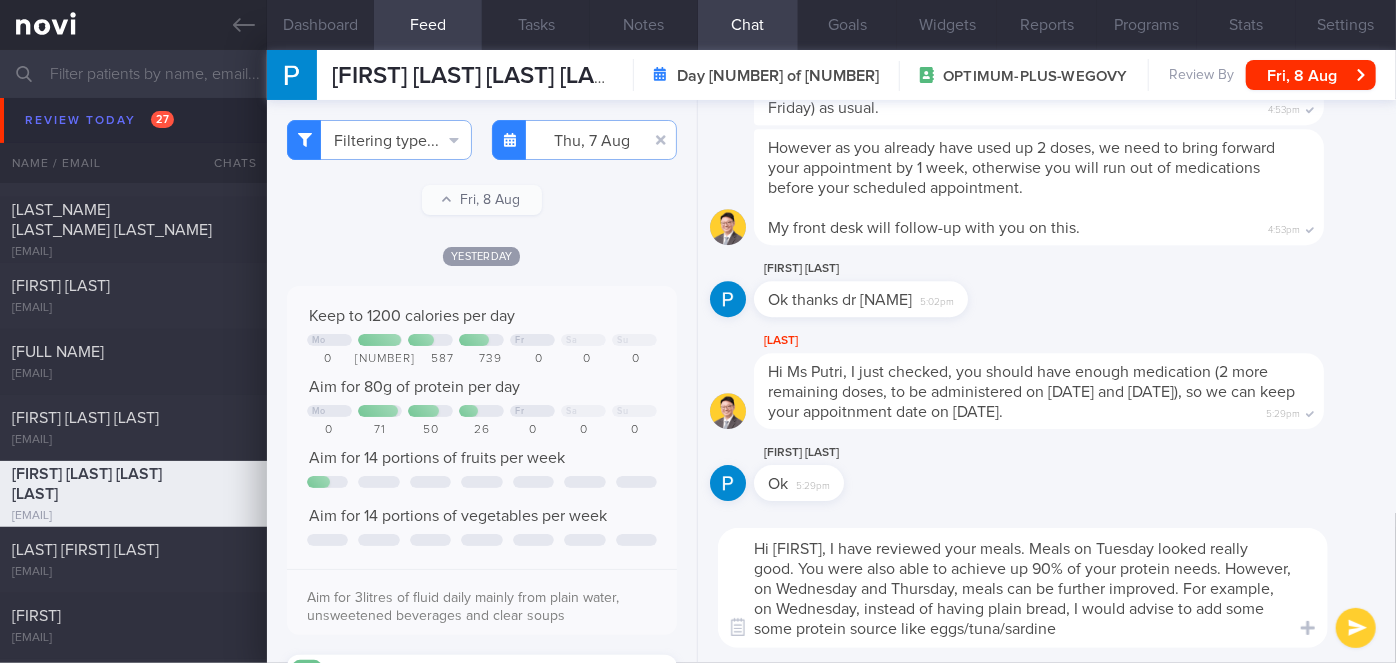 click on "Hi [FIRST], I have reviewed your meals. Meals on Tuesday looked really good. You were also able to achieve up 90% of your protein needs. However, on Wednesday and Thursday, meals can be further improved. For example, on Wednesday, instead of having plain bread, I would advise to add some some protein source like eggs/tuna/sardine" at bounding box center (1023, 588) 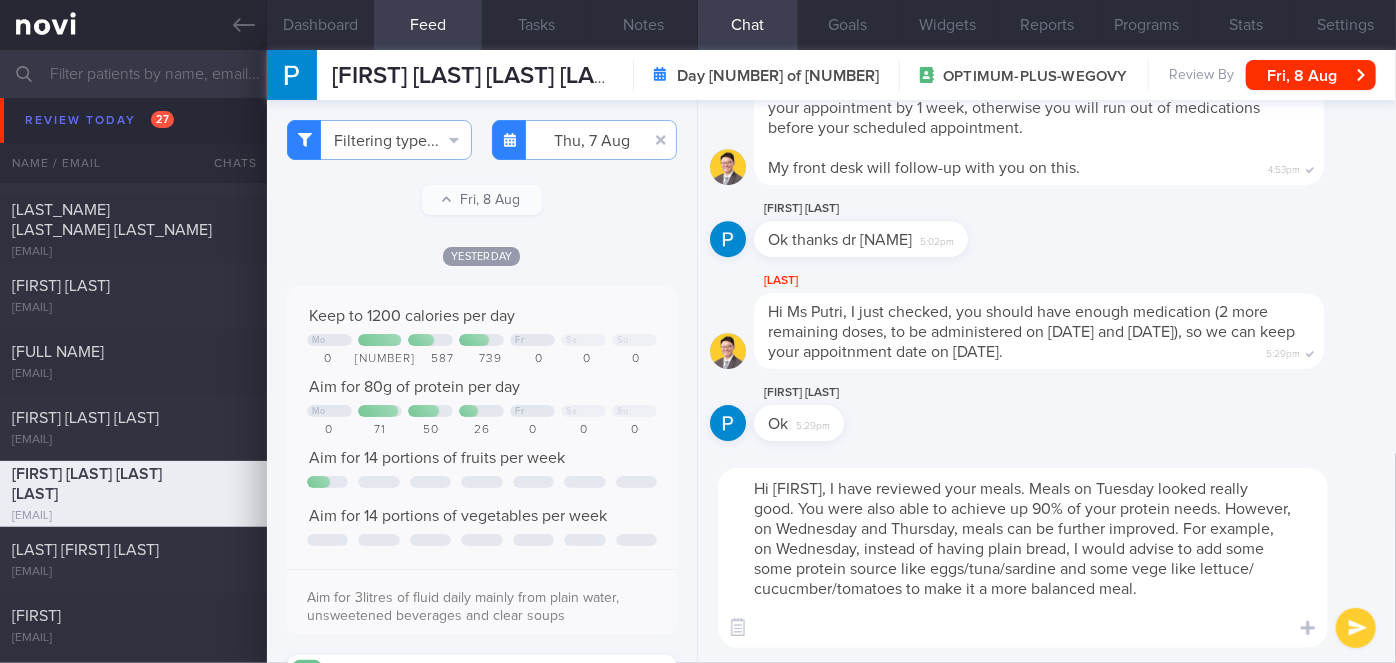 scroll, scrollTop: 0, scrollLeft: 0, axis: both 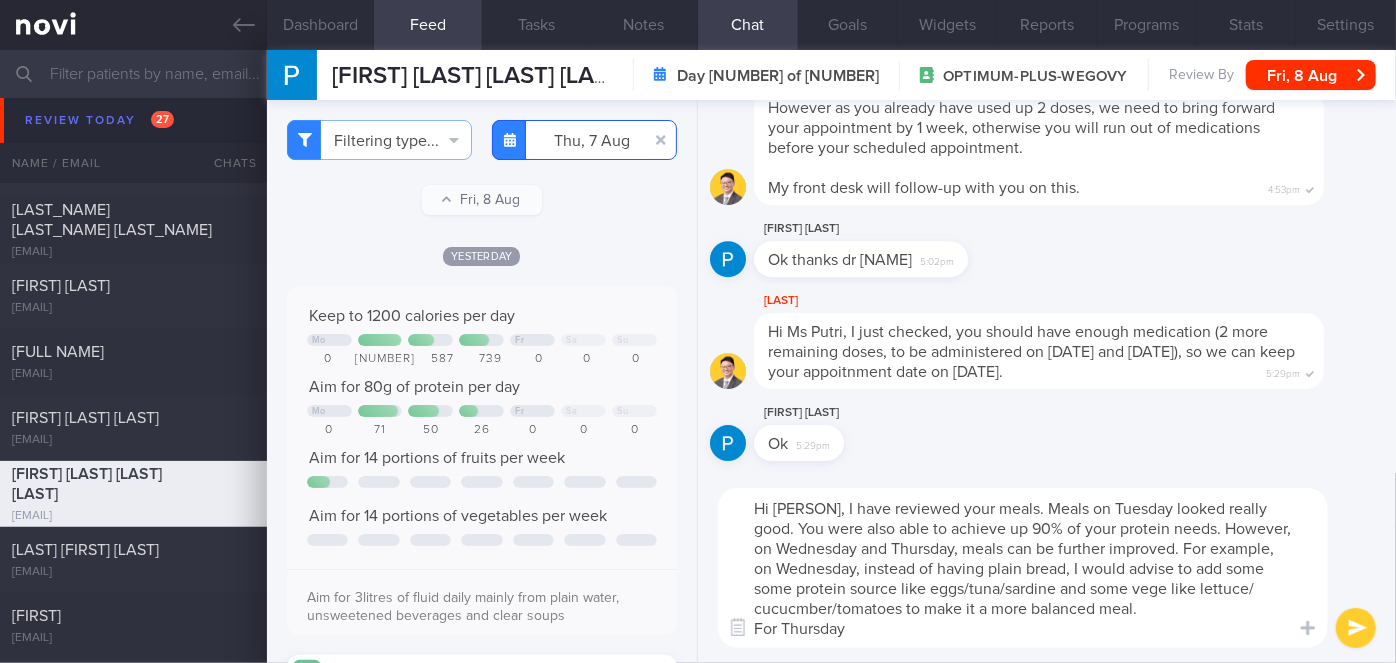 click on "[DATE]" at bounding box center [584, 140] 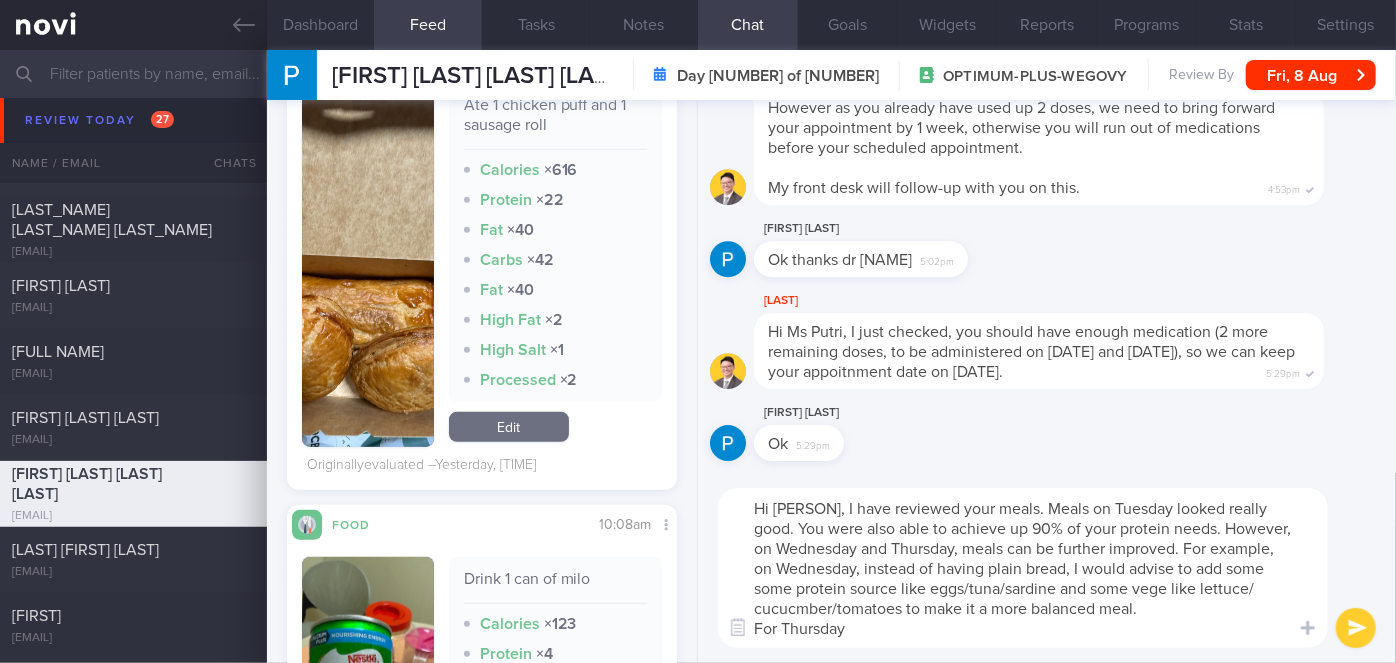 scroll, scrollTop: 727, scrollLeft: 0, axis: vertical 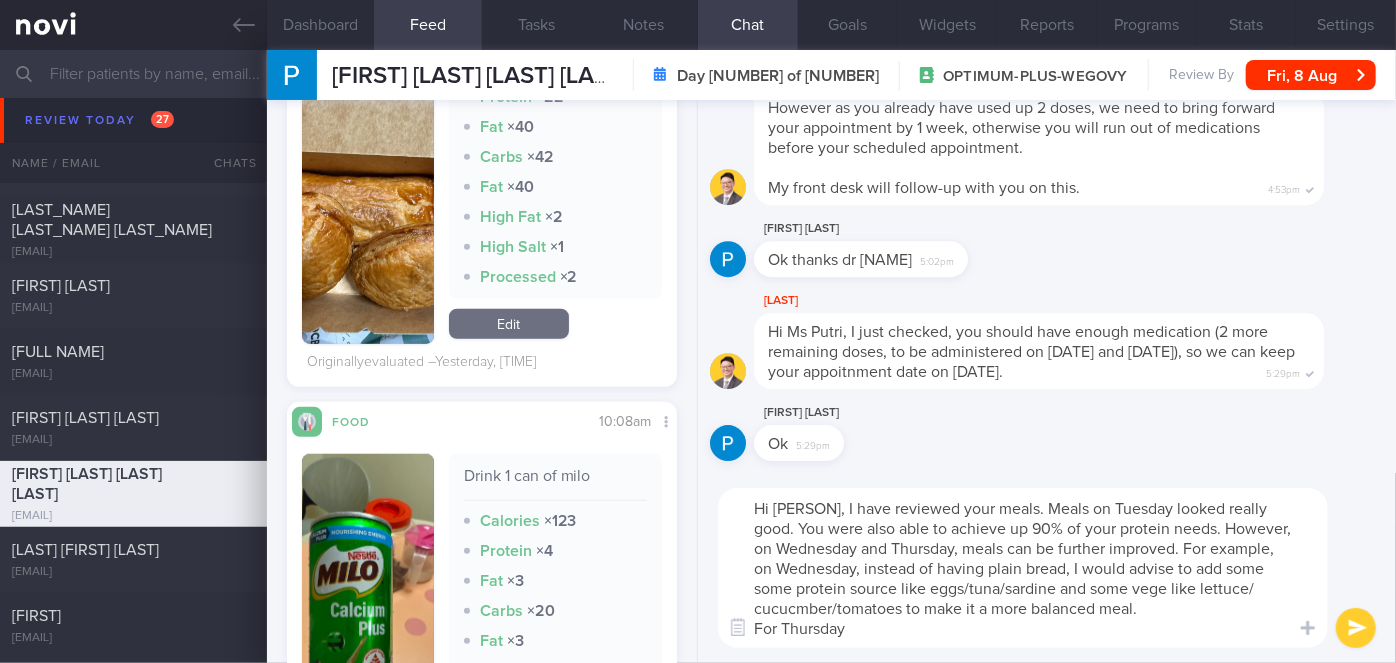 click on "Hi [PERSON], I have reviewed your meals. Meals on Tuesday looked really good. You were also able to achieve up 90% of your protein needs. However, on Wednesday and Thursday, meals can be further improved. For example, on Wednesday, instead of having plain bread, I would advise to add some some protein source like eggs/tuna/sardine and some vege like lettuce/ cucucmber/tomatoes to make it a more balanced meal.
For Thursday" at bounding box center (1023, 568) 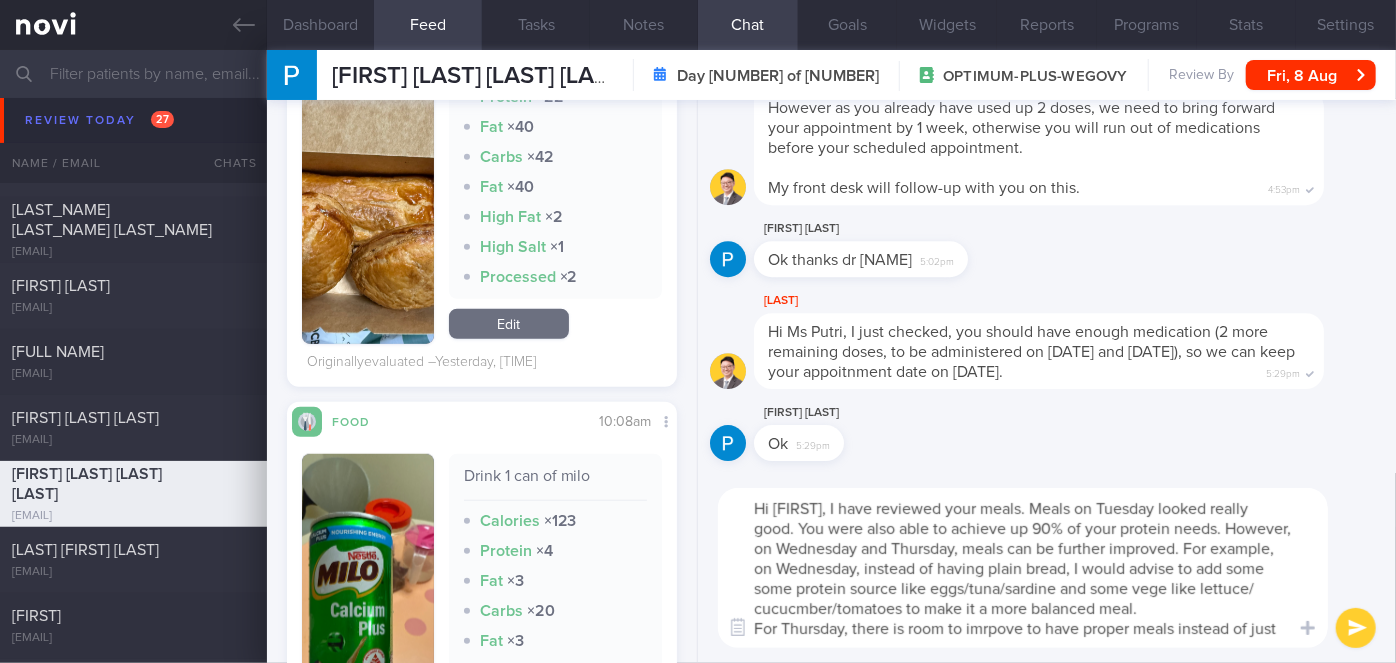 scroll, scrollTop: 0, scrollLeft: 0, axis: both 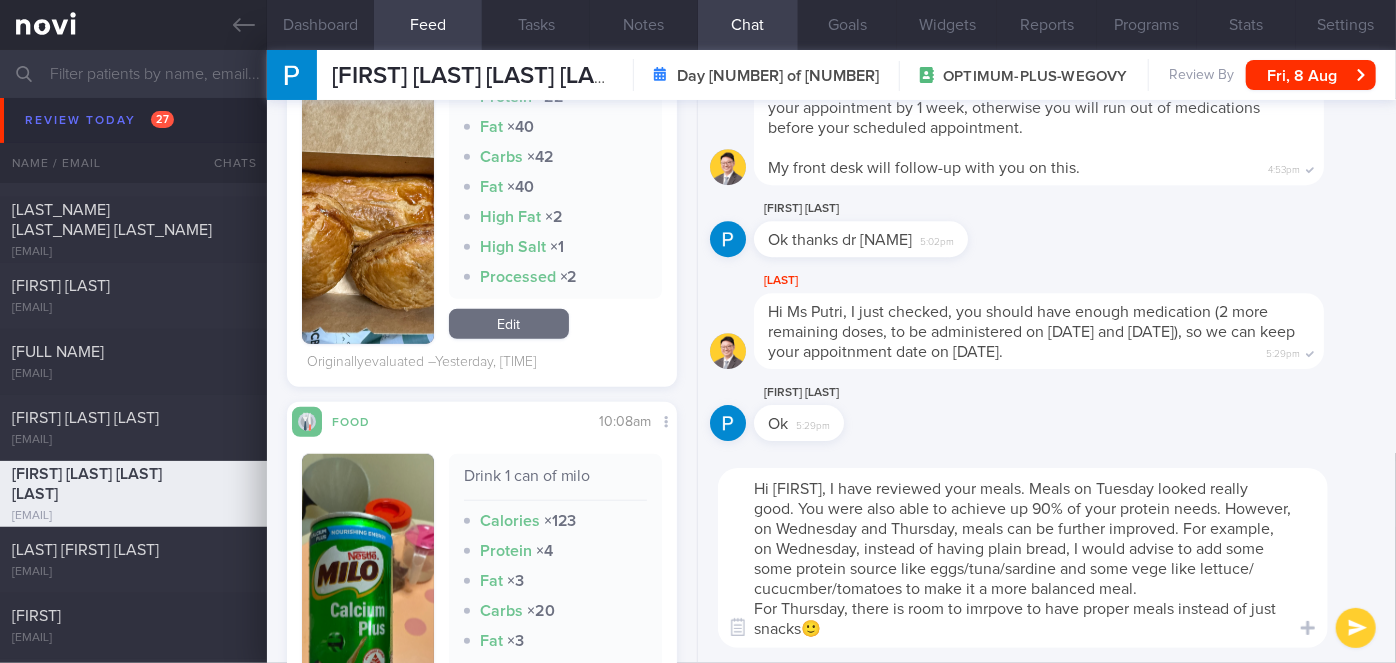 click on "Hi [FIRST], I have reviewed your meals. Meals on Tuesday looked really good. You were also able to achieve up 90% of your protein needs. However, on Wednesday and Thursday, meals can be further improved. For example, on Wednesday, instead of having plain bread, I would advise to add some some protein source like eggs/tuna/sardine and some vege like lettuce/ cucucmber/tomatoes to make it a more balanced meal.
For Thursday, there is room to imrpove to have proper meals instead of just snacks🙂" at bounding box center (1023, 558) 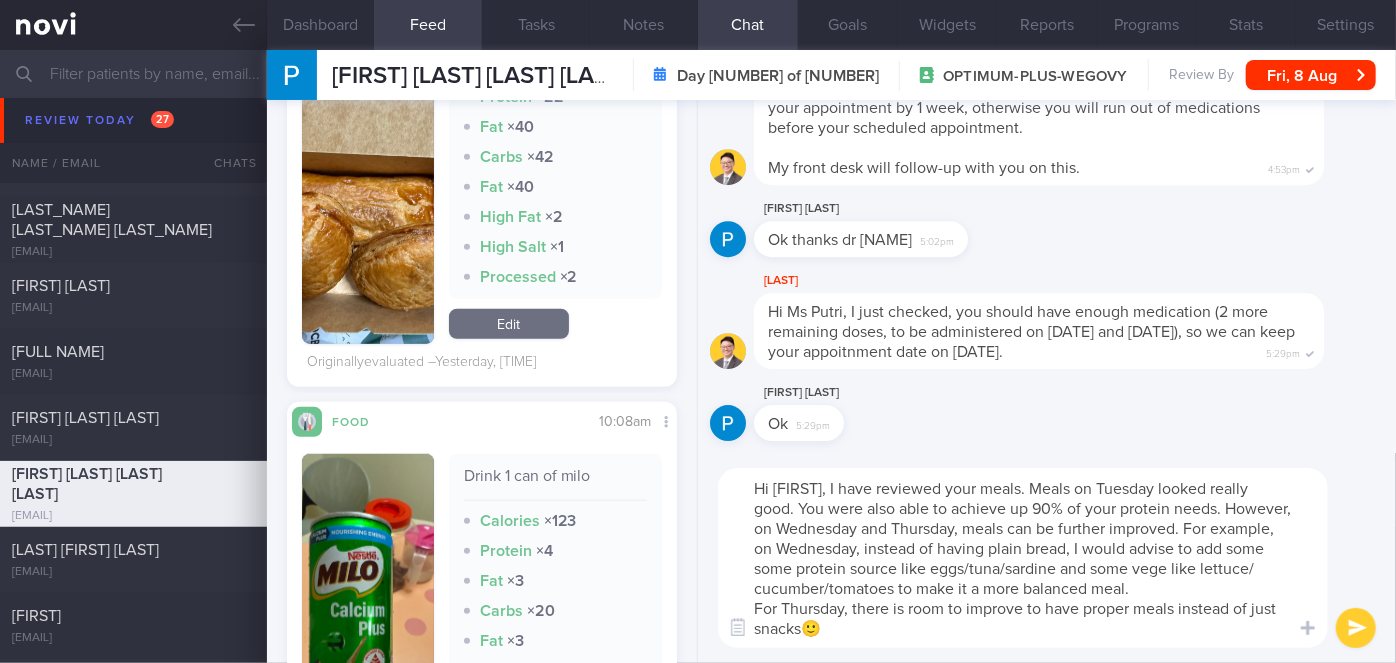 click on "Hi [FIRST], I have reviewed your meals. Meals on Tuesday looked really good. You were also able to achieve up 90% of your protein needs. However, on Wednesday and Thursday, meals can be further improved. For example, on Wednesday, instead of having plain bread, I would advise to add some some protein source like eggs/tuna/sardine and some vege like lettuce/ cucumber/tomatoes to make it a more balanced meal.
For Thursday, there is room to improve to have proper meals instead of just snacks🙂" at bounding box center [1023, 558] 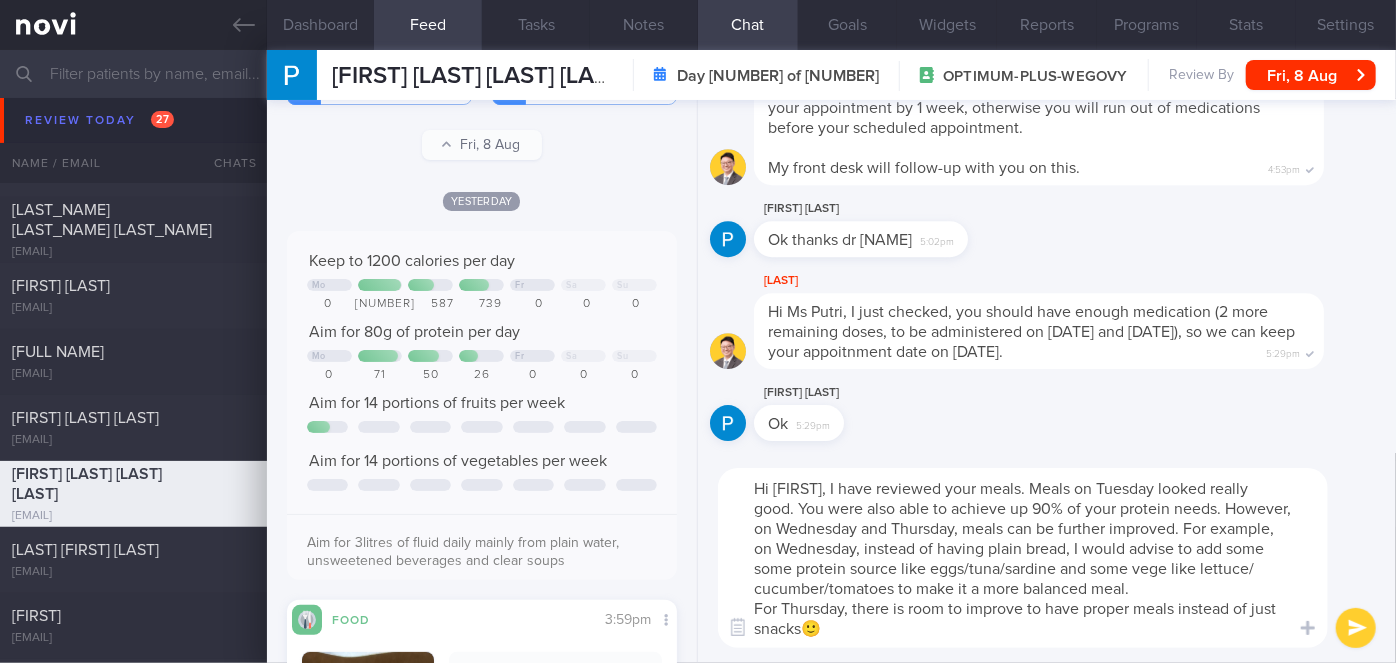scroll, scrollTop: 0, scrollLeft: 0, axis: both 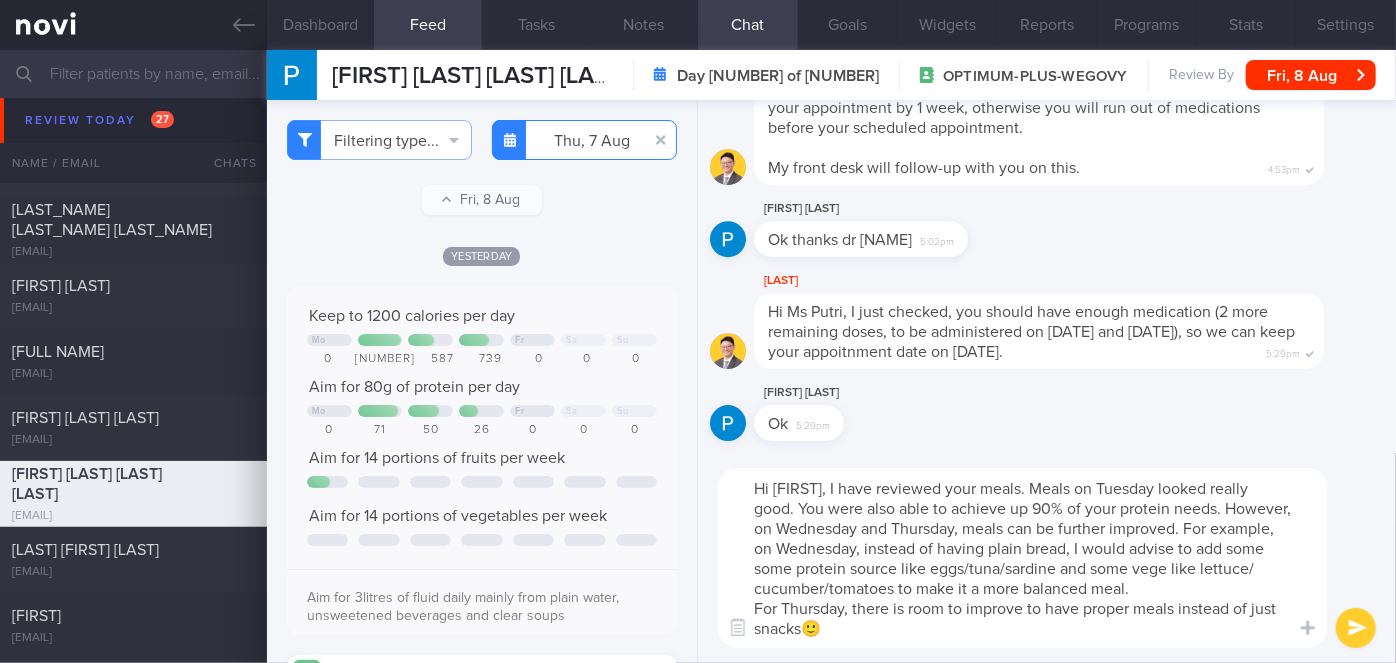 type on "Hi [FIRST], I have reviewed your meals. Meals on Tuesday looked really good. You were also able to achieve up 90% of your protein needs. However, on Wednesday and Thursday, meals can be further improved. For example, on Wednesday, instead of having plain bread, I would advise to add some some protein source like eggs/tuna/sardine and some vege like lettuce/ cucumber/tomatoes to make it a more balanced meal.
For Thursday, there is room to improve to have proper meals instead of just snacks🙂" 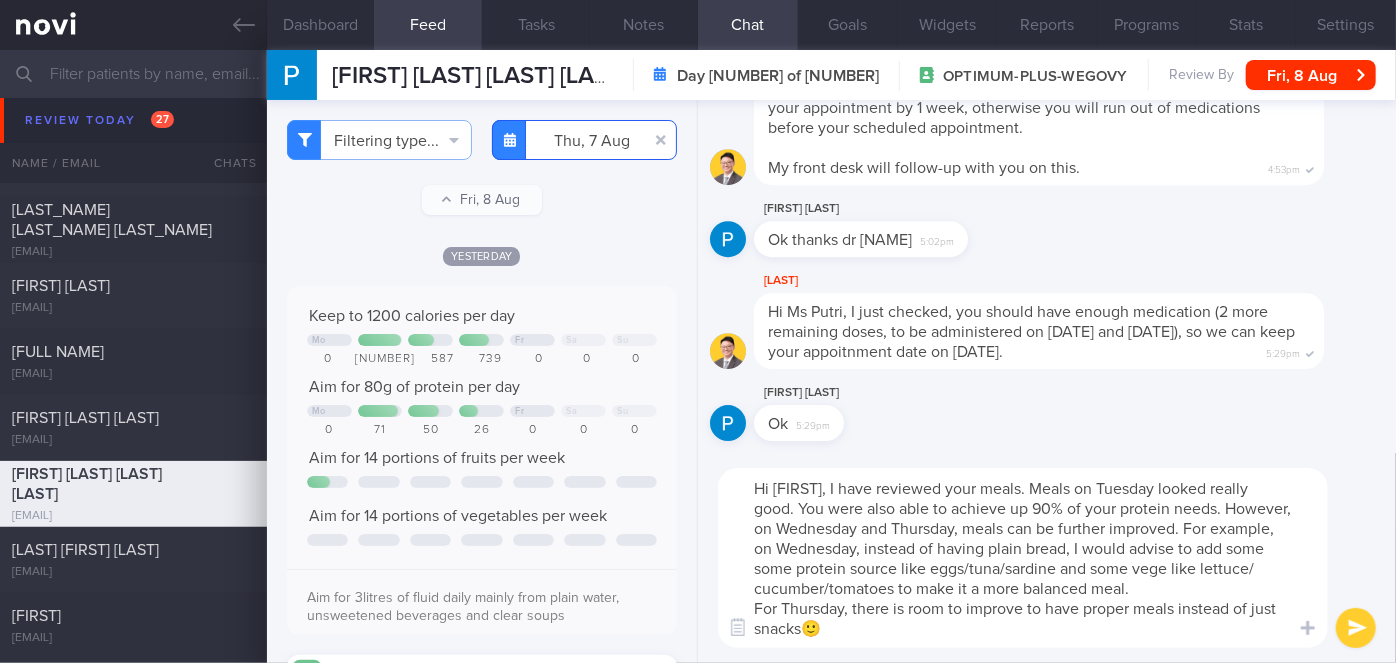 click on "[DATE]" at bounding box center [584, 140] 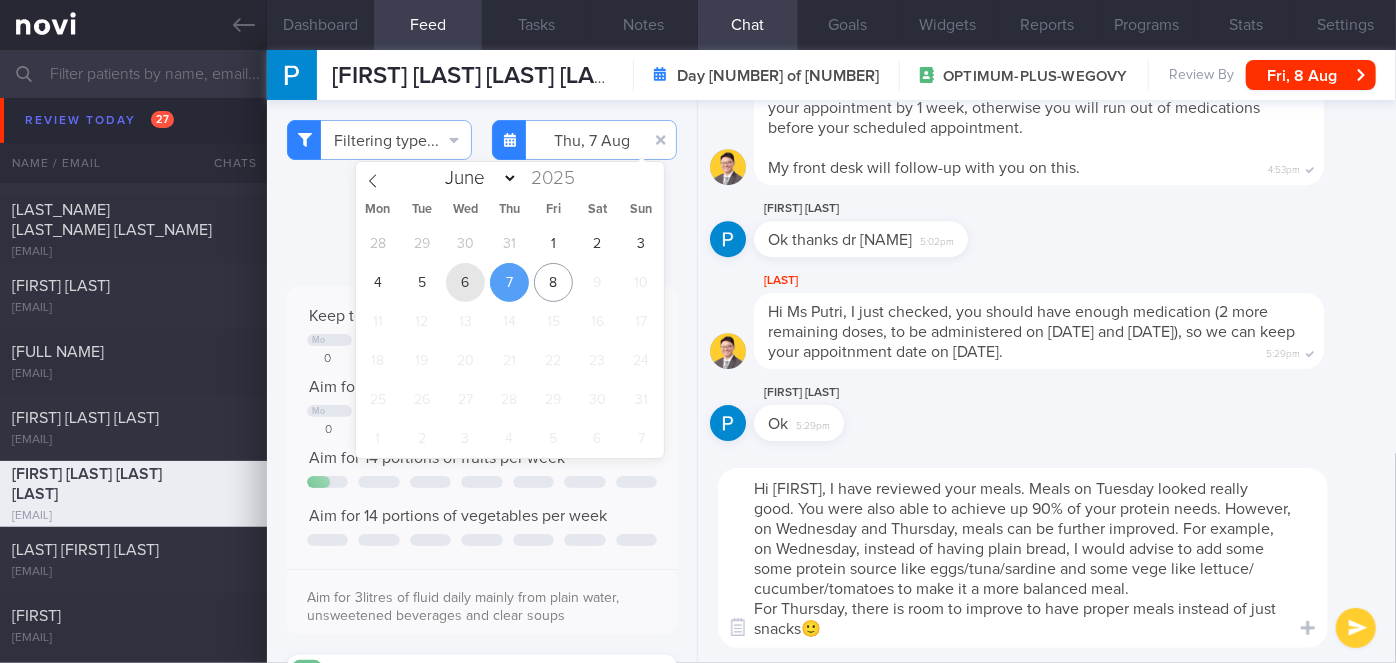click on "6" at bounding box center [465, 282] 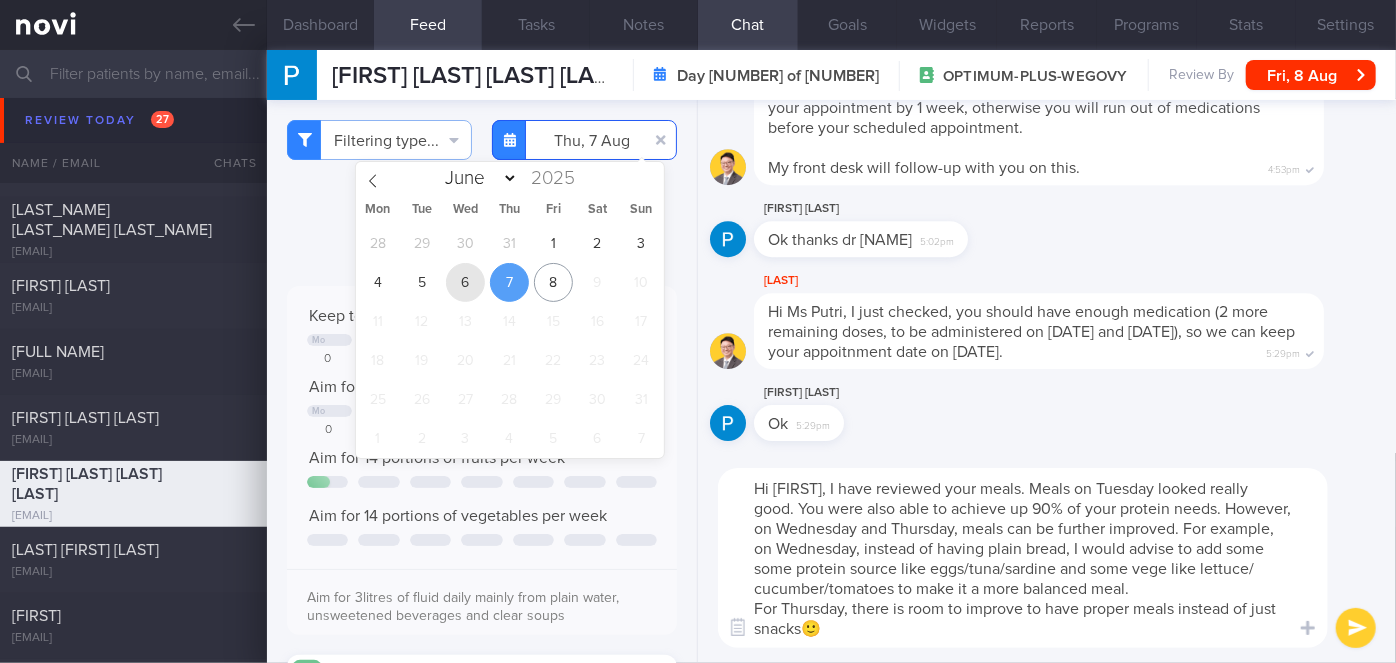 type on "2025-08-06" 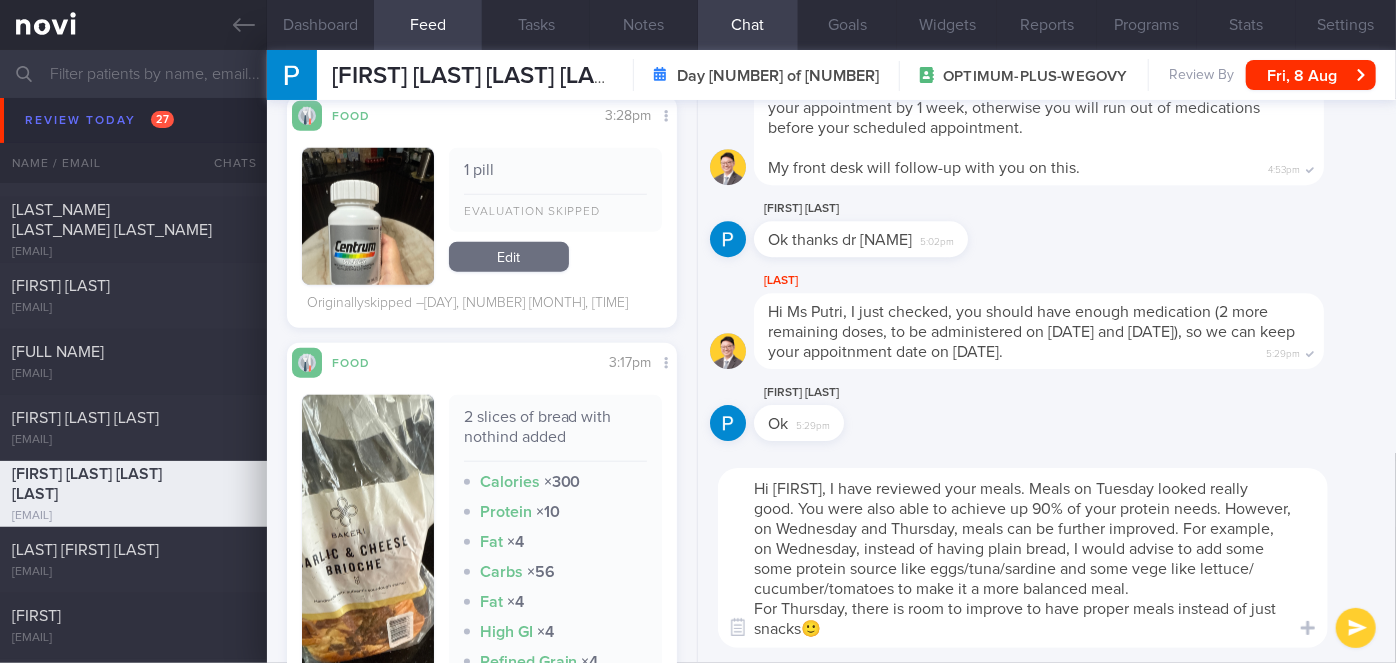 scroll, scrollTop: 1000, scrollLeft: 0, axis: vertical 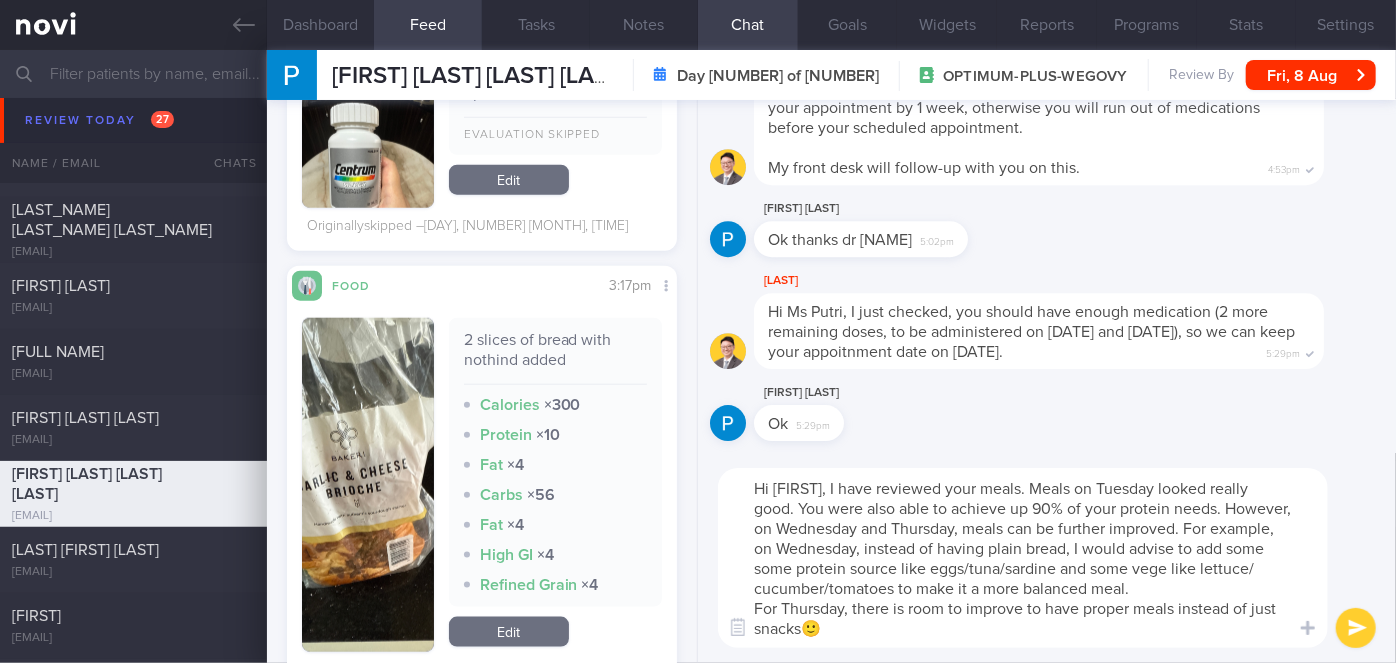 click on "Hi [FIRST], I have reviewed your meals. Meals on Tuesday looked really good. You were also able to achieve up 90% of your protein needs. However, on Wednesday and Thursday, meals can be further improved. For example, on Wednesday, instead of having plain bread, I would advise to add some some protein source like eggs/tuna/sardine and some vege like lettuce/ cucumber/tomatoes to make it a more balanced meal.
For Thursday, there is room to improve to have proper meals instead of just snacks🙂" at bounding box center (1023, 558) 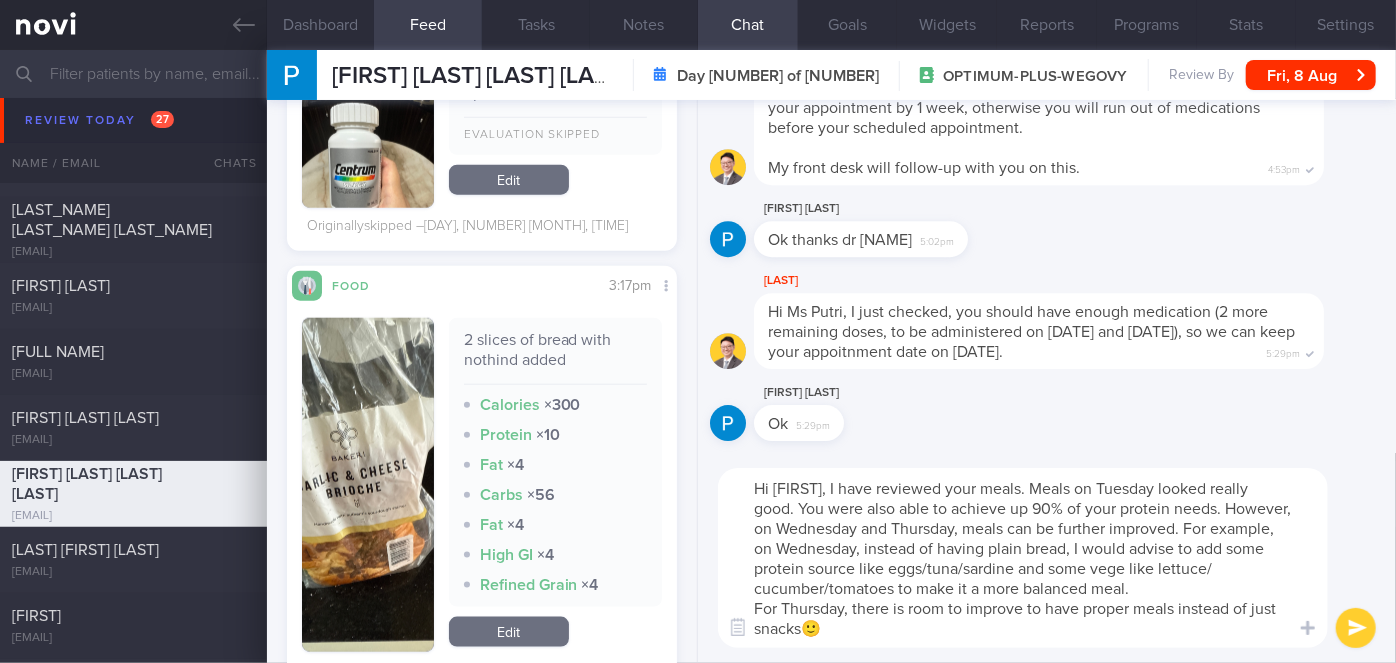 type on "Hi [FIRST], I have reviewed your meals. Meals on Tuesday looked really good. You were also able to achieve up 90% of your protein needs. However, on Wednesday and Thursday, meals can be further improved. For example, on Wednesday, instead of having plain bread, I would advise to add some protein source like eggs/tuna/sardine and some vege like lettuce/ cucumber/tomatoes to make it a more balanced meal.
For Thursday, there is room to improve to have proper meals instead of just snacks🙂" 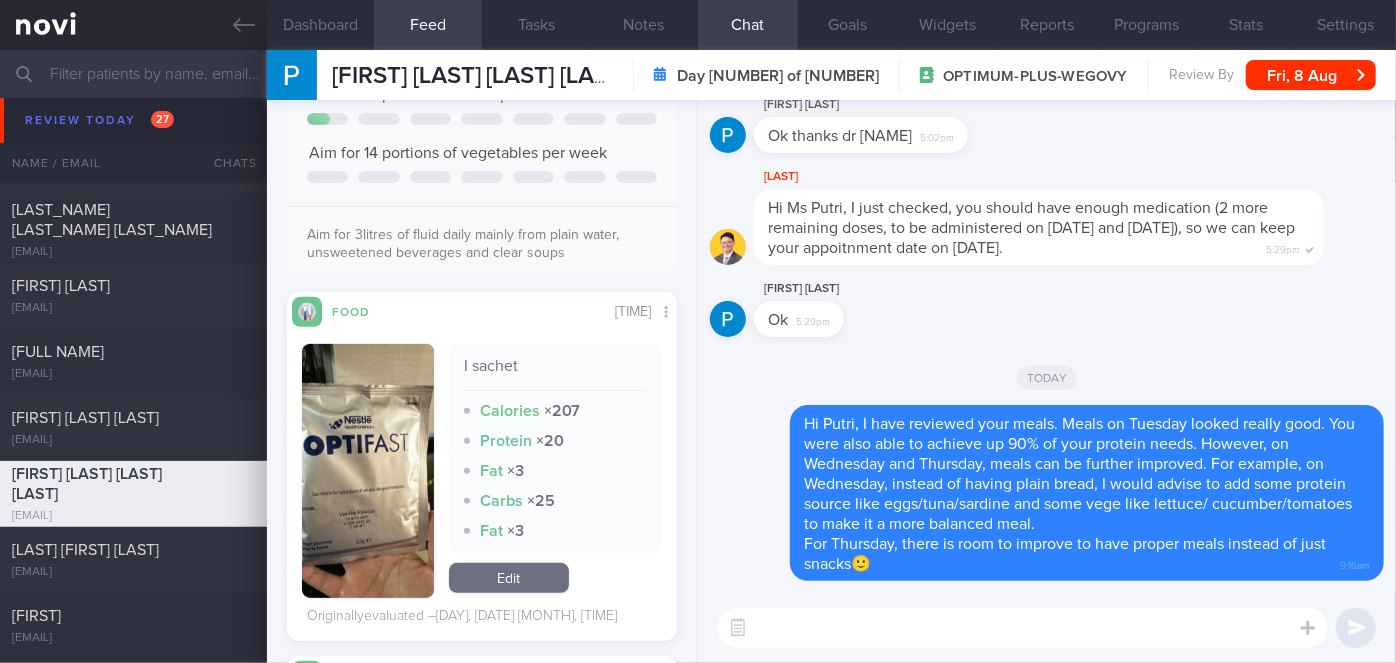 scroll, scrollTop: 0, scrollLeft: 0, axis: both 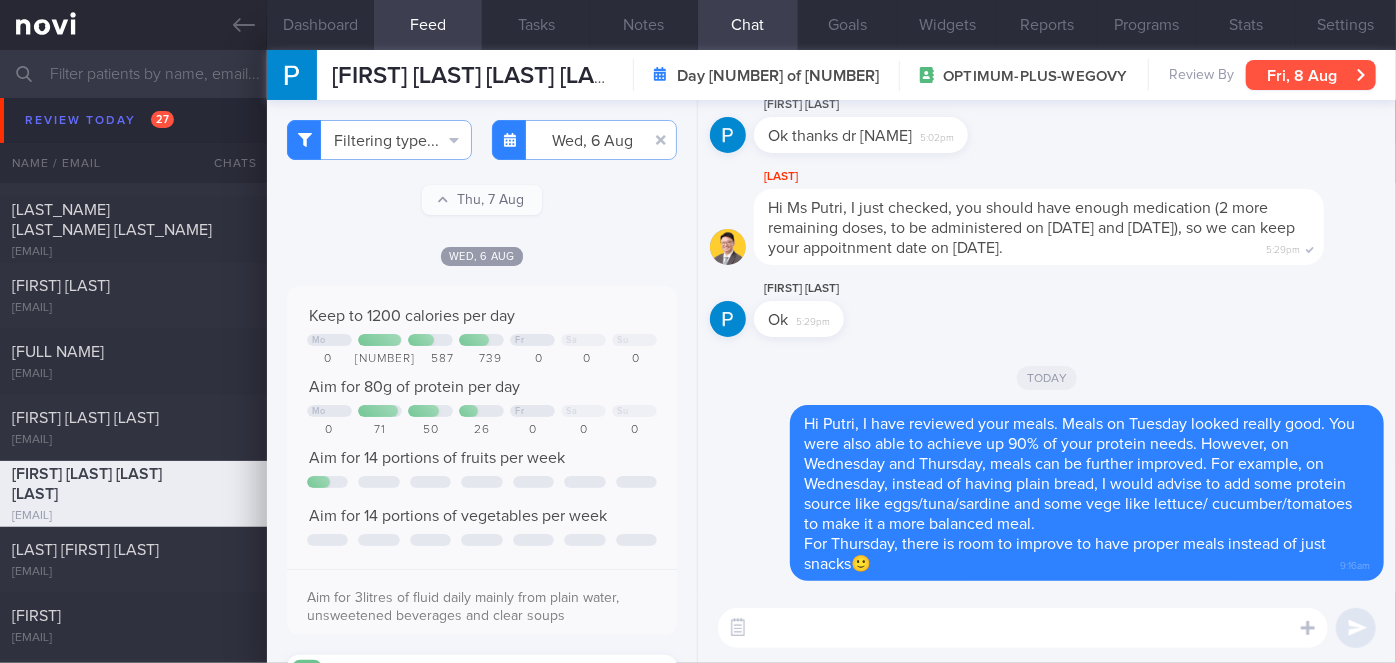 click on "Fri, 8 Aug" at bounding box center (1311, 75) 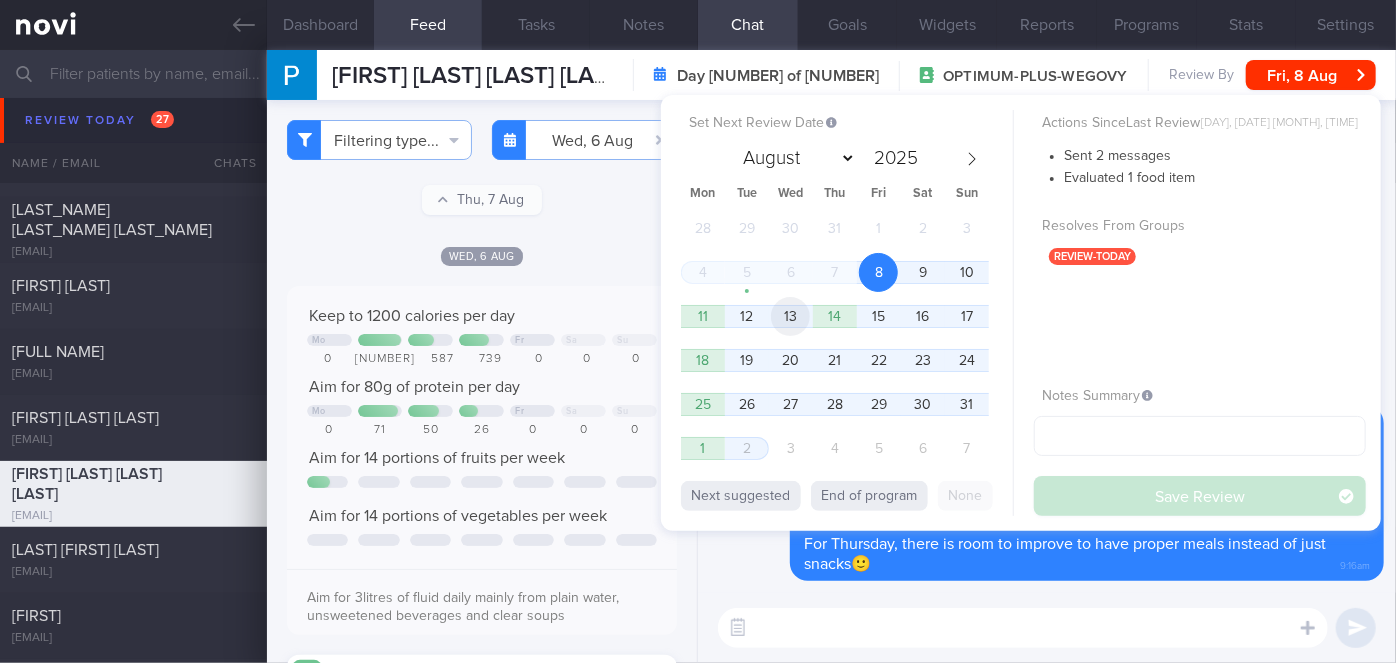click on "13" at bounding box center (790, 316) 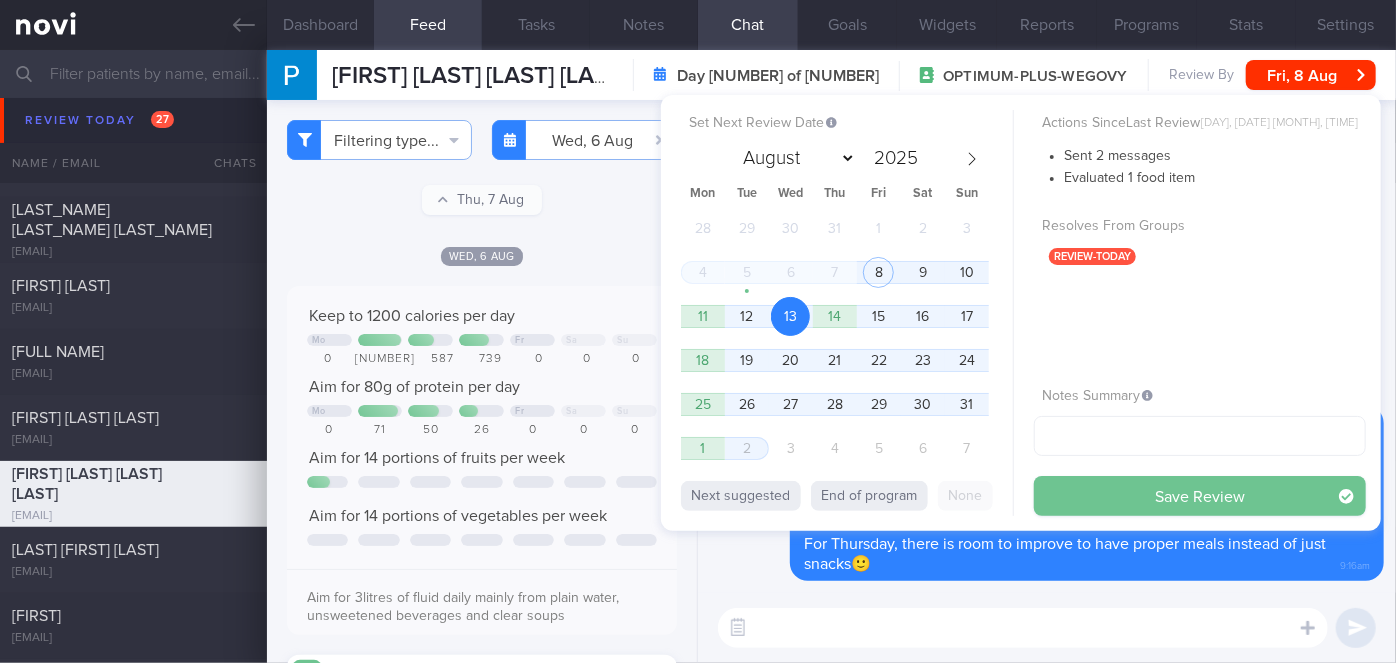 click on "Save Review" at bounding box center (1200, 496) 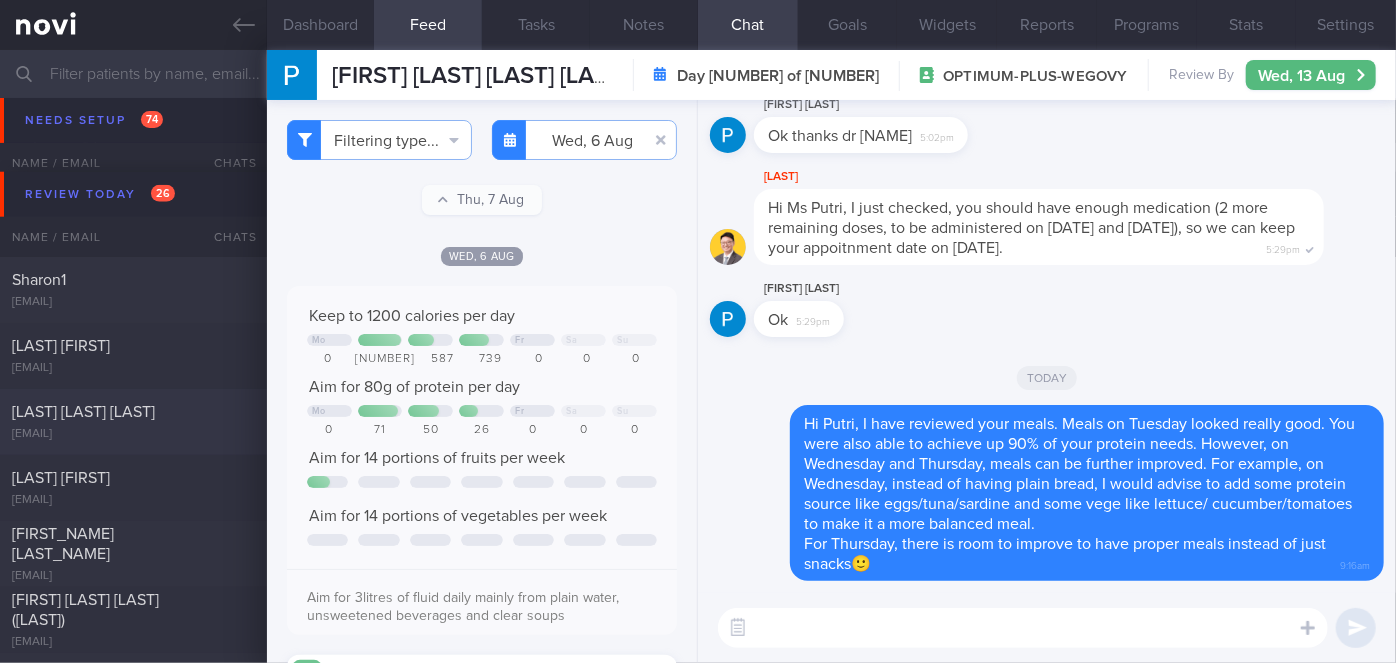 scroll, scrollTop: 5101, scrollLeft: 0, axis: vertical 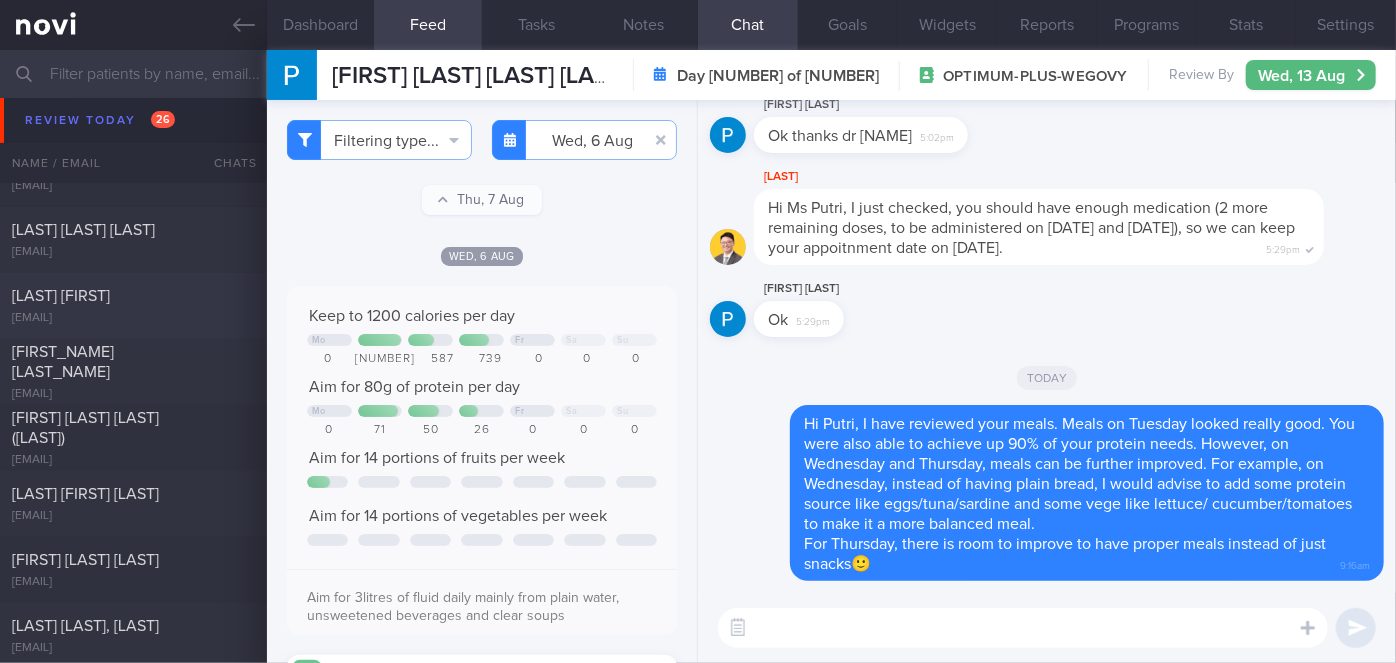 click on "[EMAIL]" at bounding box center [133, 318] 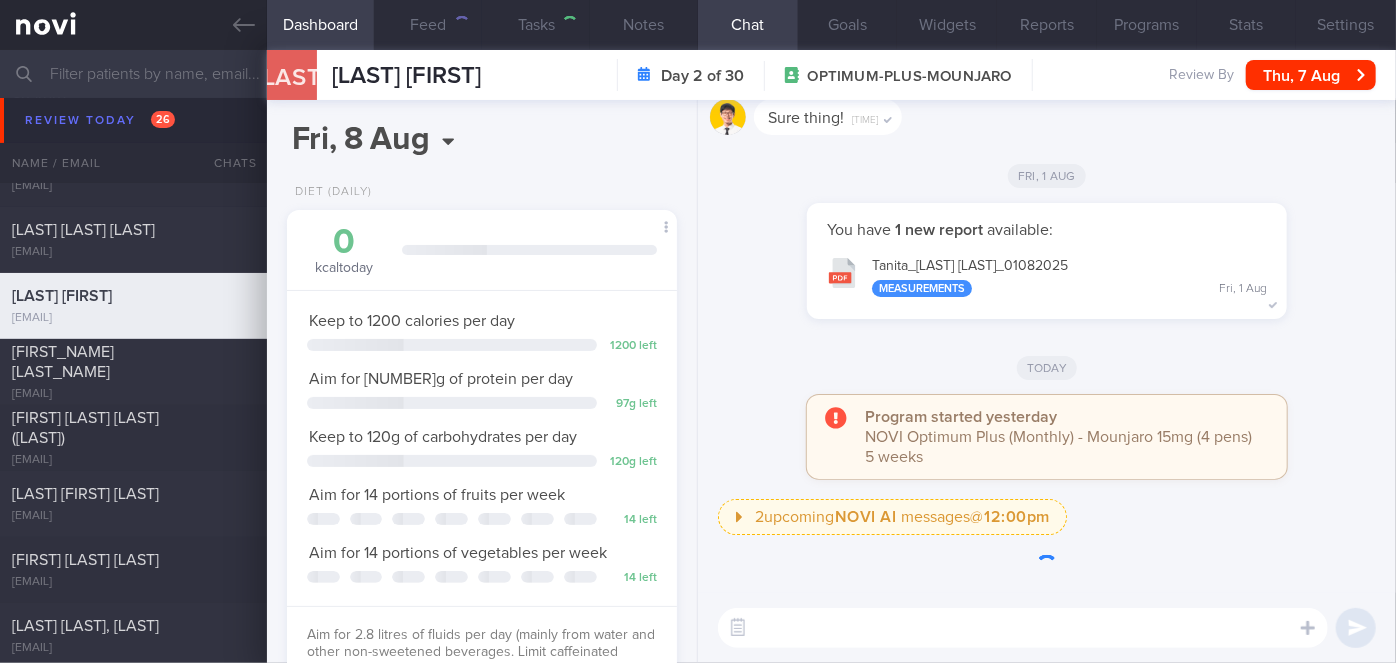 scroll, scrollTop: 999800, scrollLeft: 999658, axis: both 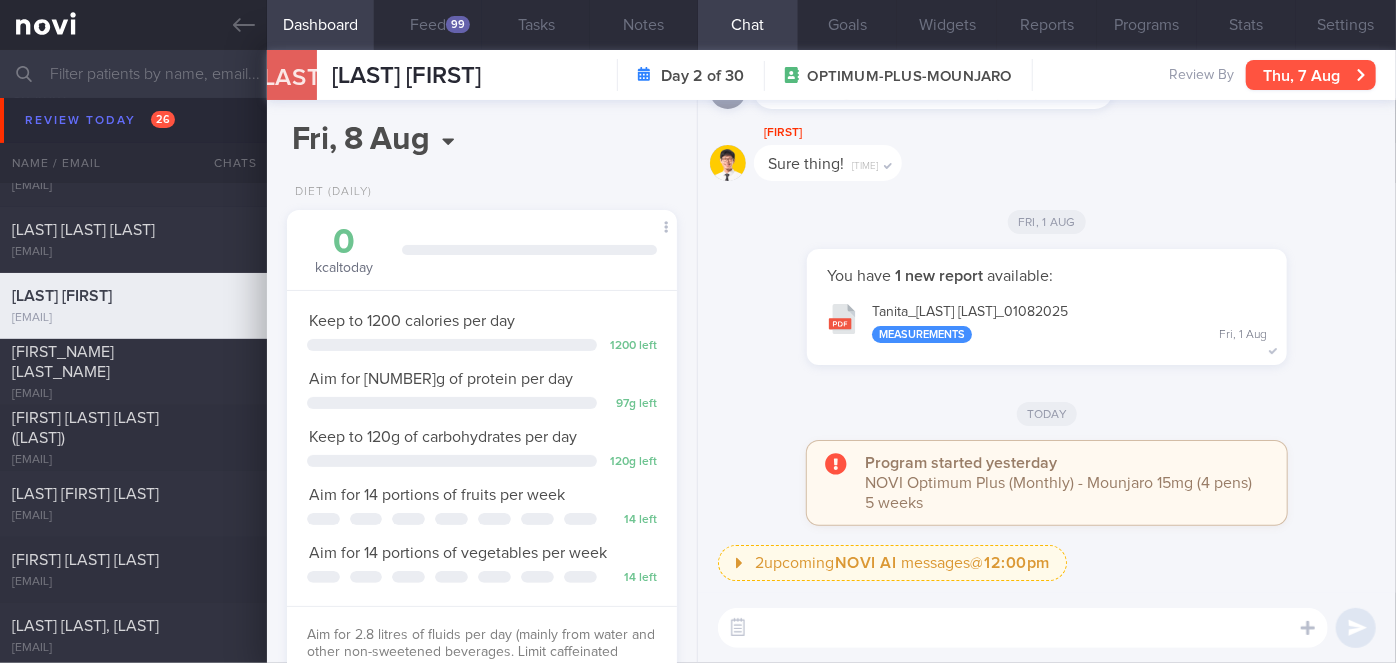 click on "Thu, 7 Aug" at bounding box center (1311, 75) 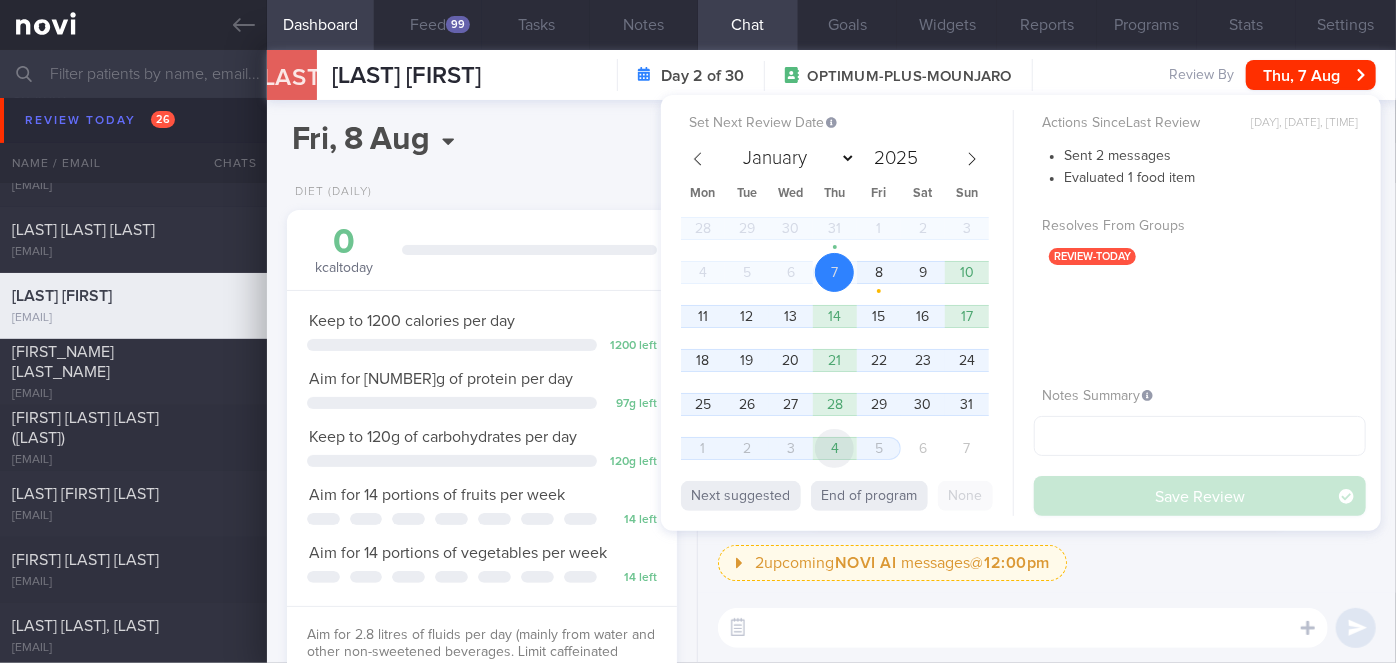 click on "4" at bounding box center [834, 448] 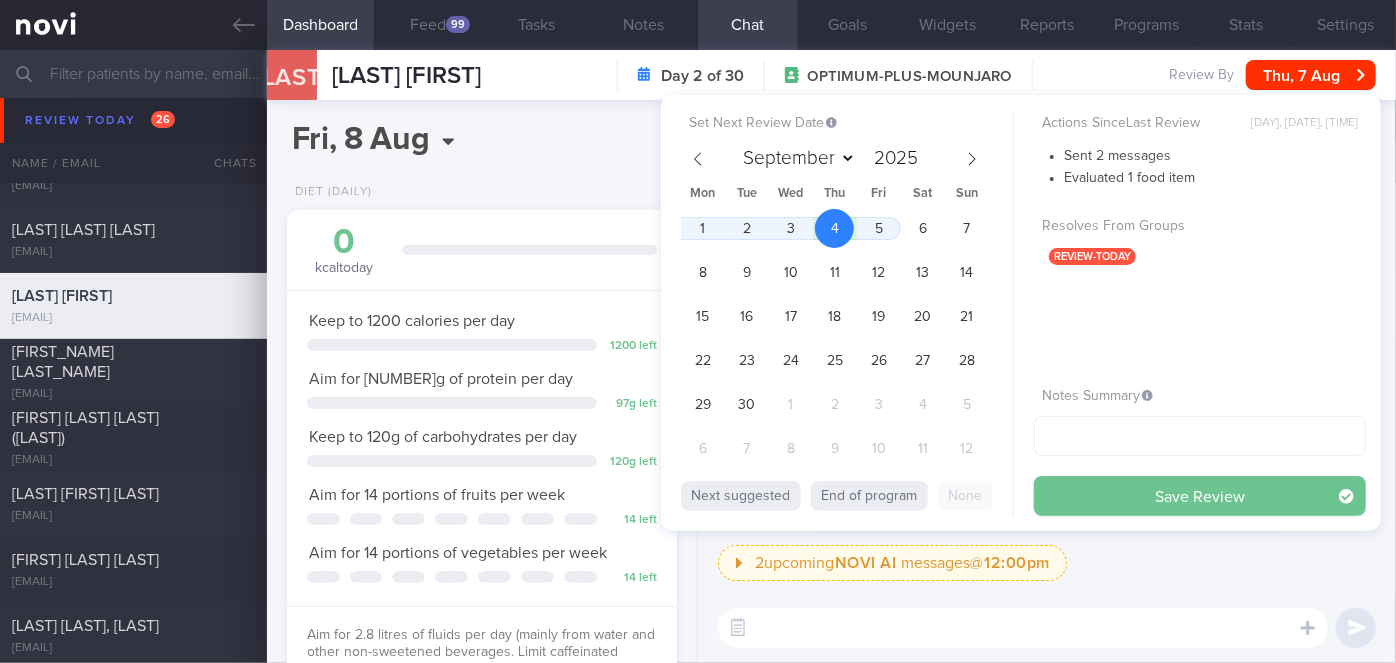 click on "Save Review" at bounding box center [1200, 496] 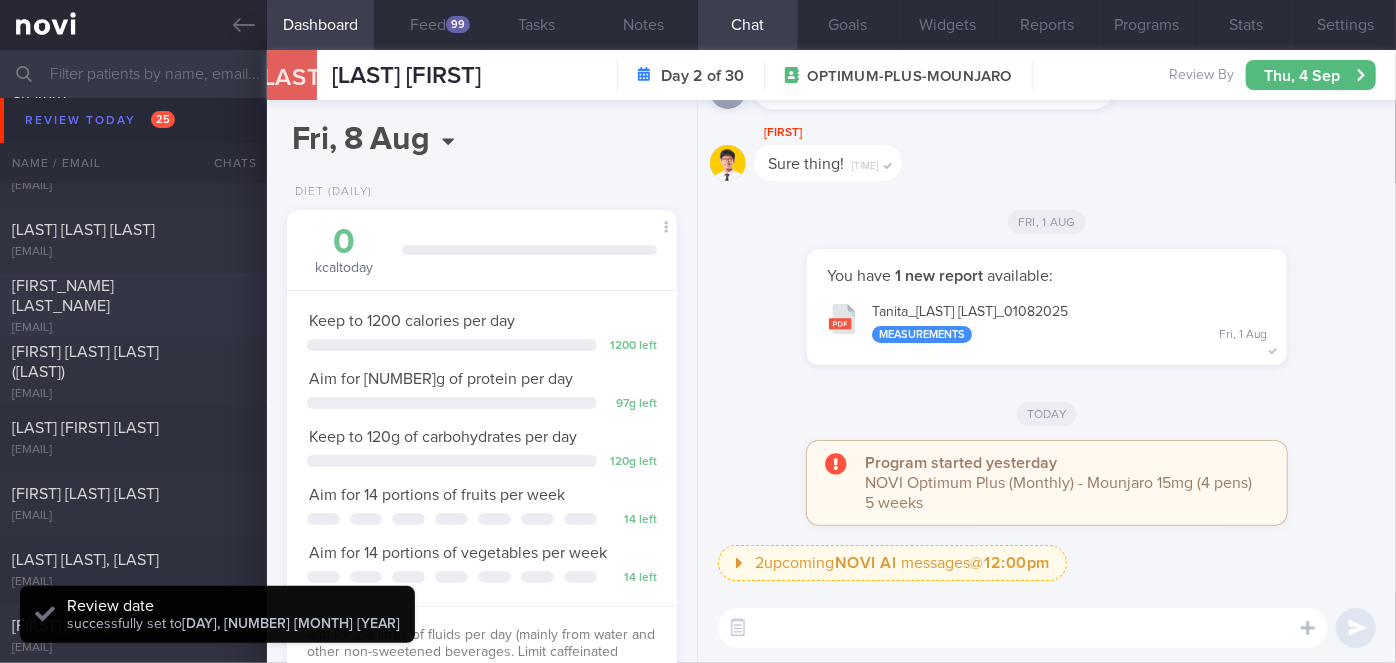 click on "[FIRST_NAME] [LAST_NAME]" at bounding box center [131, 296] 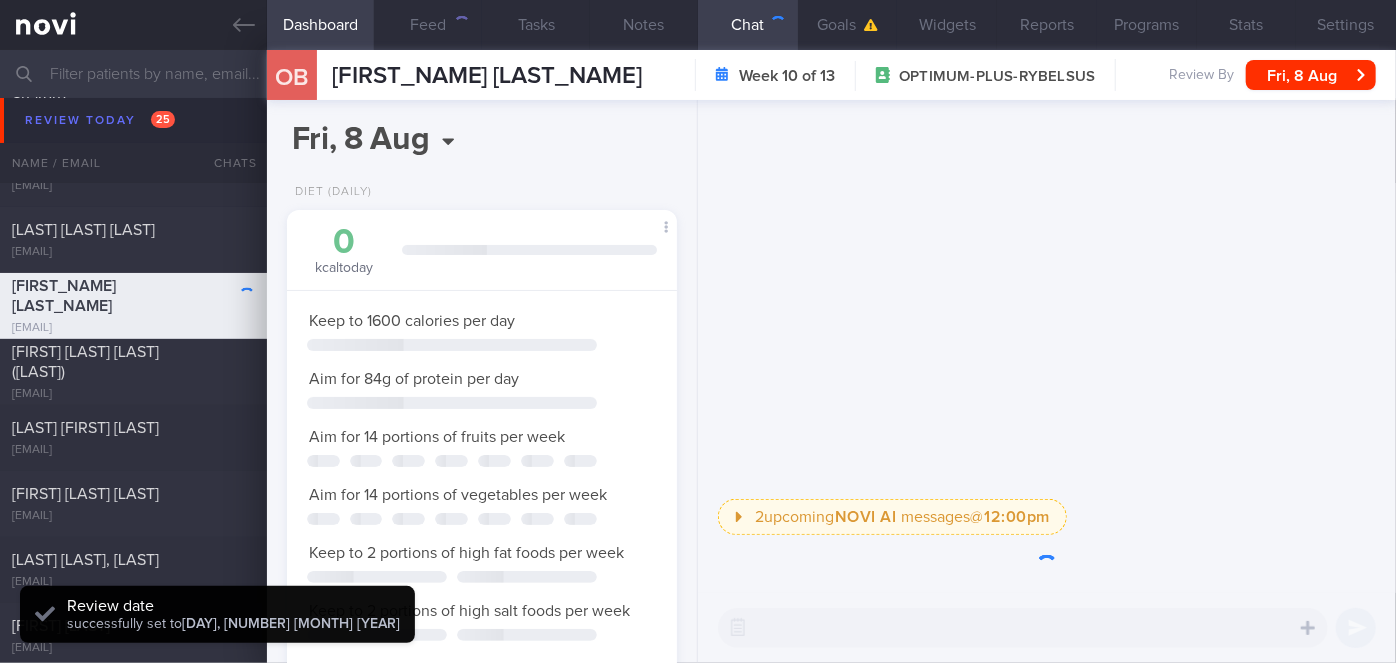 scroll, scrollTop: 0, scrollLeft: 0, axis: both 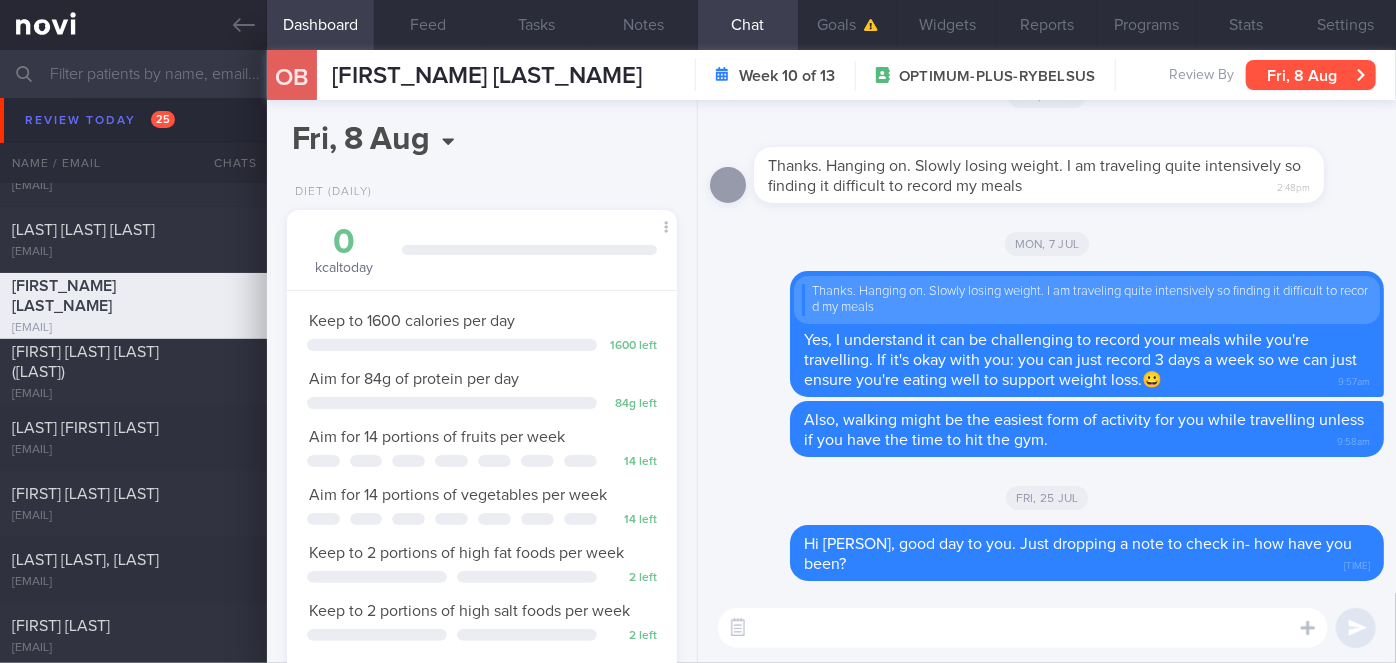 click on "Fri, 8 Aug" at bounding box center [1311, 75] 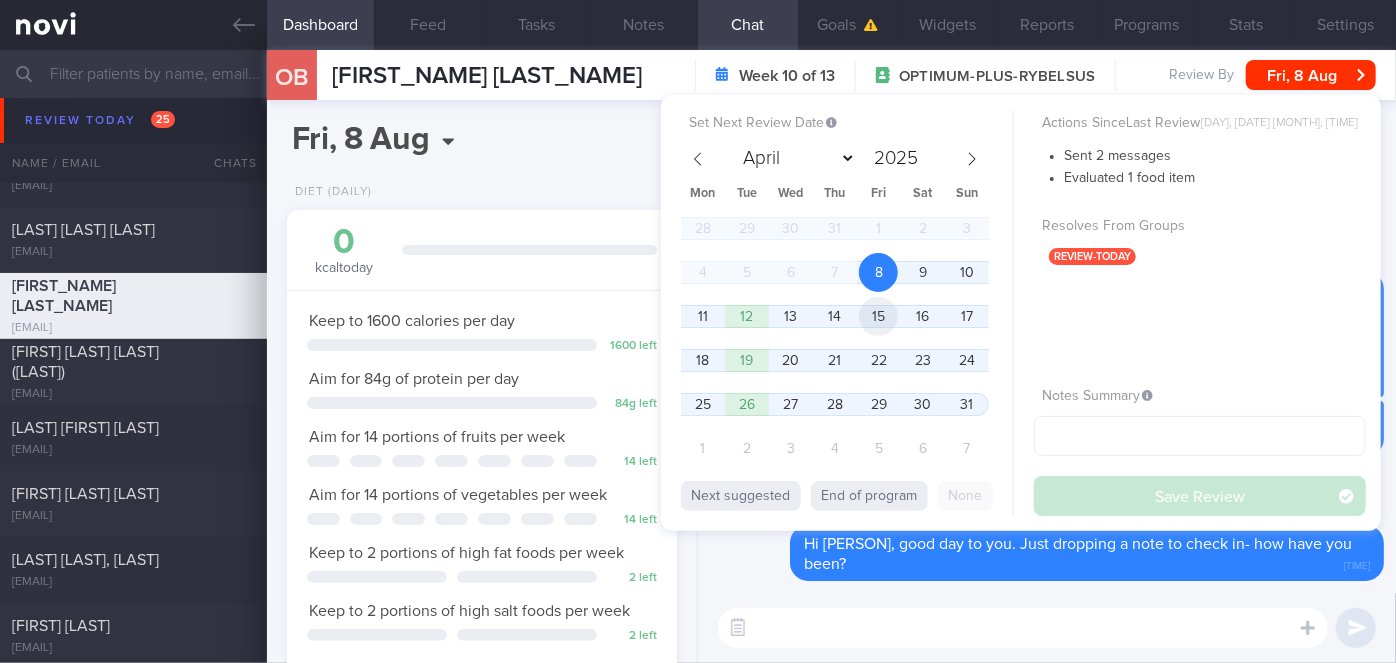 click on "15" at bounding box center [878, 316] 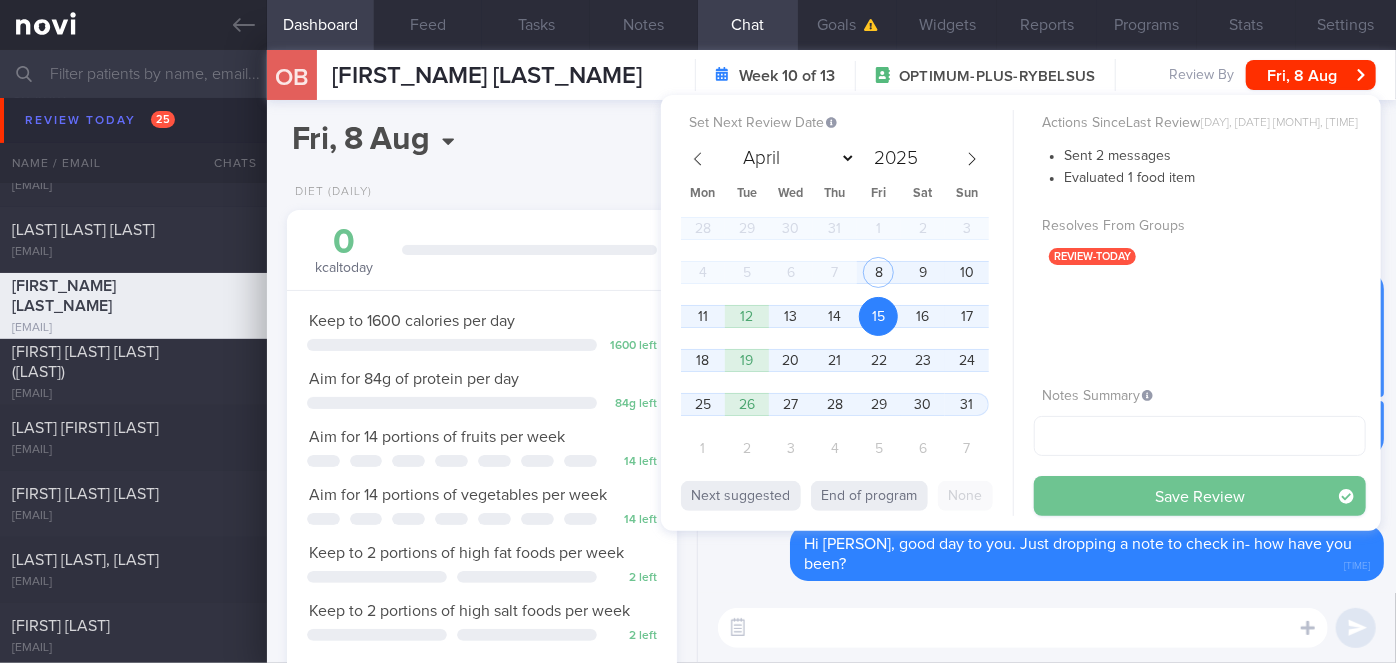 click on "Save Review" at bounding box center (1200, 496) 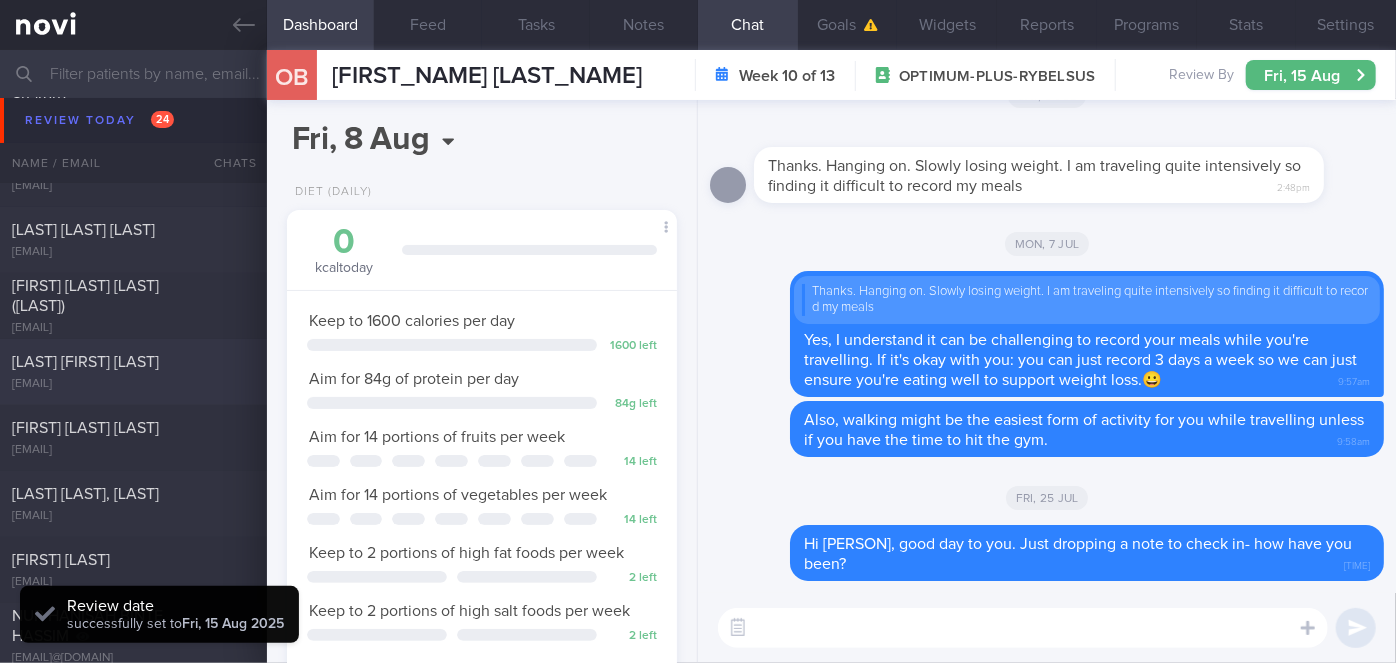 click on "[LAST] [FIRST] [LAST]" at bounding box center [131, 362] 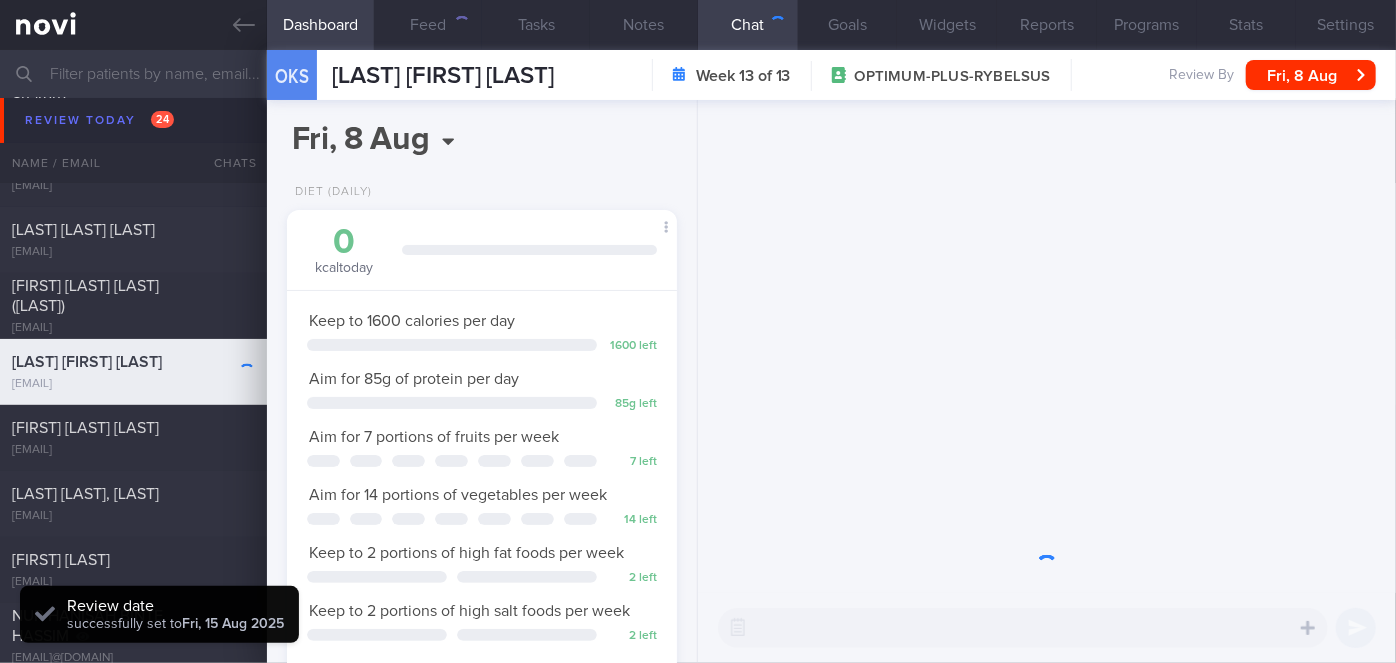 scroll, scrollTop: 999800, scrollLeft: 999658, axis: both 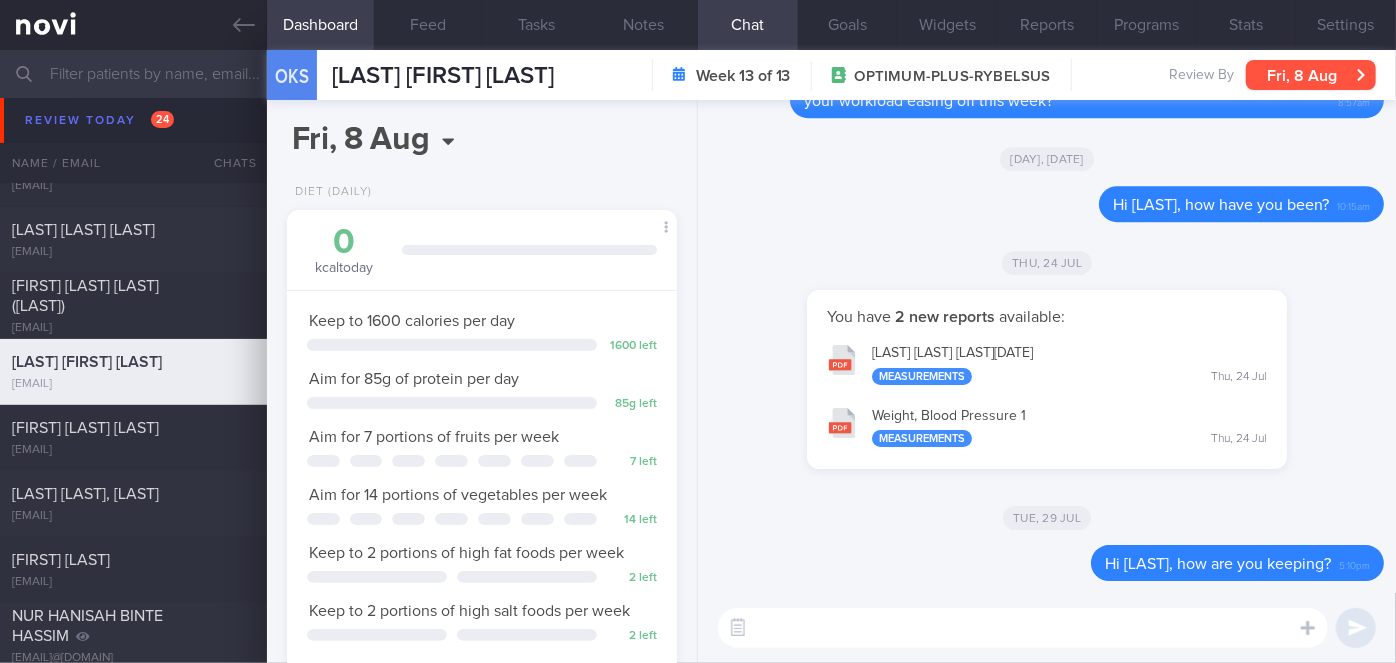 click on "Fri, 8 Aug" at bounding box center (1311, 75) 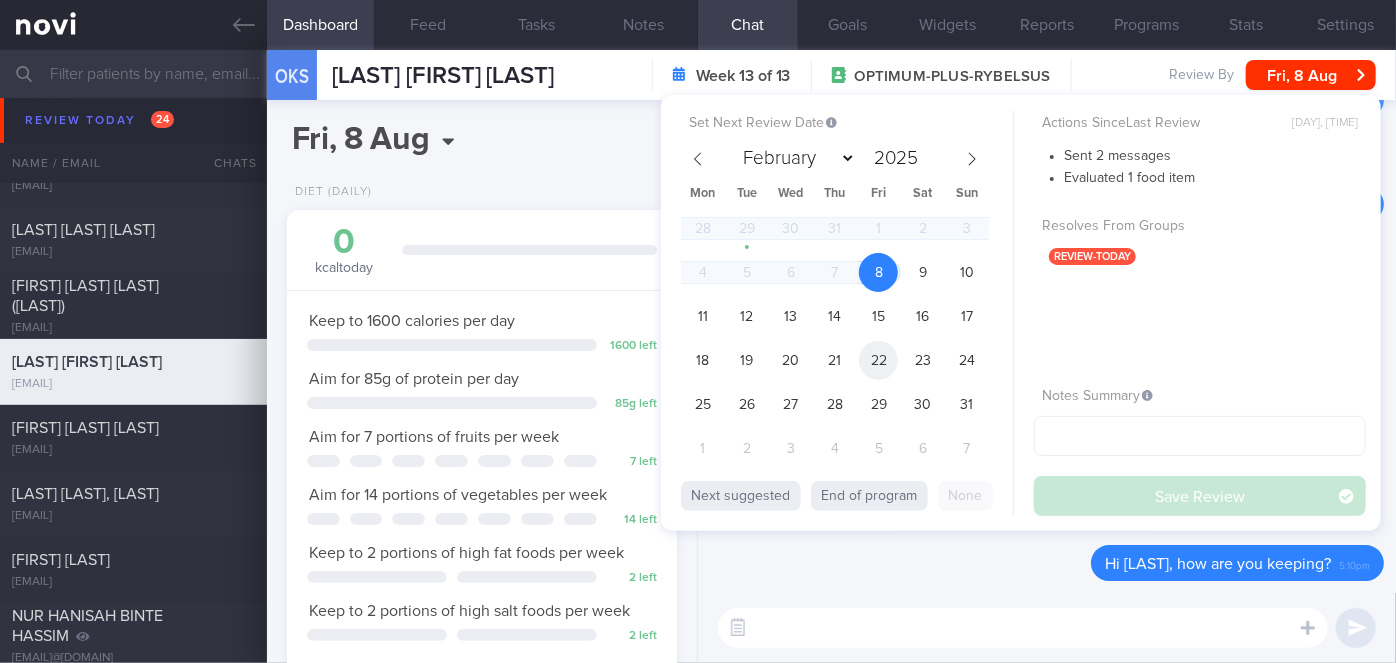 click on "22" at bounding box center (878, 360) 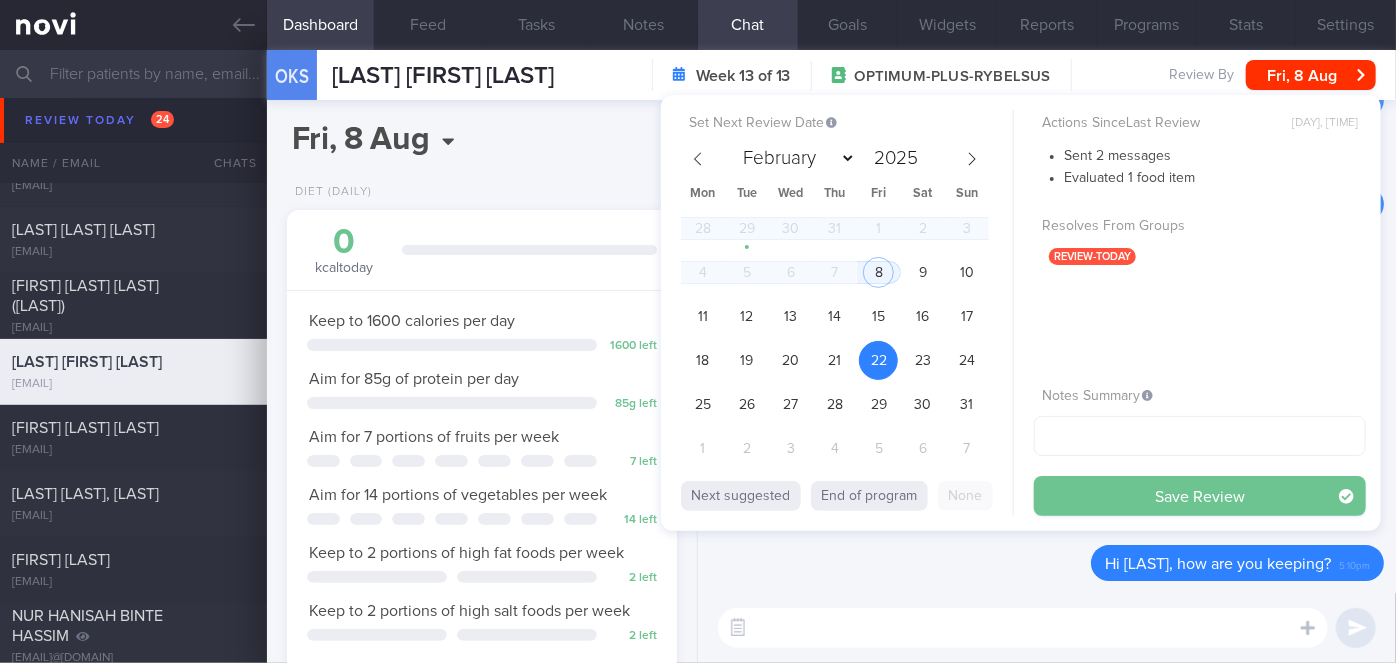 click on "Save Review" at bounding box center [1200, 496] 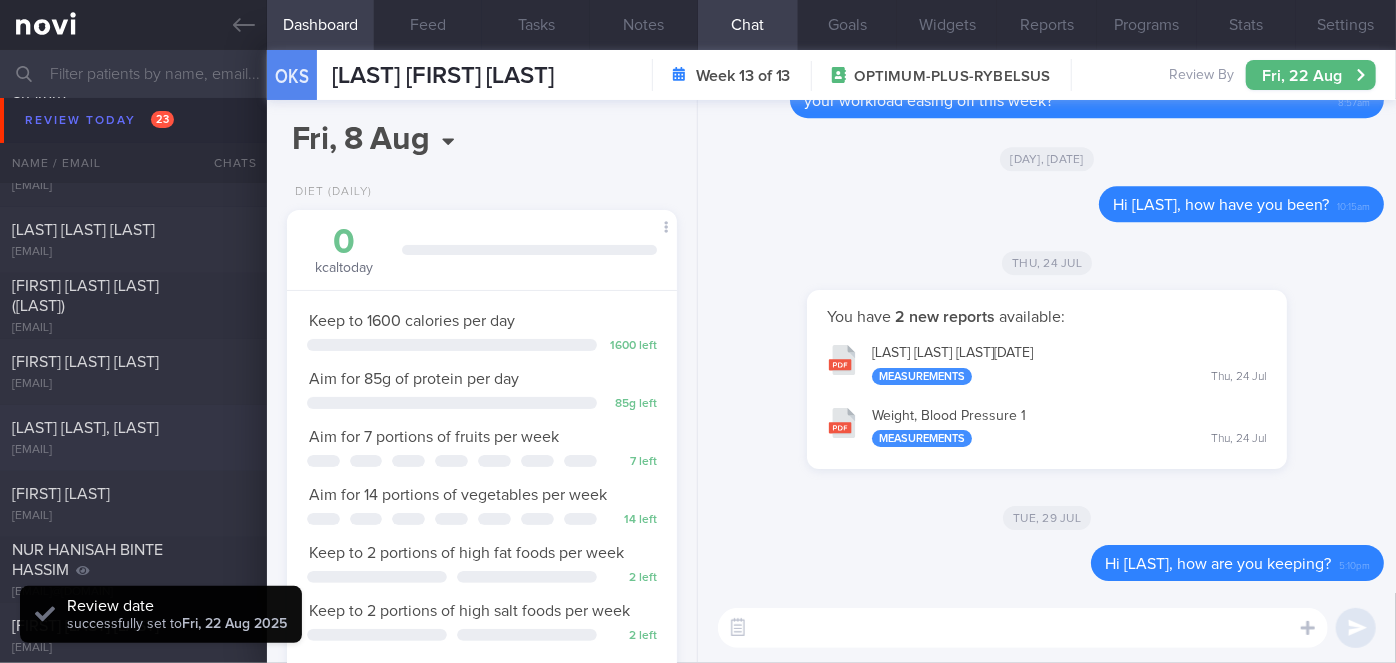 click on "[EMAIL]" at bounding box center (133, 450) 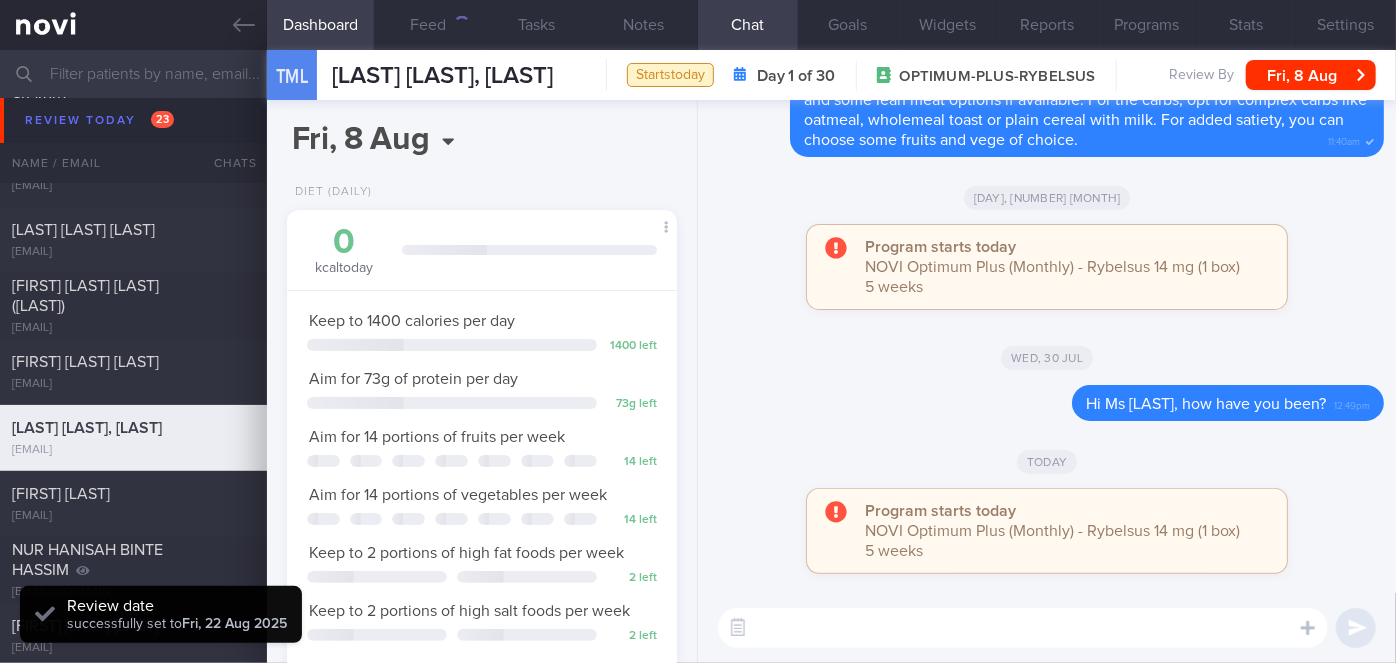 scroll, scrollTop: 999800, scrollLeft: 999658, axis: both 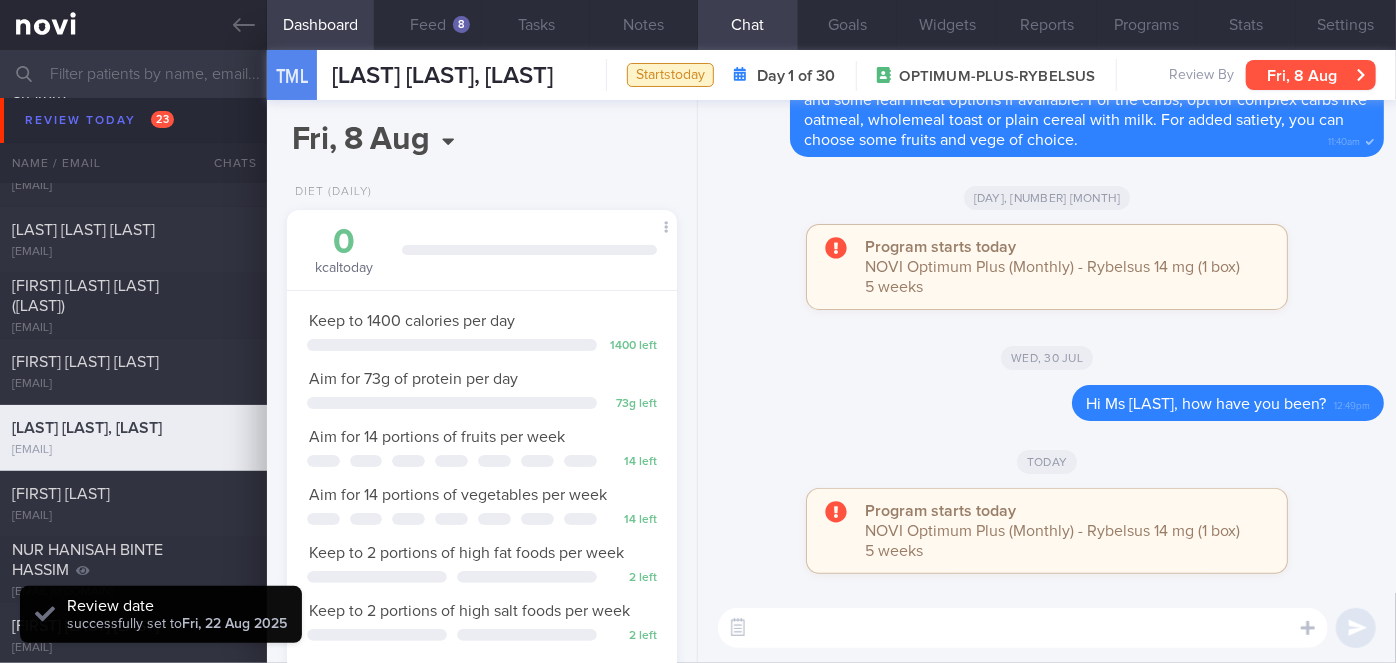 click on "Fri, 8 Aug" at bounding box center (1311, 75) 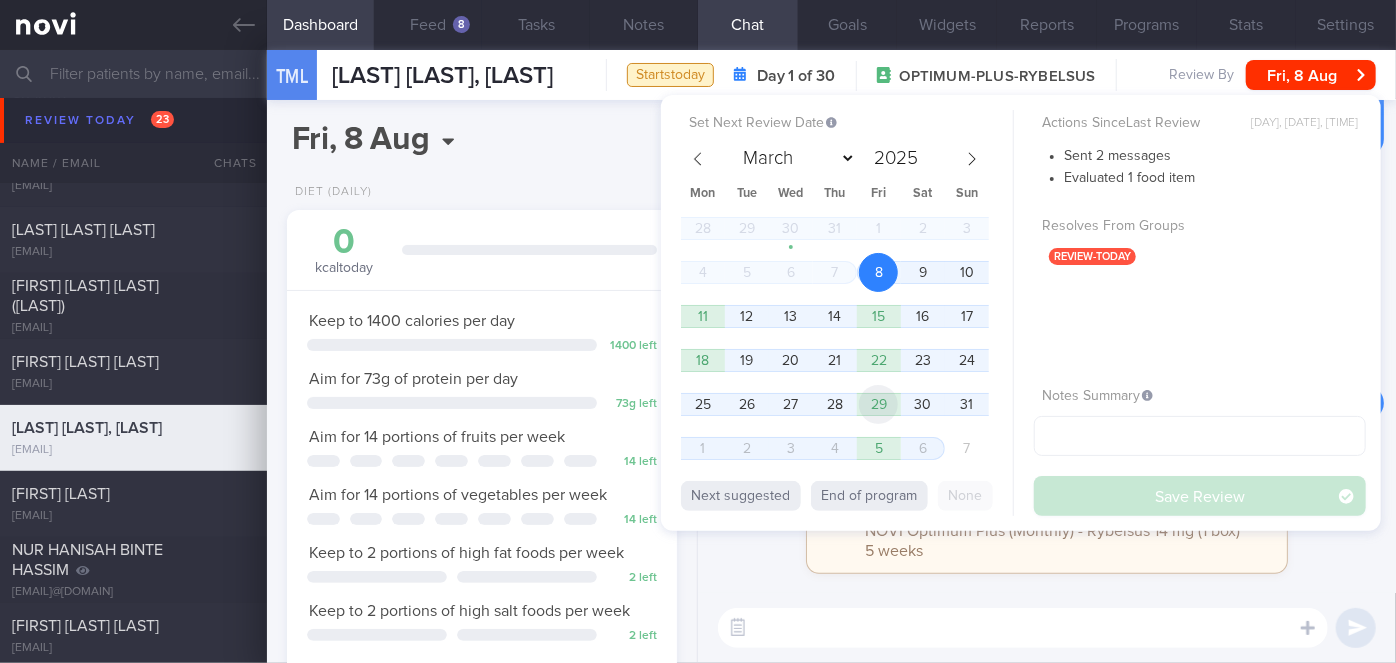 click on "29" at bounding box center [878, 404] 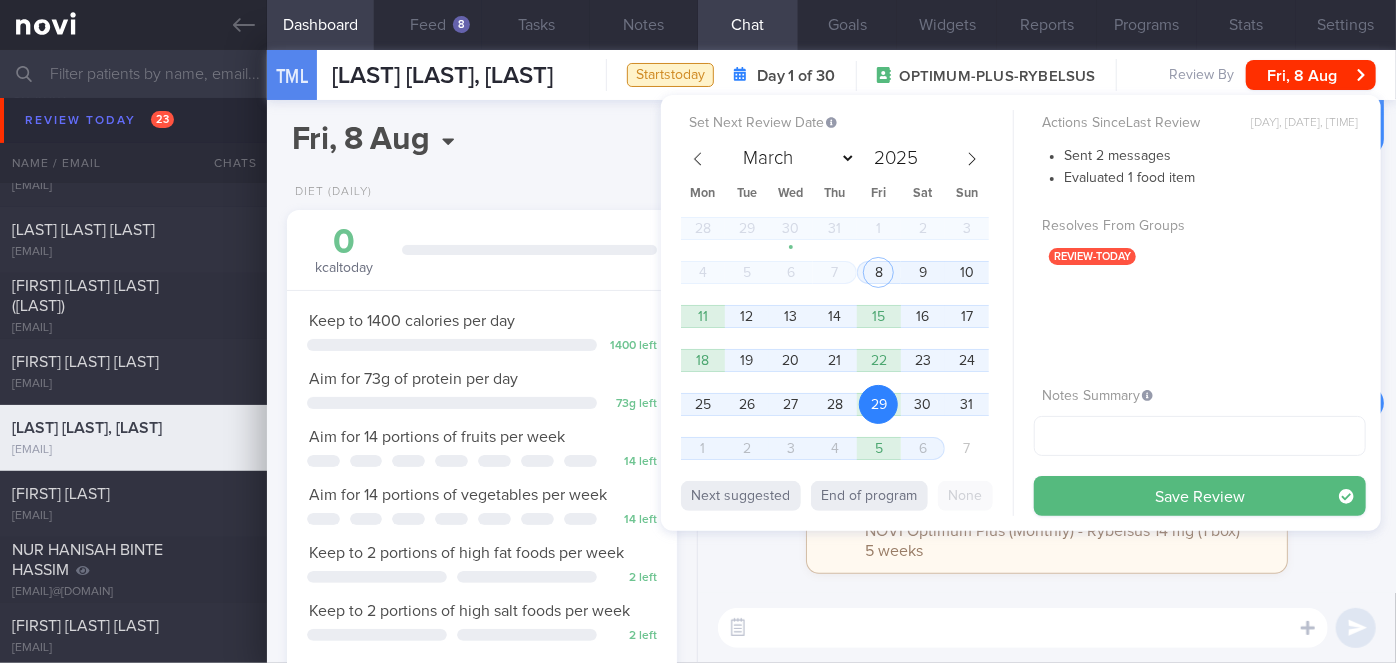 drag, startPoint x: 1114, startPoint y: 495, endPoint x: 1018, endPoint y: 464, distance: 100.88112 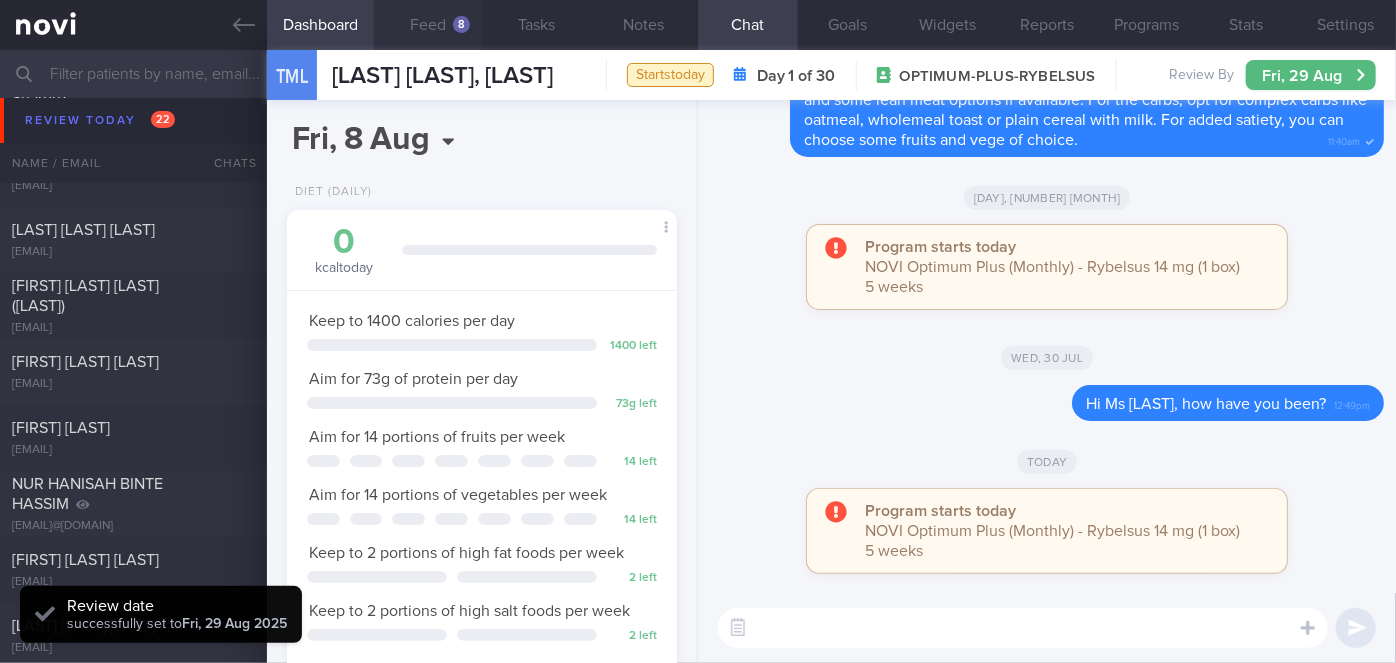 click on "8" at bounding box center (461, 24) 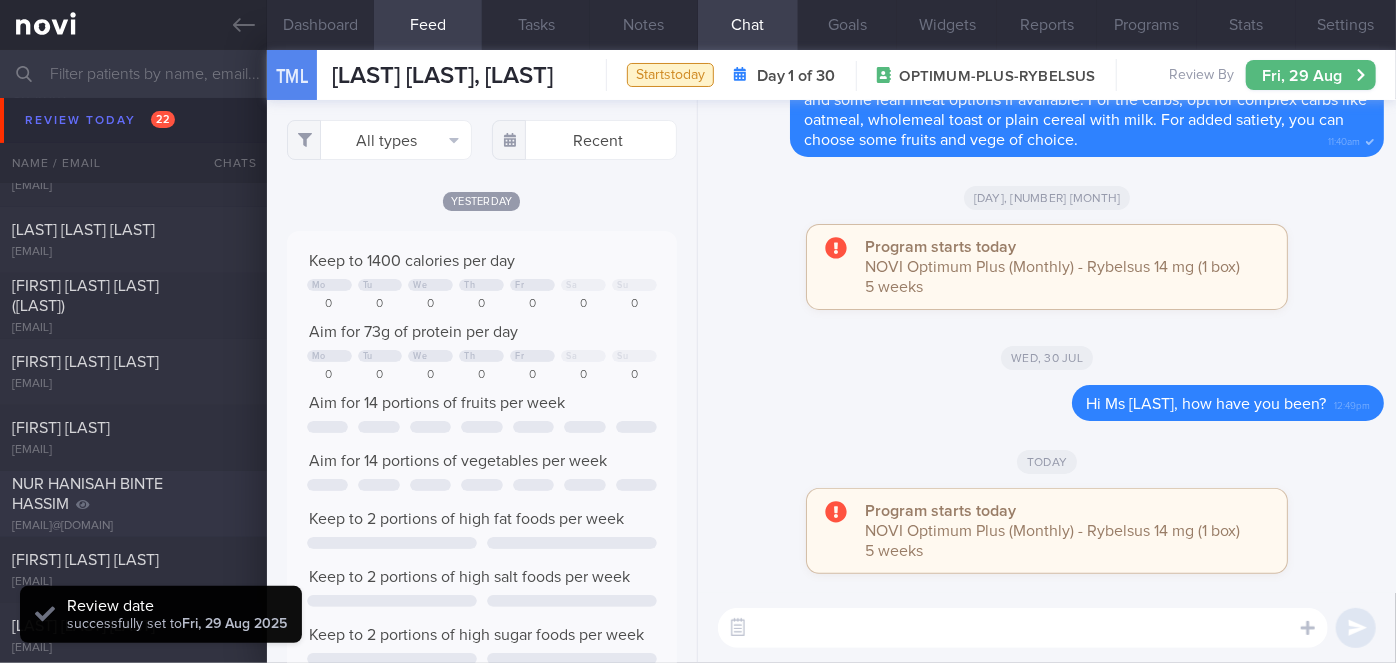 click on "NUR HANISAH BINTE HASSIM" at bounding box center (131, 494) 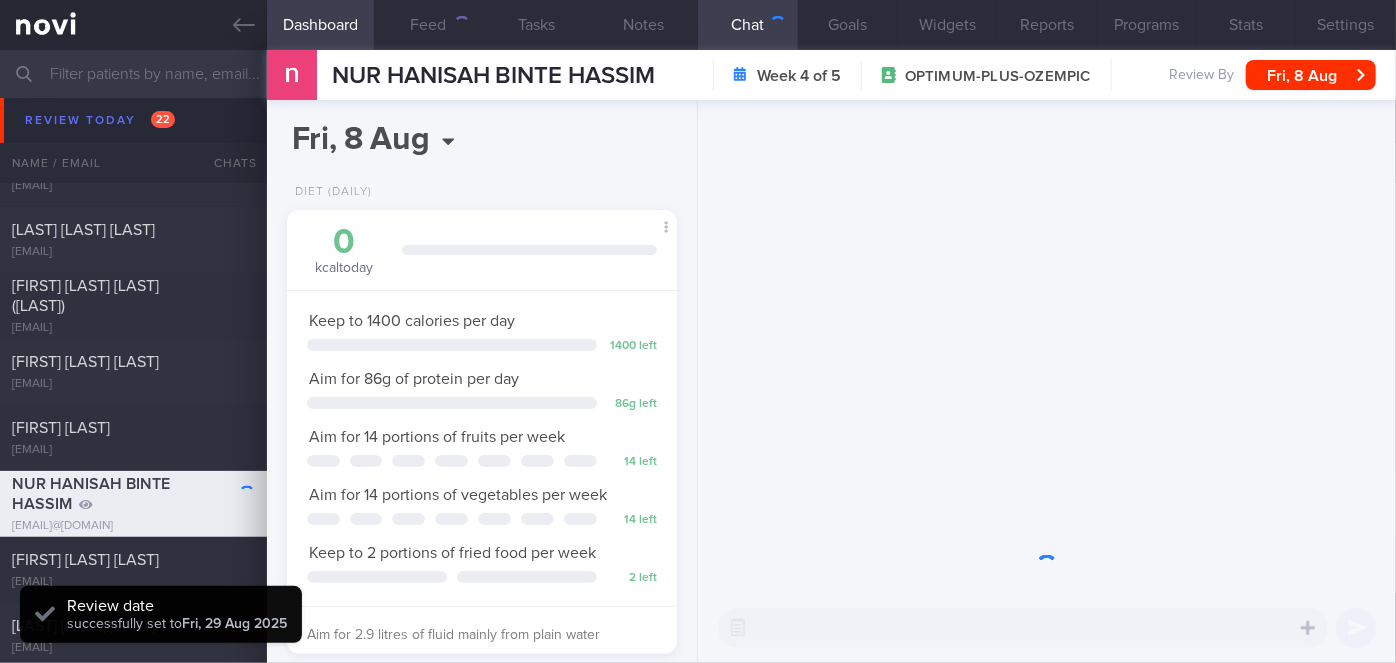 scroll, scrollTop: 999800, scrollLeft: 999658, axis: both 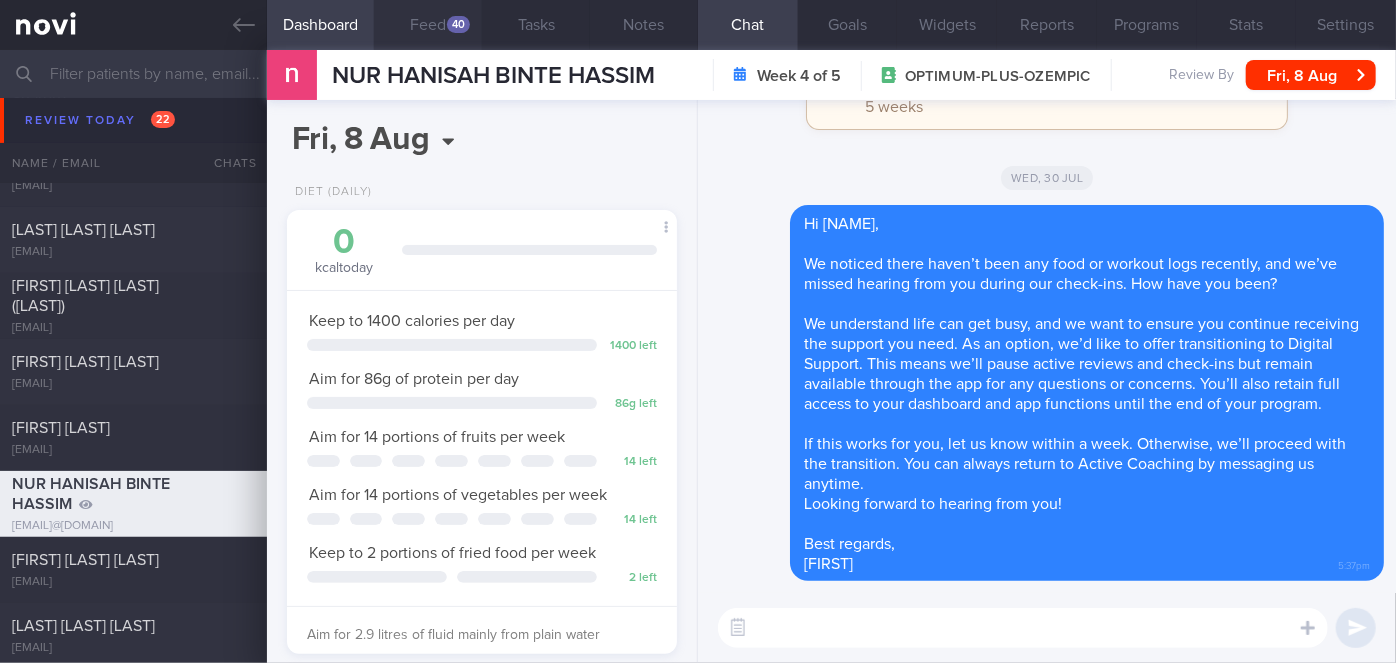 click on "40" at bounding box center [458, 24] 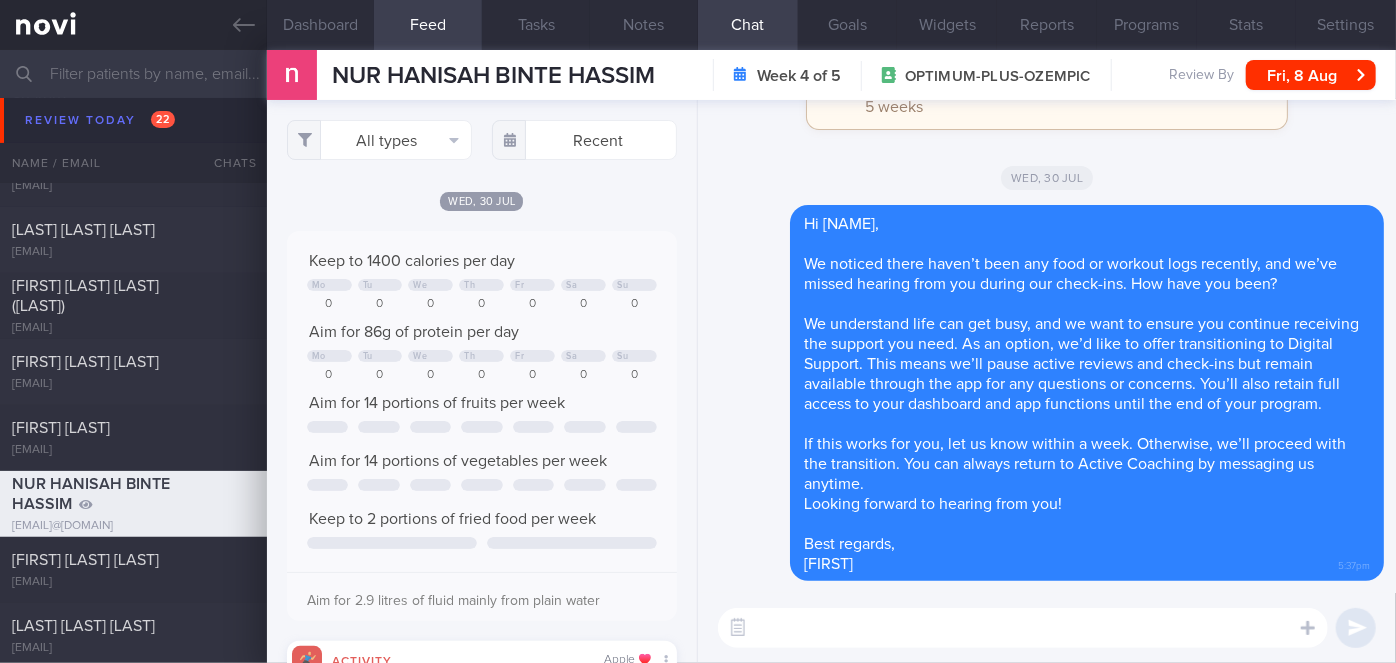scroll, scrollTop: 999912, scrollLeft: 999648, axis: both 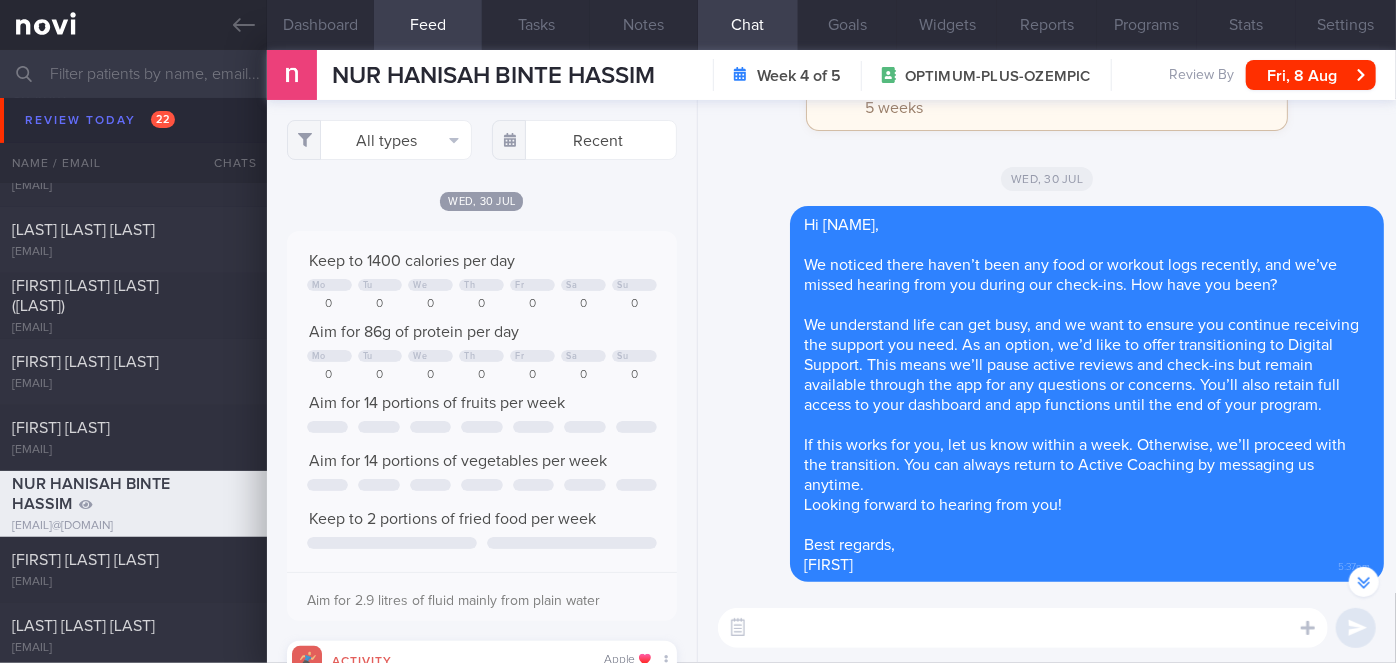 click at bounding box center [1023, 628] 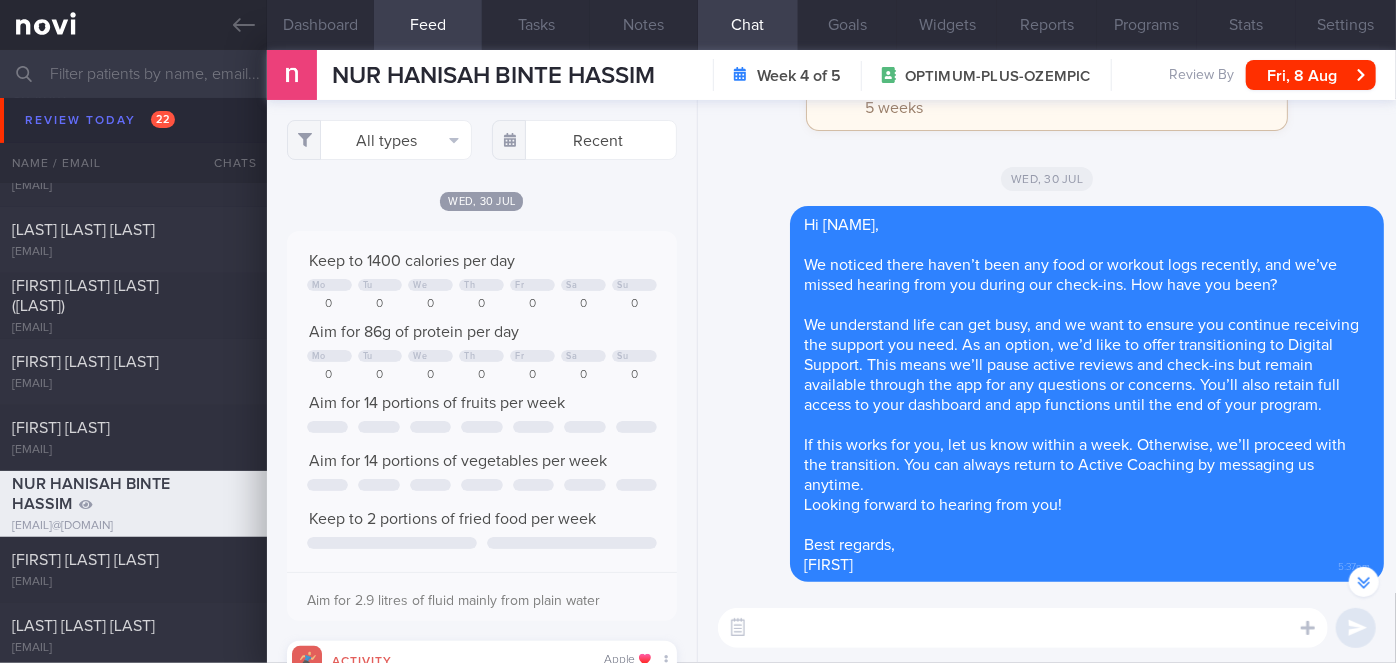 paste on "Hi [PATIENT'S NAME],
Your account has been transitioned to Digital Support. While we won’t be actively reviewing your logs or checking in, you can still reach us via the app for any questions.
We encourage you to continue using the App to track your progress against your health goals. Do keep up all the positive changes you have made so far! Thank you.
Best regards,
[COACH NAME]" 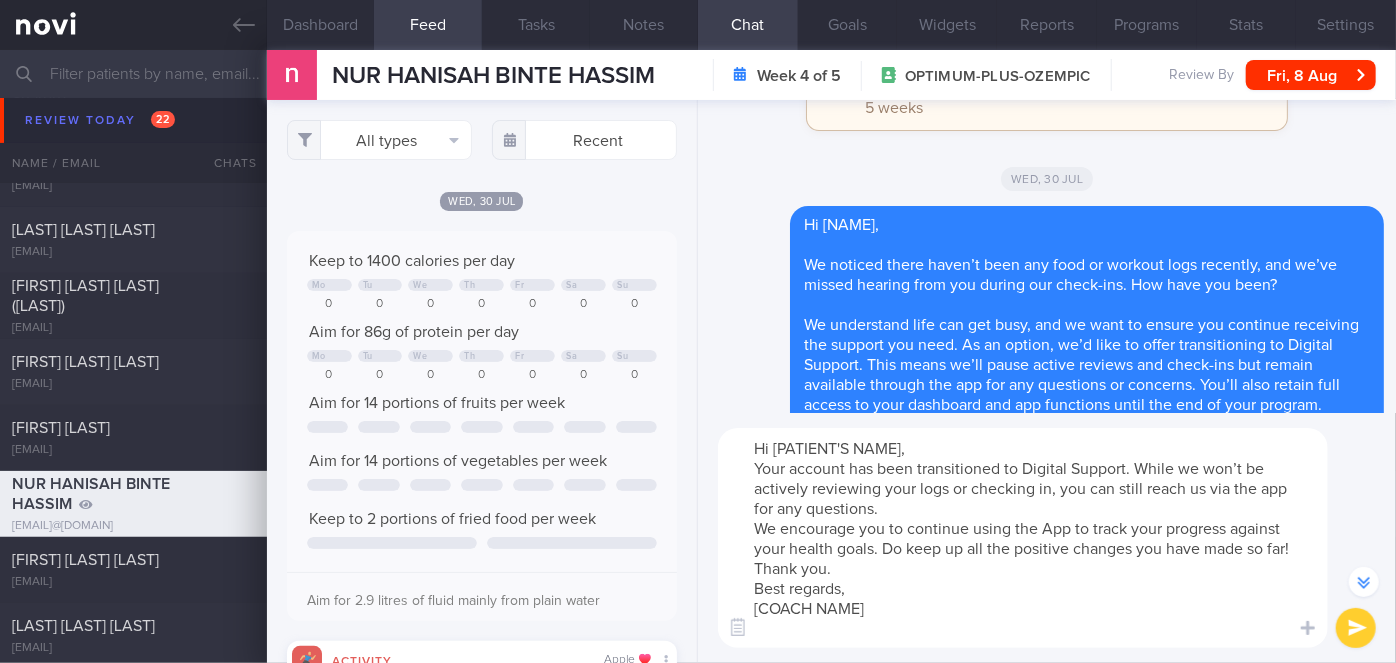 drag, startPoint x: 886, startPoint y: 442, endPoint x: 778, endPoint y: 441, distance: 108.00463 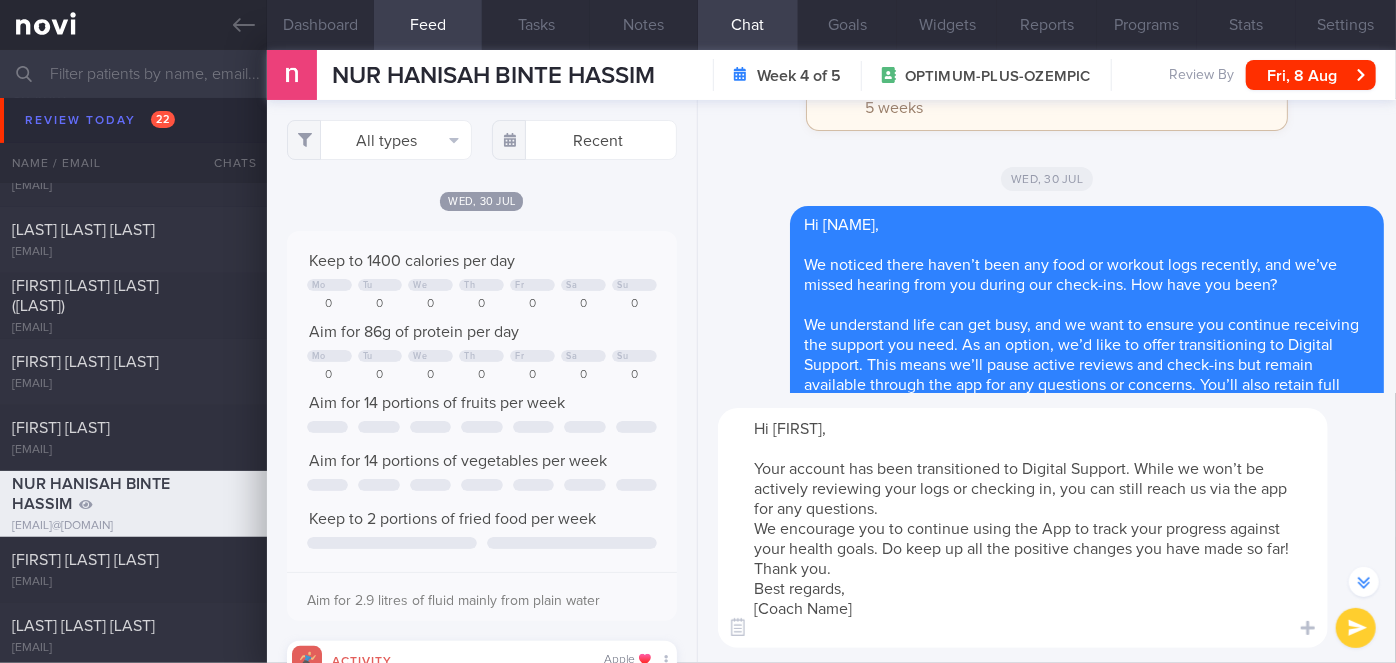 click on "Hi [FIRST],
Your account has been transitioned to Digital Support. While we won’t be actively reviewing your logs or checking in, you can still reach us via the app for any questions.
We encourage you to continue using the App to track your progress against your health goals. Do keep up all the positive changes you have made so far! Thank you.
Best regards,
[Coach Name]" at bounding box center (1023, 528) 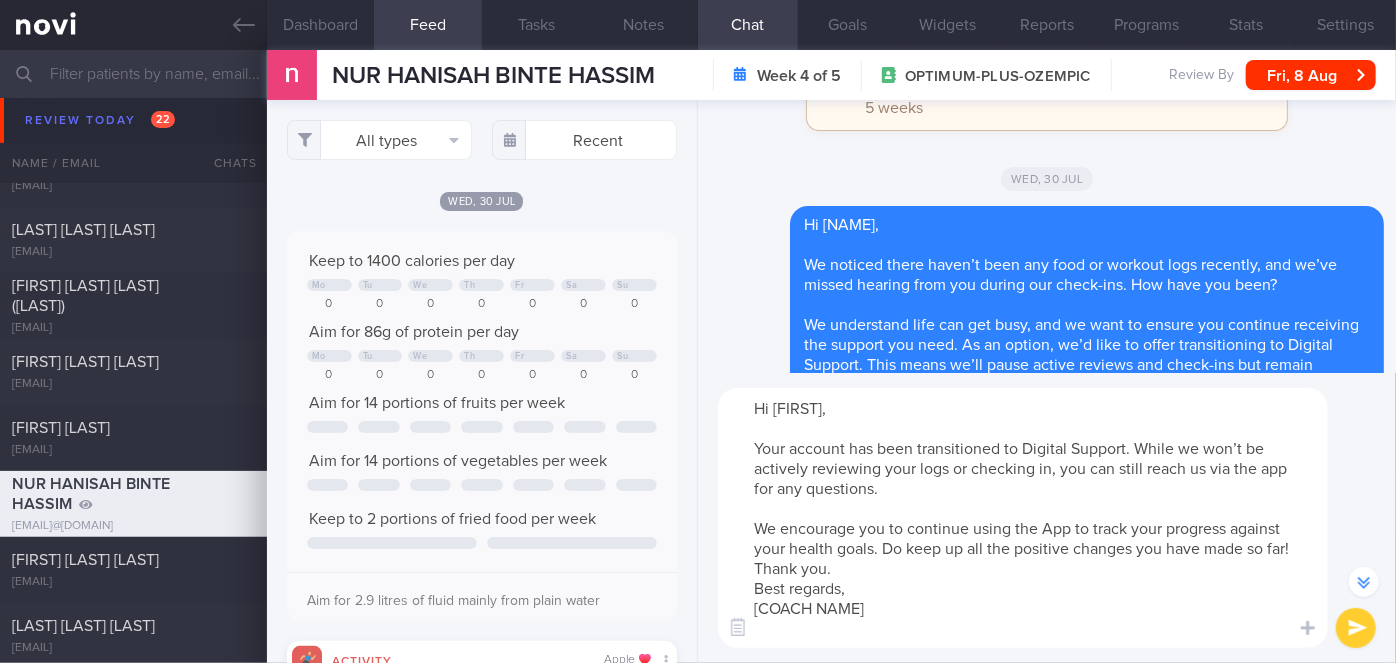 click on "Hi [FIRST],
Your account has been transitioned to Digital Support. While we won’t be actively reviewing your logs or checking in, you can still reach us via the app for any questions.
We encourage you to continue using the App to track your progress against your health goals. Do keep up all the positive changes you have made so far! Thank you.
Best regards,
[COACH NAME]" at bounding box center [1023, 518] 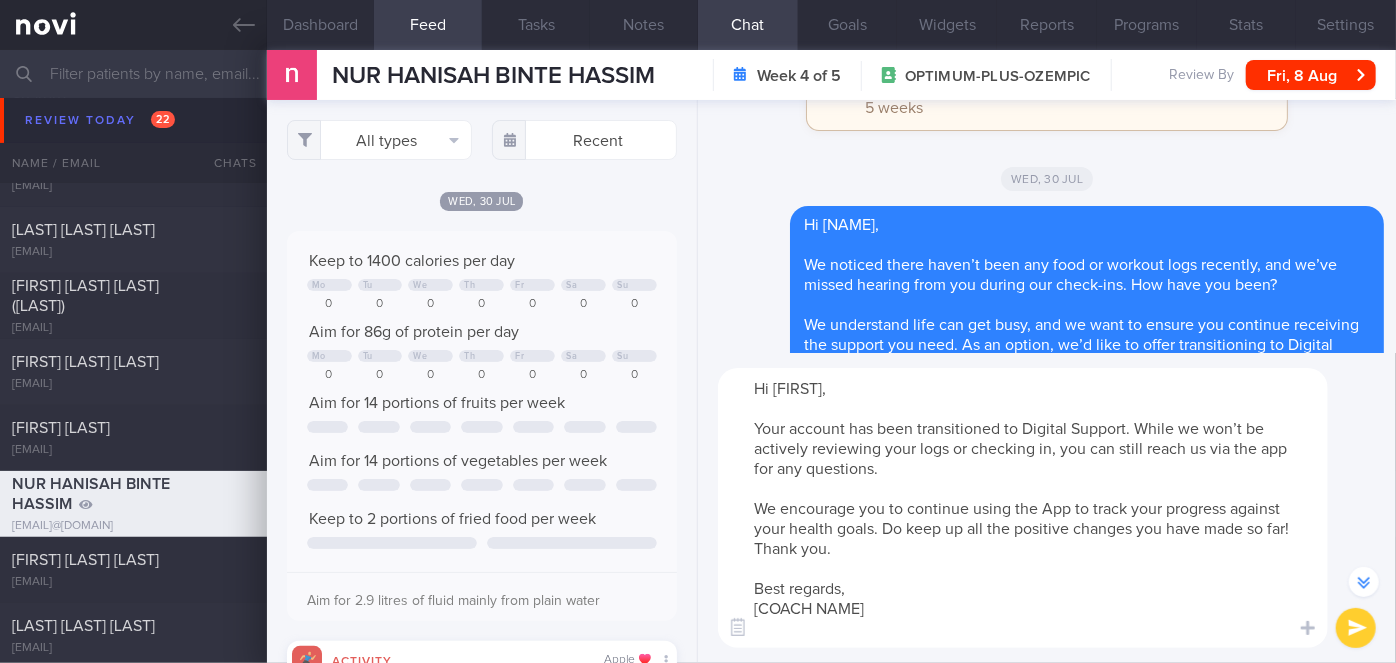 drag, startPoint x: 857, startPoint y: 604, endPoint x: 771, endPoint y: 604, distance: 86 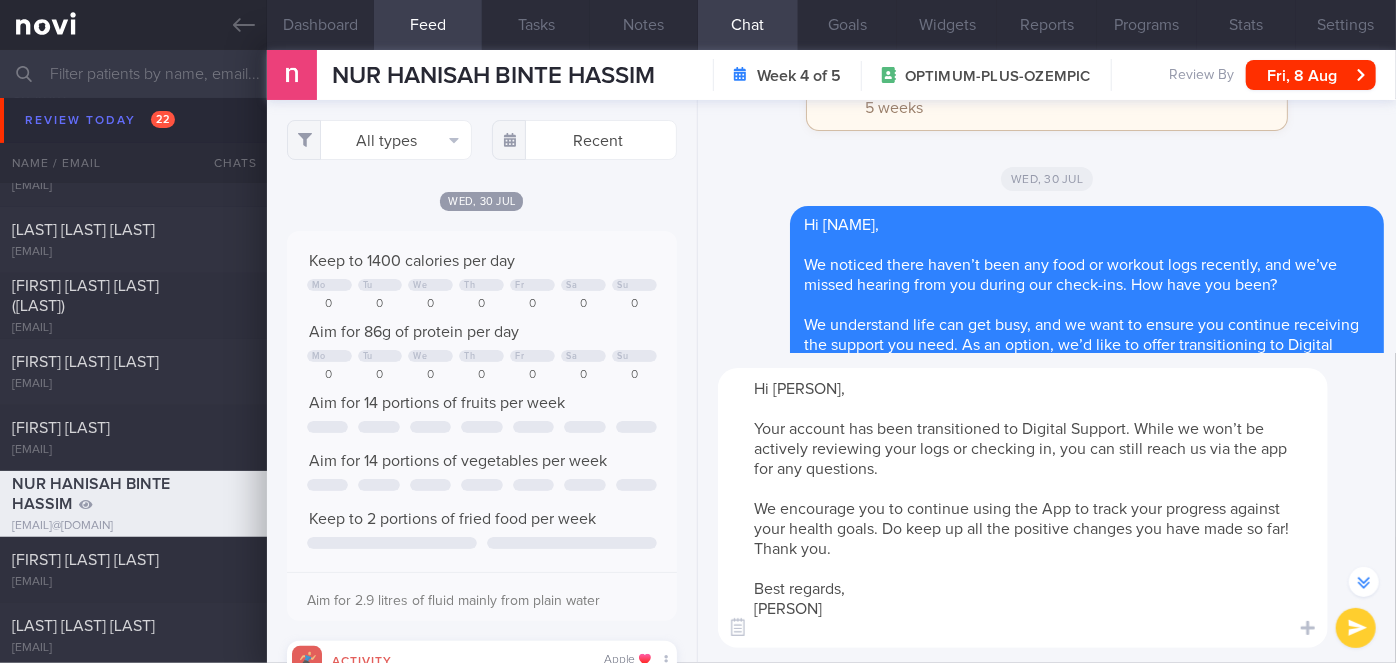 type on "Hi [PERSON],
Your account has been transitioned to Digital Support. While we won’t be actively reviewing your logs or checking in, you can still reach us via the app for any questions.
We encourage you to continue using the App to track your progress against your health goals. Do keep up all the positive changes you have made so far! Thank you.
Best regards,
[PERSON]" 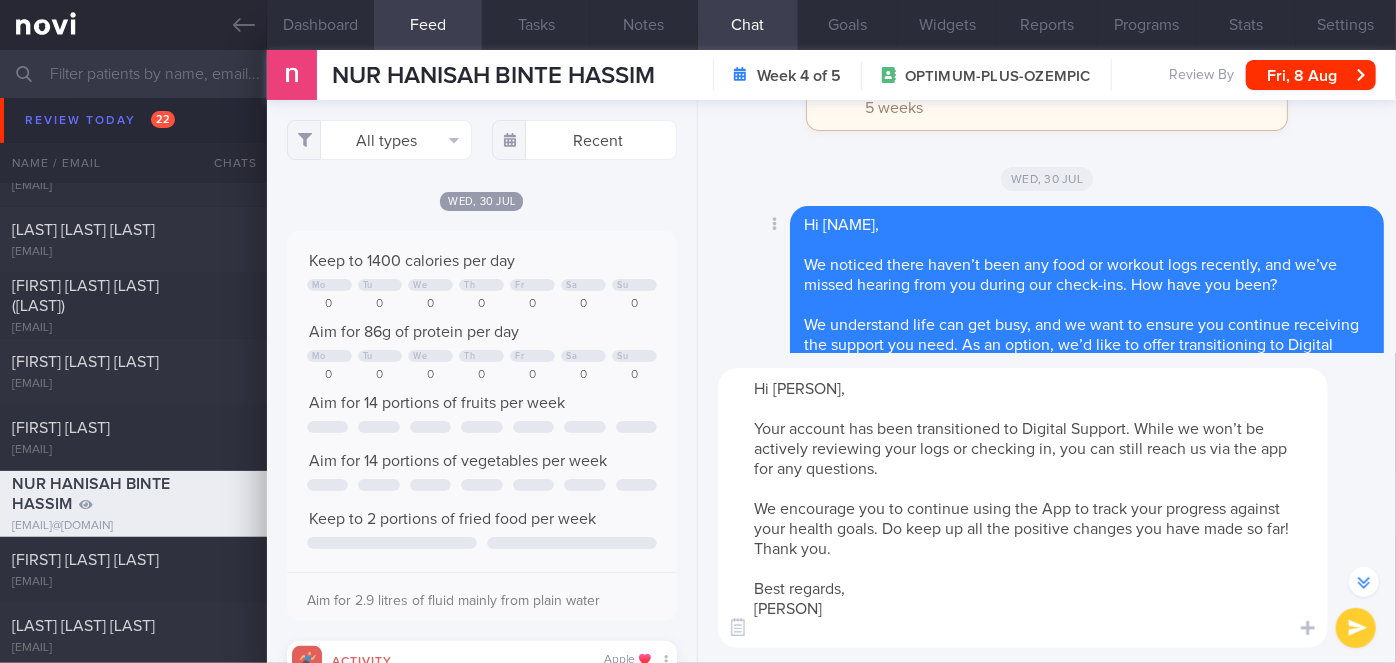 type 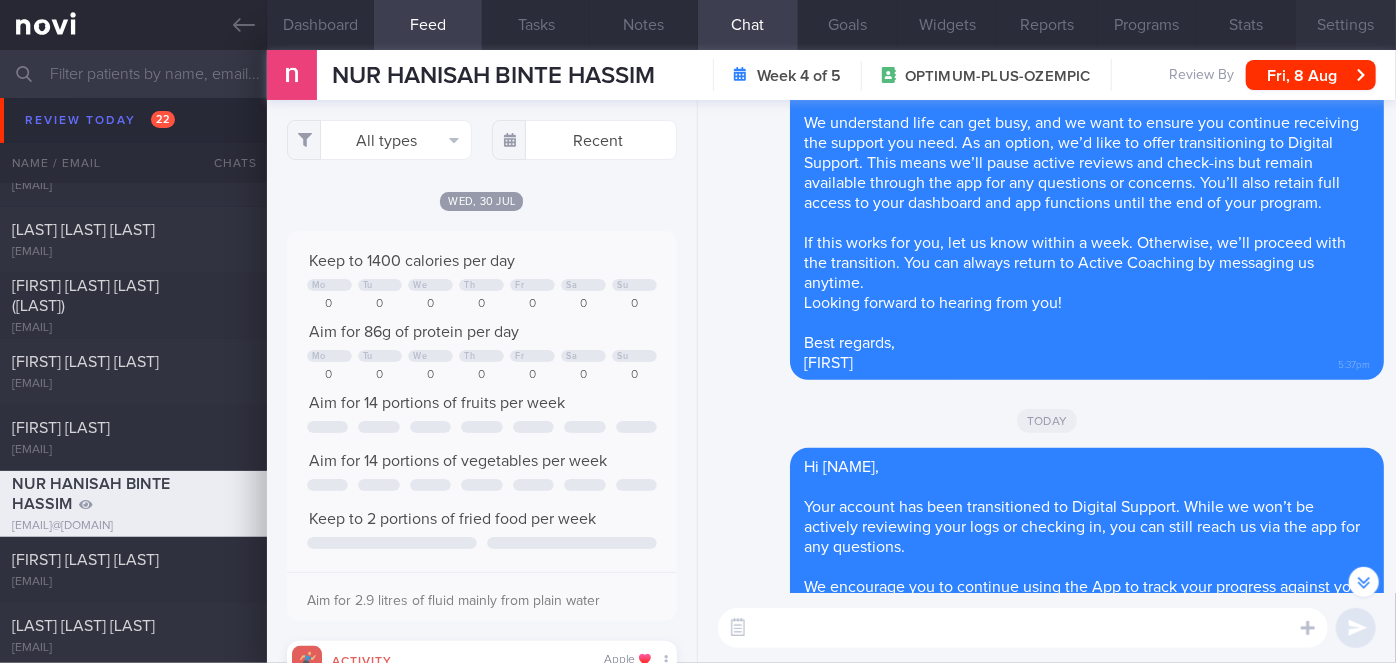 click on "Settings" at bounding box center [1346, 25] 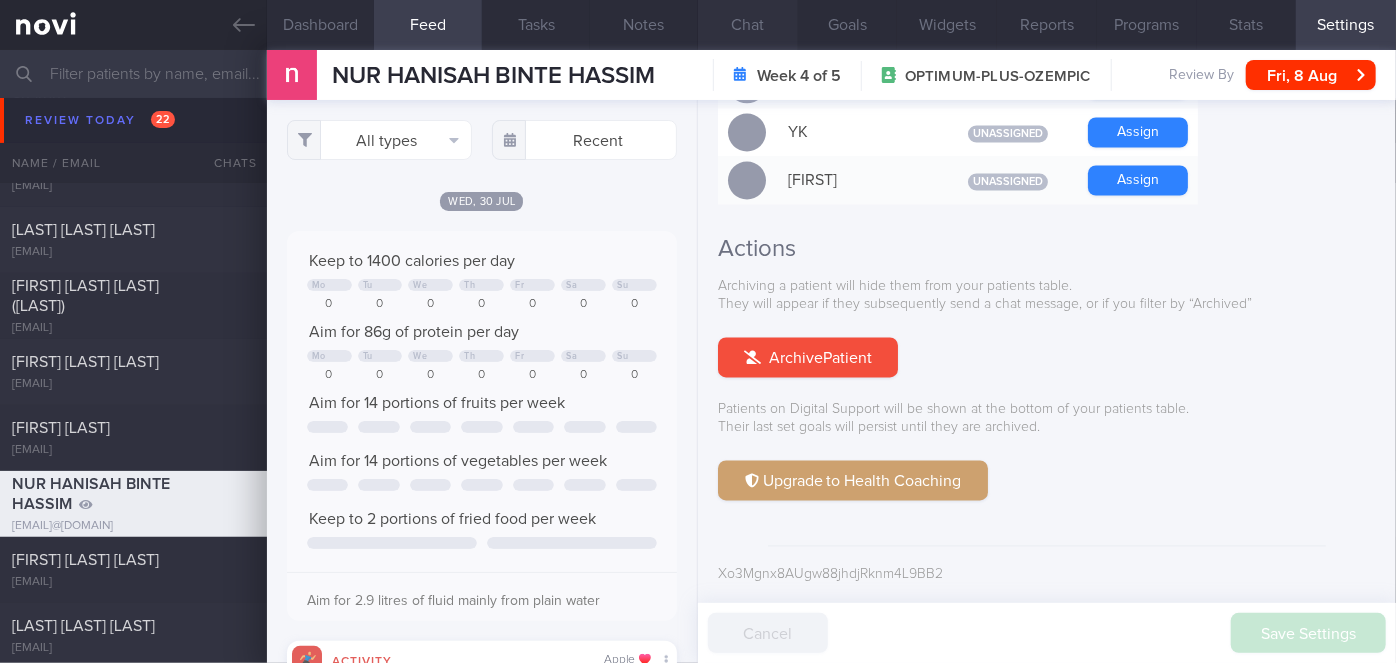 click on "Chat" at bounding box center [748, 25] 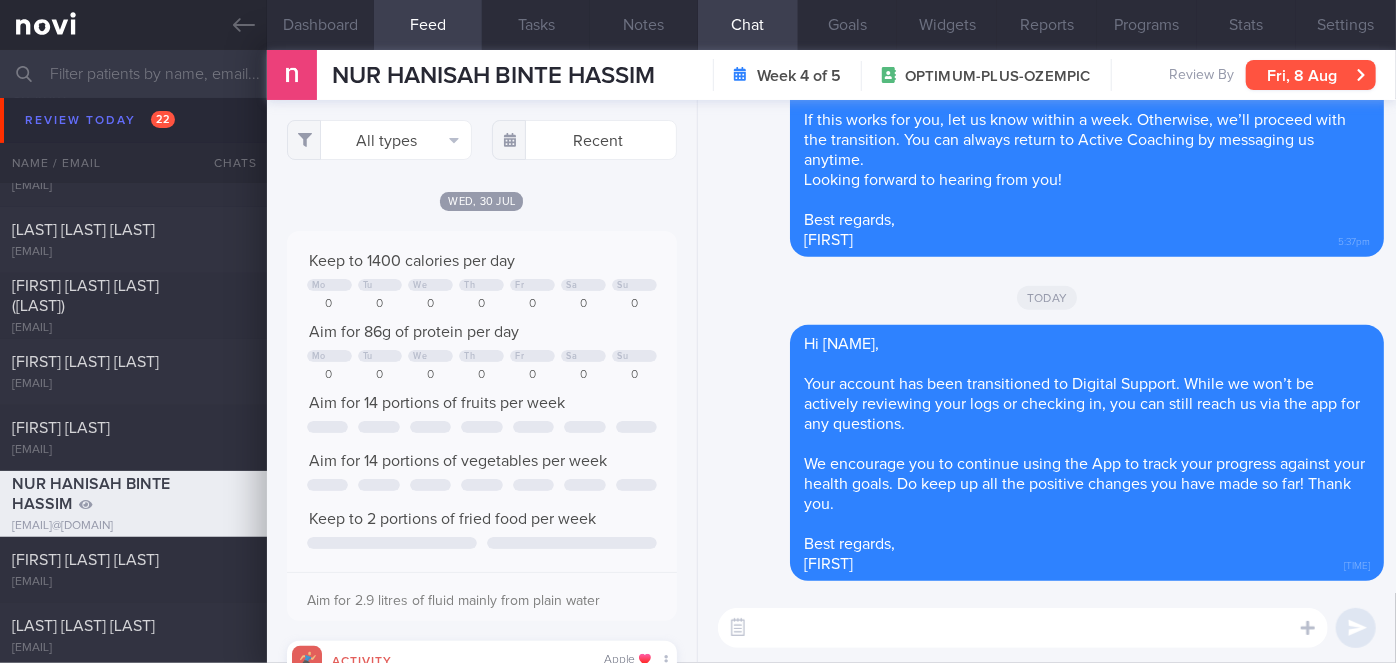 click on "Fri, 8 Aug" at bounding box center (1311, 75) 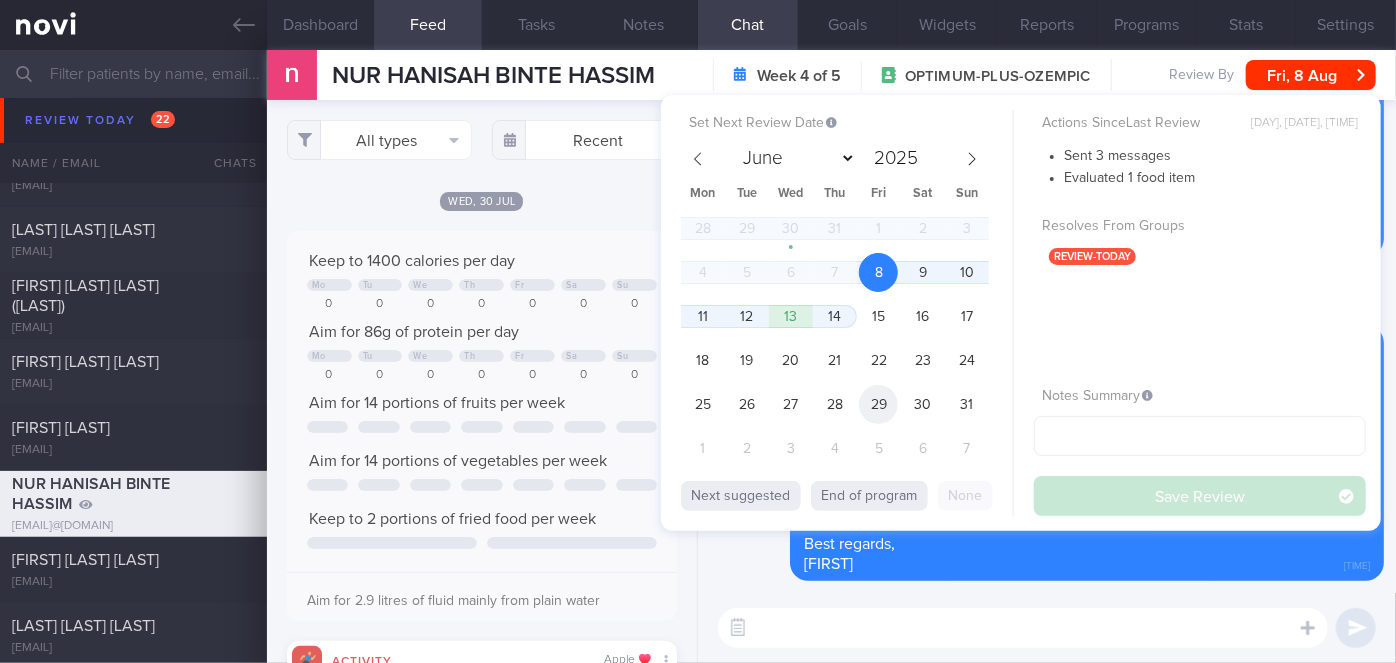 click on "29" at bounding box center (878, 404) 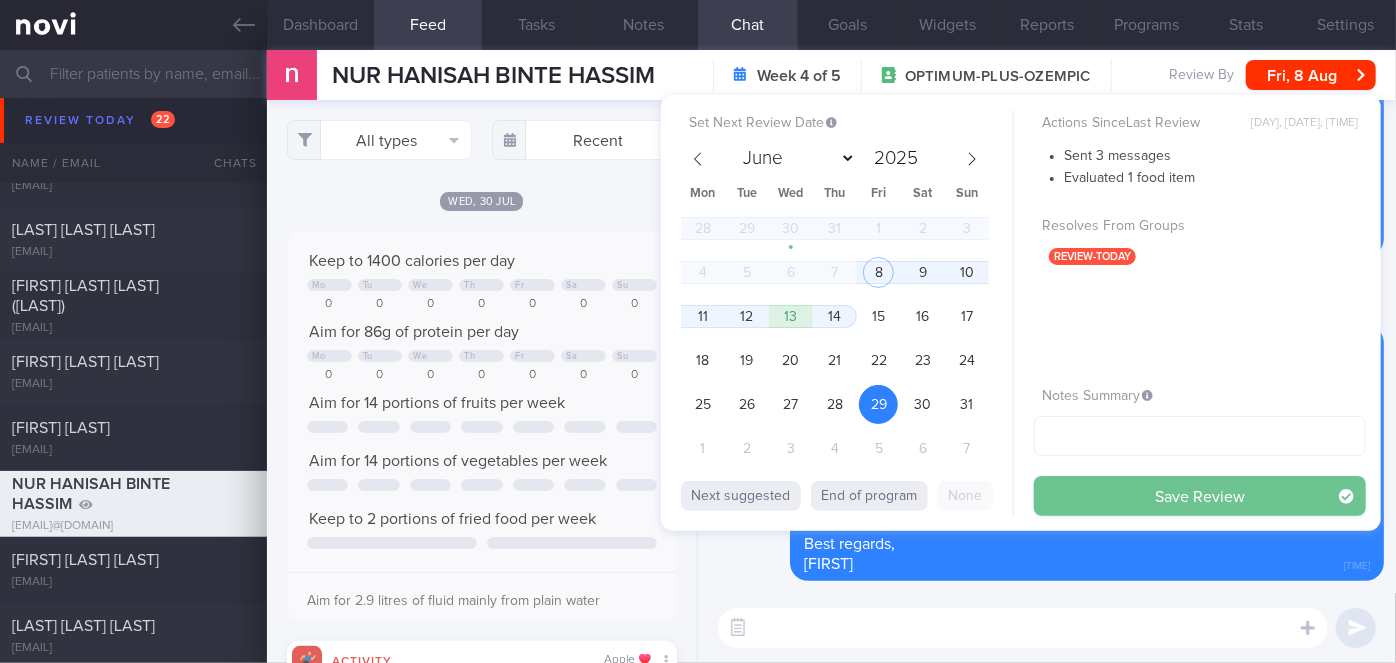 click on "Save Review" at bounding box center [1200, 496] 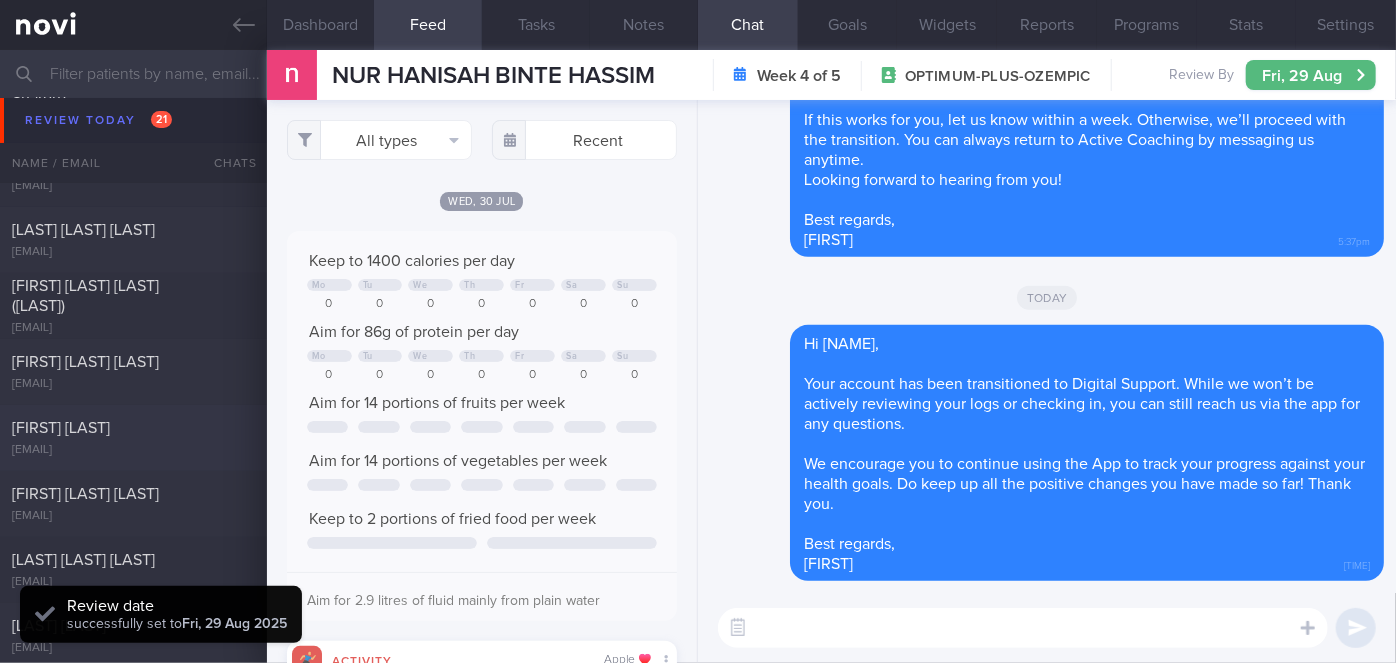 click on "[FIRST] [LAST]" at bounding box center [131, 428] 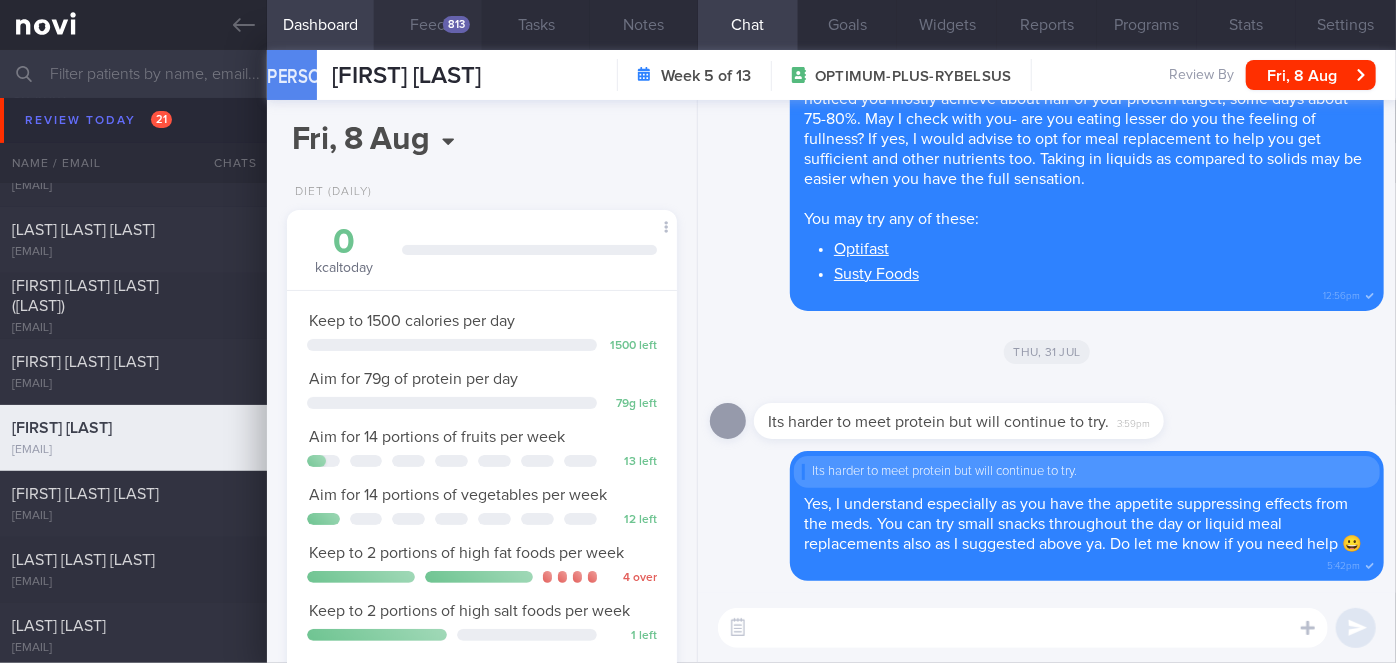 click on "813" at bounding box center (456, 24) 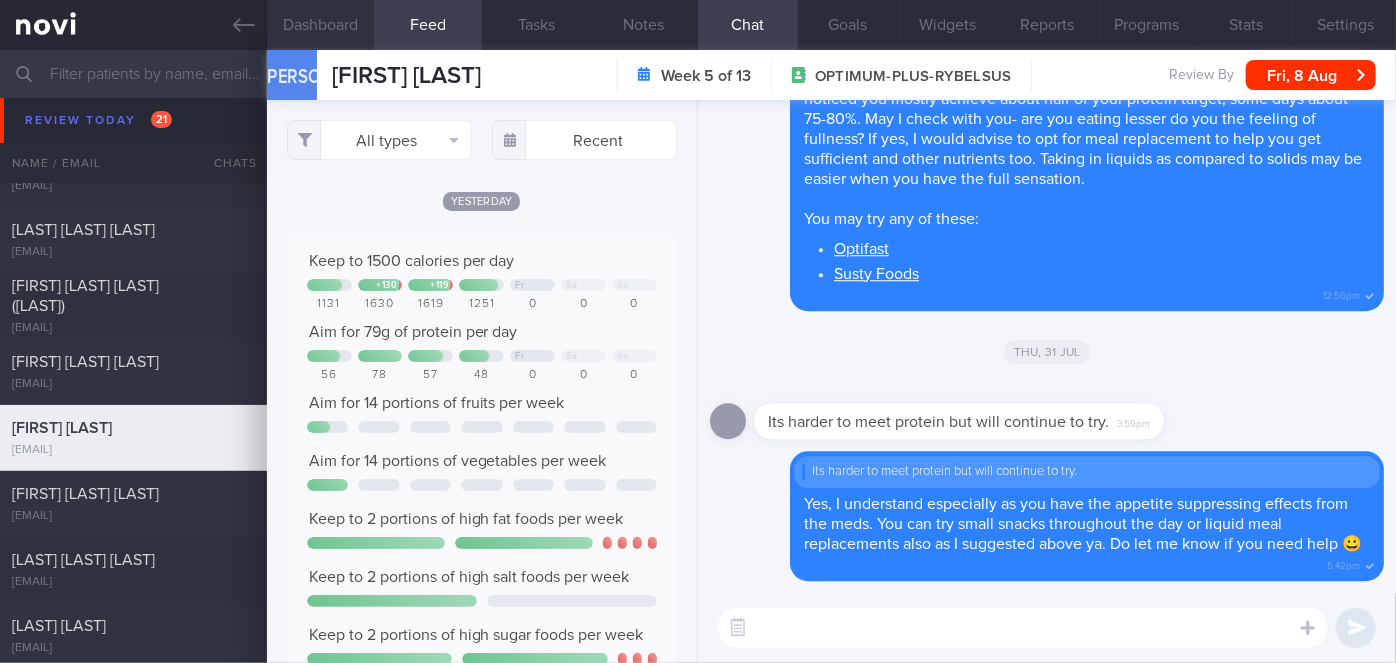 click on "Dashboard" at bounding box center (321, 25) 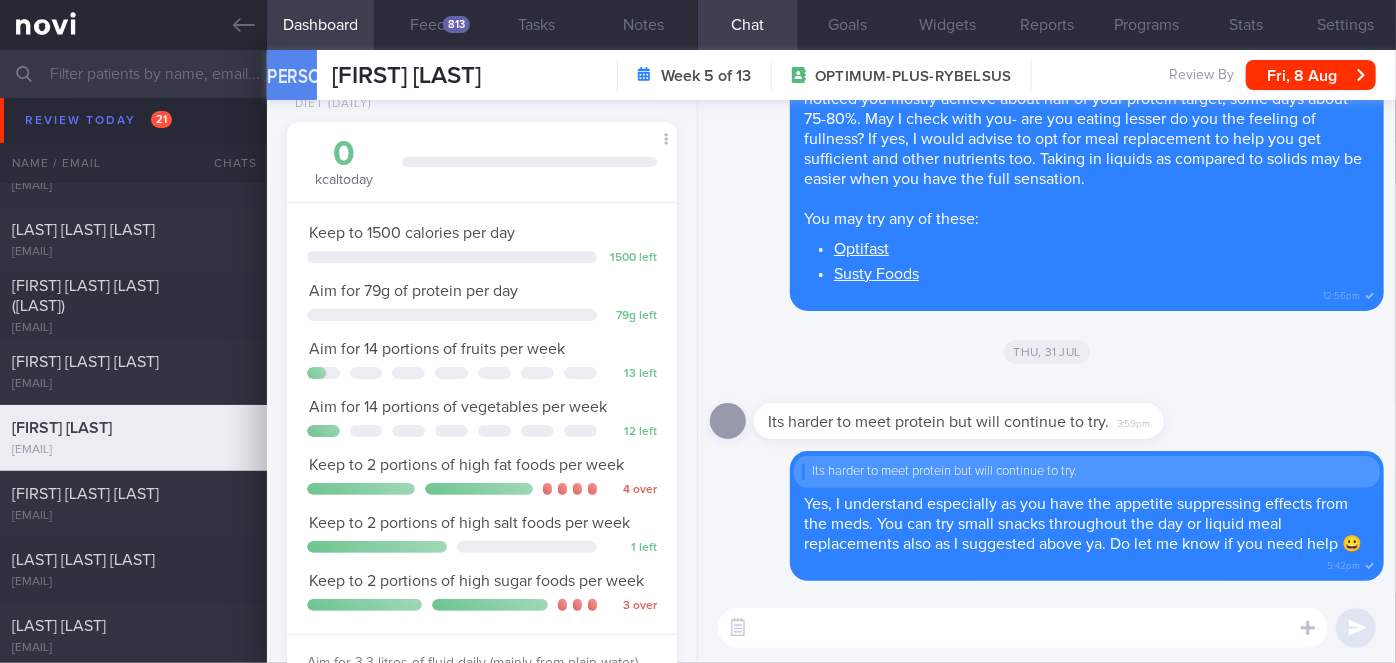 scroll, scrollTop: 0, scrollLeft: 0, axis: both 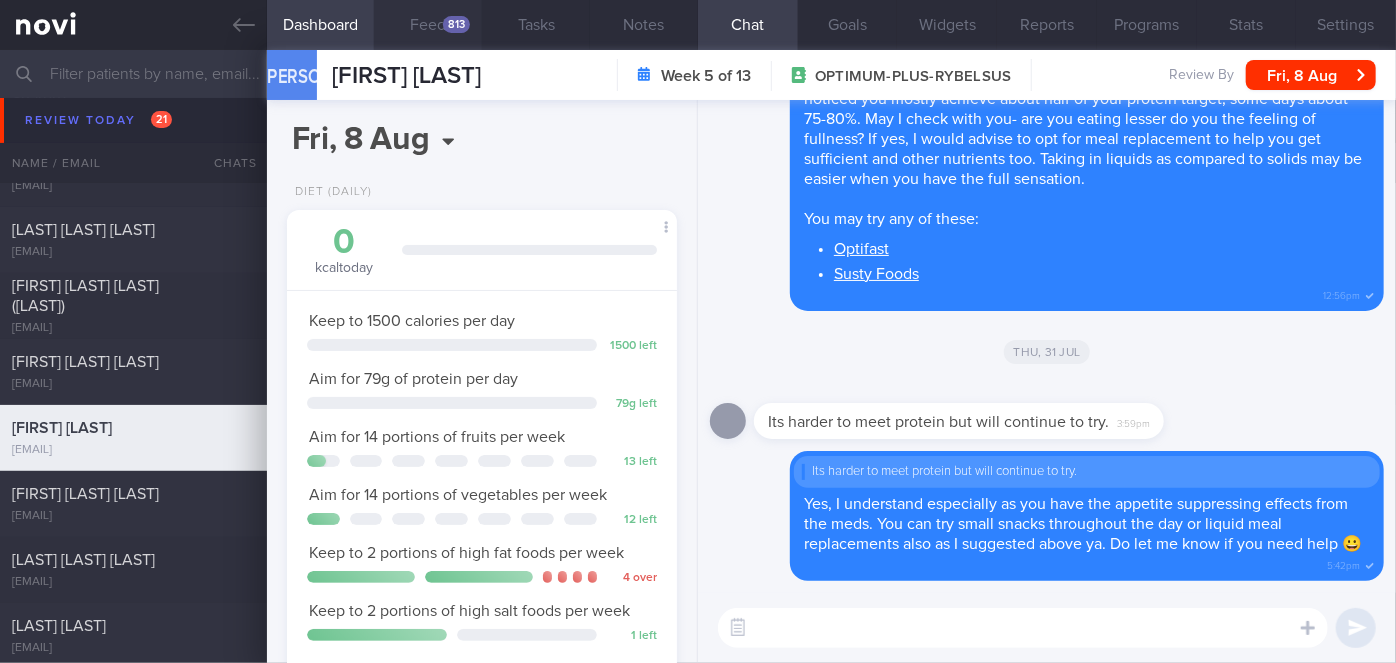 click on "Feed
813" at bounding box center (428, 25) 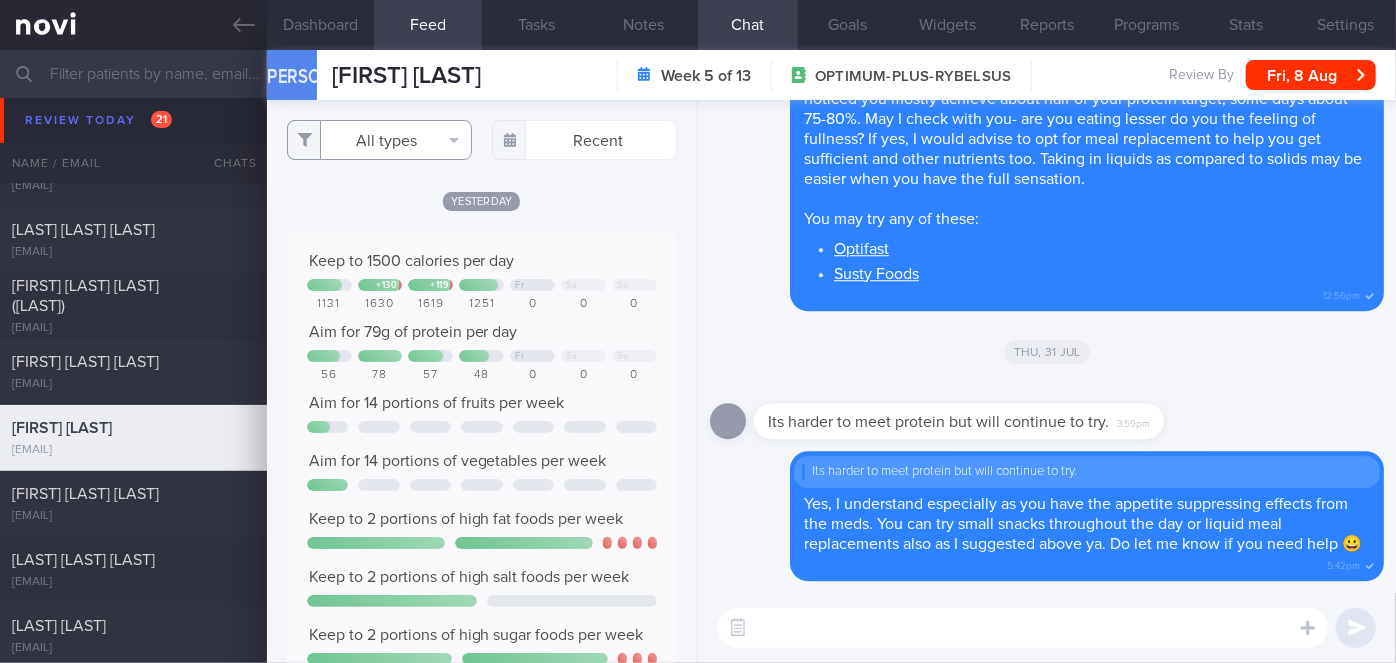 click on "All types" at bounding box center [379, 140] 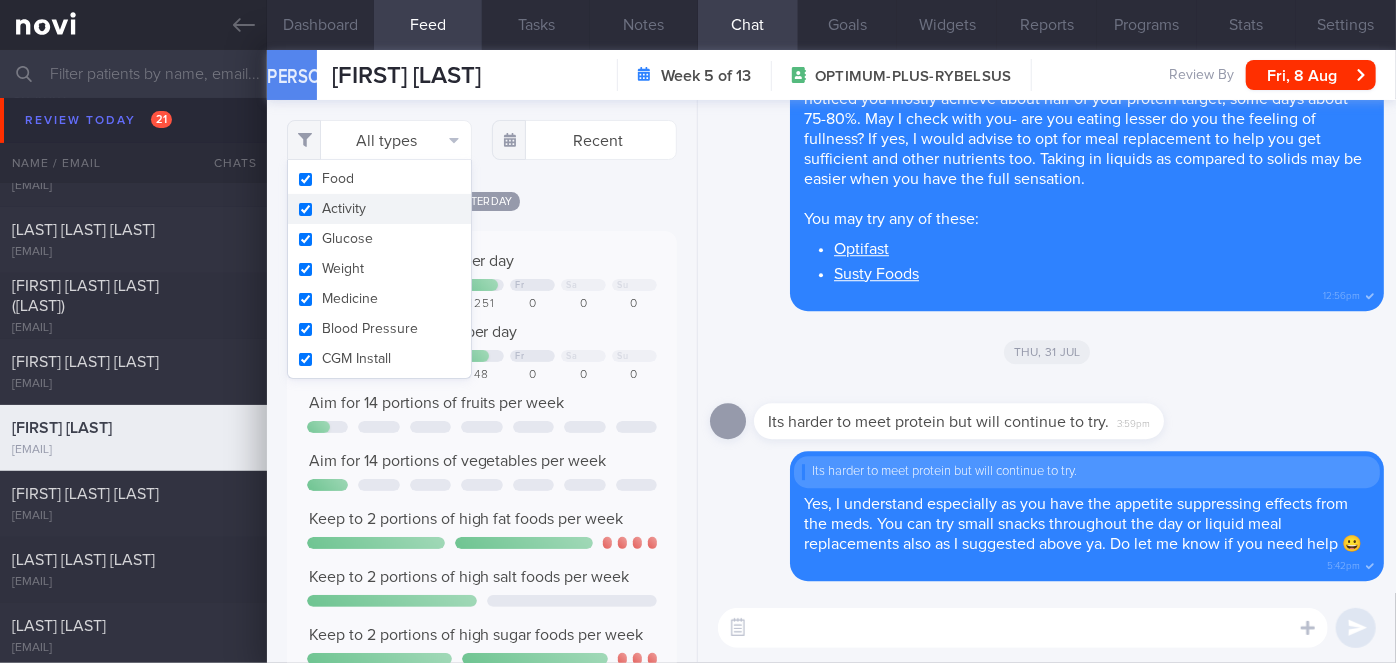 click on "Activity" at bounding box center (379, 209) 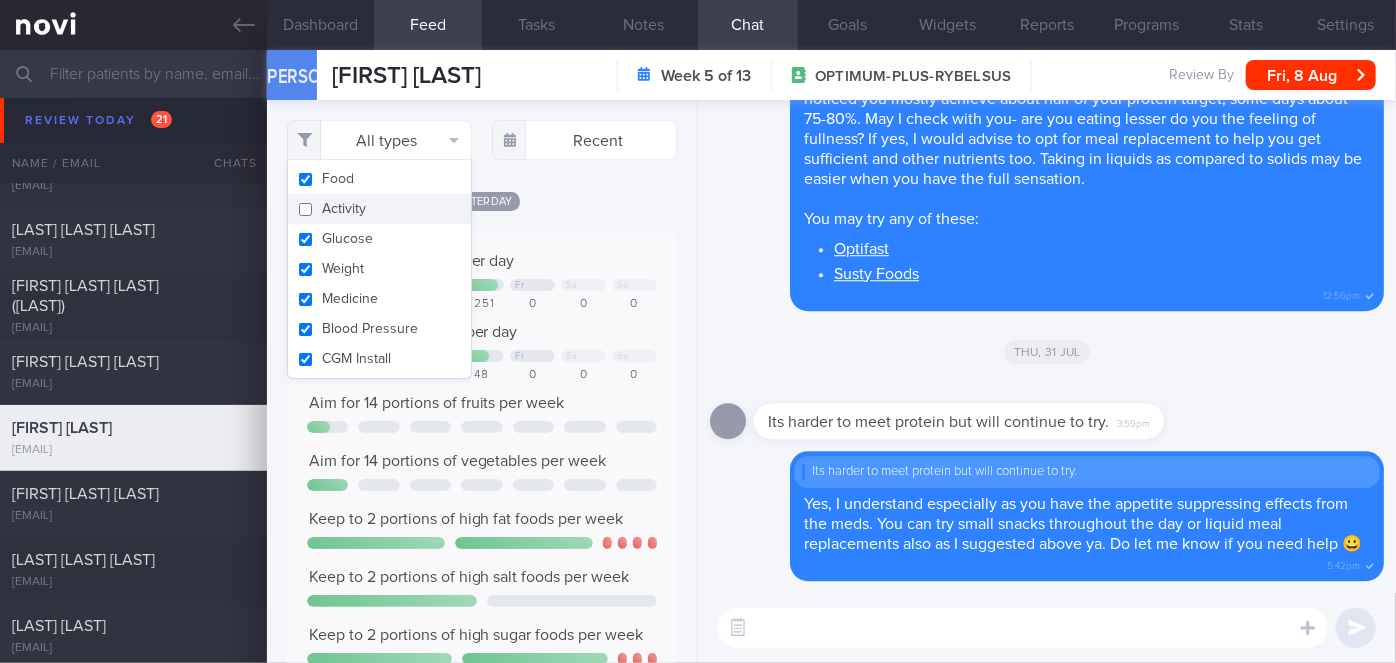 checkbox on "false" 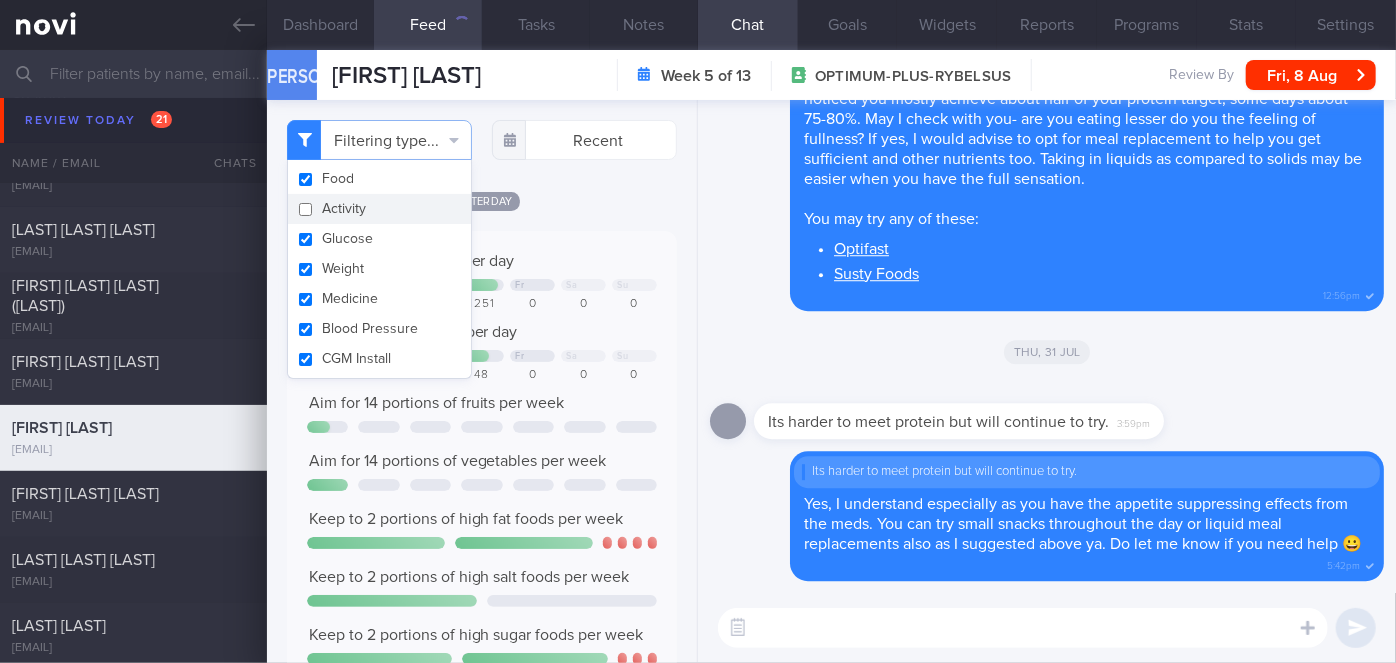 click on "Keep to 1500 calories per day" at bounding box center (482, 484) 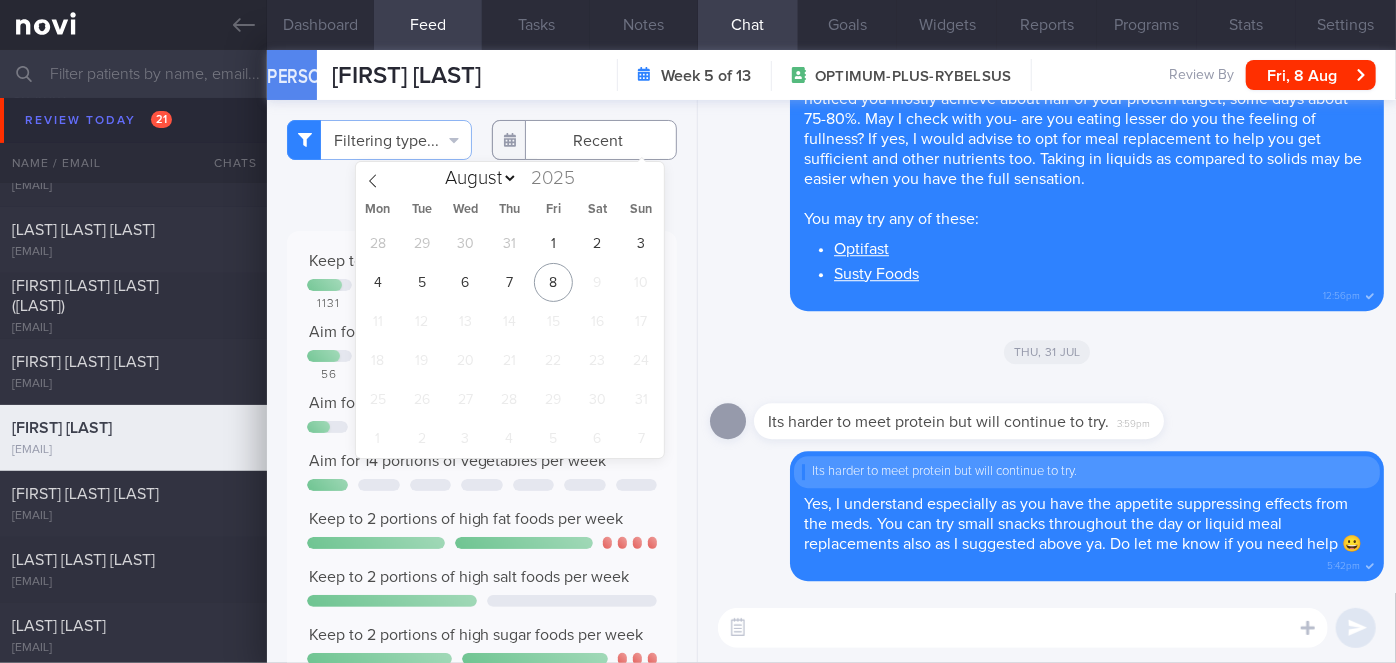 click on "You are offline!  Some functionality will be unavailable
Patients
New Users
Coaches
Assigned patients
Assigned patients
All active patients
Archived patients
Needs setup
74
Name / Email
Chats" at bounding box center [698, 331] 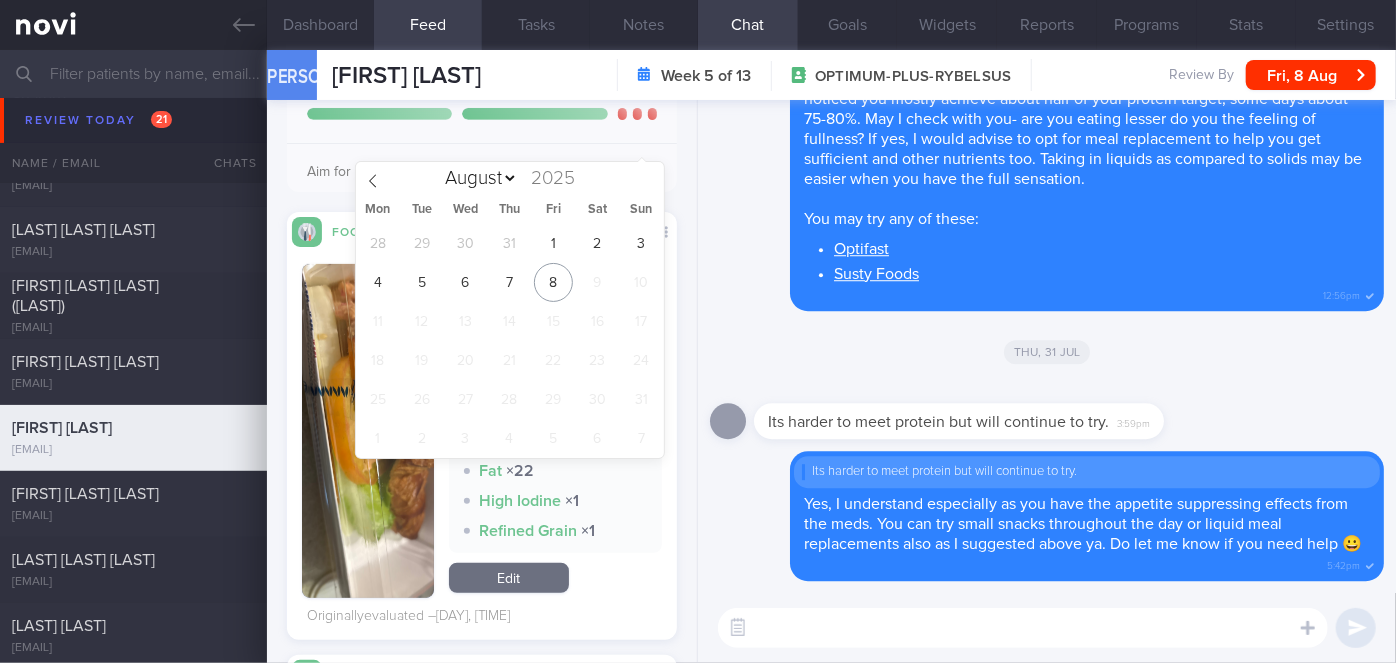 click on "Delete
Hi Ms [PERSON], thank you for logging your meals. I have reviewed them.    Food choices are decent, however, protein intake has been on the lower side. I noticed you mostly achieve about half of your protein target, some days about 75-80%. May I check with you- are you eating lesser do you the feeling of fullness? If yes, I would advise to opt for meal replacement to help you get sufficient and other nutrients too. Taking in liquids as compared to solids may be easier when you have the full sensation. You may try any of these: Optifast Susty Foods
[TIME]" at bounding box center (1047, 175) 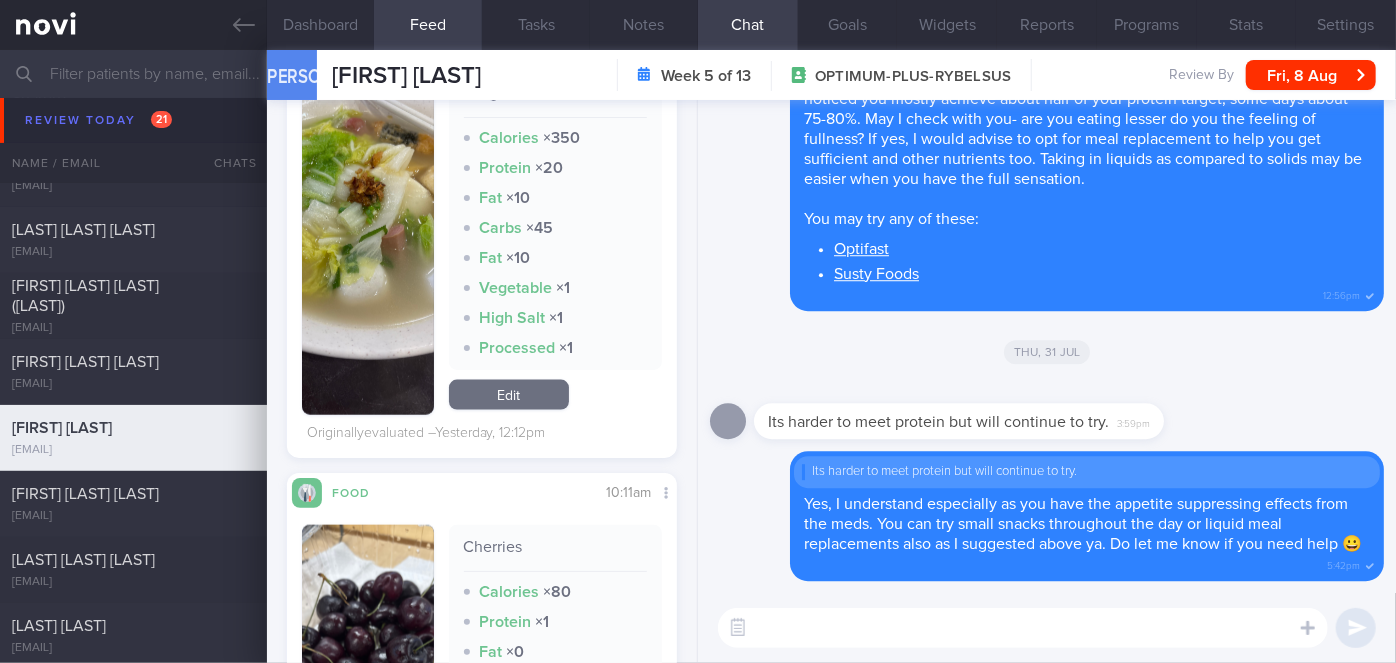 scroll, scrollTop: 545, scrollLeft: 0, axis: vertical 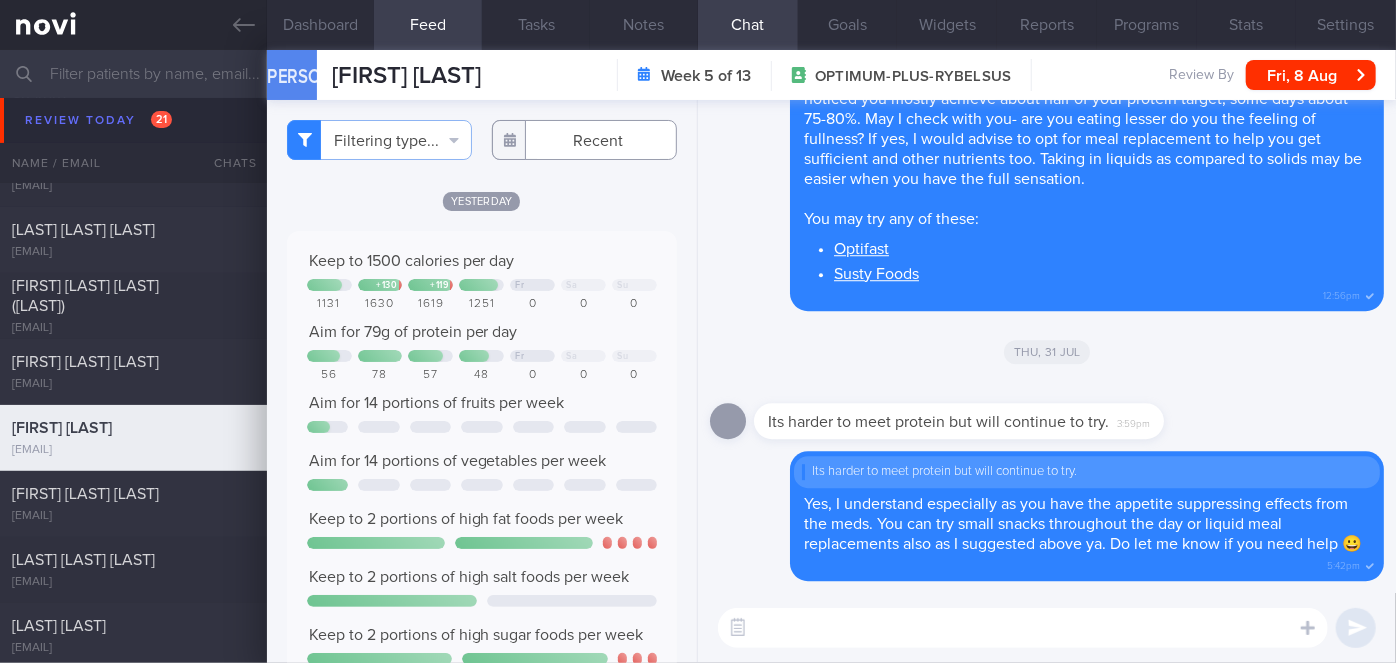 click at bounding box center (584, 140) 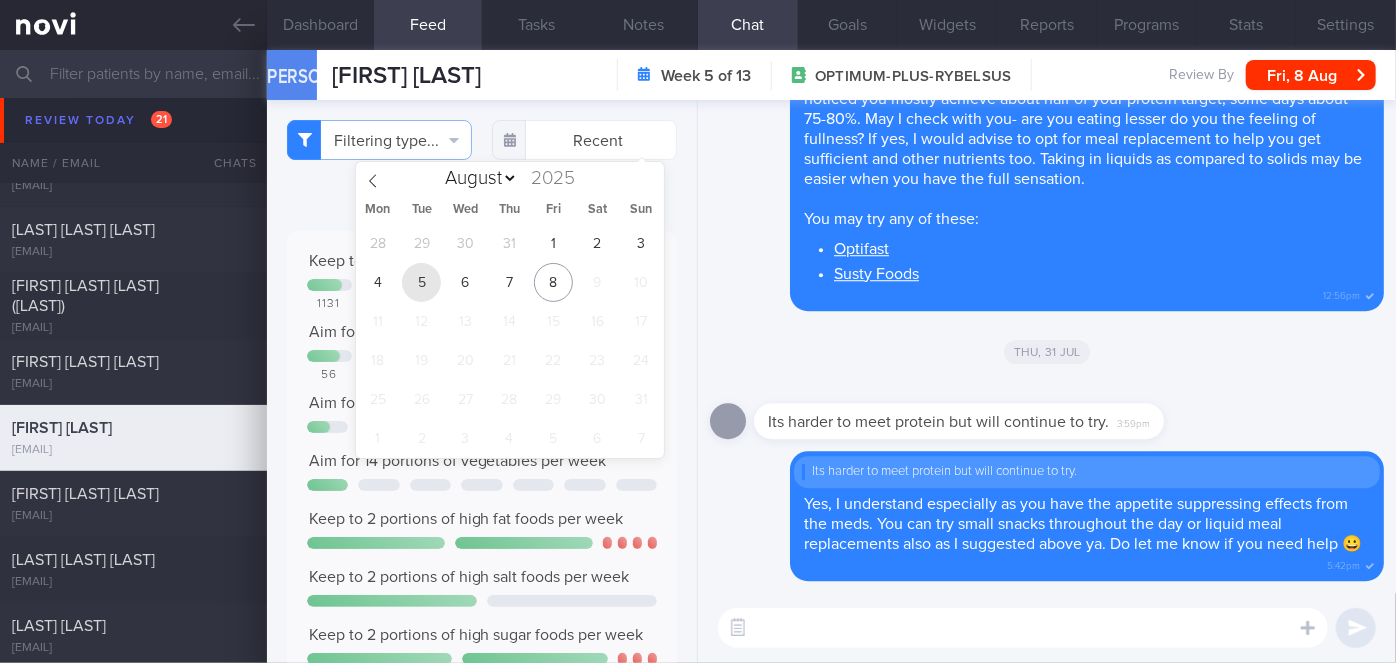 click on "5" at bounding box center [421, 282] 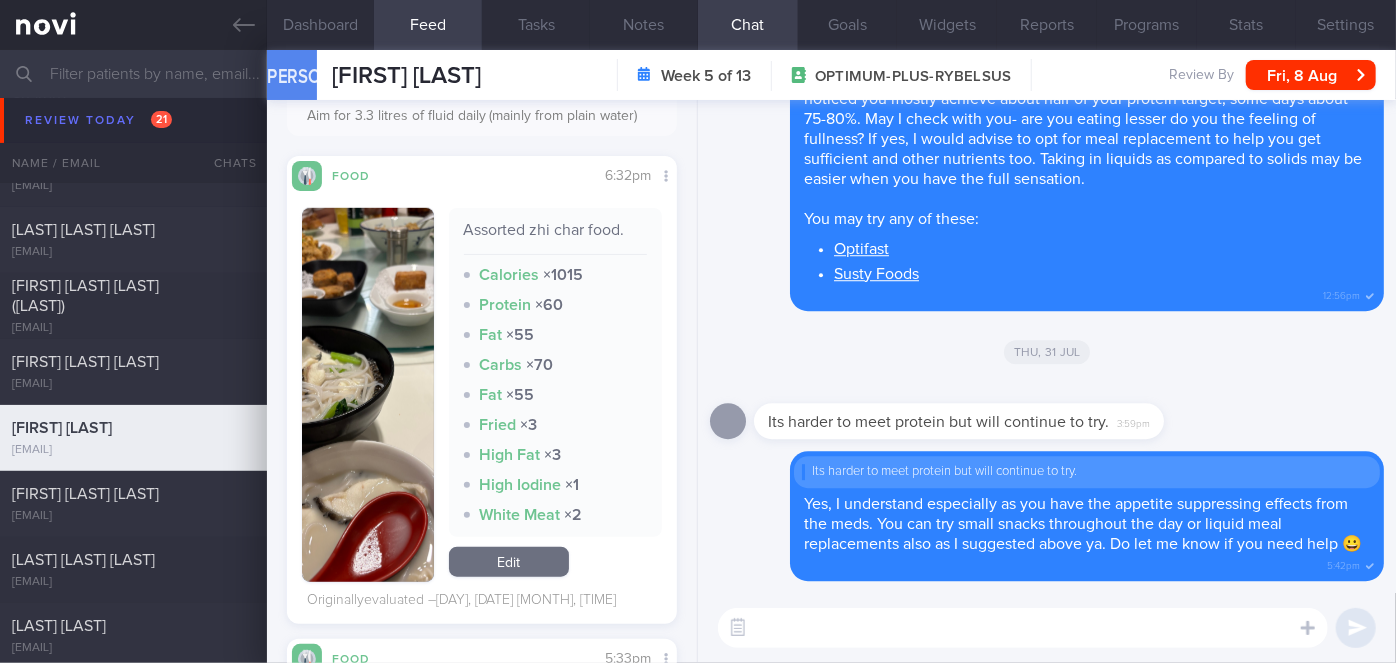 scroll, scrollTop: 727, scrollLeft: 0, axis: vertical 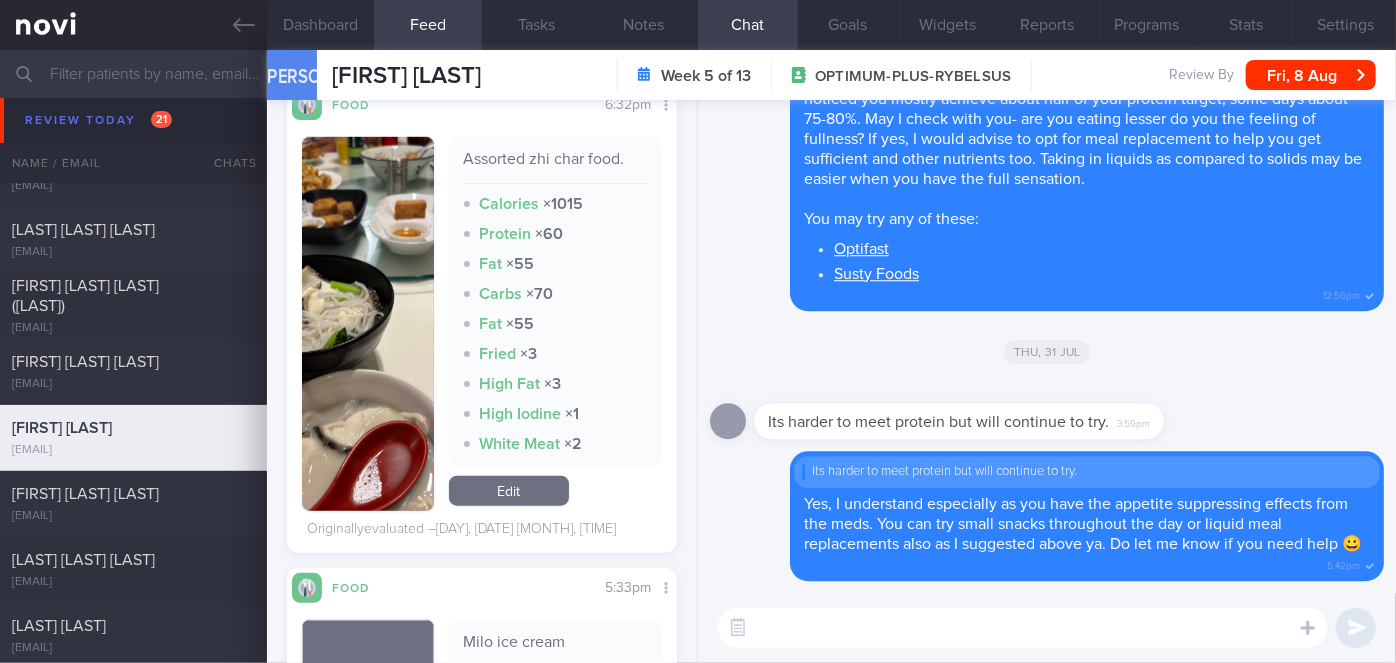 click at bounding box center [368, 324] 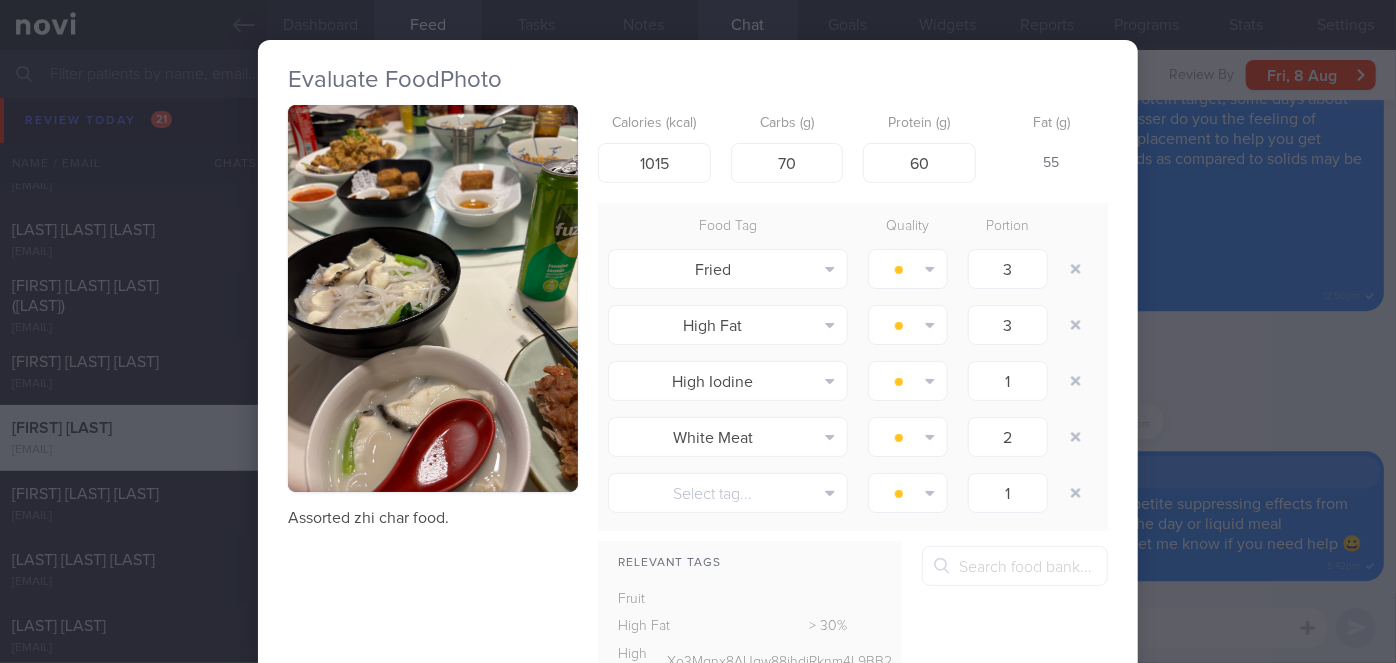 click on "Evaluate Food  Photo
Assorted zhi char food.
Calories (kcal)
1015
Carbs (g)
70
Protein (g)
60
Fat (g)
55
Food Tag
Quality
Portion
Fried
Alcohol
Fried
Fruit
Healthy Fats
High Calcium
High Cholesterol
High Fat" at bounding box center [698, 331] 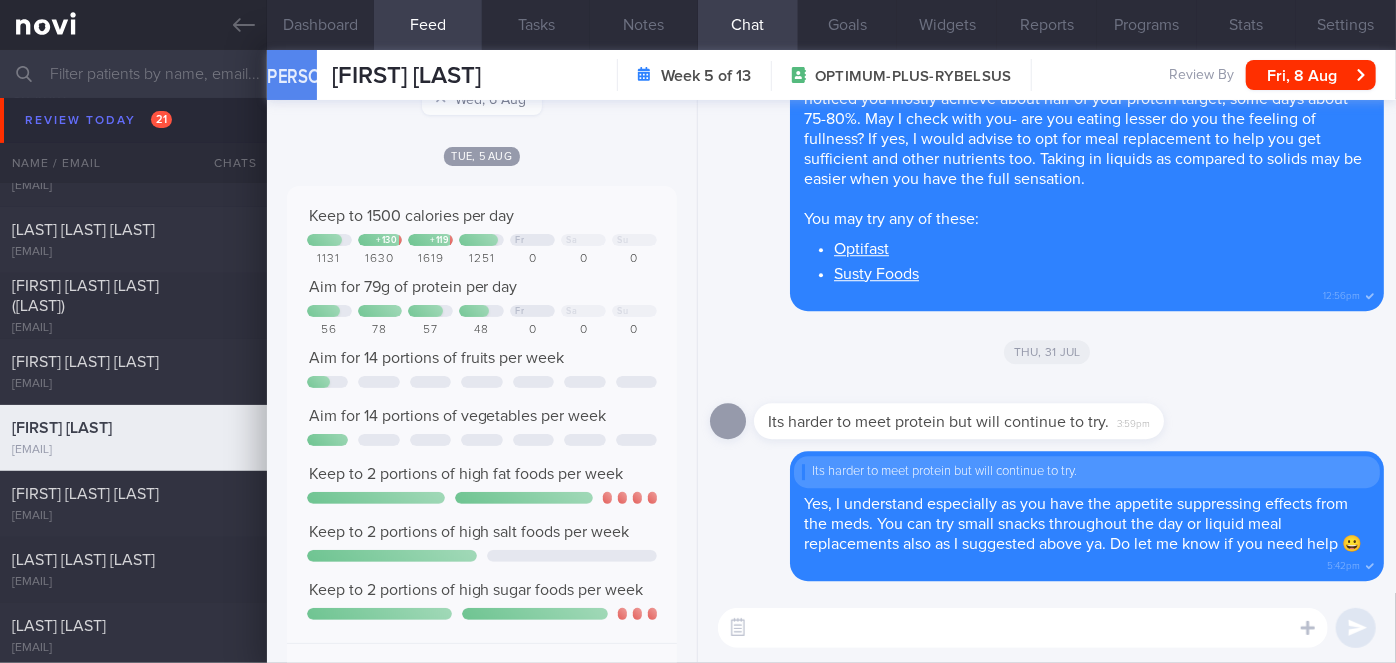 scroll, scrollTop: 0, scrollLeft: 0, axis: both 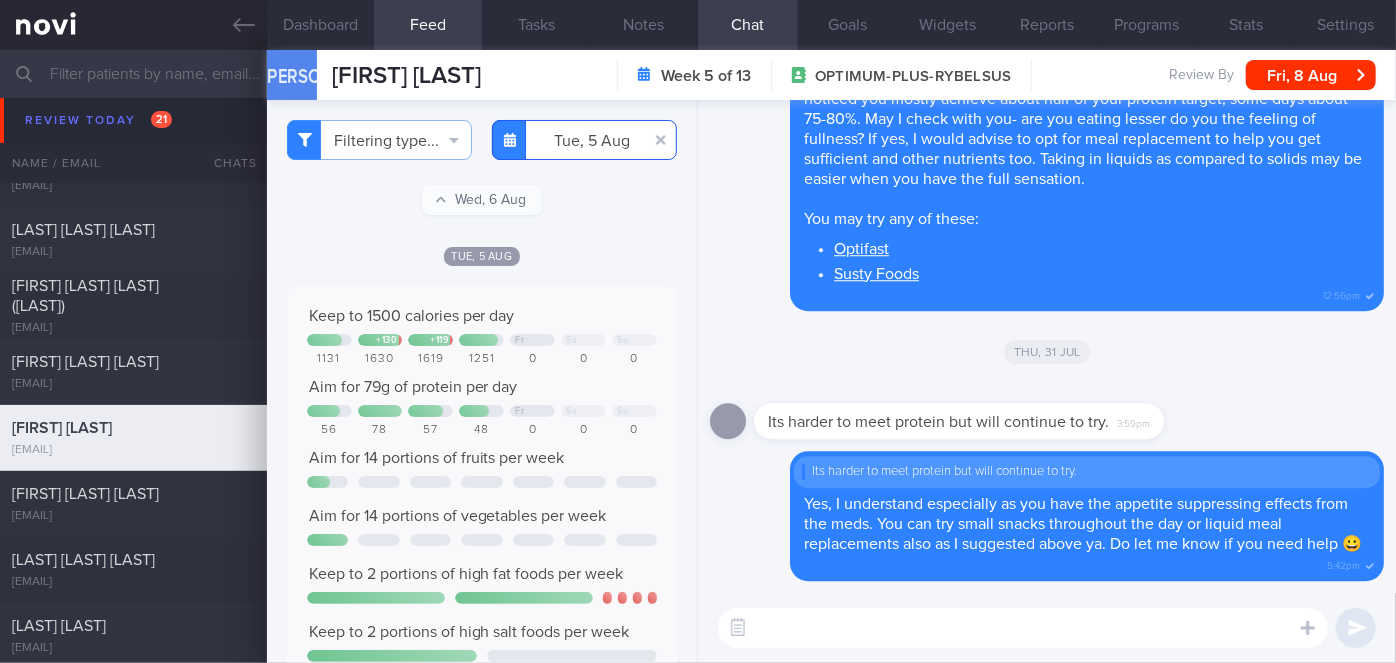 click on "2025-08-05" at bounding box center (584, 140) 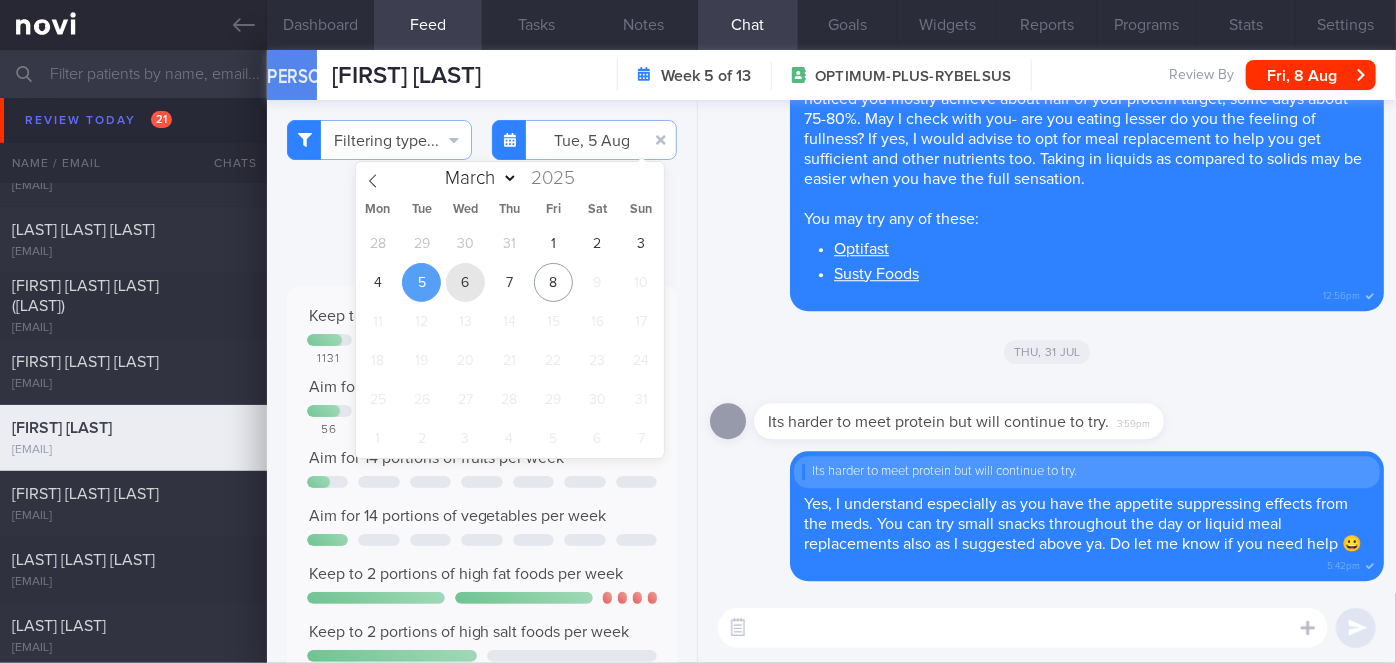 click on "6" at bounding box center [465, 282] 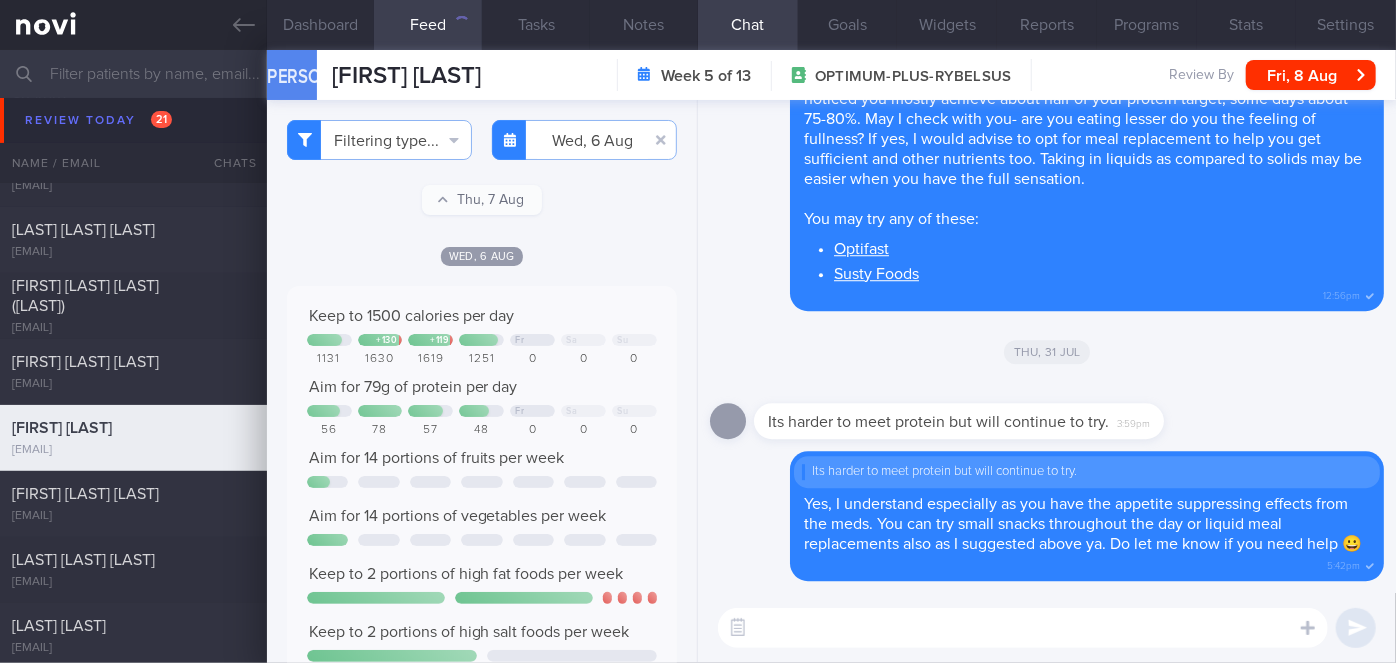 click on "Delete
Hi Ms [PERSON], thank you for logging your meals. I have reviewed them.    Food choices are decent, however, protein intake has been on the lower side. I noticed you mostly achieve about half of your protein target, some days about 75-80%. May I check with you- are you eating lesser do you the feeling of fullness? If yes, I would advise to opt for meal replacement to help you get sufficient and other nutrients too. Taking in liquids as compared to solids may be easier when you have the full sensation. You may try any of these: Optifast Susty Foods
[TIME]" at bounding box center [1047, 181] 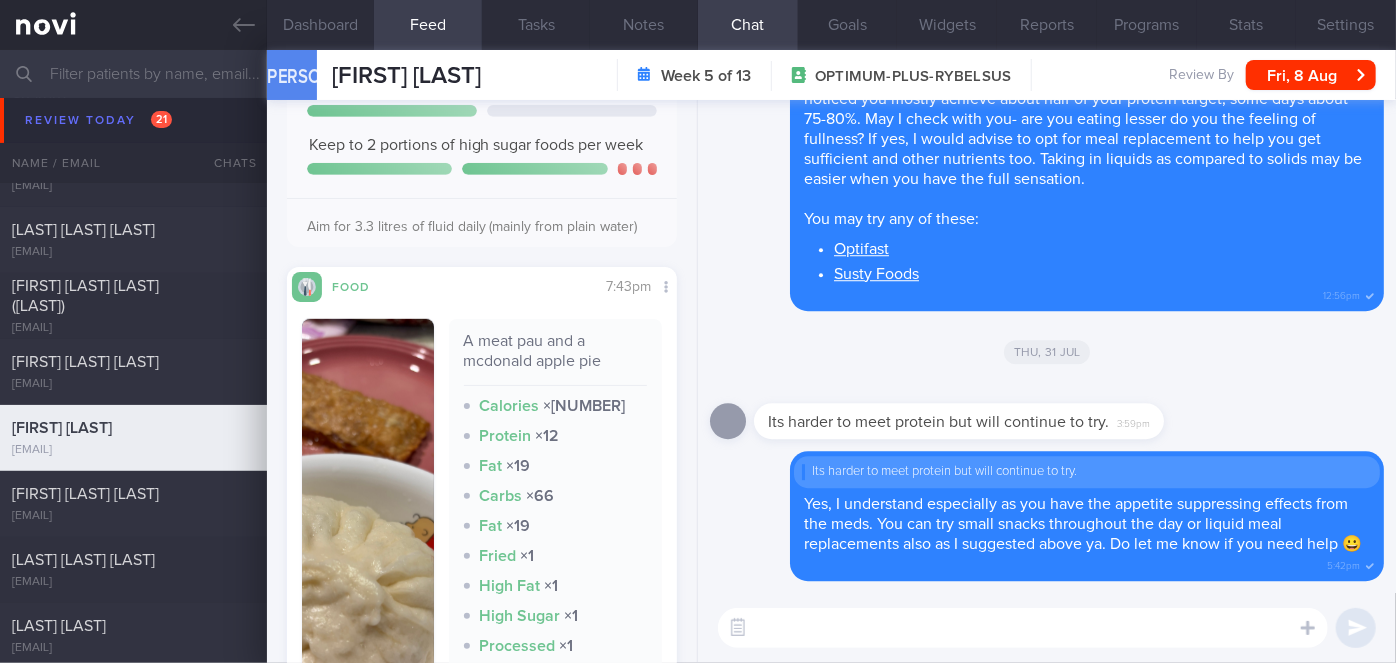 scroll, scrollTop: 0, scrollLeft: 0, axis: both 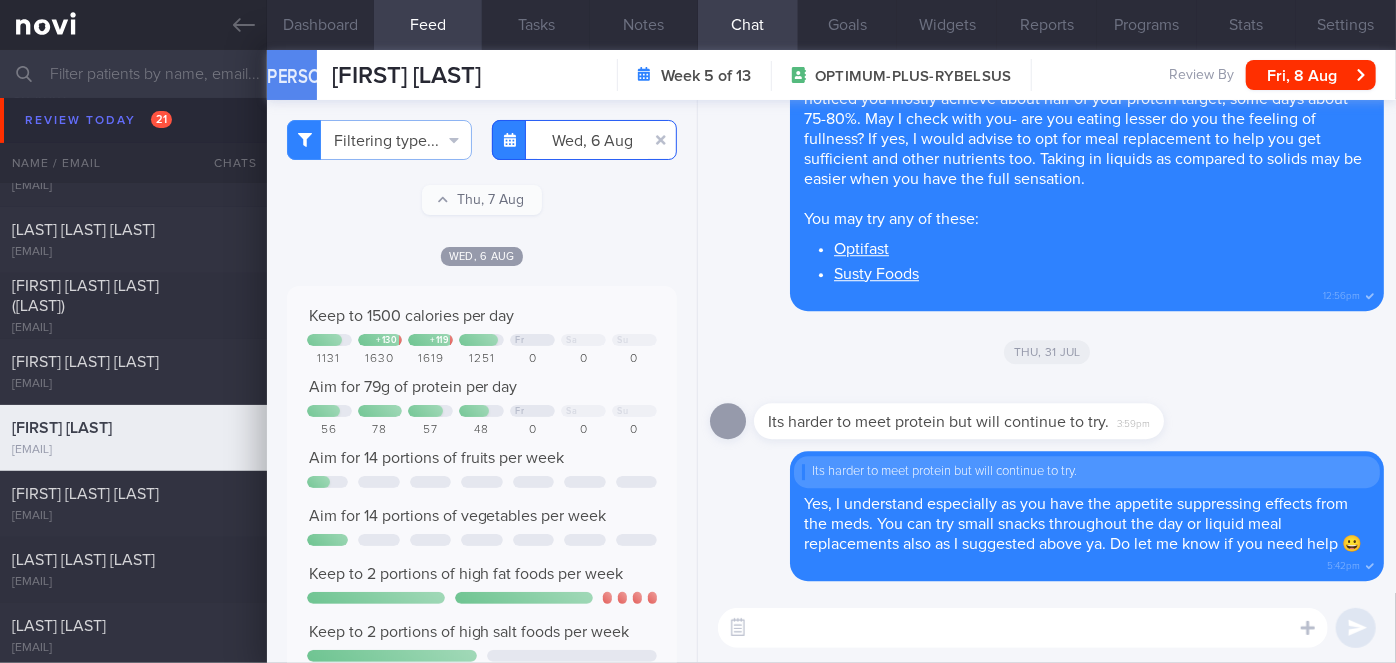click on "2025-08-06" at bounding box center [584, 140] 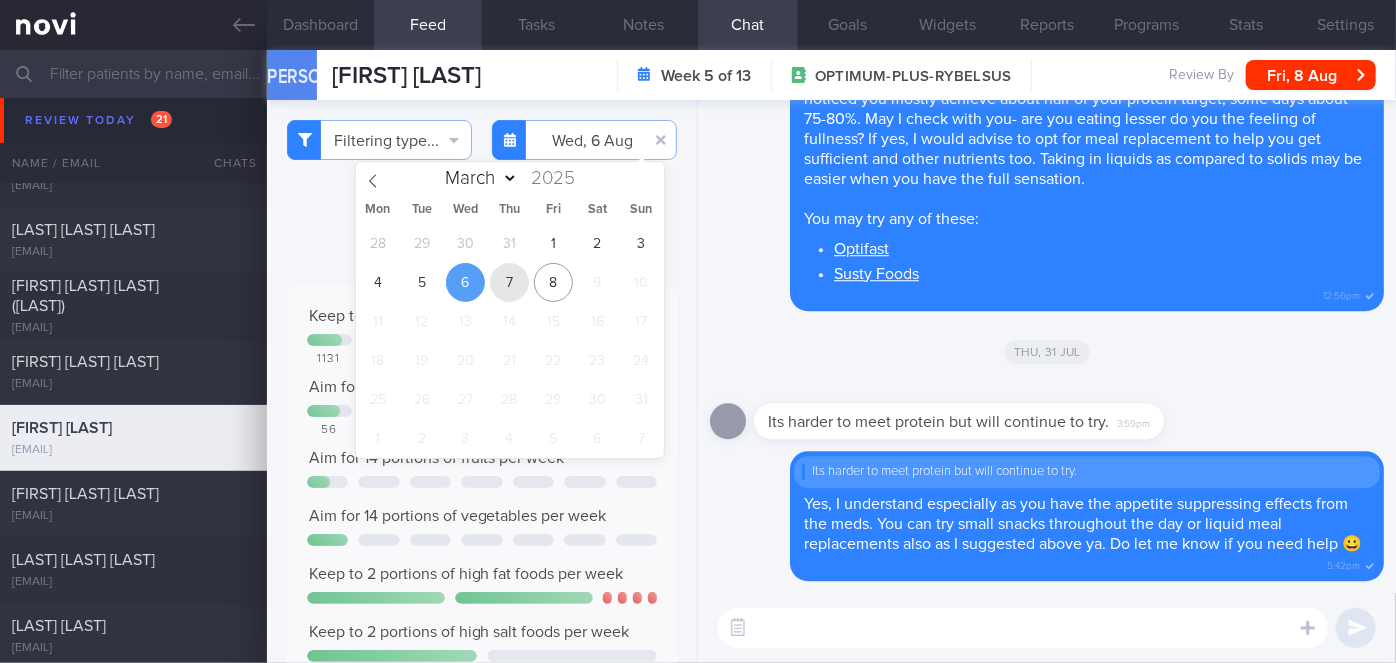 click on "7" at bounding box center (509, 282) 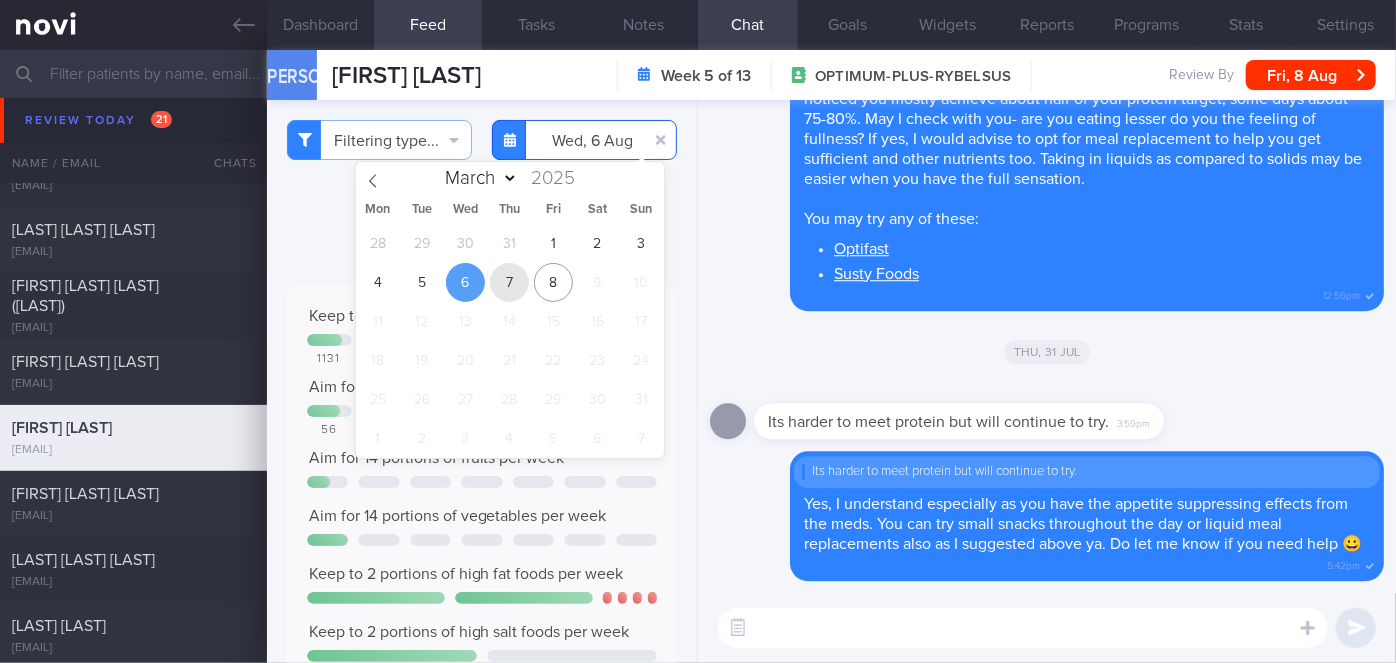 type on "[DATE]" 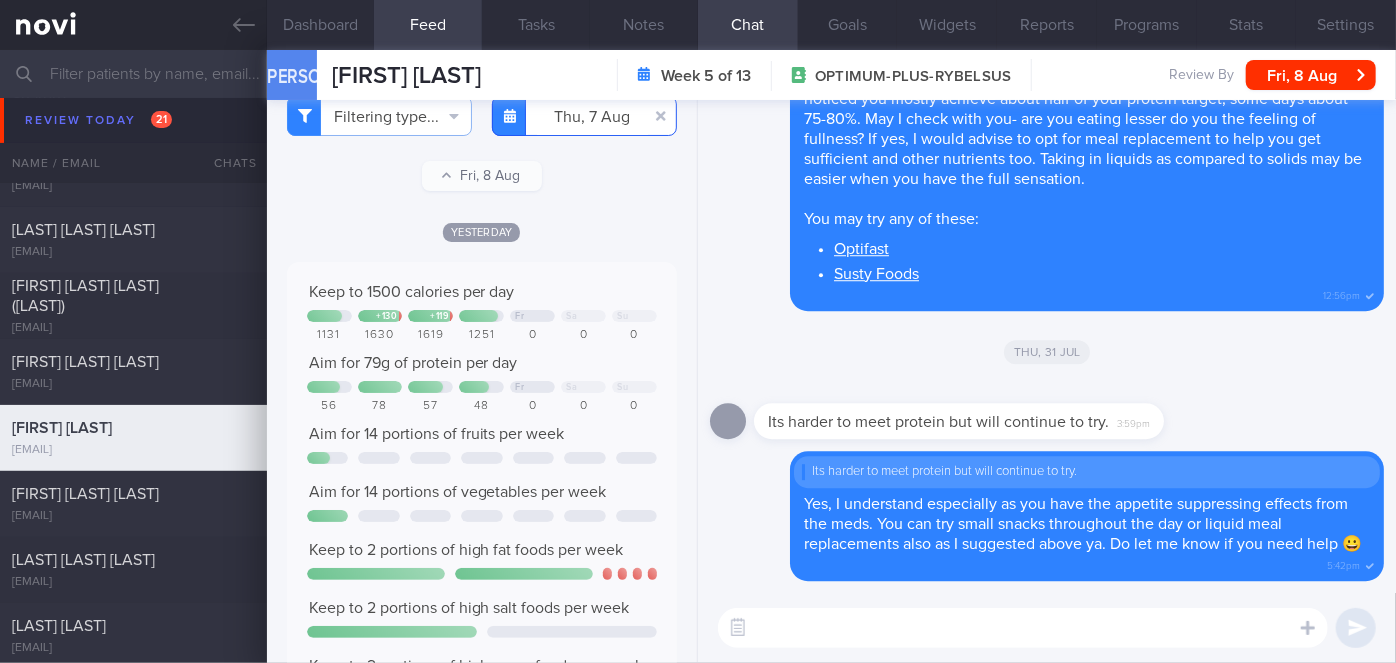 scroll, scrollTop: 0, scrollLeft: 0, axis: both 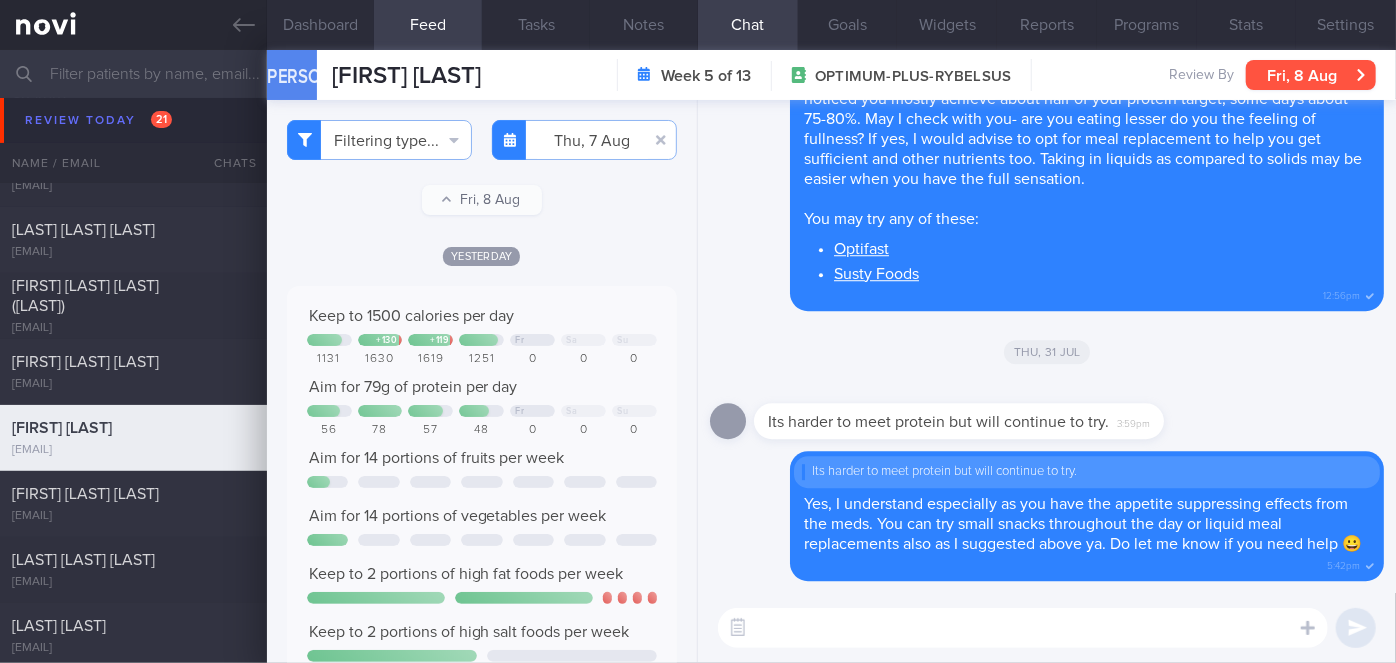 click on "Fri, 8 Aug" at bounding box center (1311, 75) 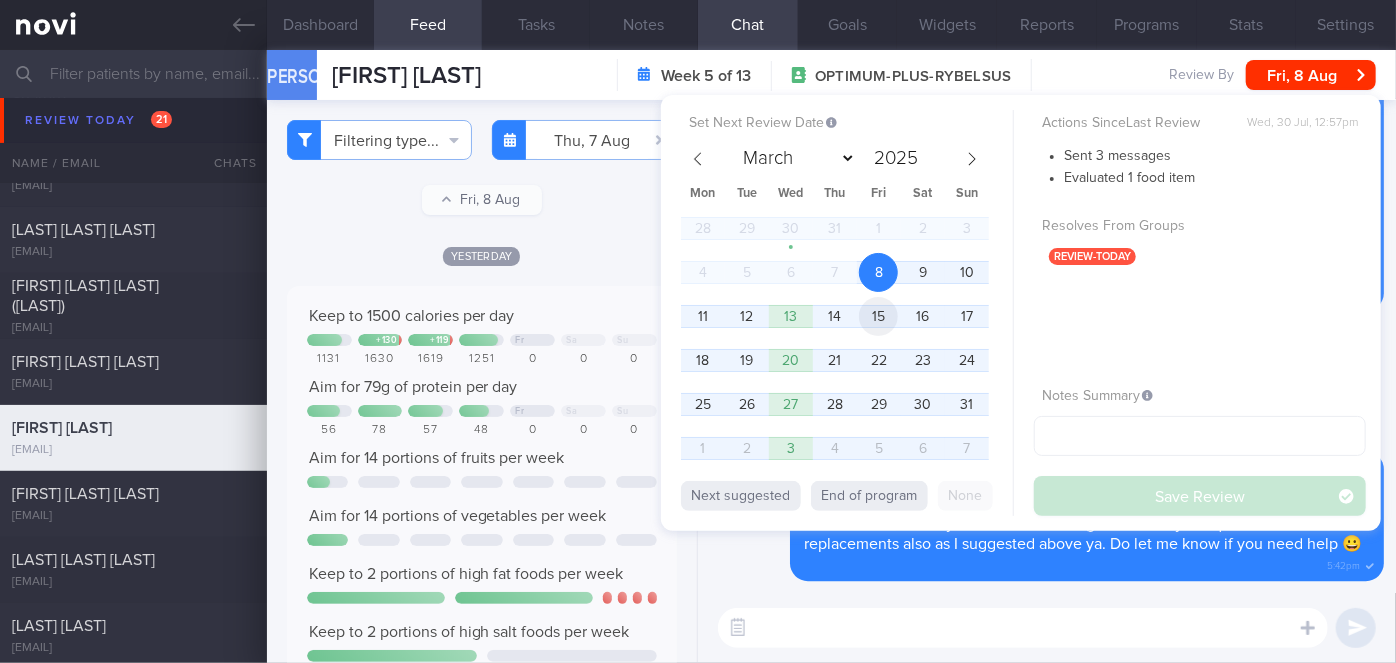 click on "15" at bounding box center [878, 316] 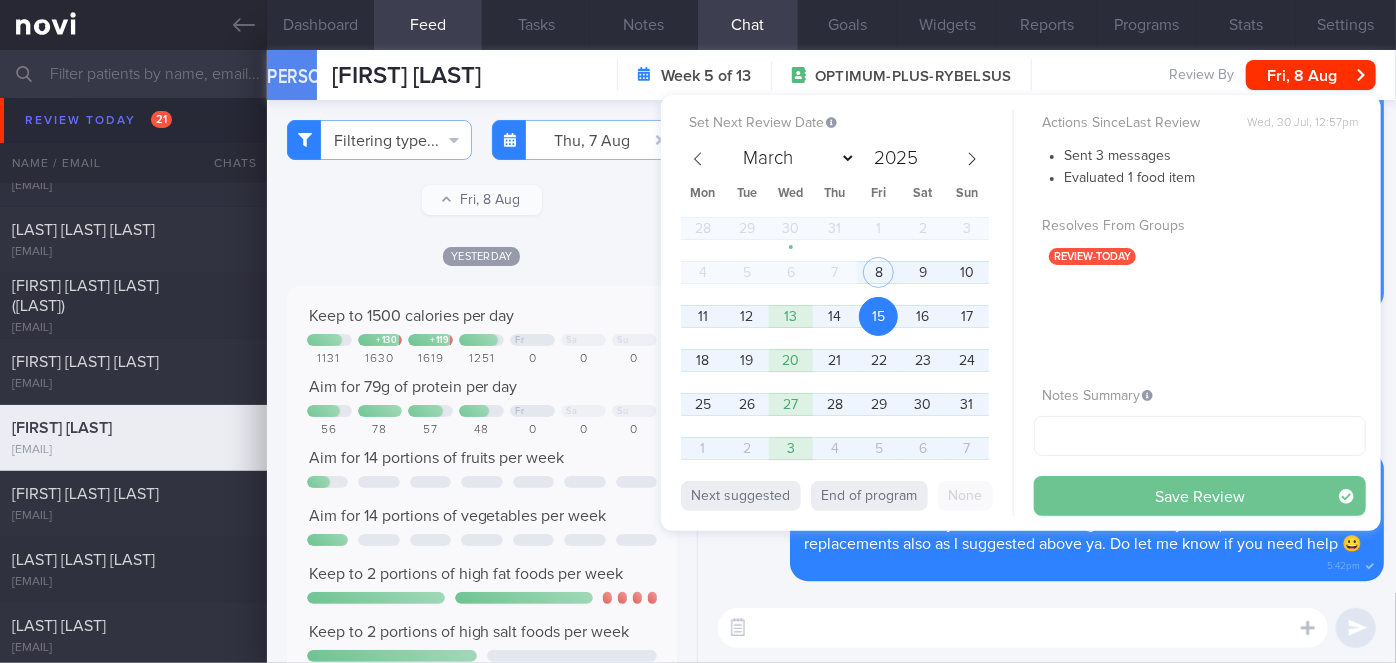 click on "Save Review" at bounding box center [1200, 496] 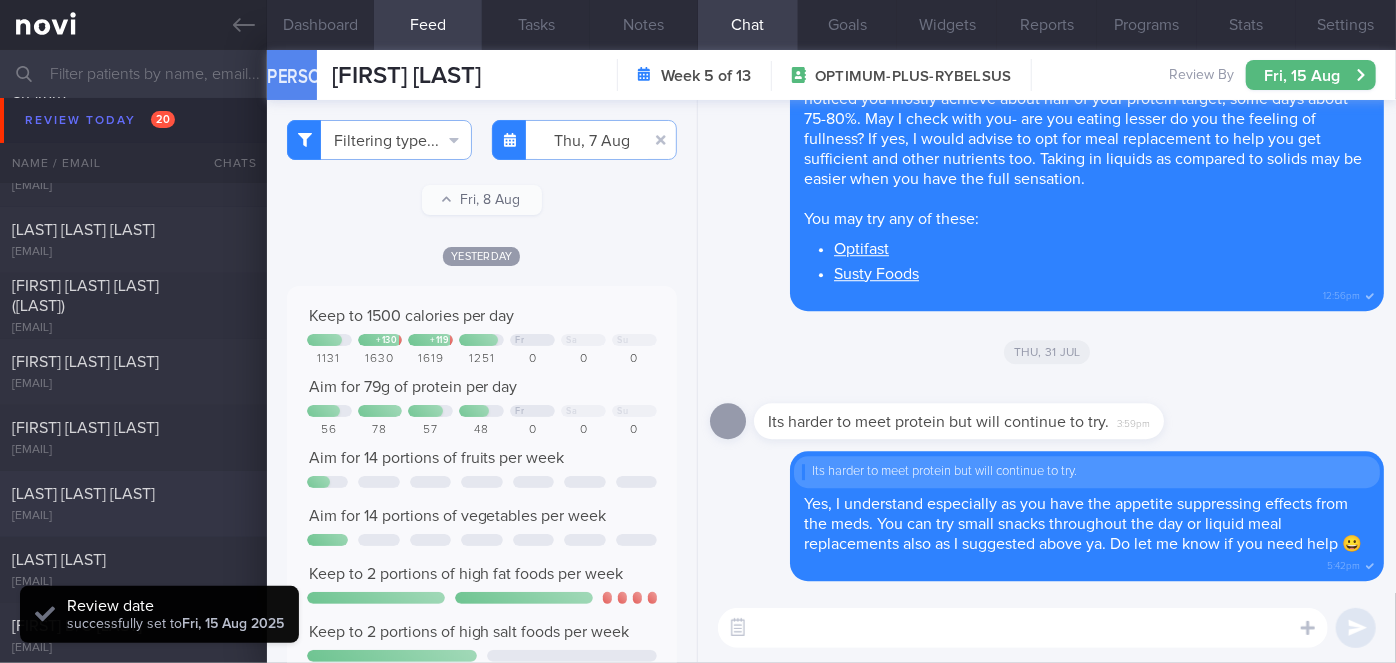 click on "[LAST] [LAST] [LAST]" at bounding box center (83, 494) 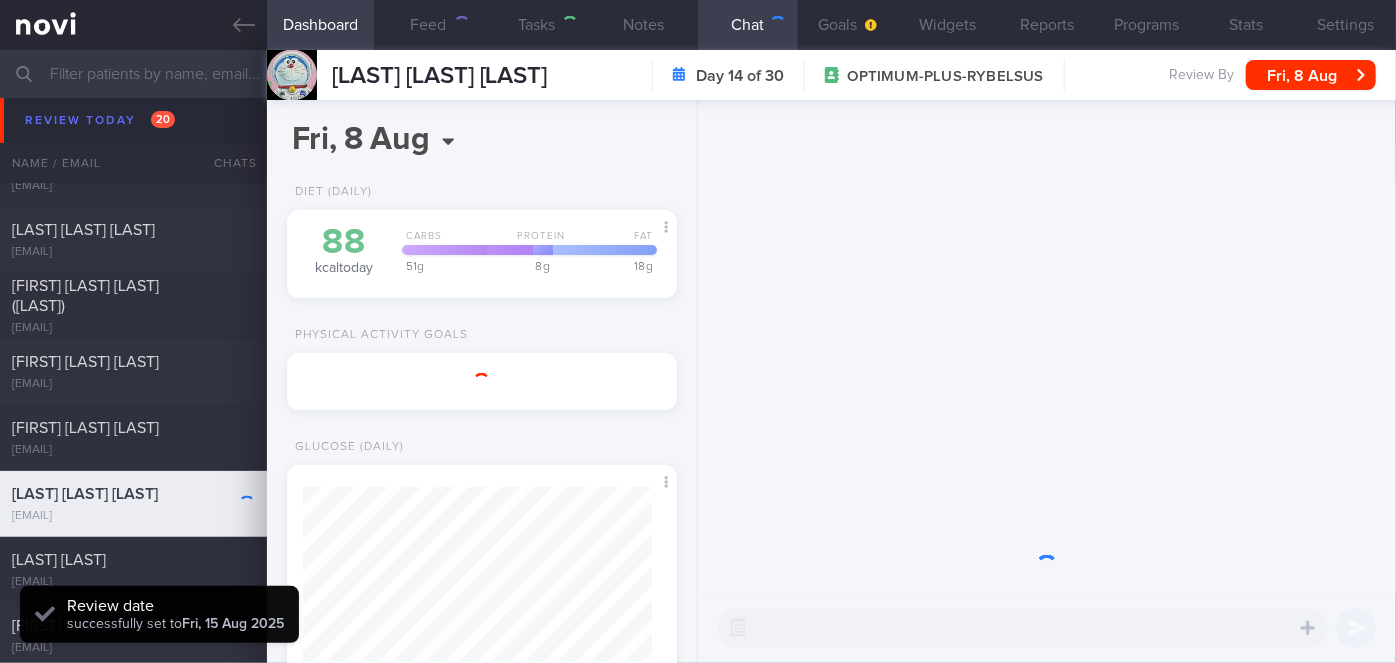 scroll, scrollTop: 999800, scrollLeft: 999658, axis: both 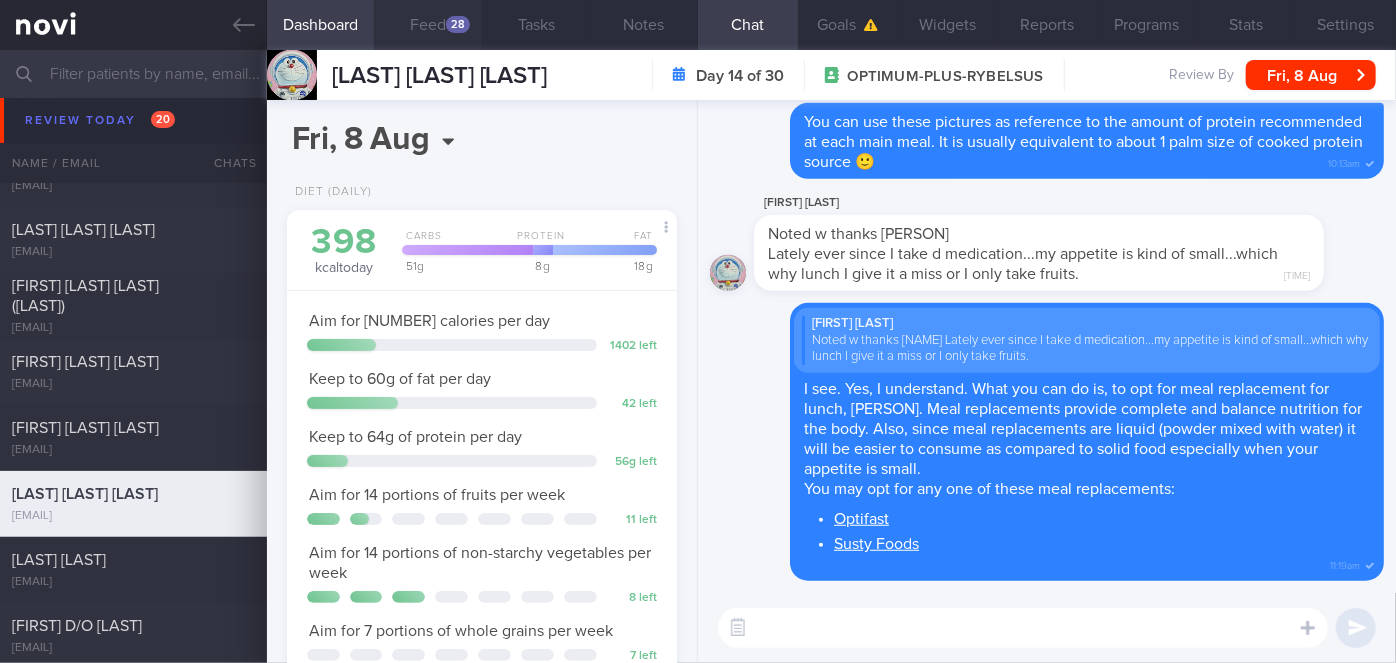 click on "Feed
28" at bounding box center (428, 25) 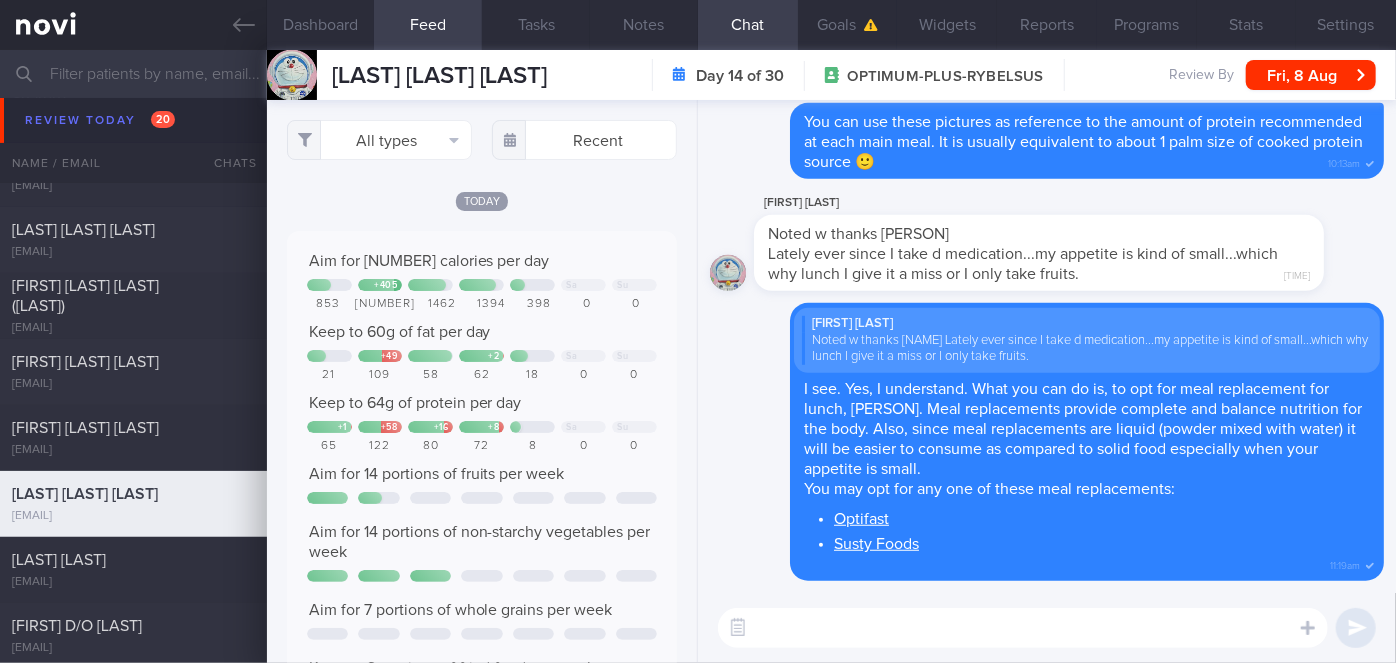 scroll, scrollTop: 999797, scrollLeft: 999640, axis: both 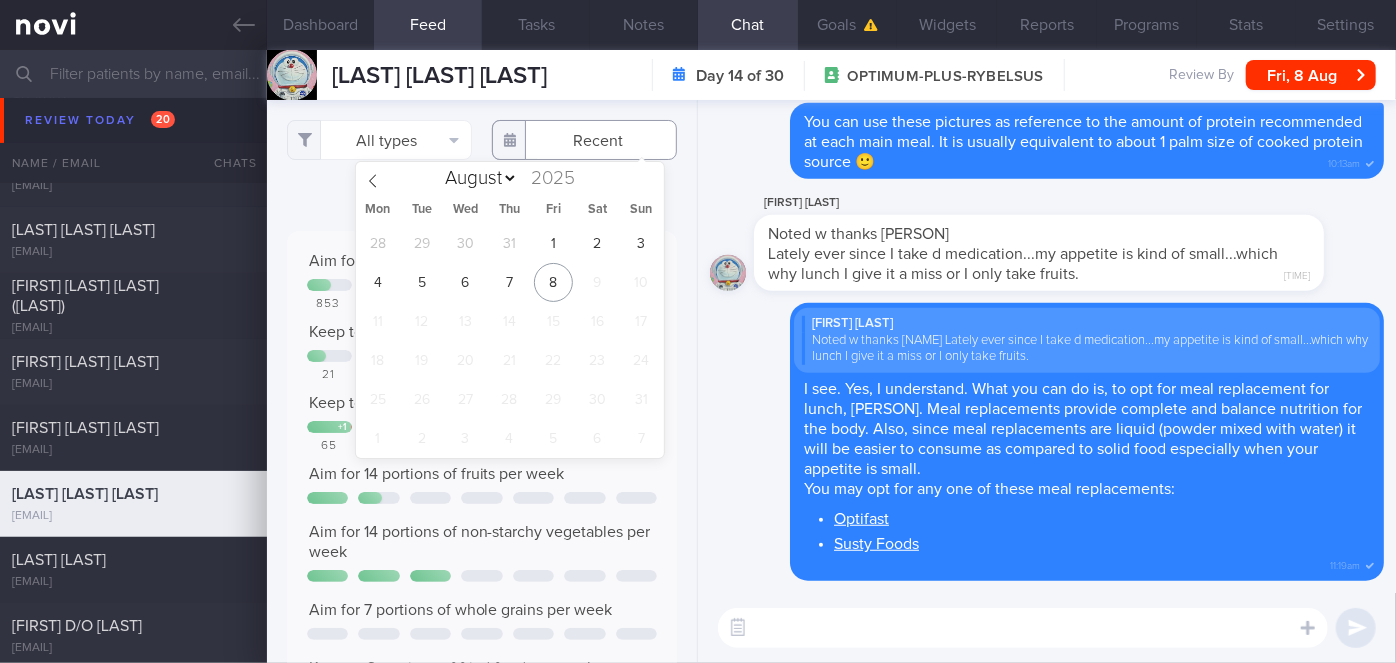 click at bounding box center [584, 140] 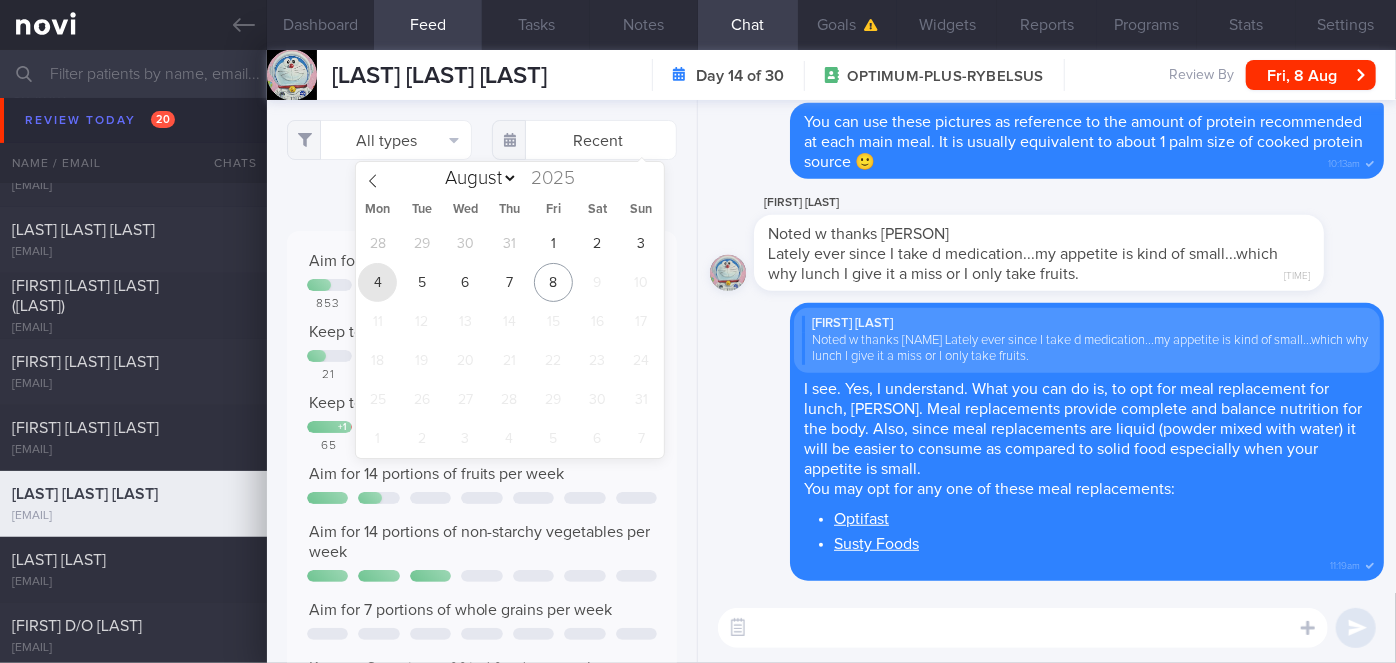 click on "4" at bounding box center (377, 282) 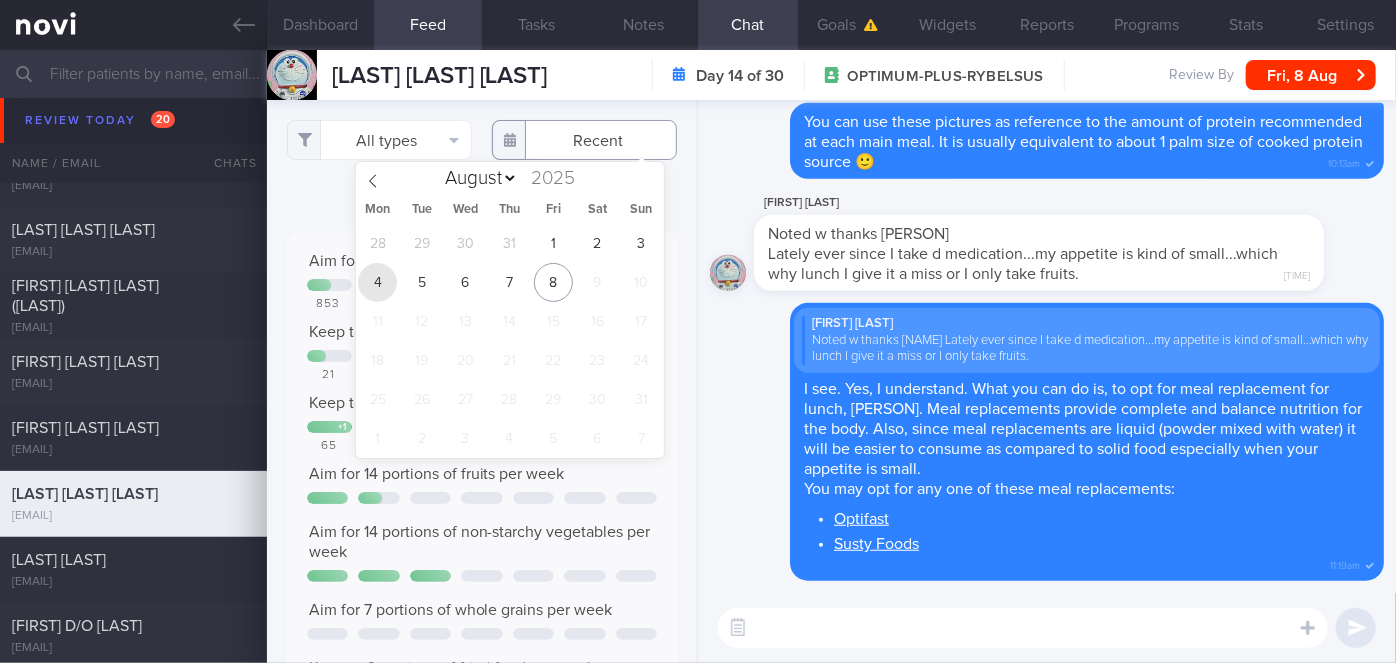 type on "2025-08-04" 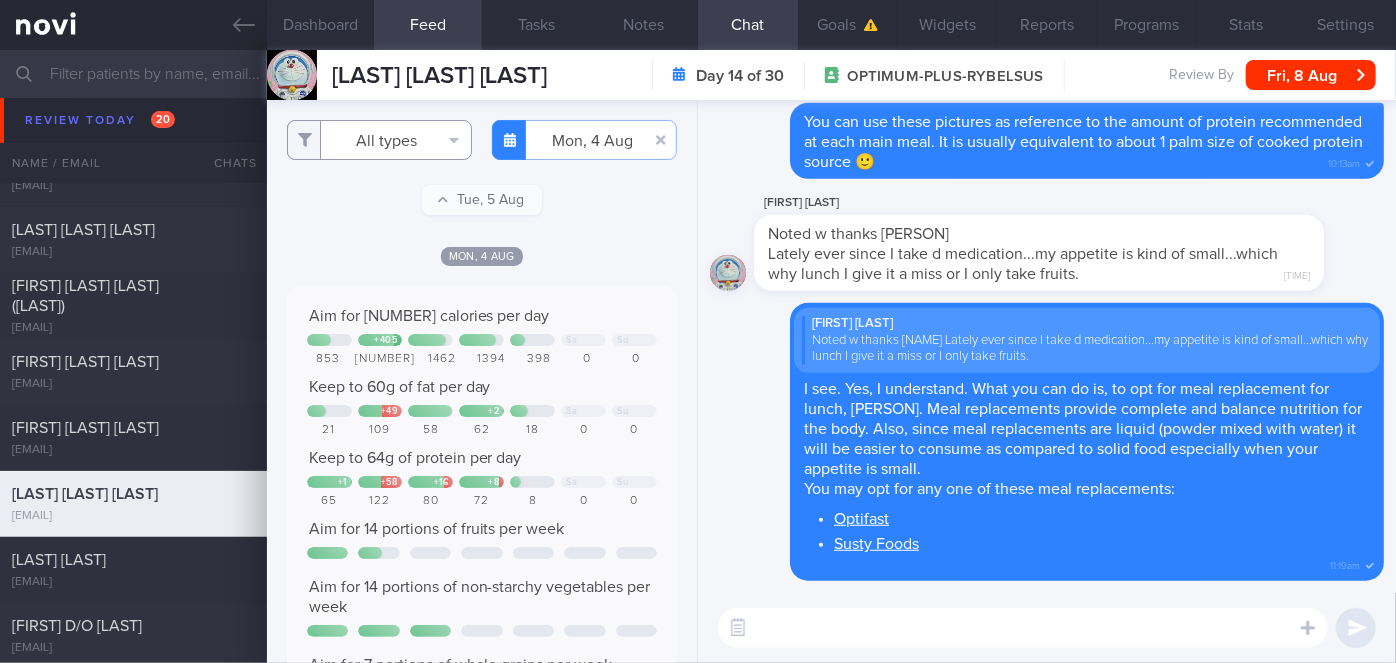 scroll, scrollTop: 999797, scrollLeft: 999640, axis: both 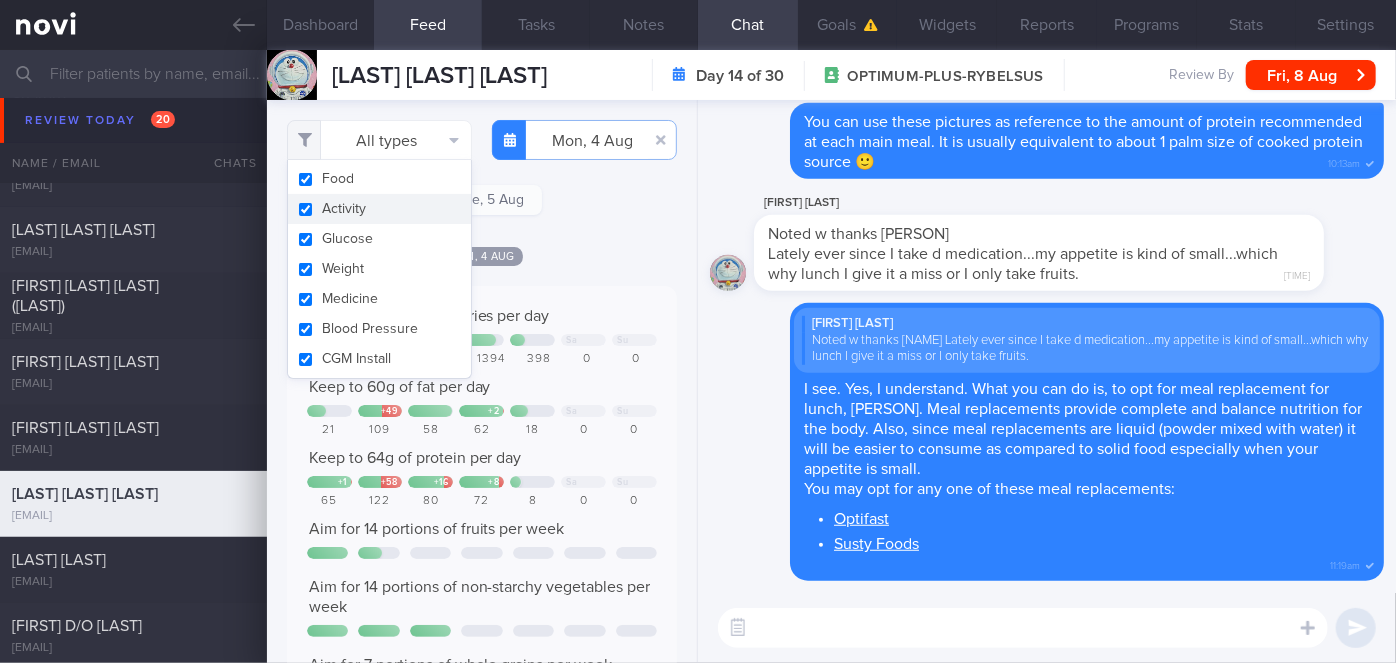click on "Activity" at bounding box center [379, 209] 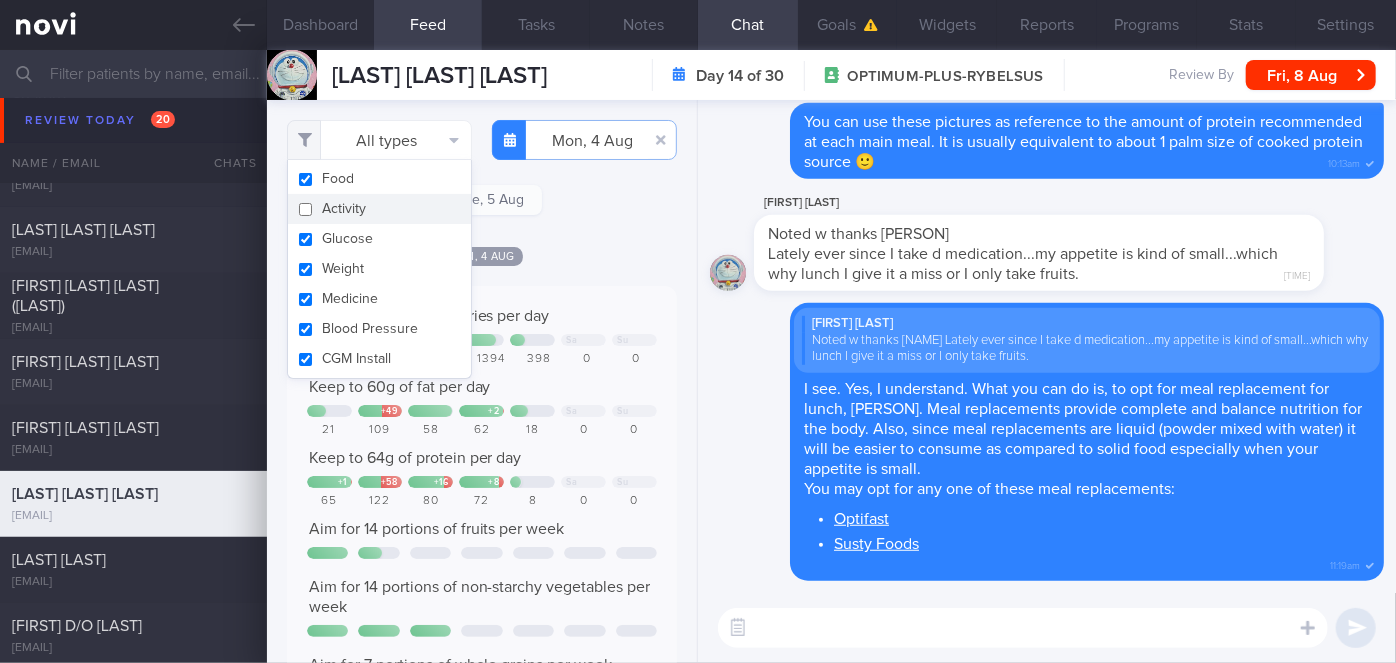 checkbox on "false" 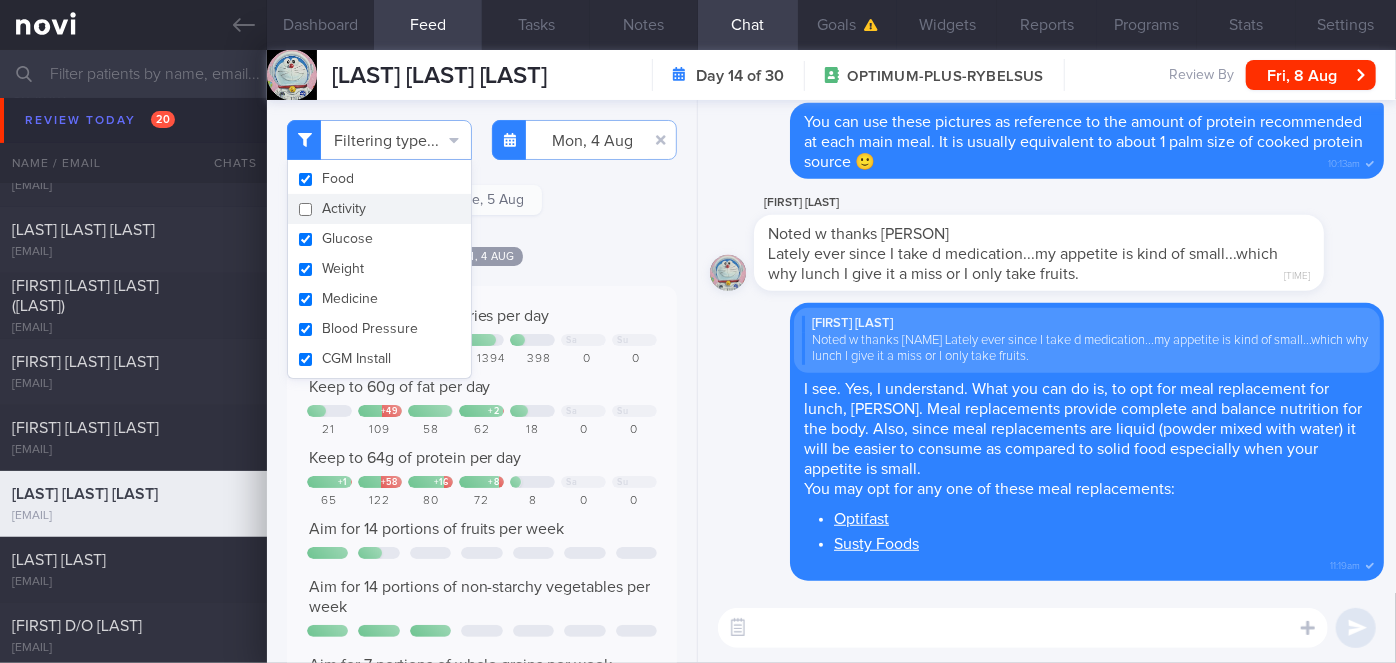 click on "Filtering type...
Food
Activity
Glucose
Weight
Medicine
Blood Pressure
CGM Install
[DAY], [DATE]
2025-08-04
[DAY], [DATE]
[DAY], [DATE]" at bounding box center [482, 381] 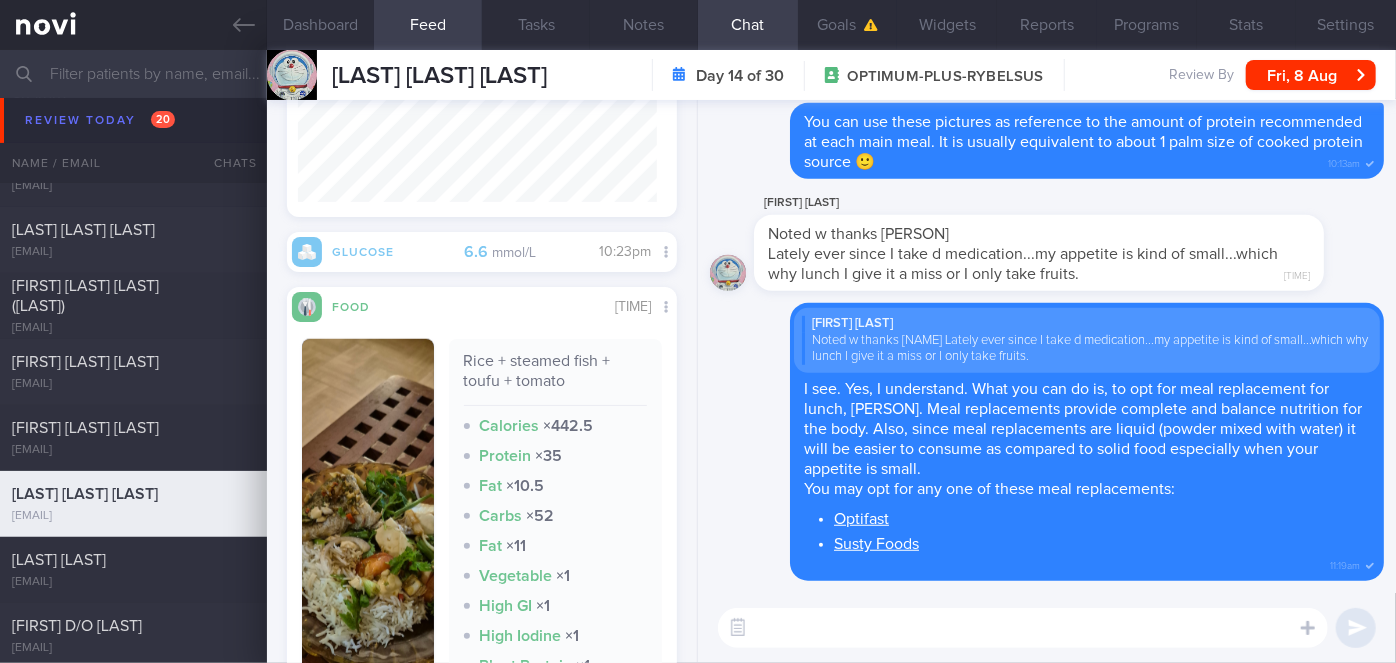 scroll, scrollTop: 1000, scrollLeft: 0, axis: vertical 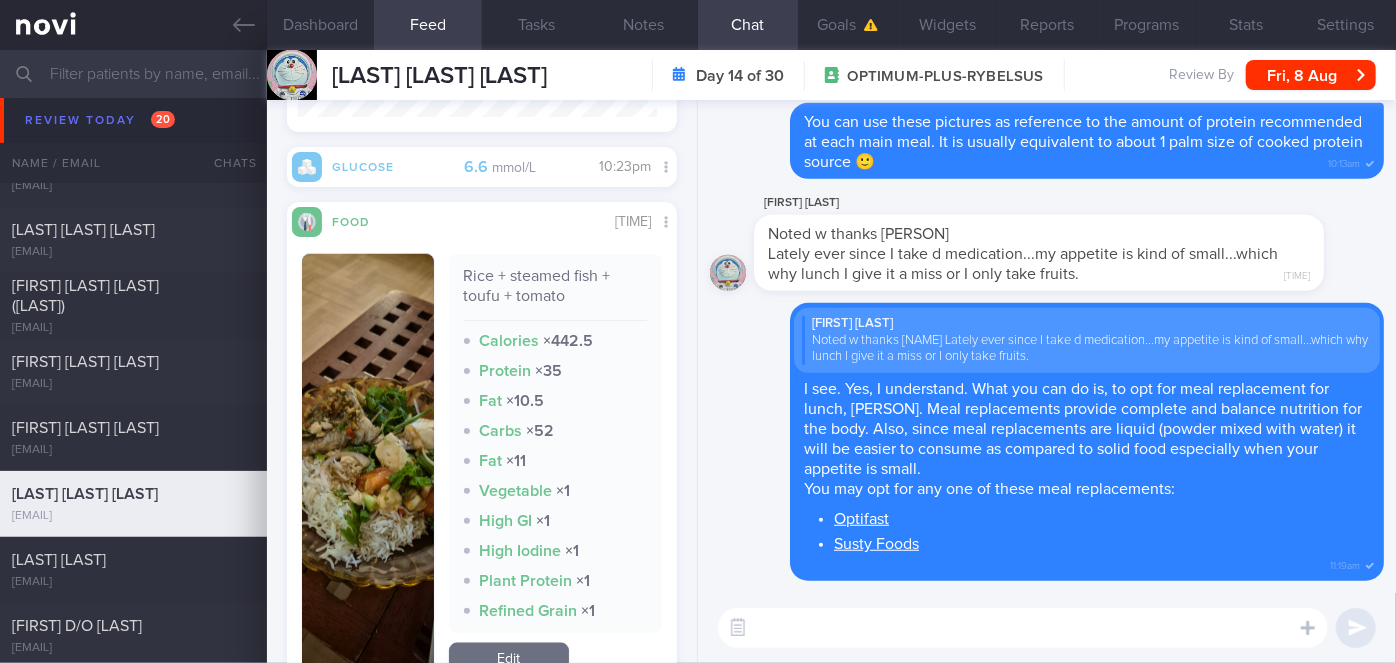 click at bounding box center [368, 466] 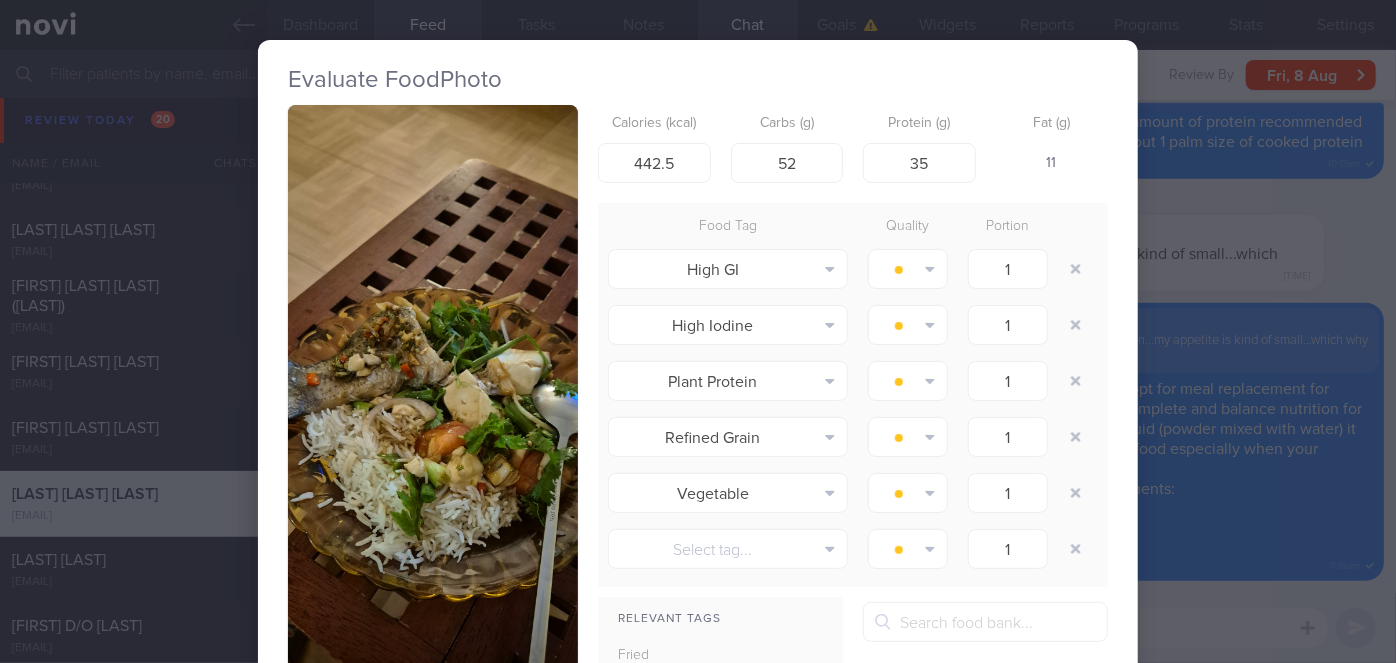 type 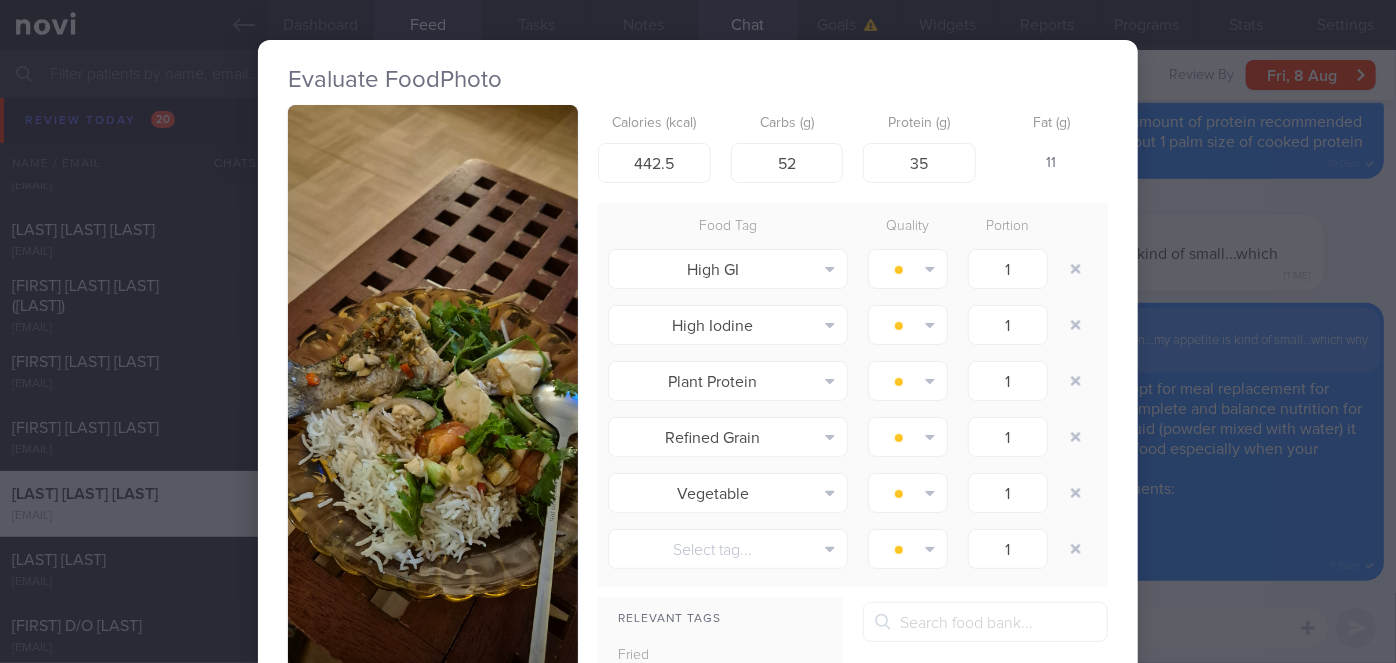 click on "Evaluate Food  Photo
Rice + steamed fish + toufu + tomato
Calories (kcal)
[NUMBER]
Carbs (g)
[NUMBER]
Protein (g)
[NUMBER]
Fat (g)
[NUMBER]
Food Tag
Quality
Portion
High GI
Alcohol
Fried
Fruit
Healthy Fats
High Calcium
High Cholesterol
High Fat" at bounding box center (698, 331) 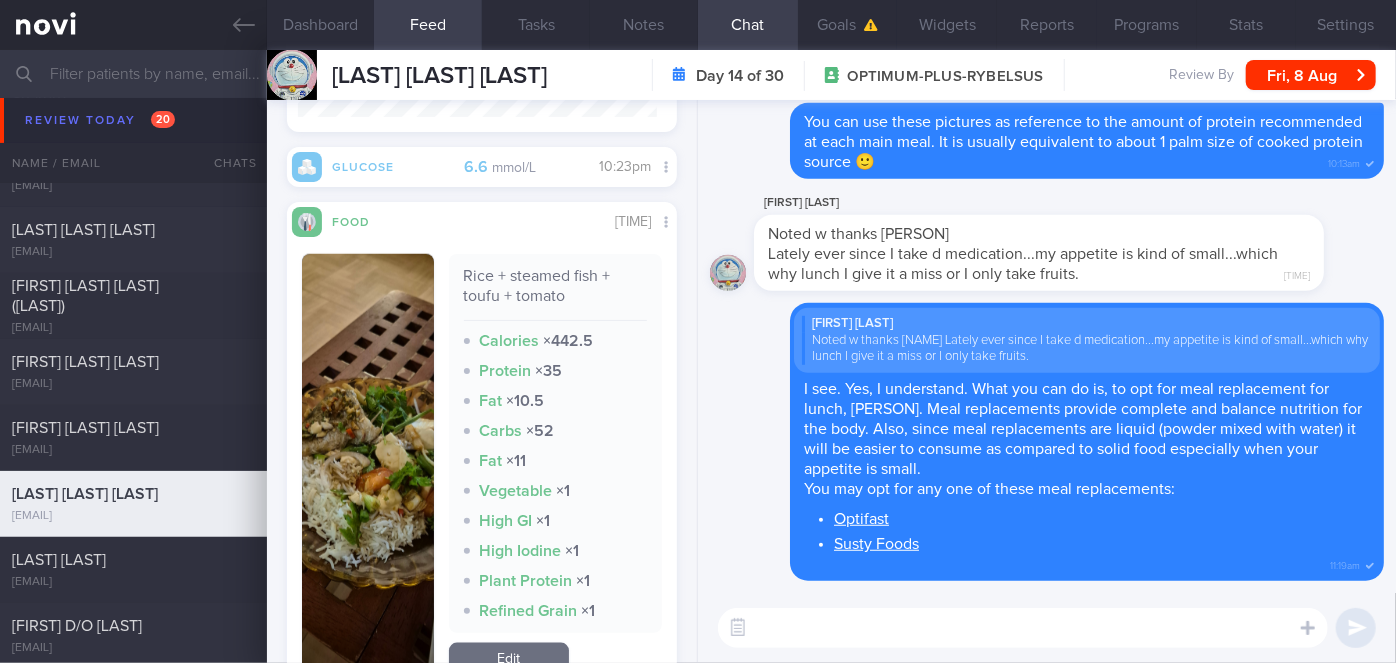 scroll, scrollTop: 1545, scrollLeft: 0, axis: vertical 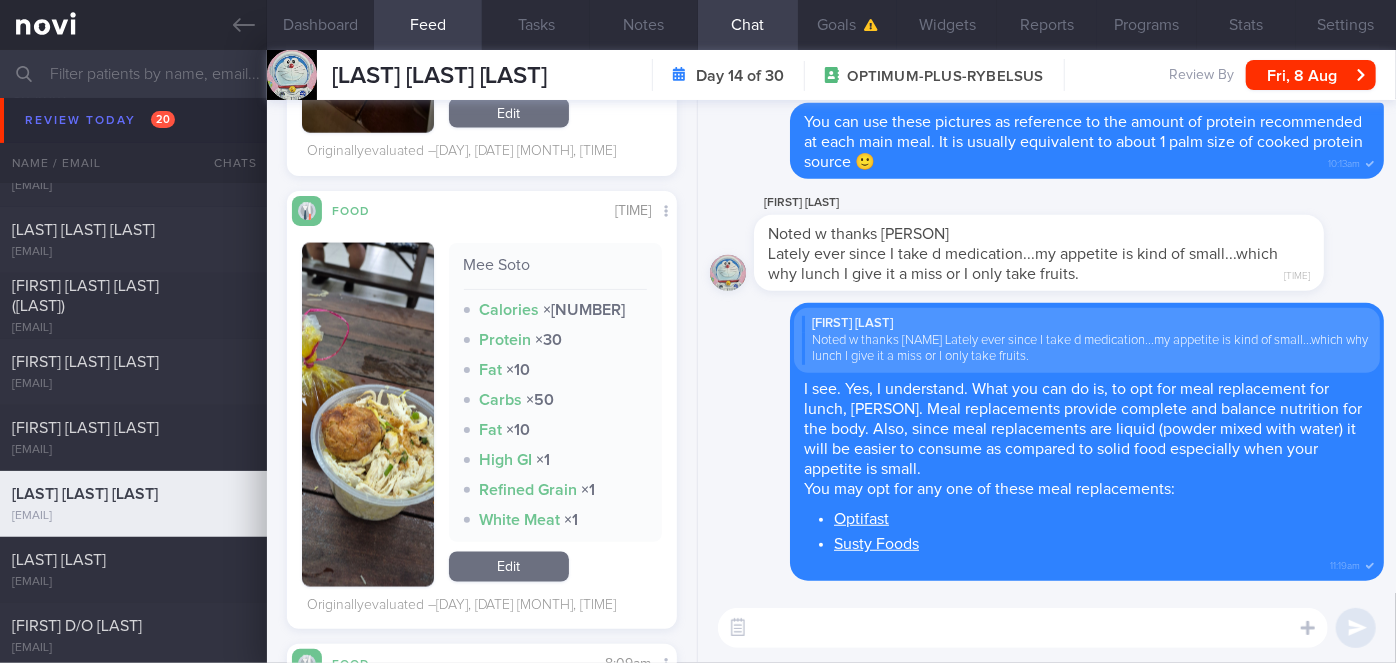 click at bounding box center (368, 415) 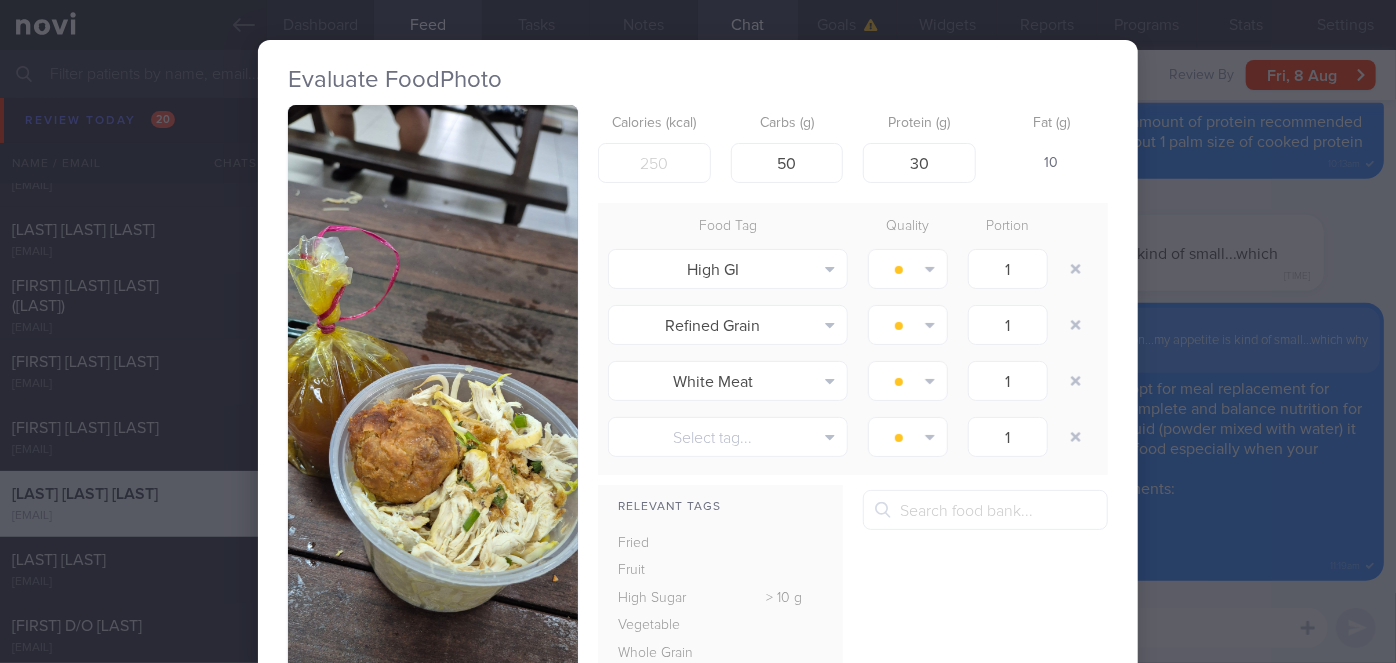 type 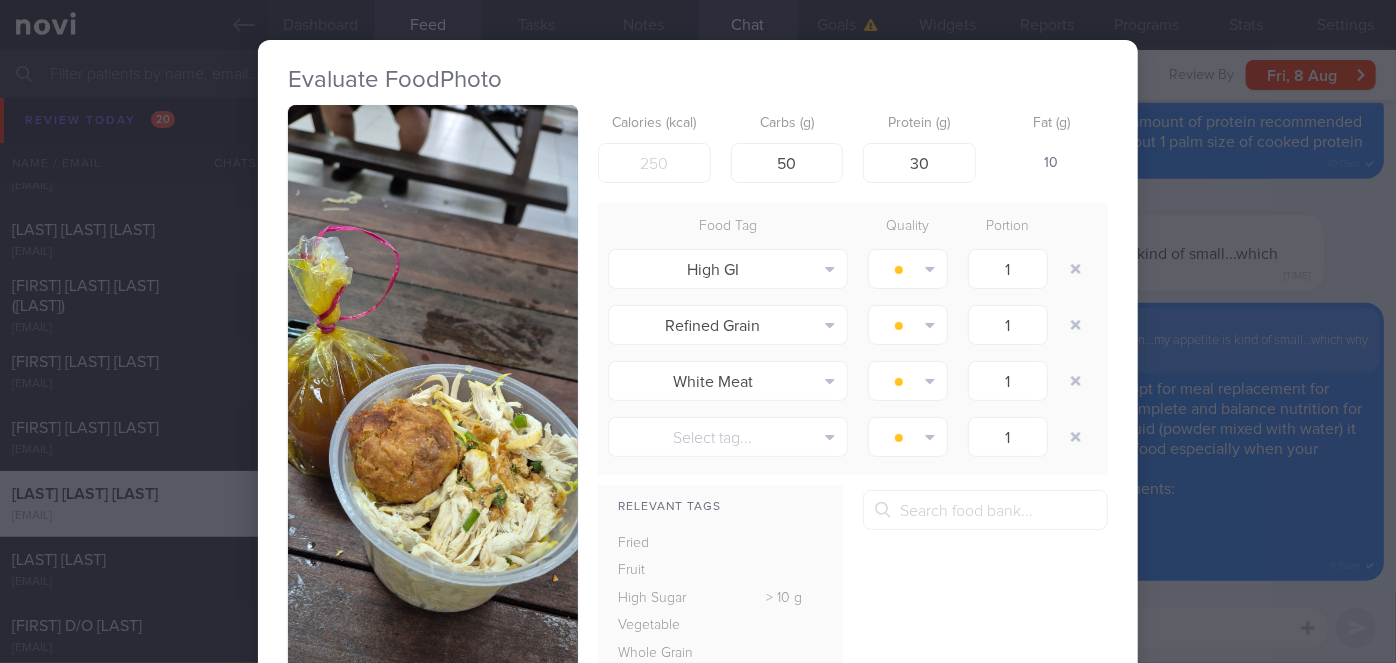click on "Evaluate Food Photo
Mee Soto
Calories (kcal)
410
Carbs (g)
50
Protein (g)
30
Fat (g)
10
Food Tag
Quality
Portion
High GI
Alcohol
Fried
Fruit
Healthy Fats
High Calcium
High Cholesterol
High Fat" at bounding box center [698, 331] 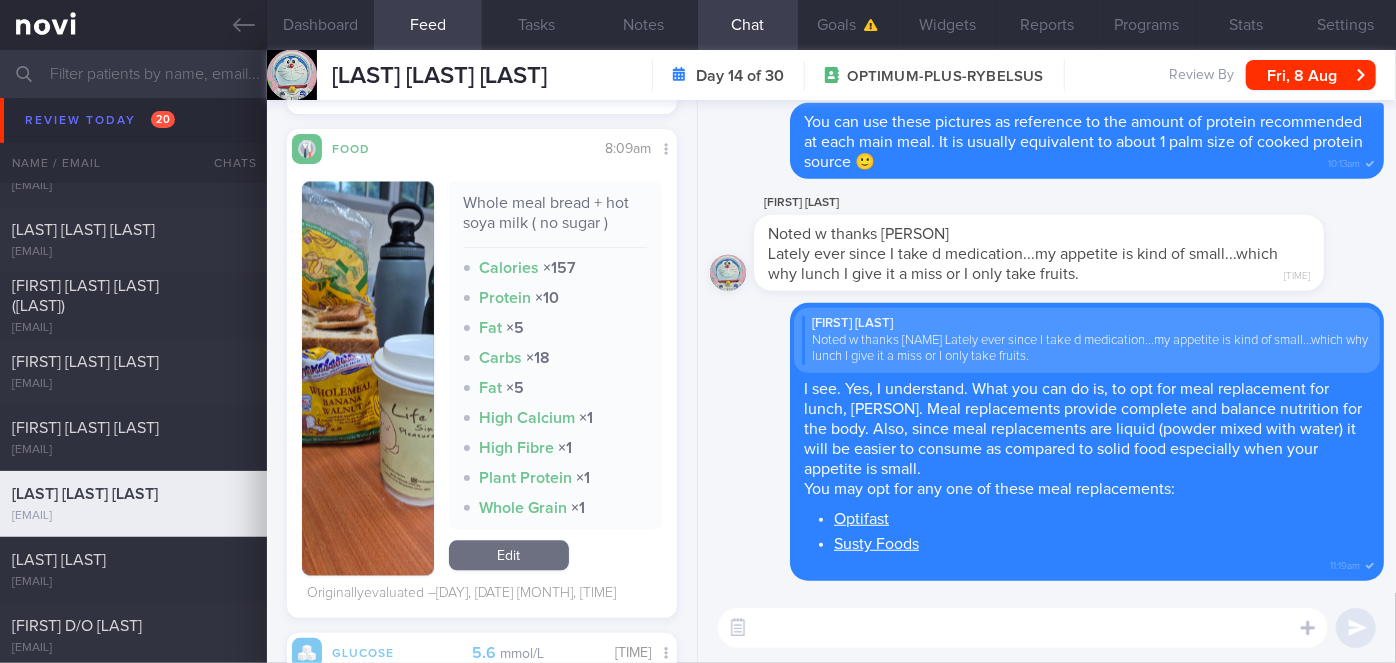 scroll, scrollTop: 2090, scrollLeft: 0, axis: vertical 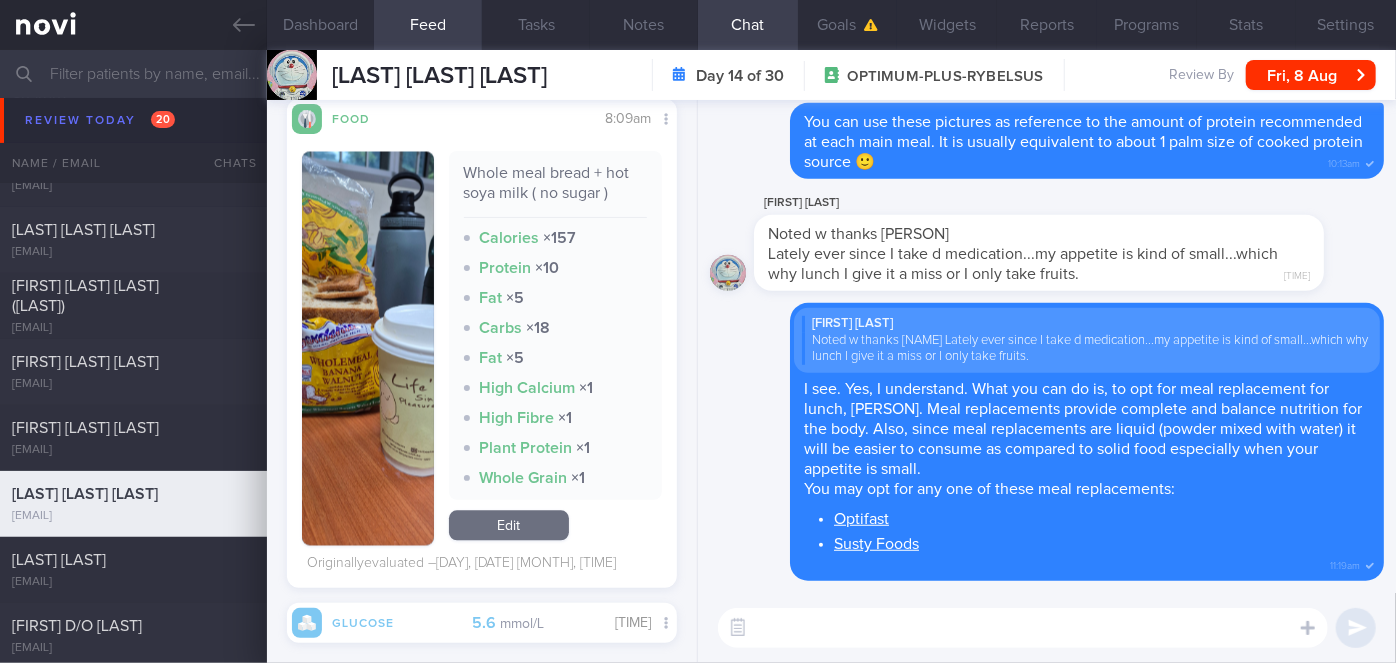 click at bounding box center (368, 348) 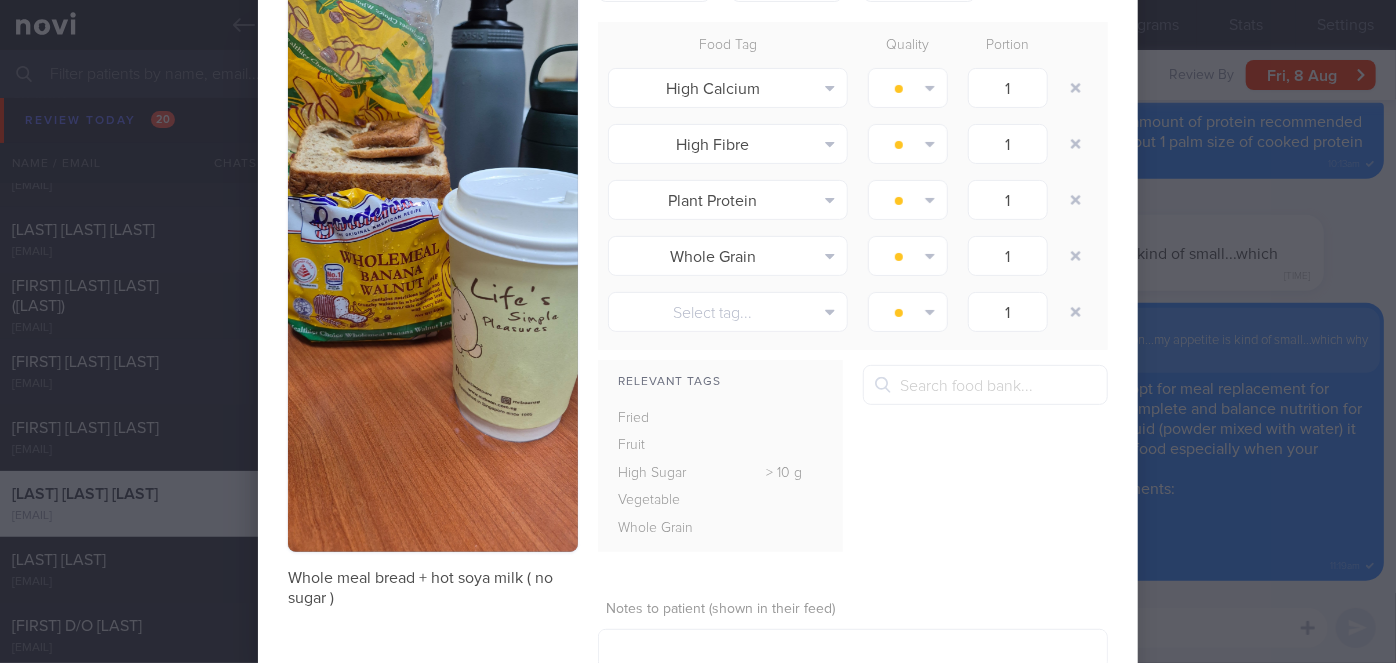 scroll, scrollTop: 0, scrollLeft: 0, axis: both 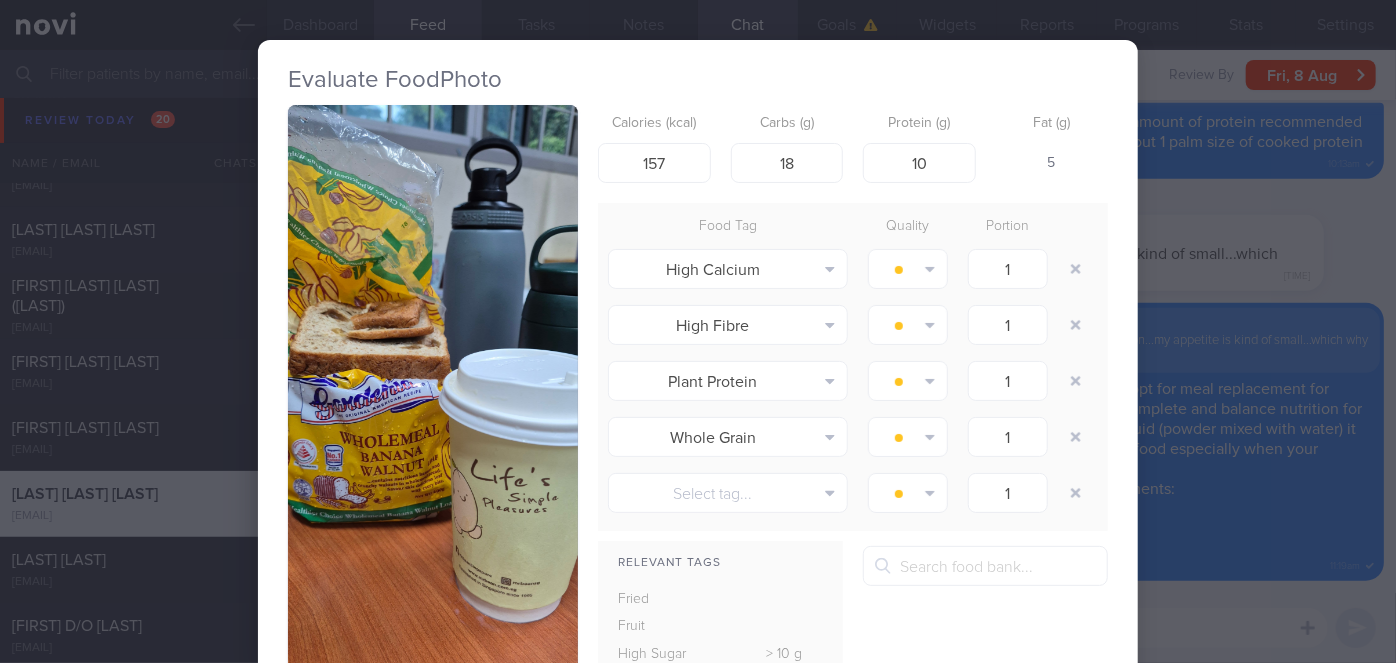click on "Evaluate Food  Photo
Whole meal bread + hot soya milk ( no sugar )
Calories (kcal)
157
Carbs (g)
18
Protein (g)
10
Fat (g)
5
Food Tag
Quality
Portion
High Calcium
Alcohol
Fried
Fruit
Healthy Fats
High Calcium
High Cholesterol" at bounding box center [698, 331] 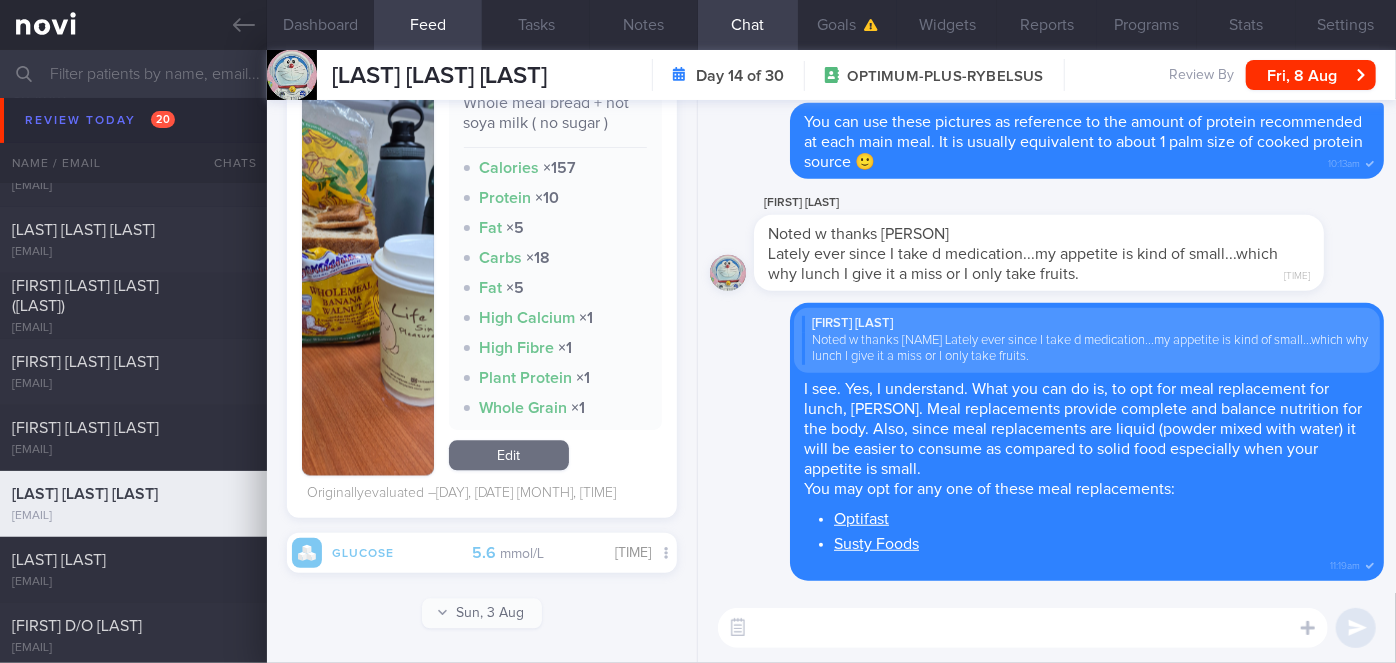 scroll, scrollTop: 1618, scrollLeft: 0, axis: vertical 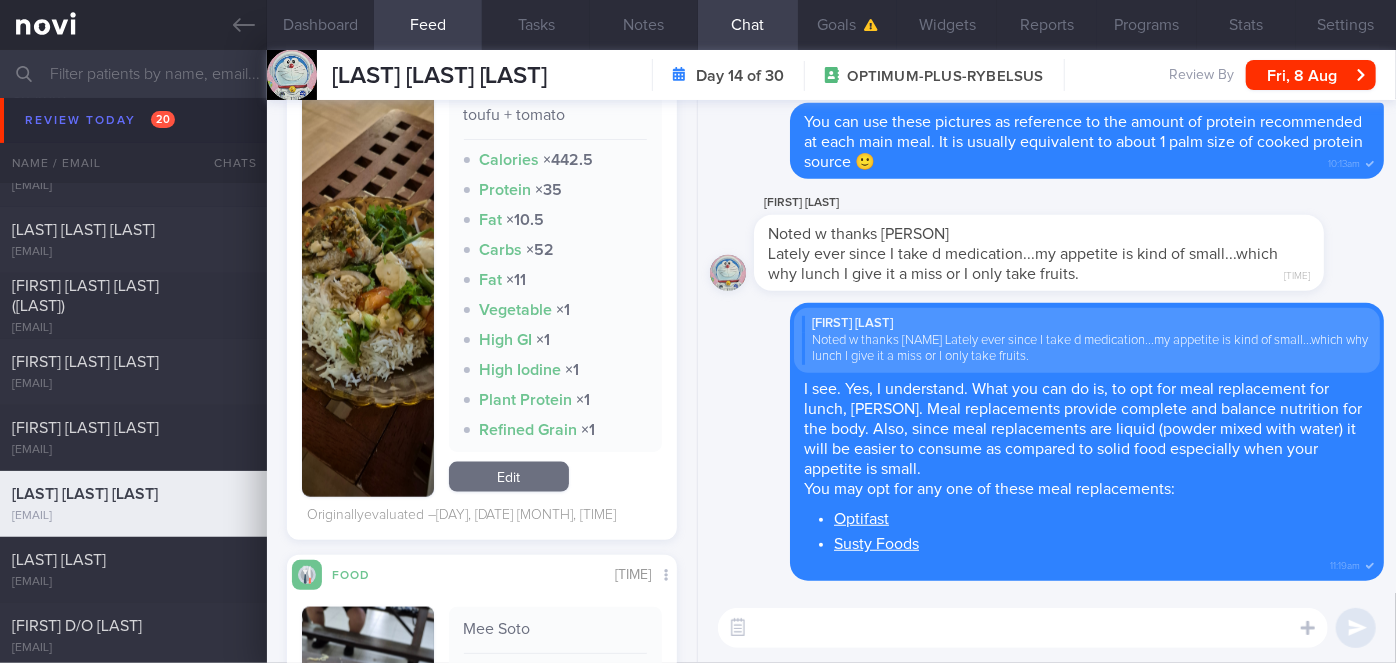 click at bounding box center (368, 285) 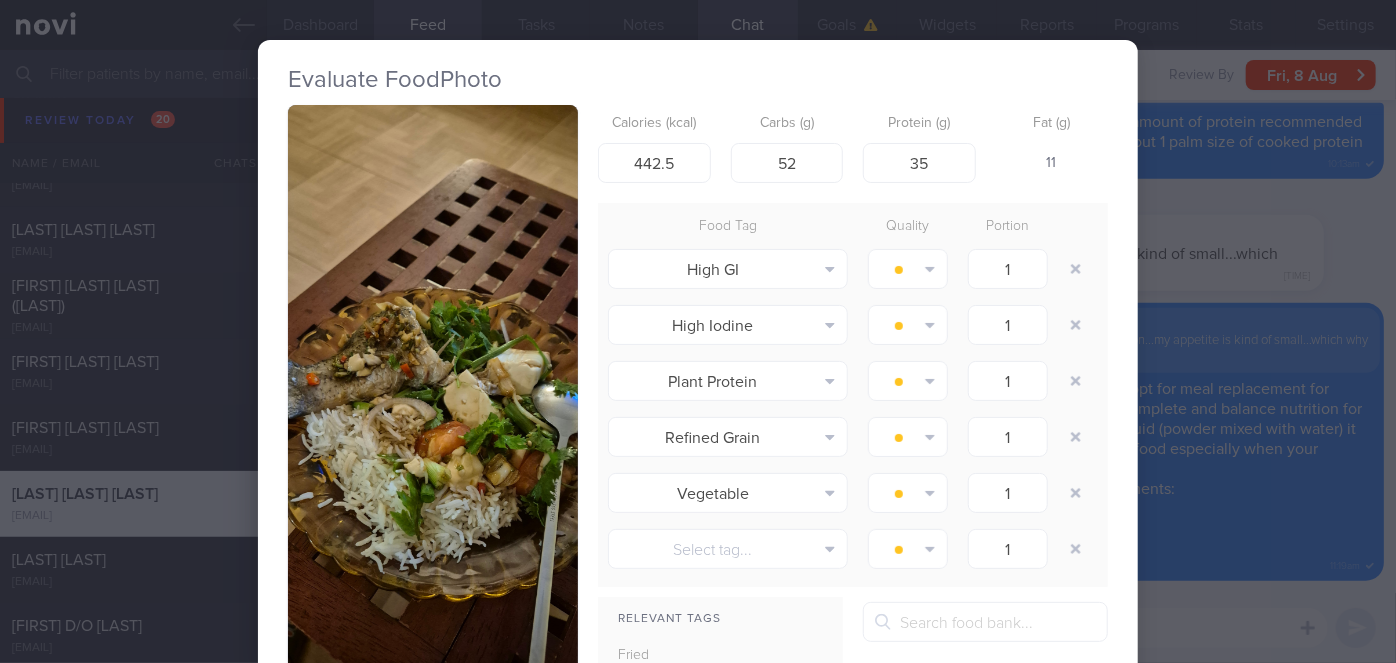 click on "Evaluate Food  Photo
Rice + steamed fish + toufu + tomato
Calories (kcal)
[NUMBER]
Carbs (g)
[NUMBER]
Protein (g)
[NUMBER]
Fat (g)
[NUMBER]
Food Tag
Quality
Portion
High GI
Alcohol
Fried
Fruit
Healthy Fats
High Calcium
High Cholesterol
High Fat" at bounding box center [698, 331] 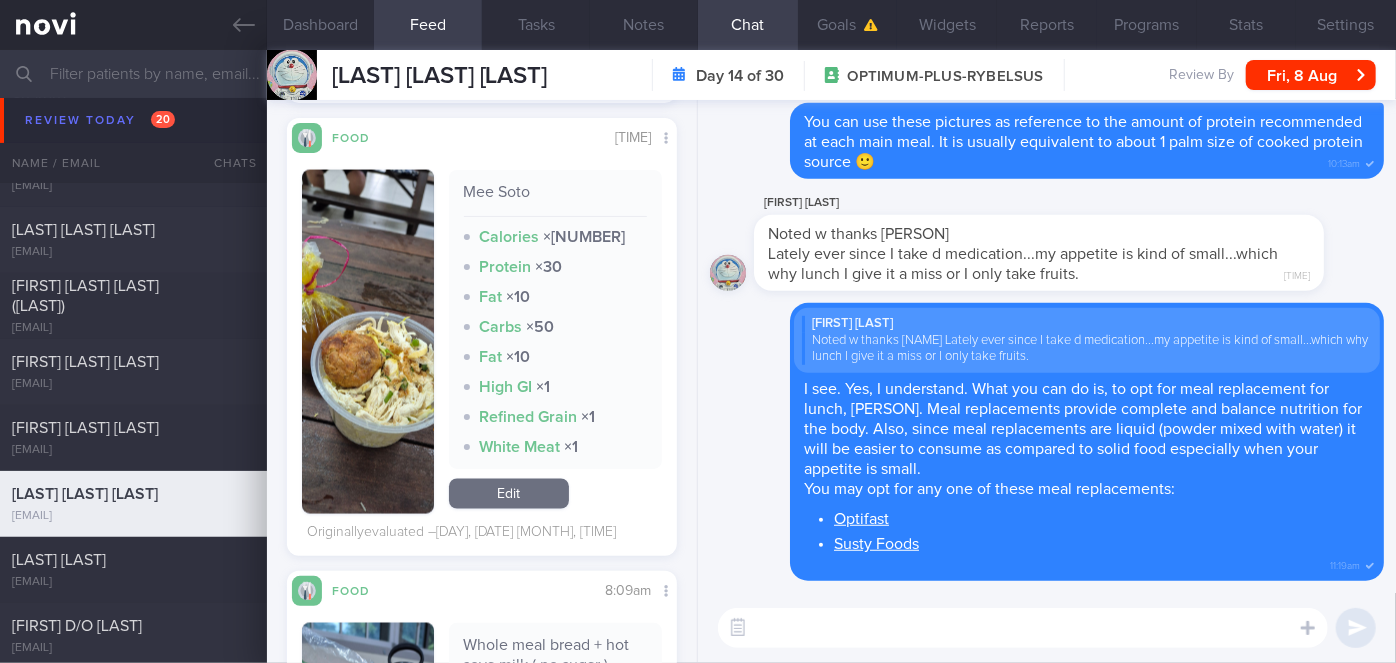scroll, scrollTop: 1112, scrollLeft: 0, axis: vertical 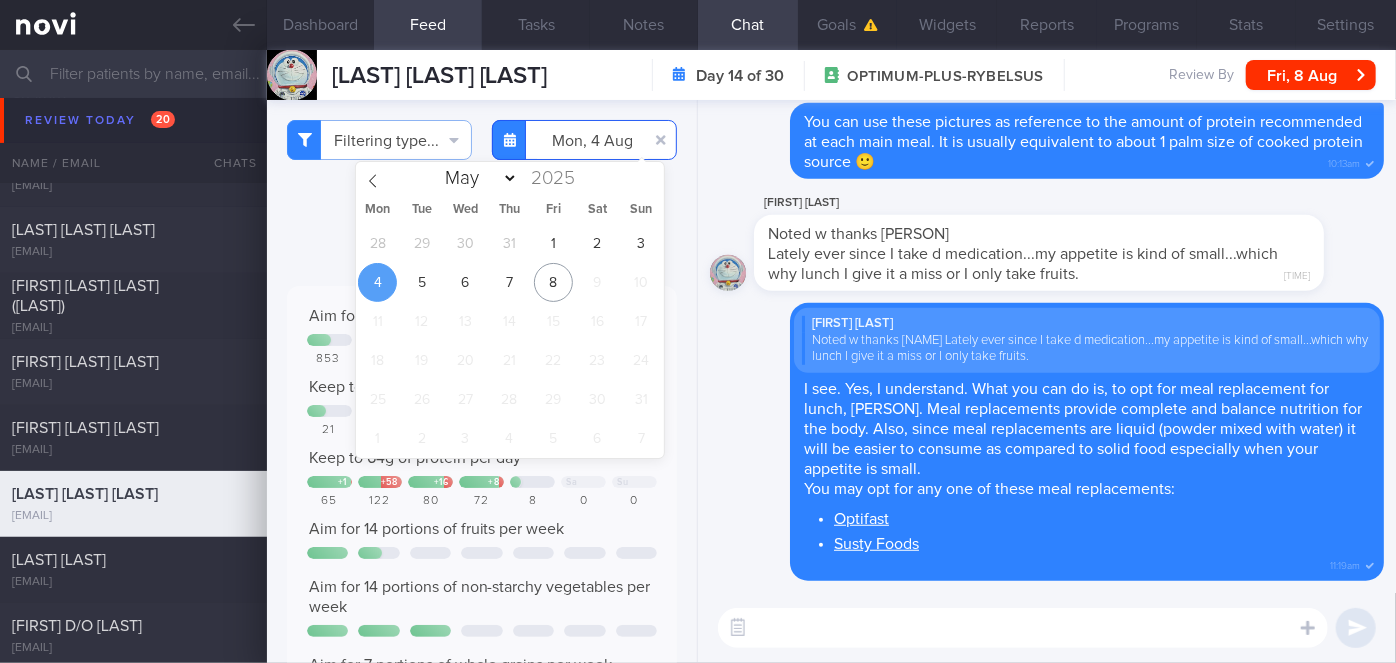 click on "2025-08-04" at bounding box center [584, 140] 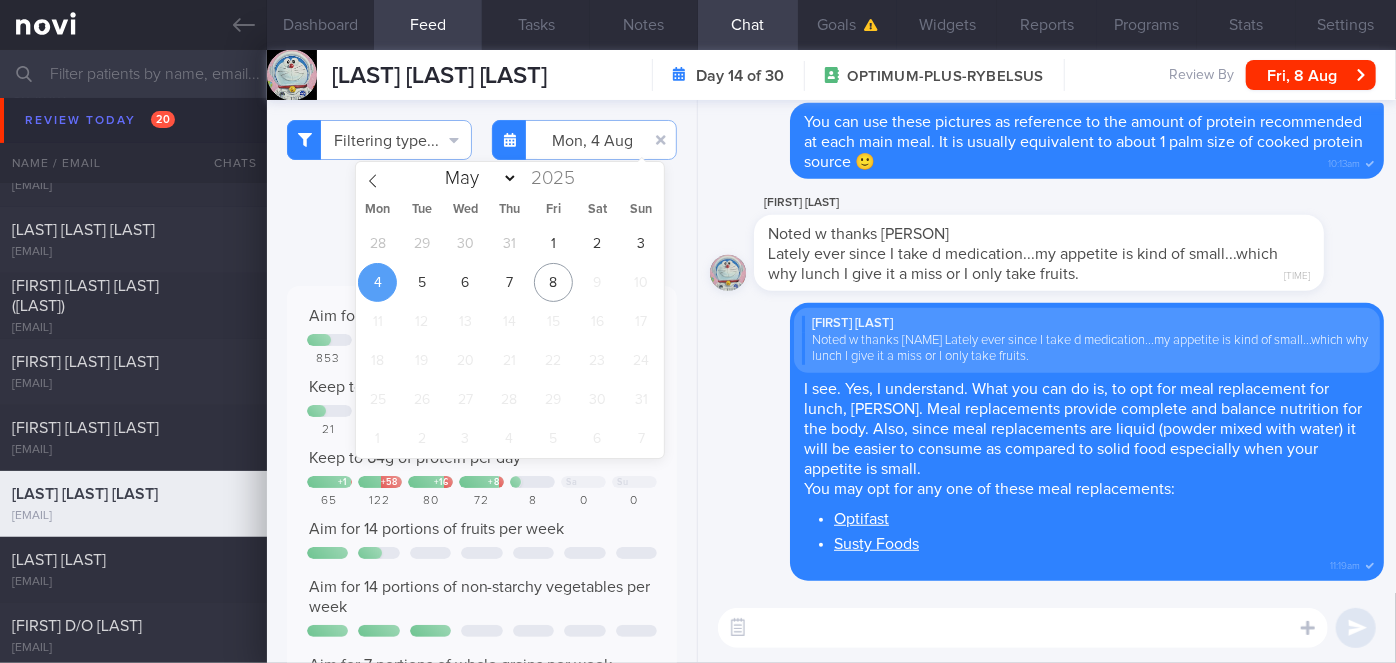 click on "28 29 30 31 1 2 3 4 5 6 7 8 9 10 11 12 13 14 15 16 17 18 19 20 21 22 23 24 25 26 27 28 29 30 31 1 2 3 4 5 6 7" at bounding box center (510, 341) 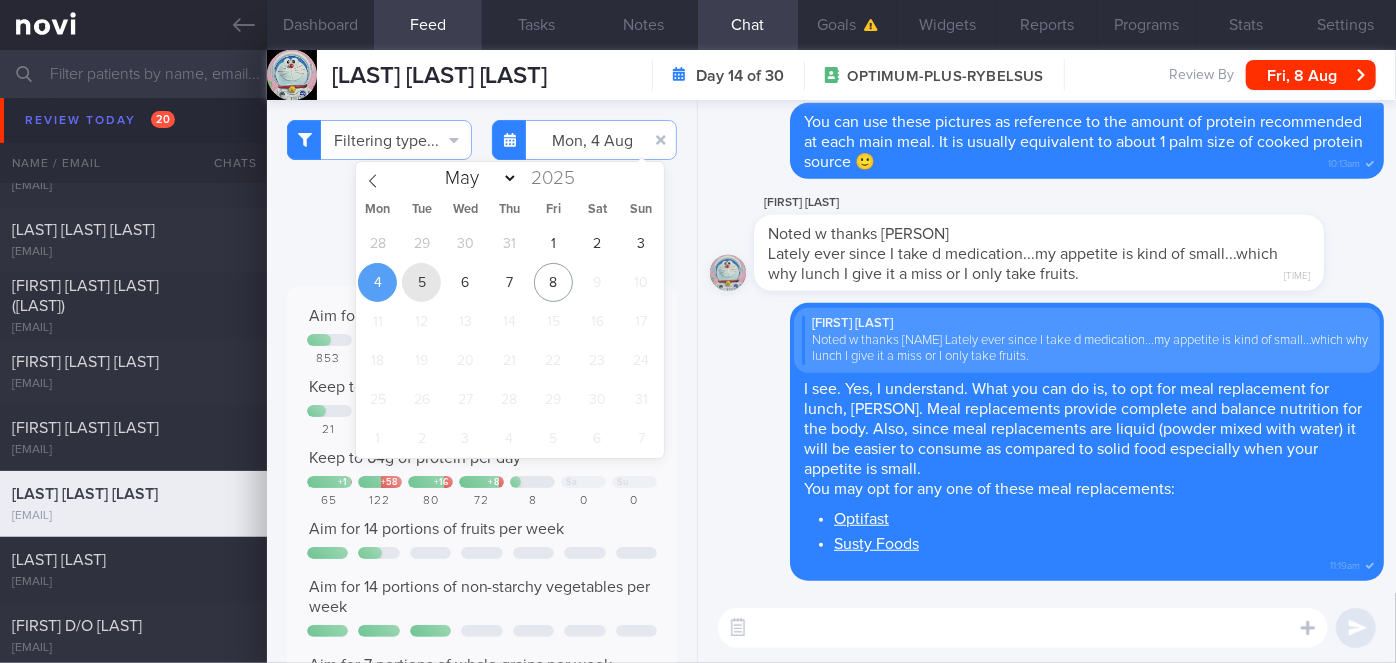 click on "5" at bounding box center (421, 282) 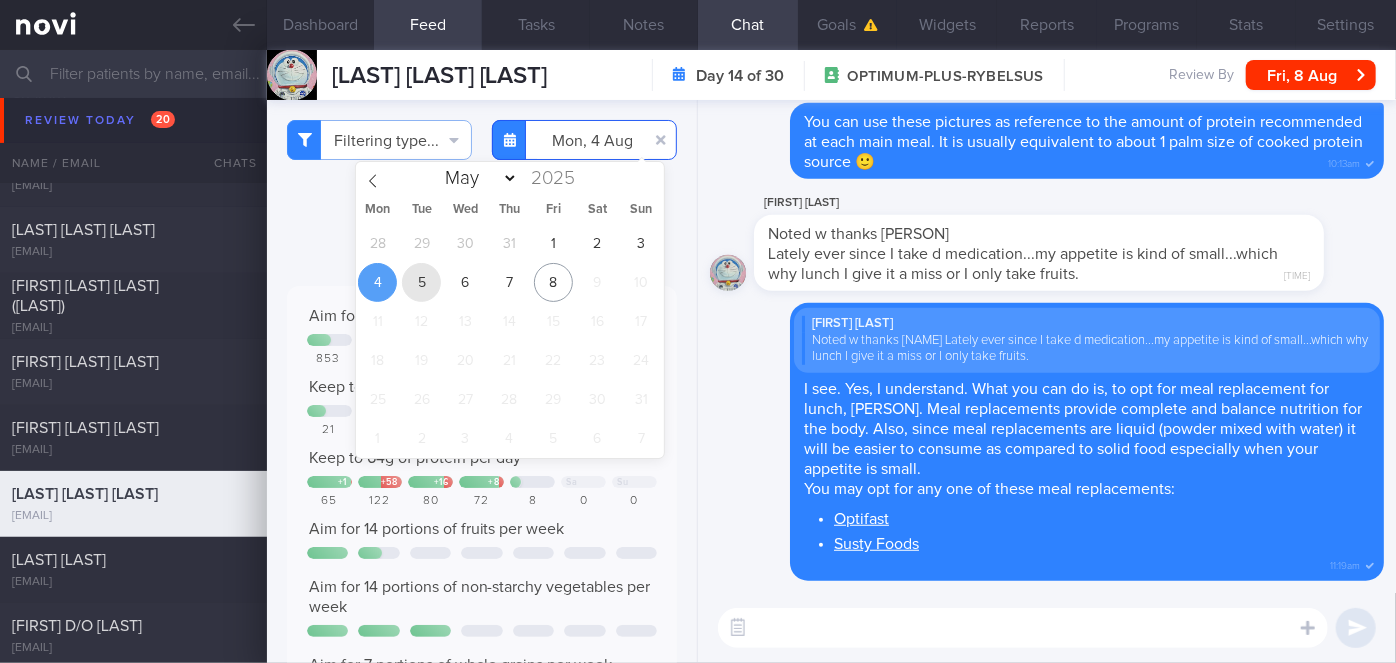 type on "2025-08-05" 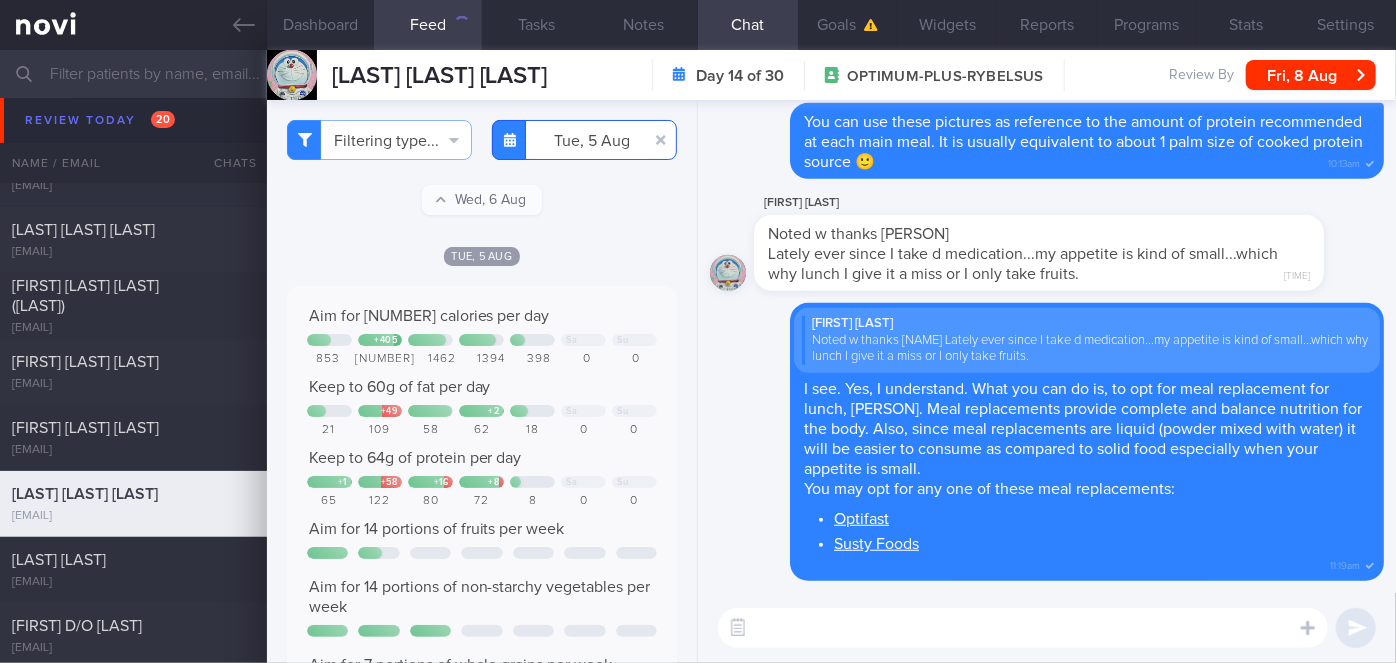 scroll, scrollTop: 999797, scrollLeft: 999640, axis: both 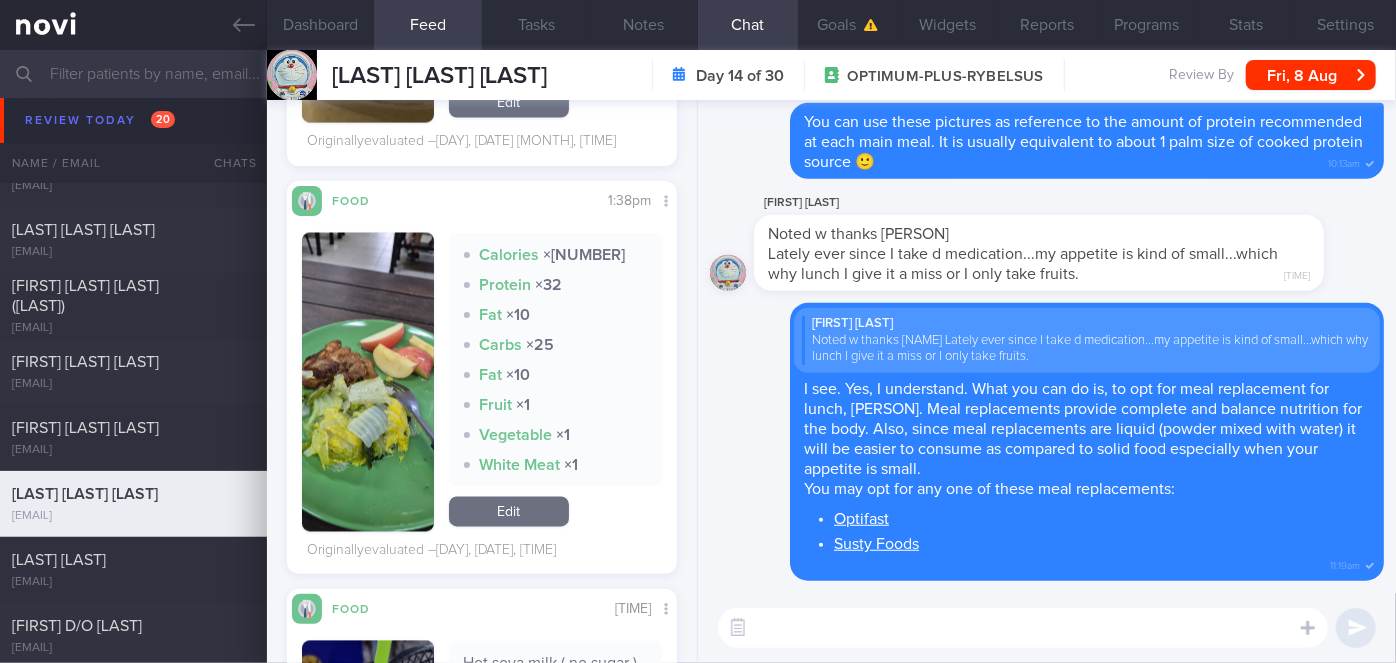 click at bounding box center (368, 382) 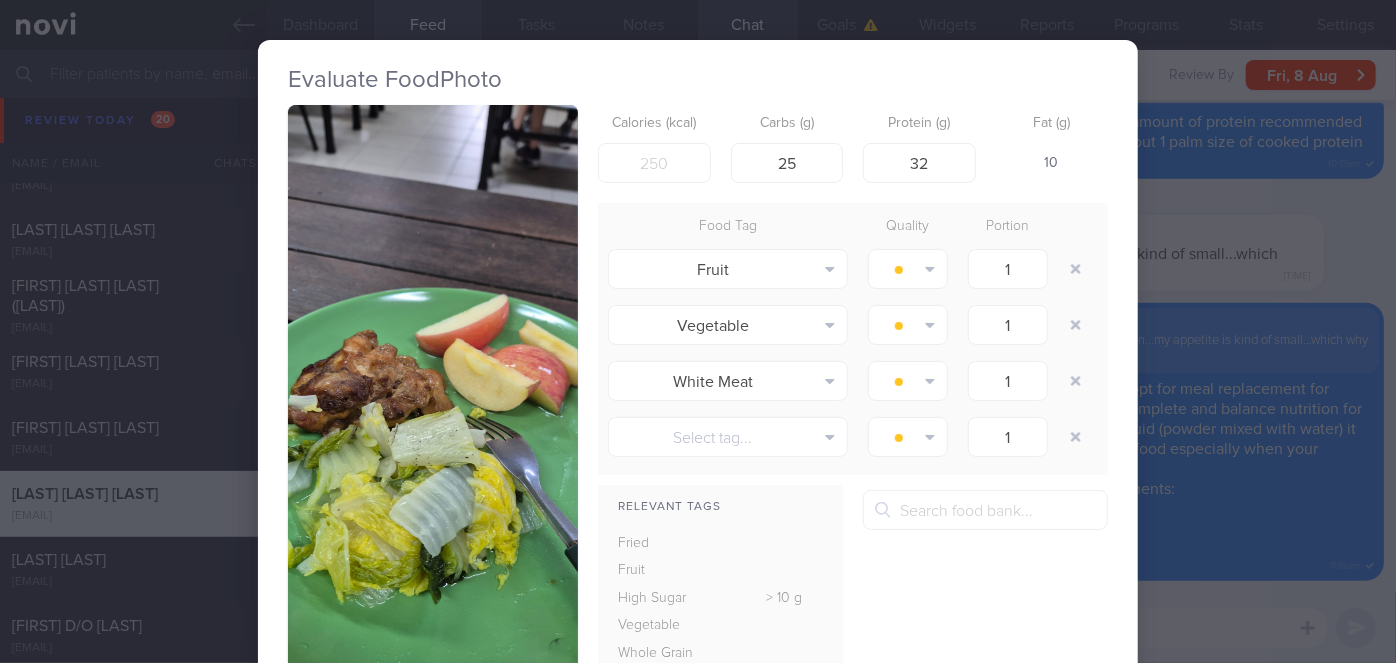 click at bounding box center (433, 419) 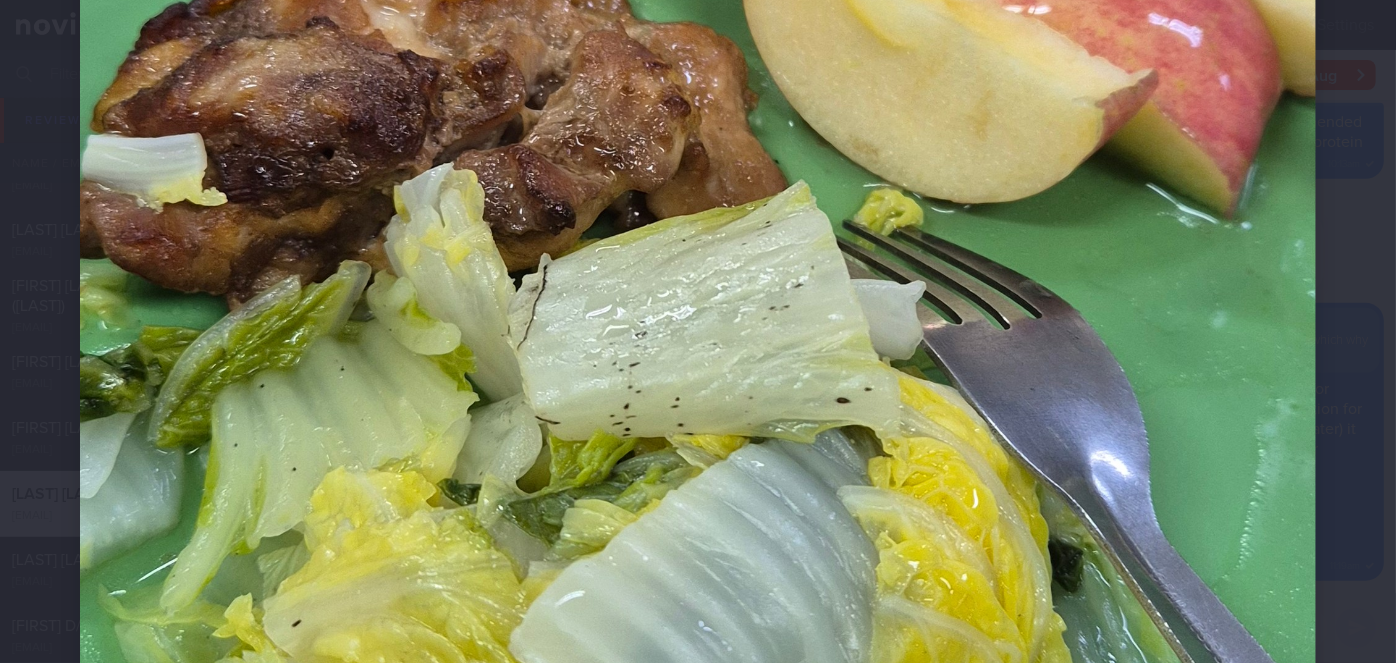 scroll, scrollTop: 909, scrollLeft: 0, axis: vertical 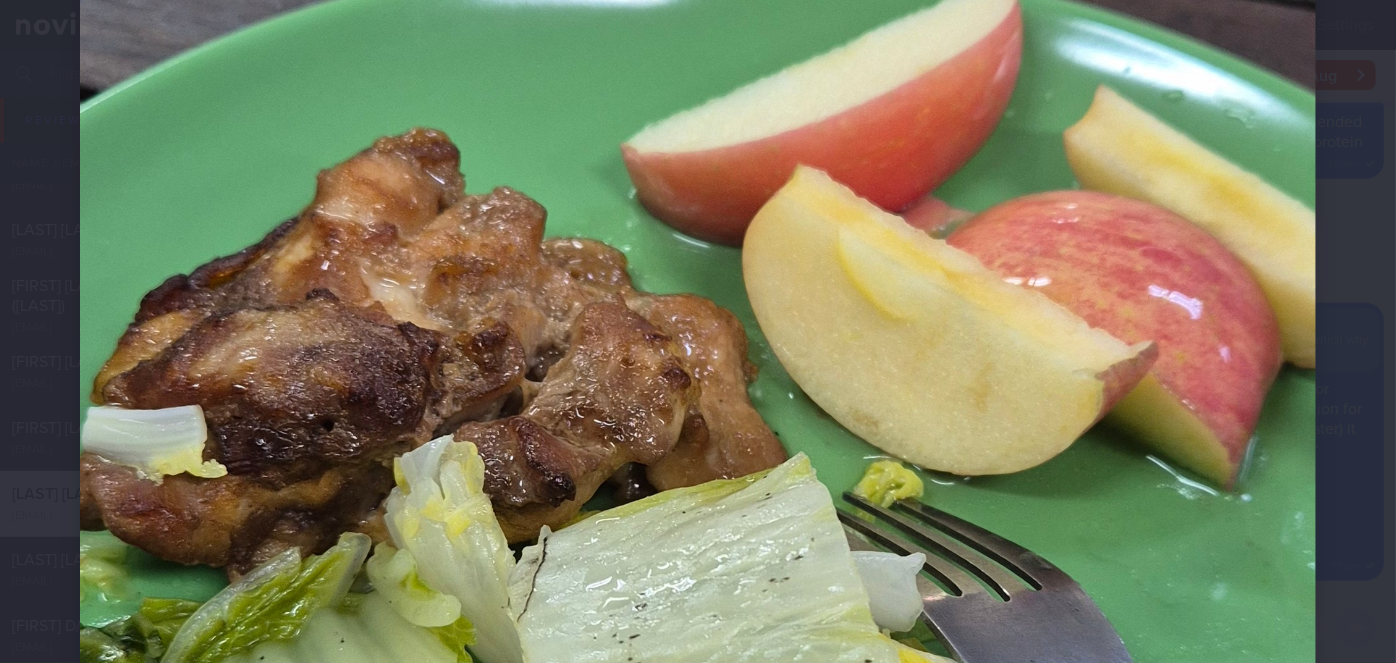 click at bounding box center (698, 508) 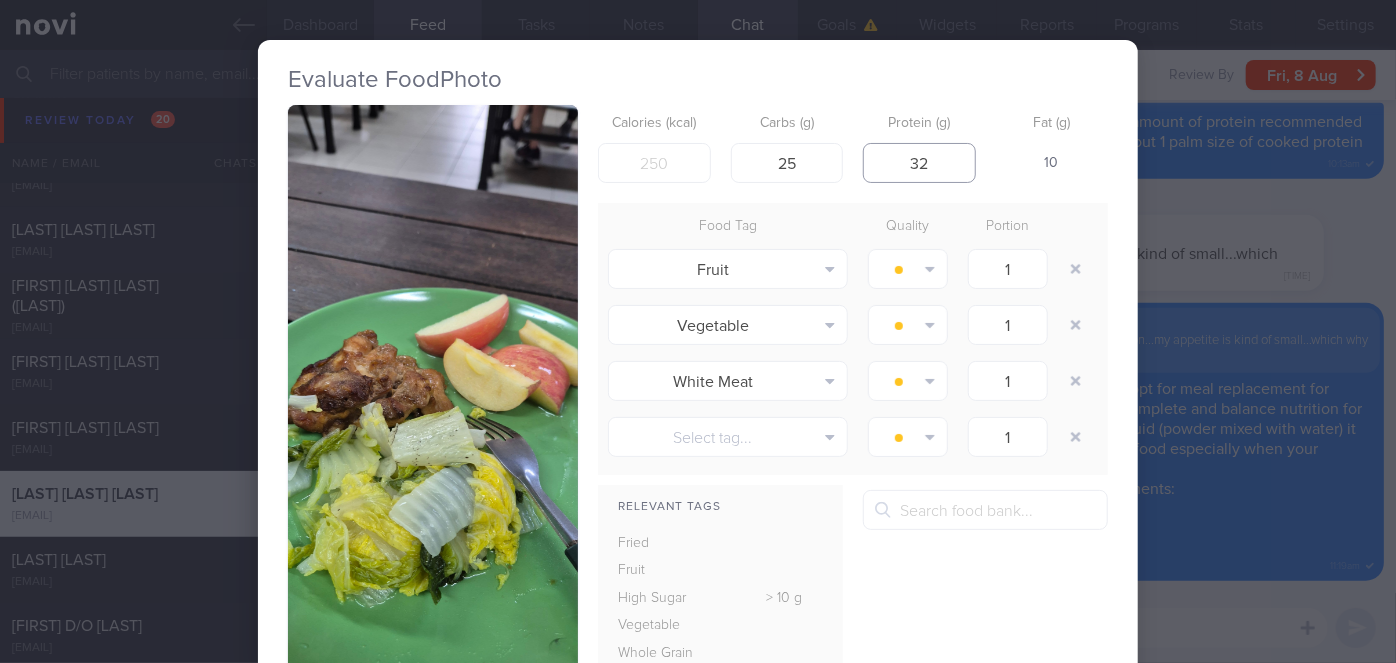 click on "32" at bounding box center (919, 163) 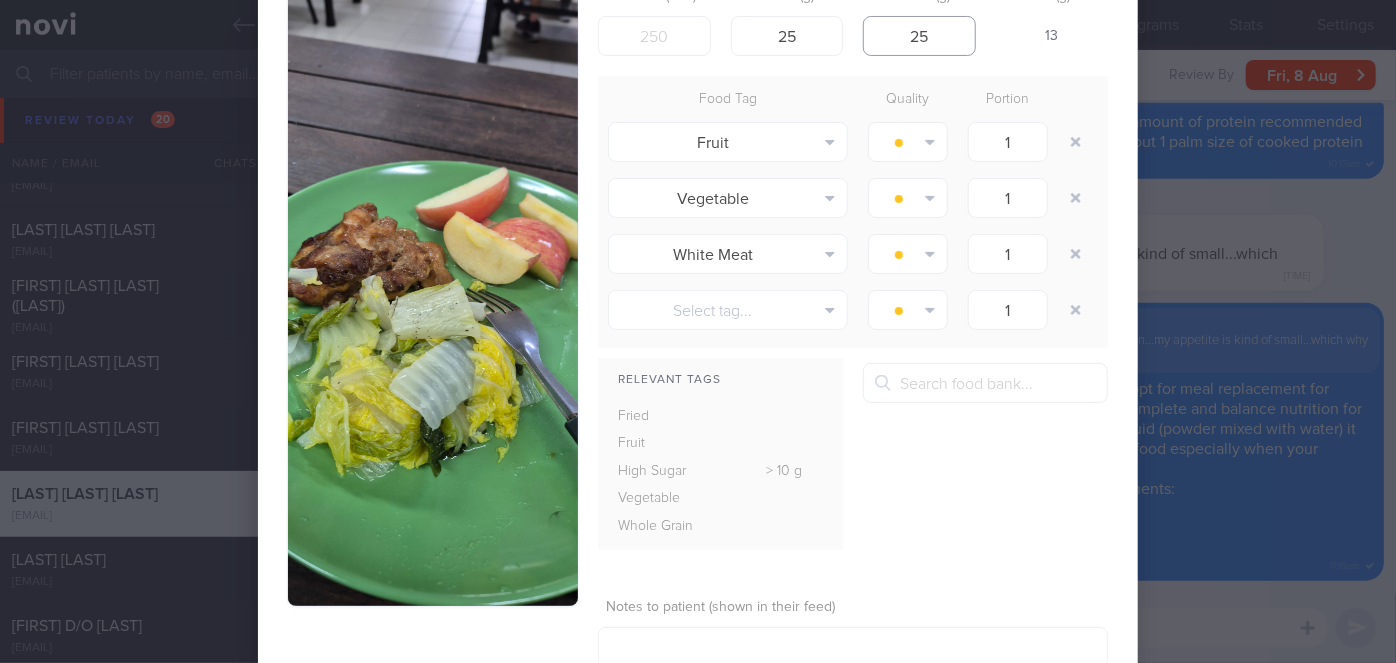 scroll, scrollTop: 260, scrollLeft: 0, axis: vertical 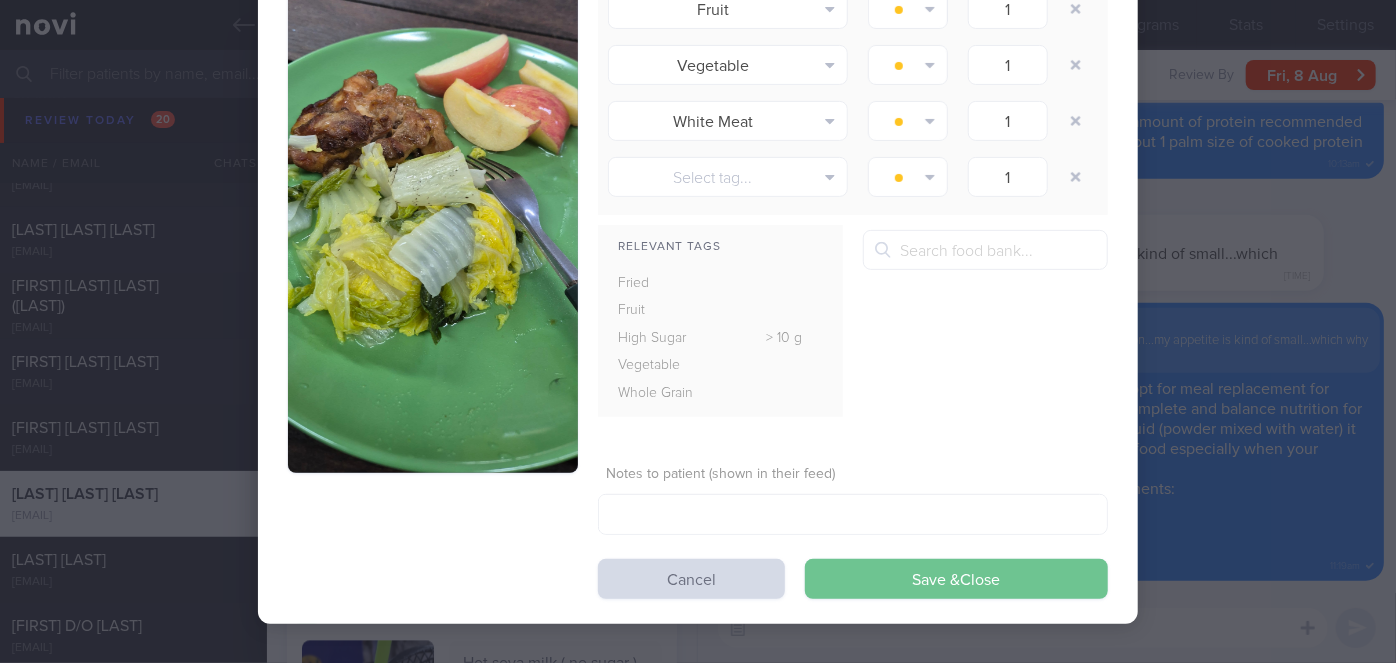 type on "25" 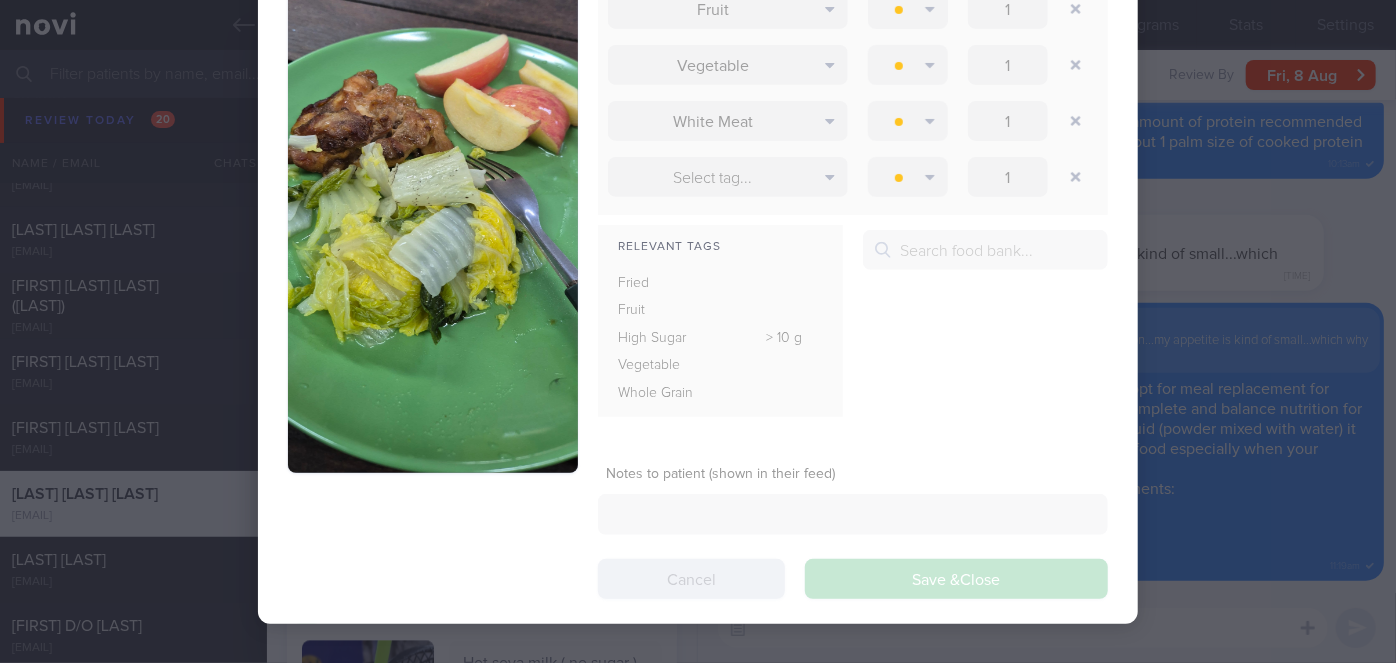 scroll, scrollTop: 999797, scrollLeft: 999640, axis: both 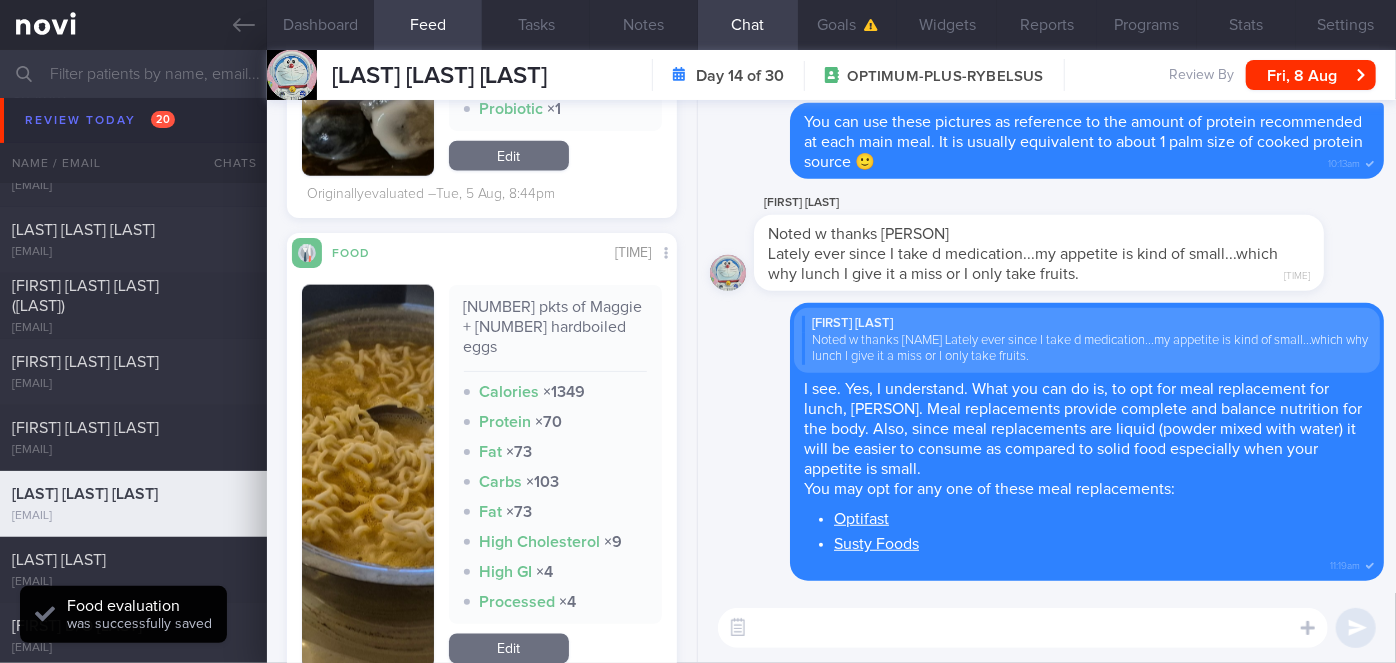 click at bounding box center (368, 477) 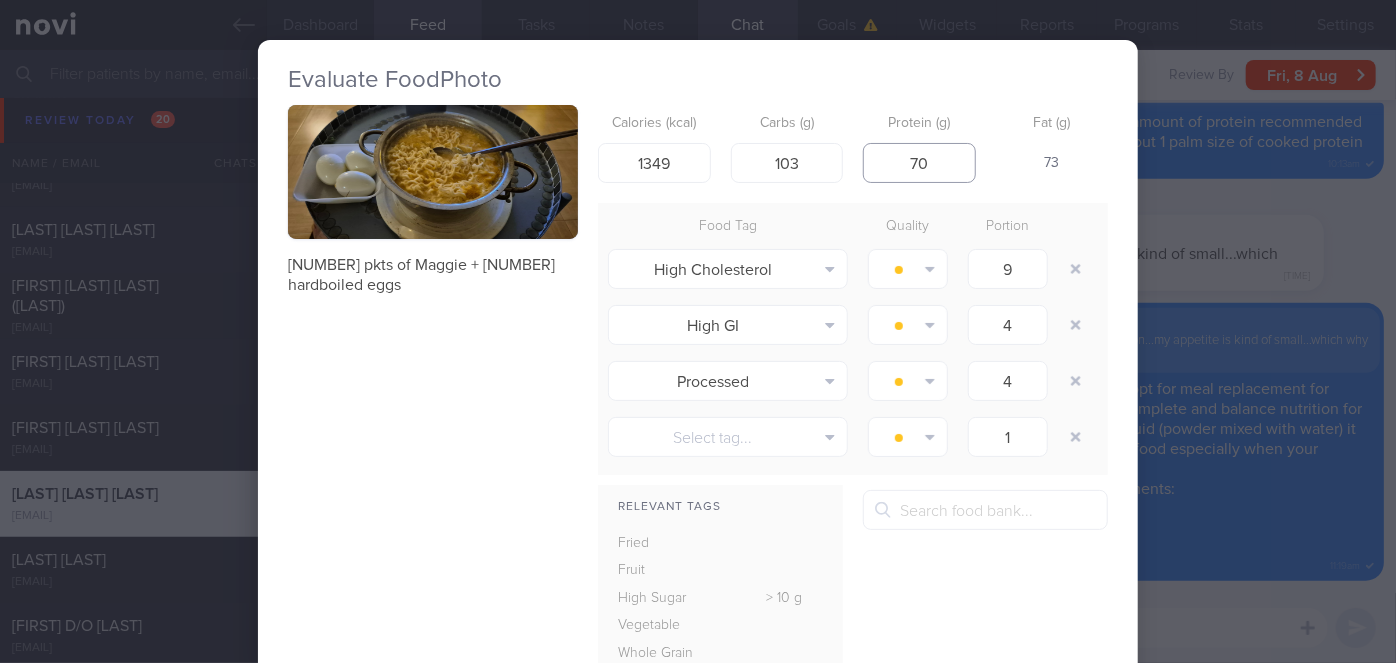 click on "70" at bounding box center (919, 163) 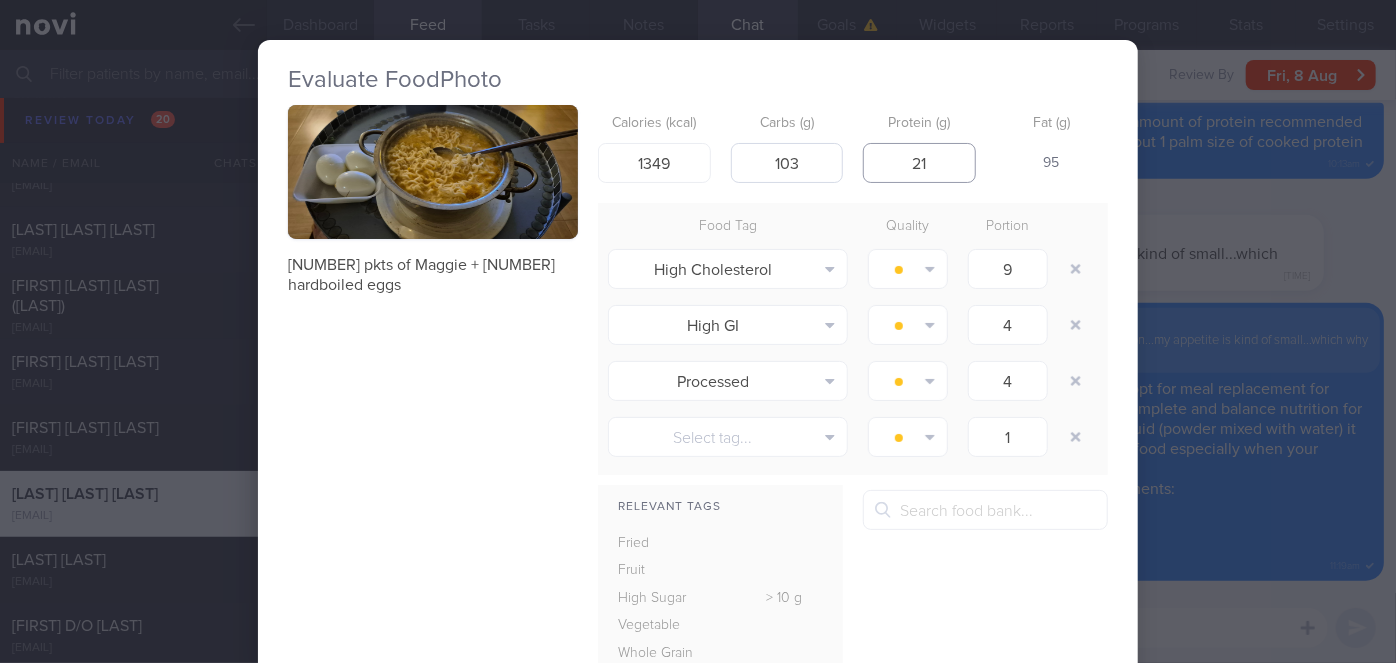 type on "21" 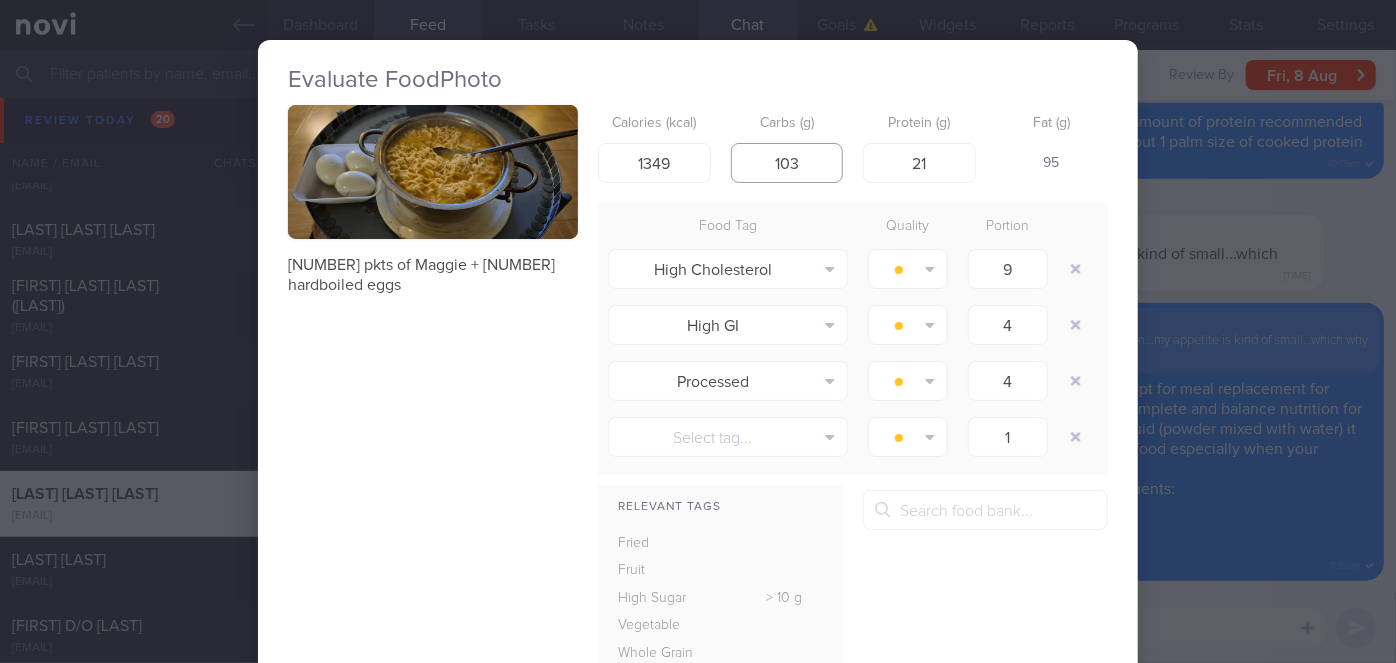 click on "103" at bounding box center [787, 163] 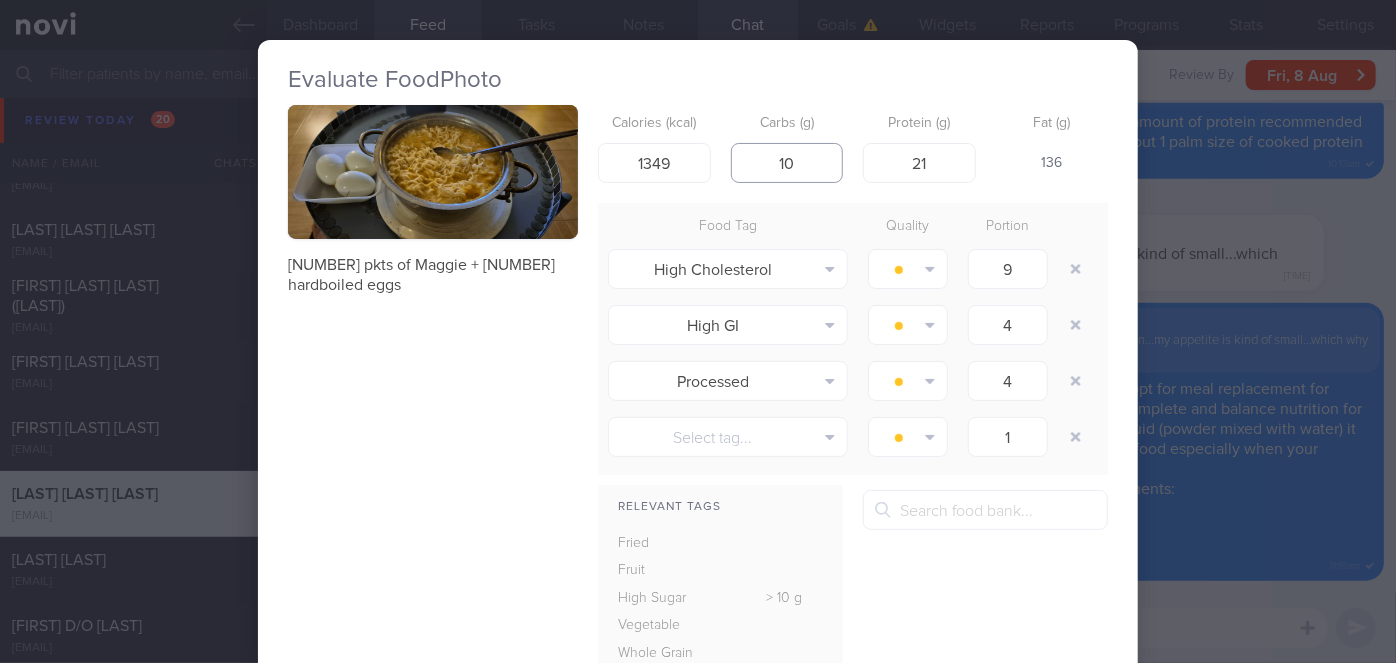type on "1" 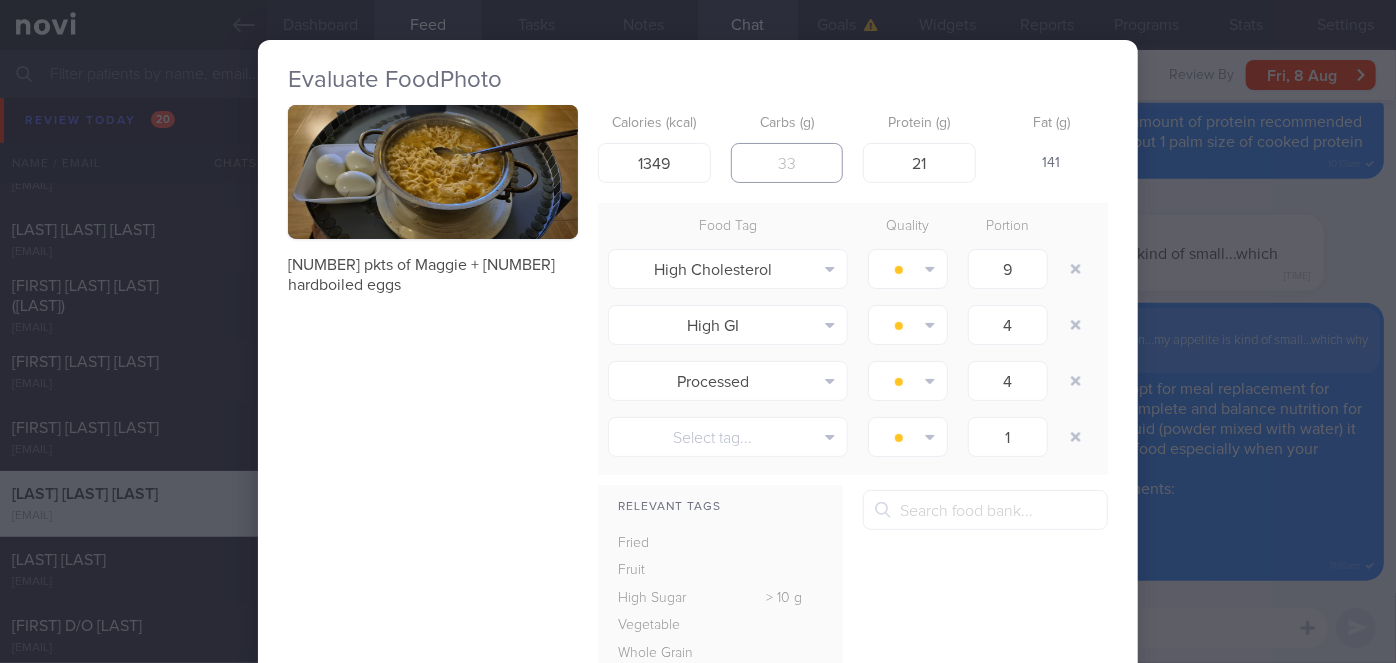type on "8" 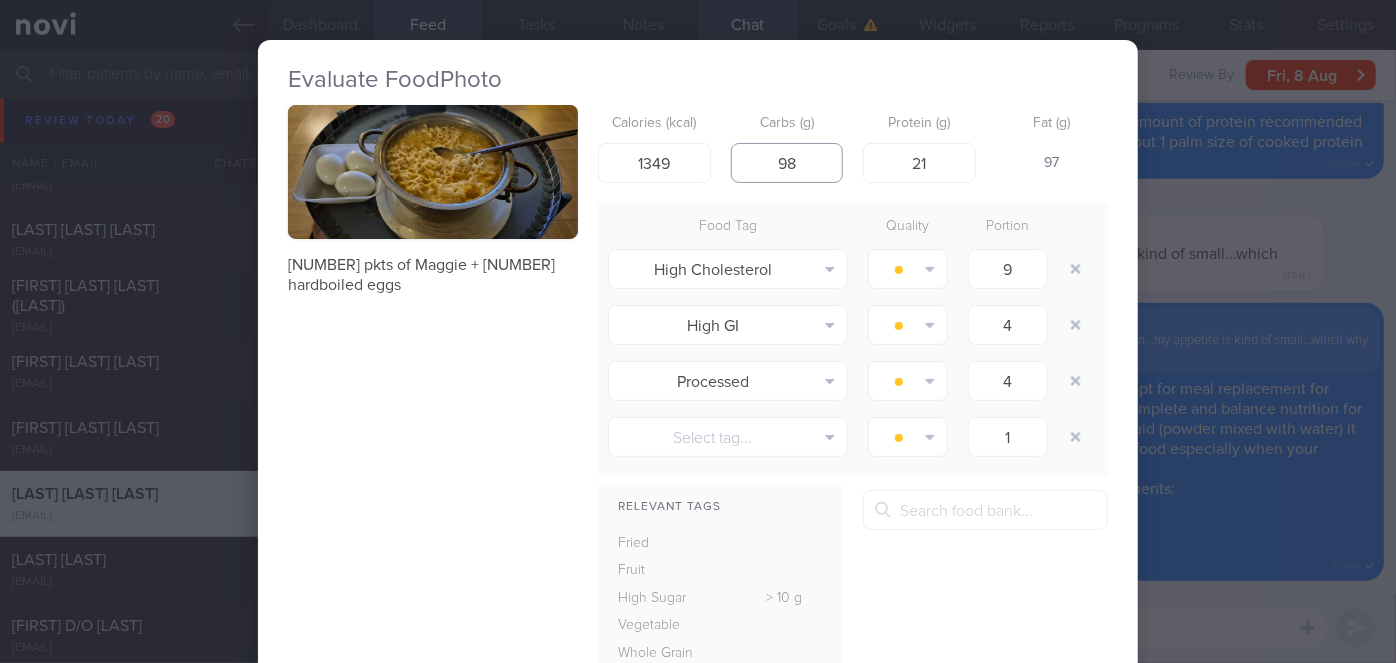 scroll, scrollTop: 90, scrollLeft: 0, axis: vertical 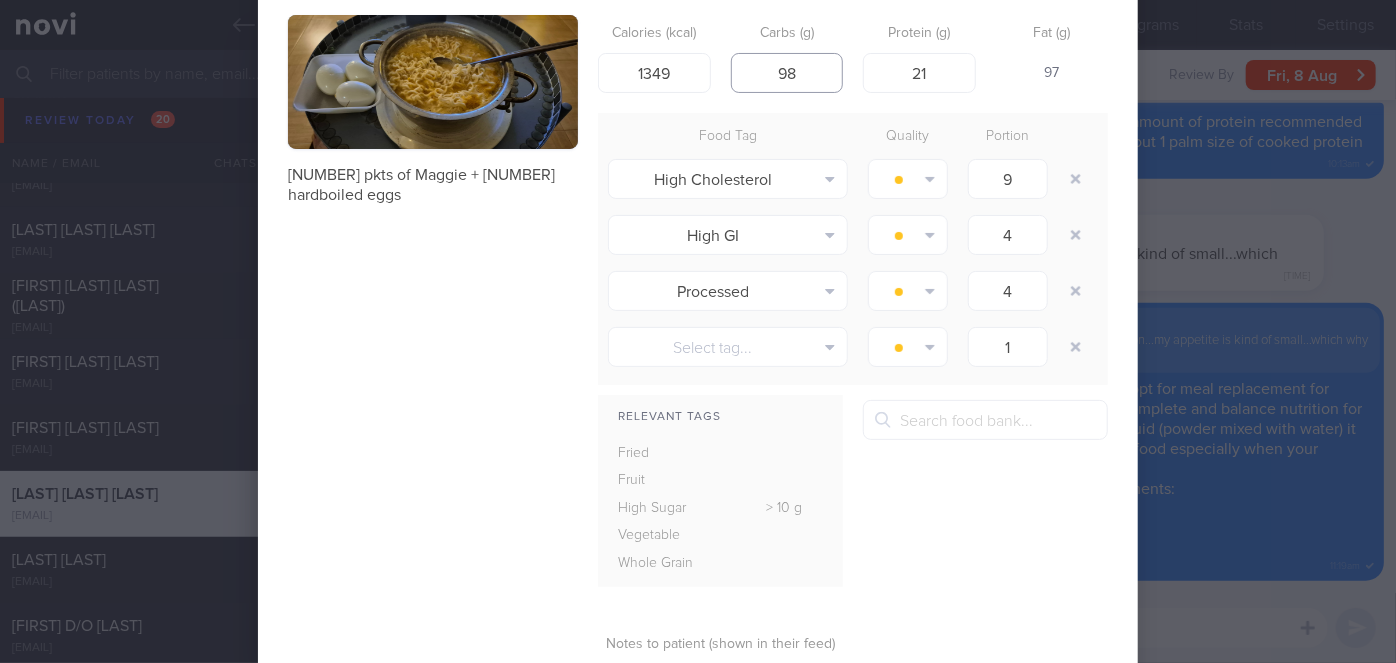 type on "98" 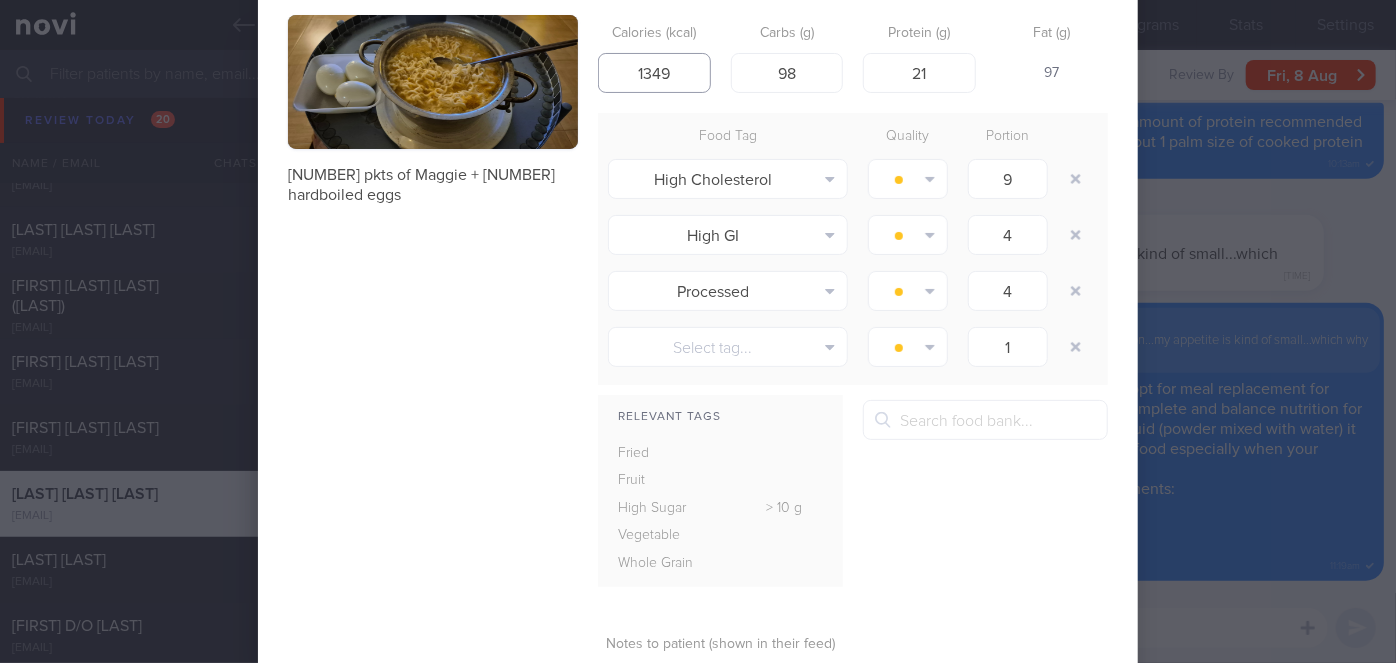 click on "1349" at bounding box center (654, 73) 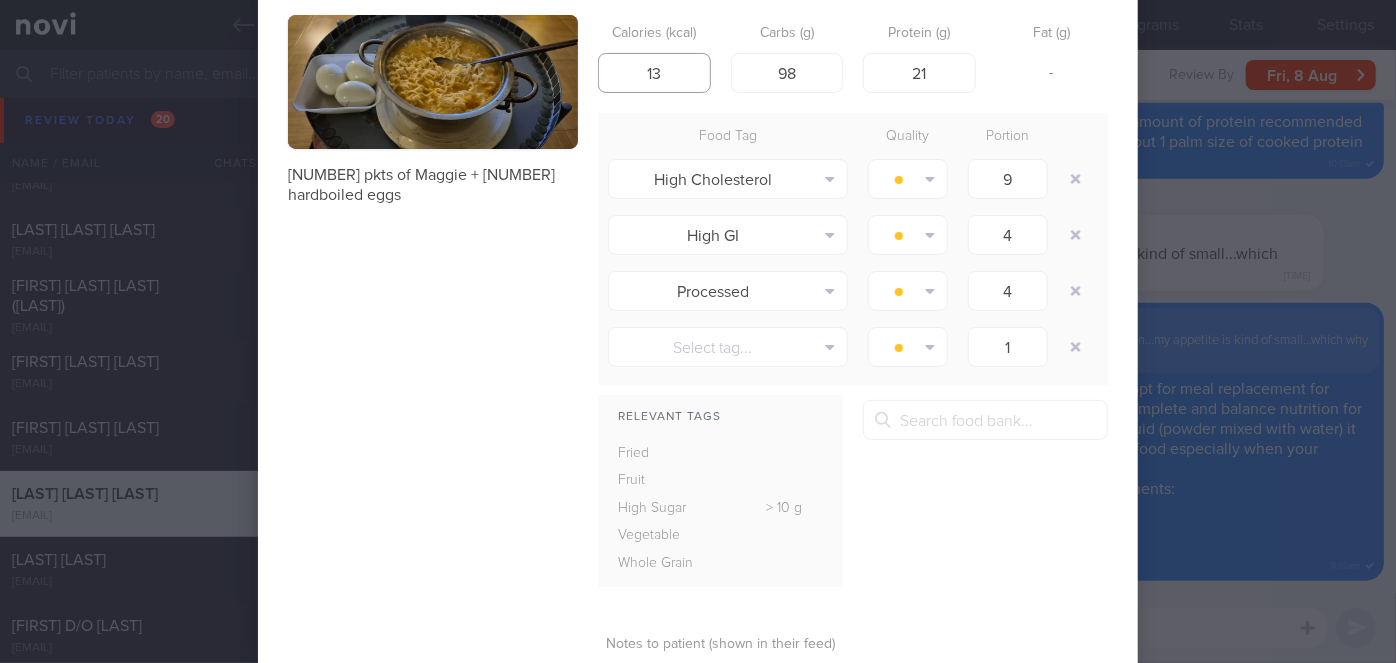 type on "1" 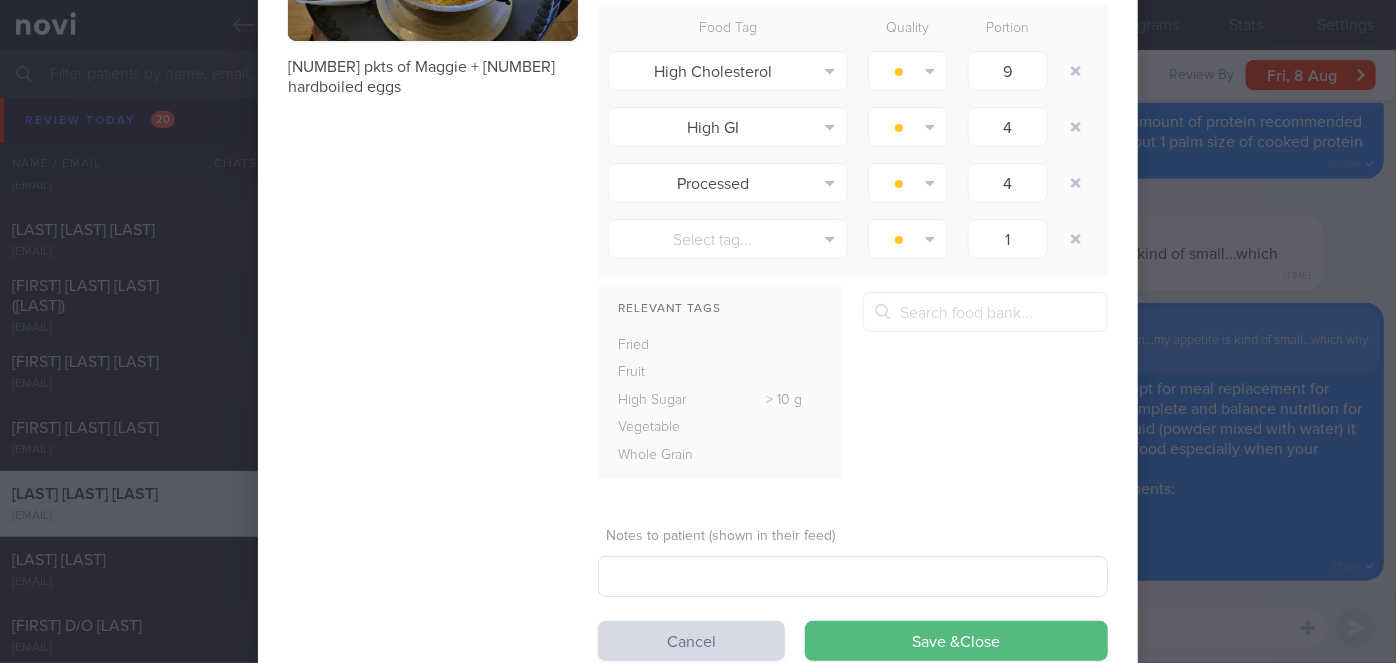 scroll, scrollTop: 260, scrollLeft: 0, axis: vertical 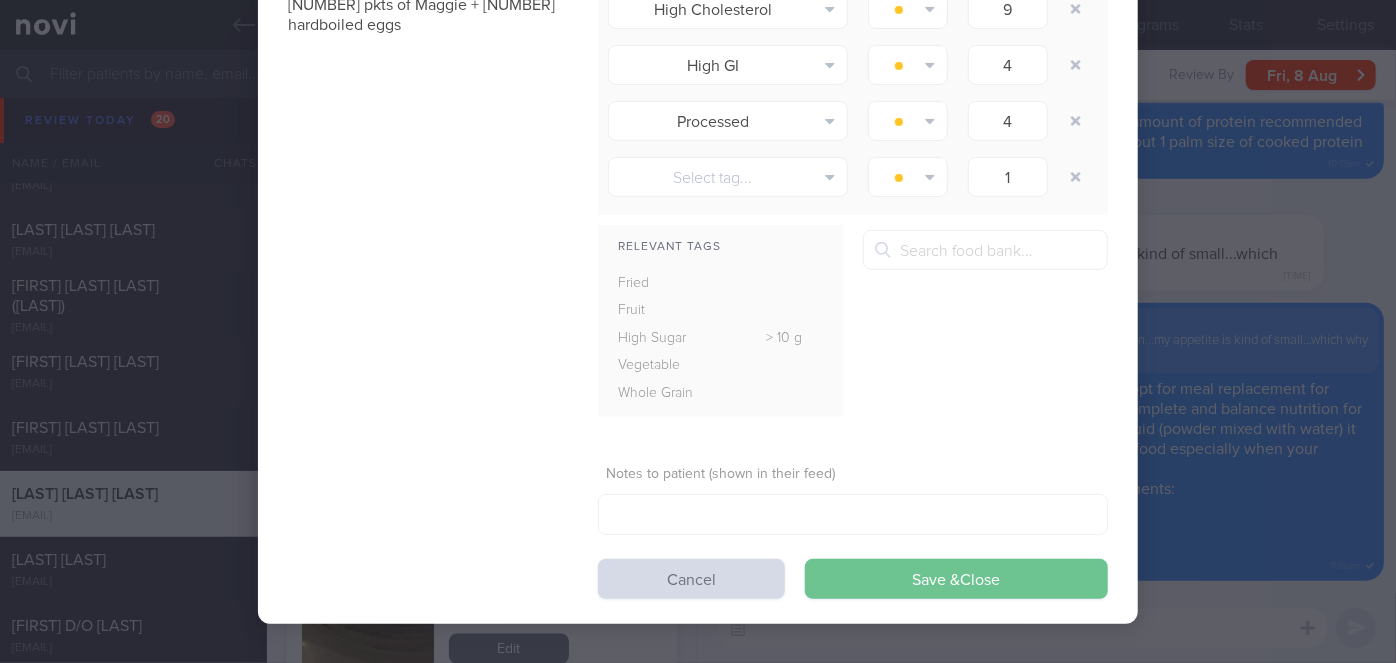 type on "913" 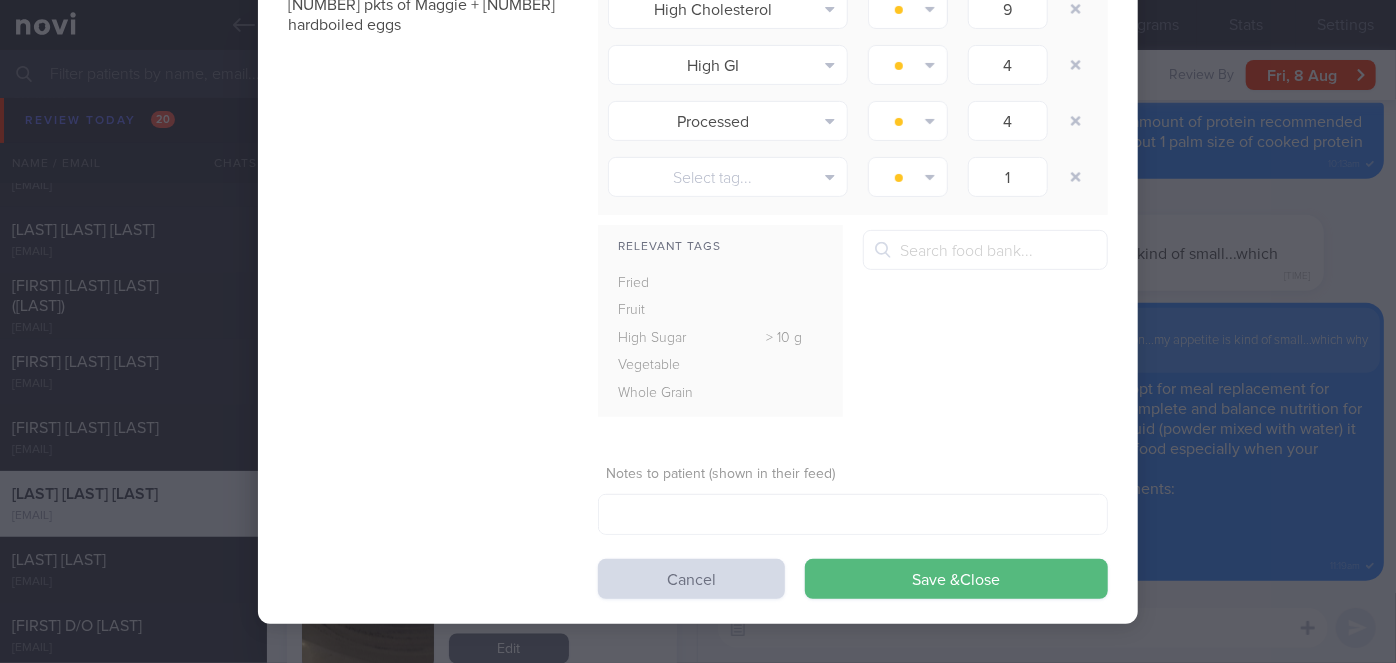 drag, startPoint x: 932, startPoint y: 561, endPoint x: 927, endPoint y: 547, distance: 14.866069 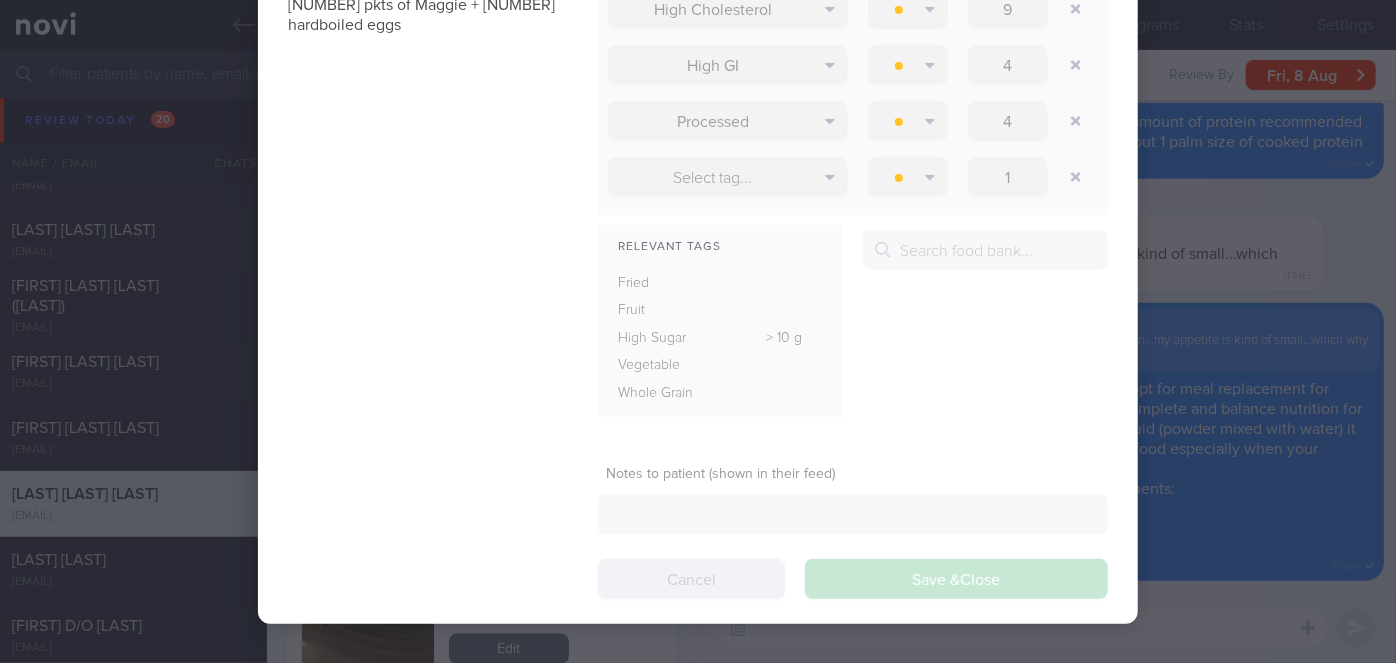 scroll, scrollTop: 999797, scrollLeft: 999640, axis: both 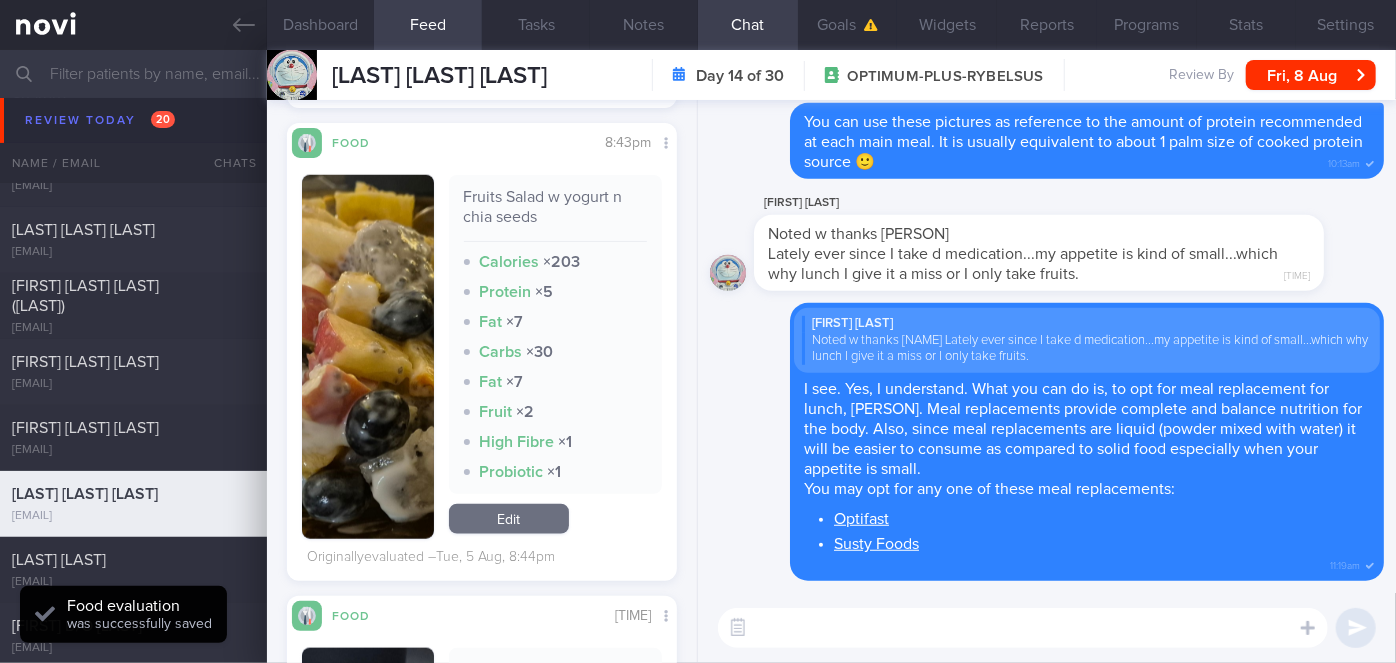 click at bounding box center (368, 357) 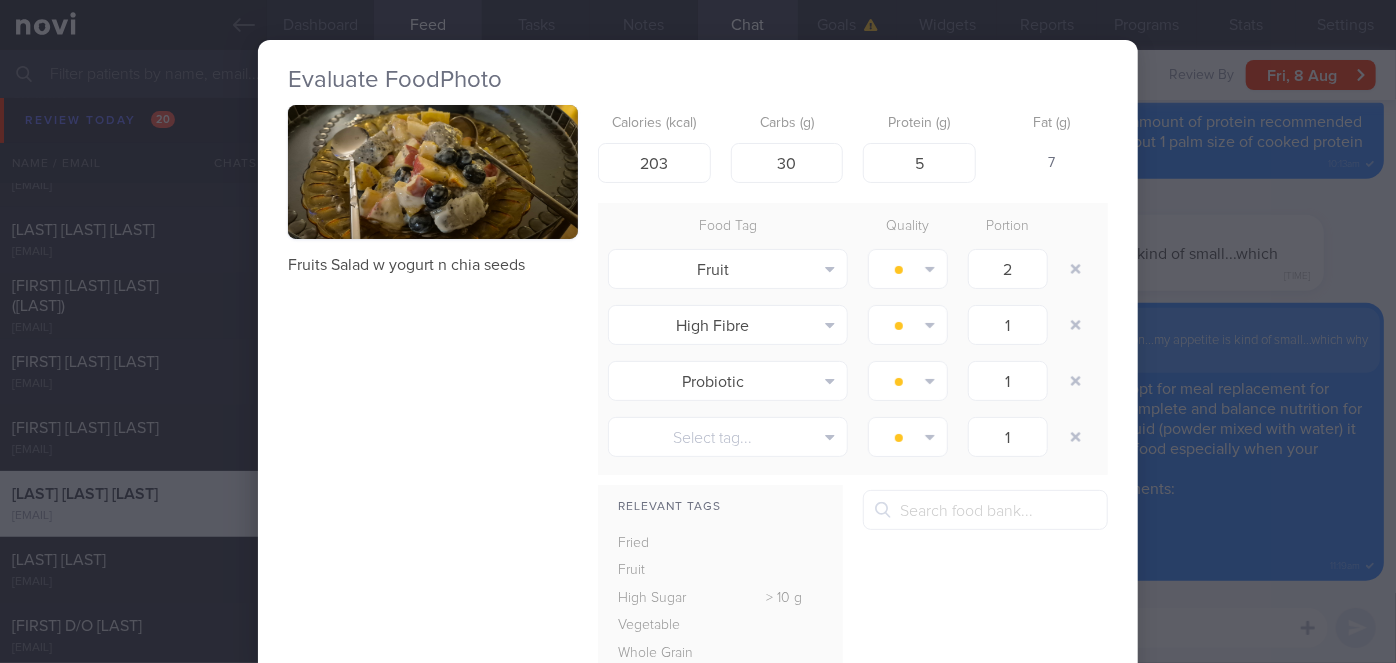 click at bounding box center (433, 172) 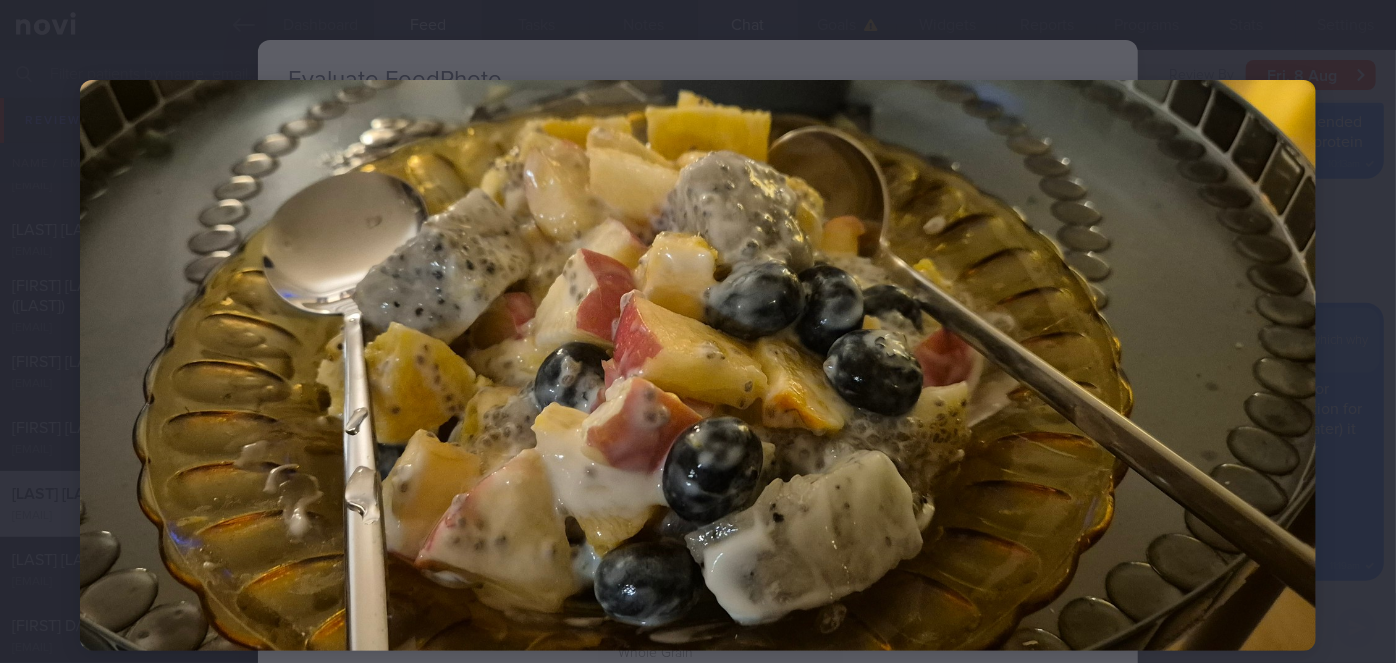 type 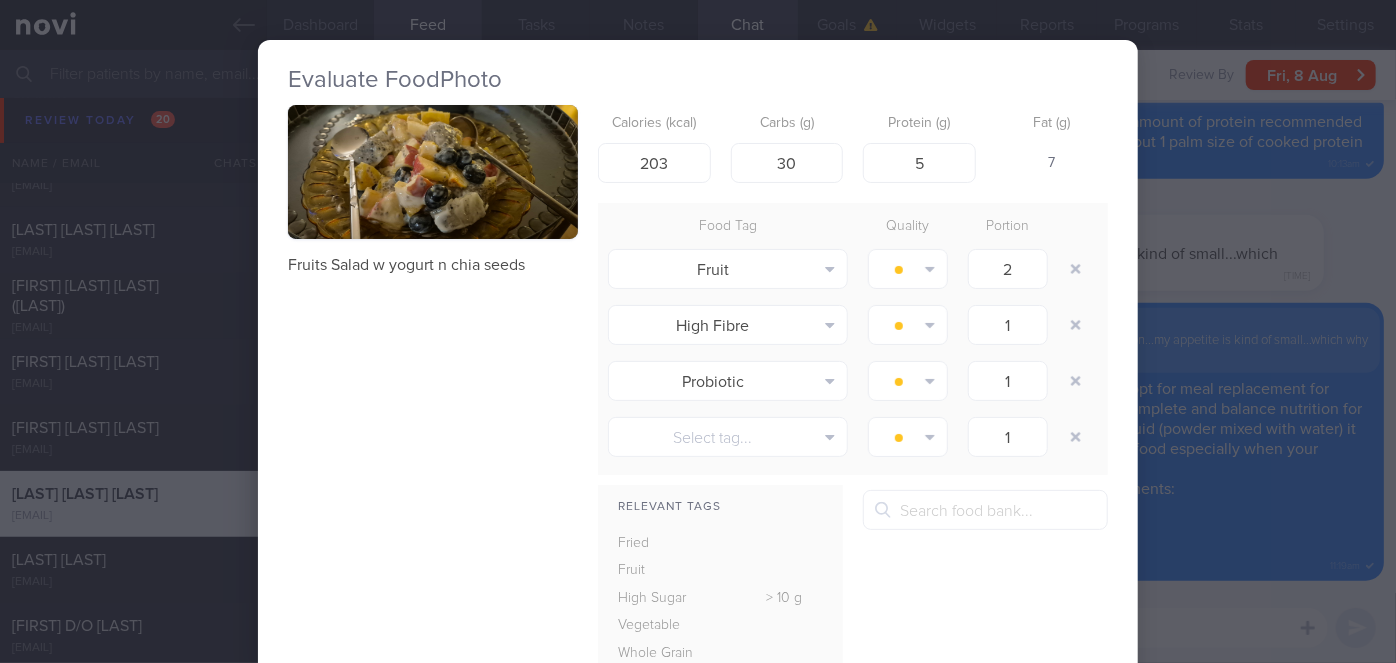click on "Evaluate Food  Photo
Fruits Salad w yogurt n chia seeds
Calories (kcal)
203
Carbs (g)
30
Protein (g)
5
Fat (g)
7
Food Tag
Quality
Portion
Fruit
Alcohol
Fried
Fruit
Healthy Fats
High Calcium
High Cholesterol
High Fat" at bounding box center [698, 331] 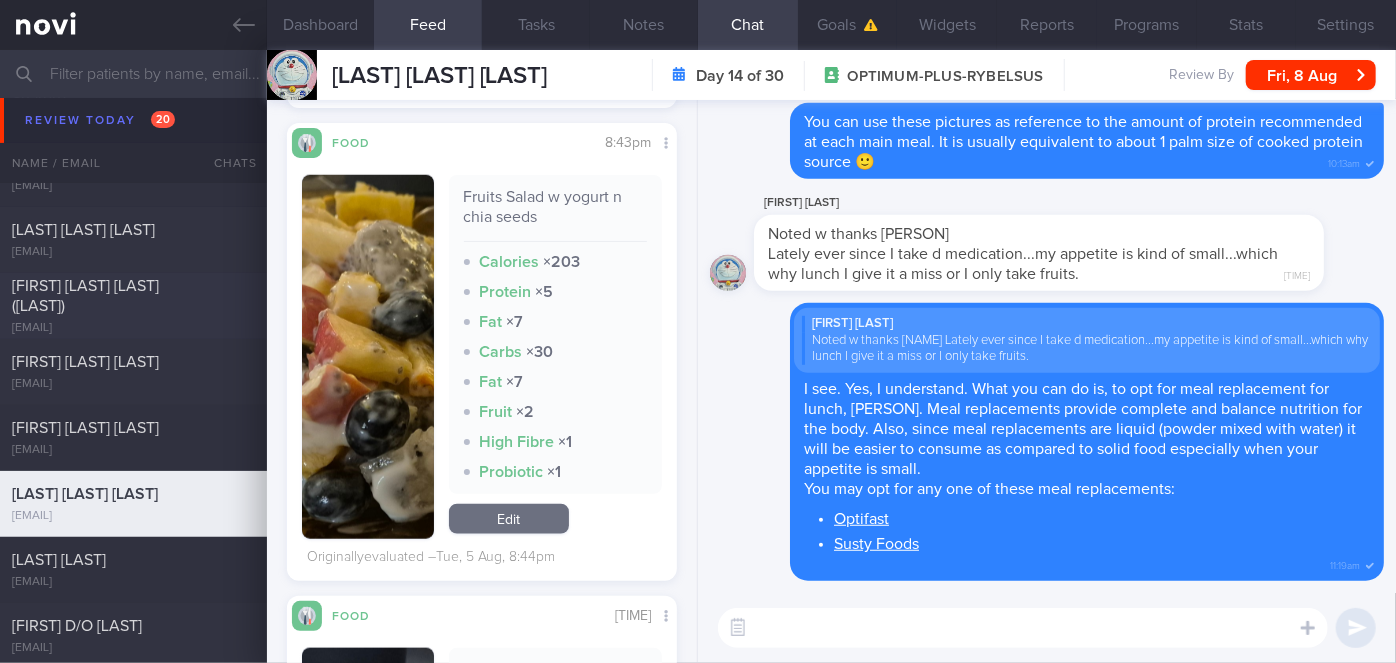 scroll, scrollTop: 4737, scrollLeft: 0, axis: vertical 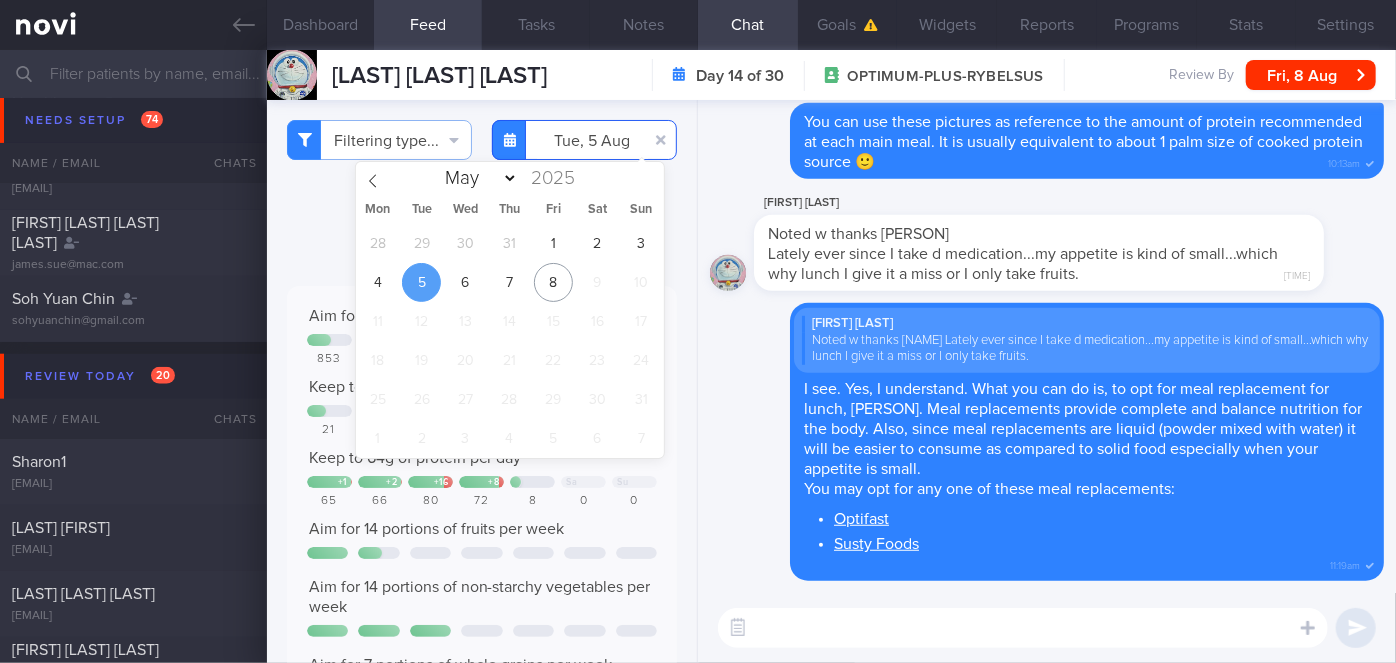 click on "2025-08-05" at bounding box center [584, 140] 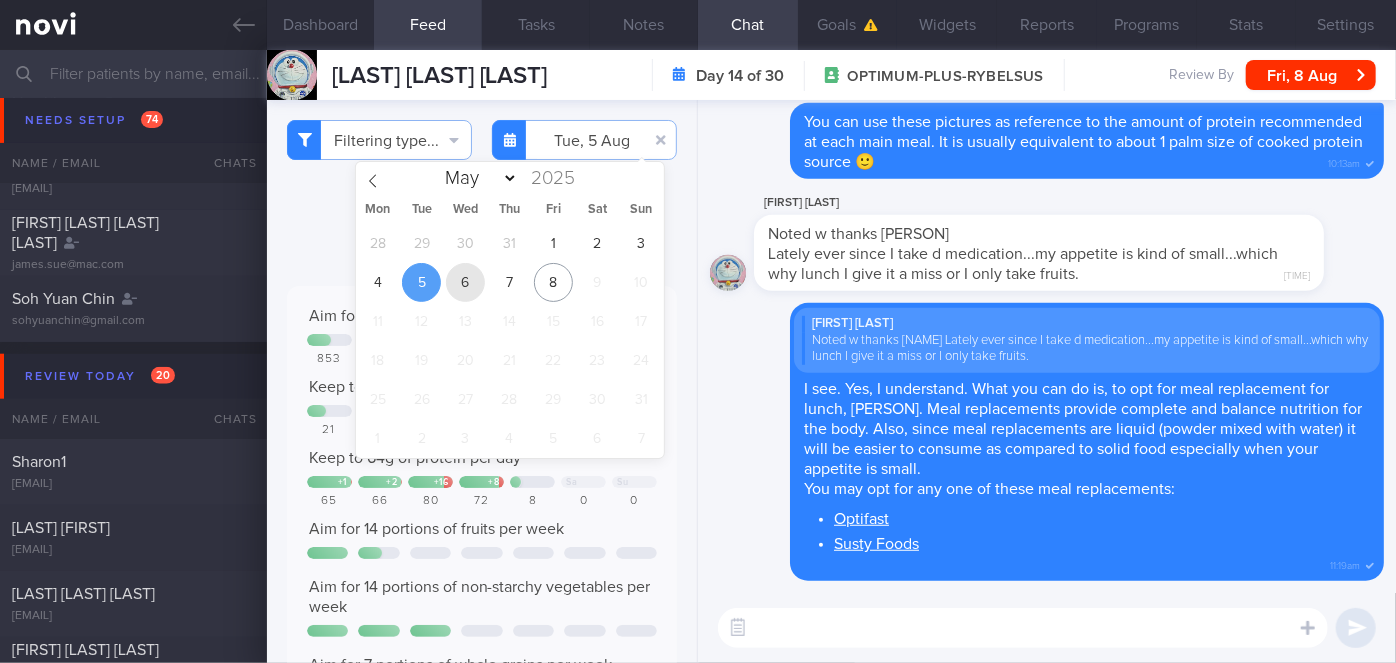 click on "6" at bounding box center (465, 282) 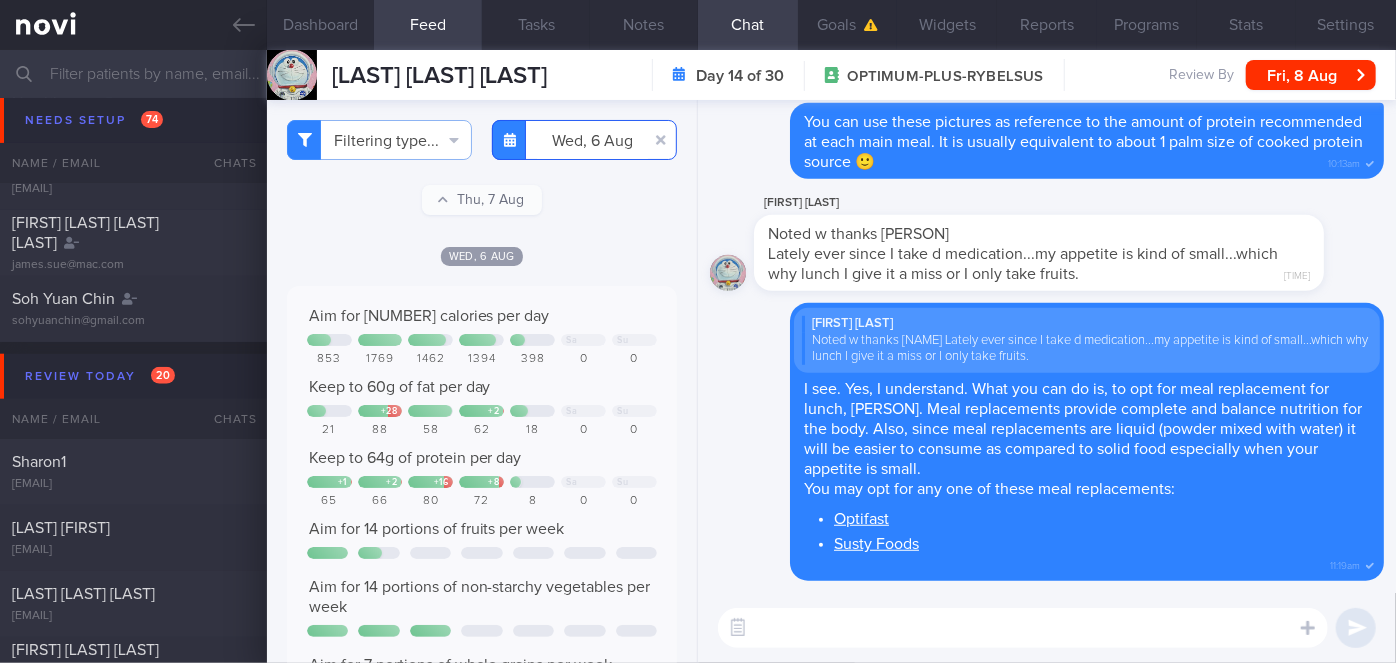scroll, scrollTop: 999797, scrollLeft: 999640, axis: both 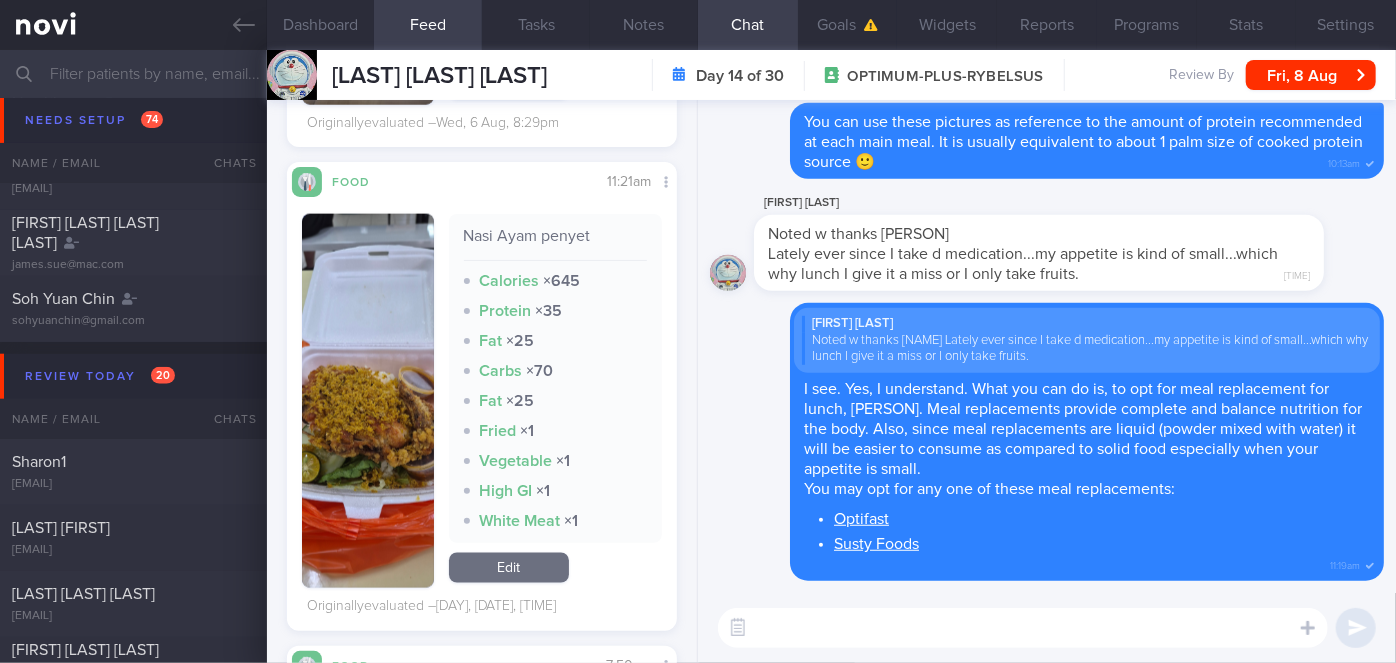 click at bounding box center (368, 401) 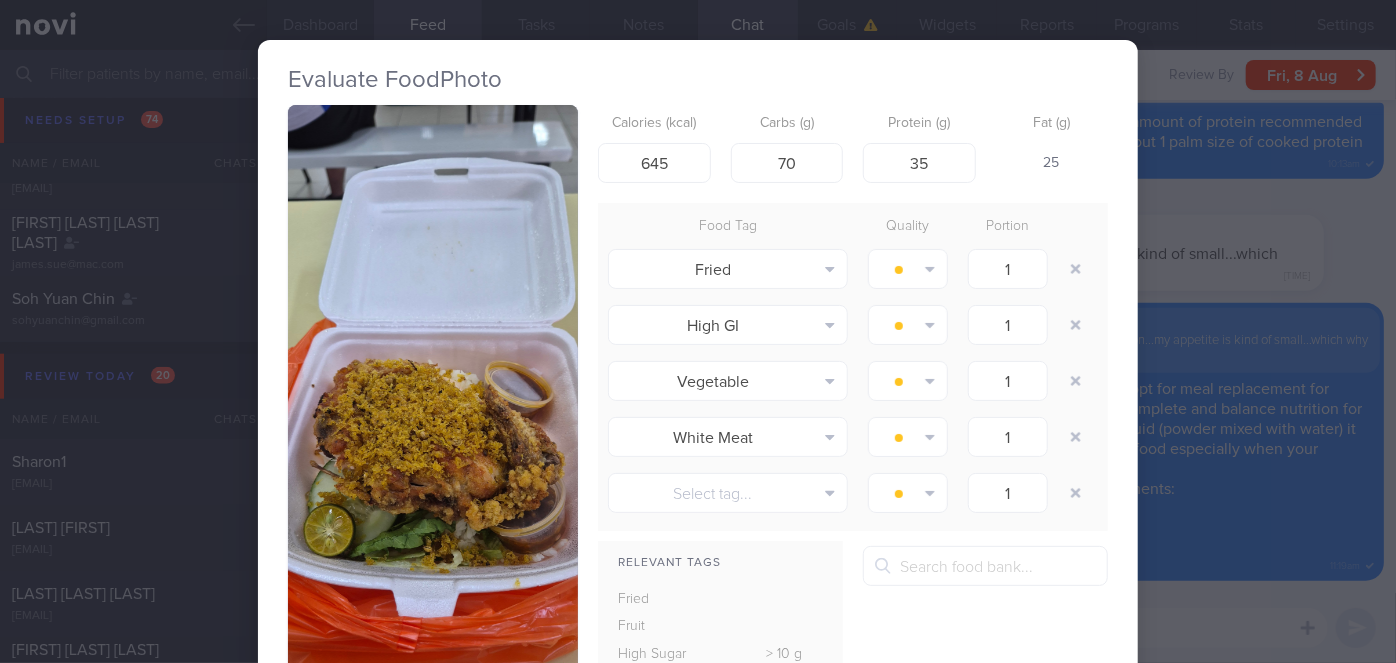 click at bounding box center [433, 419] 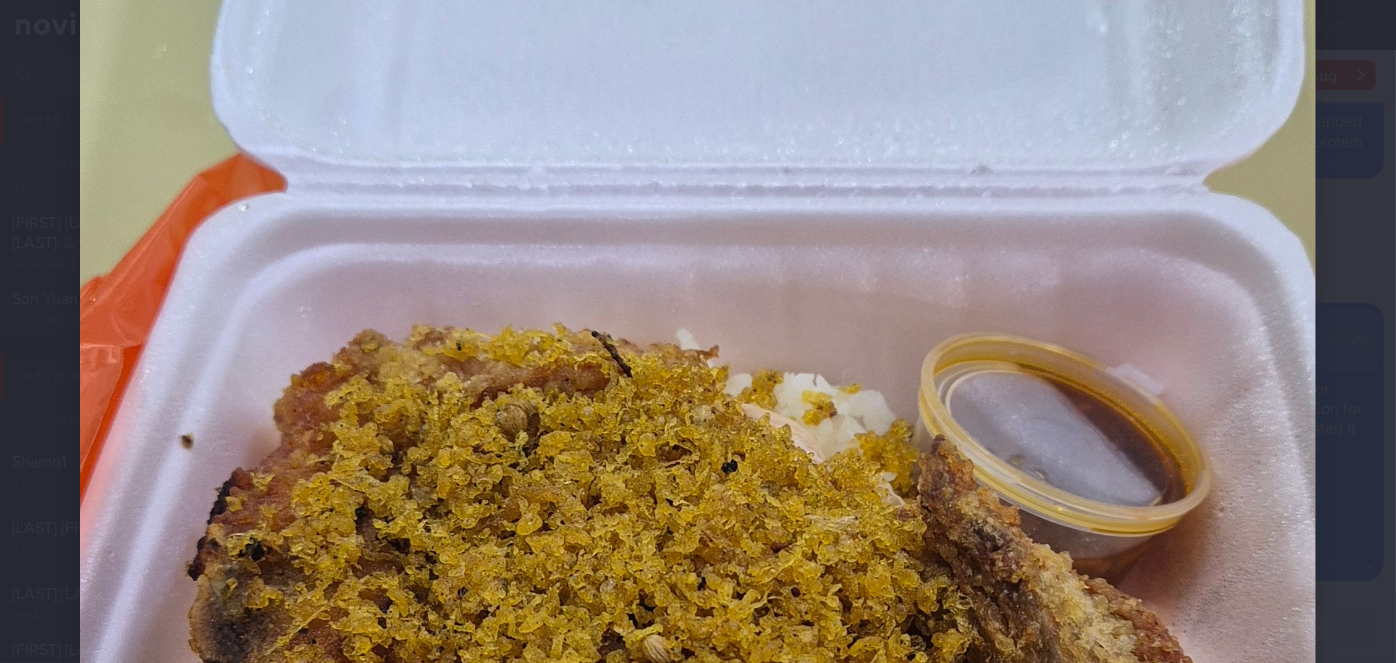 scroll, scrollTop: 1000, scrollLeft: 0, axis: vertical 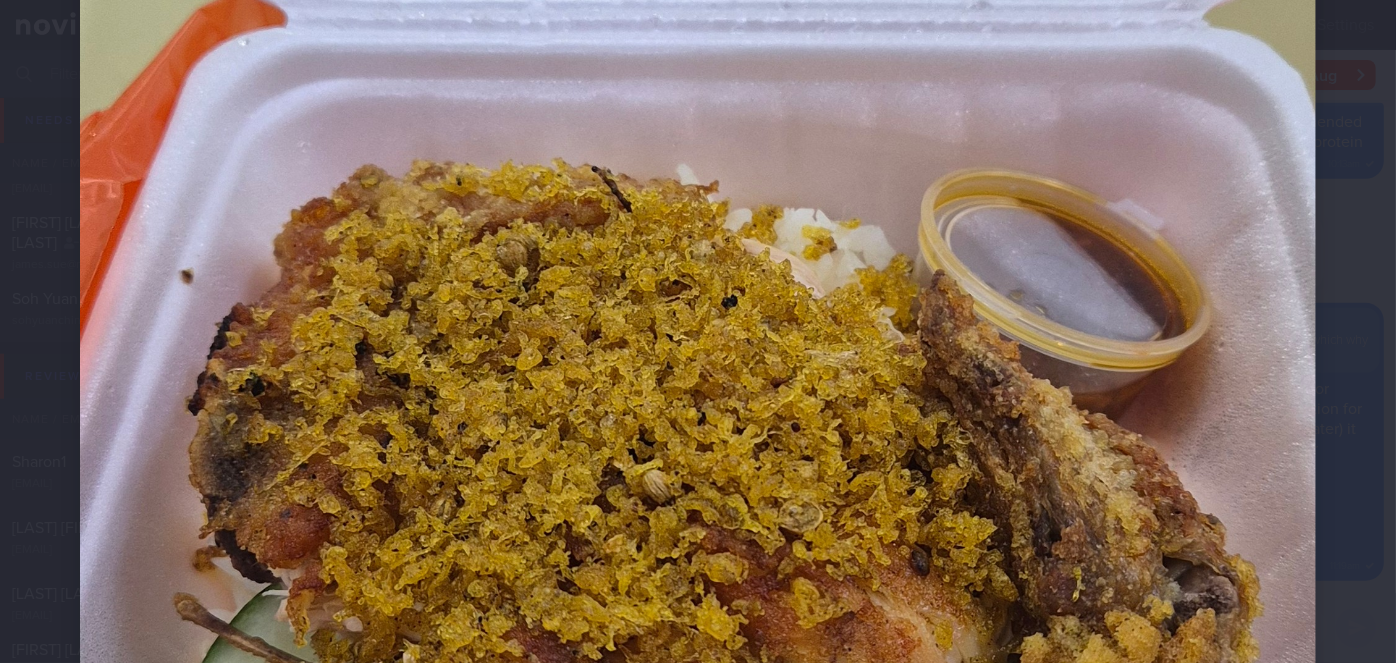 click at bounding box center [698, 417] 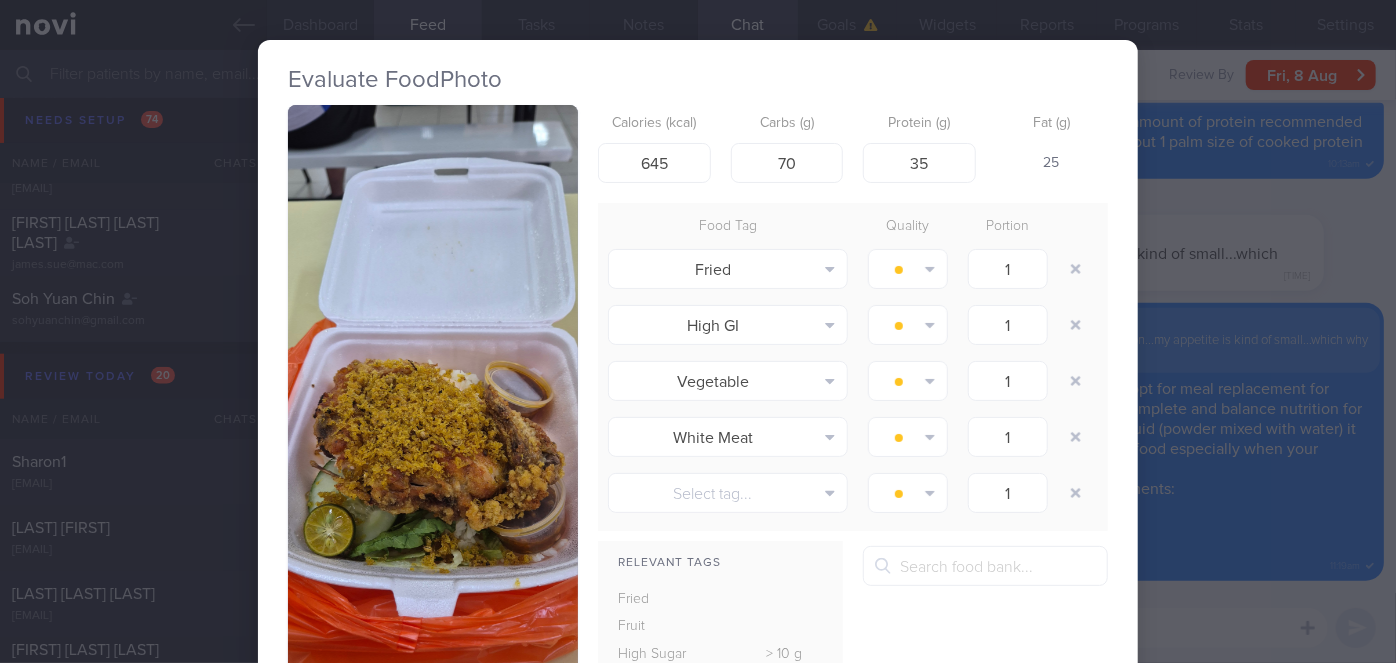 click on "Evaluate Food  Photo
Nasi Ayam penyet
Calories (kcal)
645
Carbs (g)
70
Protein (g)
35
Fat (g)
25
Food Tag
Quality
Portion
Fried
Alcohol
Fried
Fruit
Healthy Fats
High Calcium
High Cholesterol
High Cholesterol" at bounding box center (698, 331) 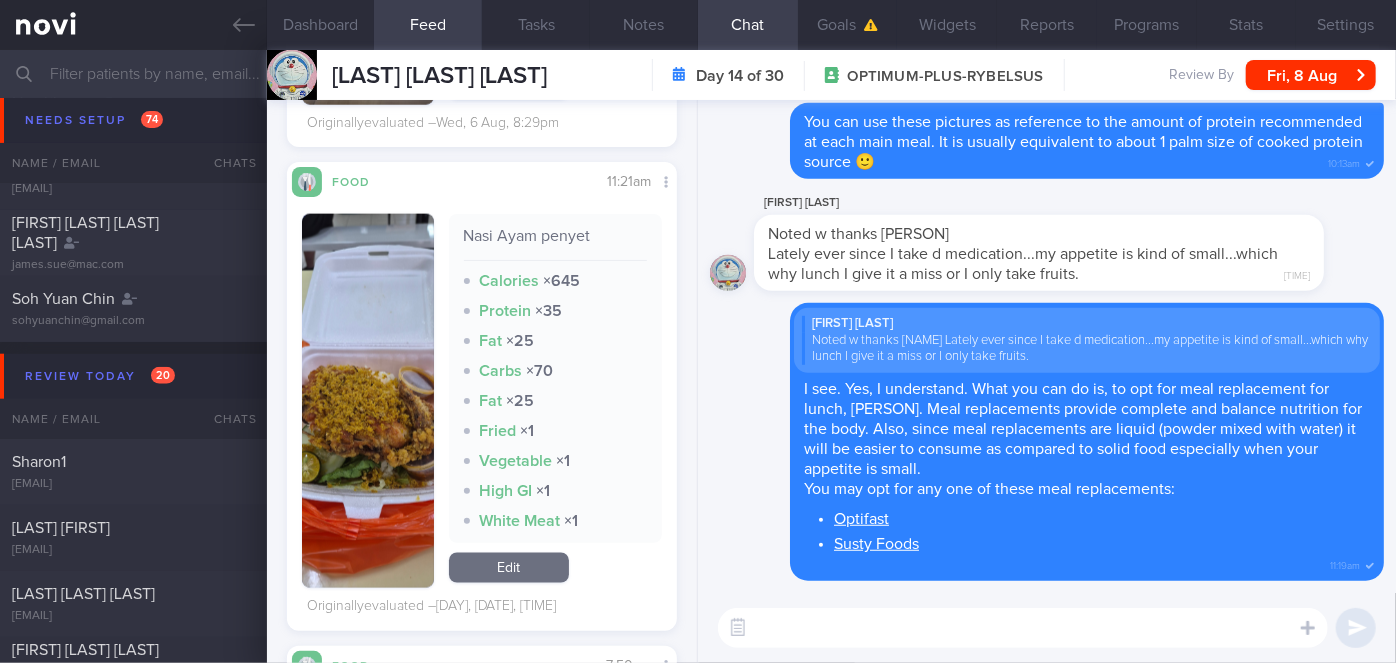 scroll, scrollTop: 1003, scrollLeft: 0, axis: vertical 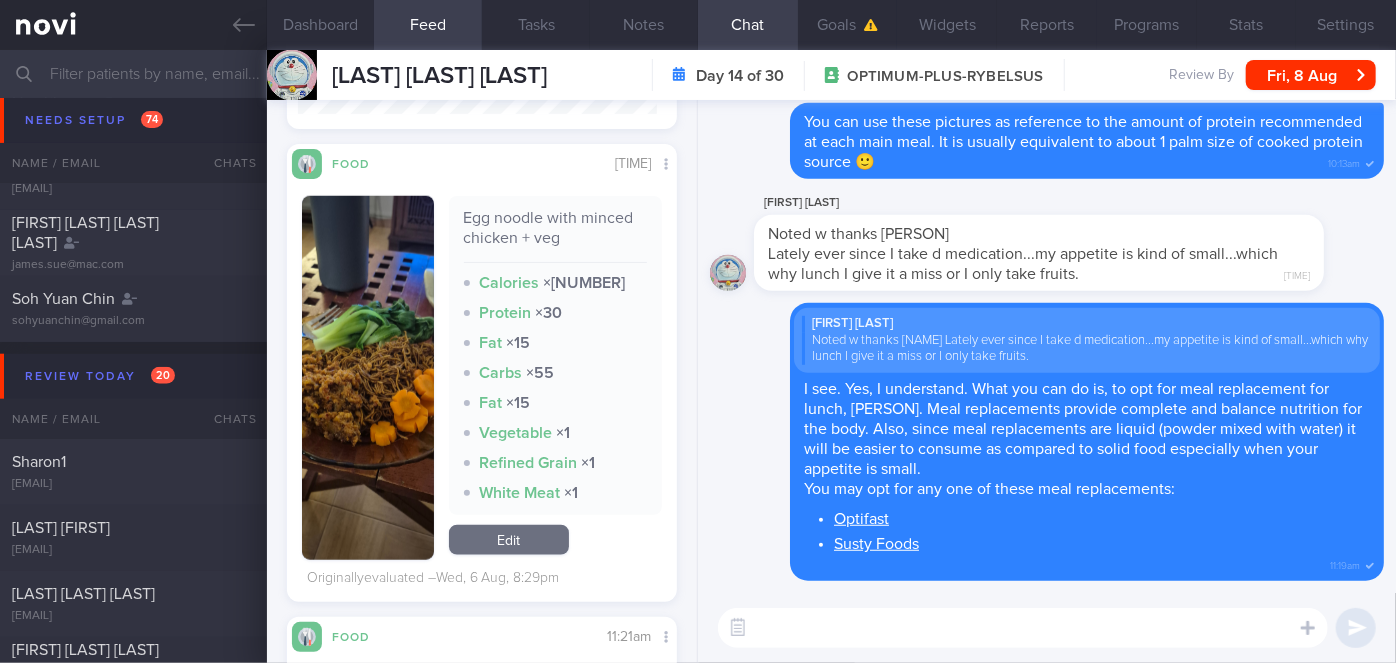 click at bounding box center (368, 378) 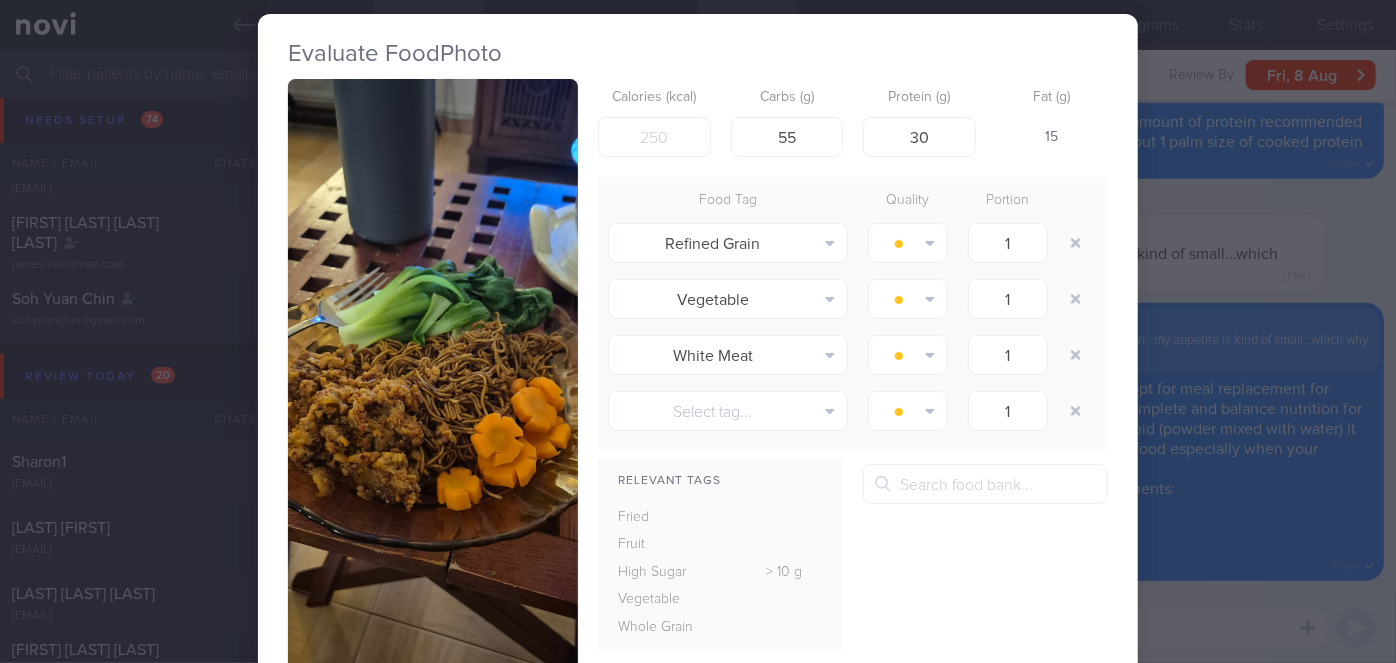 scroll, scrollTop: 0, scrollLeft: 0, axis: both 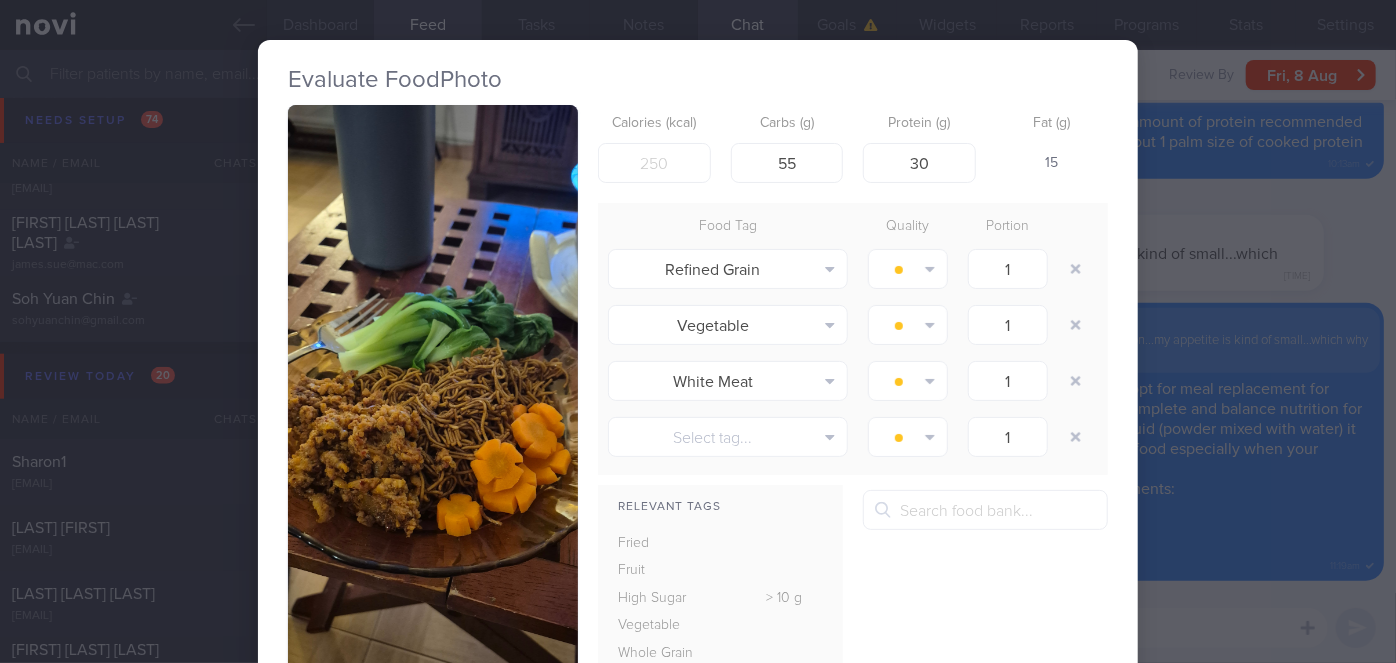 click at bounding box center [433, 419] 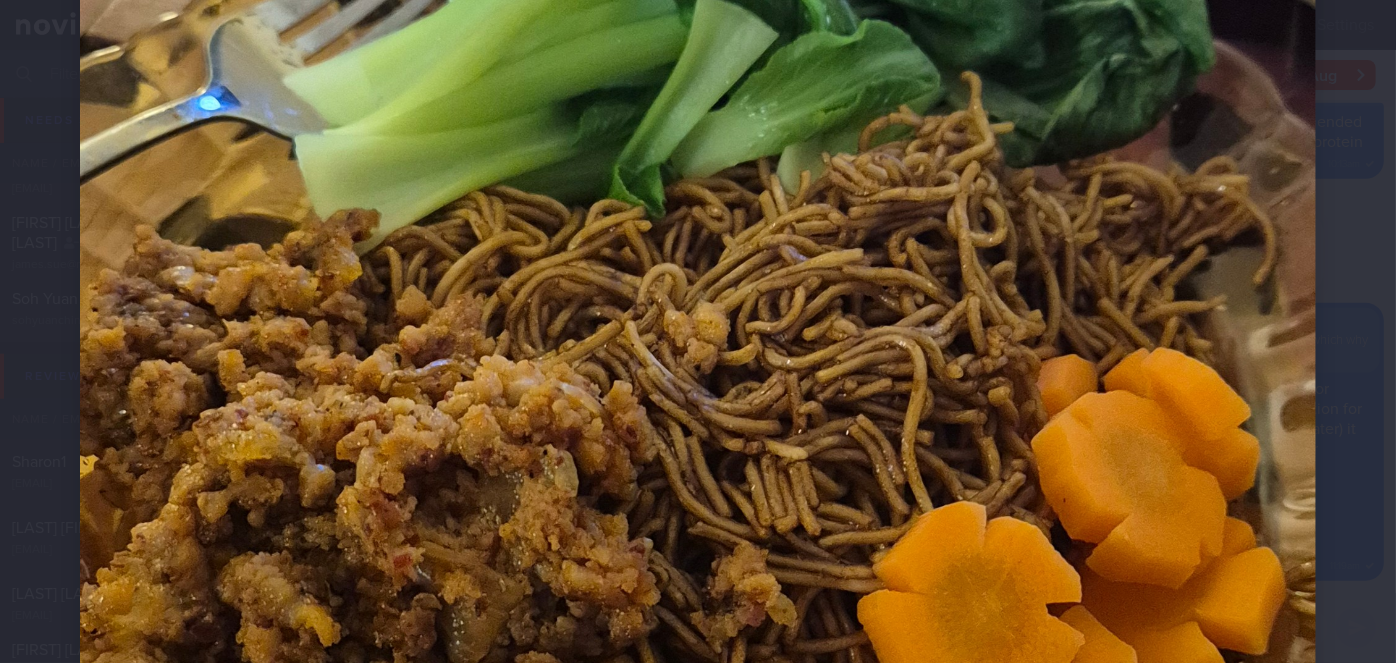 scroll, scrollTop: 1181, scrollLeft: 0, axis: vertical 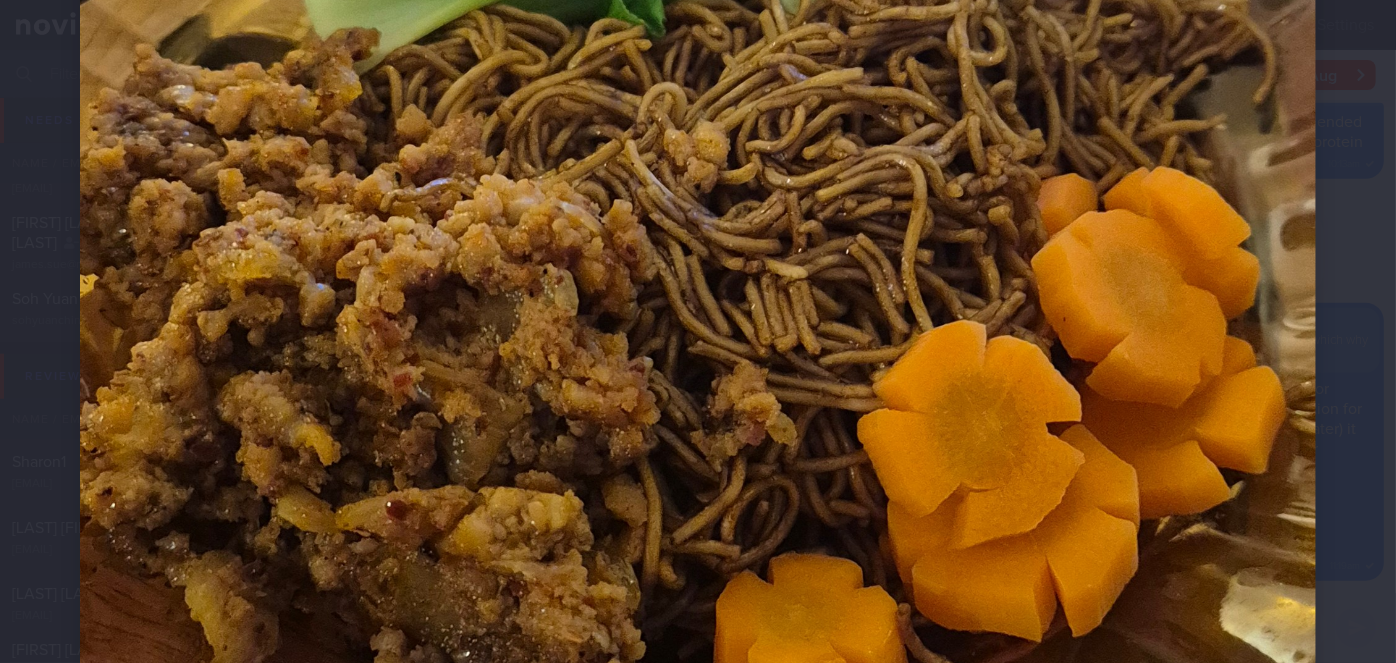 click at bounding box center (698, 236) 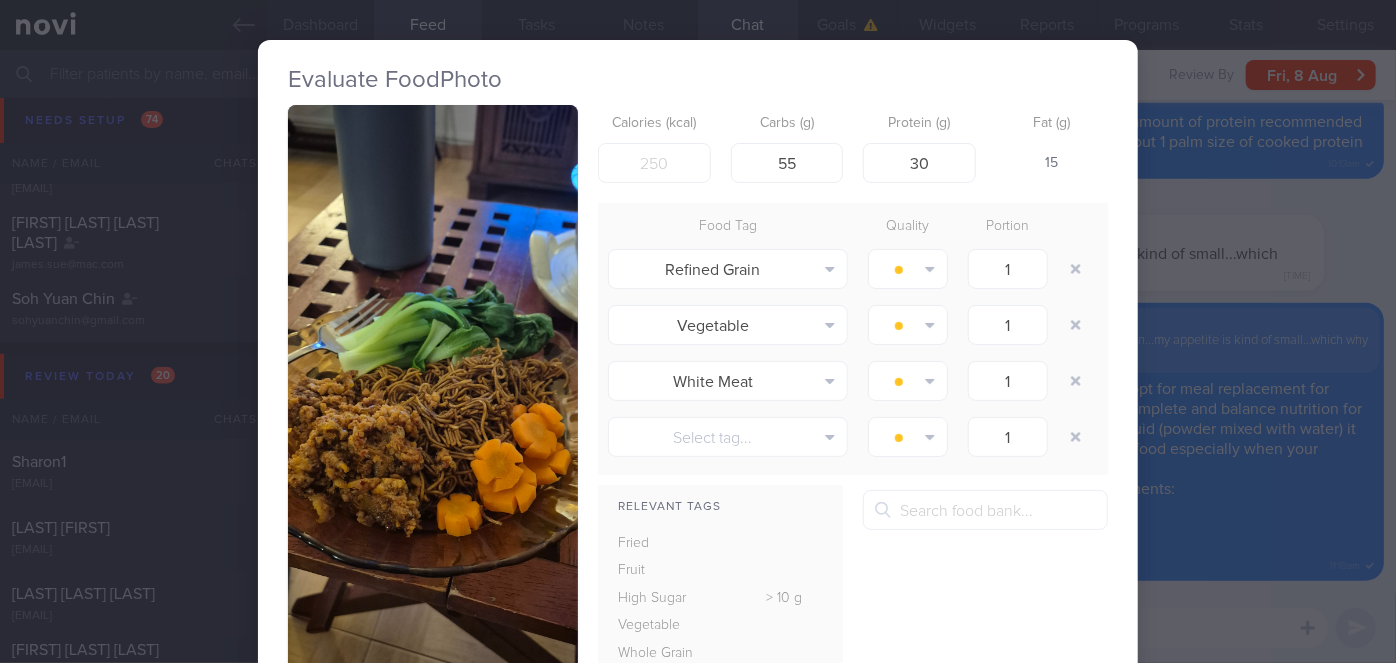 click on "Evaluate Food  Photo
Egg noodle with minced chicken + veg
Calories (kcal)
475
Carbs (g)
55
Protein (g)
30
Fat (g)
15
Food Tag
Quality
Portion
Refined Grain
Alcohol
Fried
Fruit
Healthy Fats
High Calcium
High Cholesterol" at bounding box center (698, 331) 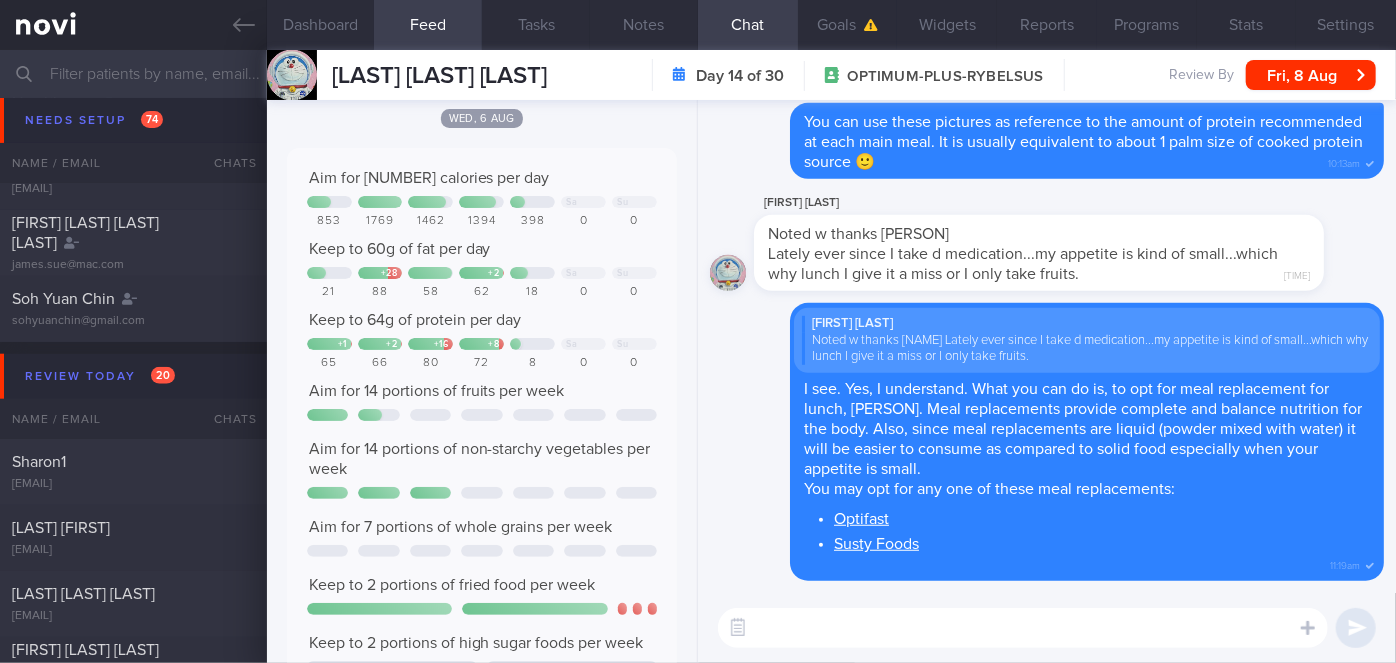 scroll, scrollTop: 0, scrollLeft: 0, axis: both 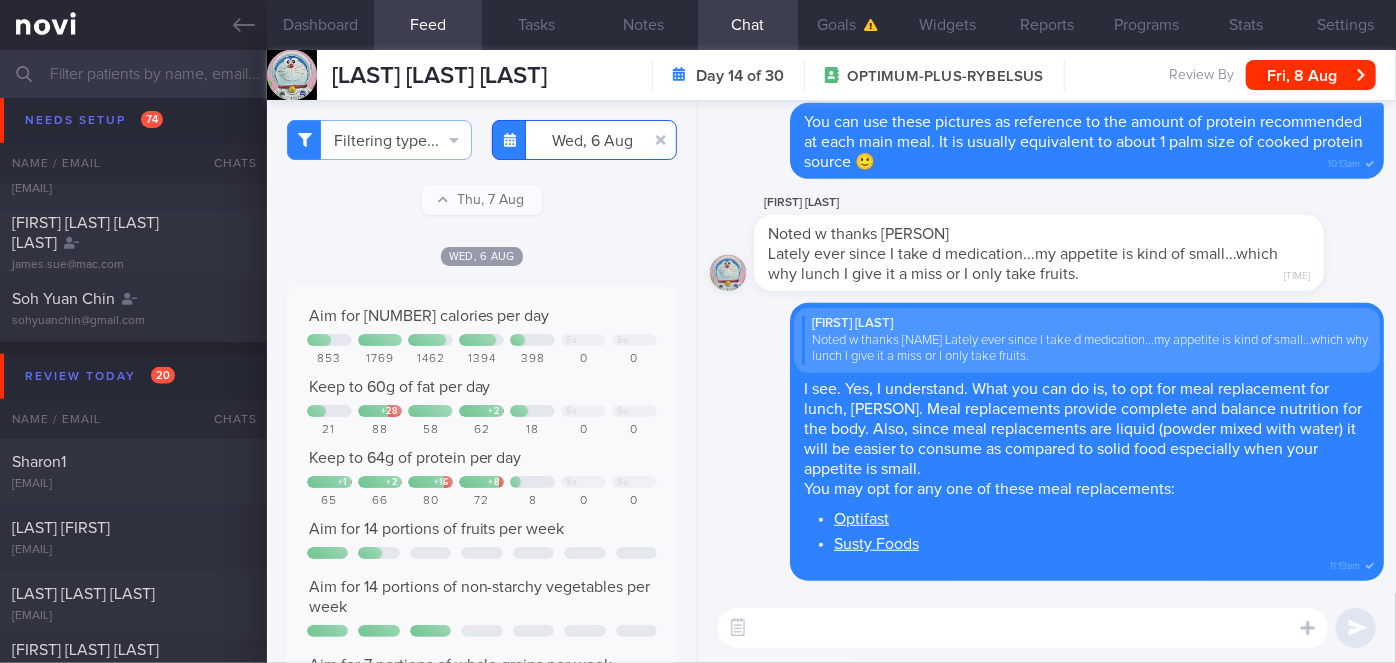 click on "2025-08-06" at bounding box center [584, 140] 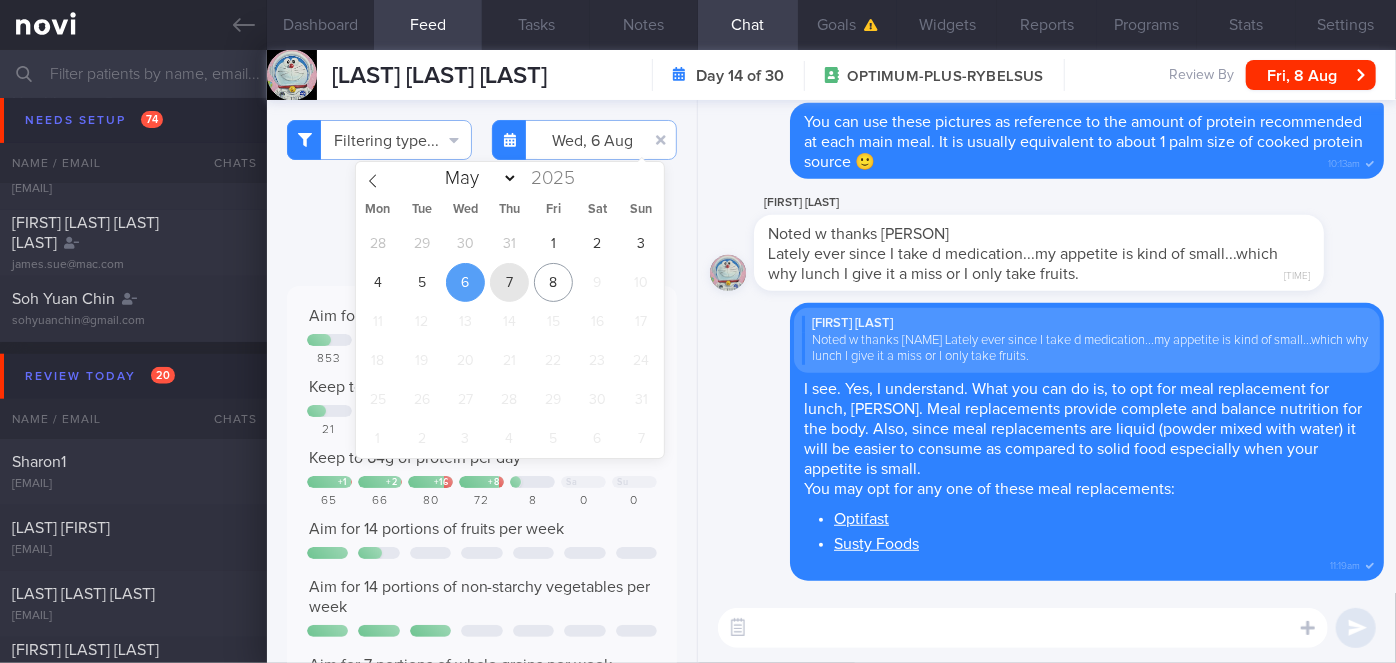 click on "7" at bounding box center (509, 282) 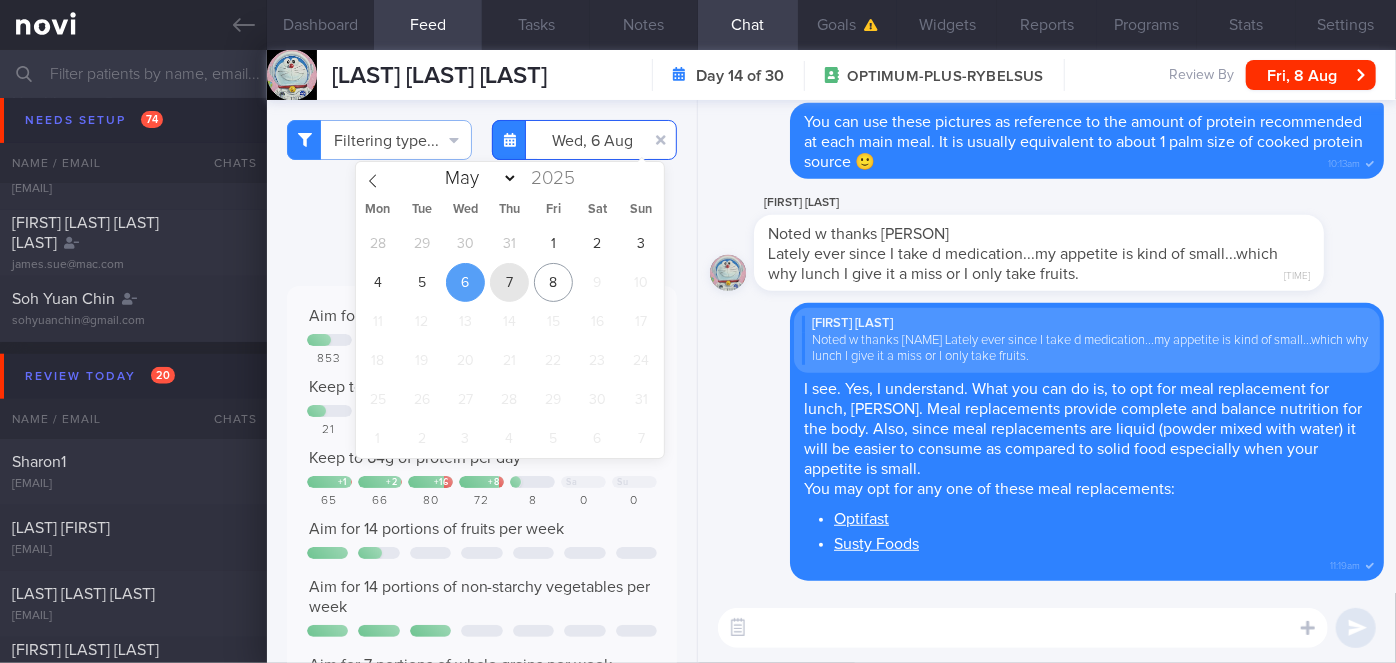 type on "[DATE]" 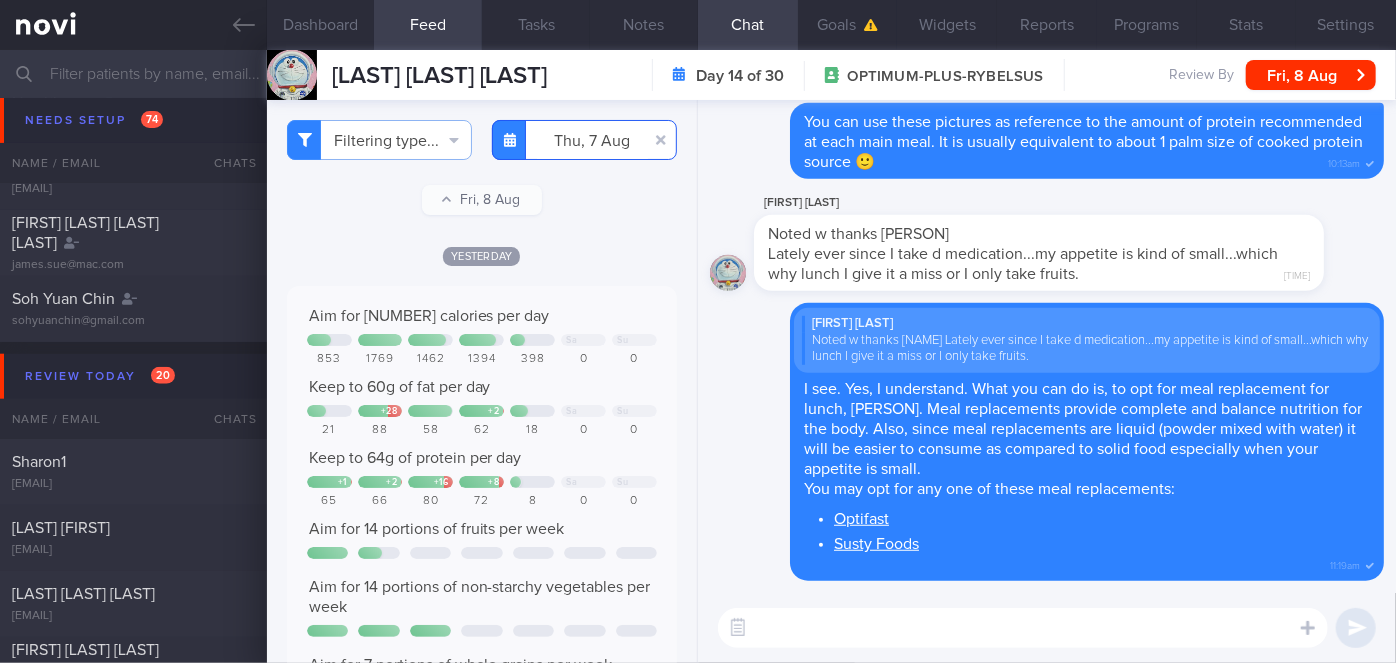 scroll, scrollTop: 545, scrollLeft: 0, axis: vertical 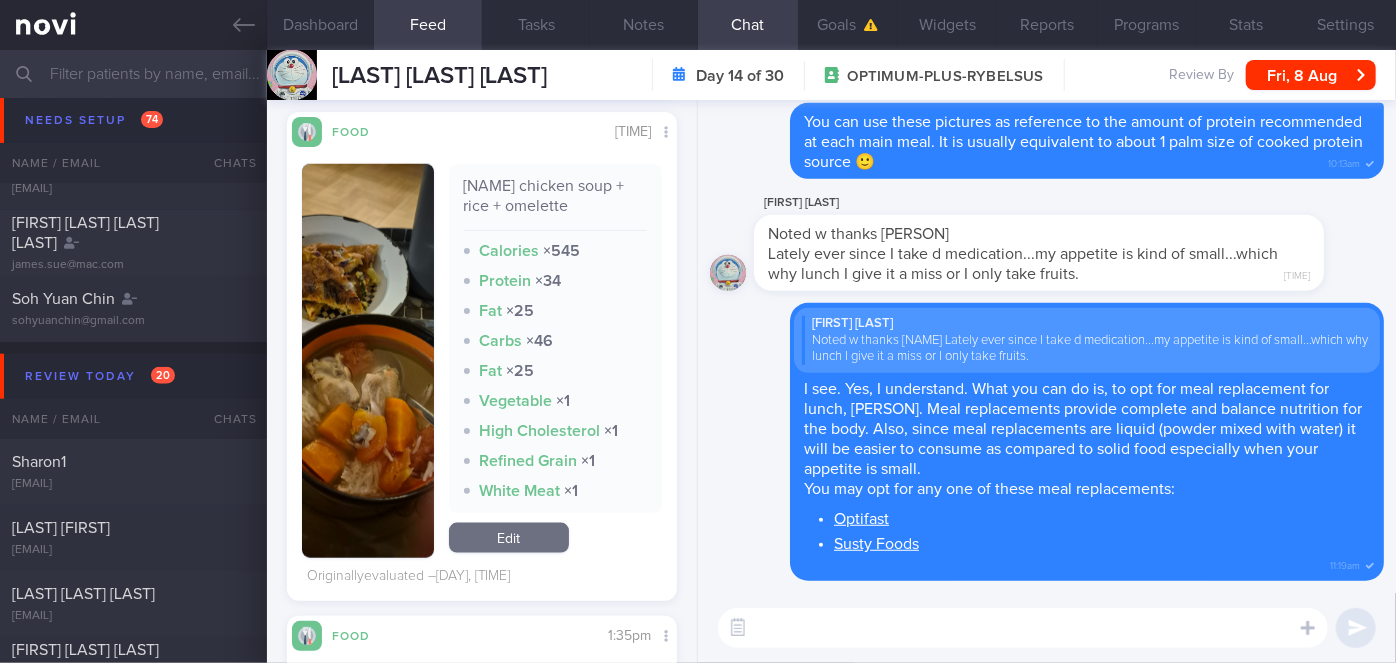 click at bounding box center [368, 361] 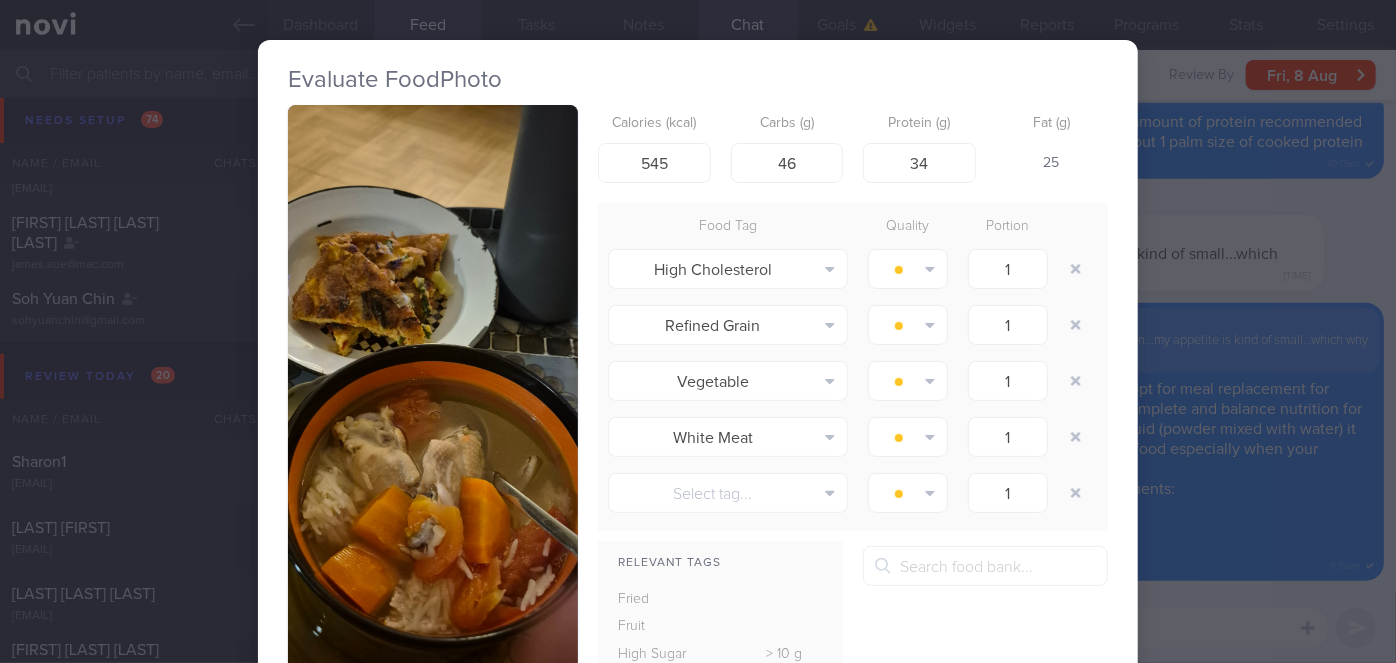 click on "Evaluate Food  Photo
ABC chicken soup + rice + omelette
Calories (kcal)
545
Carbs (g)
46
Protein (g)
34
Fat (g)
25
Food Tag
Quality
Portion
High Cholesterol
Alcohol
Fried
Fruit
Healthy Fats
High Calcium
High Cholesterol" at bounding box center (698, 331) 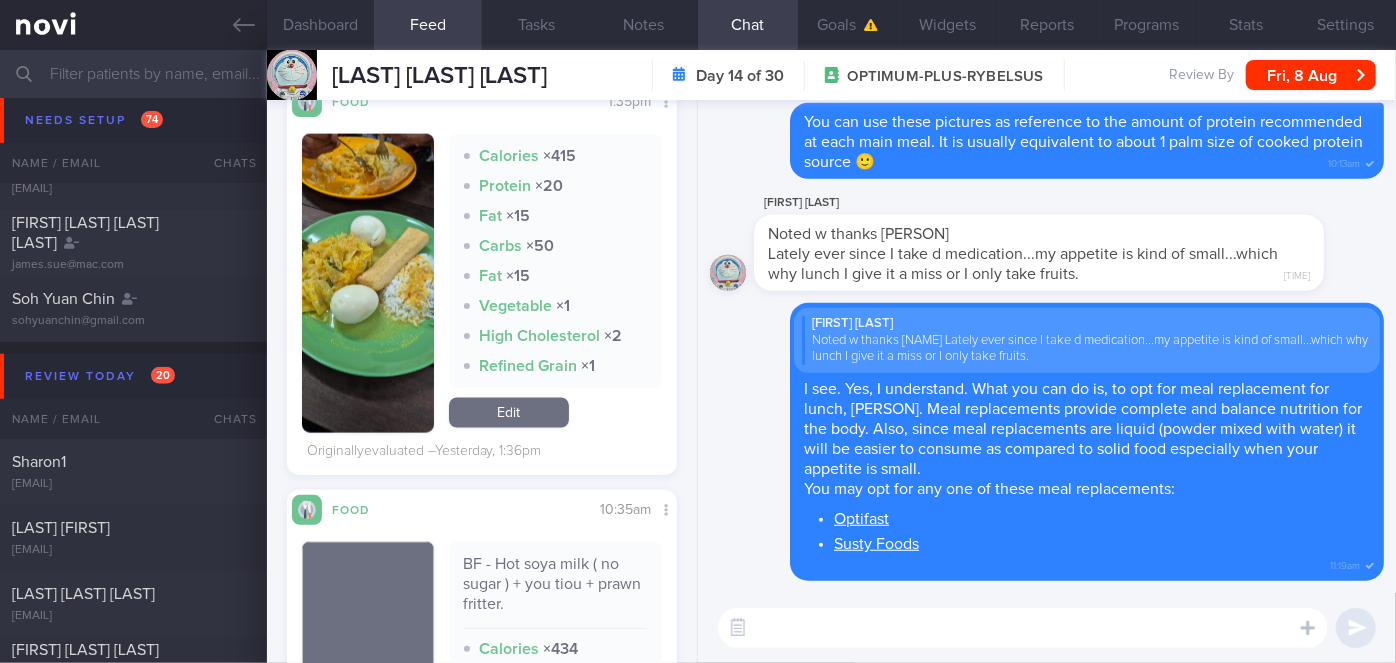 scroll, scrollTop: 1545, scrollLeft: 0, axis: vertical 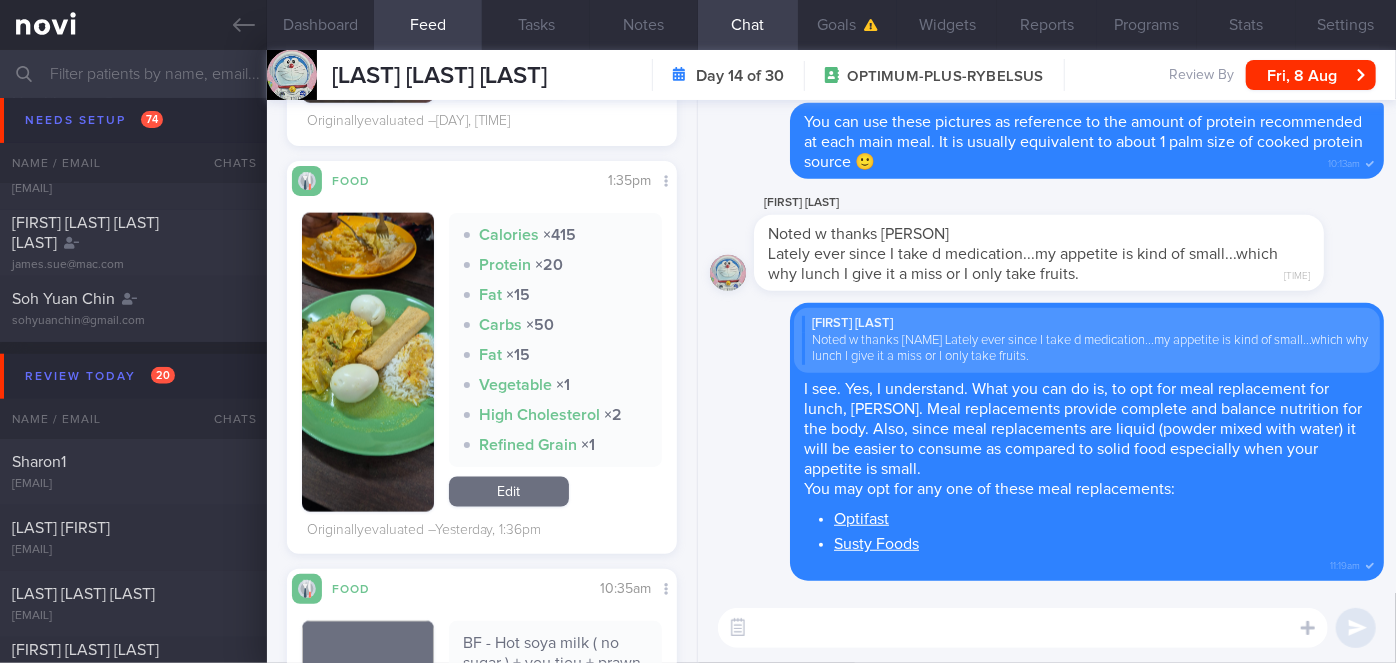 click at bounding box center (368, 362) 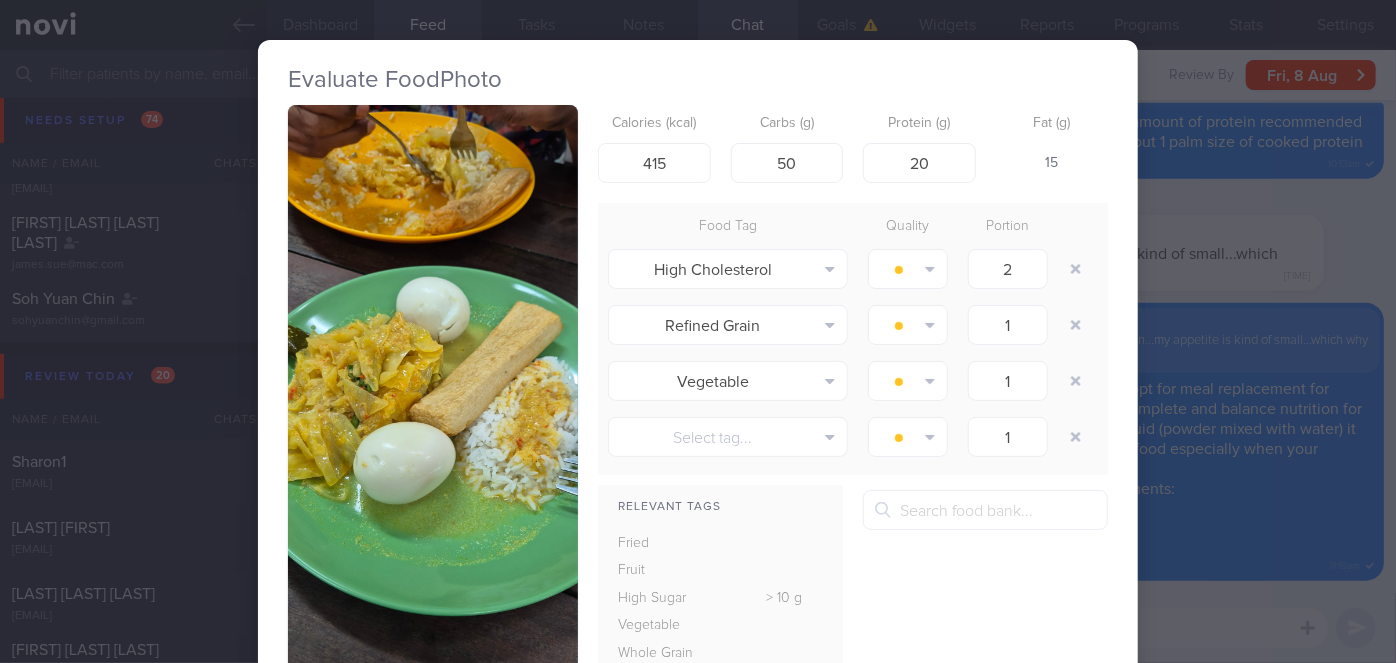 click on "Calories (kcal)
415
Carbs (g)
50
Protein (g)
20
Fat (g)
15
Food Tag
Quality
Portion
High Cholesterol
Alcohol
Fried
Fruit
Healthy Fats
High Calcium
High Cholesterol
High Fat" at bounding box center [698, 331] 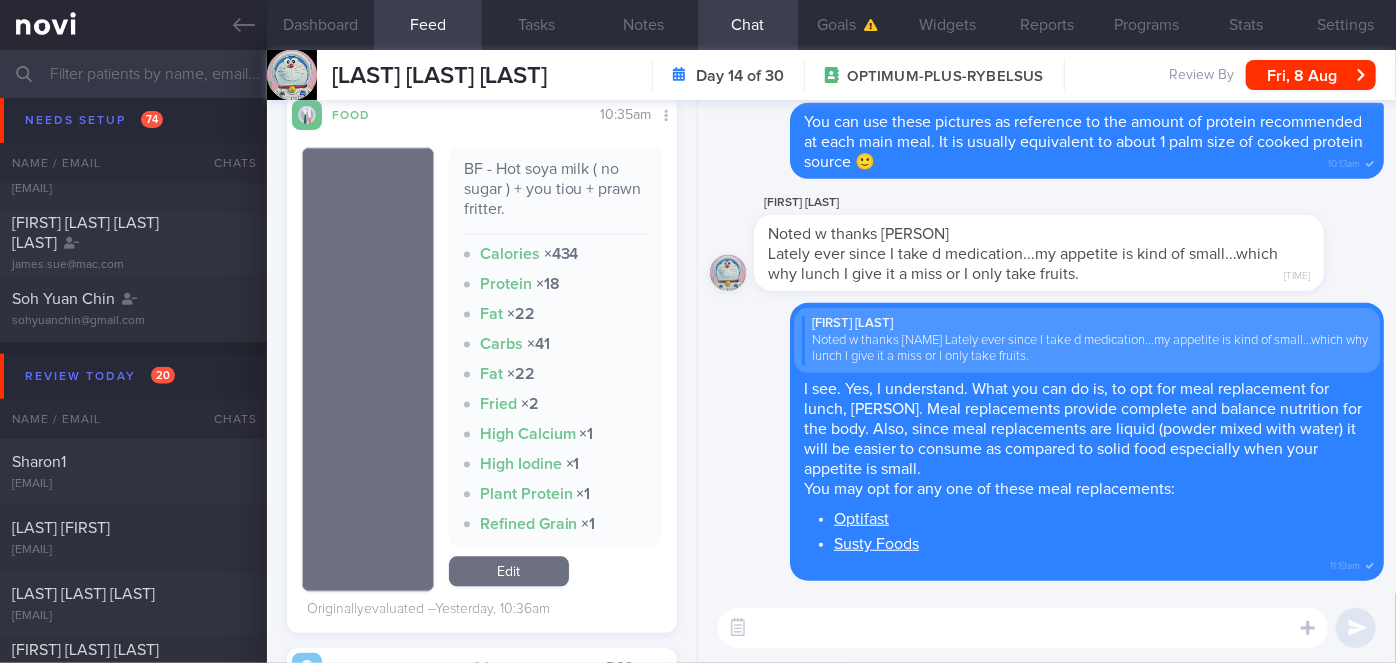 scroll, scrollTop: 2139, scrollLeft: 0, axis: vertical 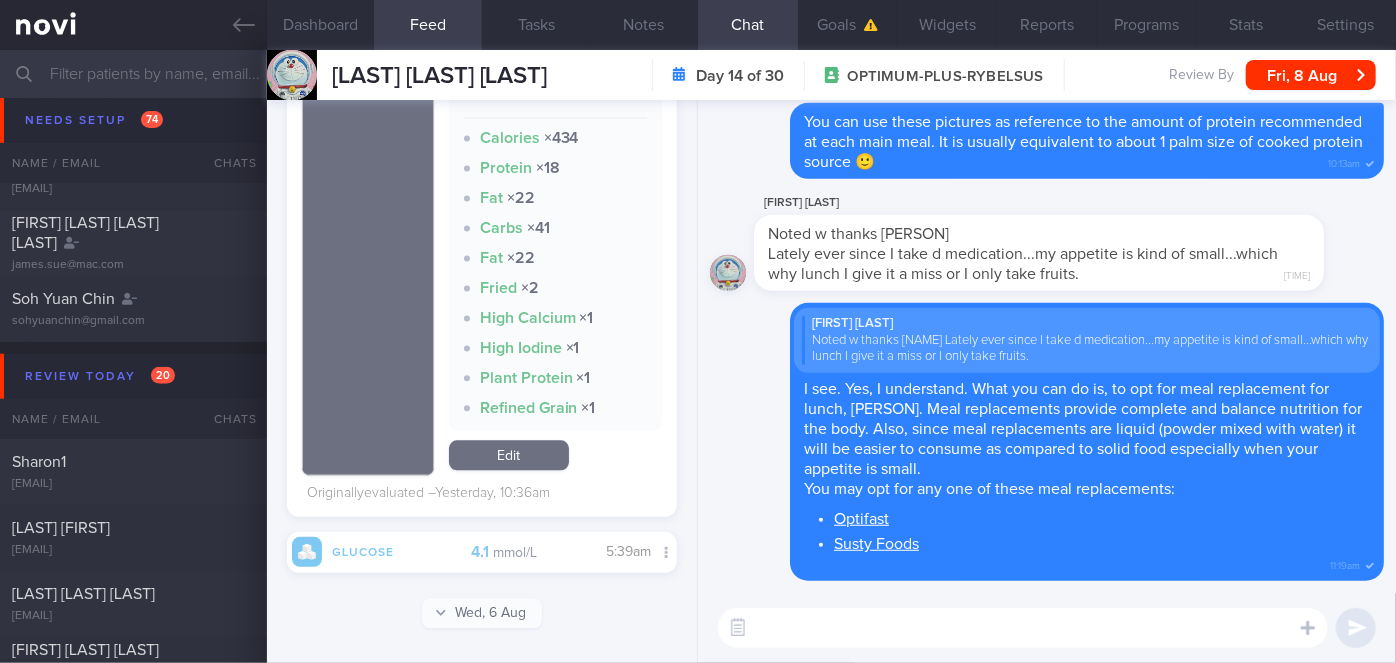 click at bounding box center [1023, 628] 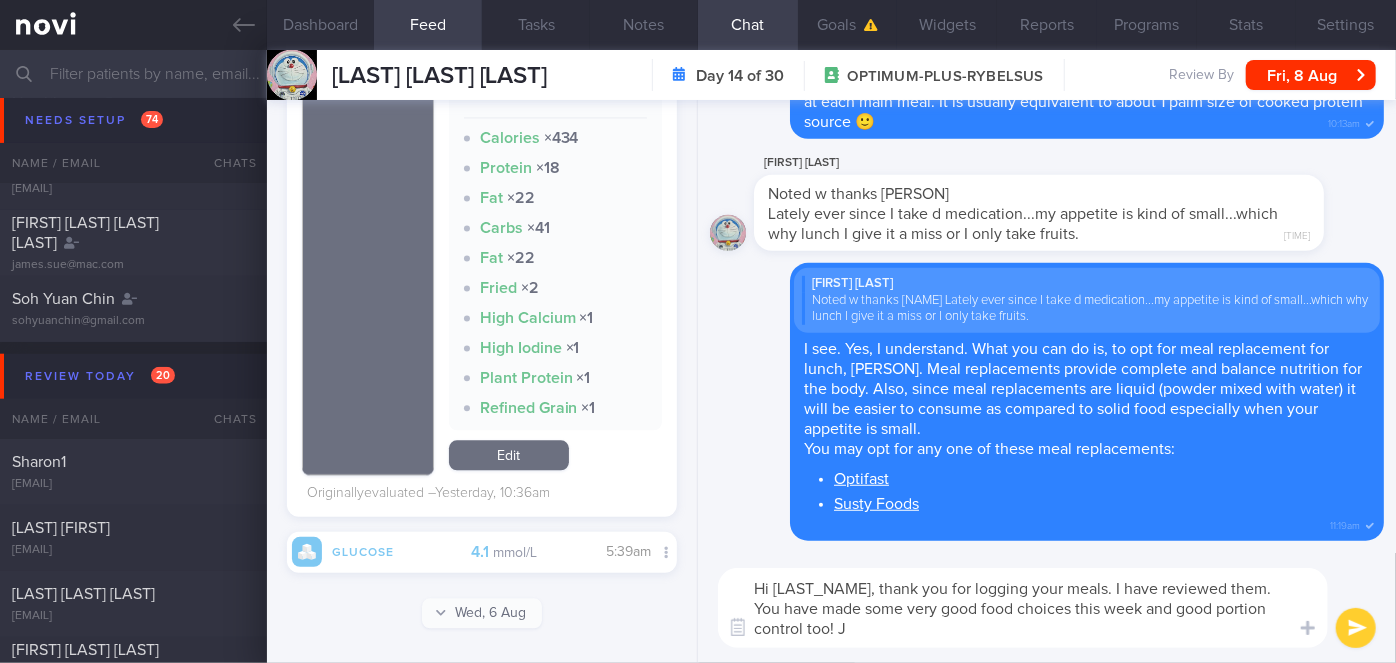 scroll, scrollTop: 0, scrollLeft: 0, axis: both 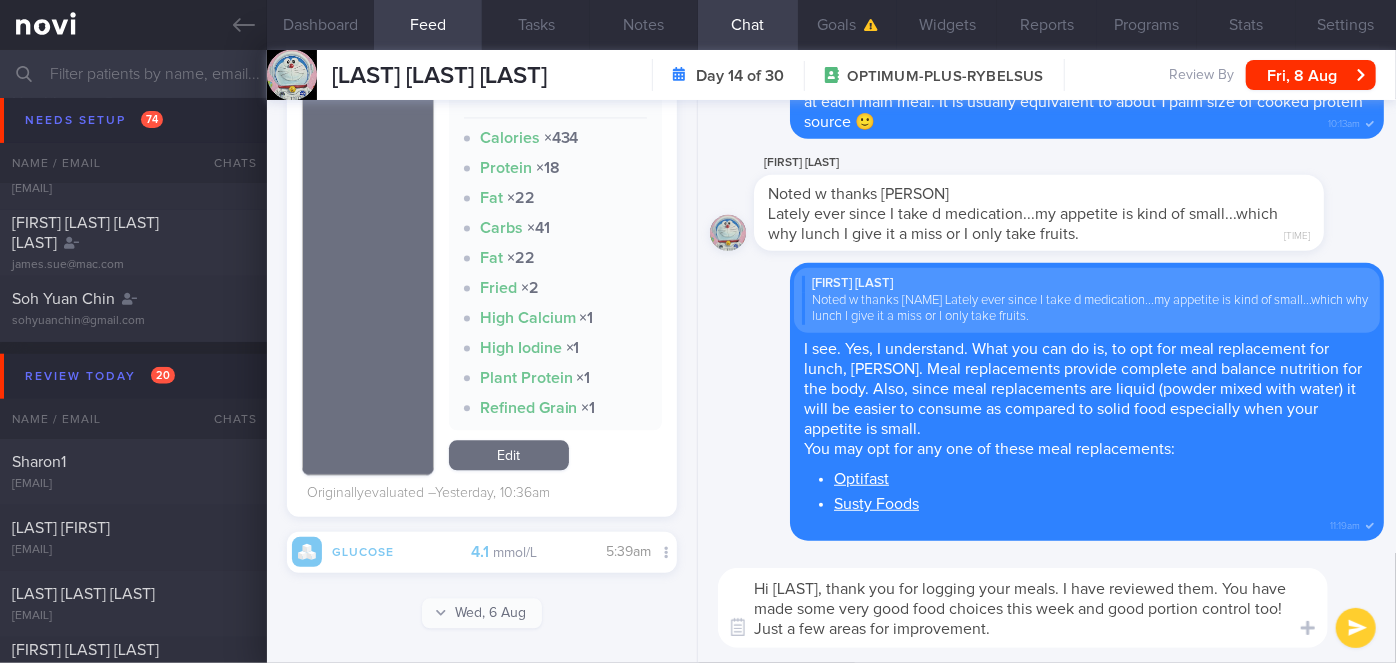 click on "Hi [LAST], thank you for logging your meals. I have reviewed them. You have made some very good food choices this week and good portion control too! Just a few areas for improvement." at bounding box center [1023, 608] 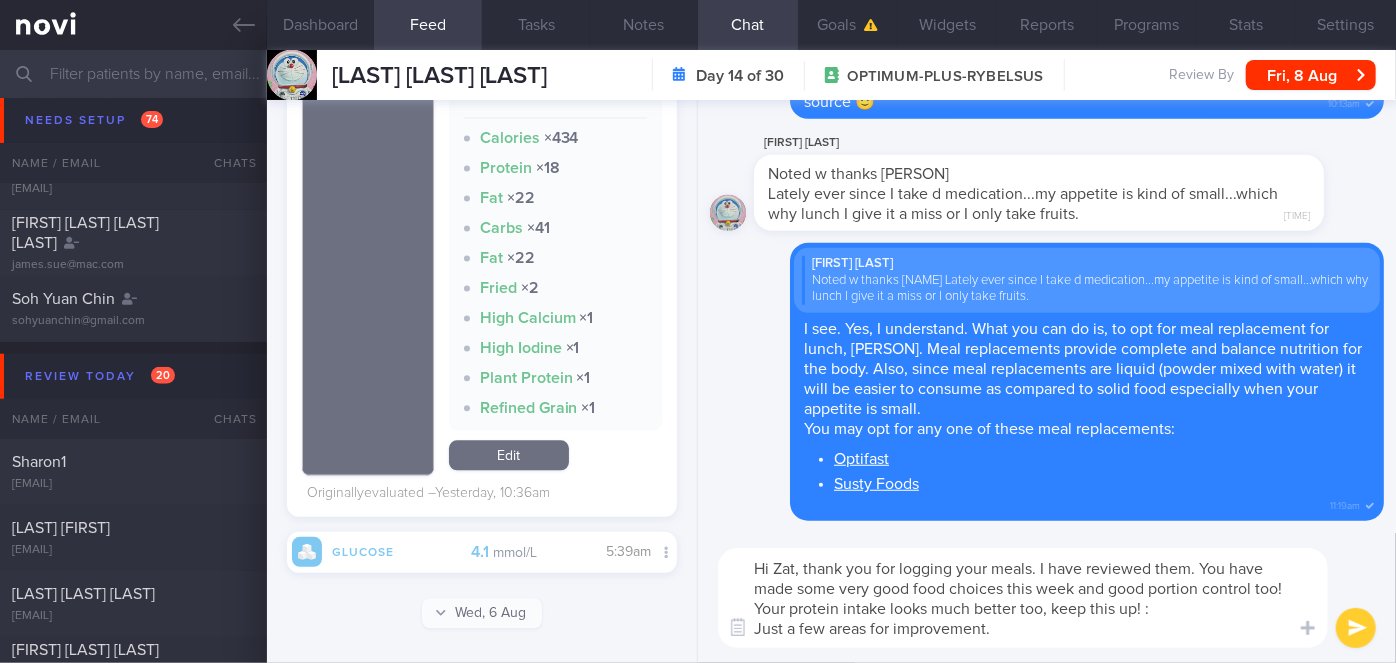 click on "Hi Zat, thank you for logging your meals. I have reviewed them. You have made some very good food choices this week and good portion control too! Your protein intake looks much better too, keep this up! :
Just a few areas for improvement." at bounding box center (1023, 598) 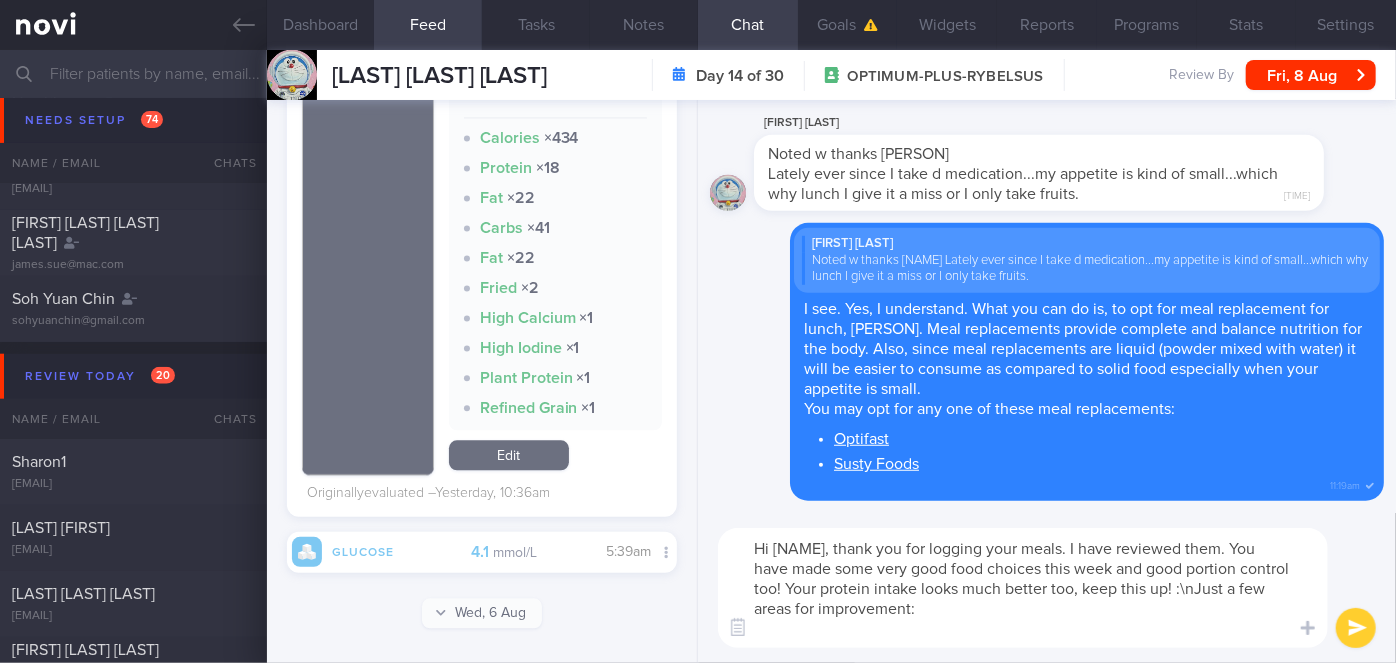 scroll, scrollTop: 0, scrollLeft: 0, axis: both 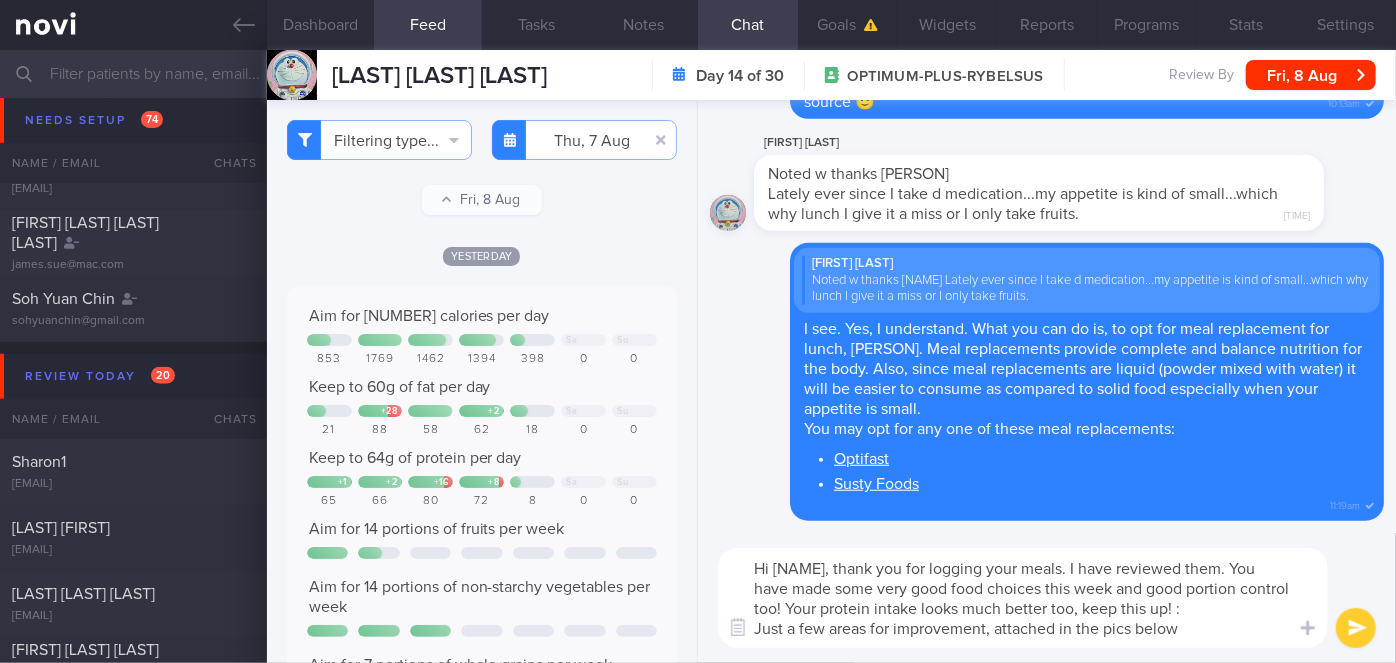 type on "Hi [NAME], thank you for logging your meals. I have reviewed them. You have made some very good food choices this week and good portion control too! Your protein intake looks much better too, keep this up! :
Just a few areas for improvement, attached in the pics below" 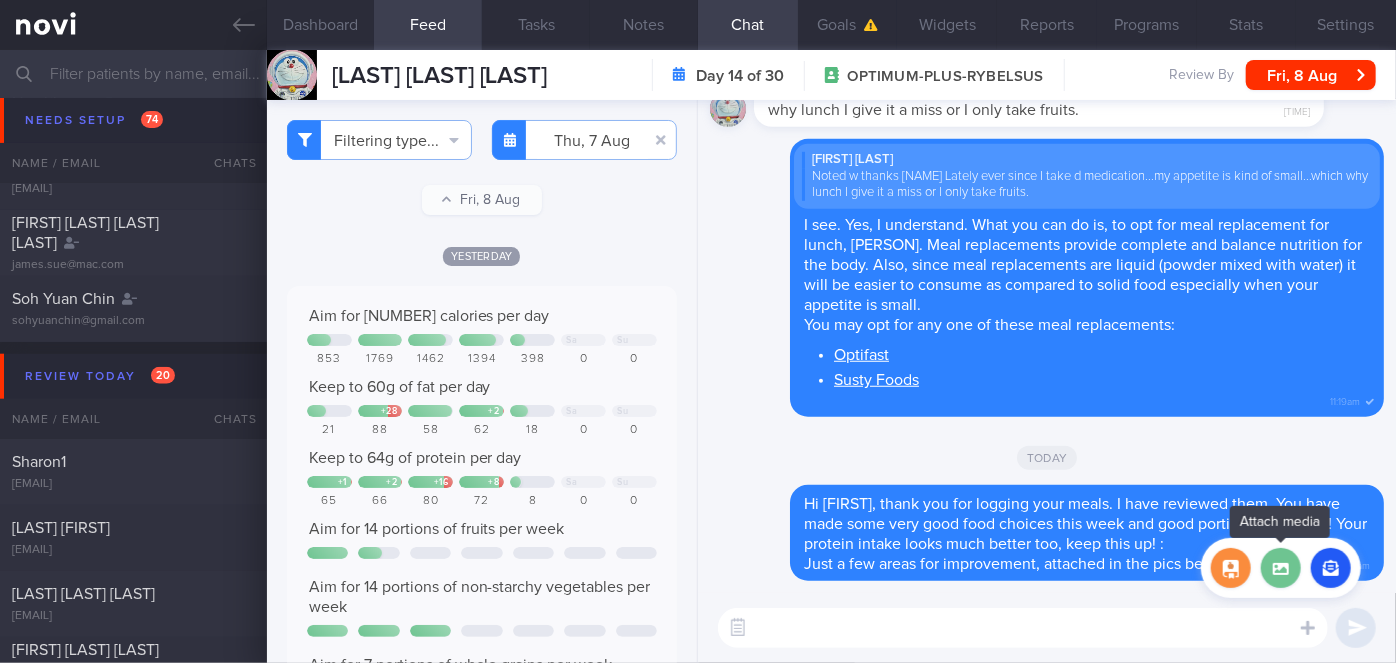 click at bounding box center (1281, 568) 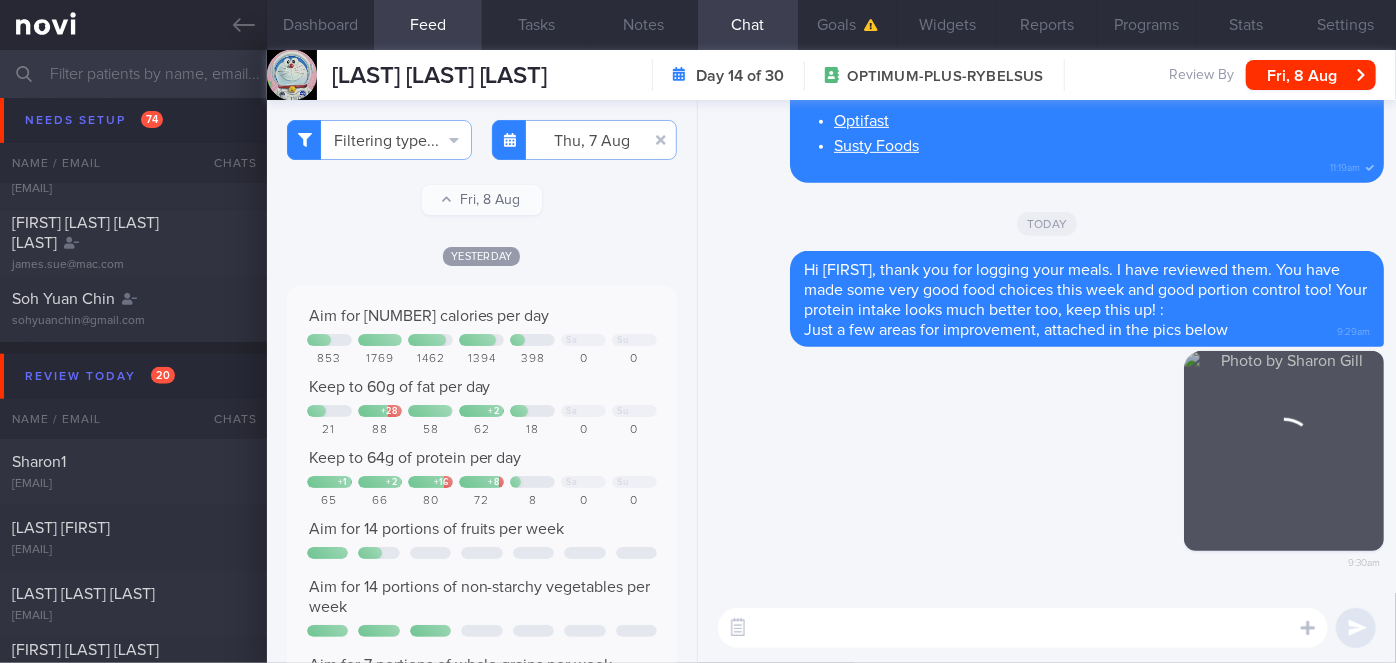 click at bounding box center (1023, 628) 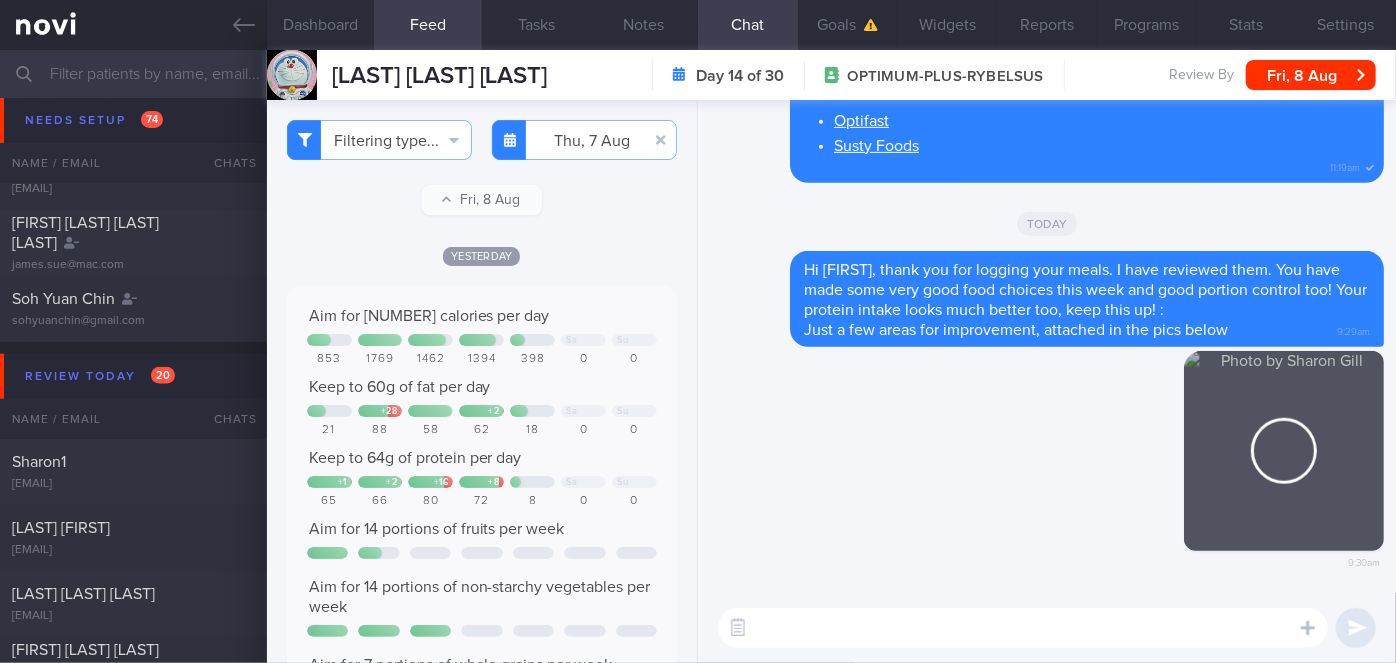 type on "W" 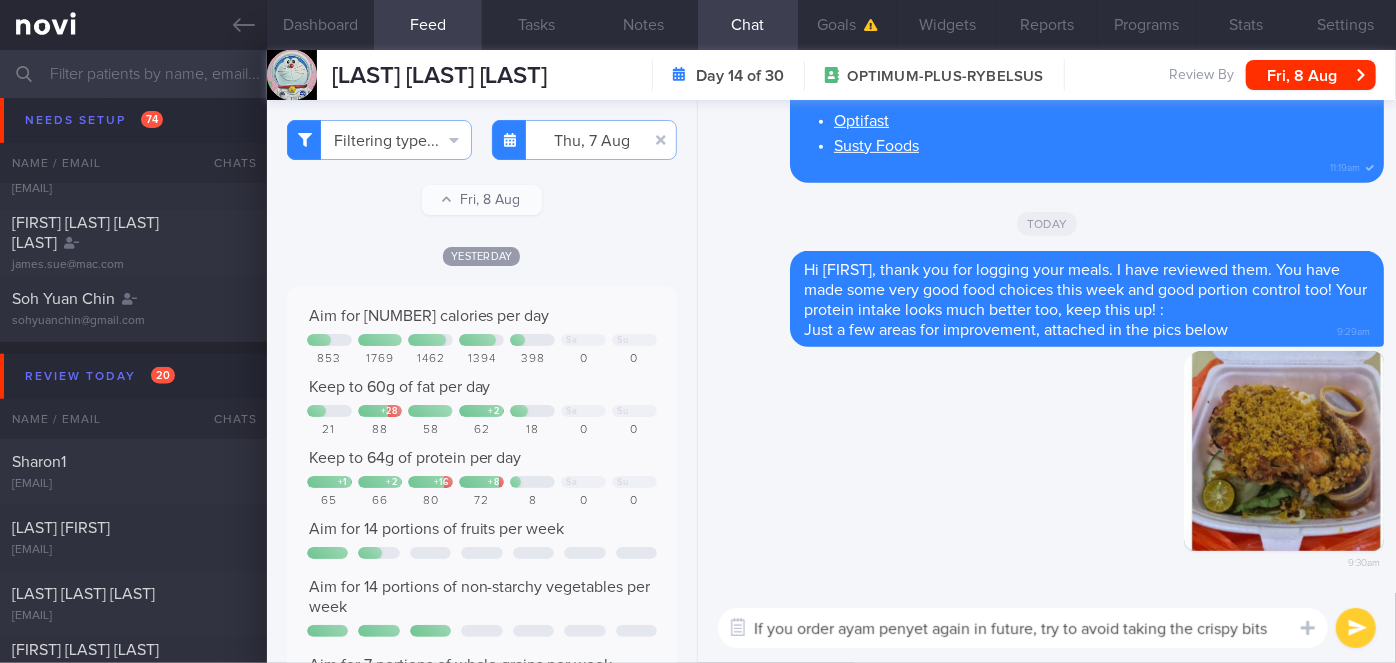 scroll, scrollTop: 0, scrollLeft: 0, axis: both 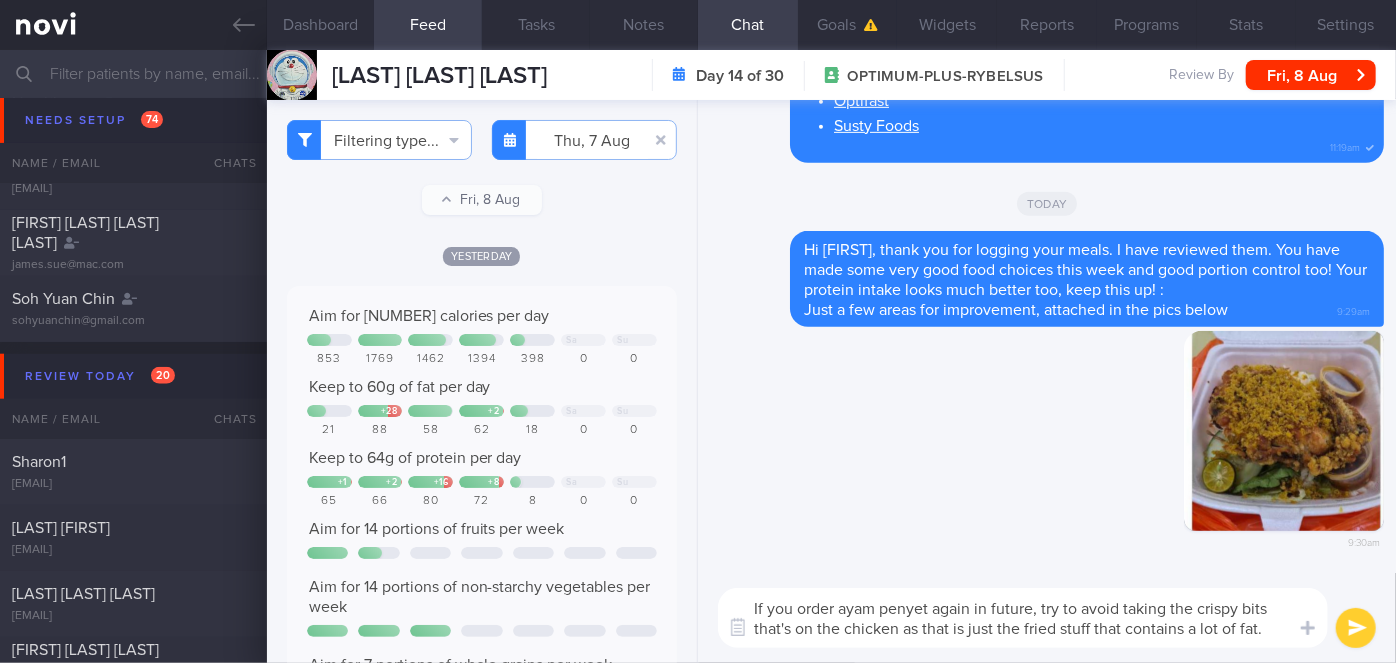 type on "If you order ayam penyet again in future, try to avoid taking the crispy bits that's on the chicken as that is just the fried stuff that contains a lot of fat." 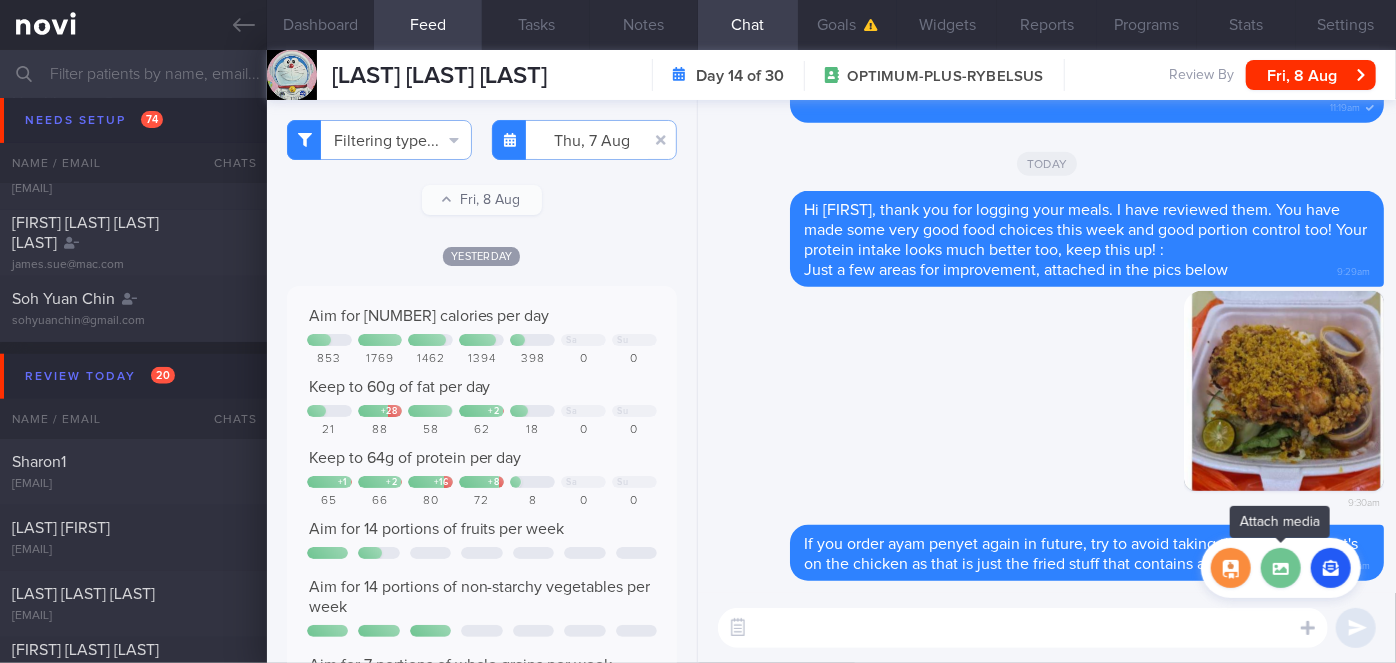 click at bounding box center (1281, 568) 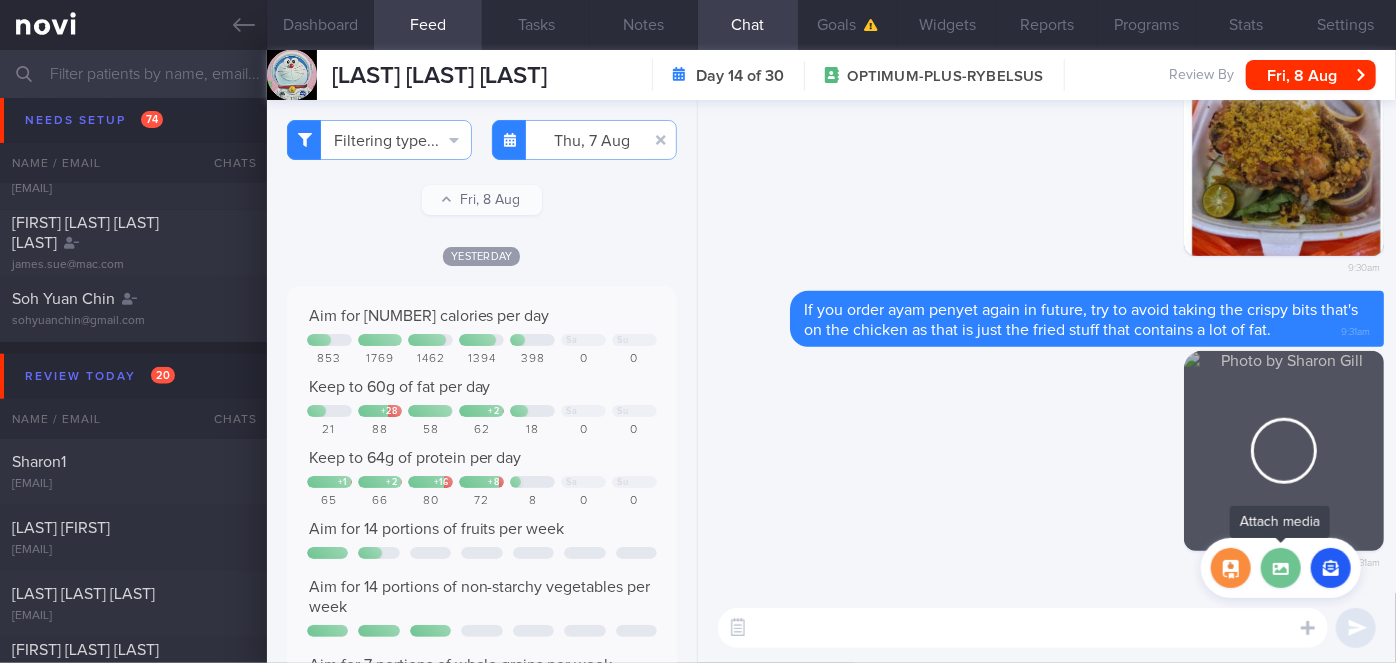 click at bounding box center [1281, 568] 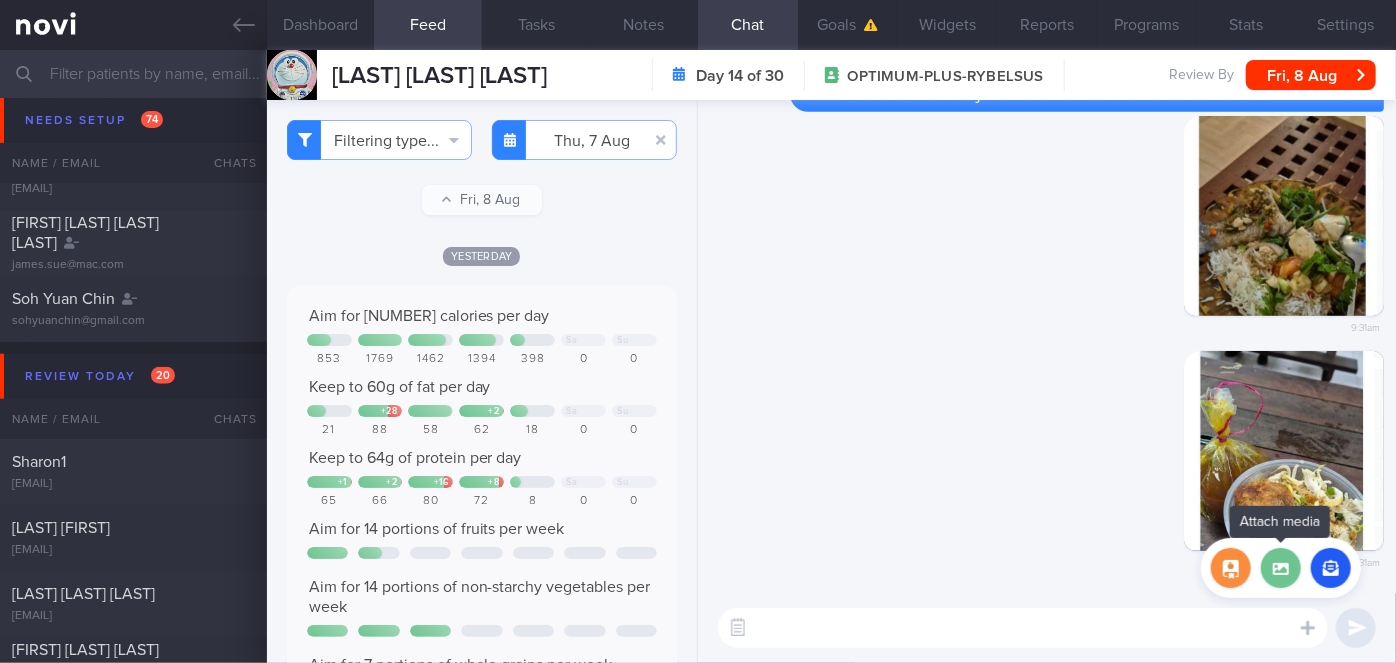 click at bounding box center [1281, 568] 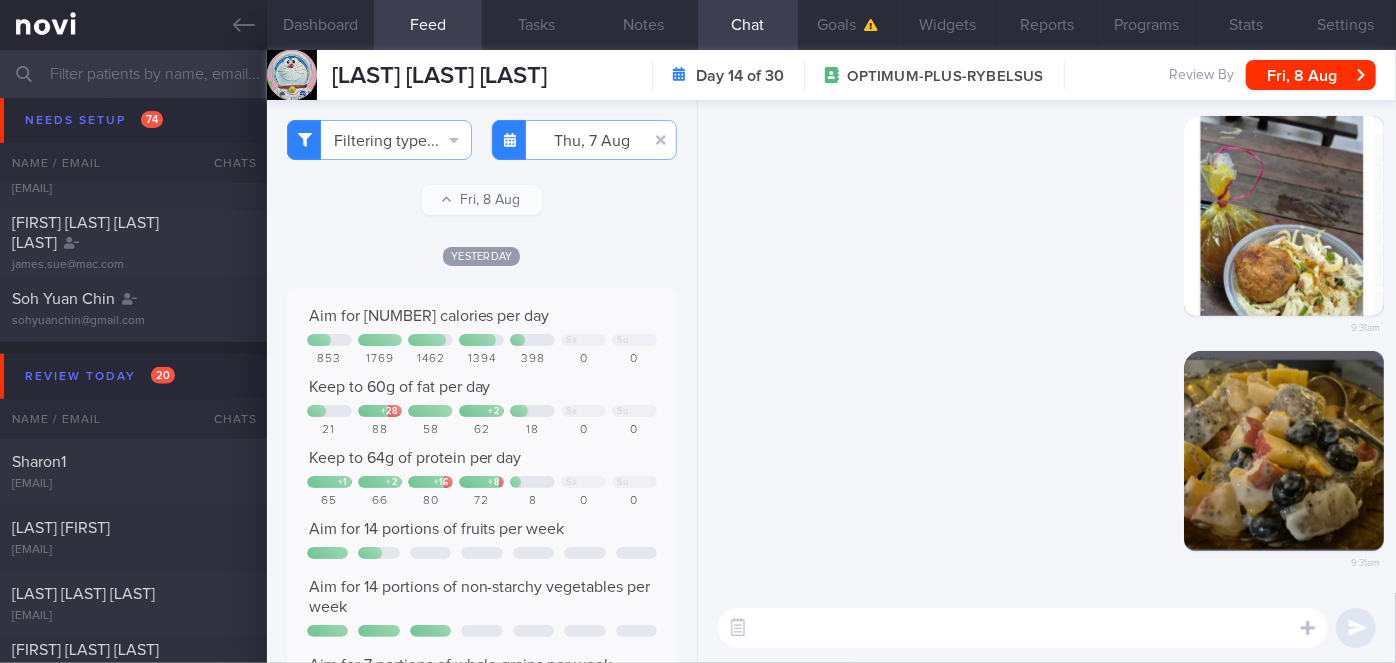 click at bounding box center (1023, 628) 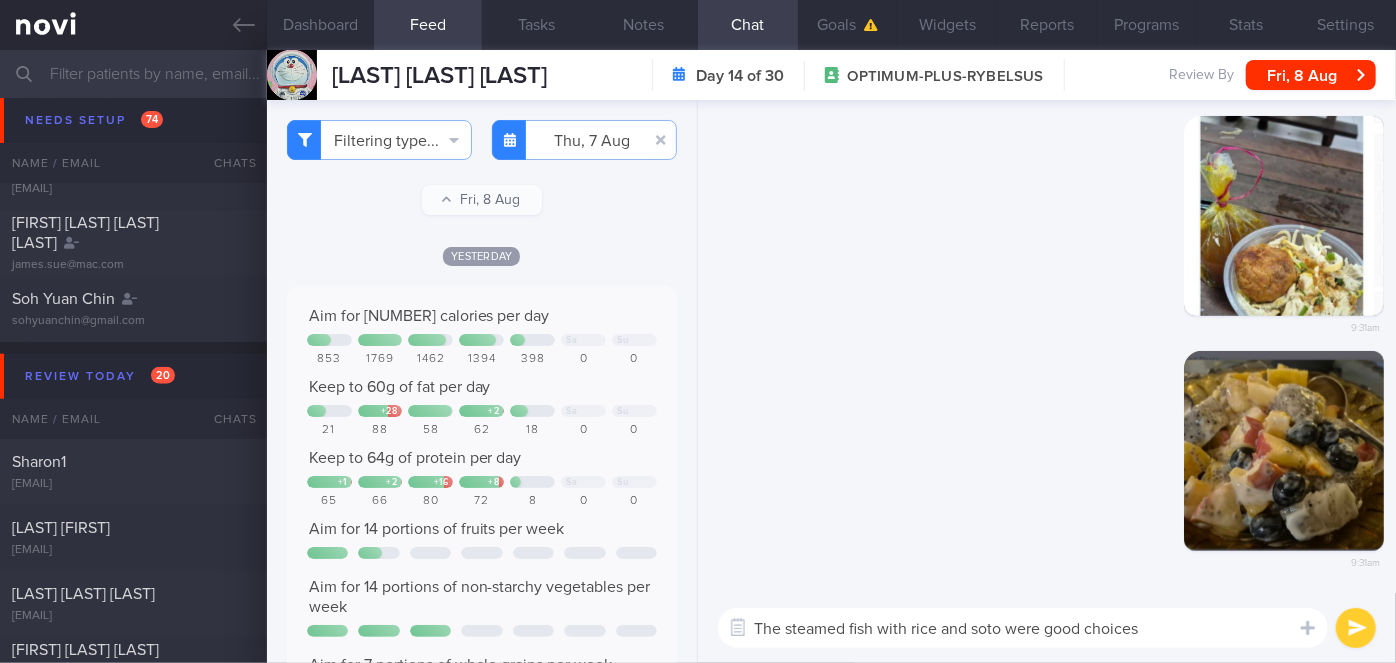 type on "The steamed fish with rice and soto were good choices!" 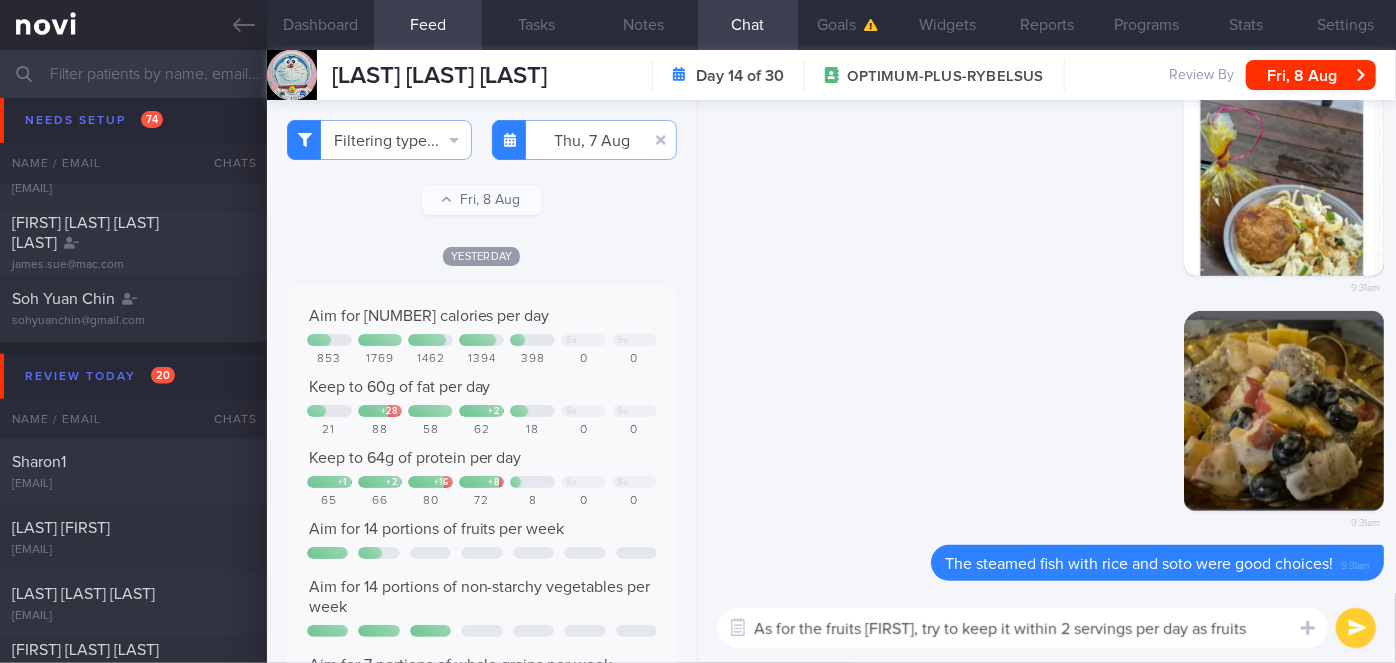 scroll, scrollTop: 0, scrollLeft: 0, axis: both 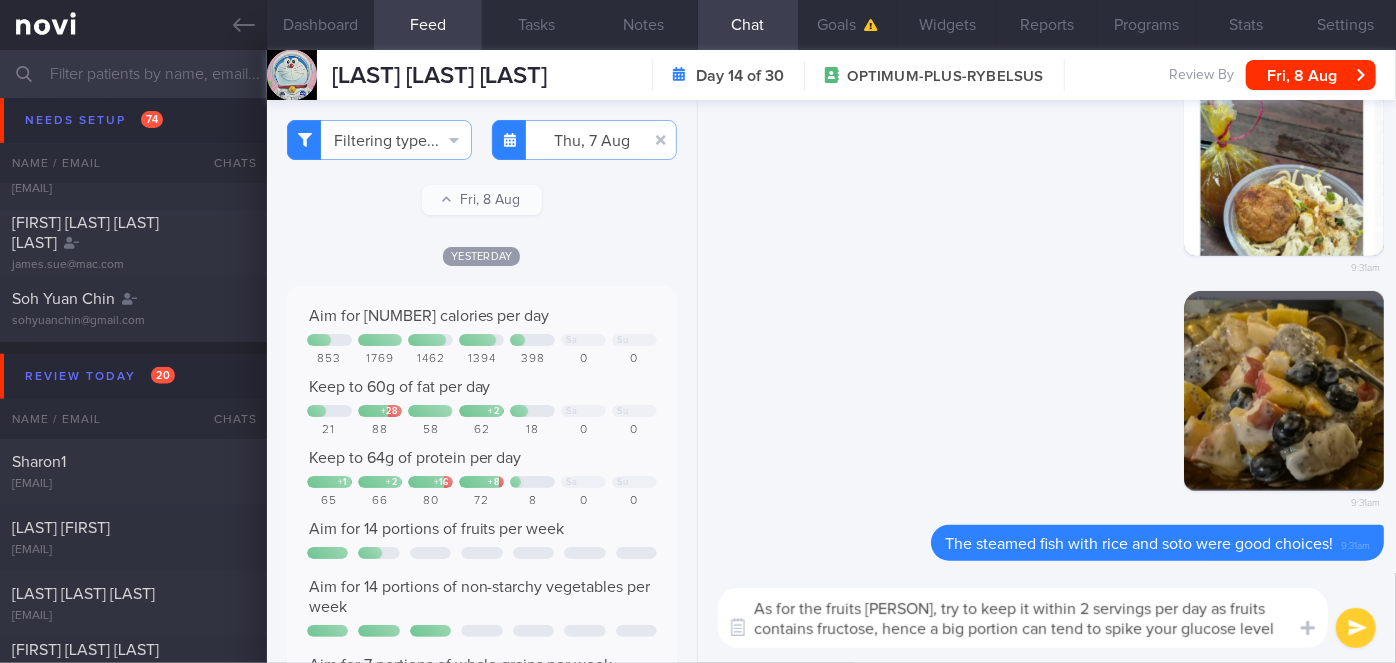 click on "As for the fruits [PERSON], try to keep it within 2 servings per day as fruits contains fructose, hence a big portion can tend to spike your glucose level🙂" at bounding box center [1023, 618] 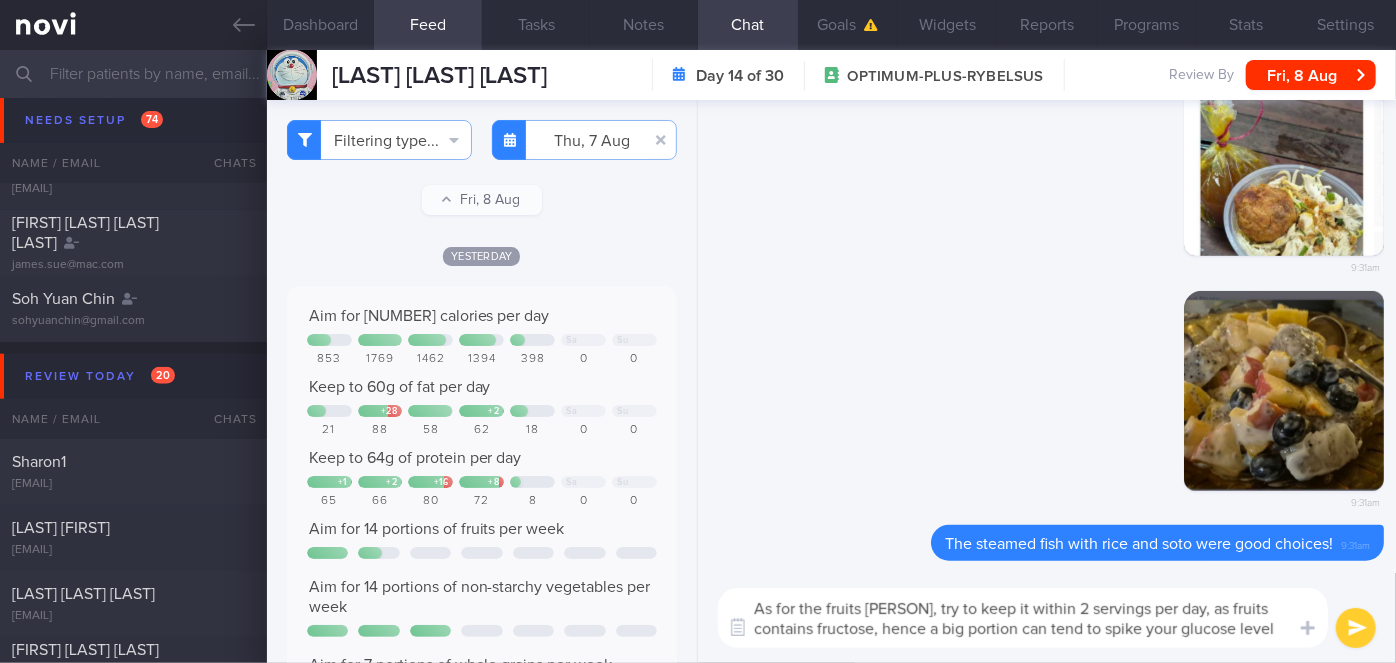 type on "As for the fruits [PERSON], try to keep it within 2 servings per day, as fruits contains fructose, hence a big portion can tend to spike your glucose level🙂" 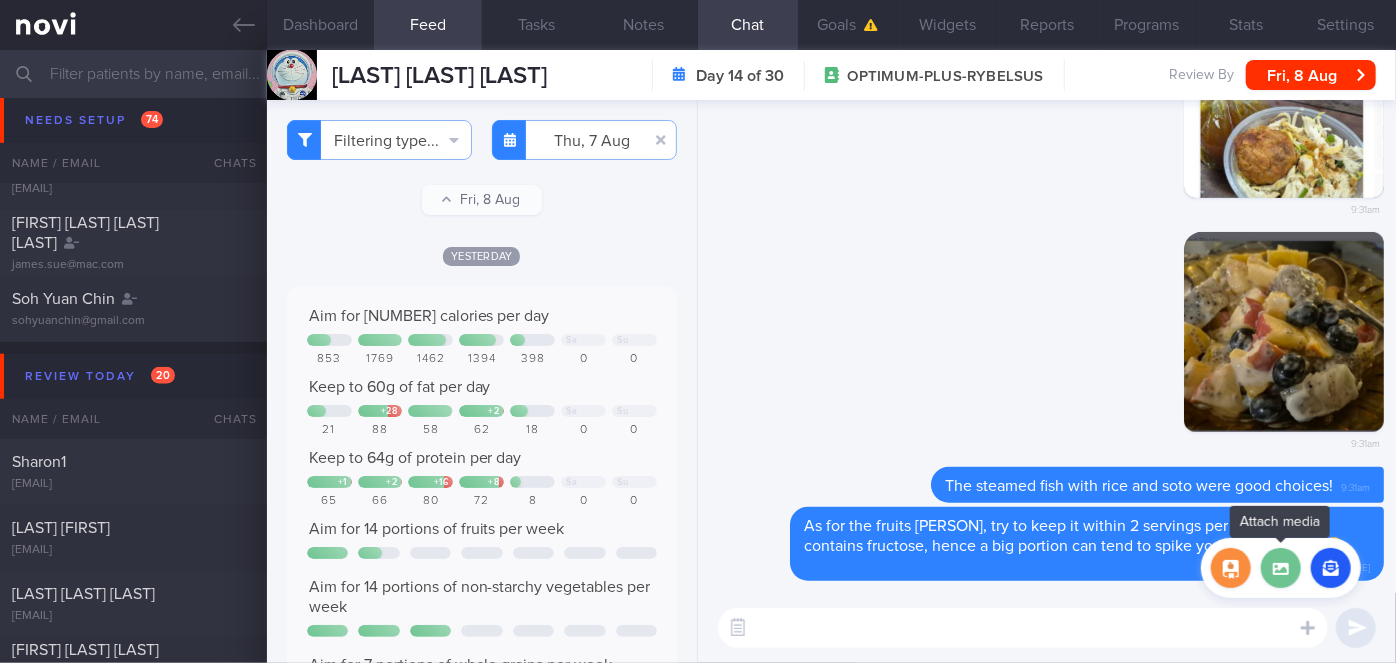 click at bounding box center (1281, 568) 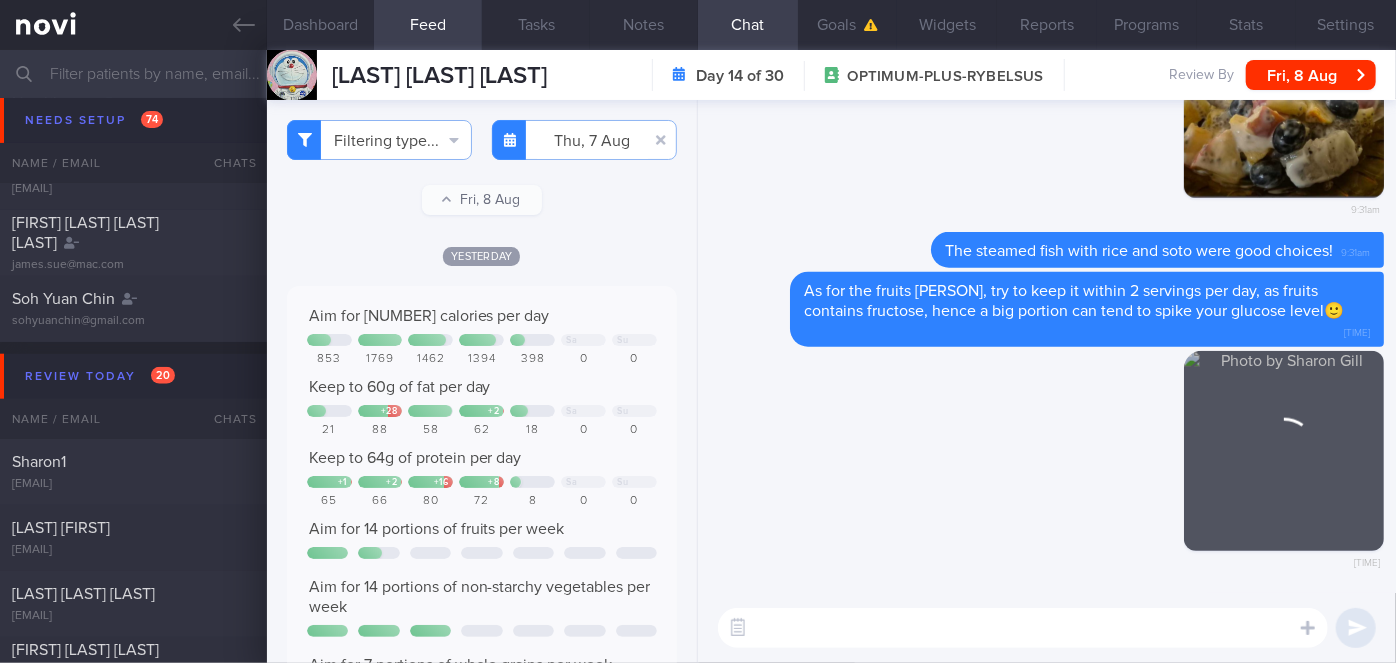 click at bounding box center [1023, 628] 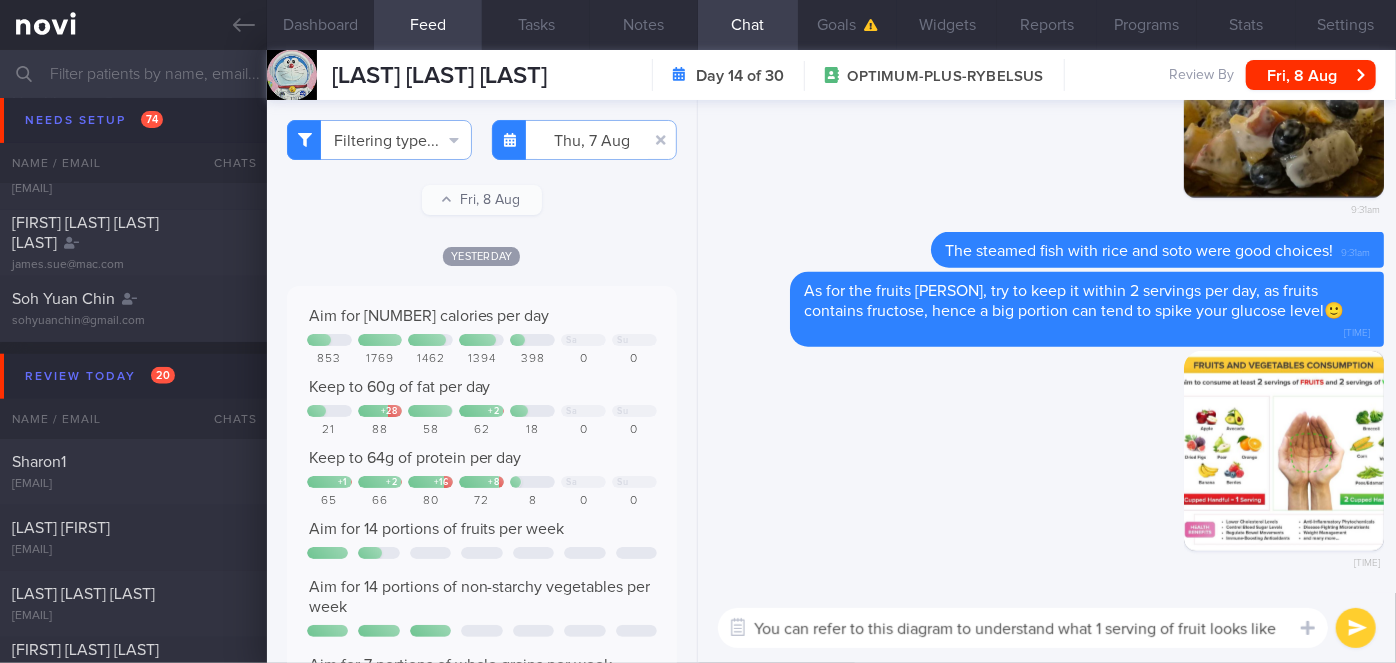 scroll, scrollTop: 0, scrollLeft: 0, axis: both 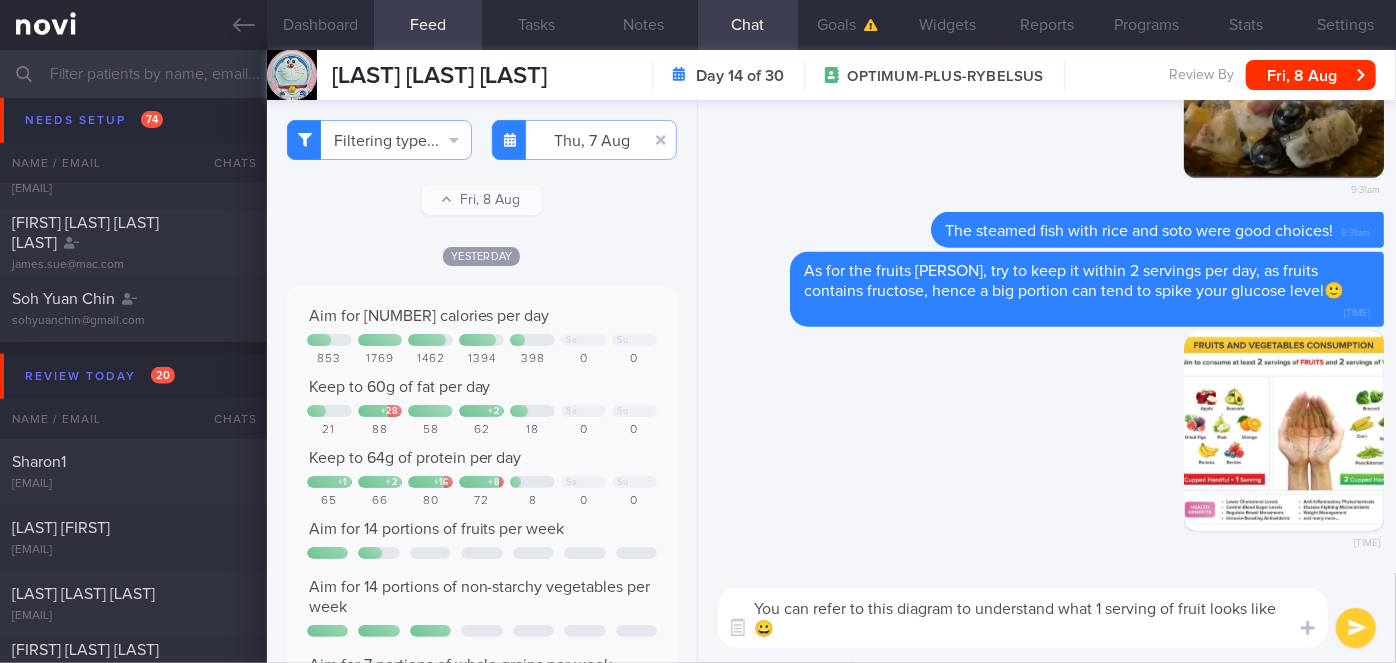 type on "You can refer to this diagram to understand what 1 serving of fruit looks like😀" 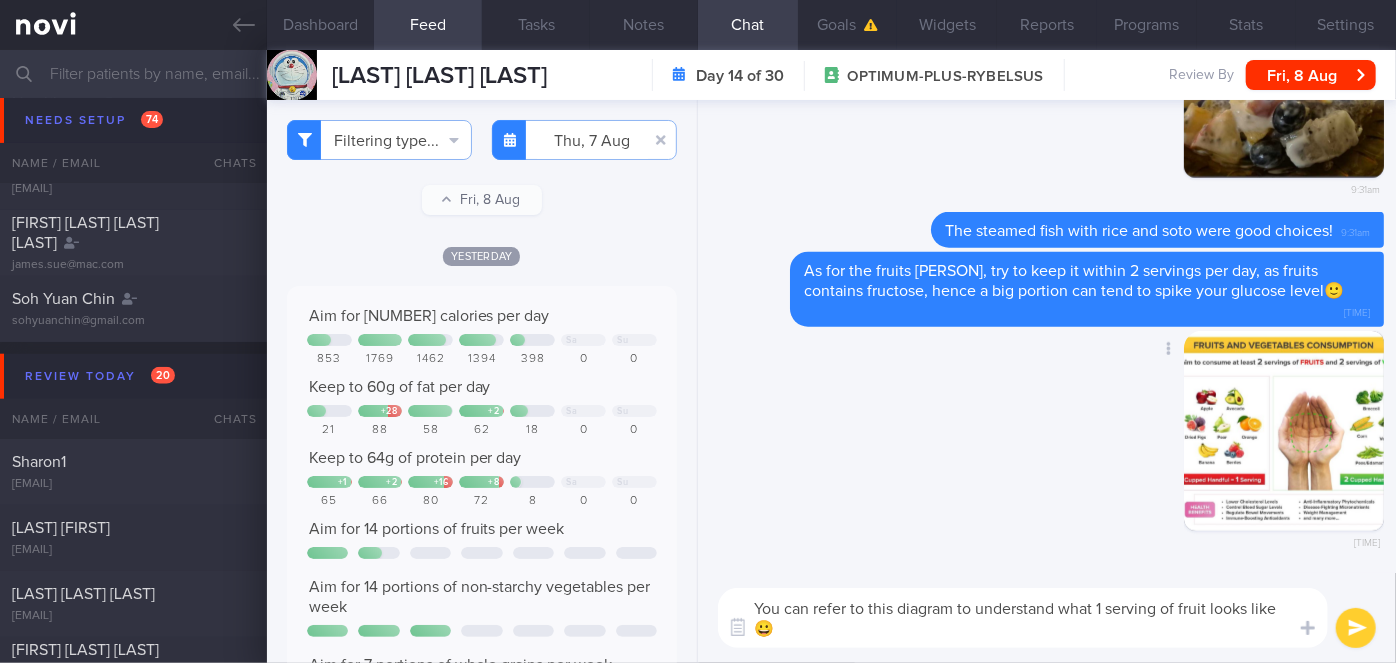 type 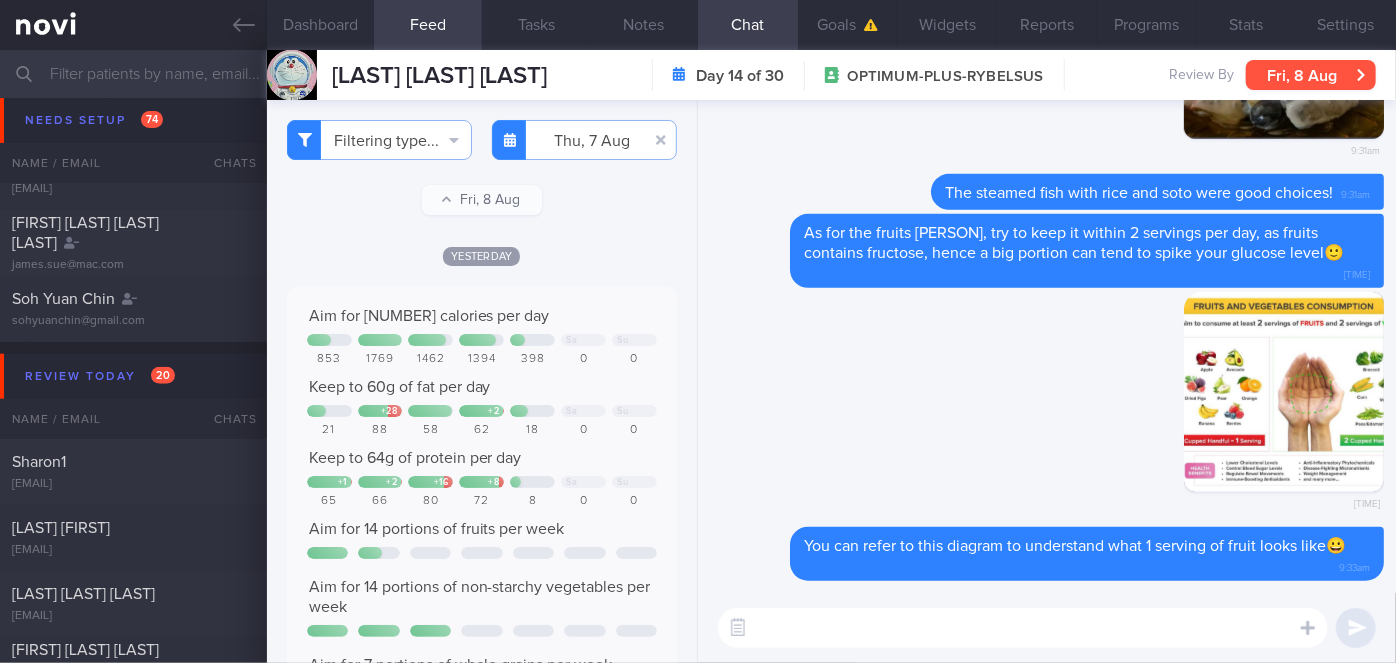 click on "Fri, 8 Aug" at bounding box center [1311, 75] 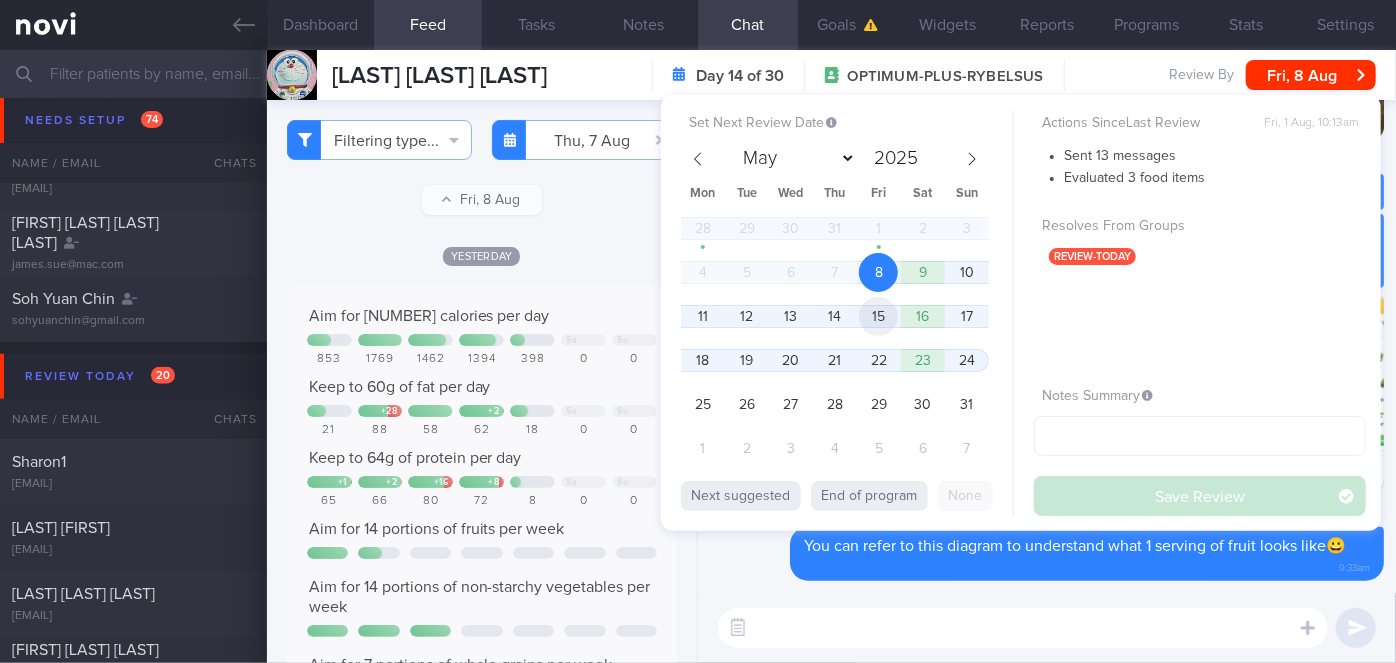 click on "15" at bounding box center (878, 316) 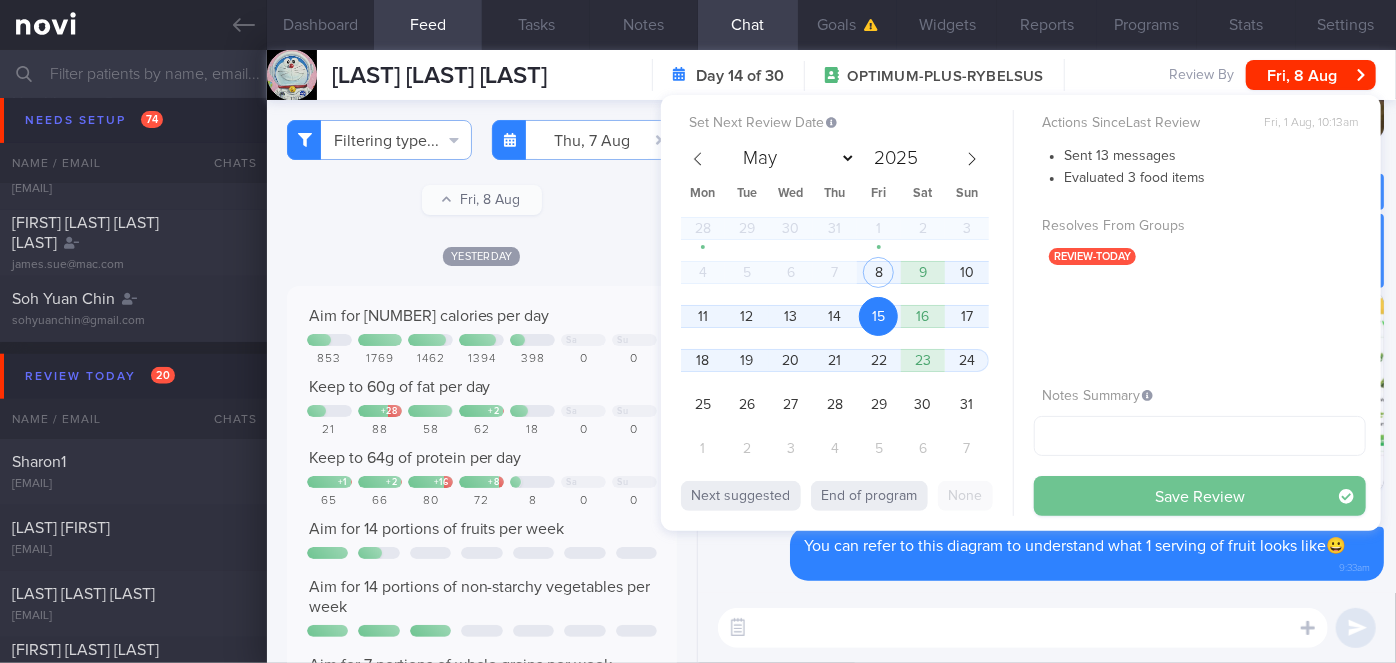 click on "Save Review" at bounding box center (1200, 496) 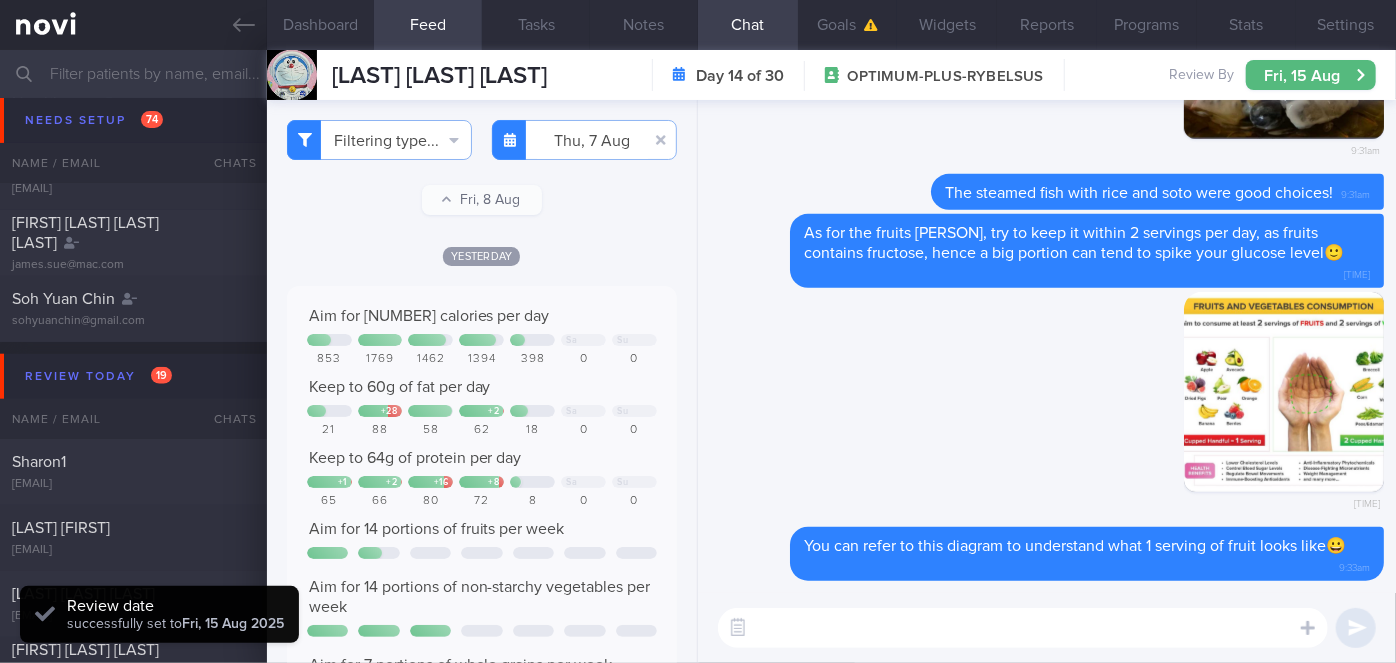 scroll, scrollTop: 4192, scrollLeft: 0, axis: vertical 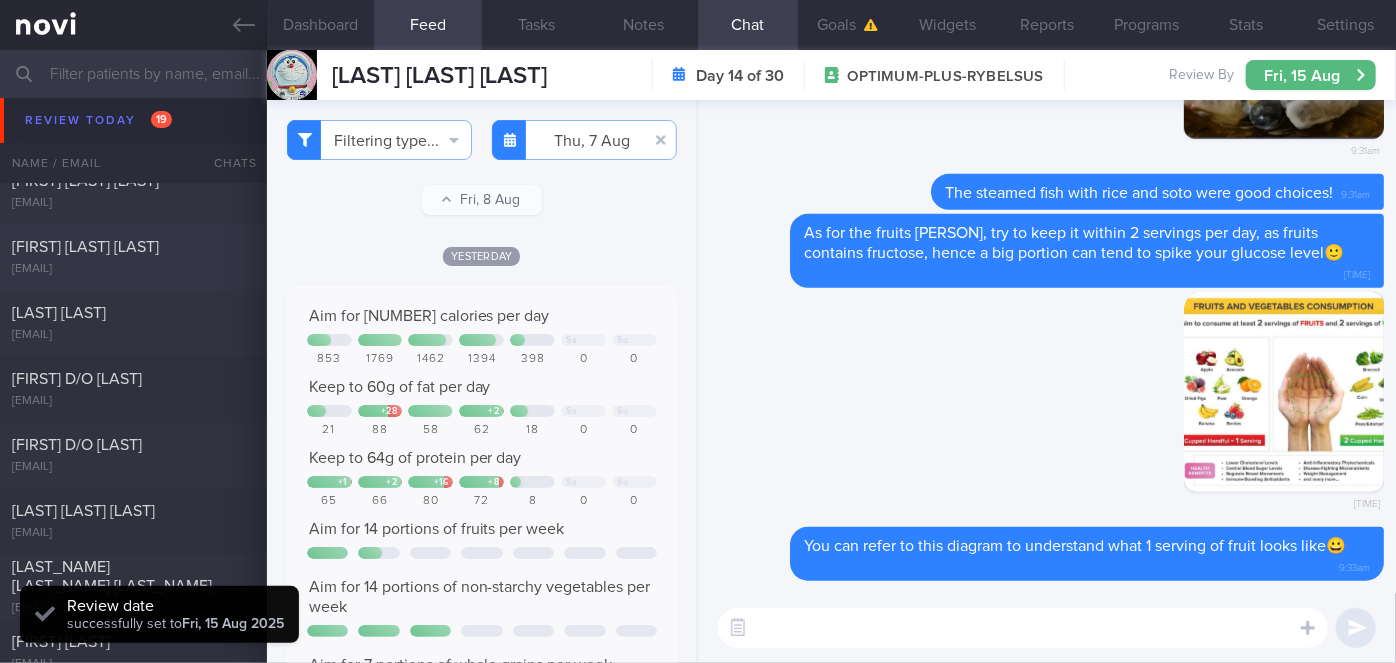 click on "[FIRST] [LAST] [LAST]" at bounding box center (131, 247) 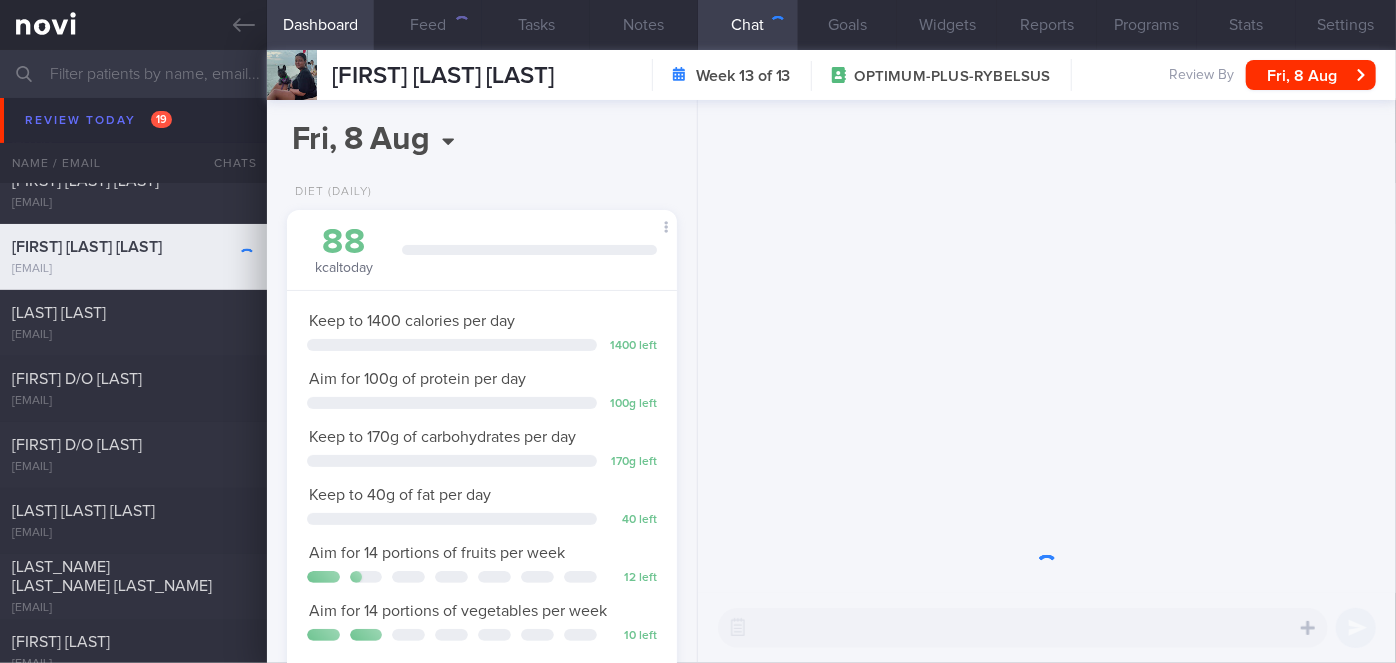 scroll, scrollTop: 999800, scrollLeft: 999658, axis: both 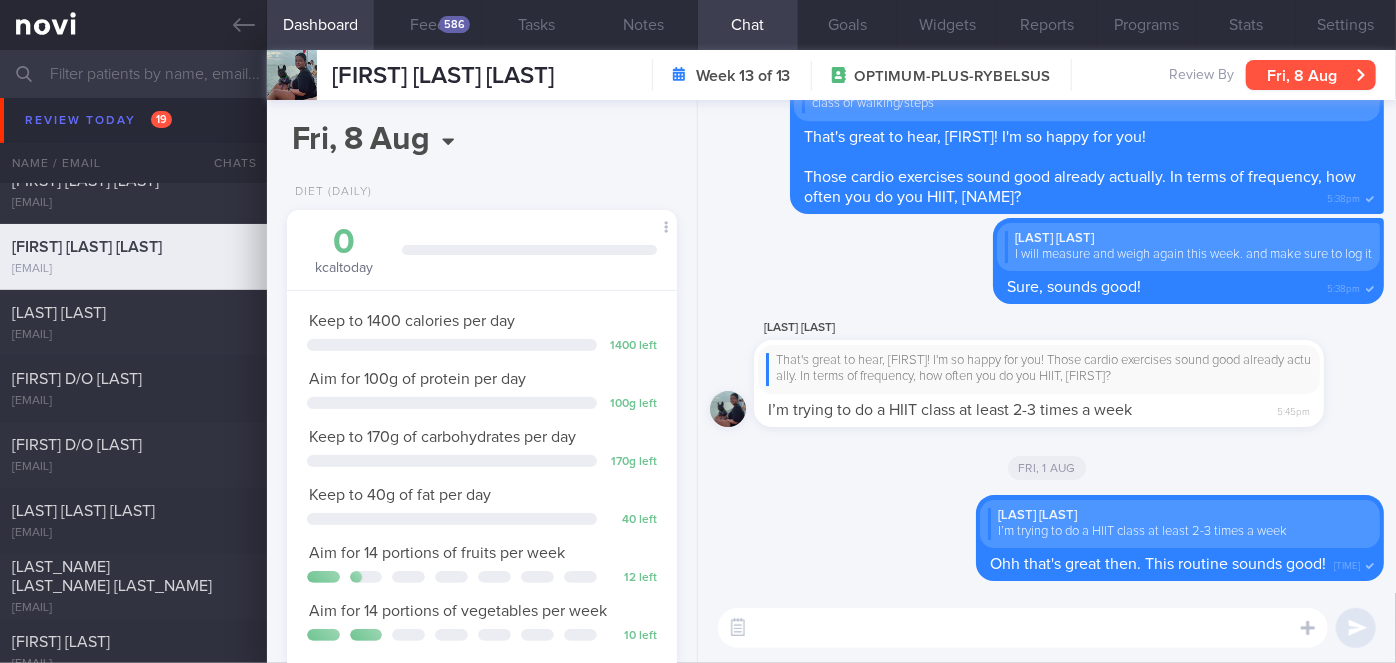 click on "Fri, 8 Aug" at bounding box center [1311, 75] 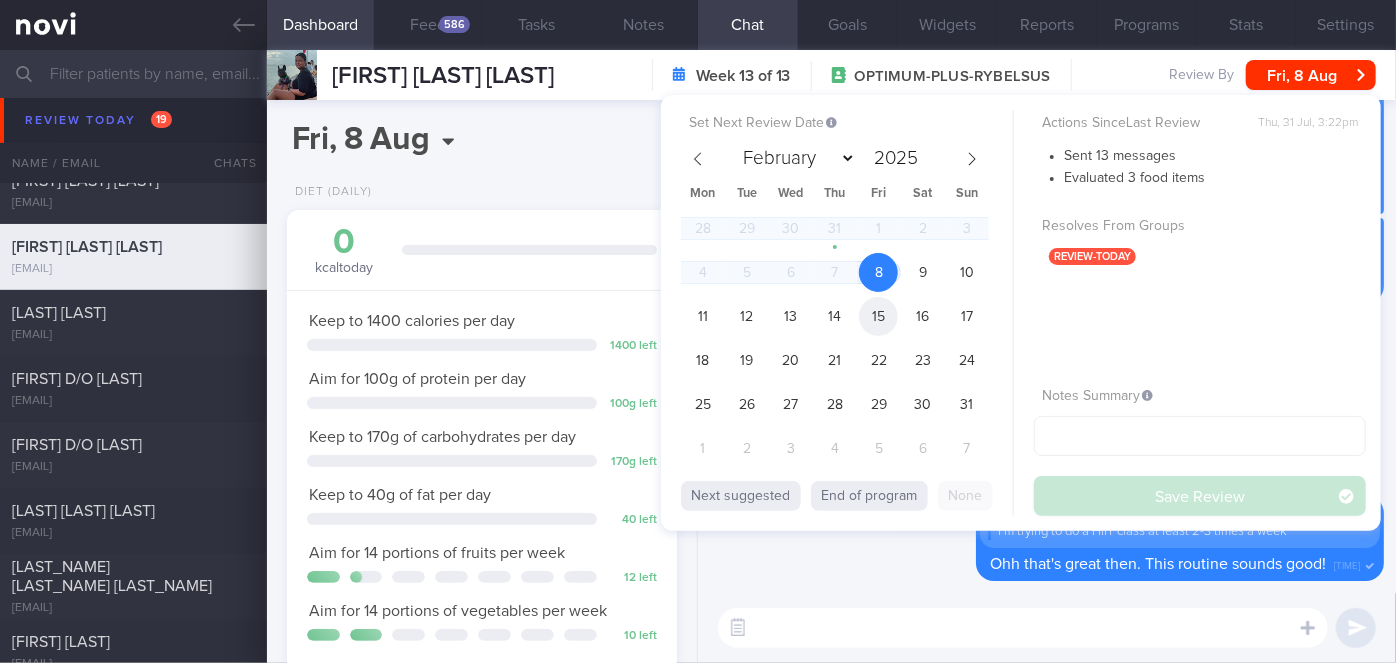 click on "15" at bounding box center (878, 316) 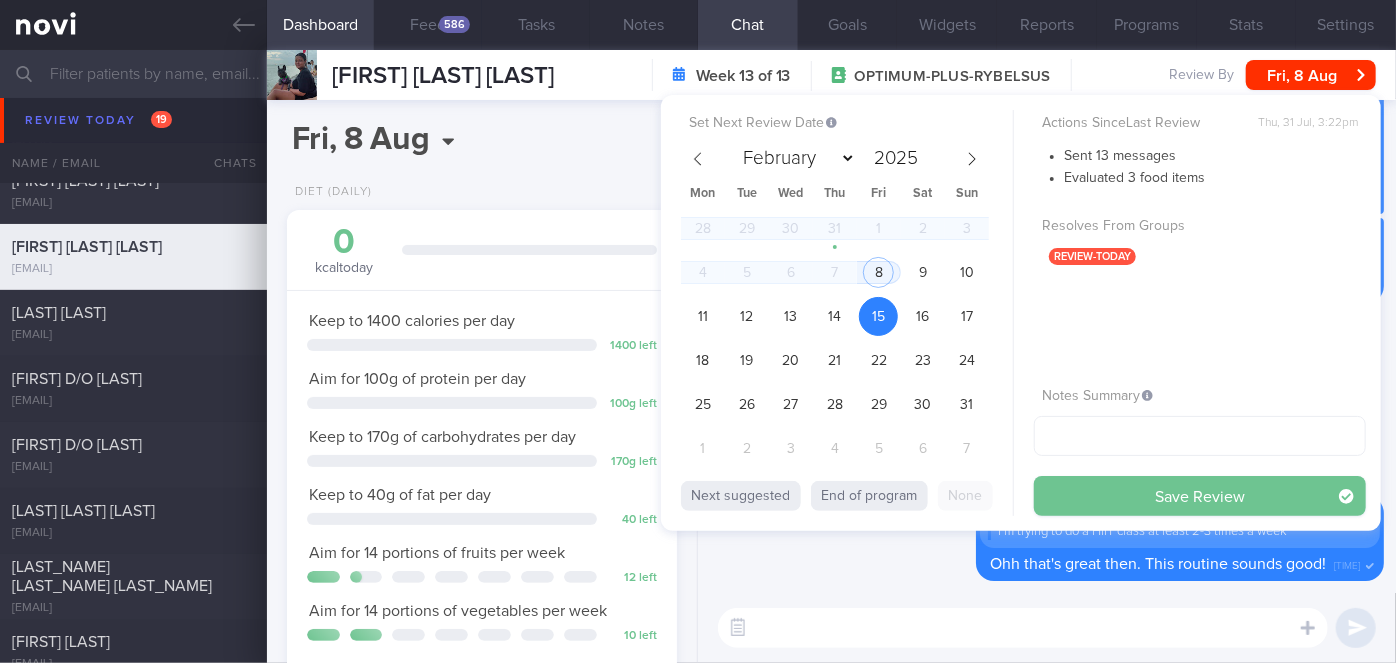 click on "Save Review" at bounding box center [1200, 496] 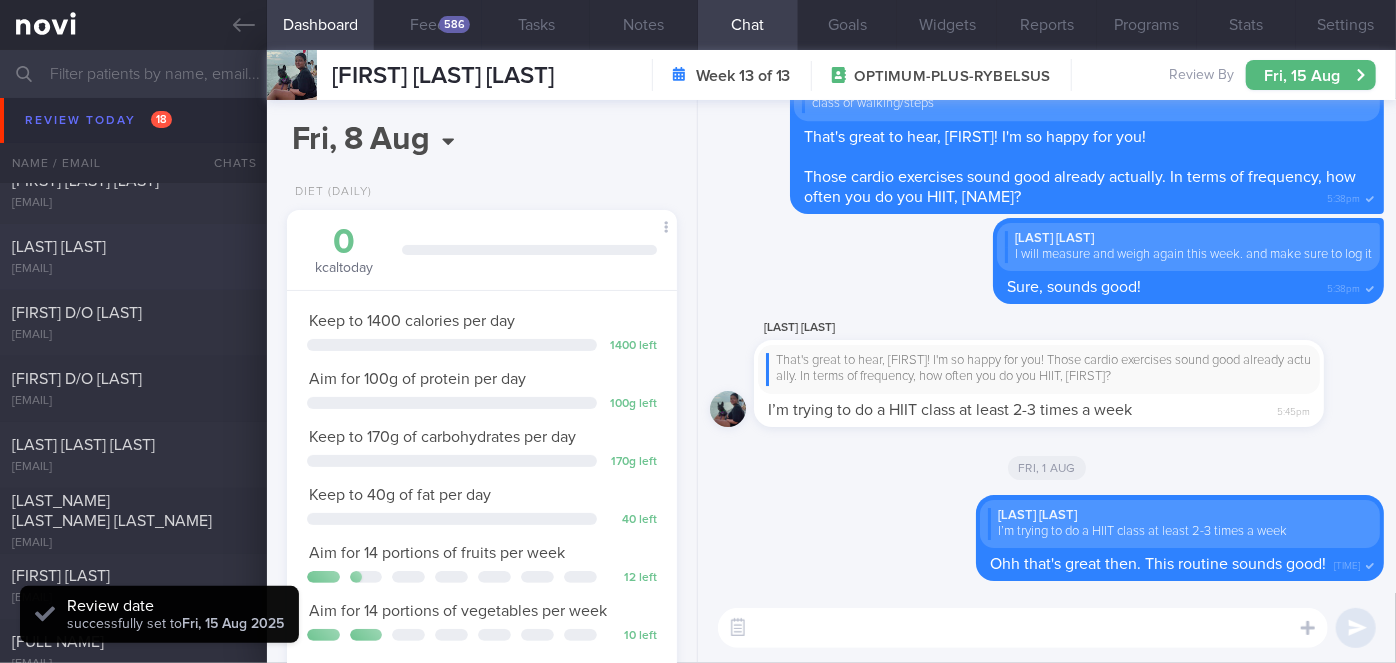 click on "[LAST] [LAST]" at bounding box center [131, 247] 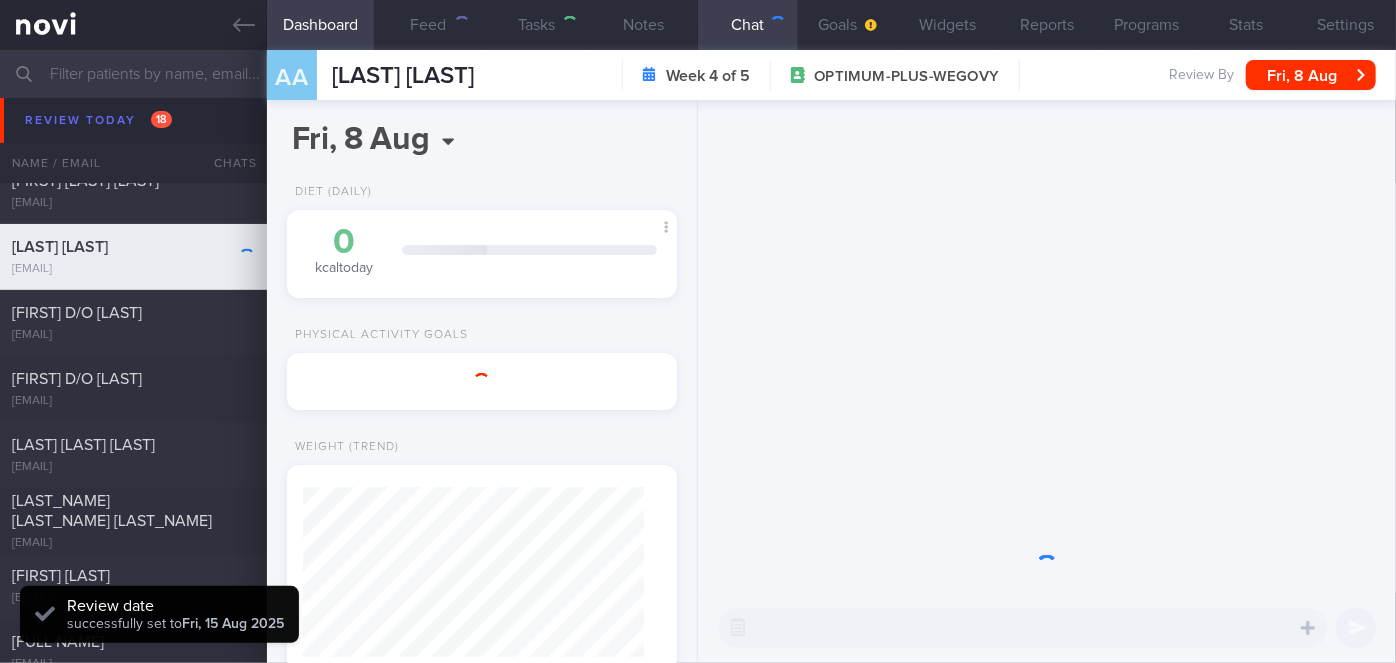 scroll, scrollTop: 999800, scrollLeft: 999658, axis: both 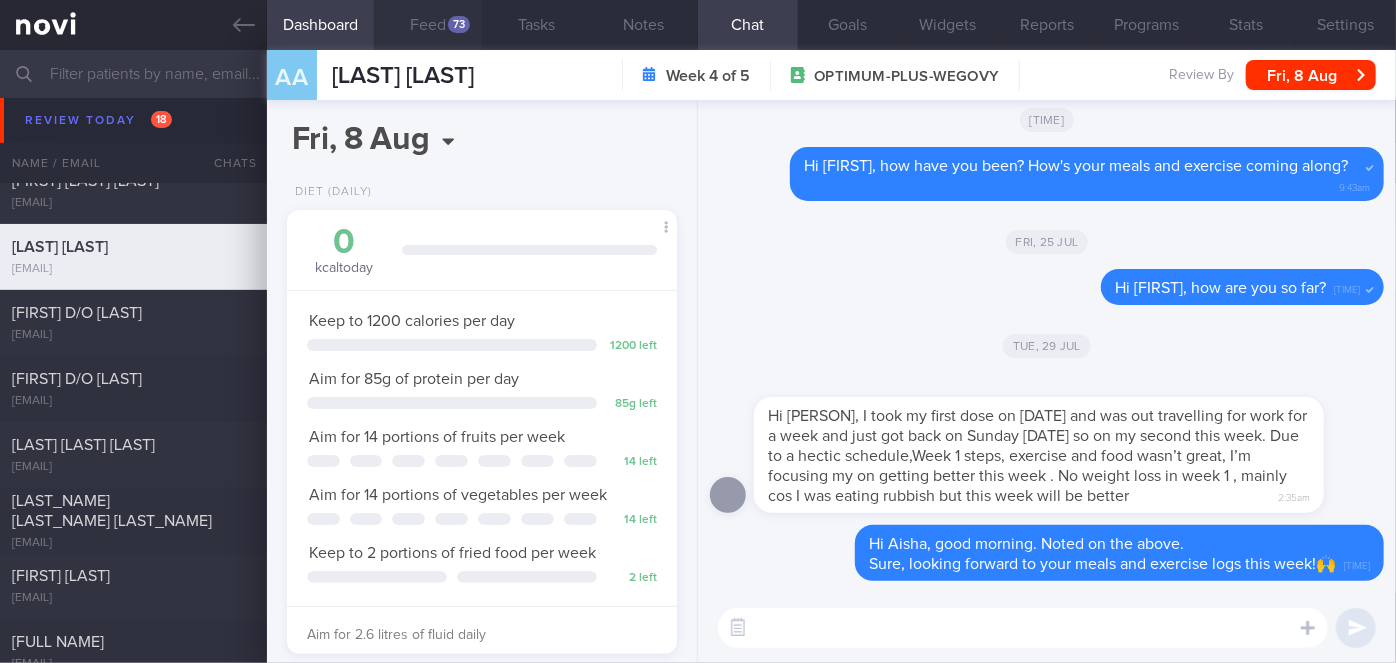 click on "Feed
73" at bounding box center [428, 25] 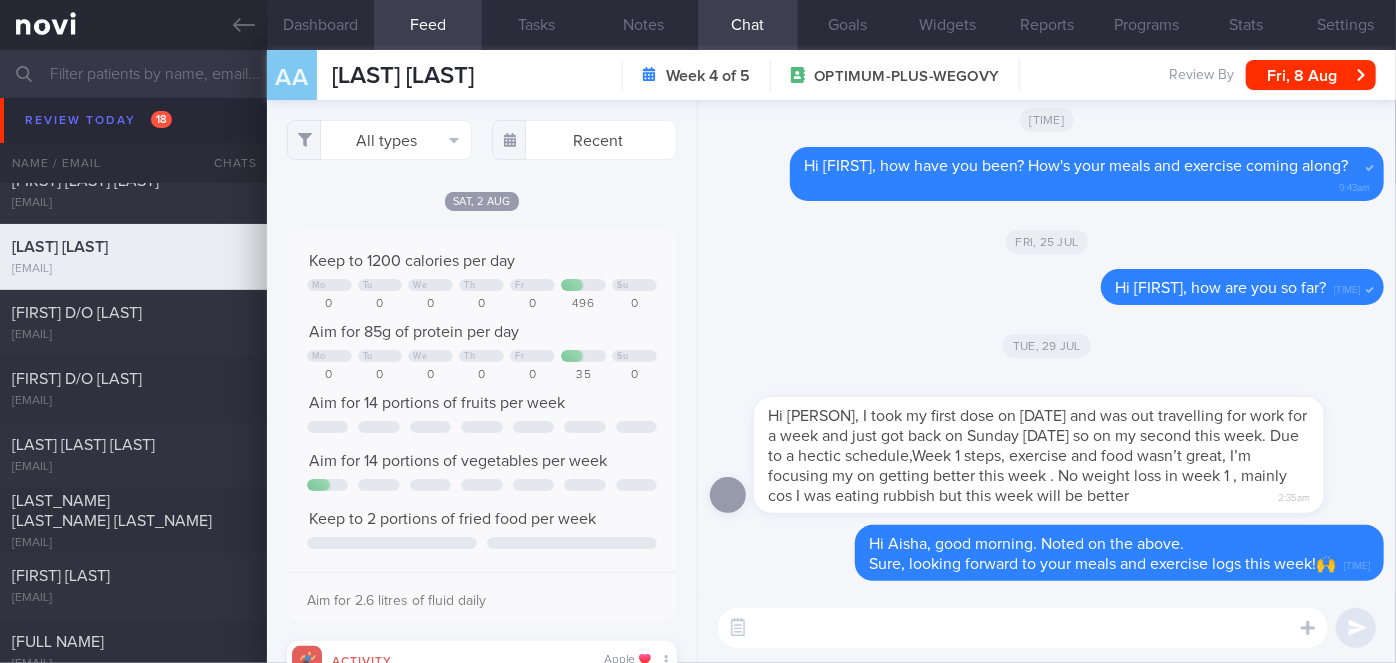 scroll, scrollTop: 999912, scrollLeft: 999648, axis: both 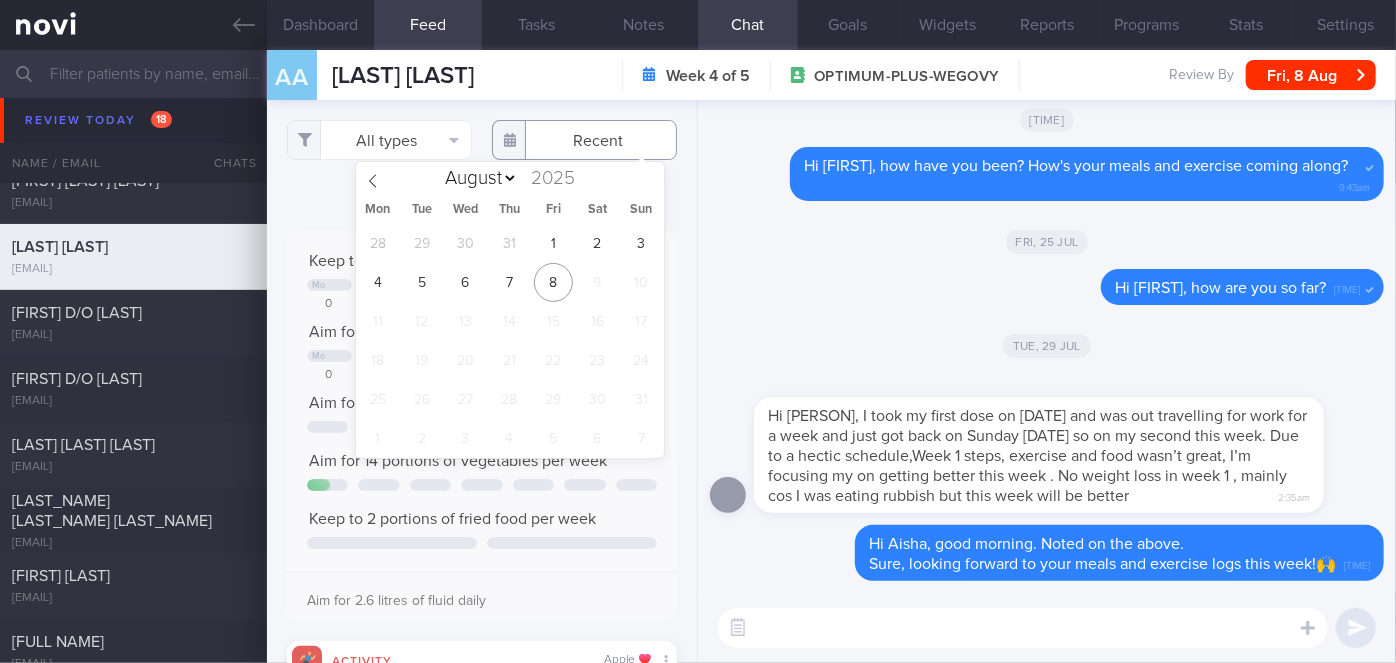 click at bounding box center [584, 140] 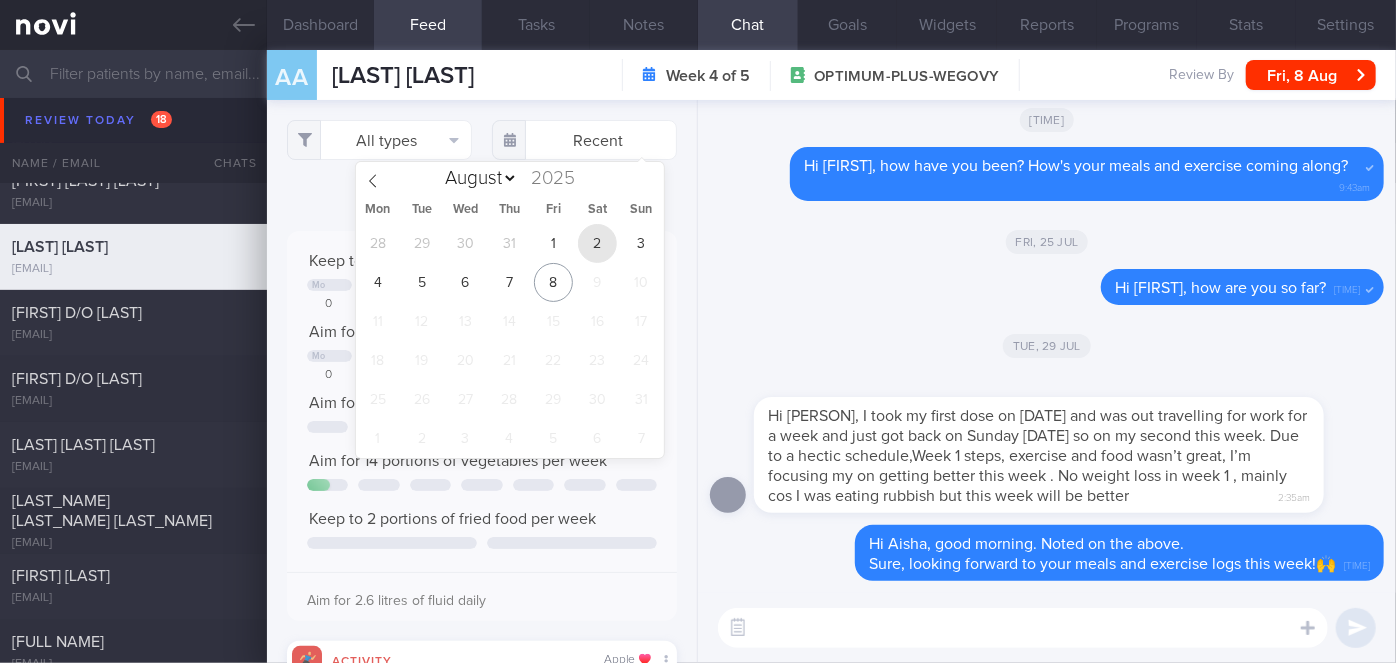 click on "2" at bounding box center (597, 243) 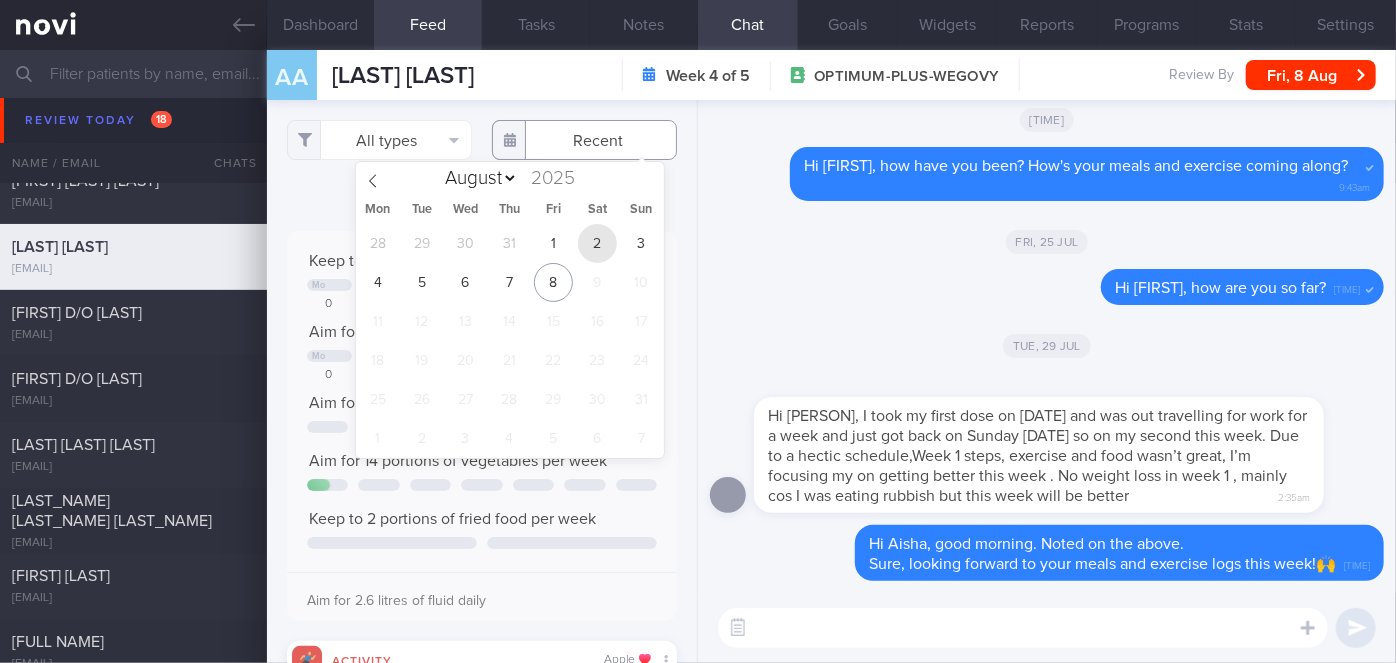 type on "2025-08-02" 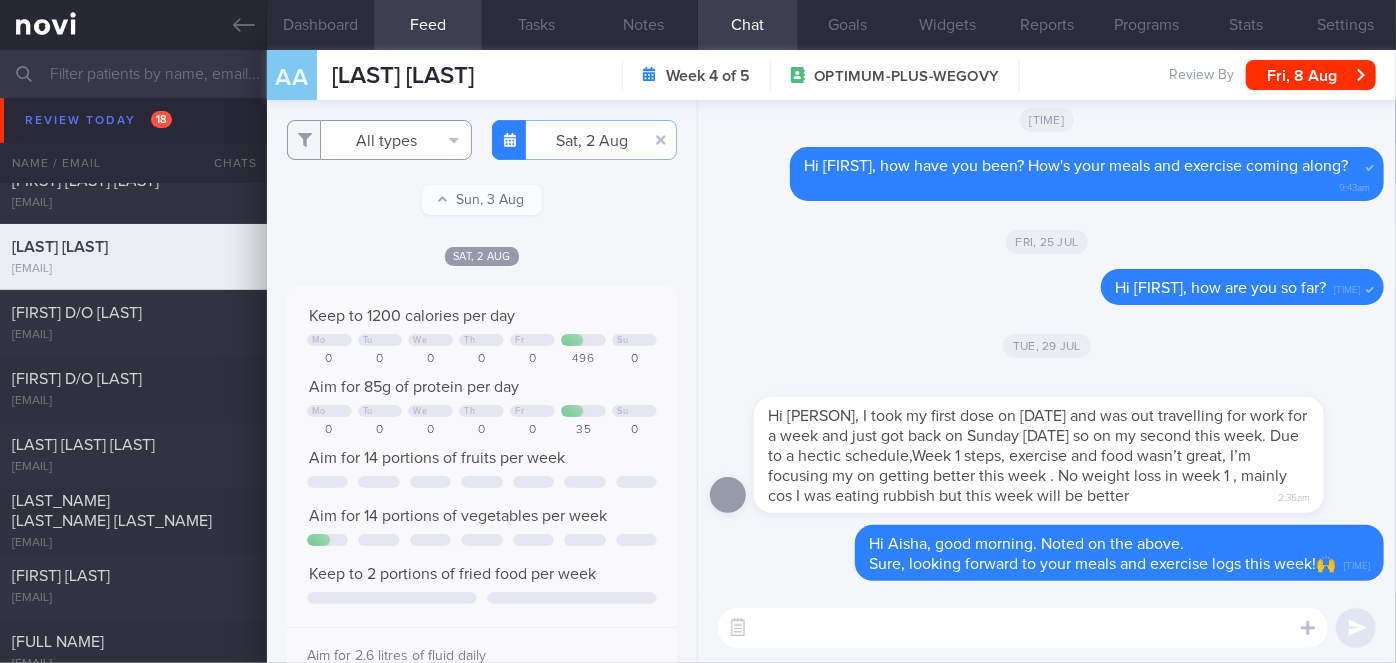click on "All types" at bounding box center [379, 140] 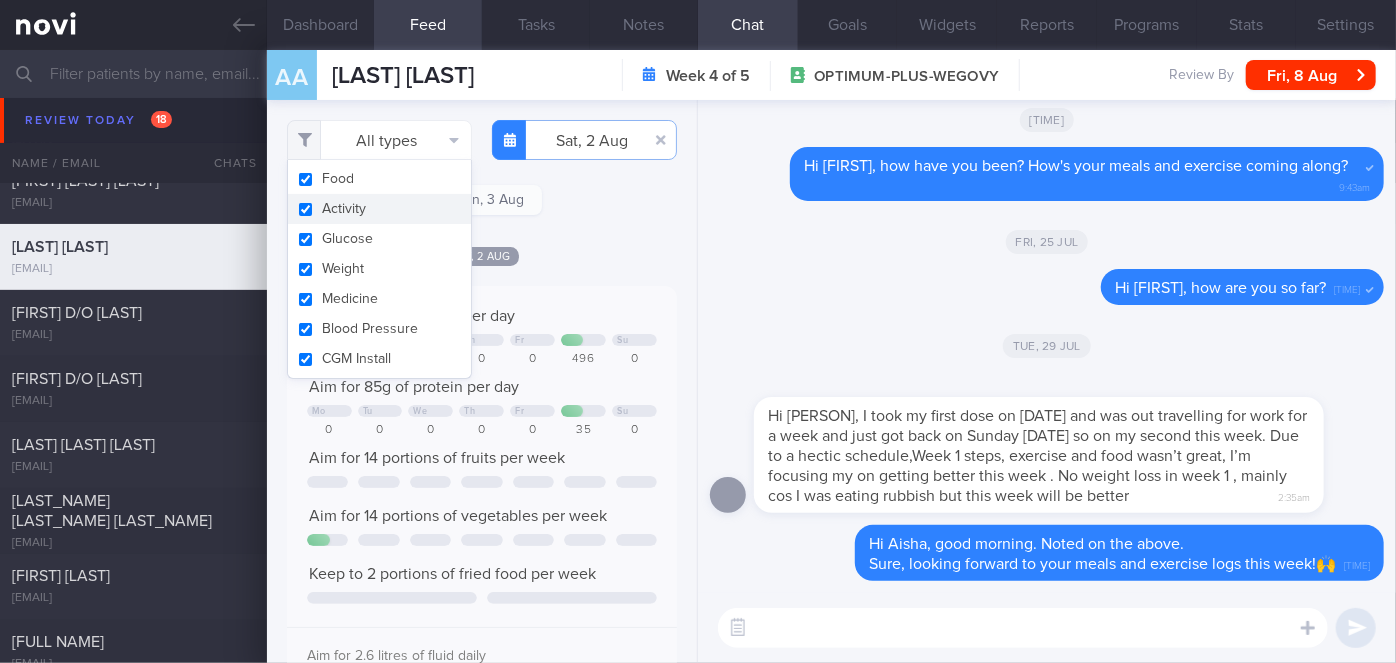 click on "Activity" at bounding box center (379, 209) 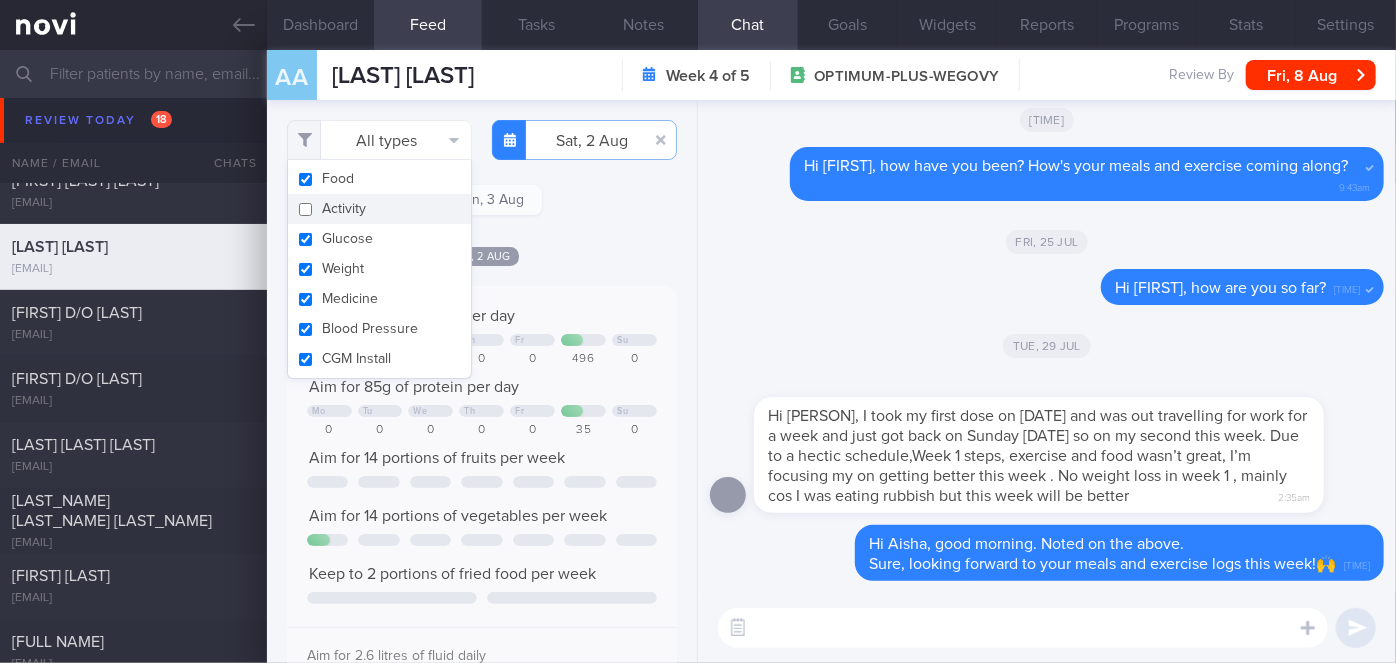 checkbox on "false" 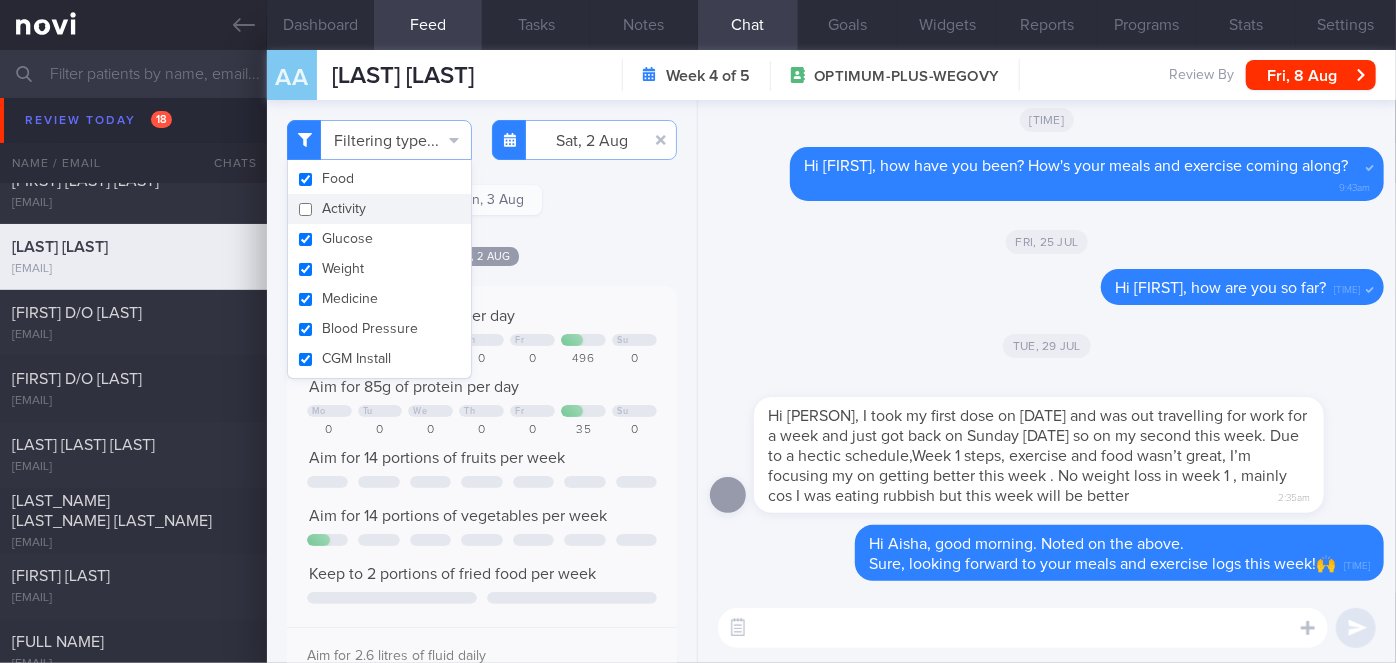 click on "Sat, 2 Aug" at bounding box center [482, 255] 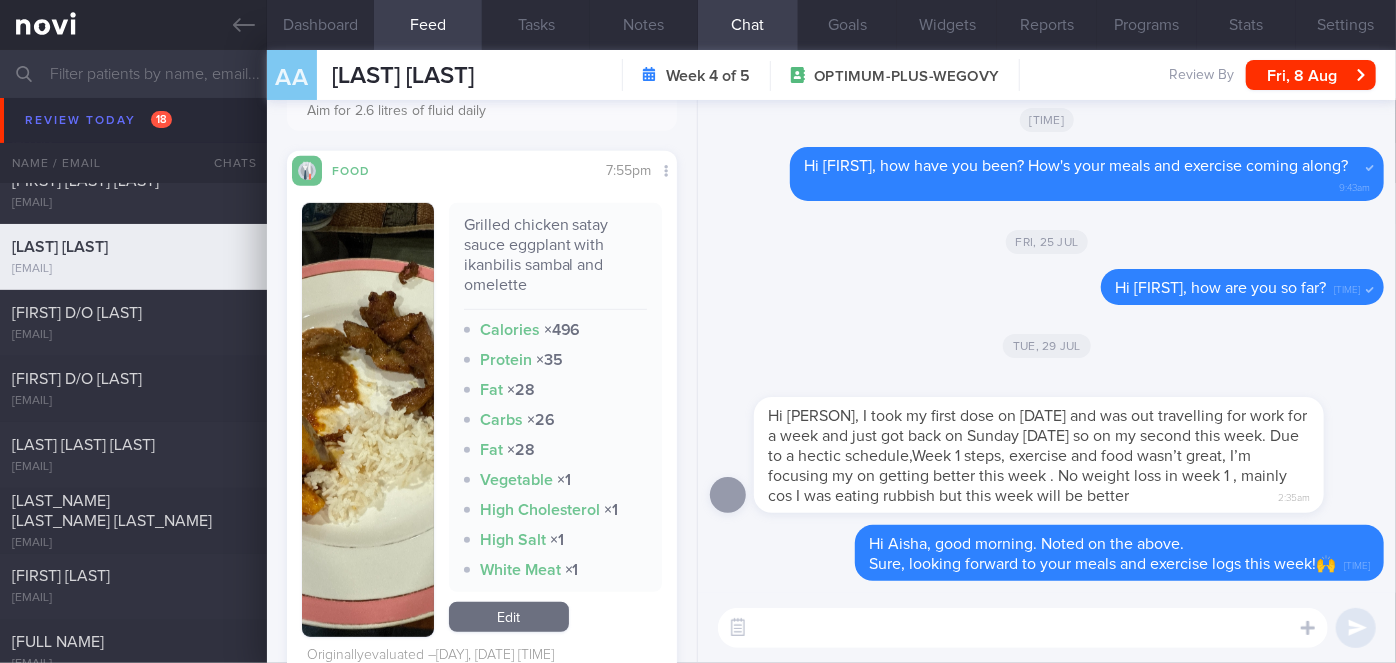click at bounding box center (368, 420) 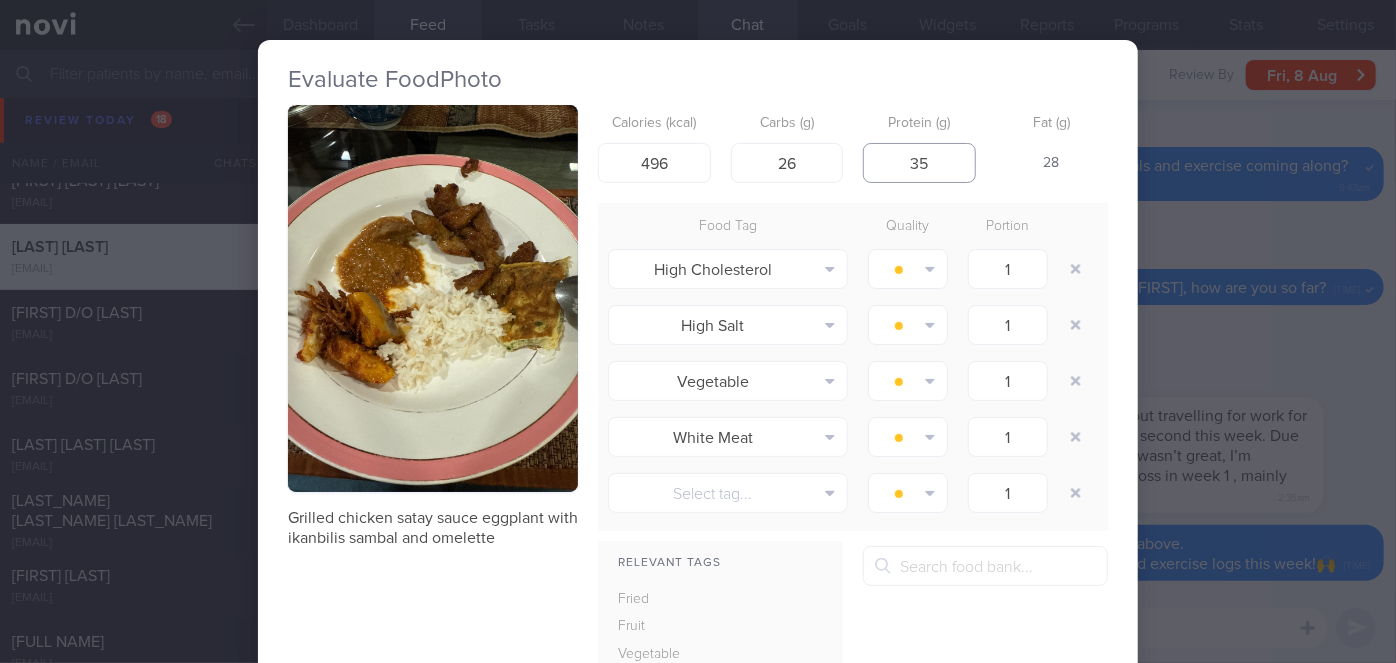 click on "35" at bounding box center [919, 163] 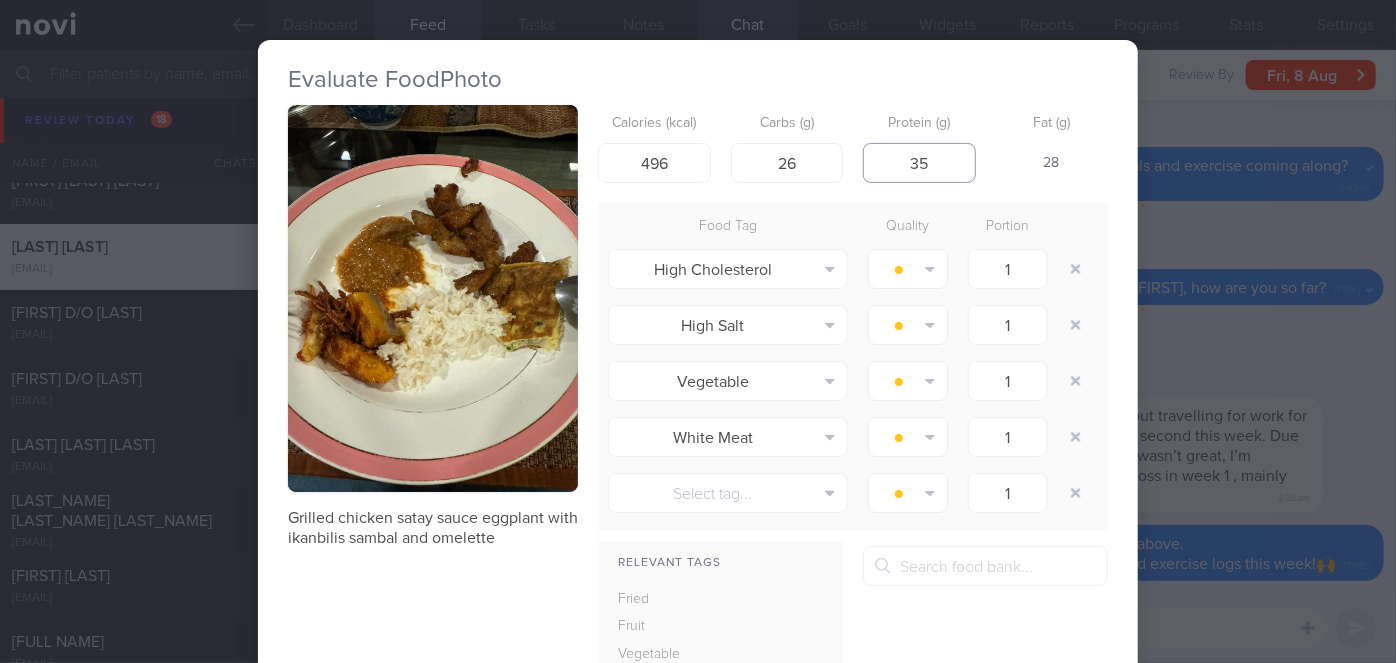 type on "3" 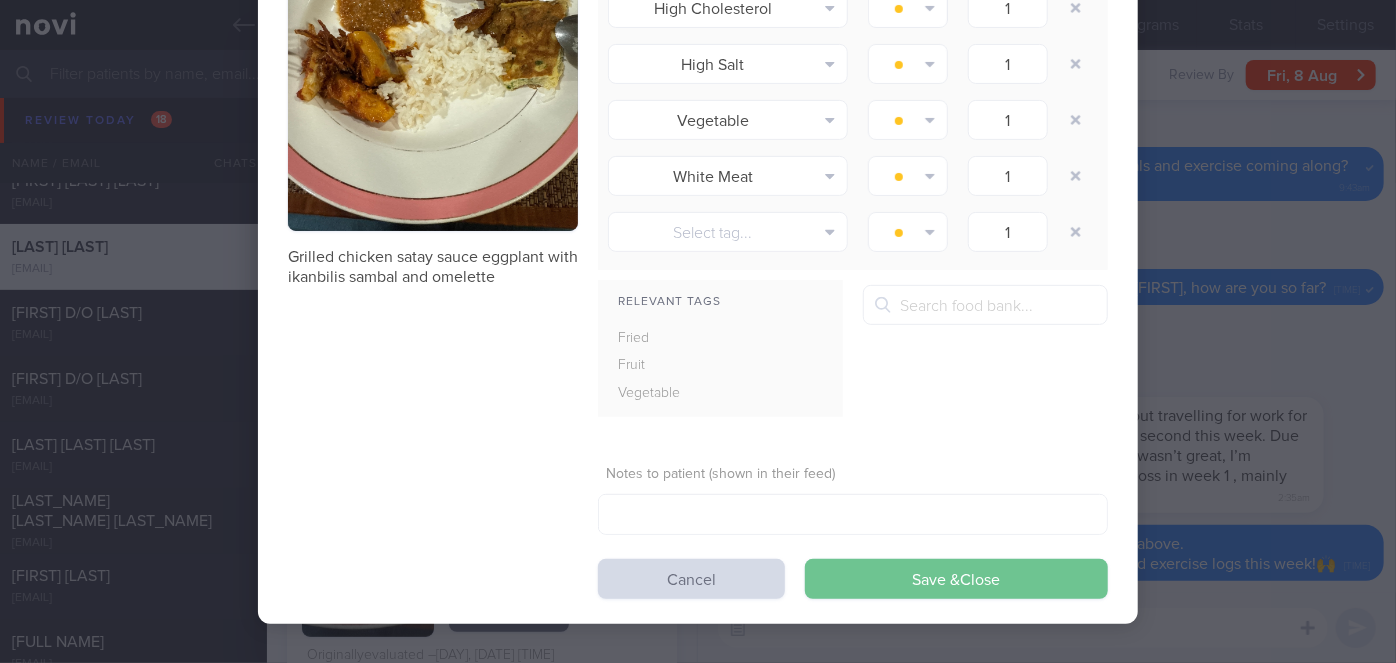 type on "20" 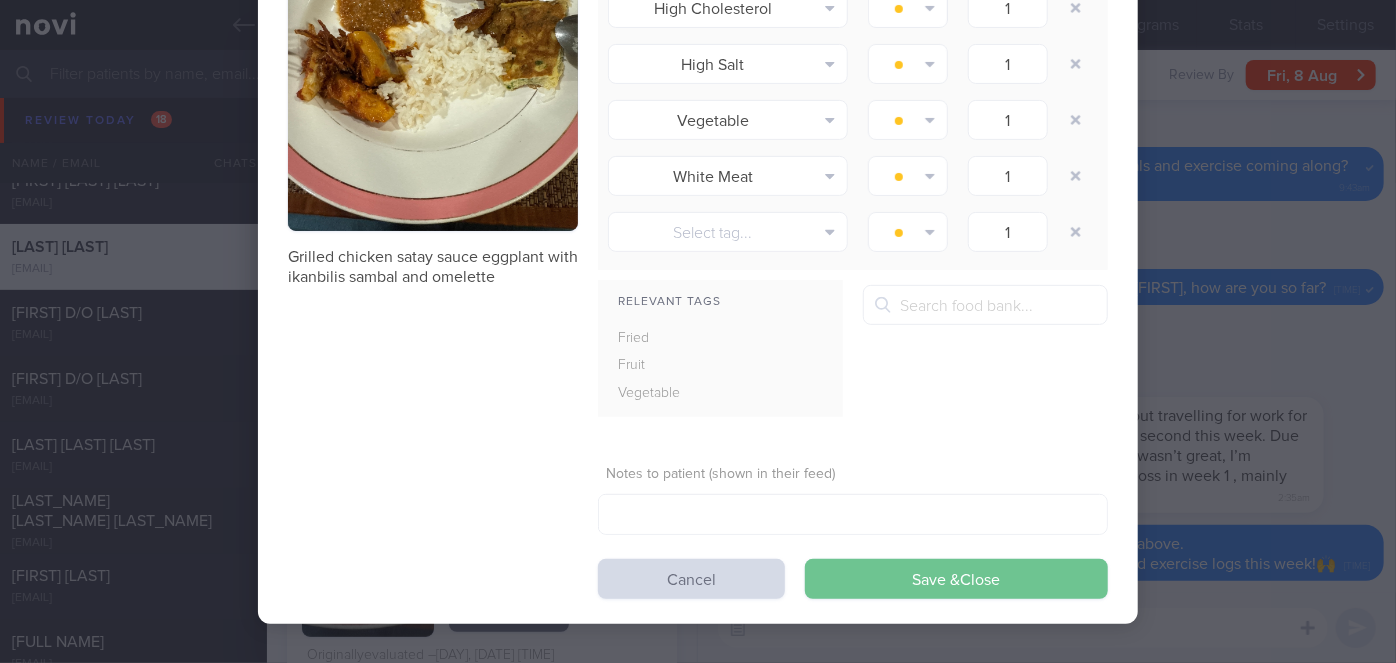 click on "Save &
Close" at bounding box center (956, 579) 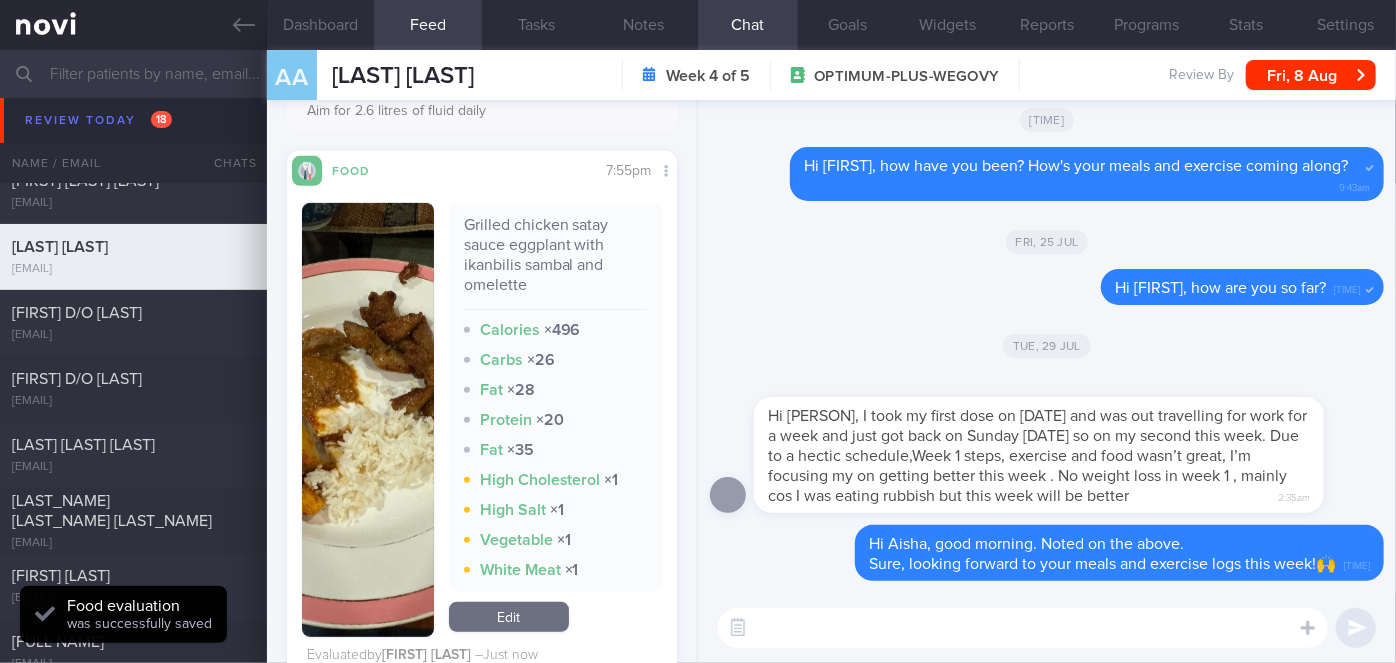 click at bounding box center (368, 420) 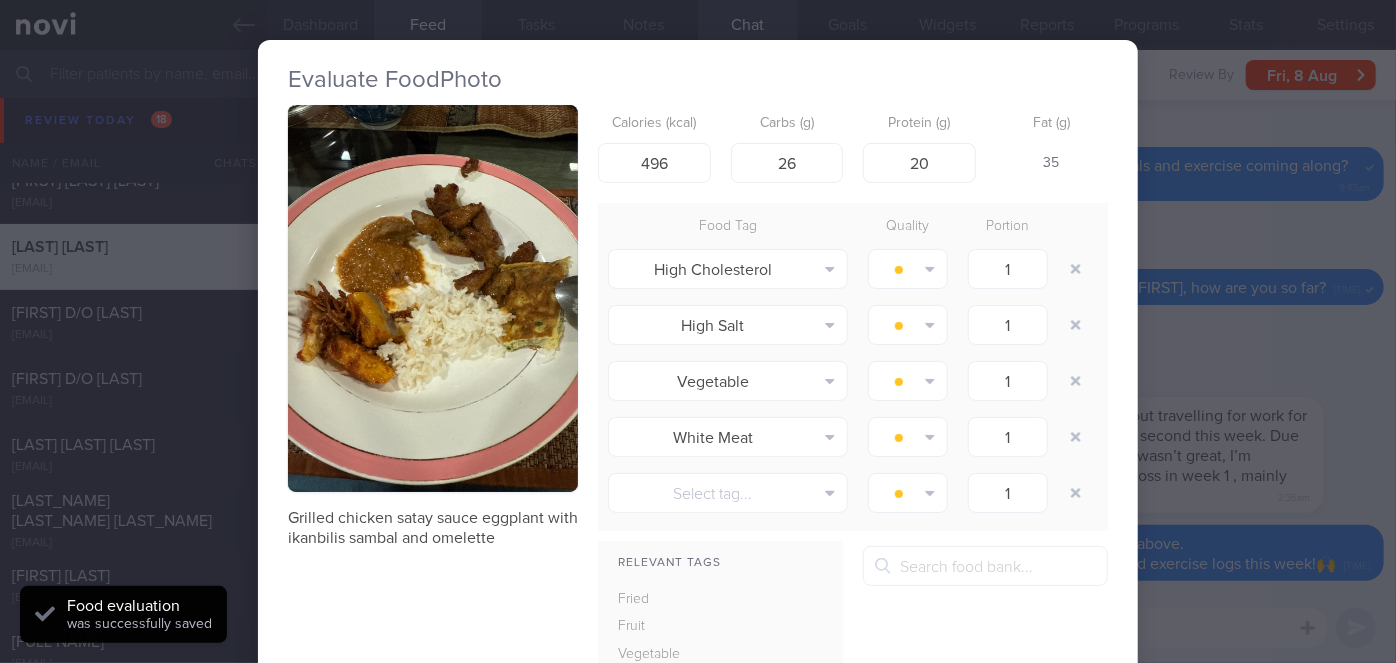 click on "Evaluate Food  Photo
Grilled chicken satay sauce eggplant with ikanbilis sambal and omelette
Calories (kcal)
496
Carbs (g)
26
Protein (g)
20
Fat (g)
35
Food Tag
Quality
Portion
High Cholesterol
Alcohol
Fried
Fruit
Healthy Fats
High Calcium
High Cholesterol" at bounding box center [698, 331] 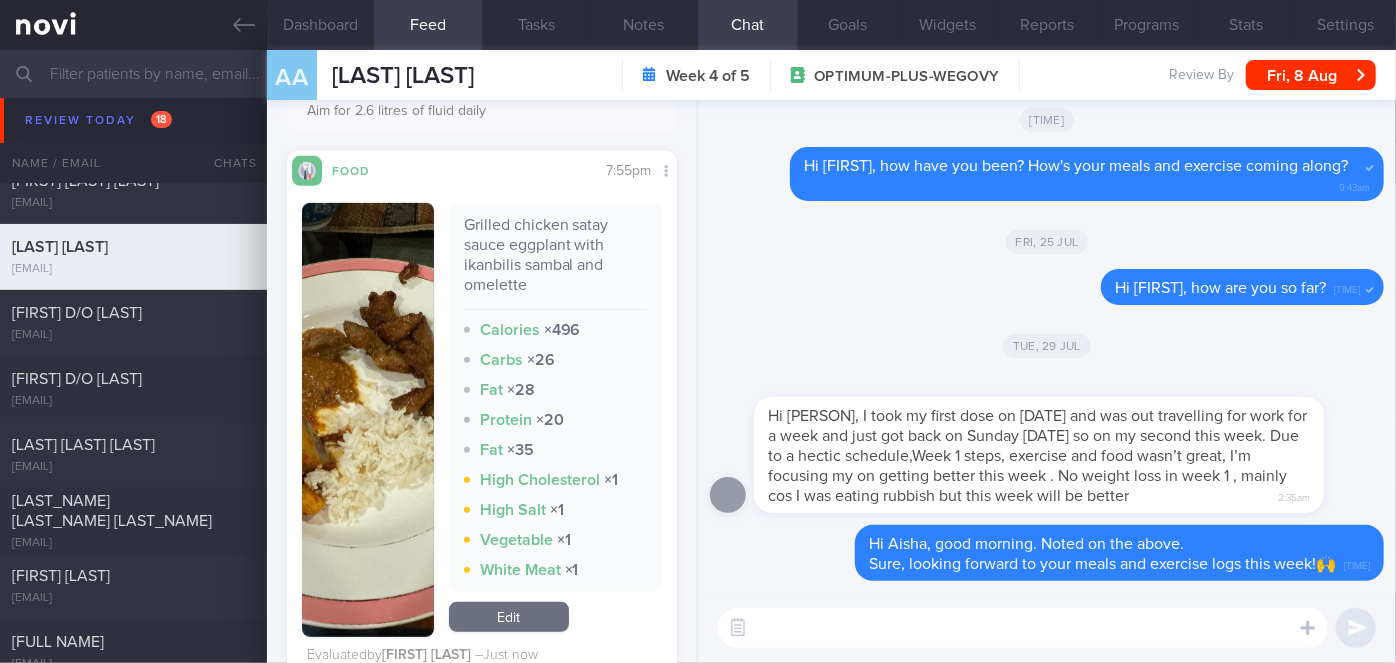 click at bounding box center [1023, 628] 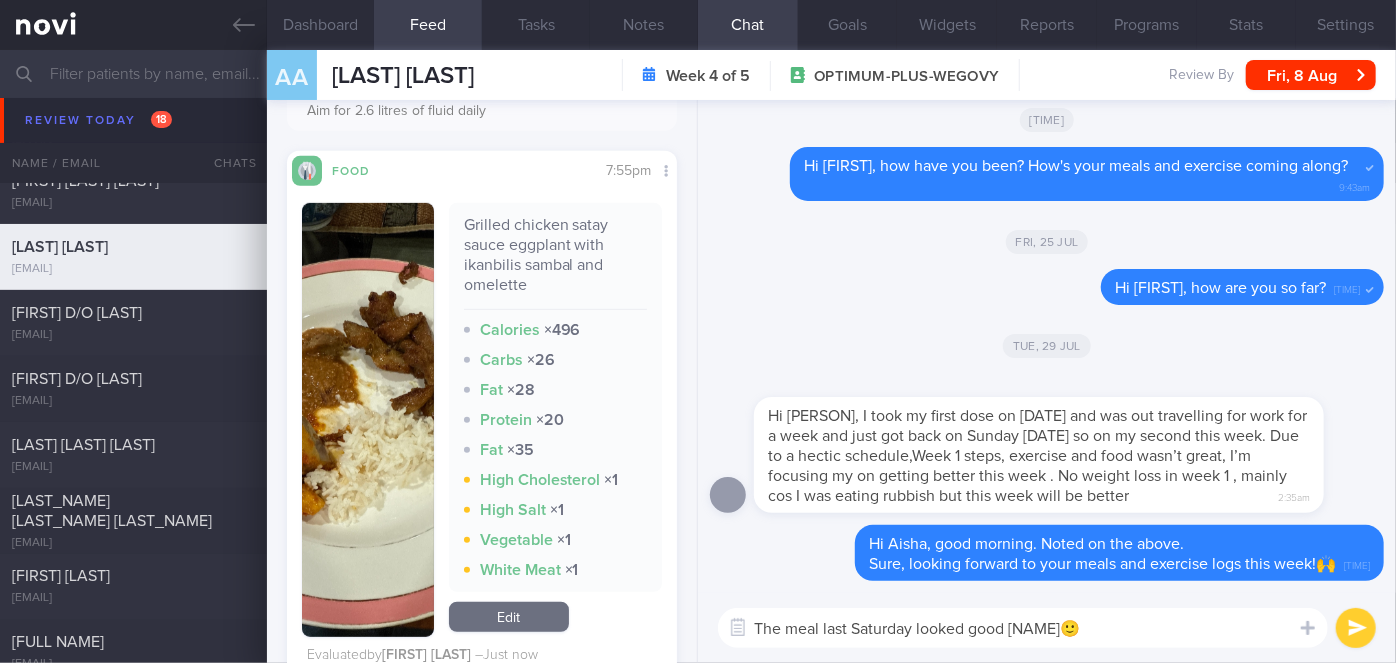 type on "The meal last Saturday looked good [NAME]🙂" 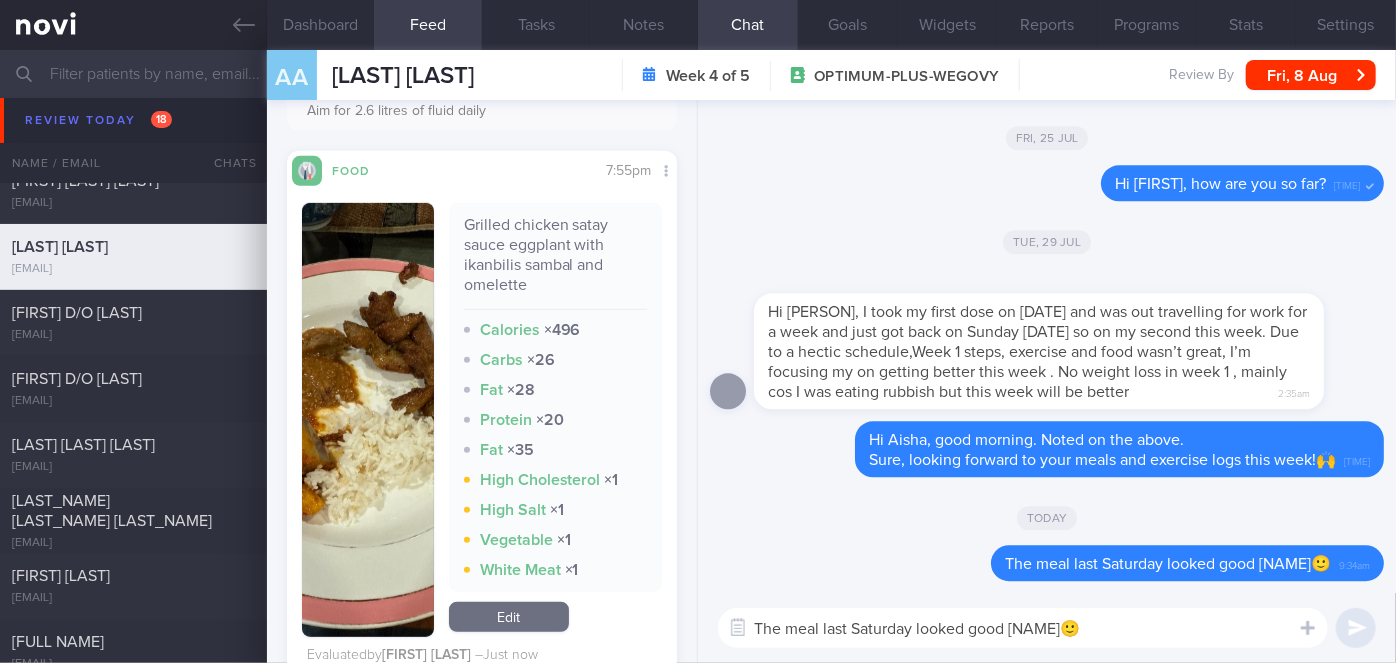 type 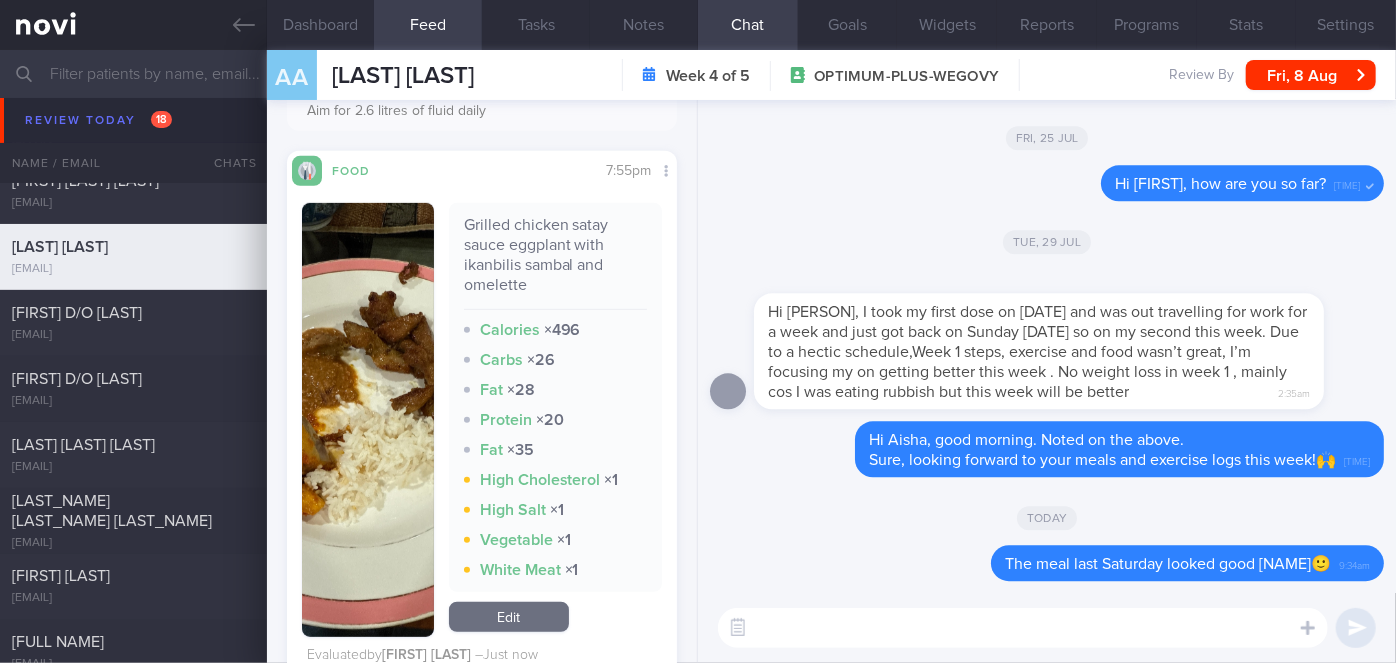 click on "AA
[FIRST] [LAST]
[FIRST] [LAST]
[EMAIL]
Week 4 of 5
OPTIMUM-PLUS-WEGOVY
Review By
[DAY], [DATE] [MONTH]
Set Next Review Date
8 Aug 2025 July August September October November December 2025
Mon Tue Wed Thu Fri Sat Sun
28 29 30 31 1 2 3 4 5 6 7 8 9 10 11 12 13 14 15 16 17 18 19 20 21 22 23 24 25 26 27 28 29 30 31 1 2 3 4 5 6 7
Next suggested
End of program" at bounding box center (831, 75) 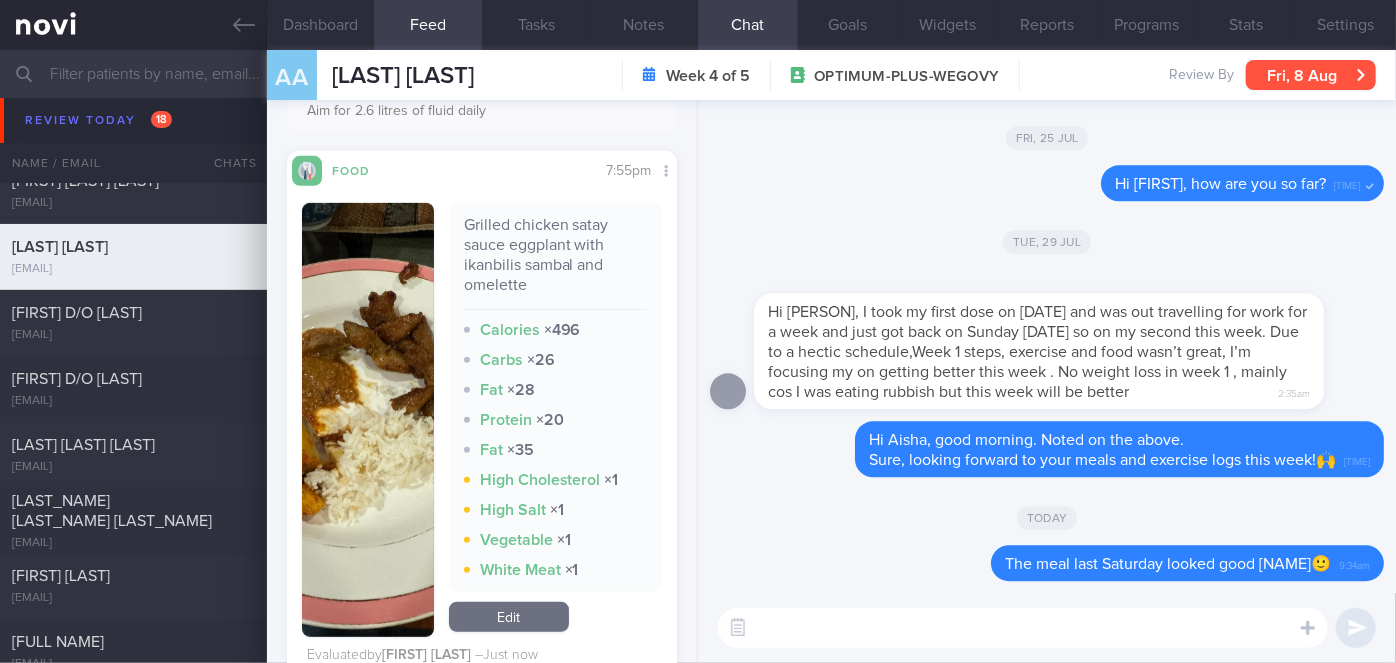 click on "Fri, 8 Aug" at bounding box center (1311, 75) 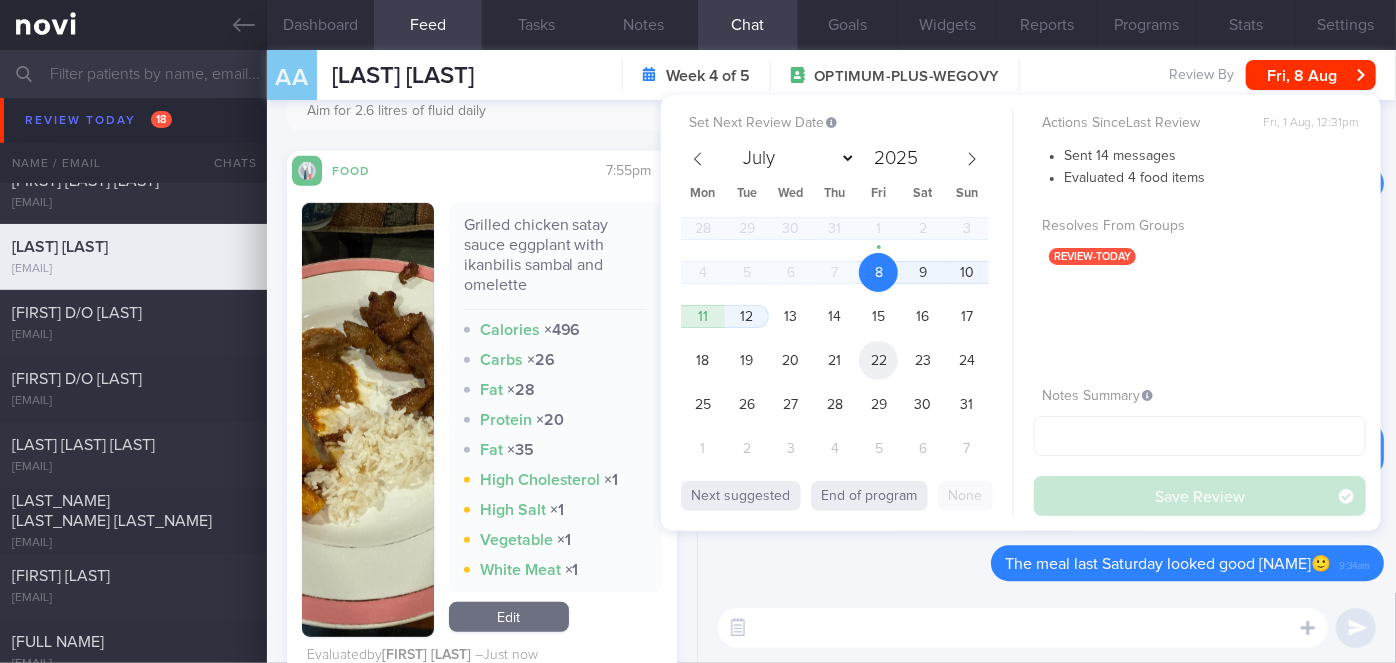 click on "22" at bounding box center [878, 360] 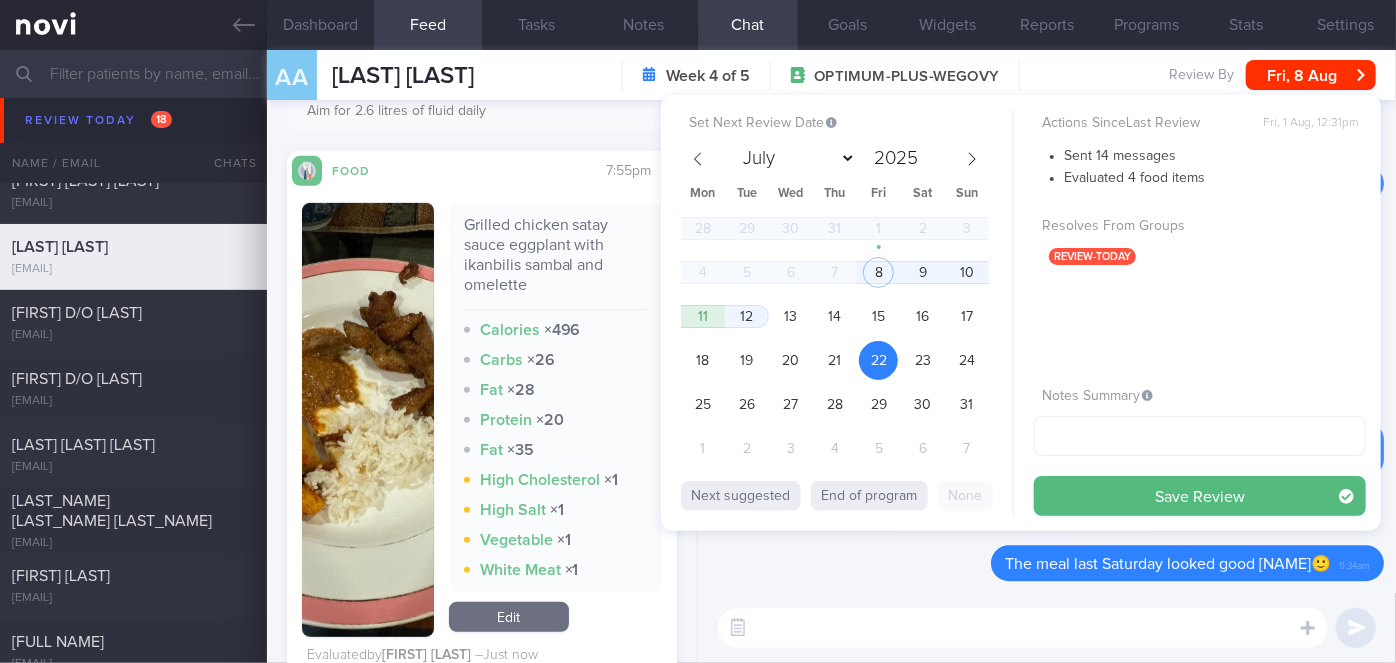 click on "Save Review" at bounding box center [1200, 496] 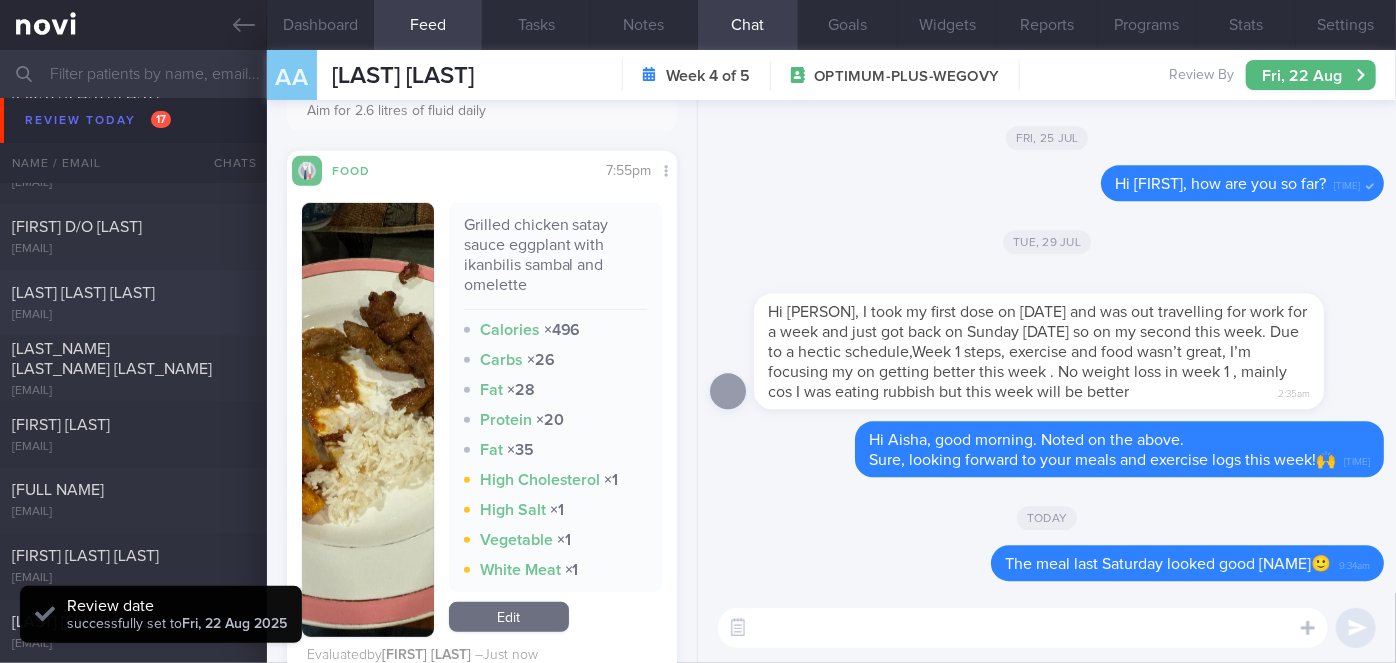 scroll, scrollTop: 5464, scrollLeft: 0, axis: vertical 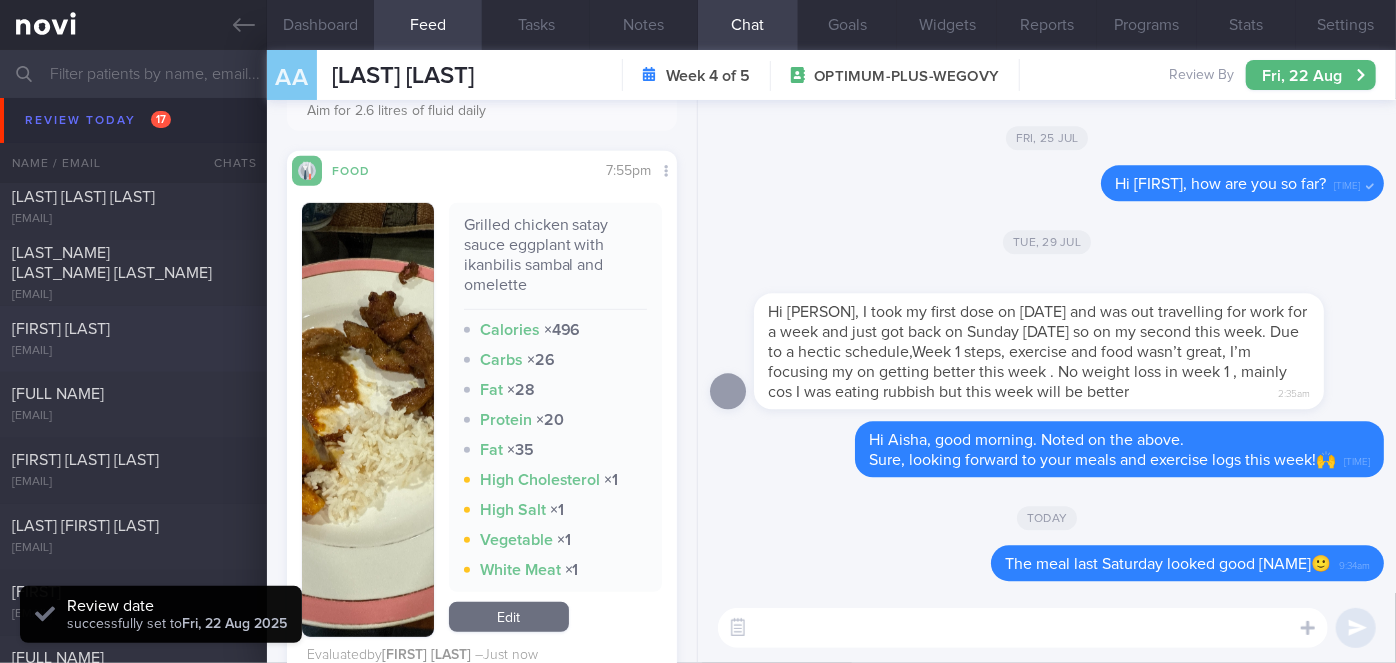 click on "[FIRST] [LAST]" at bounding box center [61, 329] 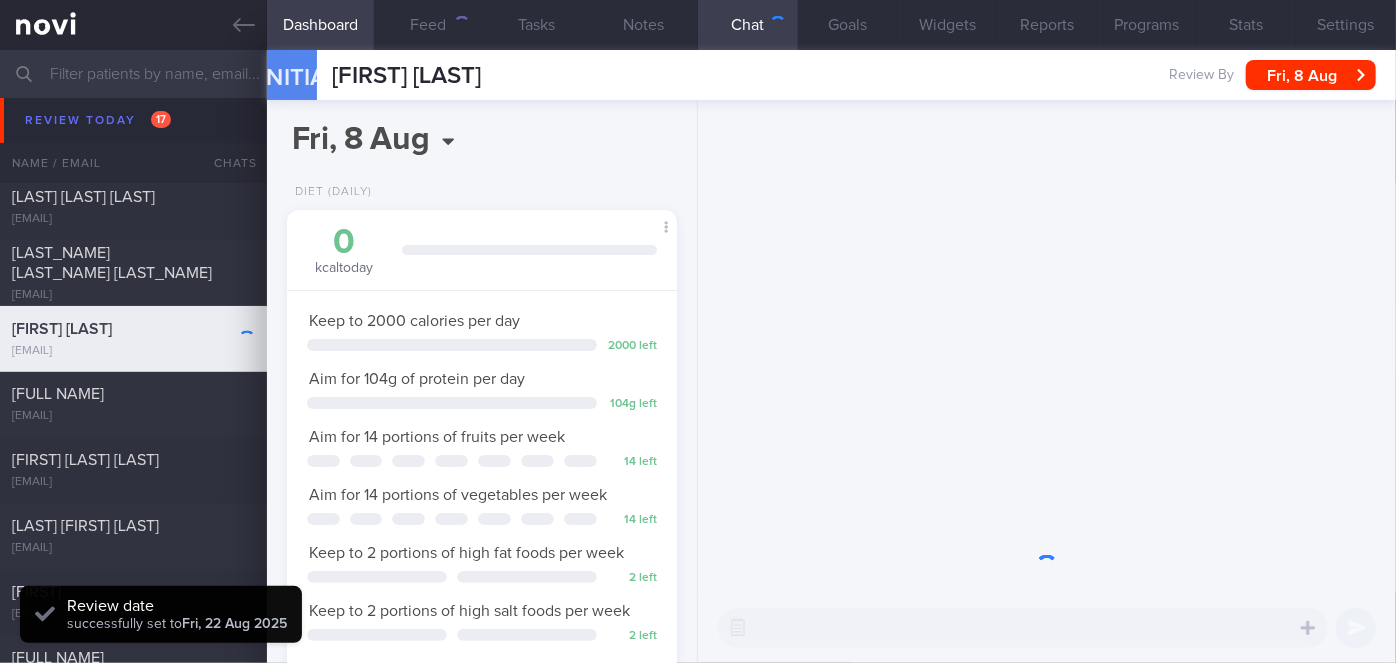 scroll, scrollTop: 999800, scrollLeft: 999658, axis: both 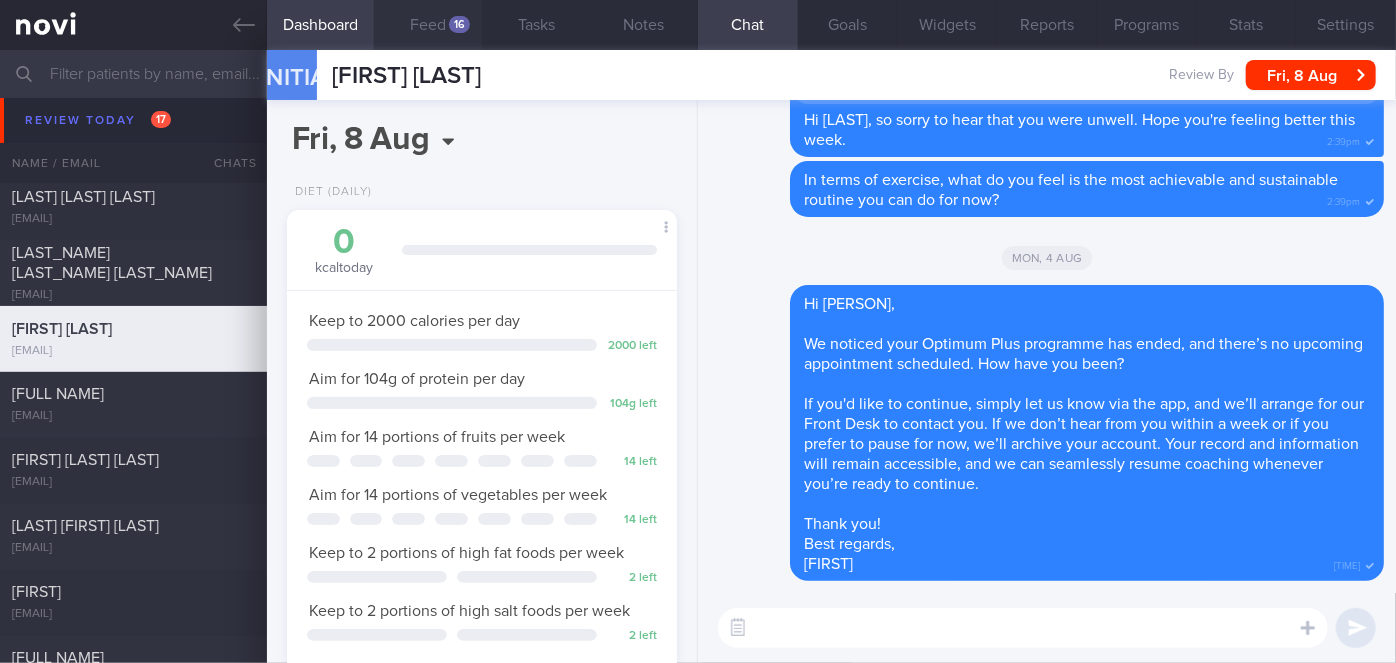 click on "Feed
16" at bounding box center [428, 25] 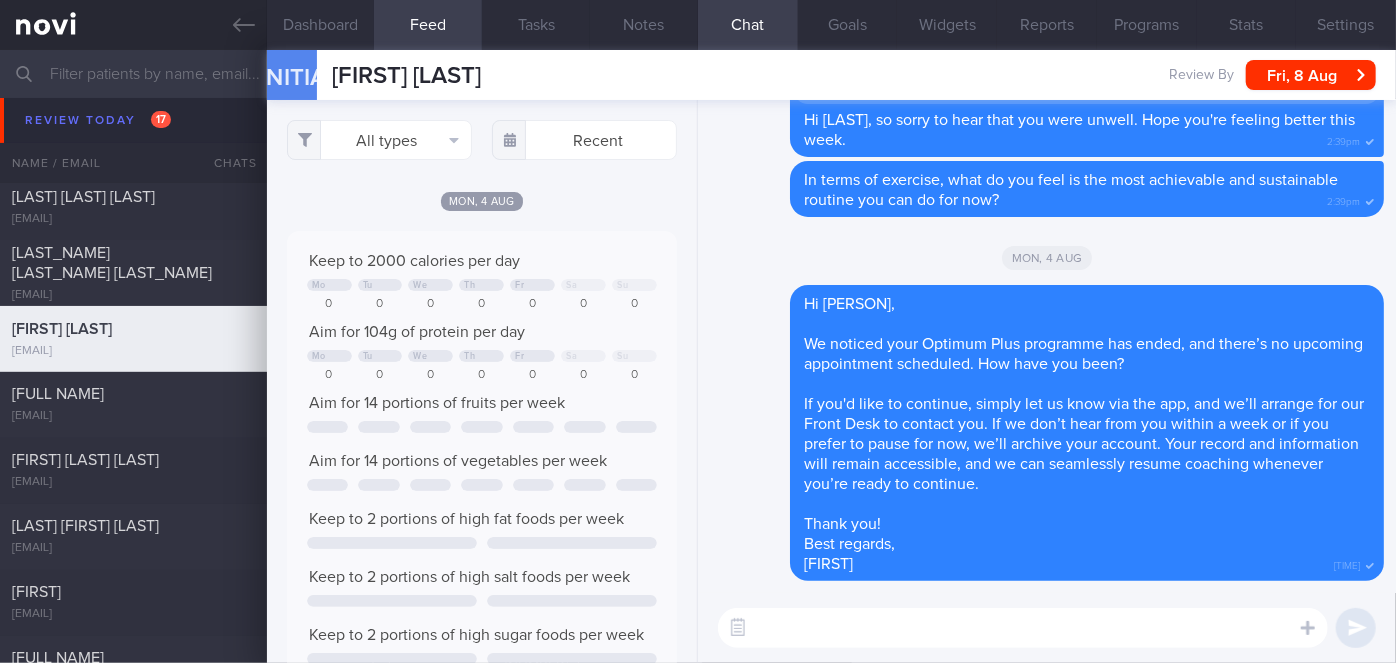 scroll, scrollTop: 999912, scrollLeft: 999648, axis: both 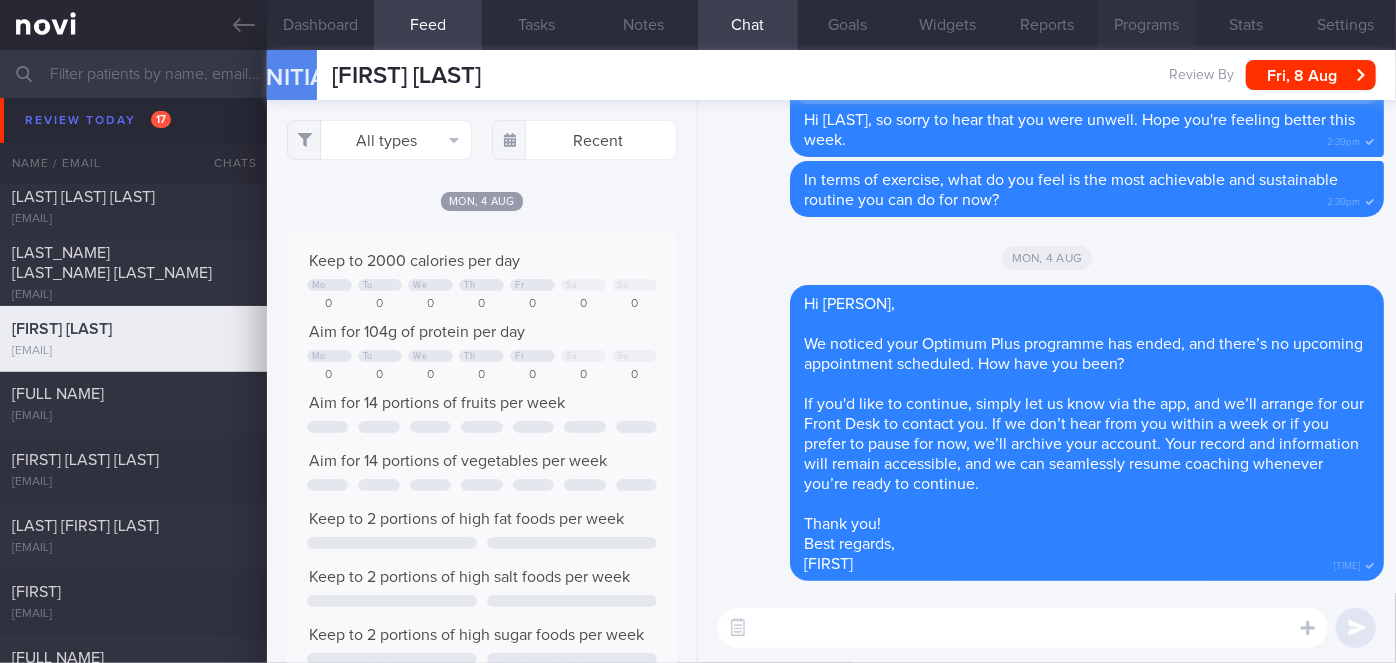 click on "Programs" at bounding box center [1147, 25] 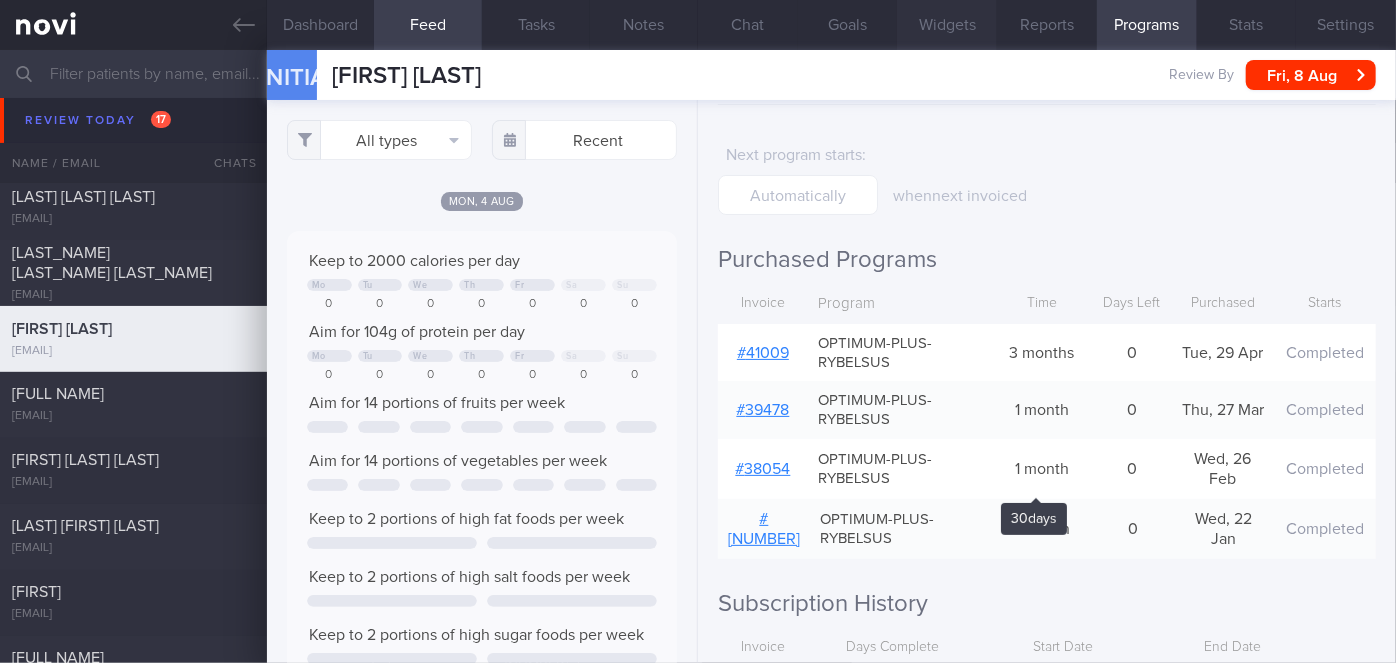 scroll, scrollTop: 0, scrollLeft: 0, axis: both 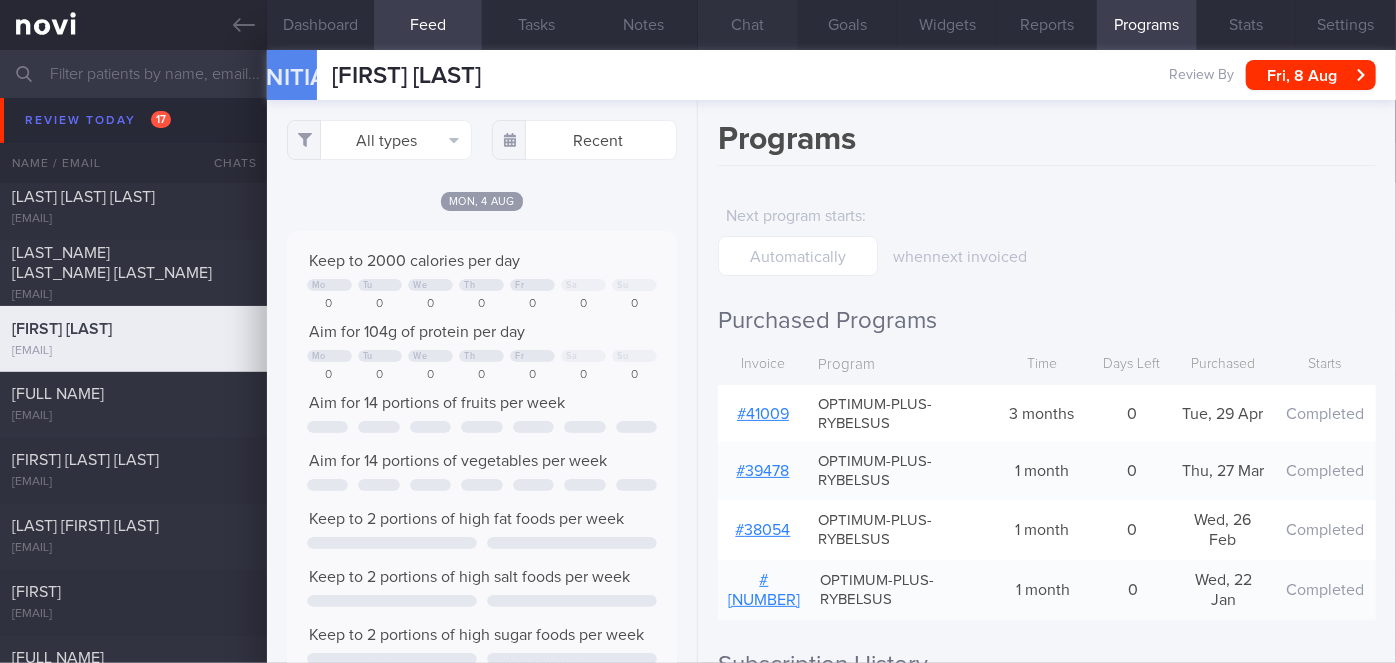 click on "Chat" at bounding box center (748, 25) 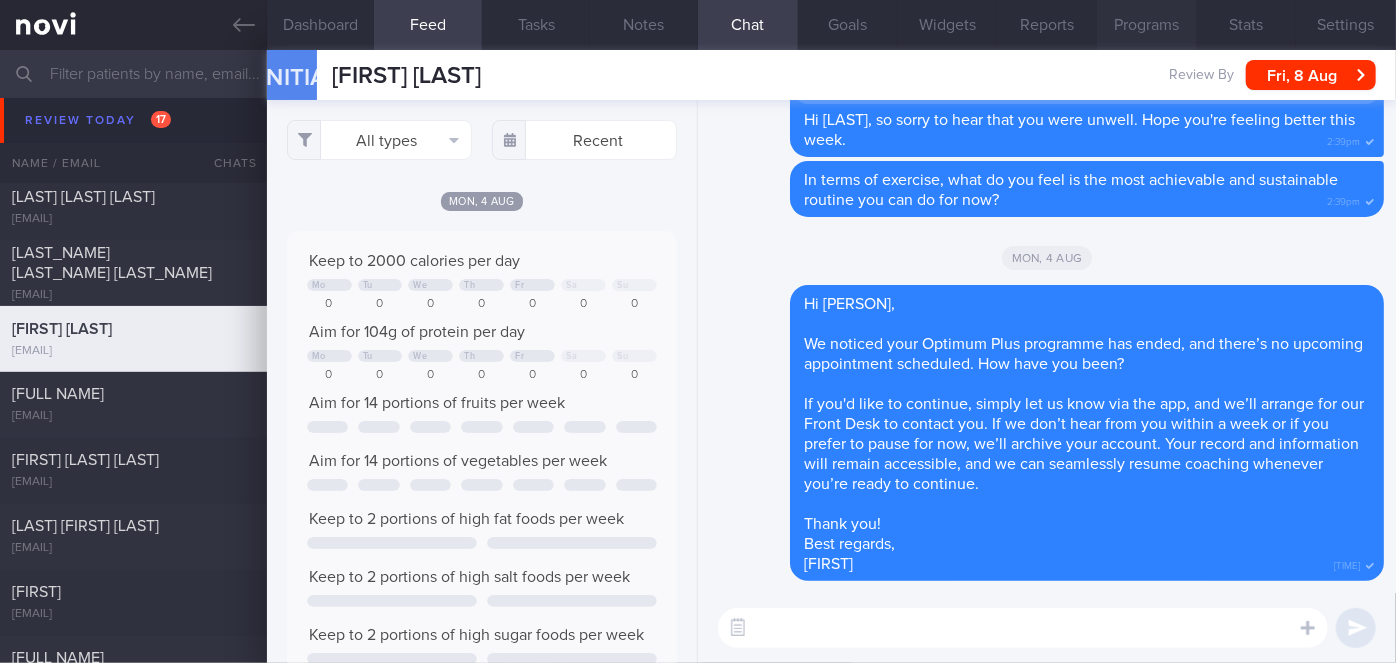 click on "Programs" at bounding box center [1147, 25] 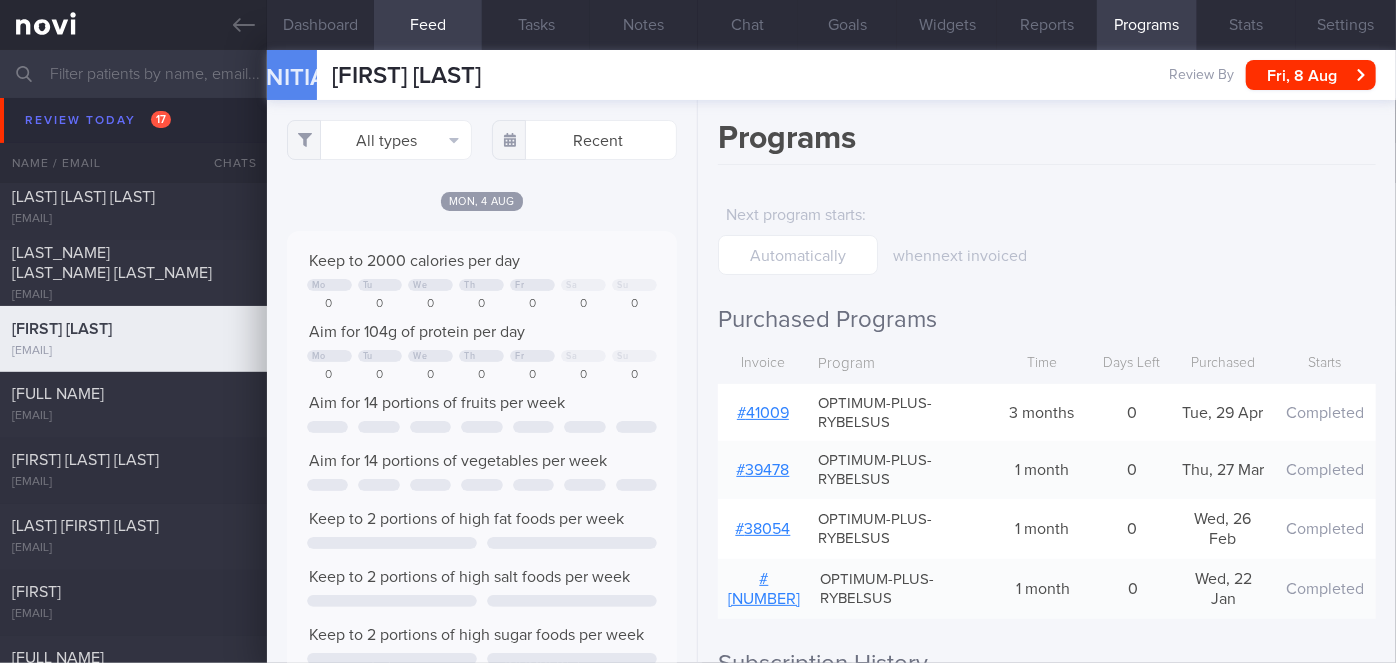 scroll, scrollTop: 0, scrollLeft: 0, axis: both 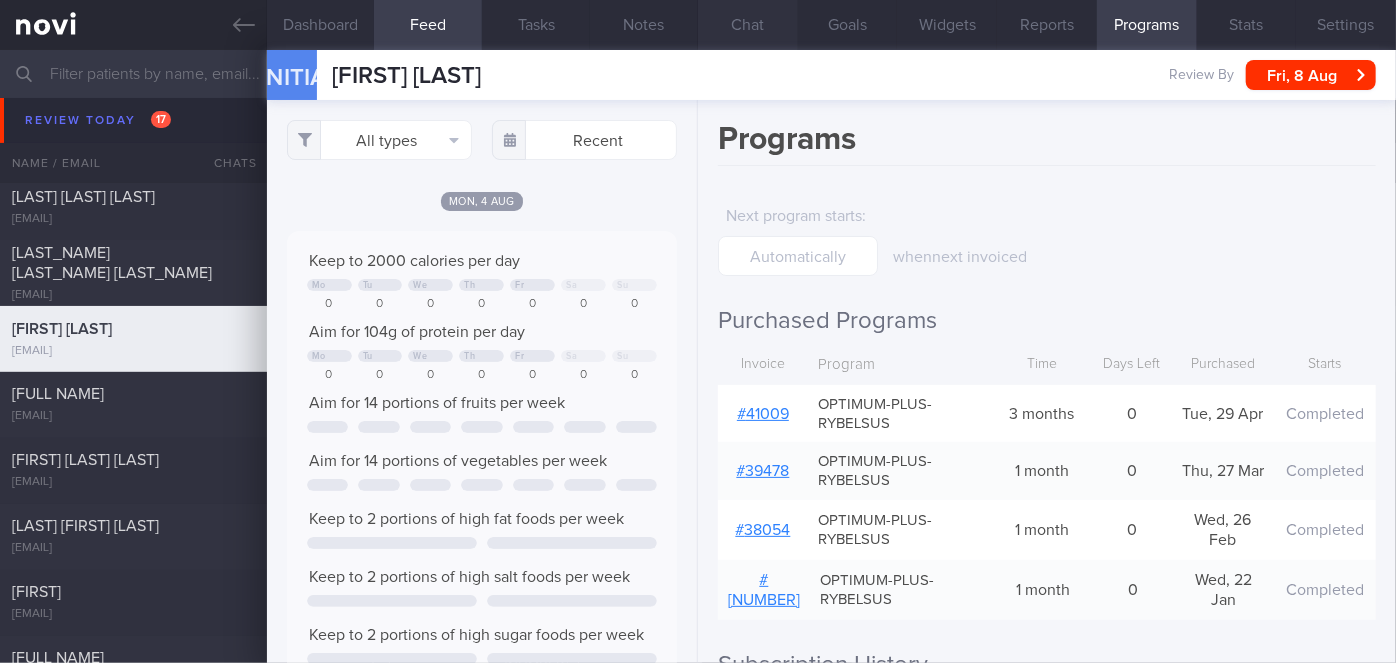 click on "Chat" at bounding box center (748, 25) 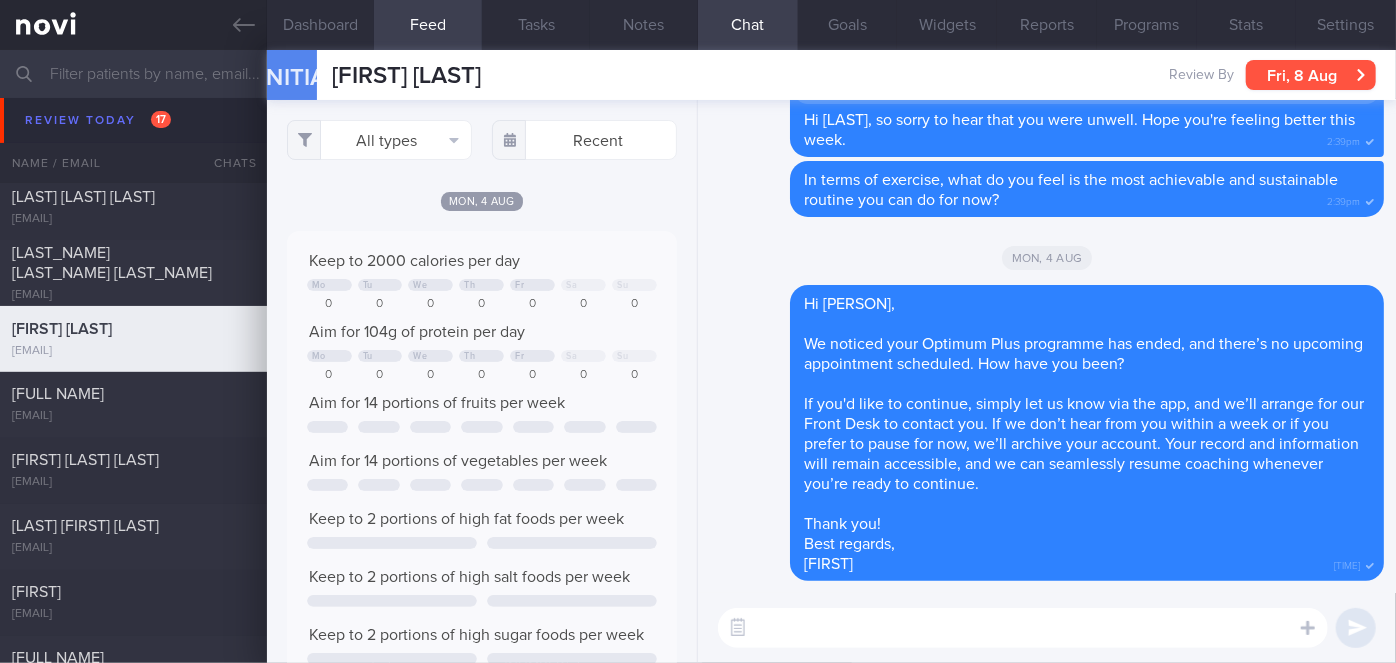 click on "Fri, 8 Aug" at bounding box center [1311, 75] 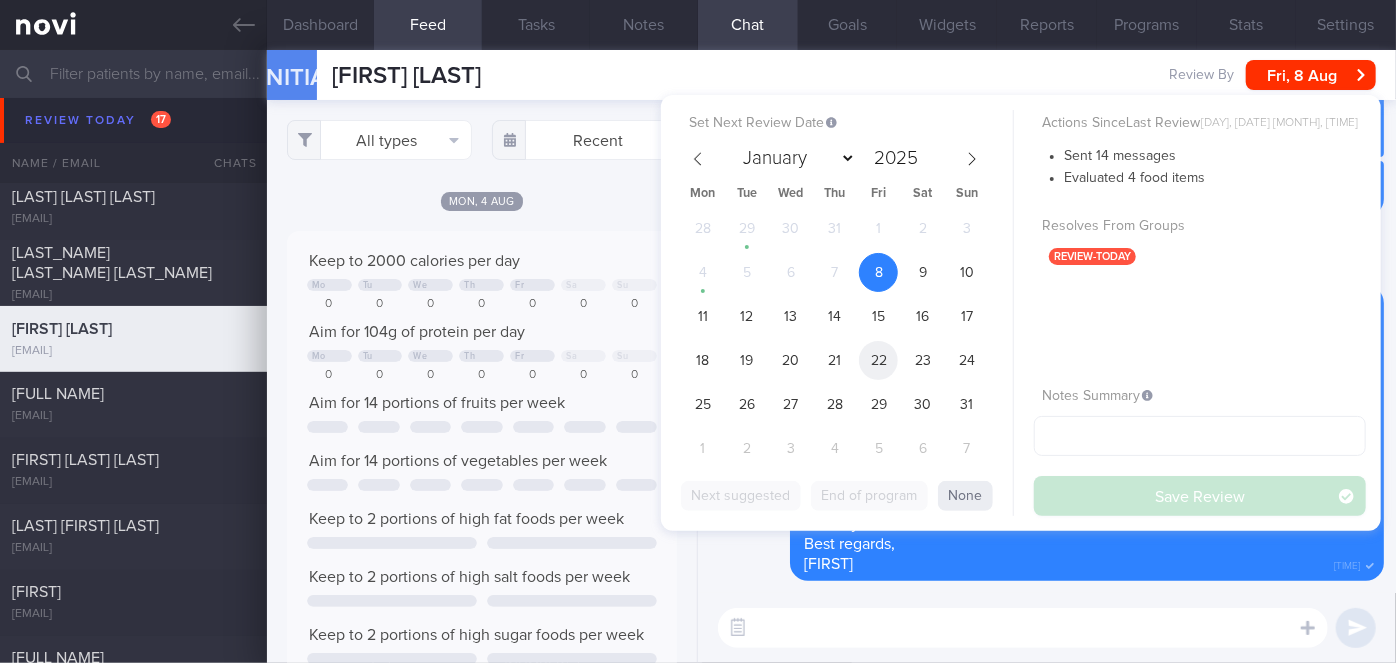click on "22" at bounding box center (878, 360) 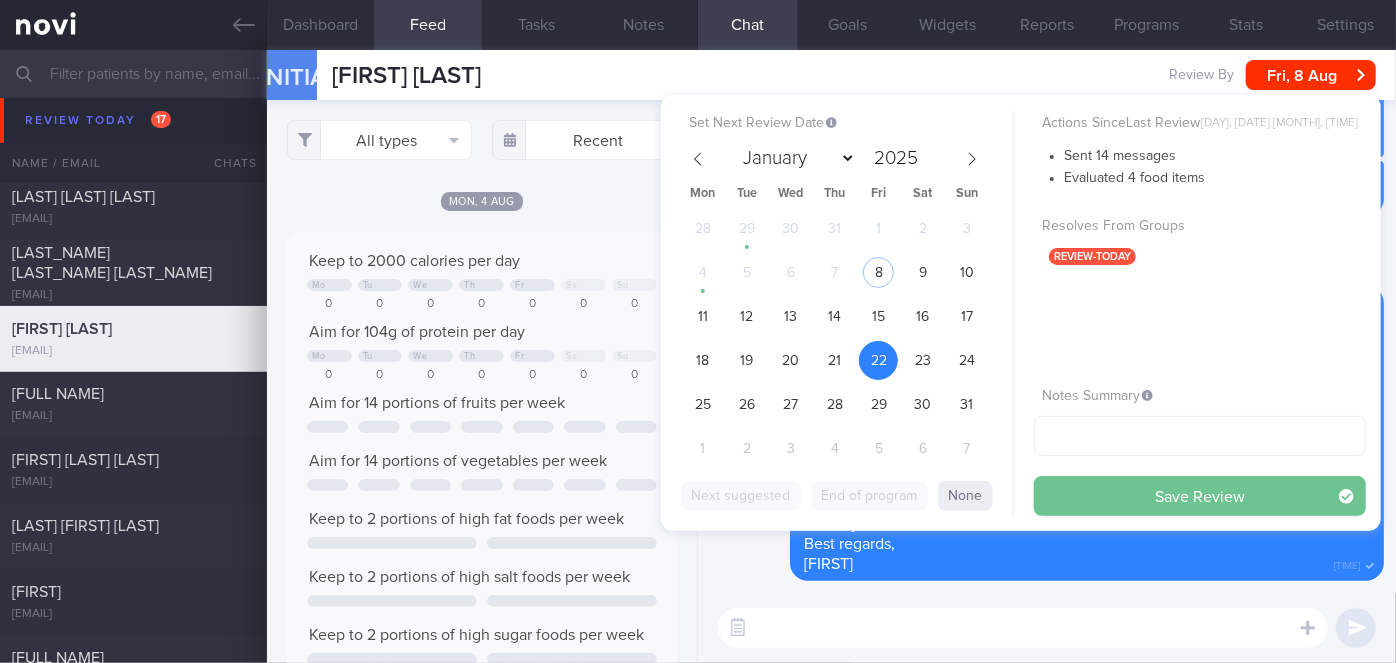click on "Save Review" at bounding box center [1200, 496] 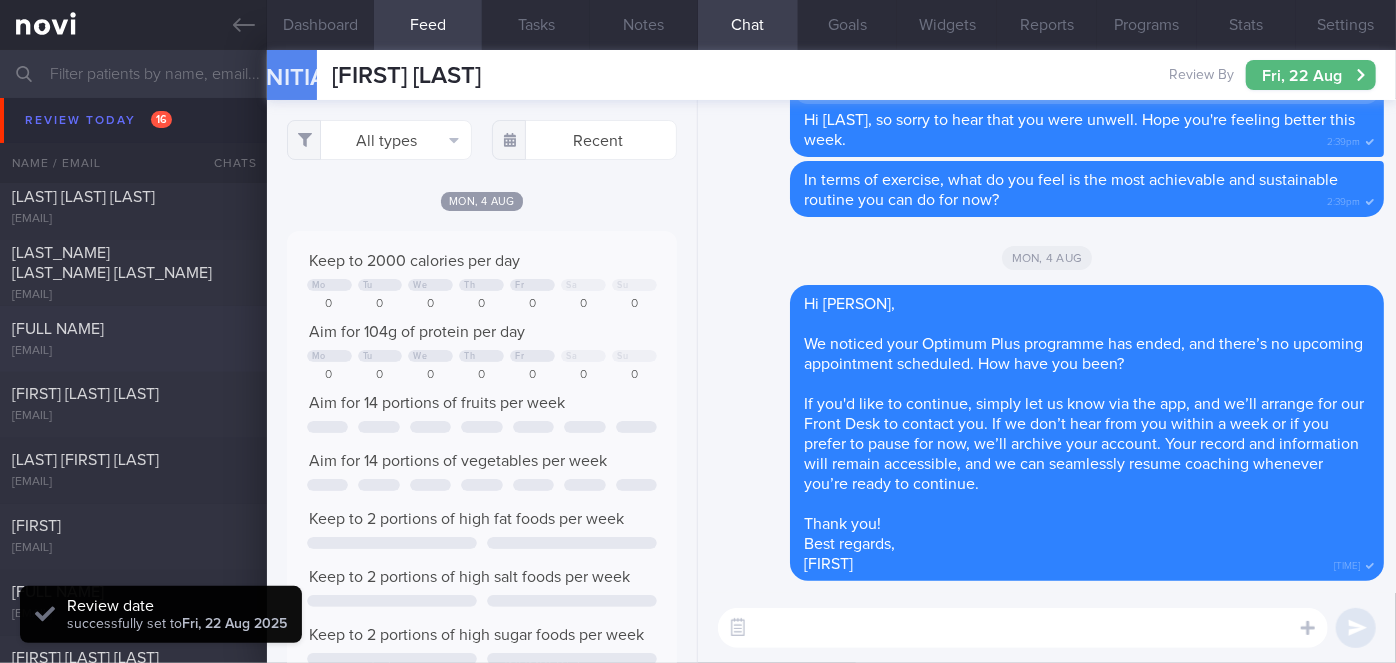 click on "[FULL NAME]" at bounding box center (58, 329) 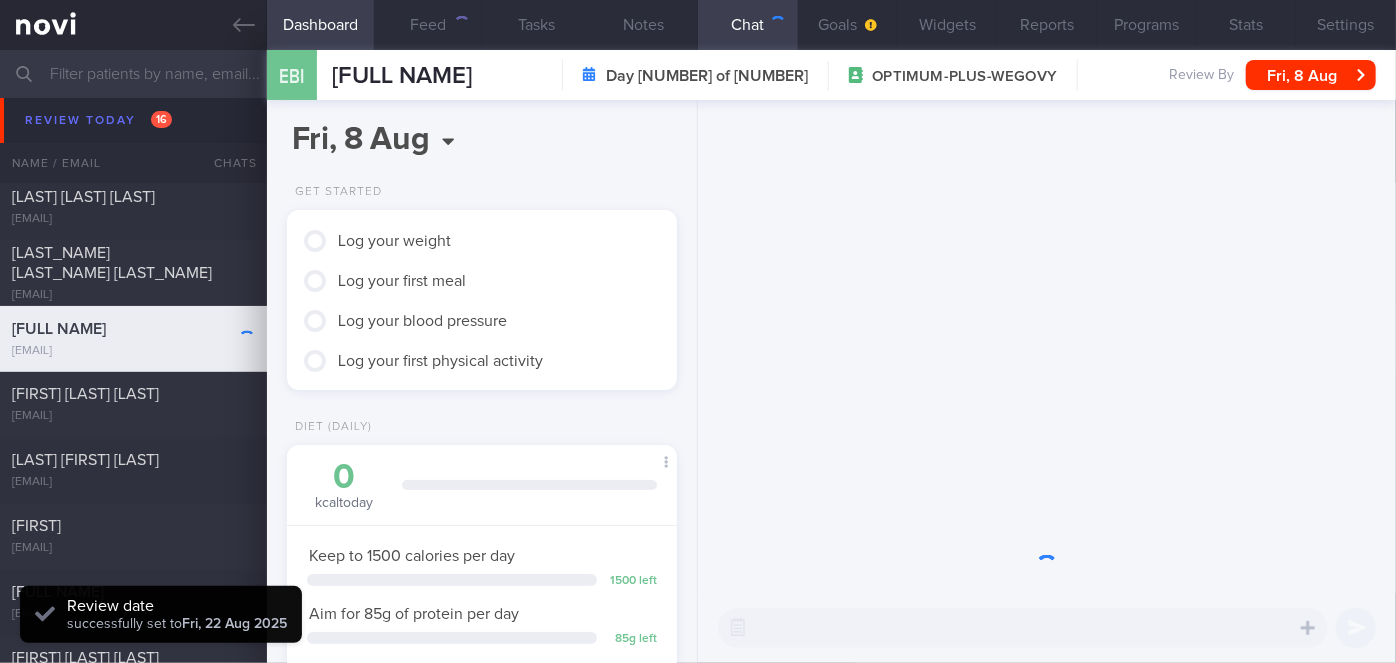 scroll, scrollTop: 999800, scrollLeft: 999658, axis: both 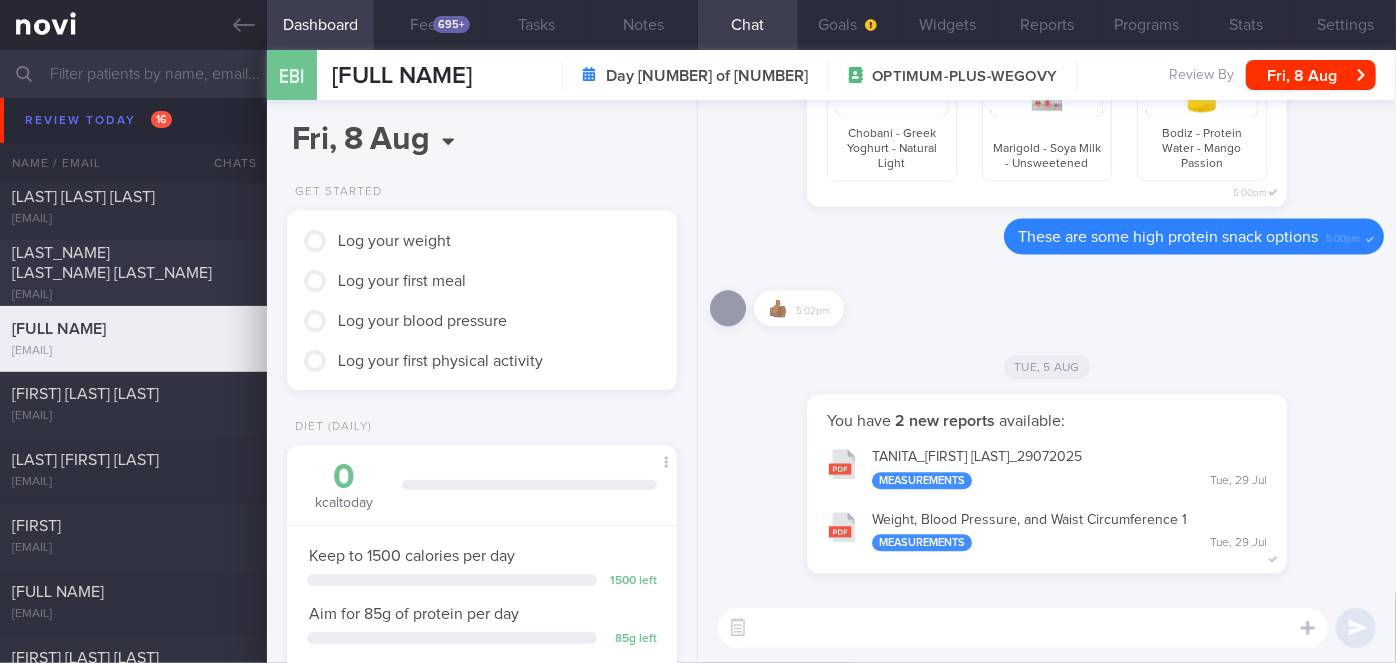 click on "[LAST] [FIRST] [INITIAL]
[EMAIL]" at bounding box center [133, 273] 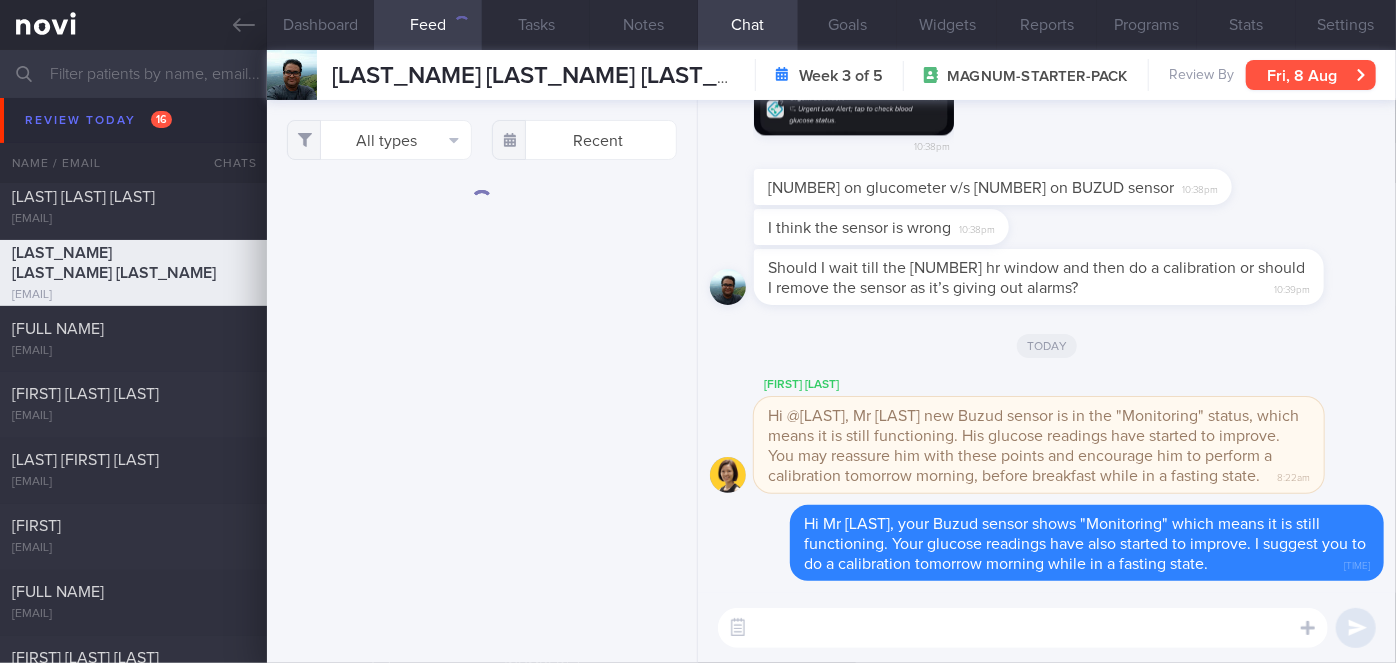 click on "Fri, 8 Aug" at bounding box center [1311, 75] 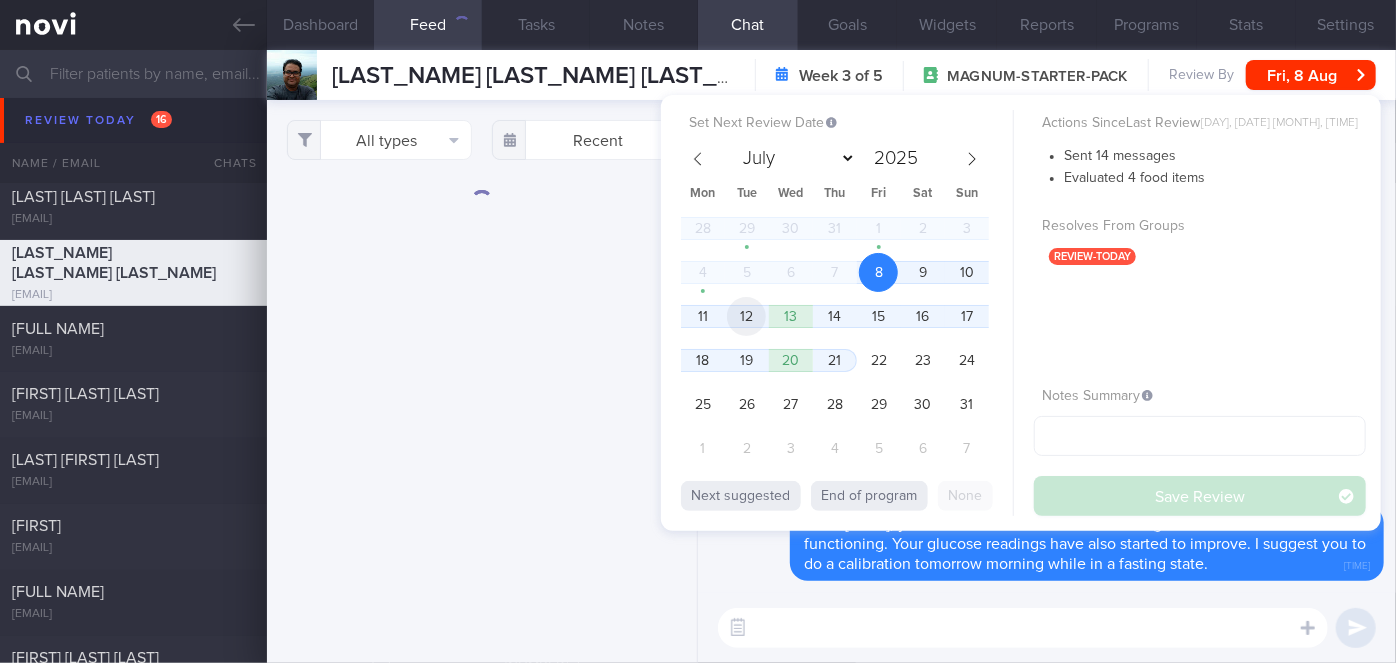 click on "12" at bounding box center [746, 316] 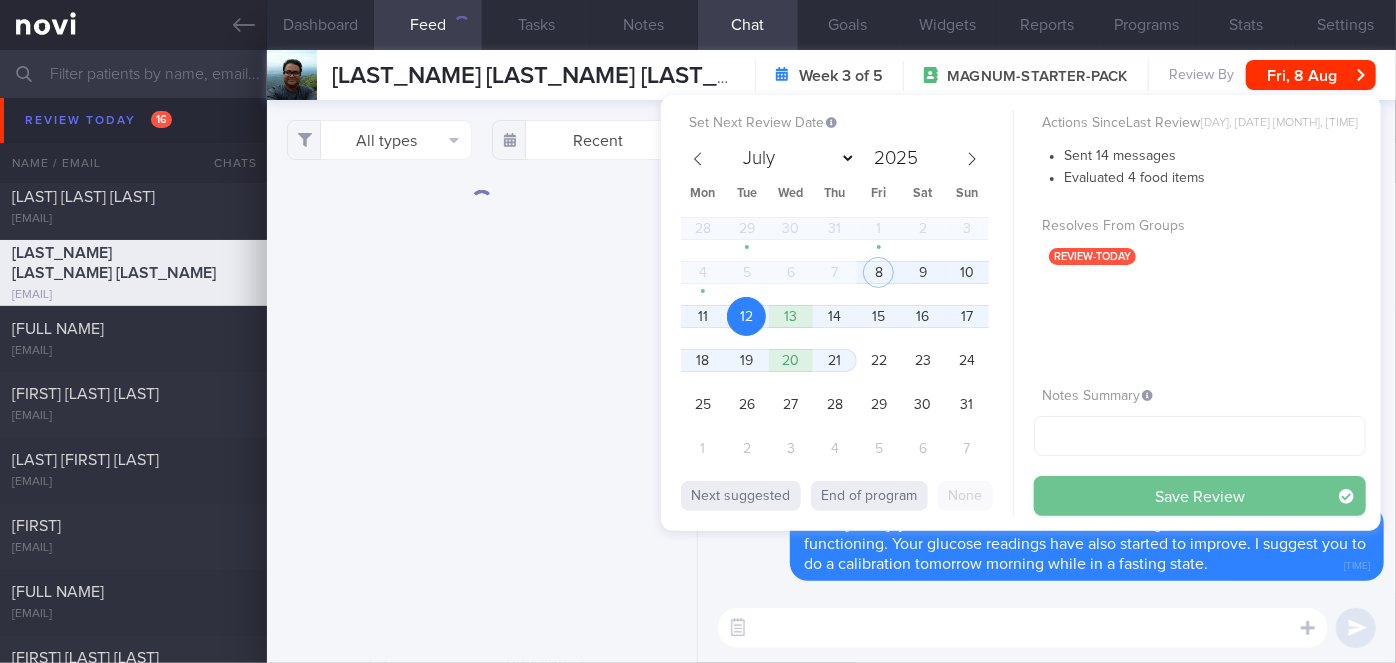 click on "Save Review" at bounding box center (1200, 496) 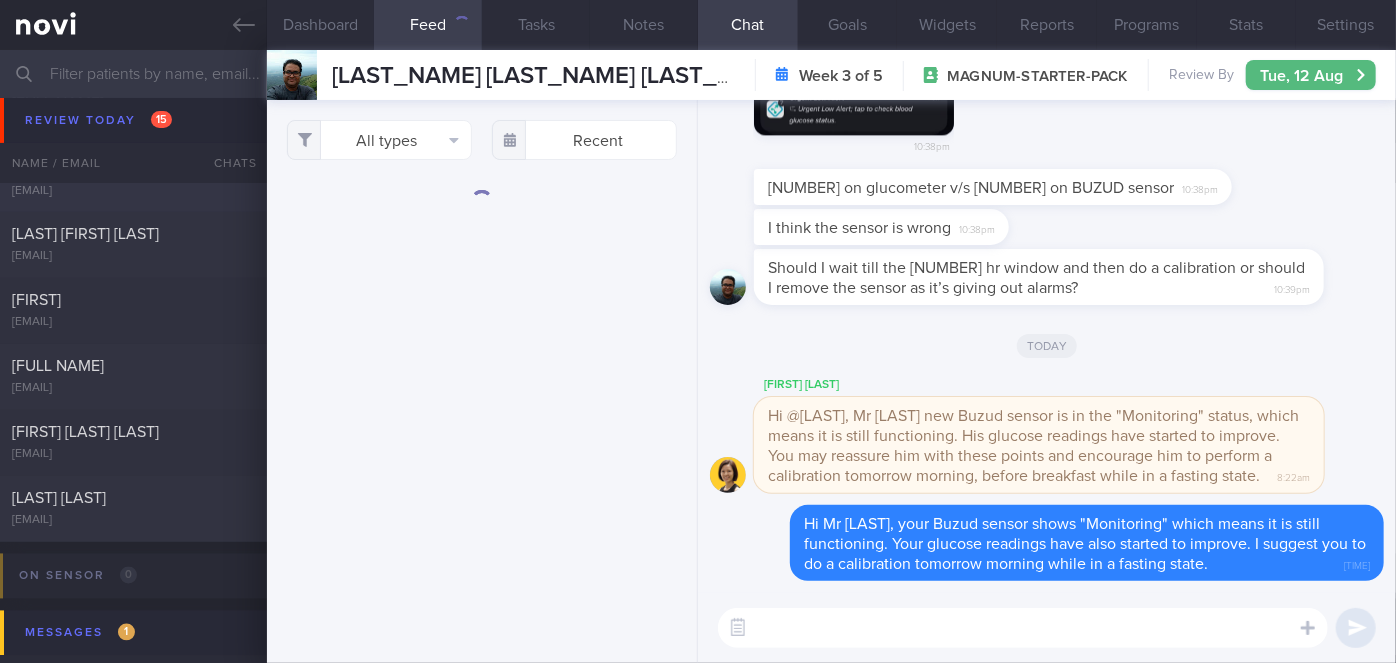 scroll, scrollTop: 5555, scrollLeft: 0, axis: vertical 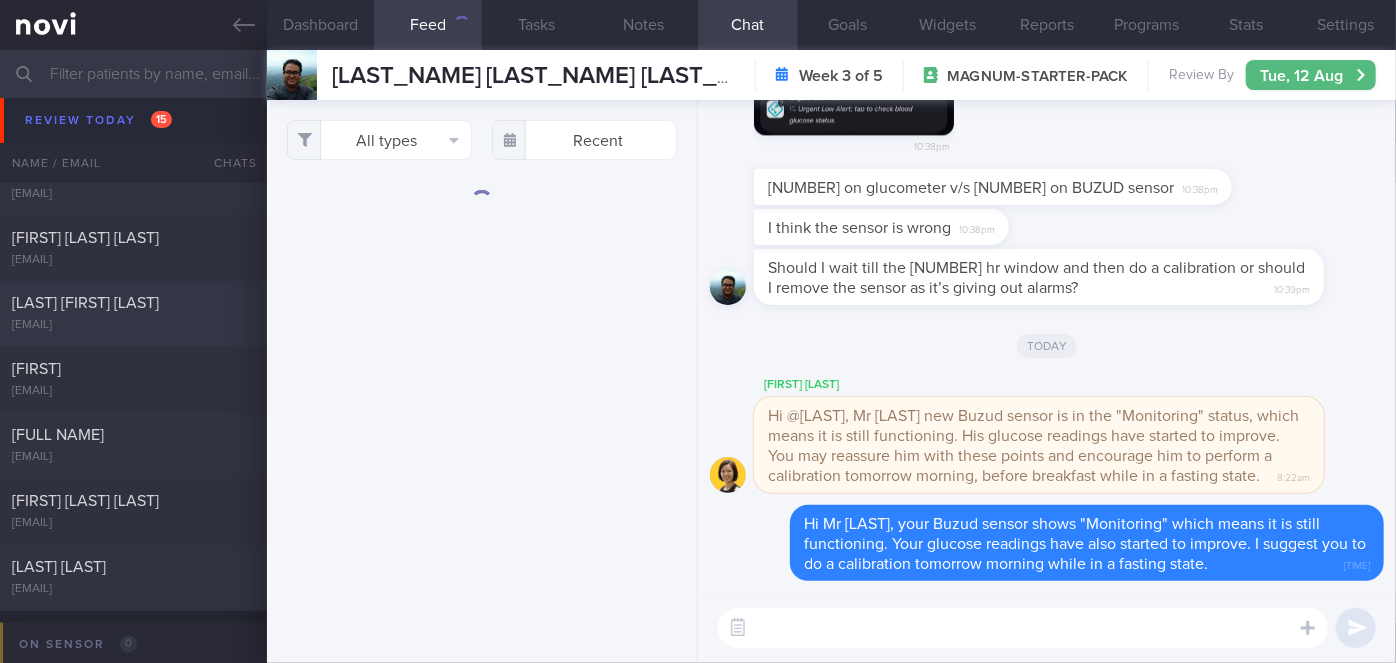 click on "[LAST] [FIRST] [LAST]" at bounding box center [85, 304] 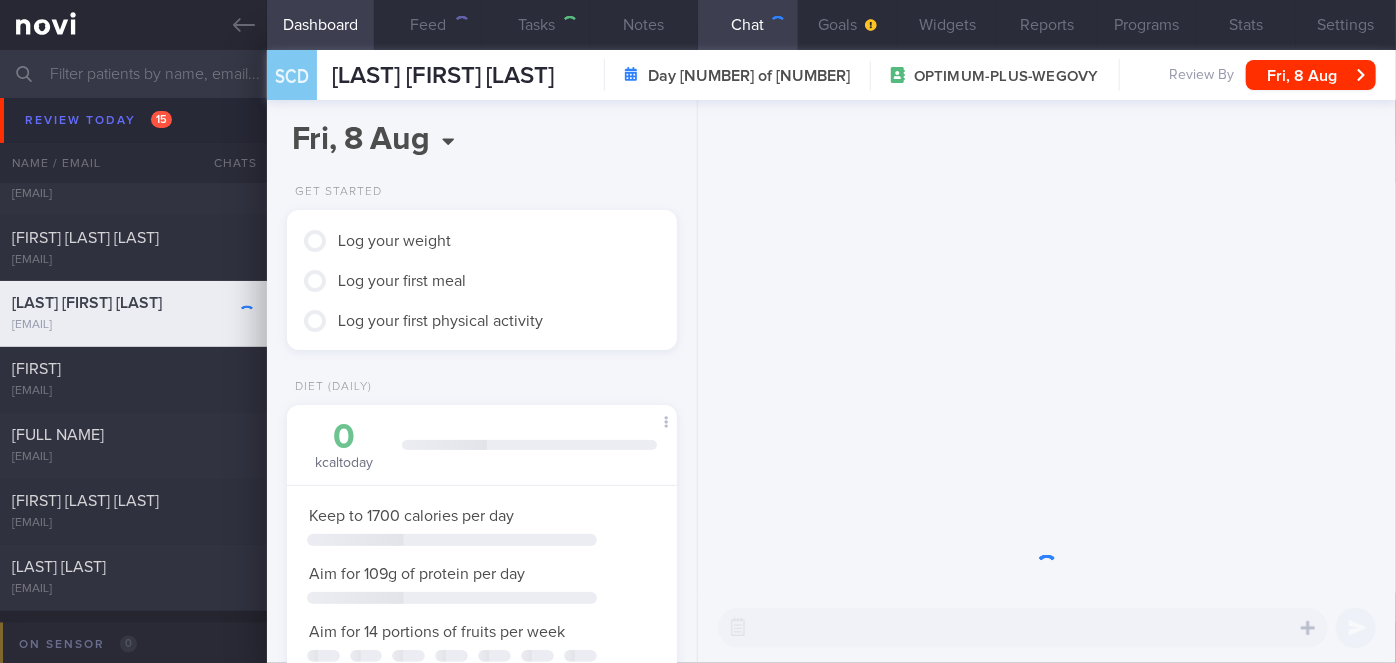 scroll, scrollTop: 999800, scrollLeft: 999658, axis: both 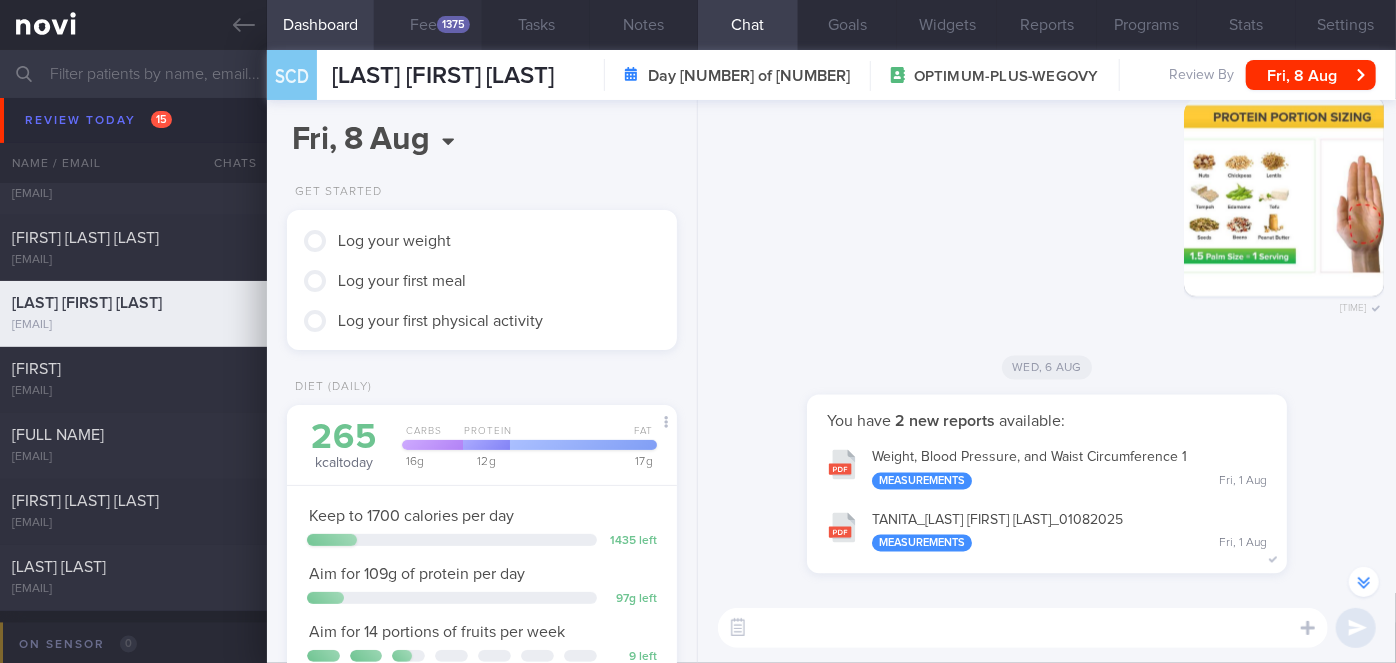 click on "Feed
[NUMBER]" at bounding box center (428, 25) 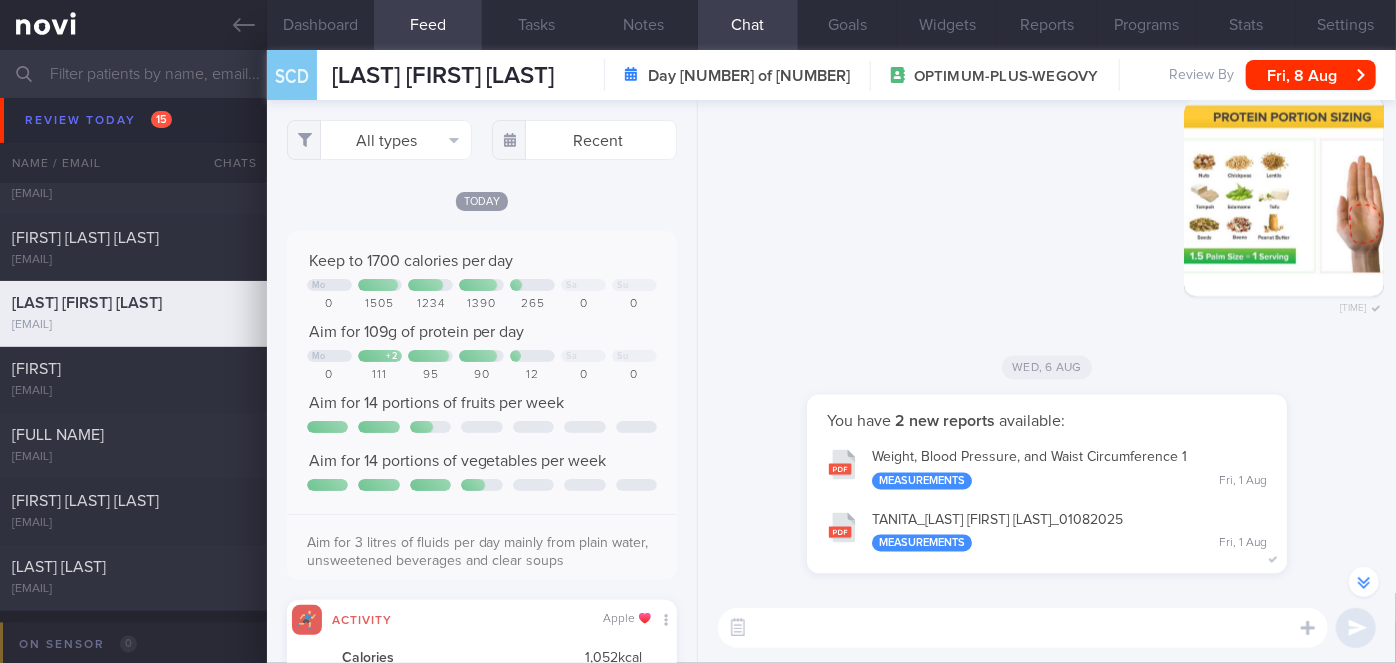 scroll, scrollTop: 999912, scrollLeft: 999648, axis: both 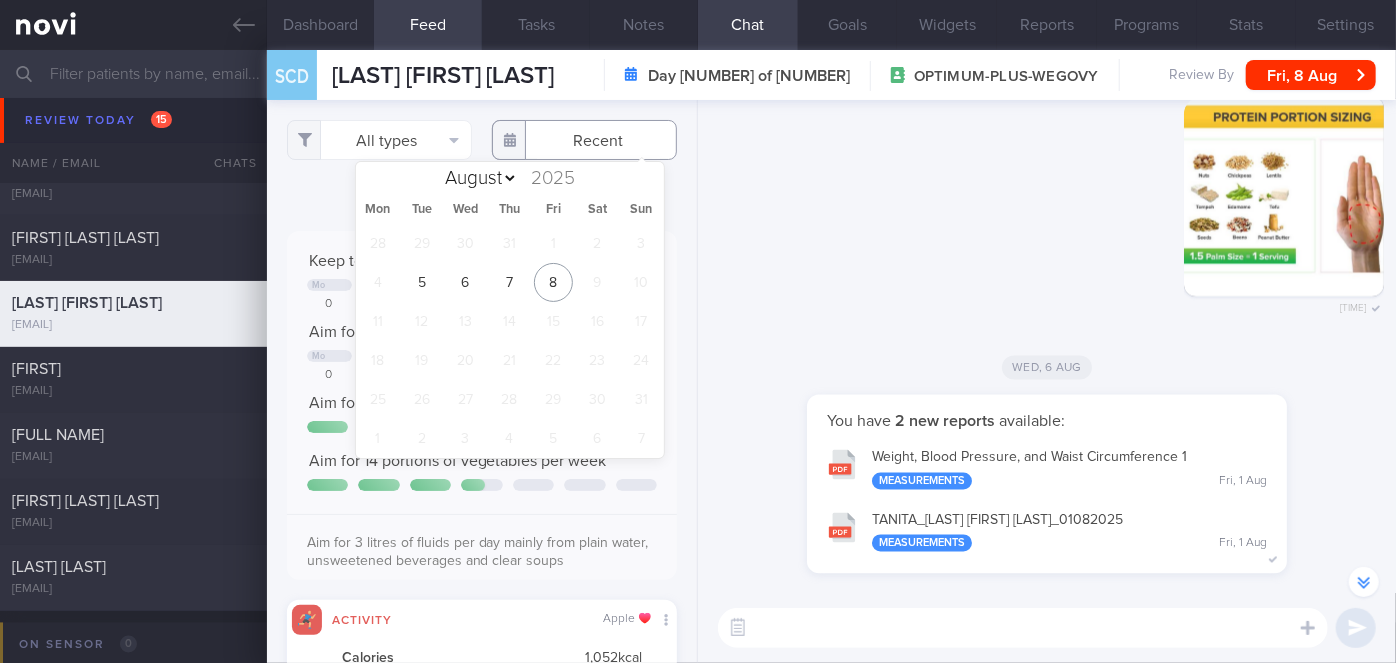 click at bounding box center (584, 140) 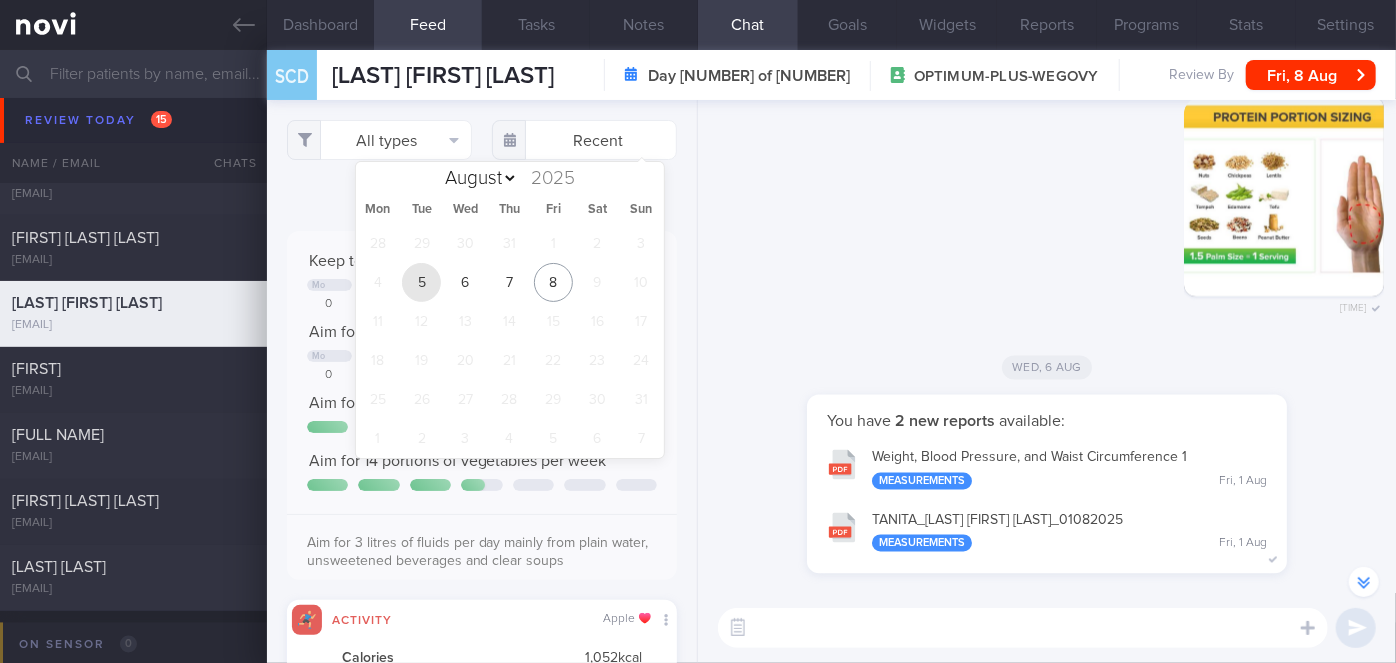 click on "5" at bounding box center (421, 282) 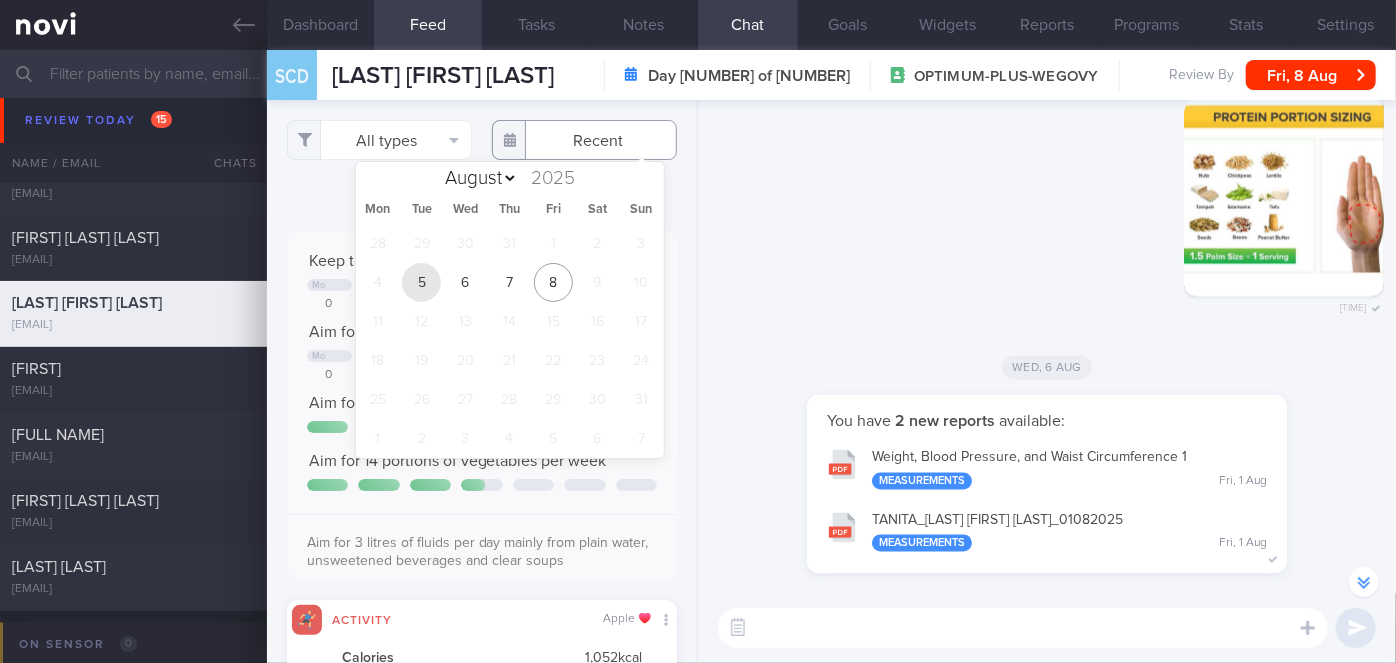 type on "2025-08-05" 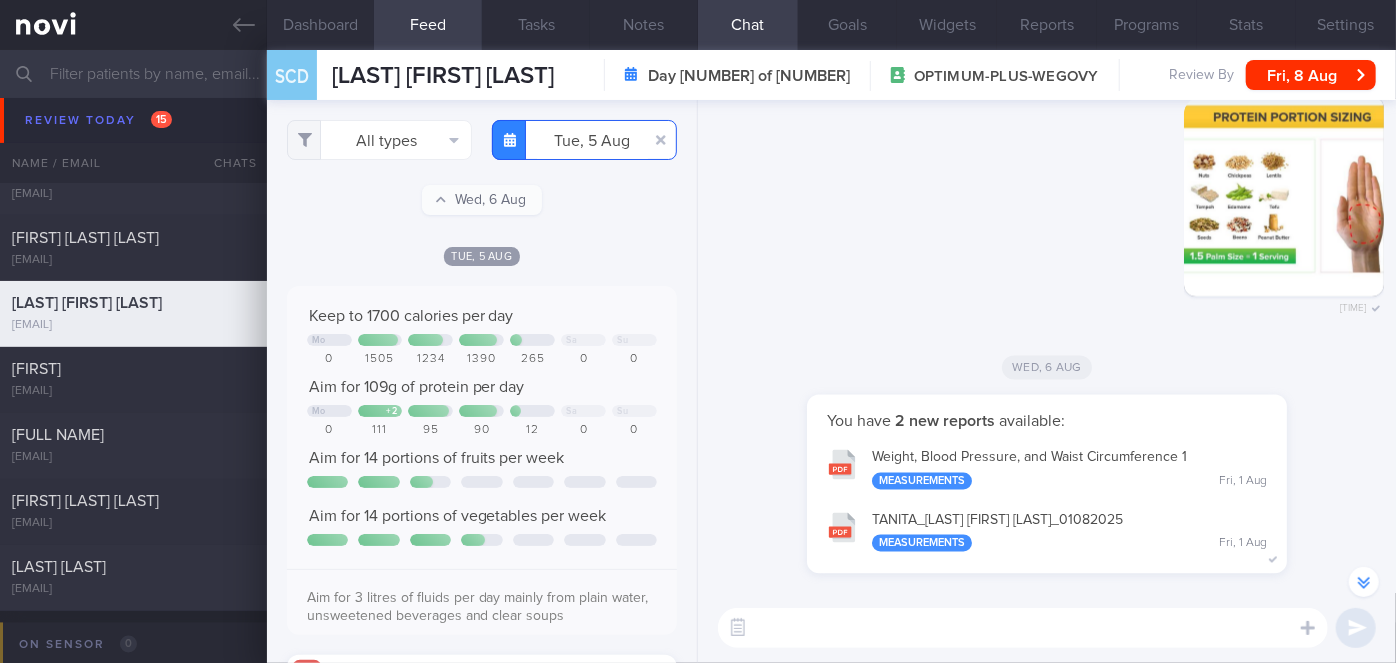 scroll, scrollTop: 999912, scrollLeft: 999648, axis: both 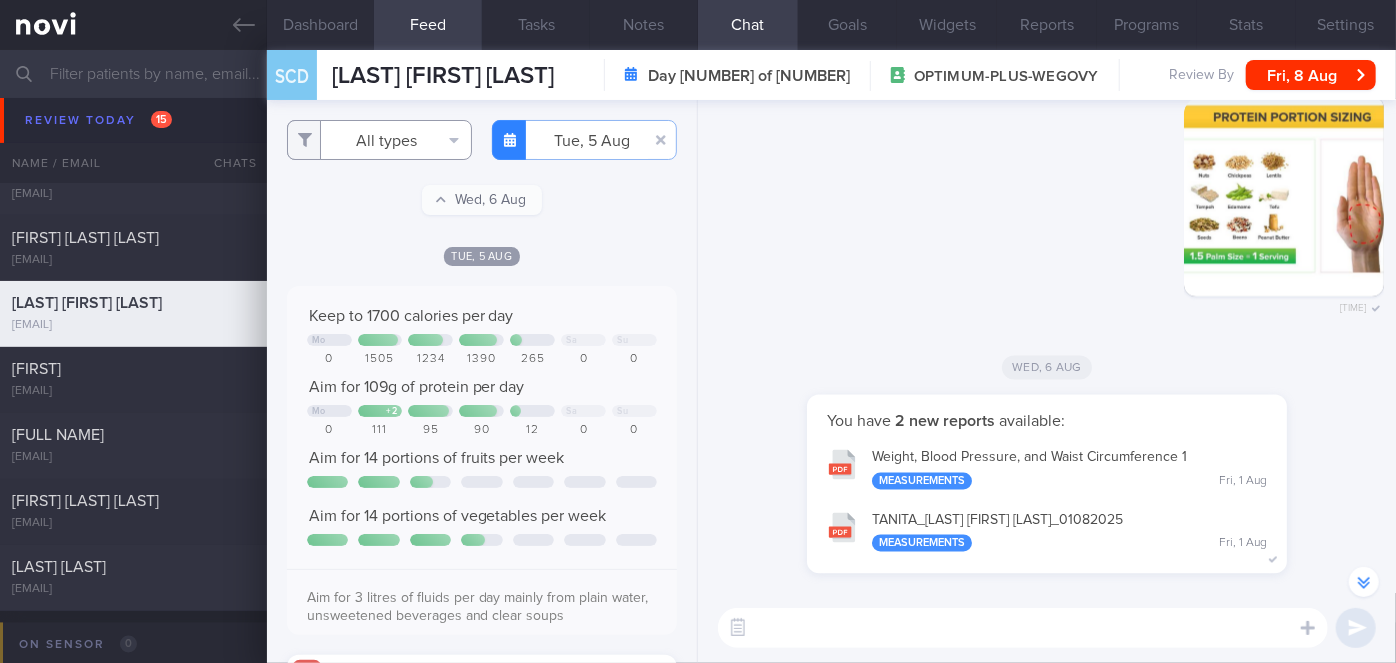 click on "All types" at bounding box center [379, 140] 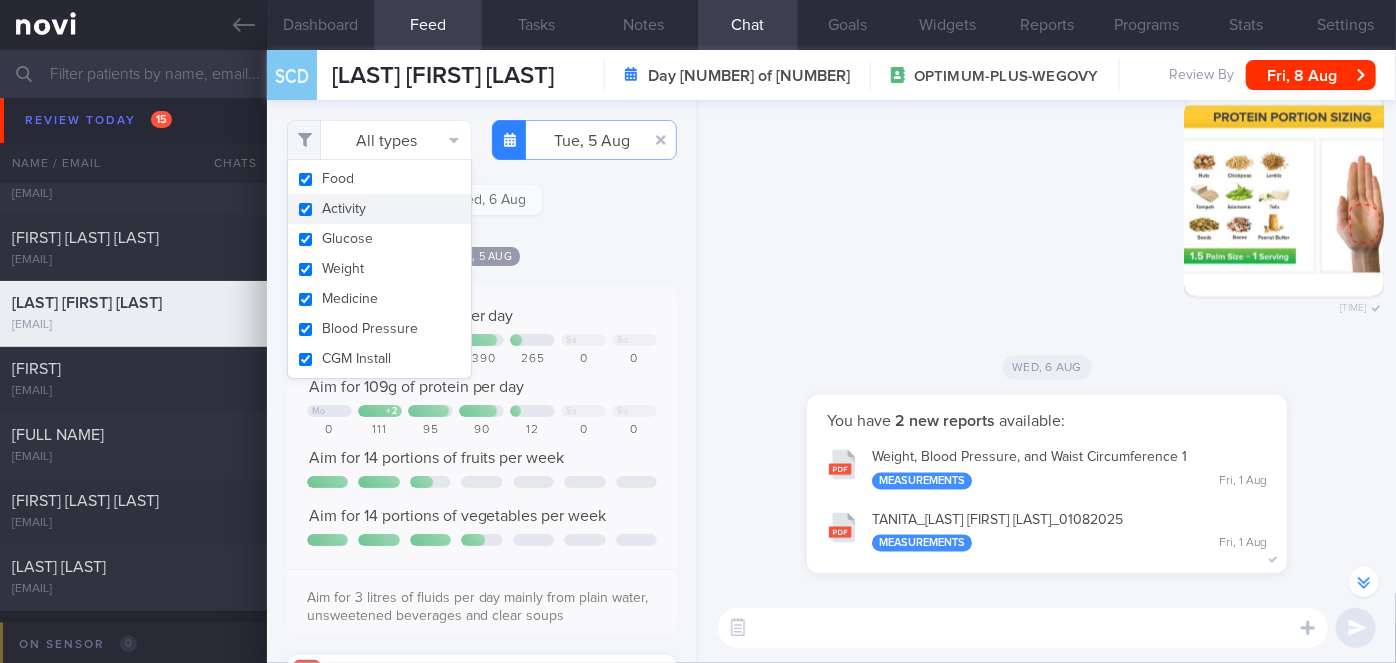 click on "Activity" at bounding box center (379, 209) 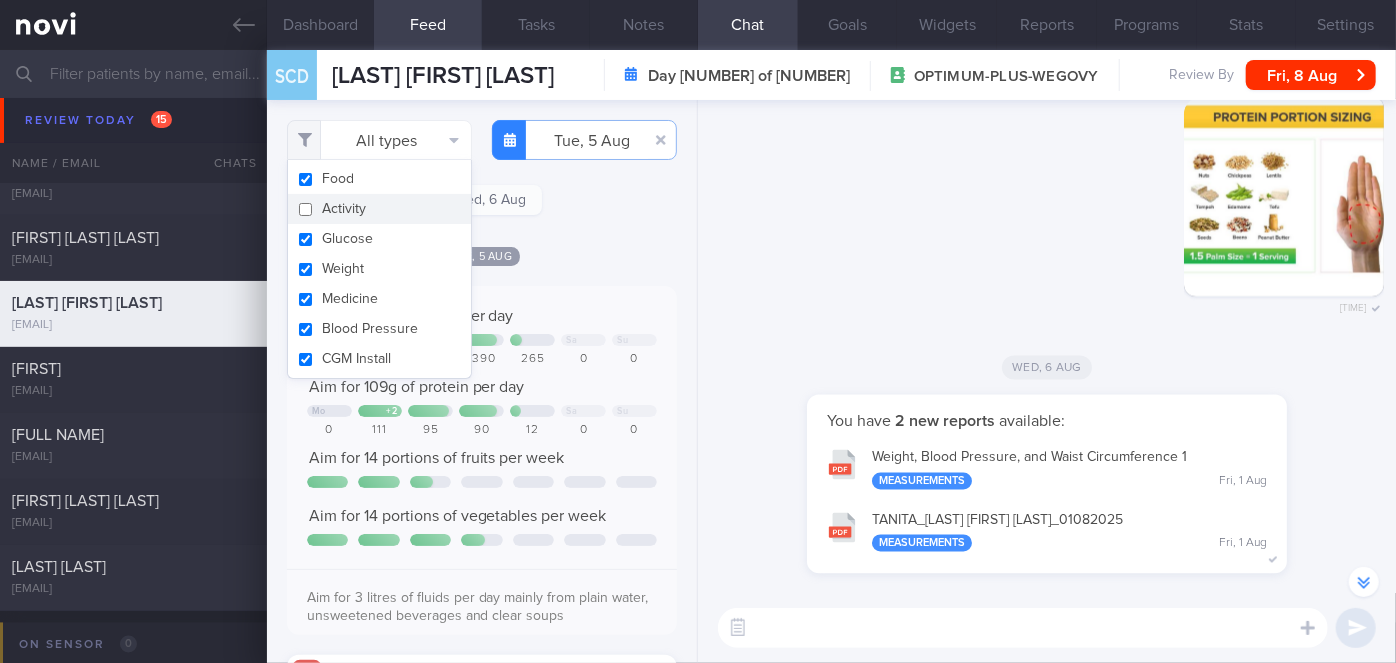 checkbox on "false" 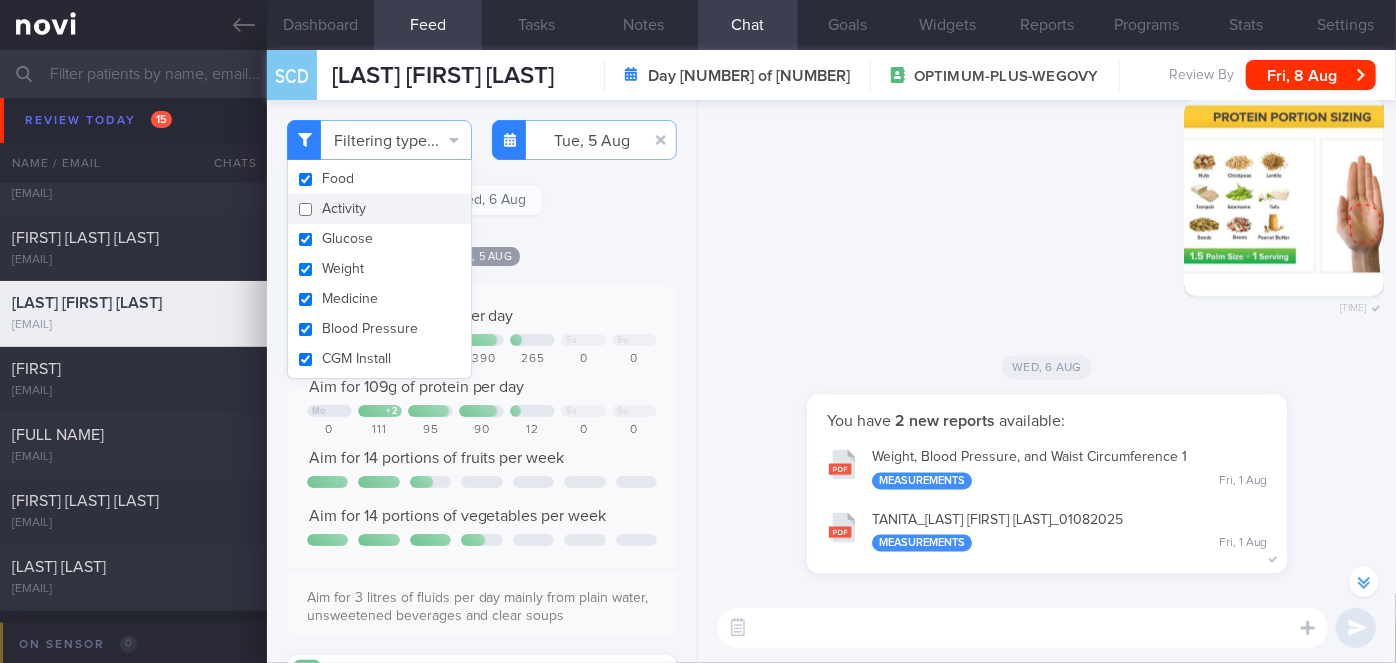 click on "Filtering type...
Food
Activity
Glucose
Weight
Medicine
Blood Pressure
CGM Install
[DAY], [DATE] [MONTH]
2025-[MONTH]-[DATE]
[DAY], [DATE] [MONTH]
[DAY], [DATE] [MONTH]" at bounding box center [482, 381] 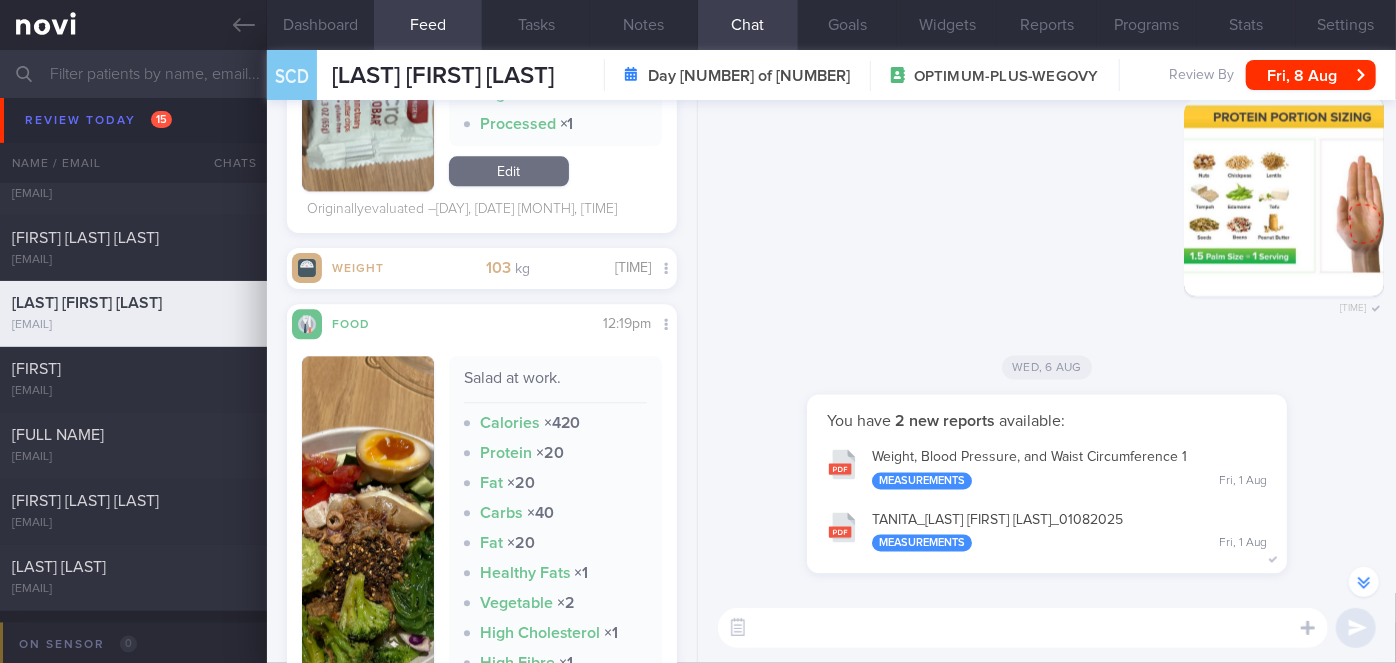 scroll, scrollTop: 2181, scrollLeft: 0, axis: vertical 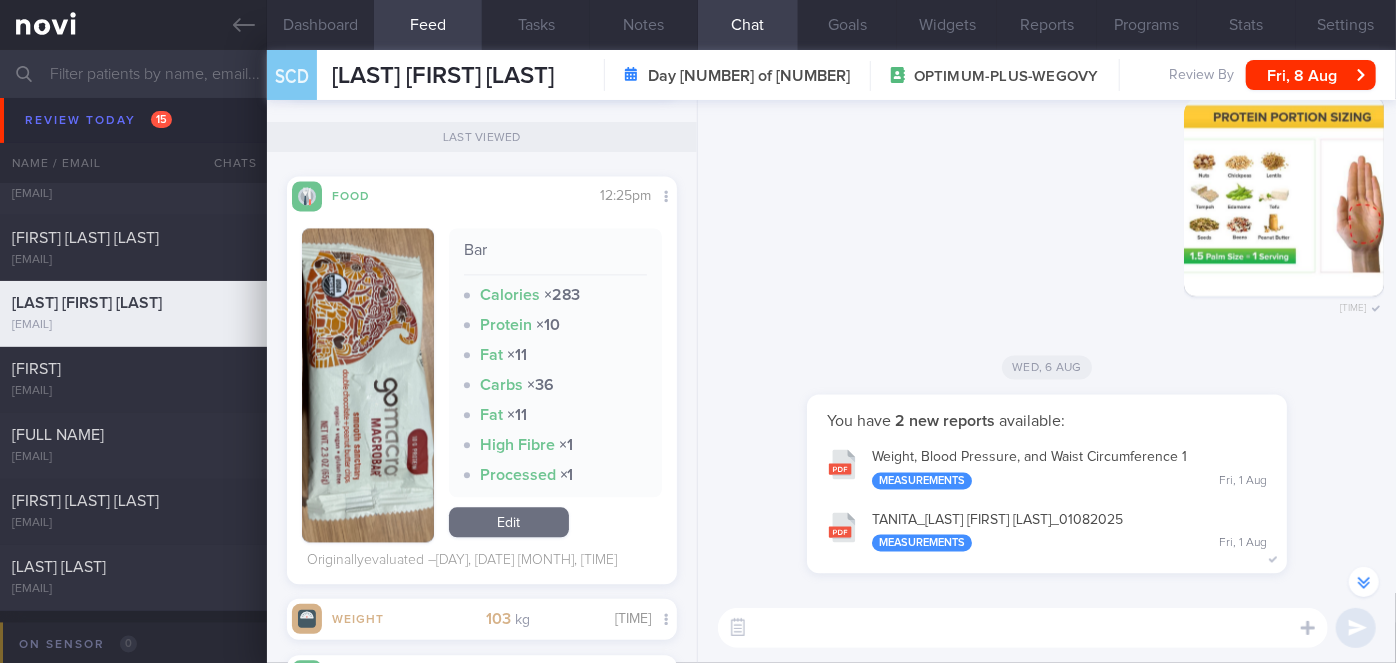 click at bounding box center [368, 385] 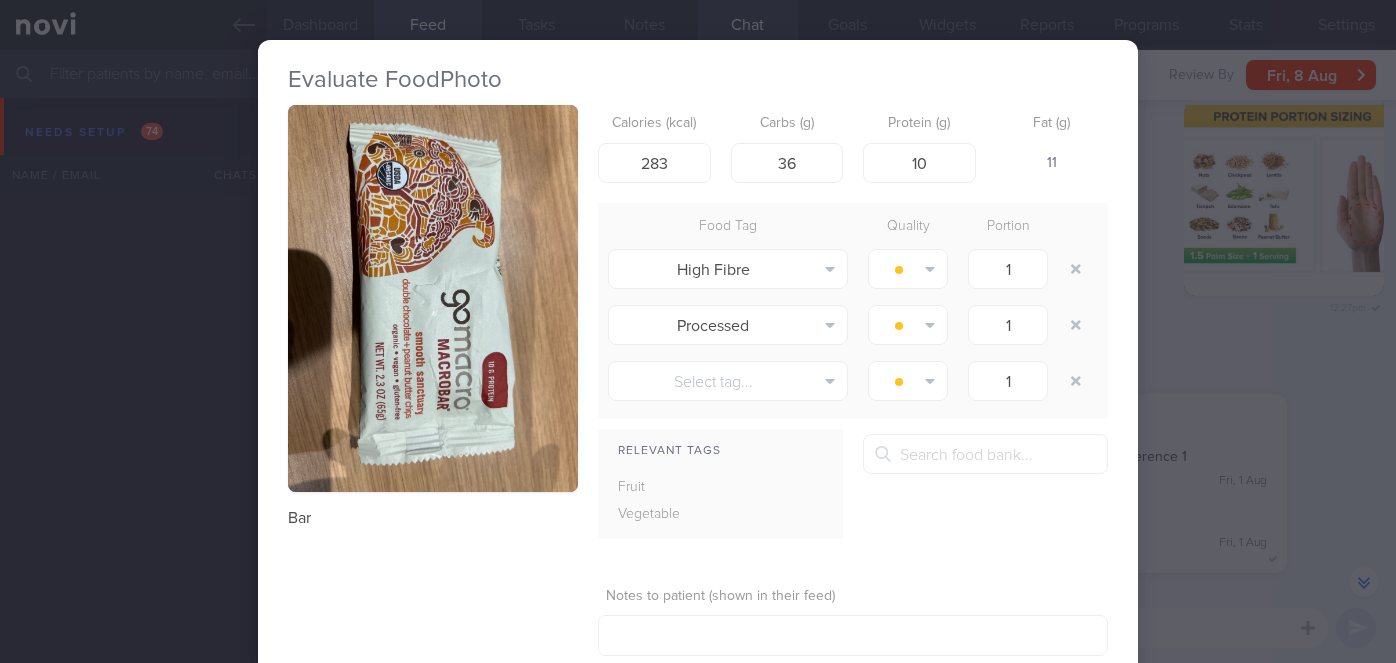 scroll, scrollTop: 0, scrollLeft: 0, axis: both 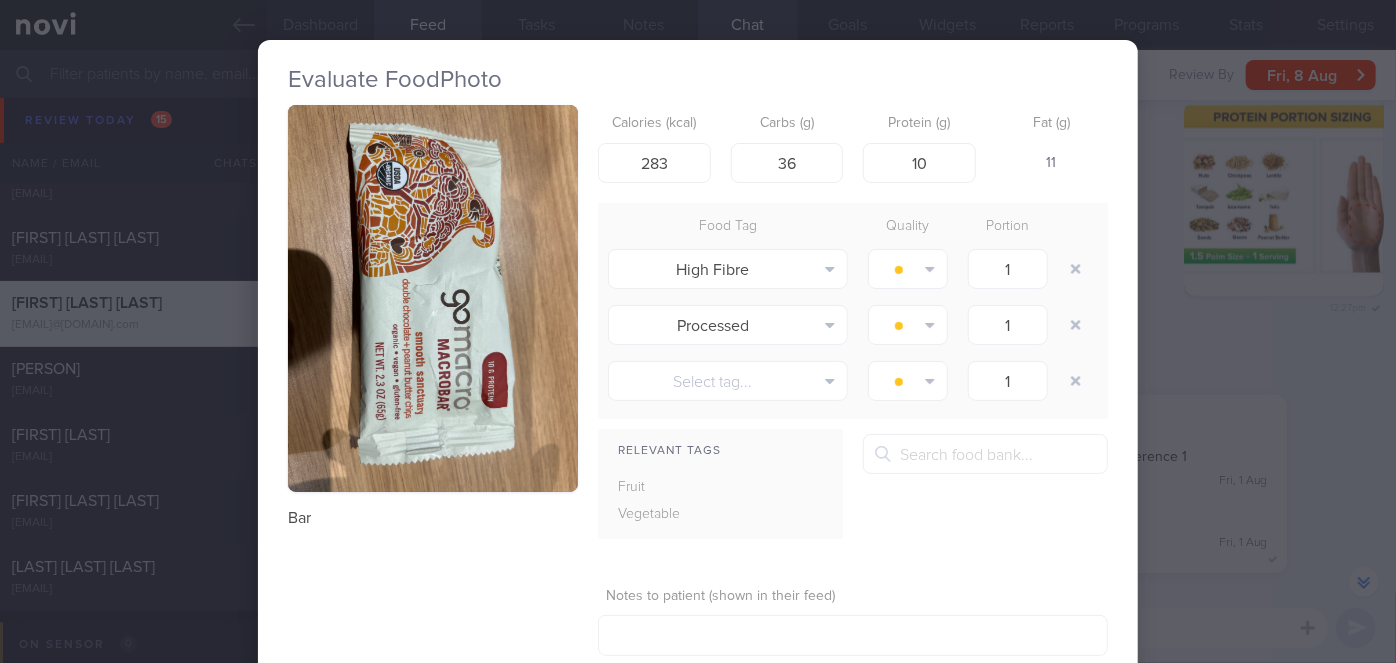 click on "Evaluate Food  Photo
Bar
Calories (kcal)
283
Carbs (g)
36
Protein (g)
10
Fat (g)
11
Food Tag
Quality
Portion
High Fibre
Alcohol
Fried
Fruit
Healthy Fats
High Calcium
High Cholesterol
High Fat" at bounding box center (698, 331) 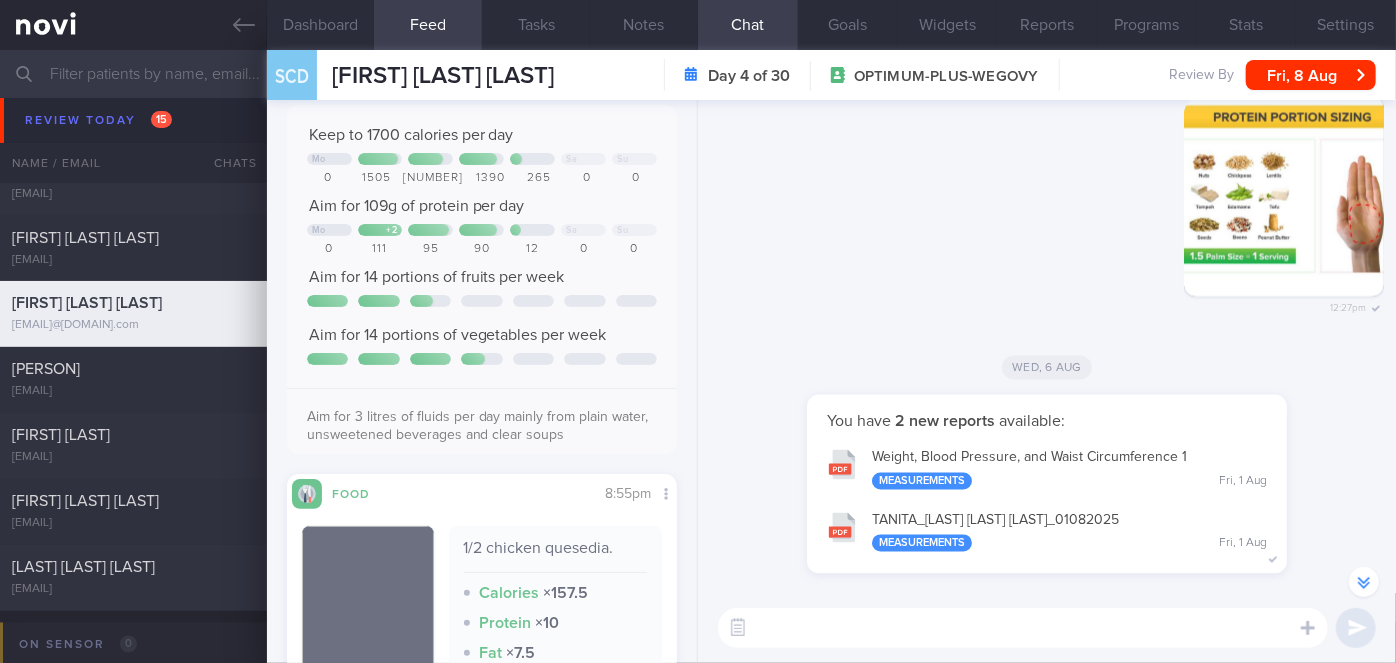 scroll, scrollTop: 0, scrollLeft: 0, axis: both 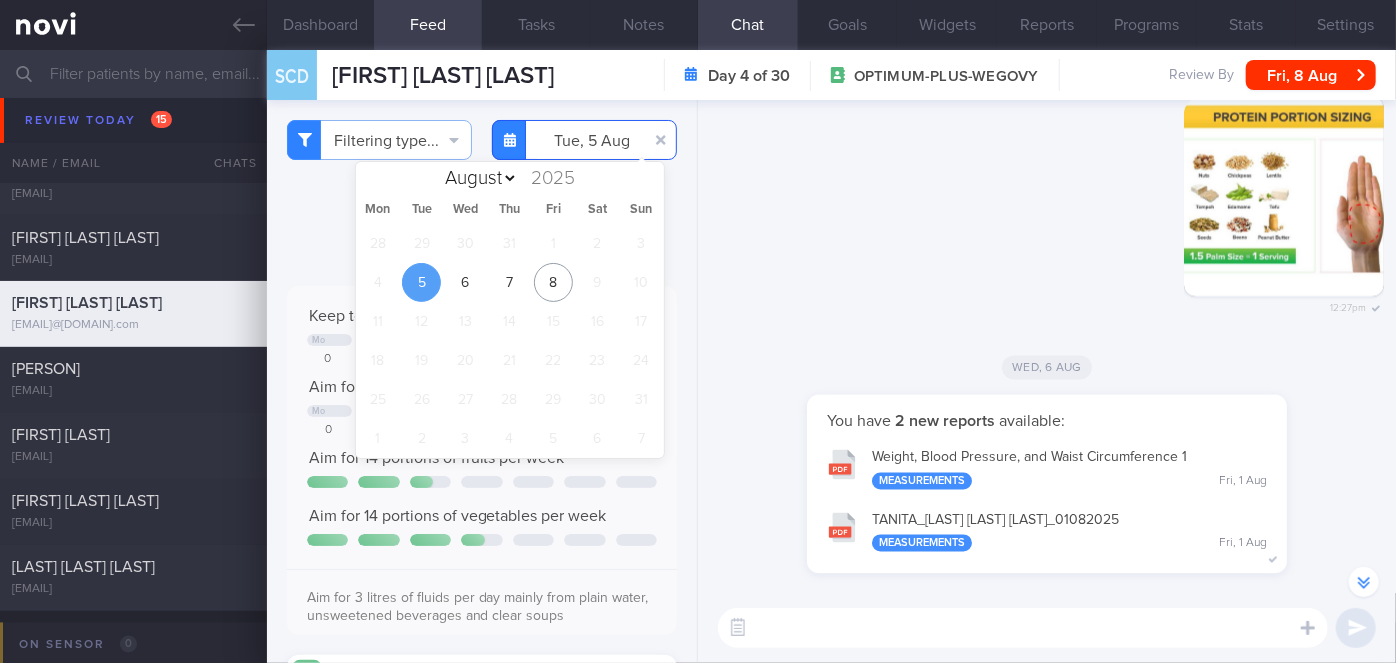 click on "2025-08-05" at bounding box center [584, 140] 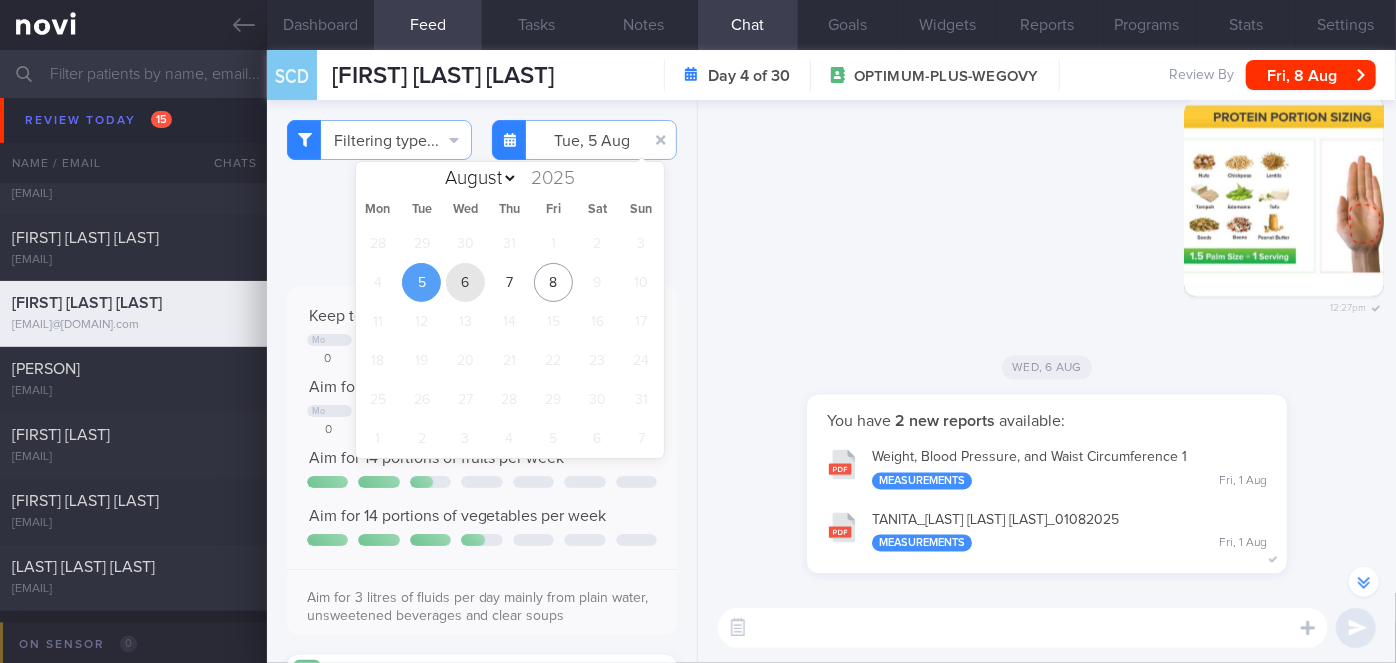 click on "6" at bounding box center [465, 282] 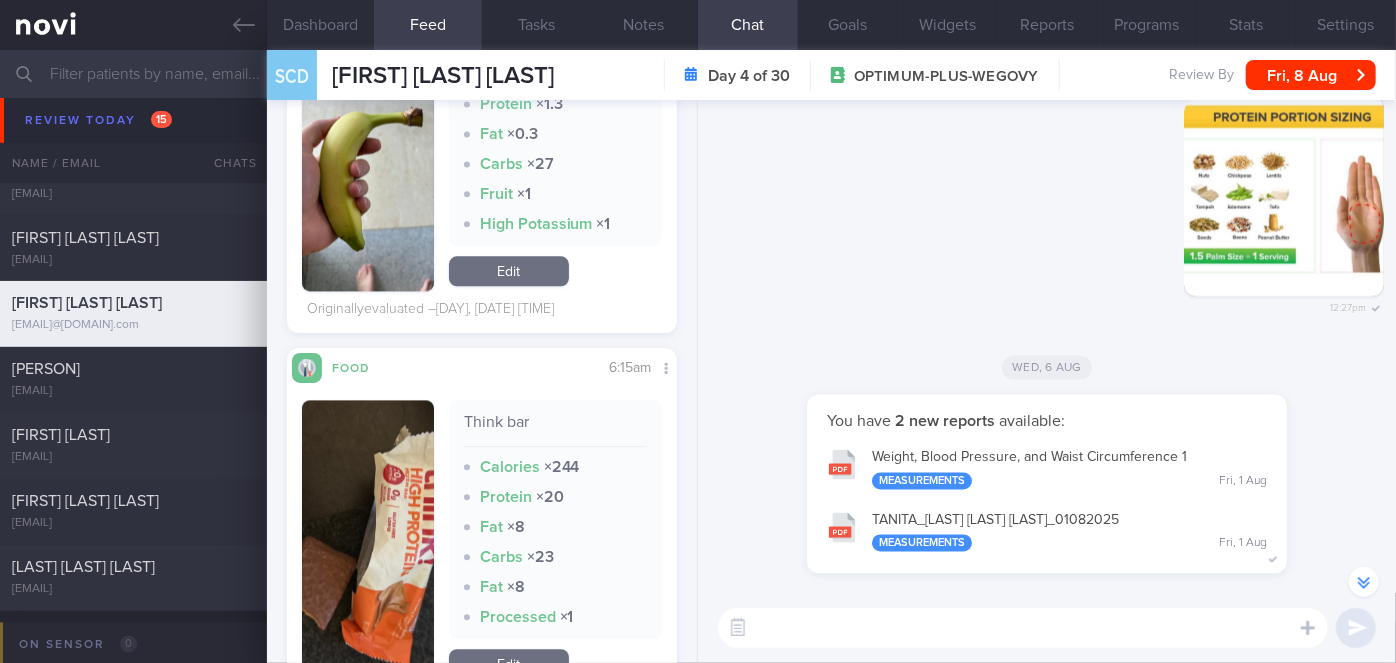 scroll, scrollTop: 2363, scrollLeft: 0, axis: vertical 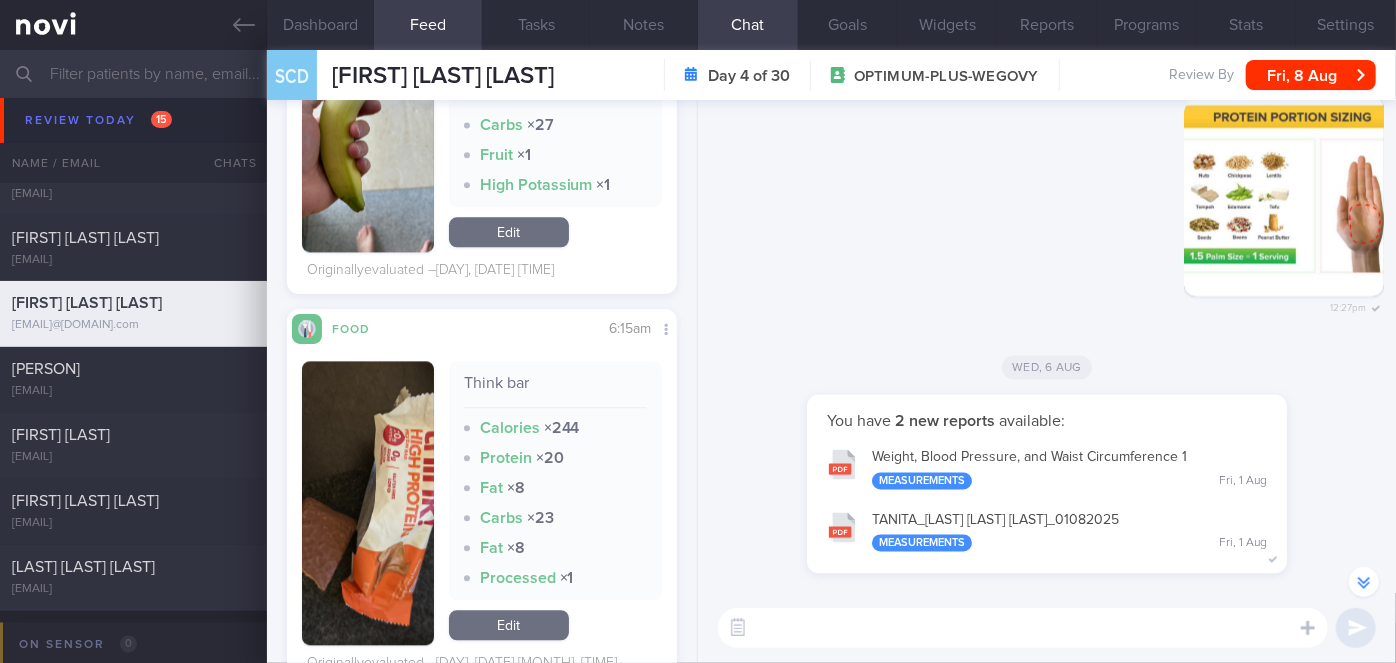 click at bounding box center [368, 503] 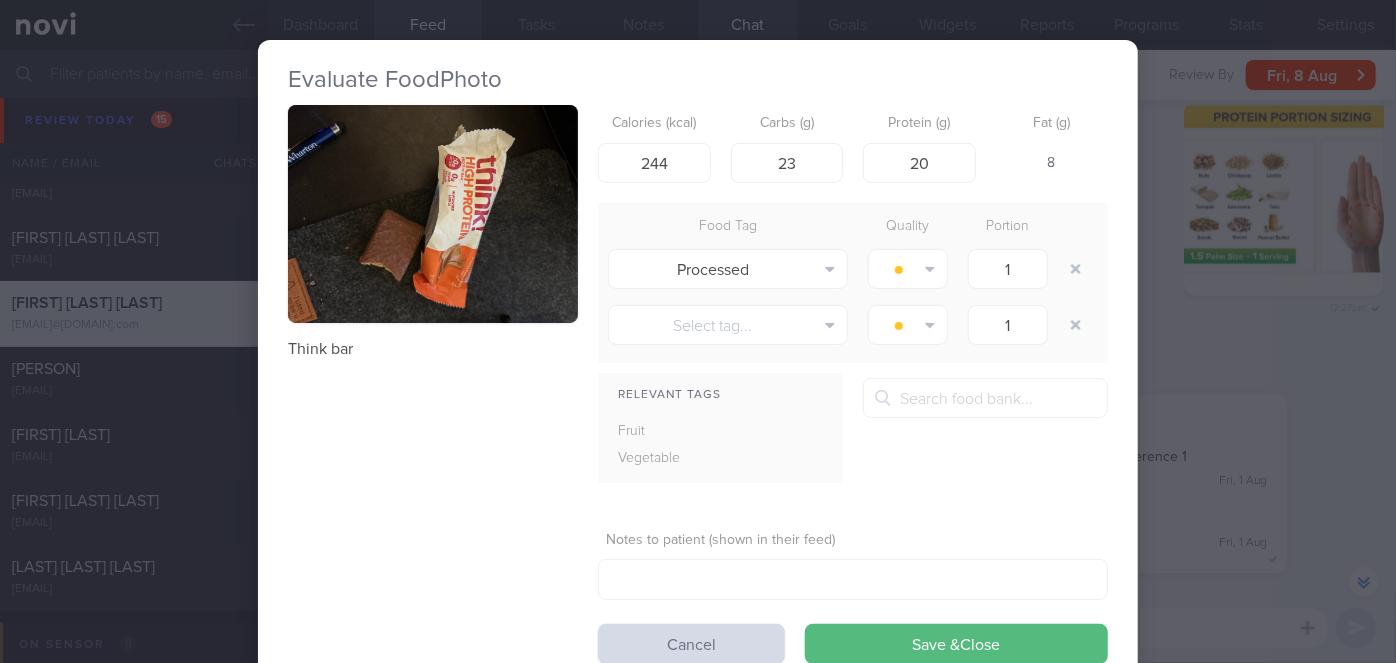 click at bounding box center (433, 214) 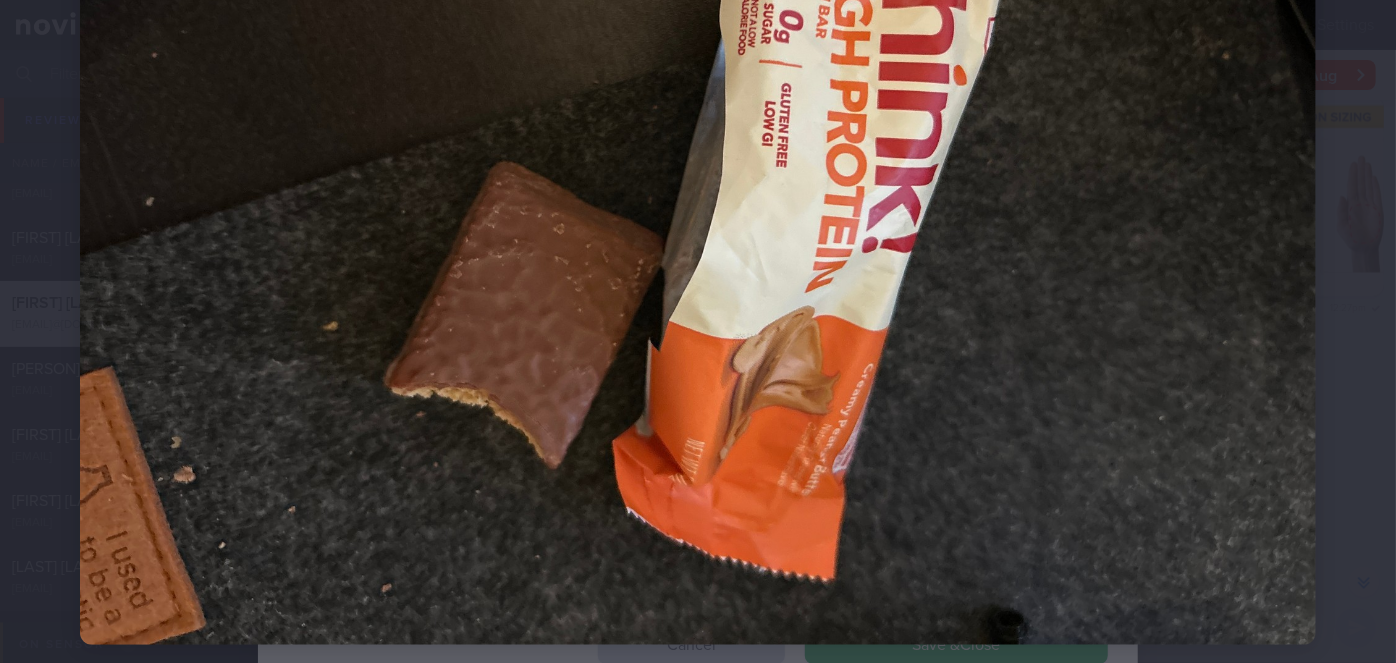 scroll, scrollTop: 363, scrollLeft: 0, axis: vertical 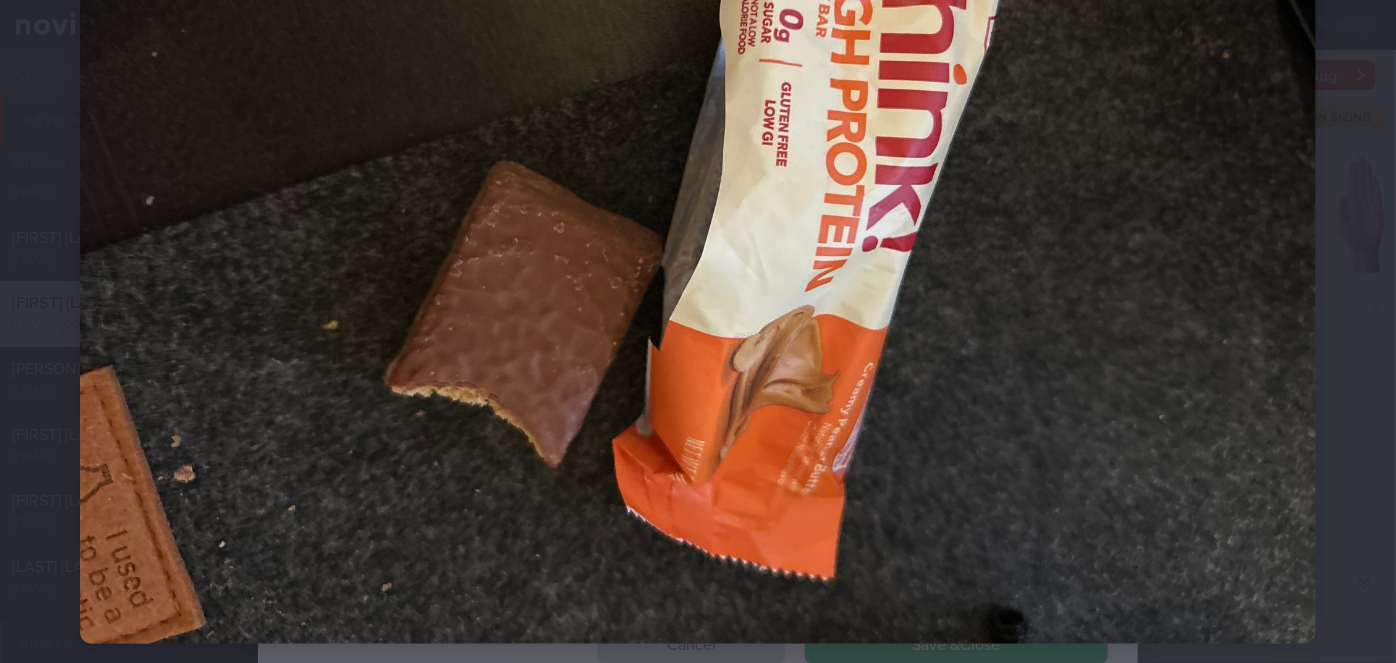 click at bounding box center (698, 180) 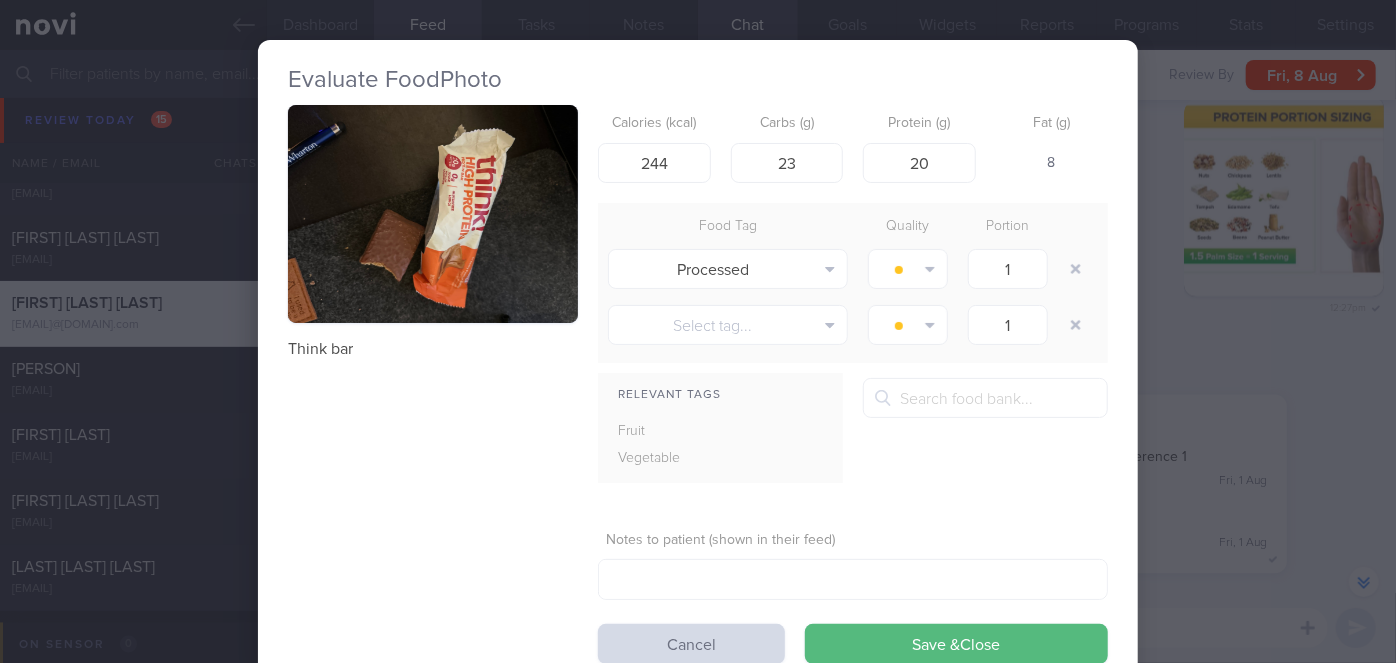 click on "Evaluate Food  Photo
Think bar
Calories (kcal)
244
Carbs (g)
23
Protein (g)
20
Fat (g)
8
Food Tag
Quality
Portion
Processed
Alcohol
Fried
Fruit
Healthy Fats
High Calcium
High Cholesterol
High Fat
High Fibre" at bounding box center [698, 331] 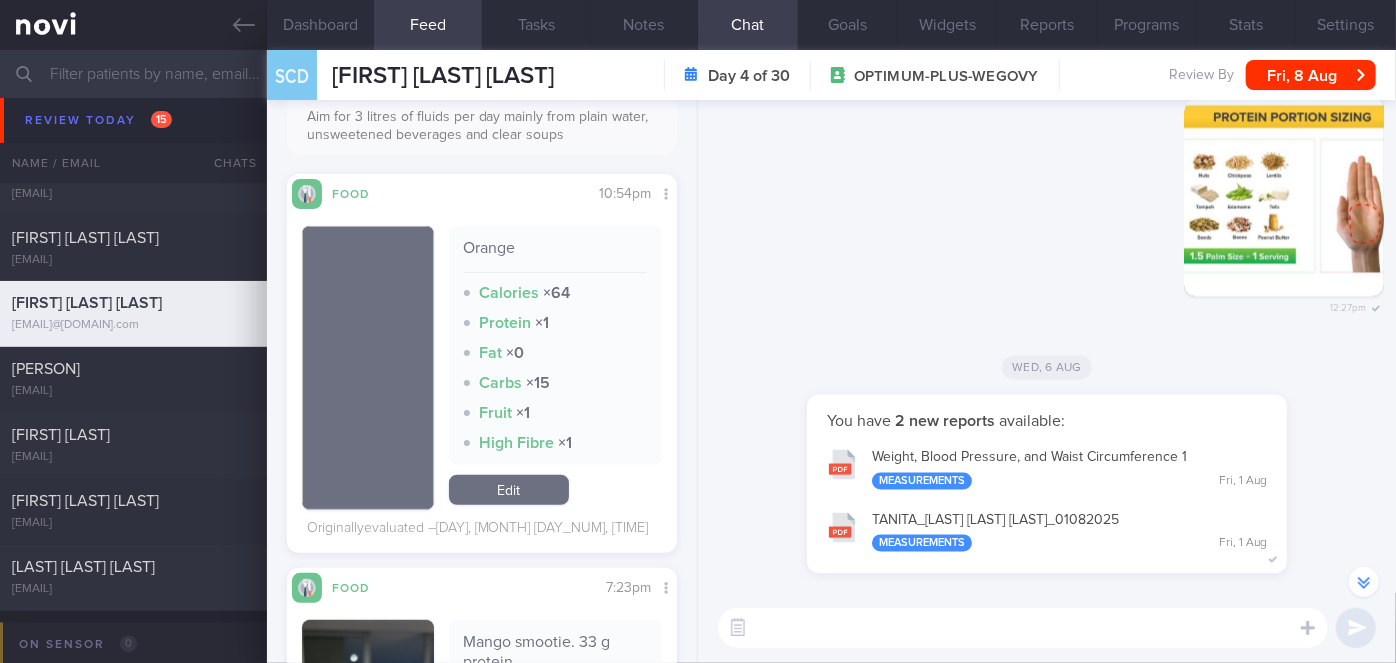 scroll, scrollTop: 0, scrollLeft: 0, axis: both 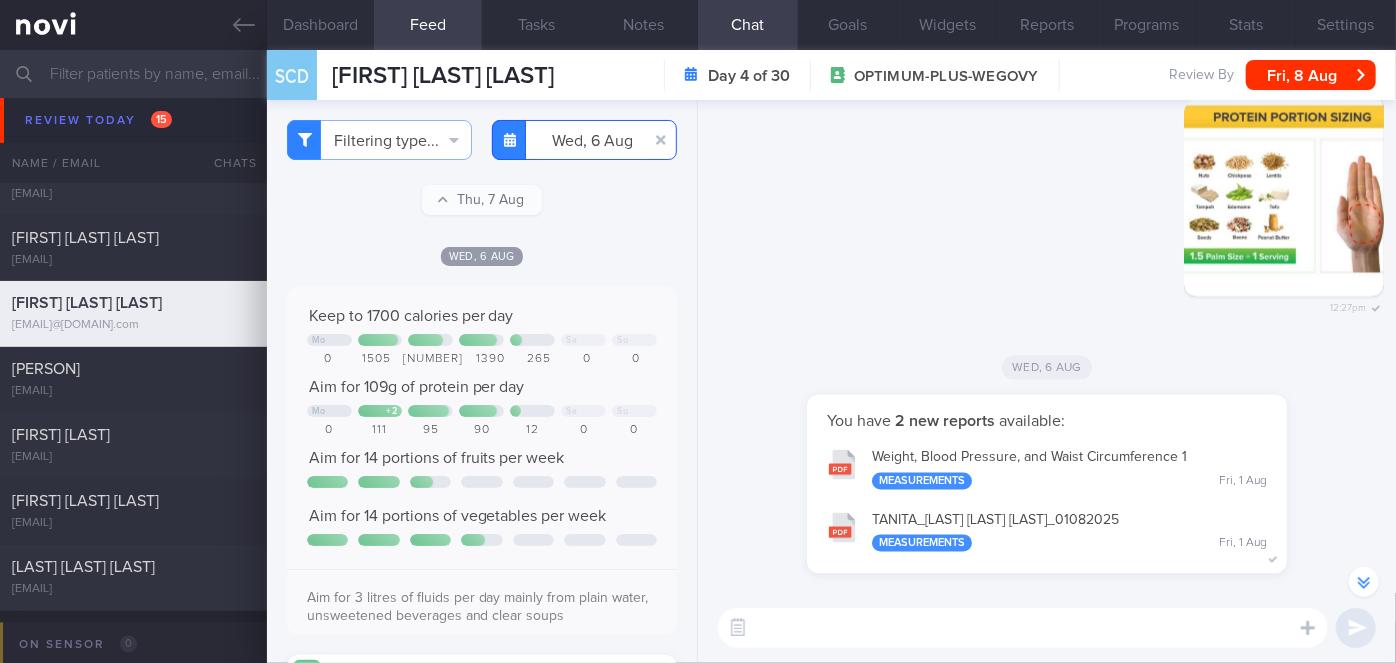 click on "2025-08-06" at bounding box center (584, 140) 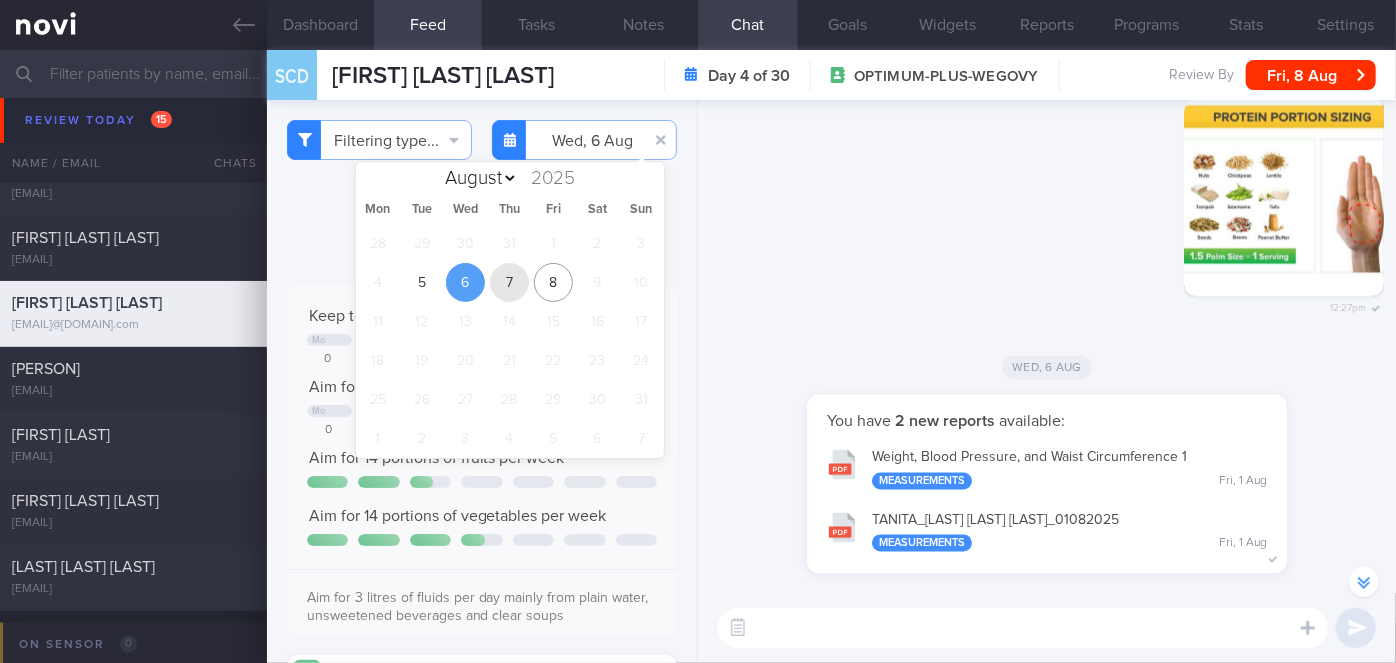click on "7" at bounding box center [509, 282] 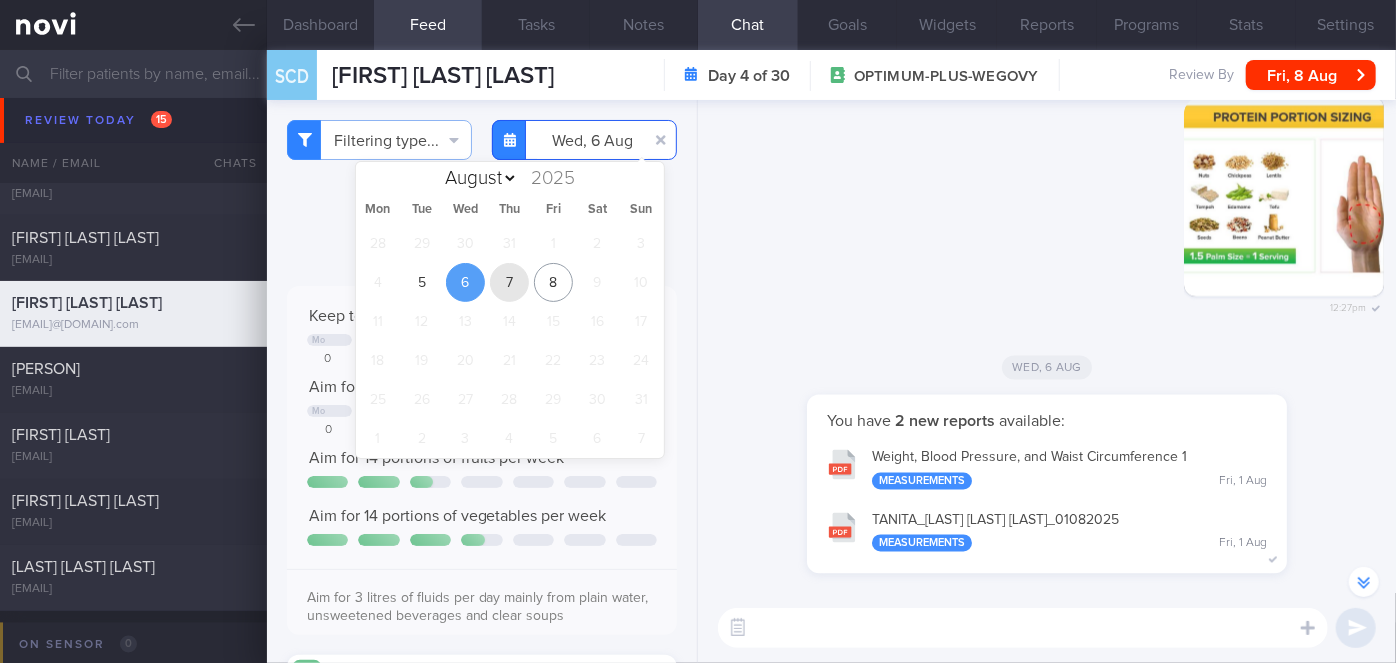 type on "[DATE]" 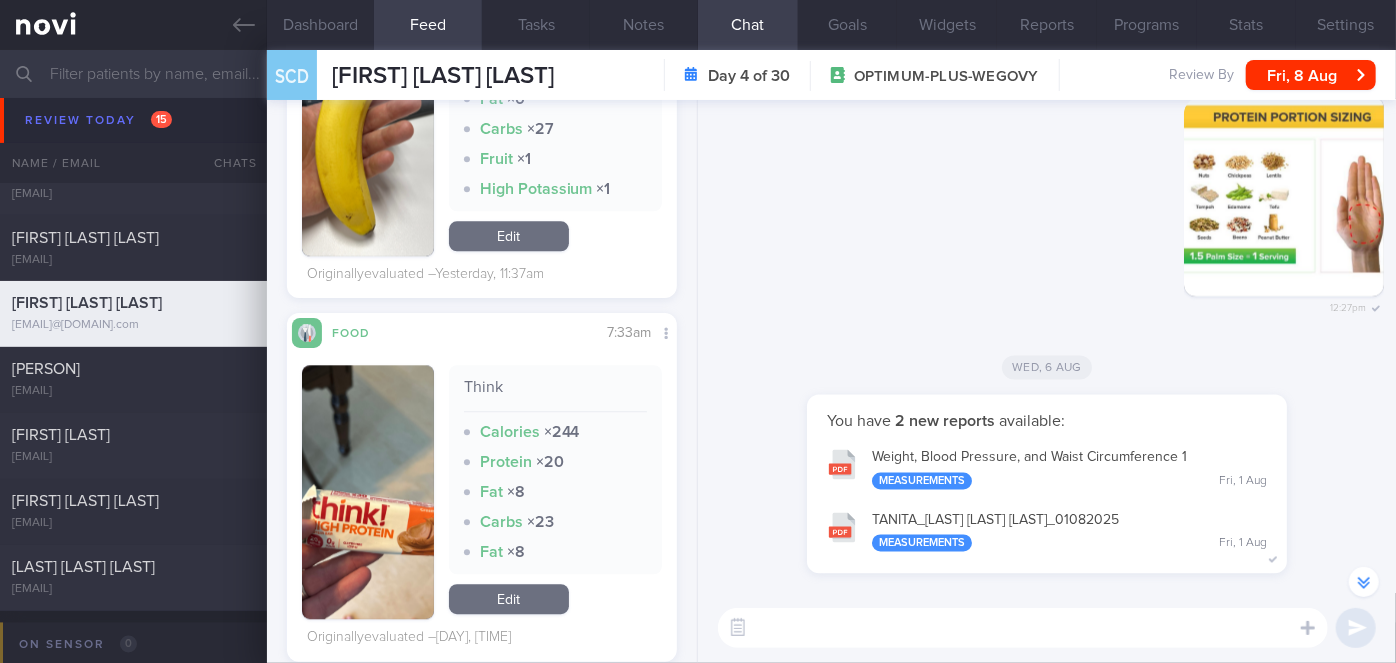 scroll, scrollTop: 2610, scrollLeft: 0, axis: vertical 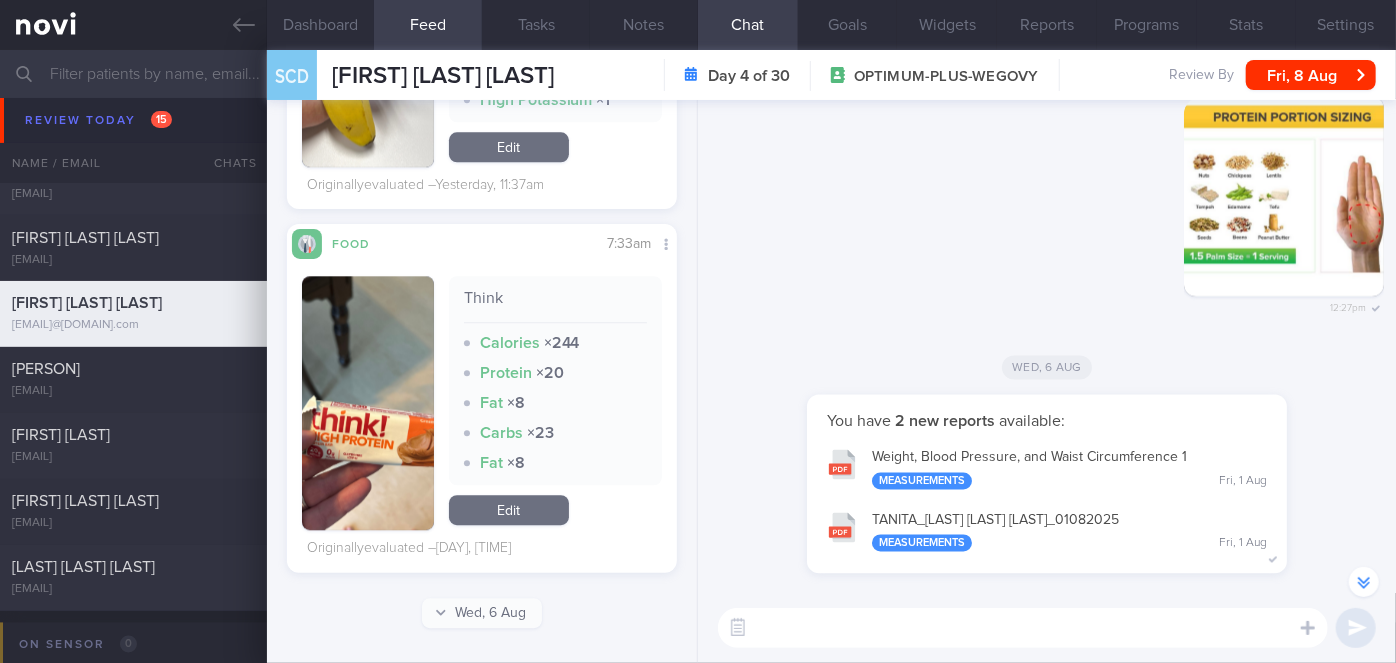click at bounding box center [1023, 628] 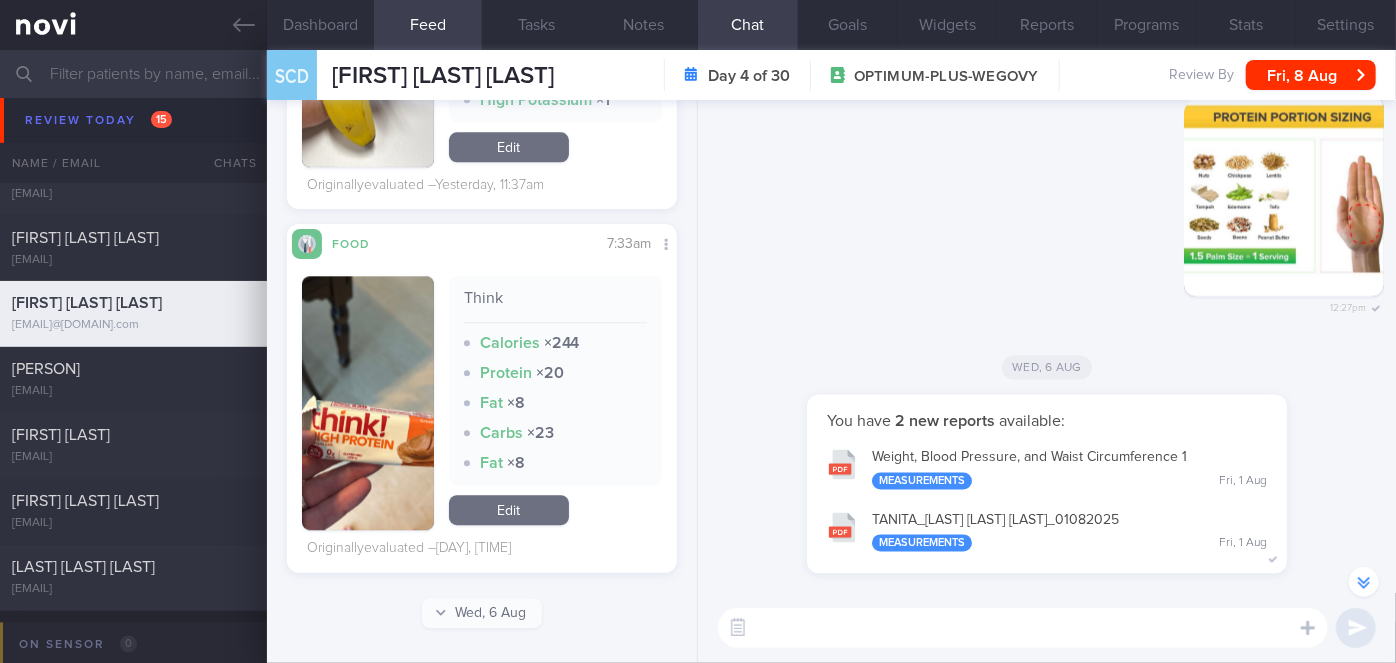type on "i" 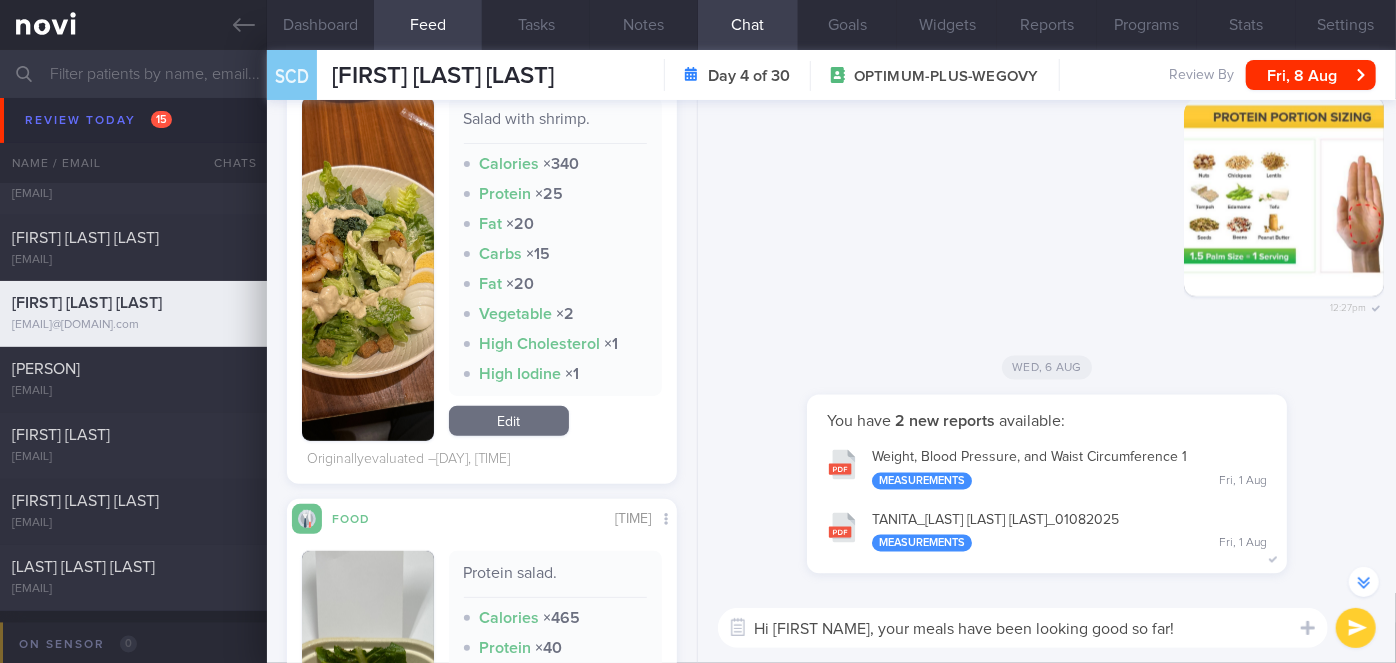 scroll, scrollTop: 0, scrollLeft: 0, axis: both 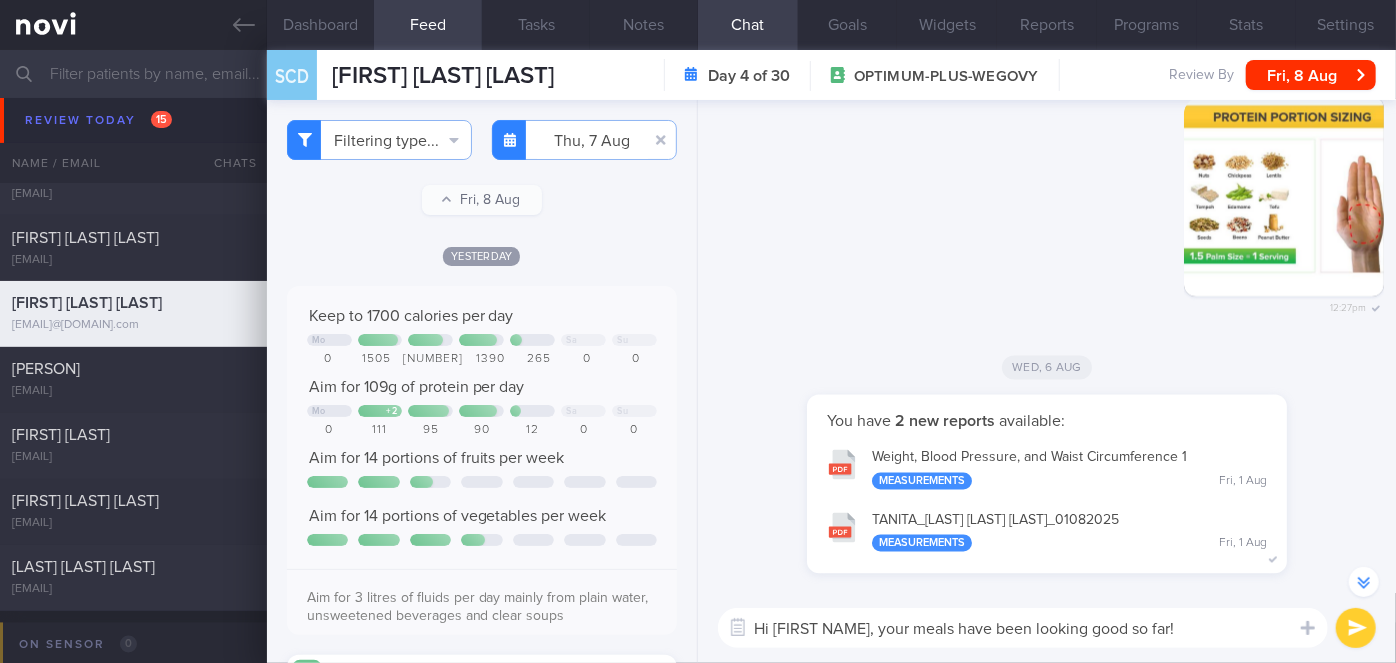 click on "Hi [FIRST NAME], your meals have been looking good so far!" at bounding box center [1023, 628] 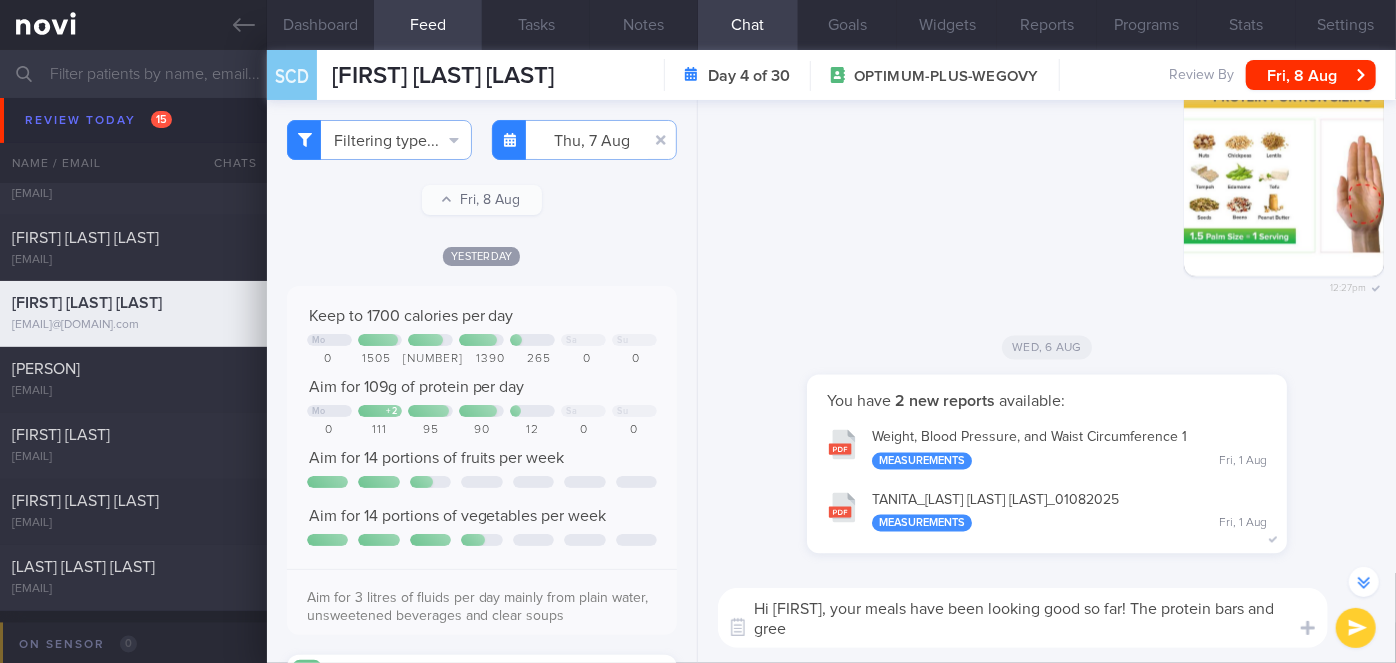 scroll, scrollTop: 0, scrollLeft: 0, axis: both 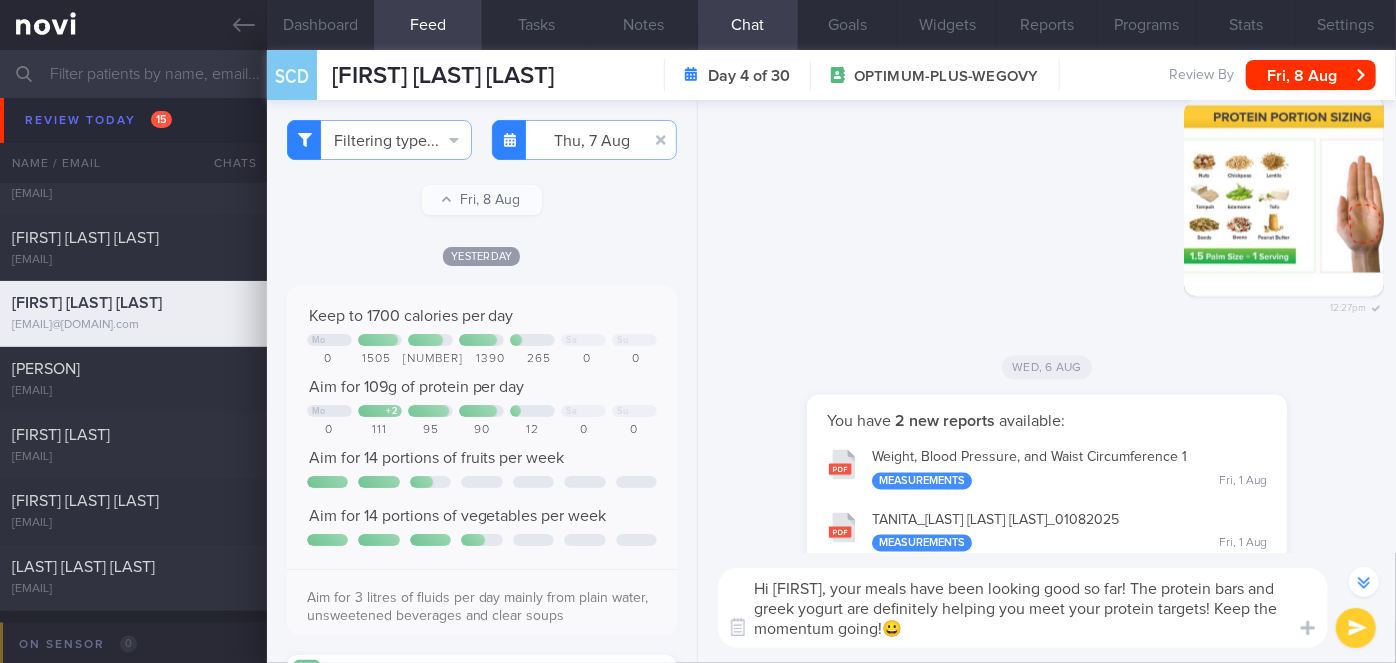 type on "Hi Chris, your meals have been looking good so far! The protein bars and greek yogurt are definitely helping you meet your protein targets! Keep the momentum going!😀" 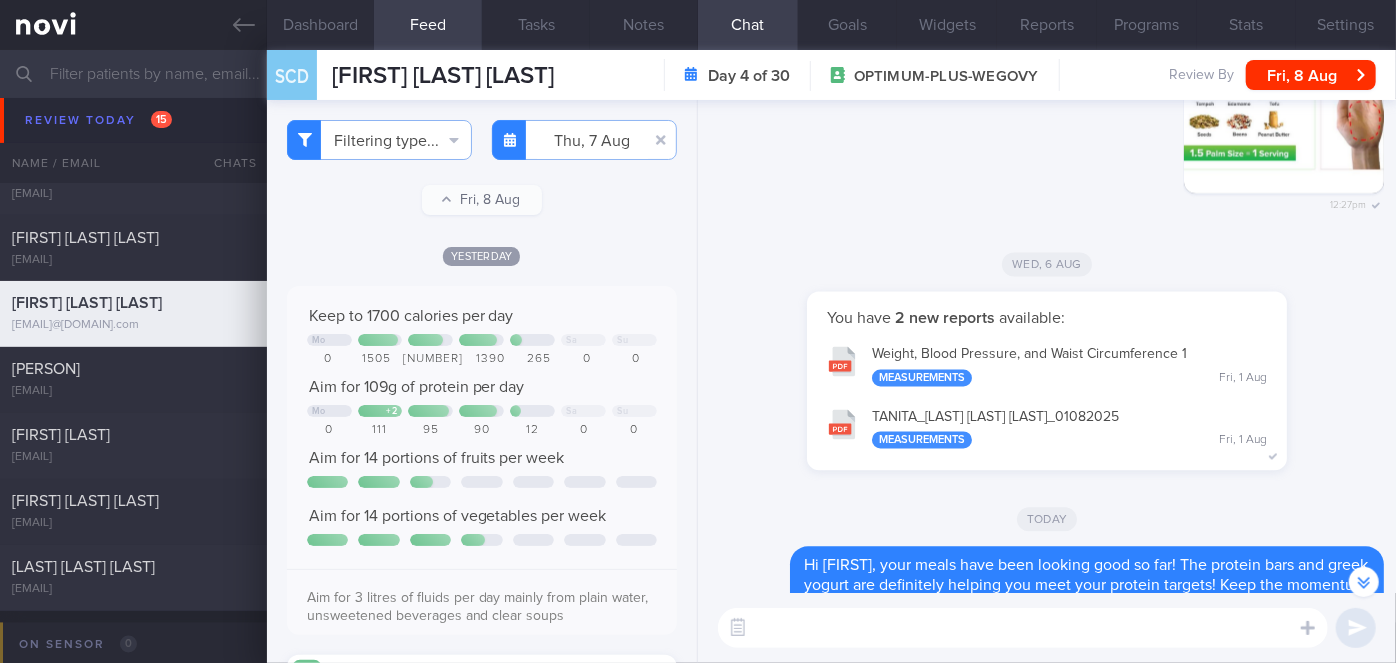 scroll, scrollTop: -103, scrollLeft: 0, axis: vertical 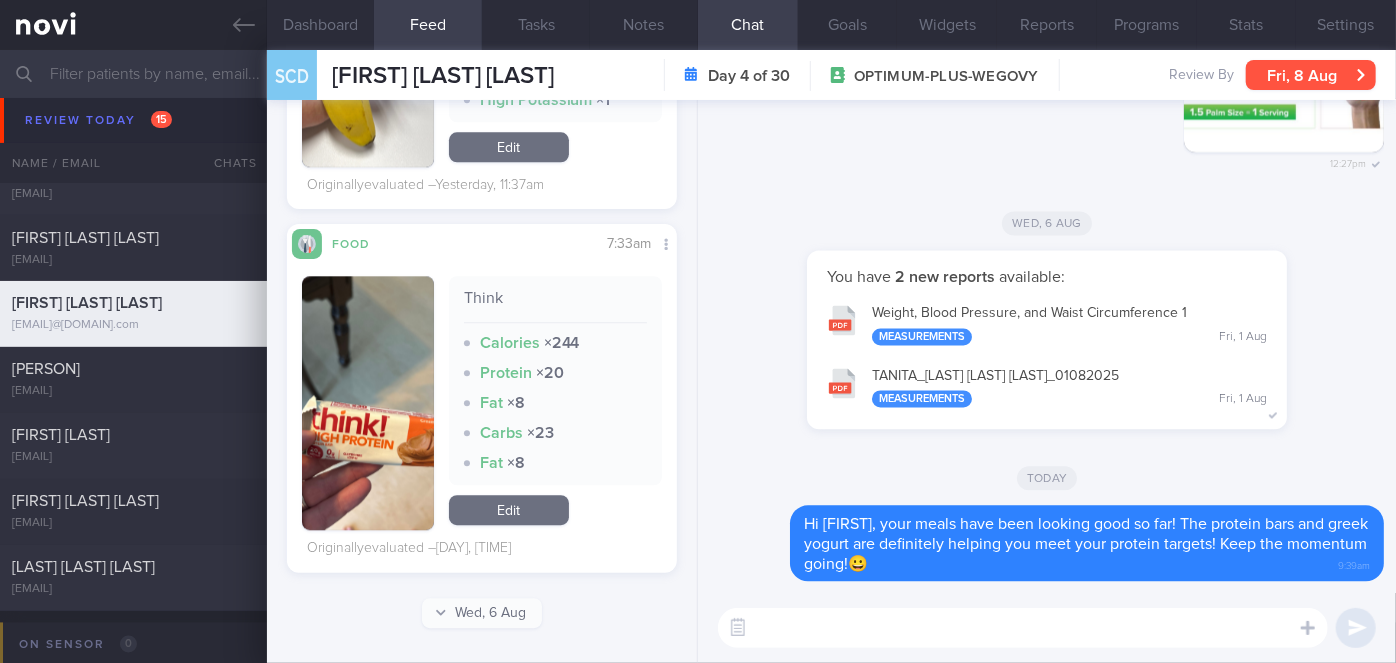 click on "Fri, 8 Aug" at bounding box center [1311, 75] 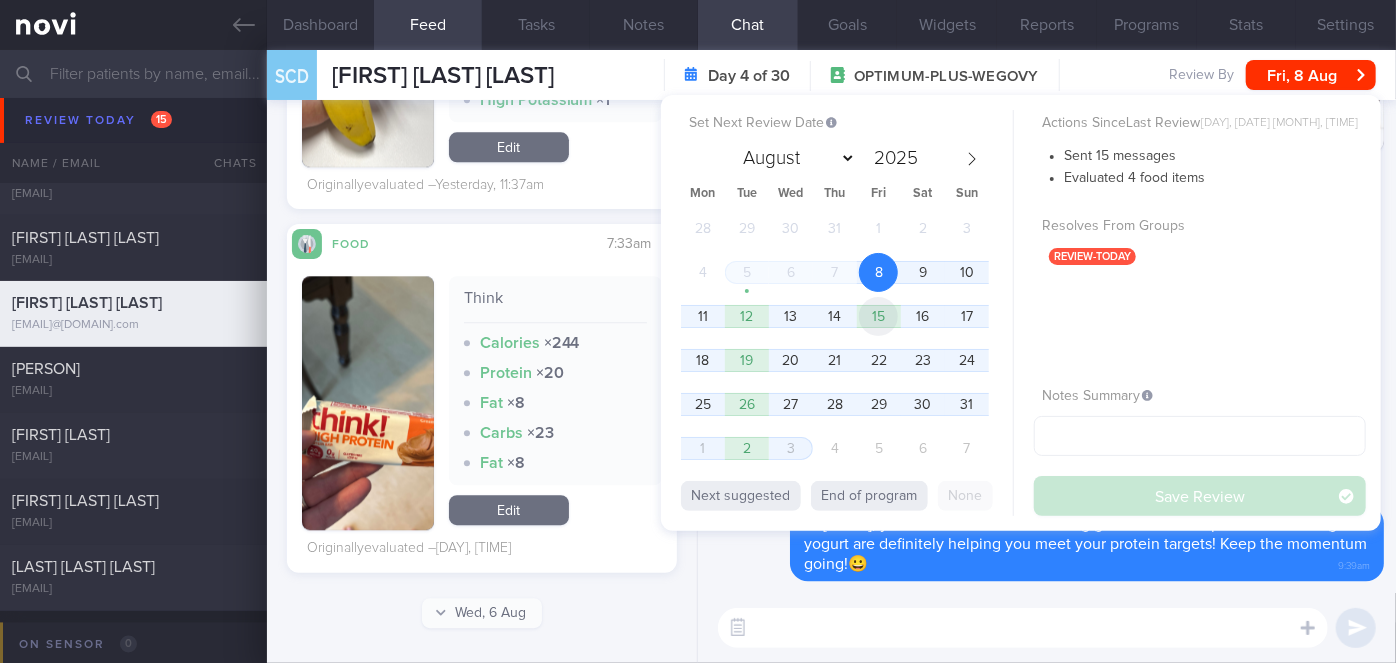 click on "15" at bounding box center (878, 316) 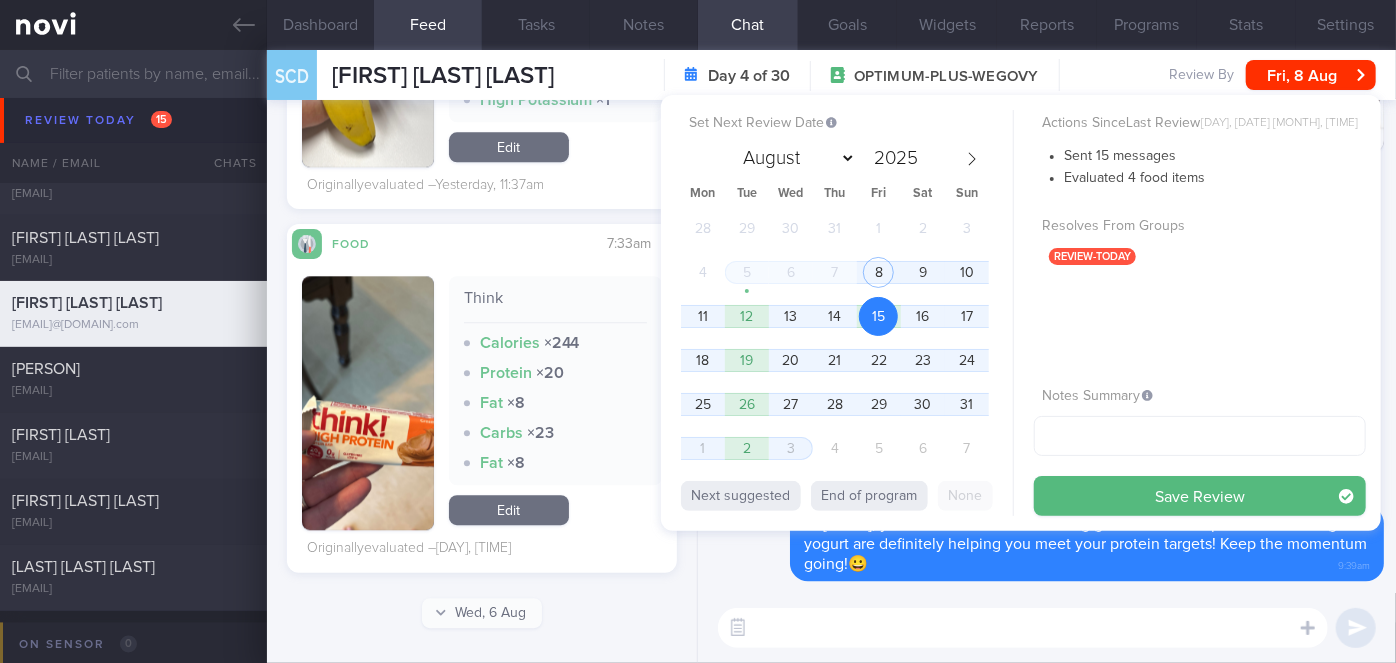 click on "Save Review" at bounding box center [1200, 496] 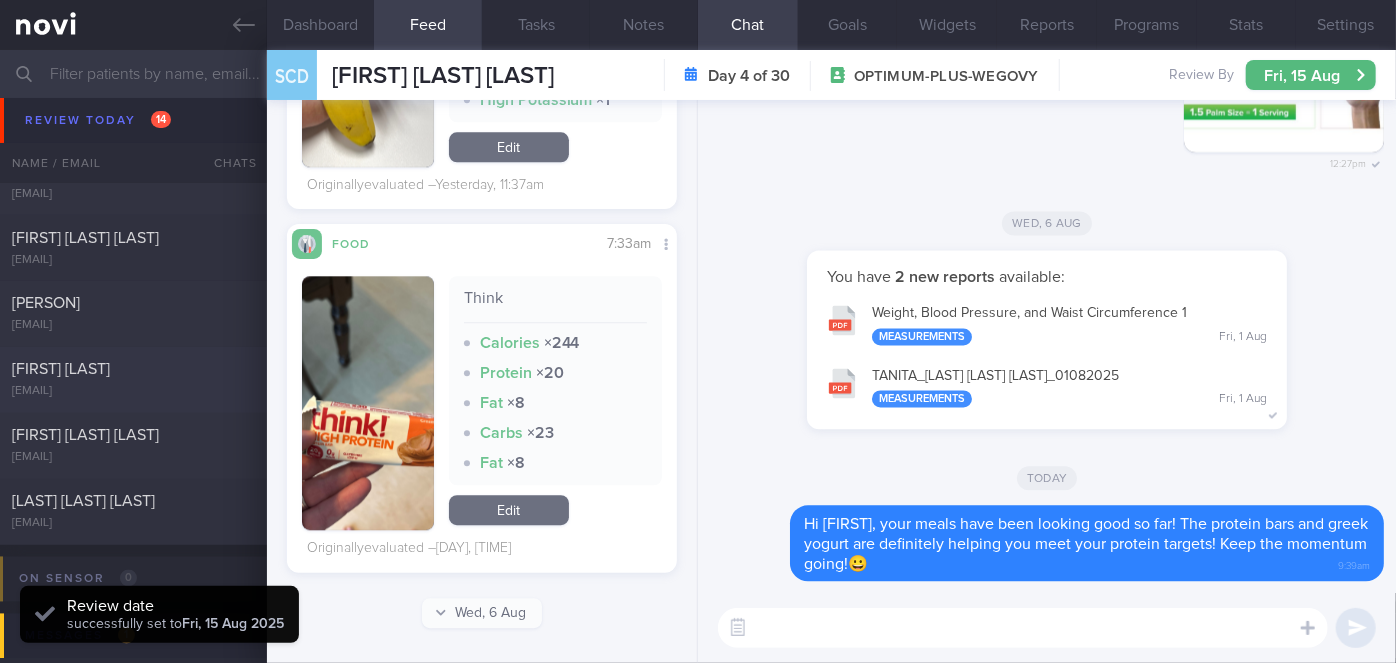 click on "SHARMILAH GOVIND
kmmx8wrhrd@privaterelay.appleid.com" at bounding box center (133, 380) 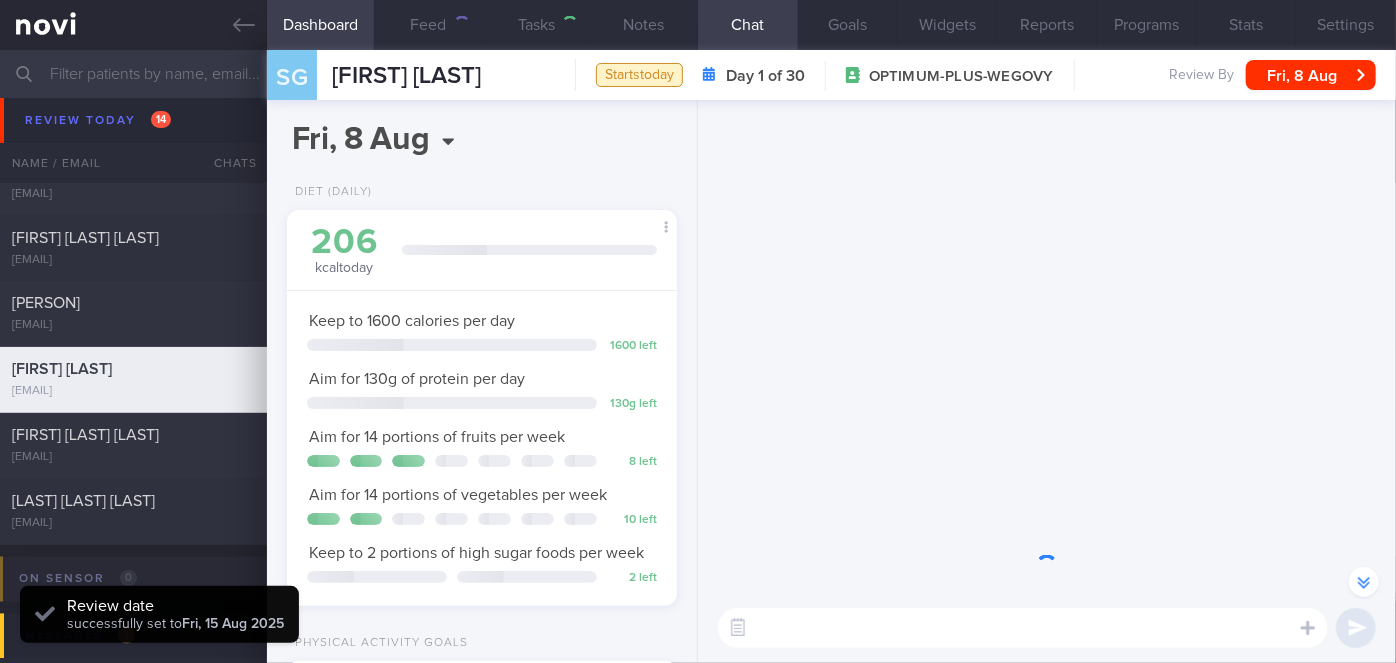 scroll, scrollTop: -1710, scrollLeft: 0, axis: vertical 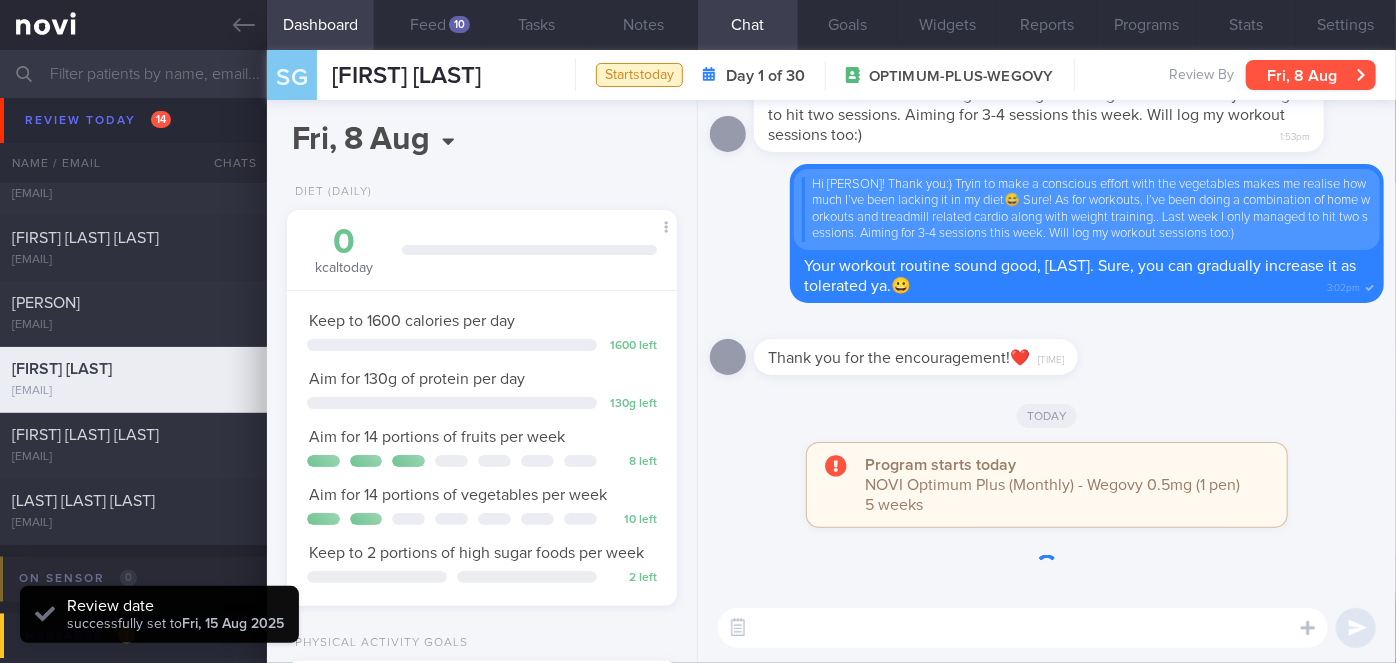 click on "Fri, 8 Aug" at bounding box center [1311, 75] 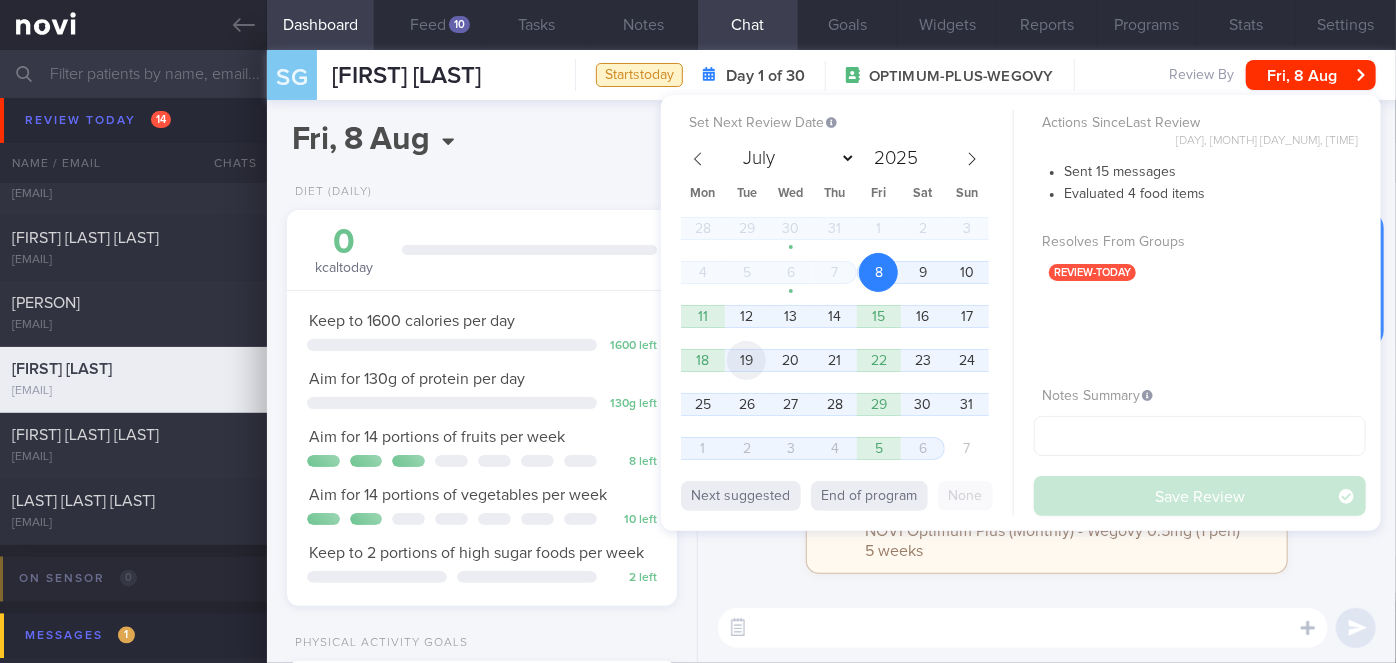 click on "19" at bounding box center (746, 360) 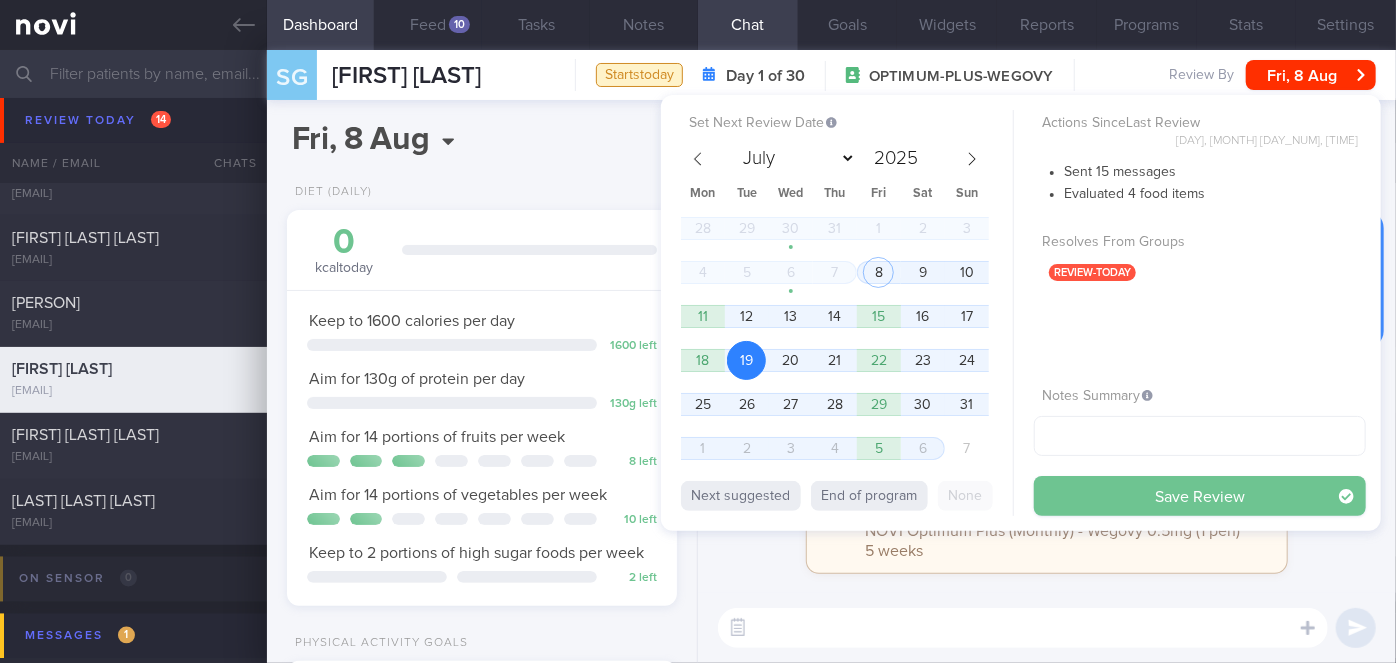 click on "Save Review" at bounding box center (1200, 496) 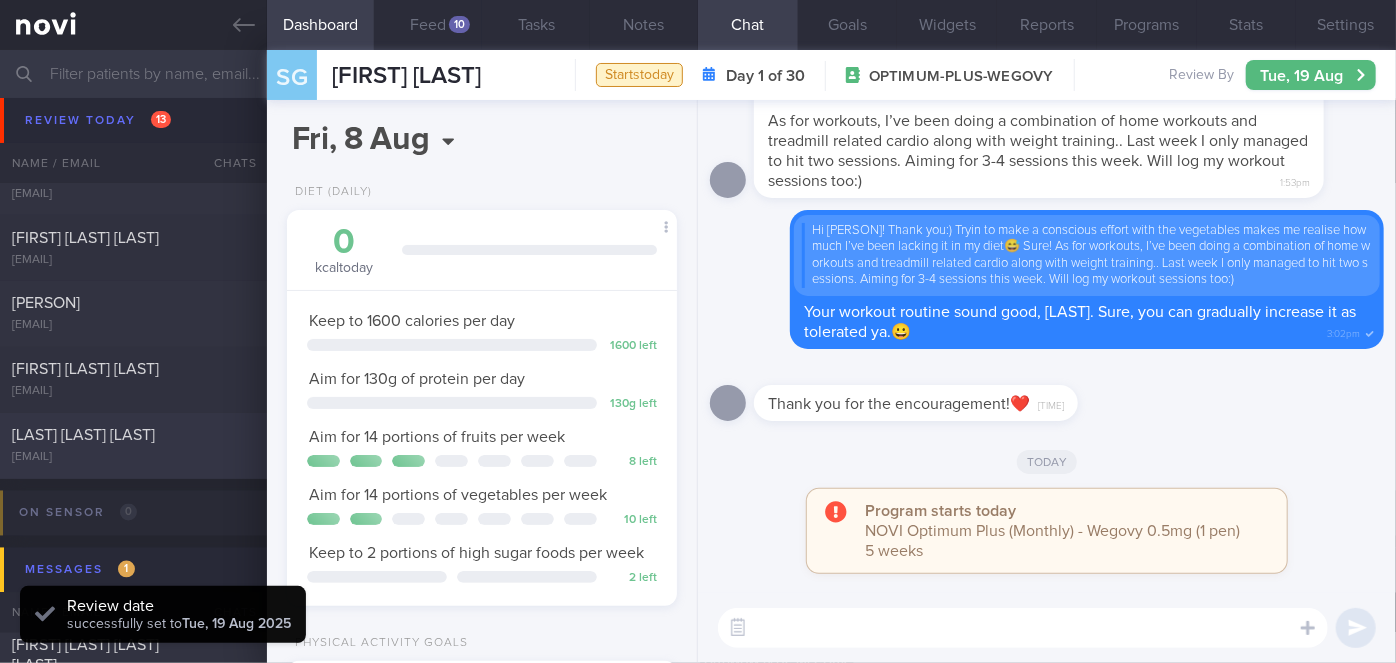 click on "[LAST] [LAST]" at bounding box center (131, 436) 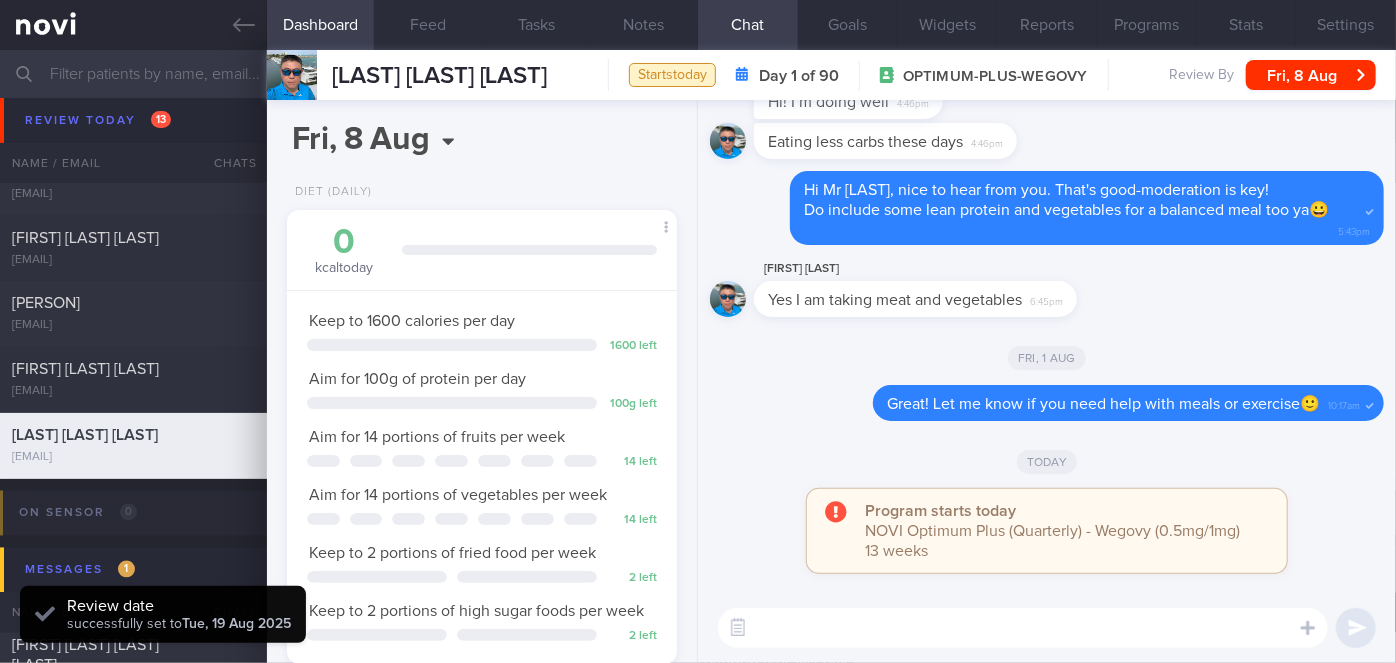 scroll, scrollTop: 999800, scrollLeft: 999658, axis: both 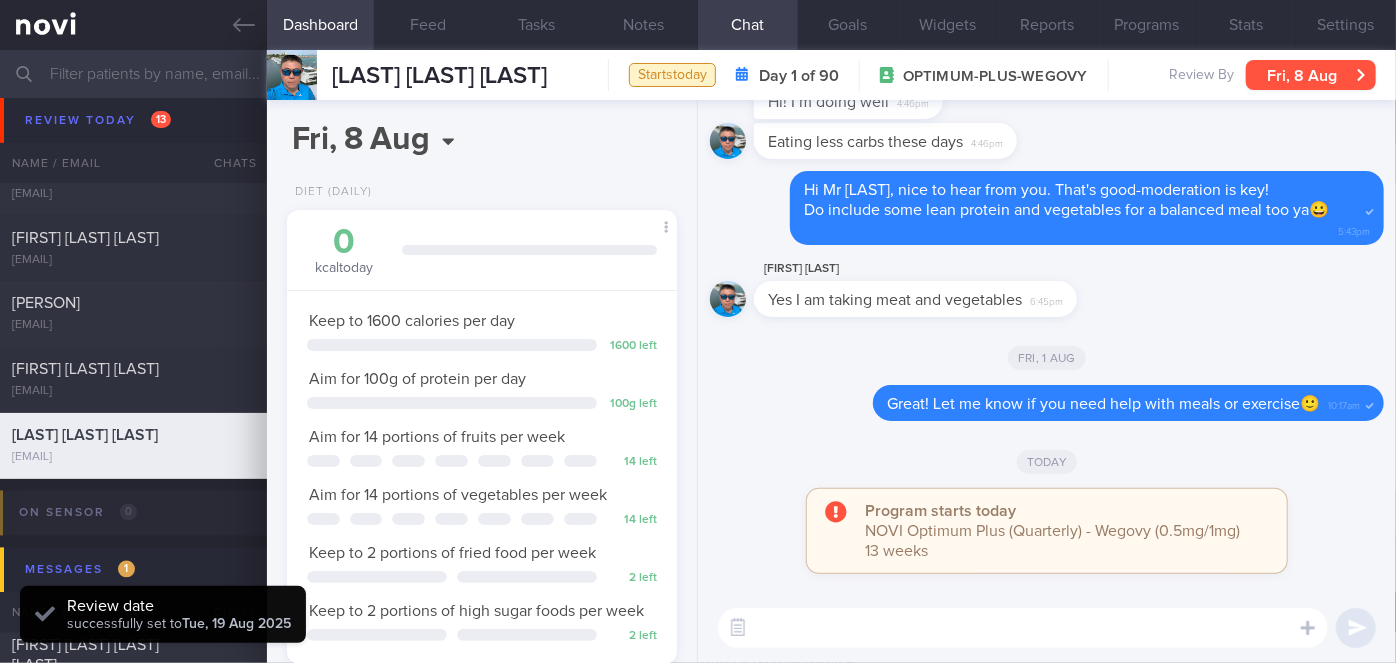 click on "Fri, 8 Aug" at bounding box center (1311, 75) 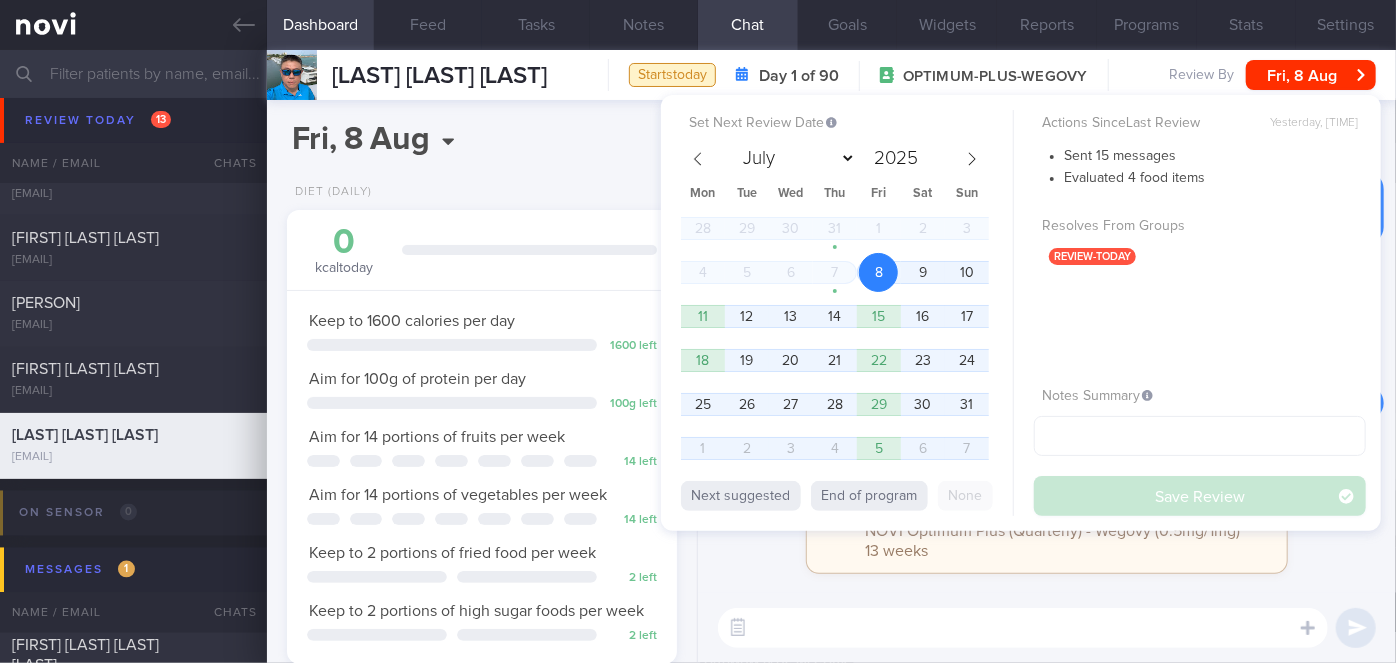 click on "2025-08-08
Fri, 8 Aug
Diet (Daily)
0
kcal  today
Carbs
Protein
Fat
0 g
0 g
0 g
Keep to 1600 calories per day
1600
left
Aim for 100g of protein per day
100 g
left
Aim for 14 portions of fruits per week" at bounding box center (482, 381) 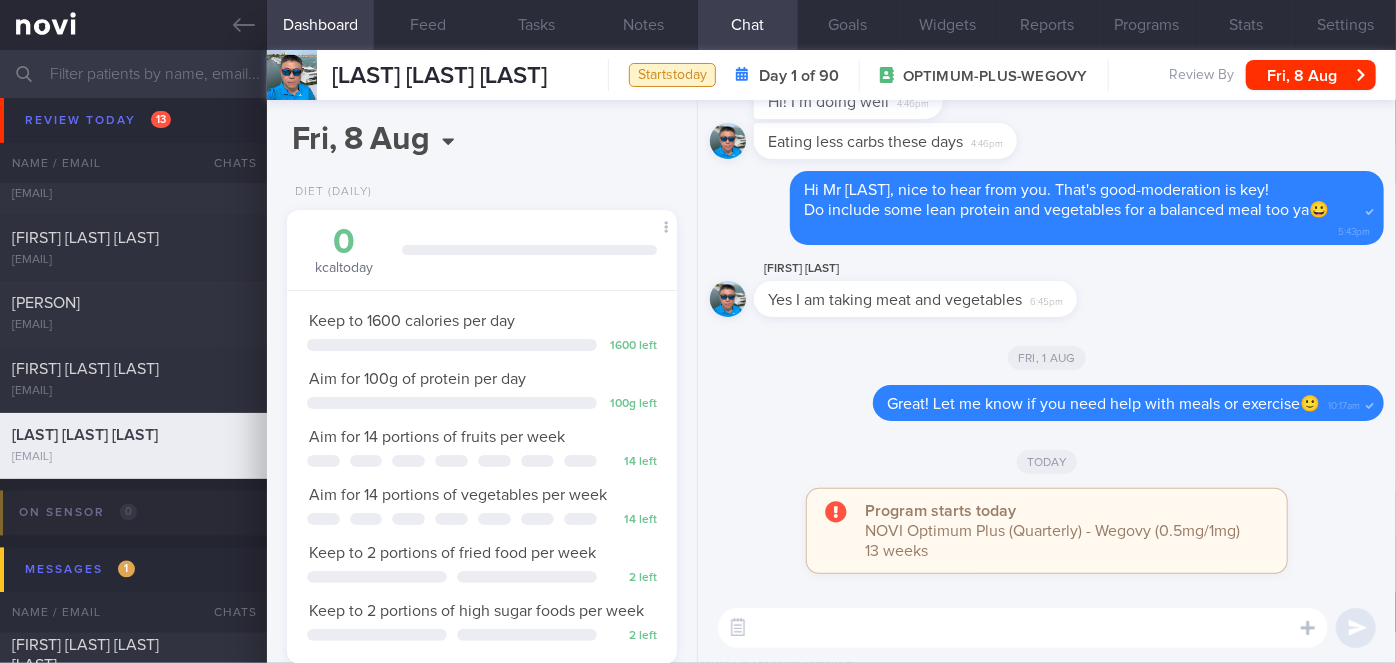 click at bounding box center [1023, 628] 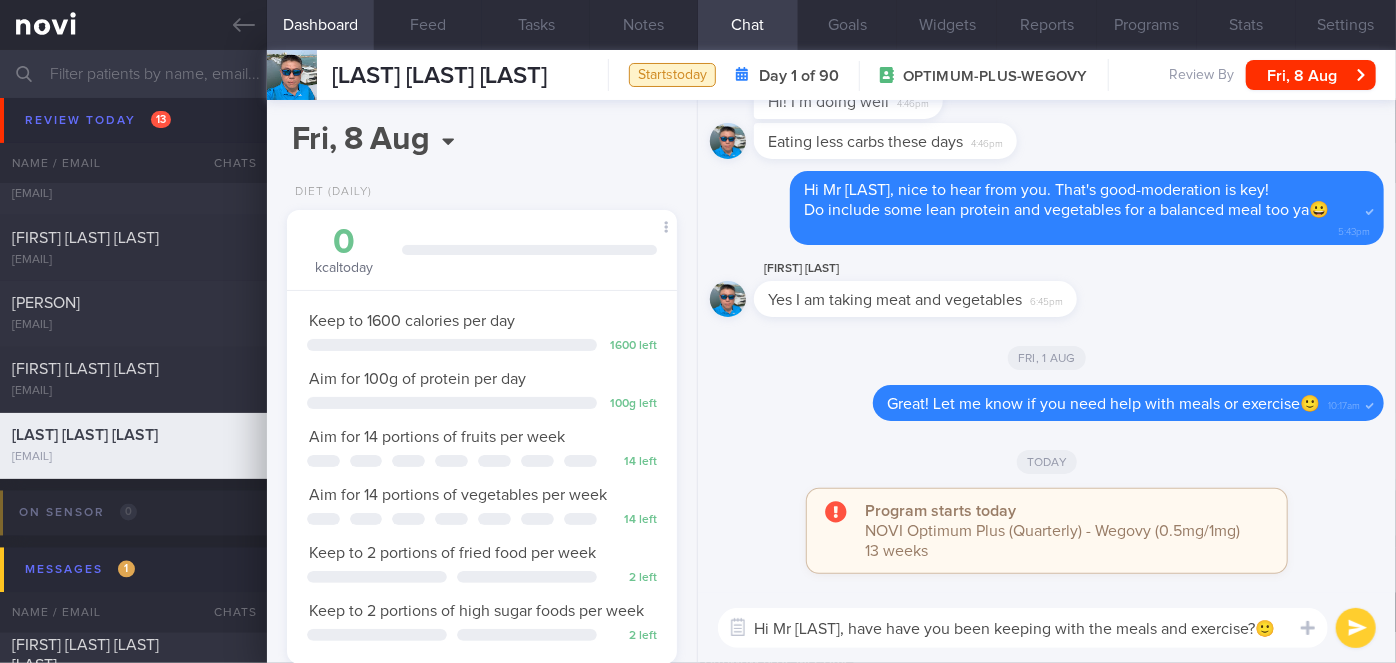 type on "Hi Mr Toh, have have you been keeping with the meals and exercise?🙂" 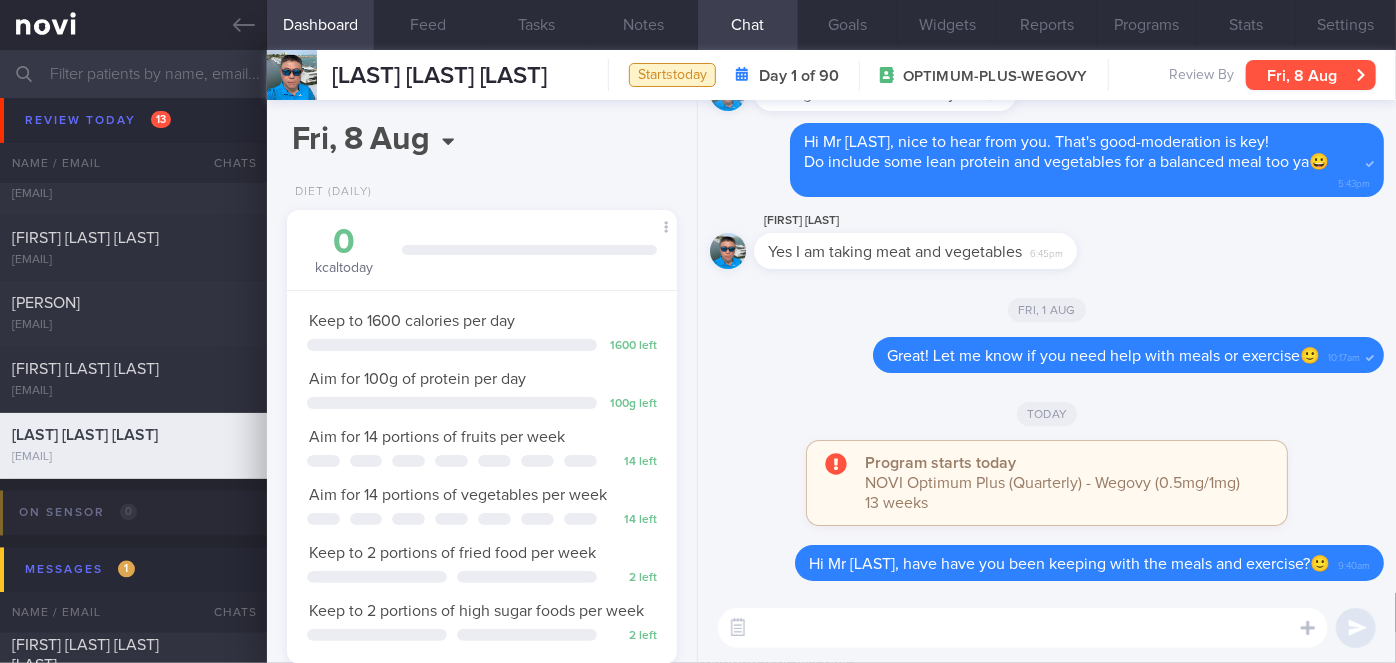 click on "Fri, 8 Aug" at bounding box center [1311, 75] 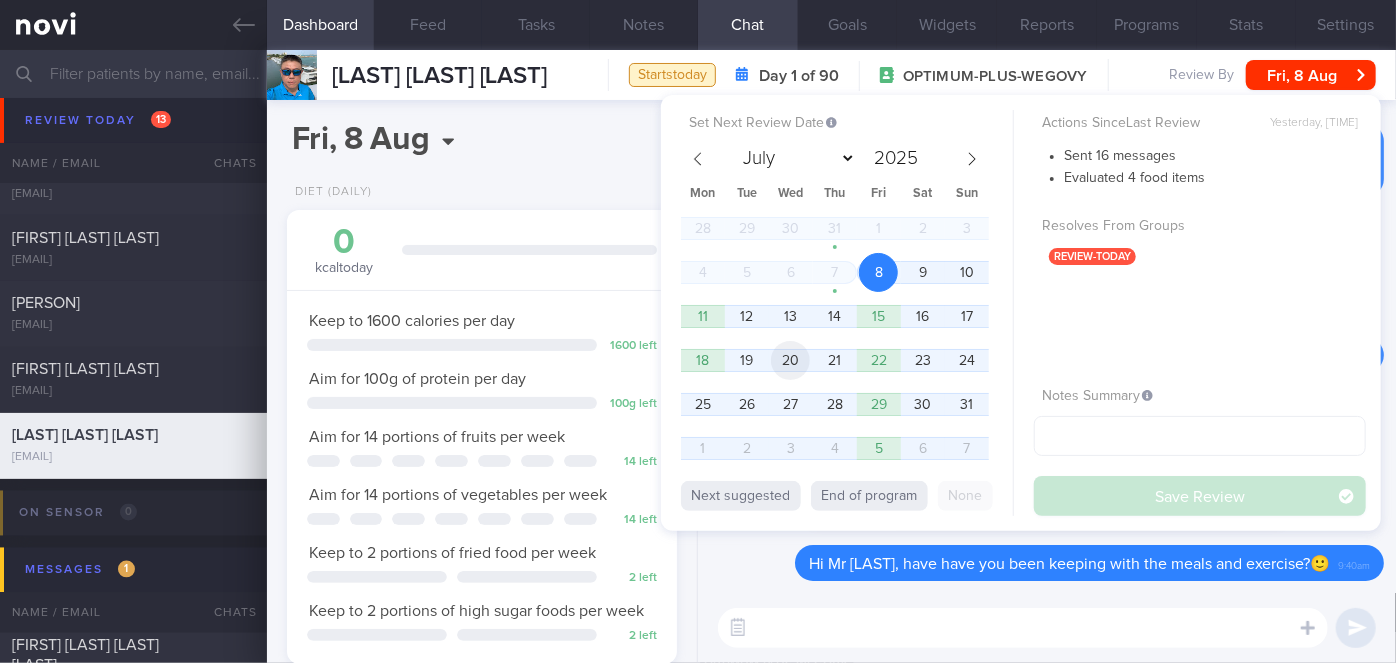 click on "20" at bounding box center [790, 360] 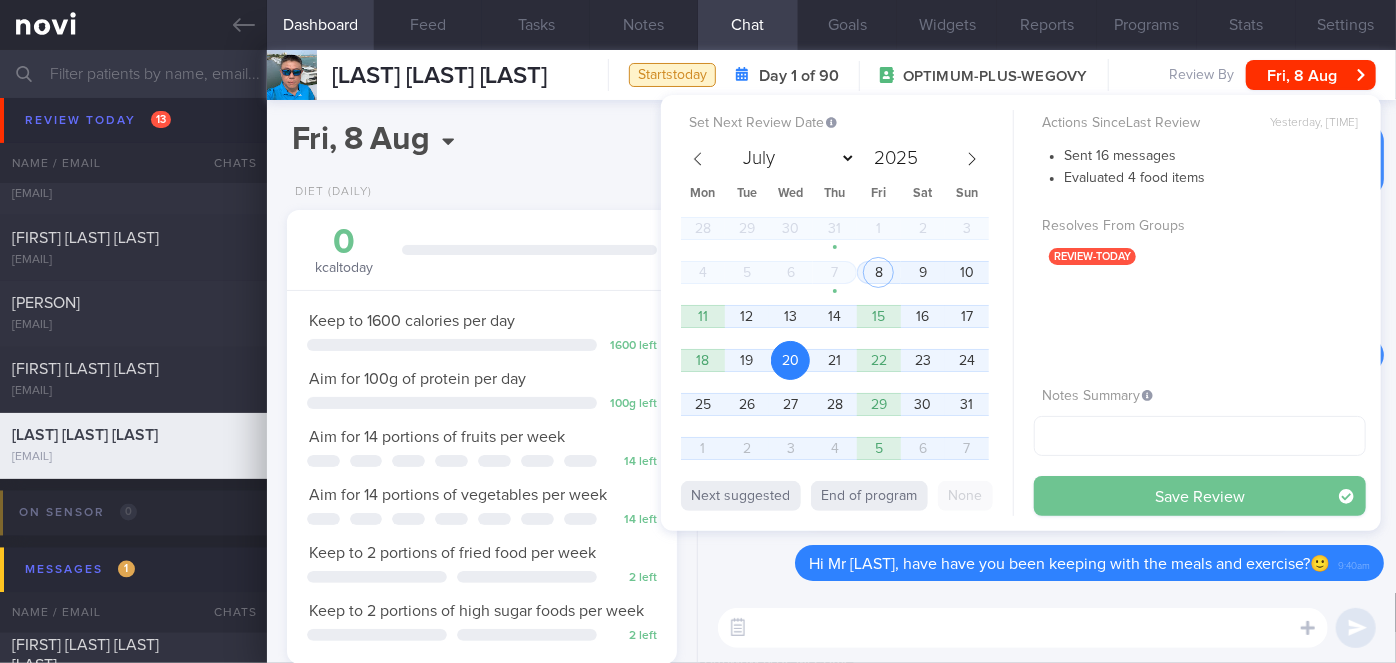 click on "Save Review" at bounding box center [1200, 496] 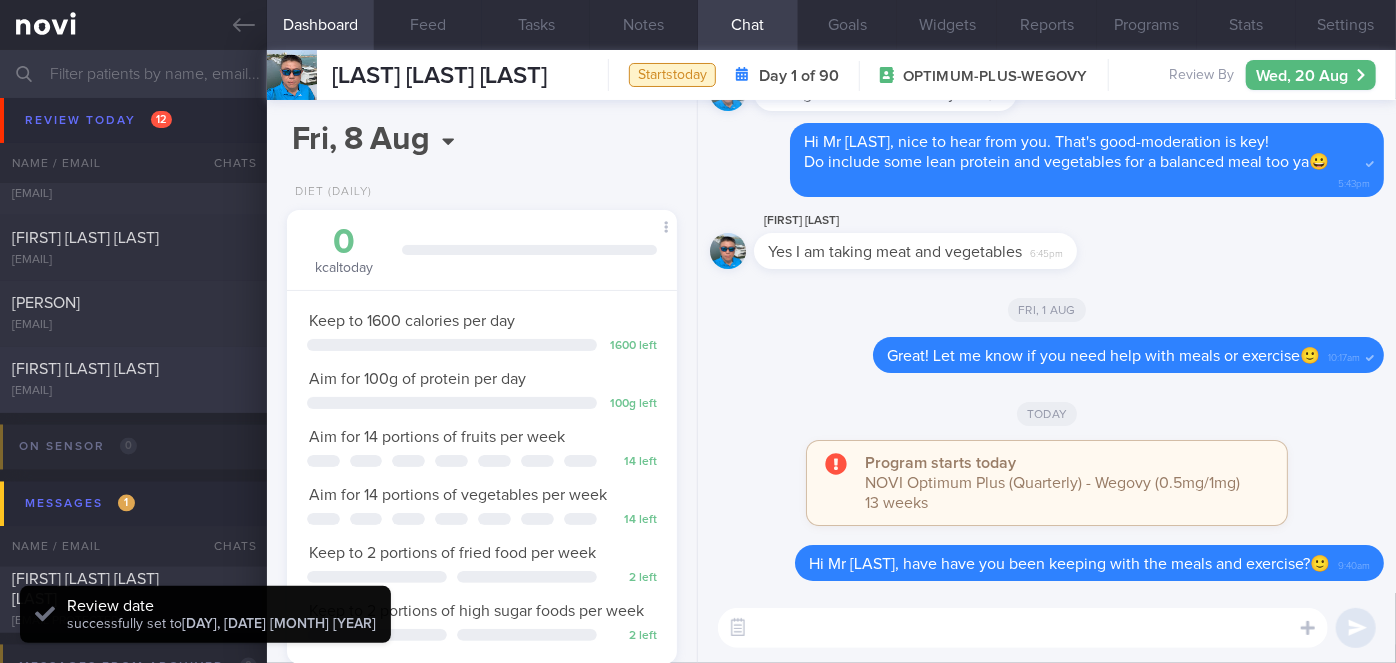 scroll, scrollTop: 5464, scrollLeft: 0, axis: vertical 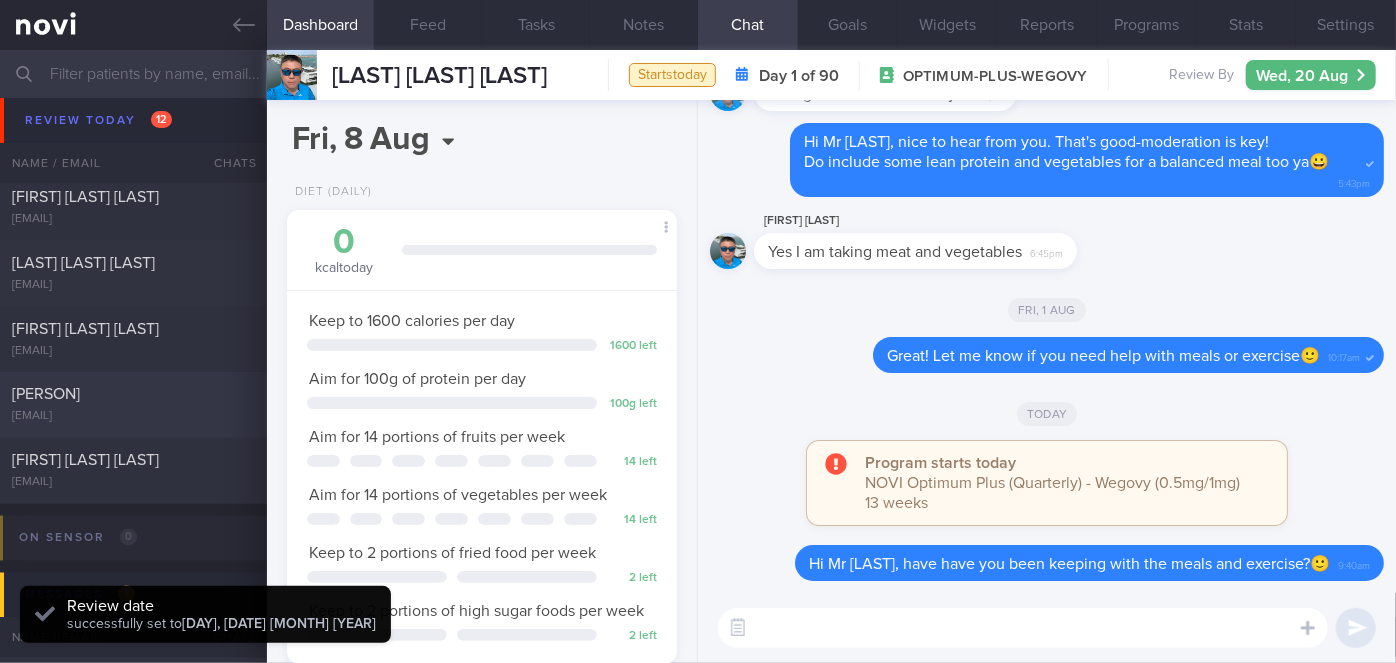 click on "[FIRST]" at bounding box center (131, 395) 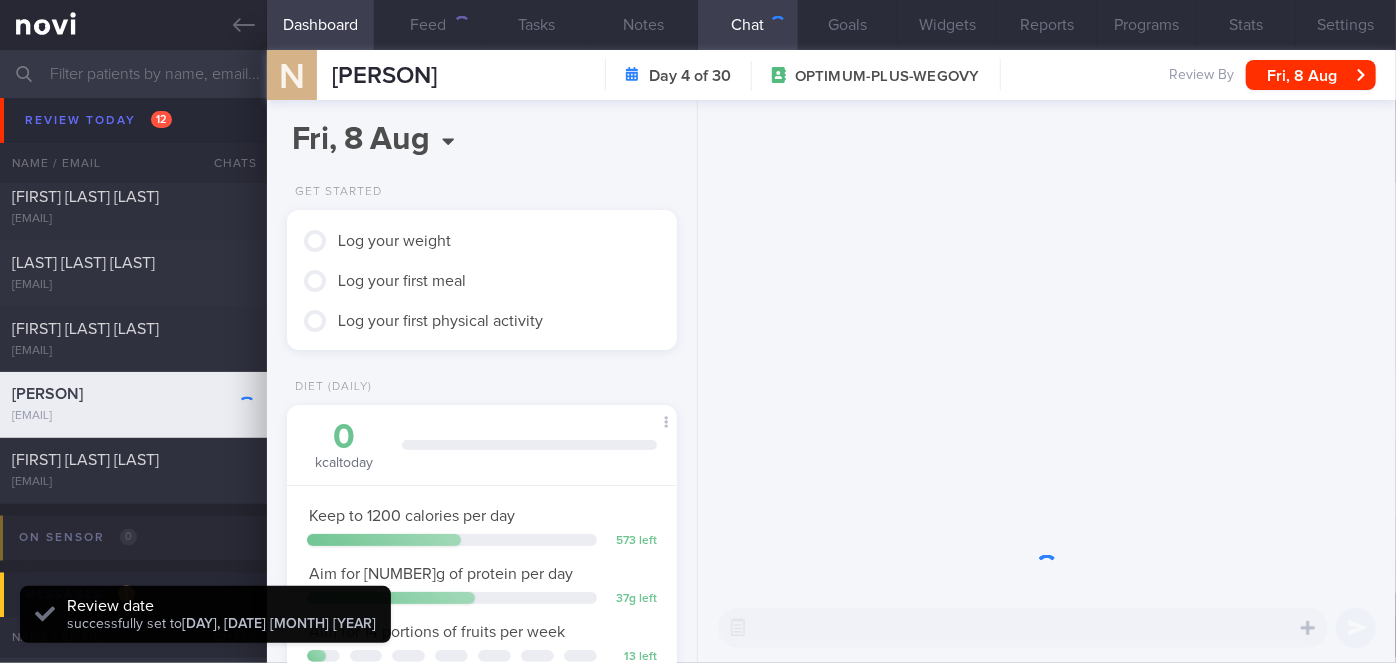 scroll, scrollTop: 999800, scrollLeft: 999658, axis: both 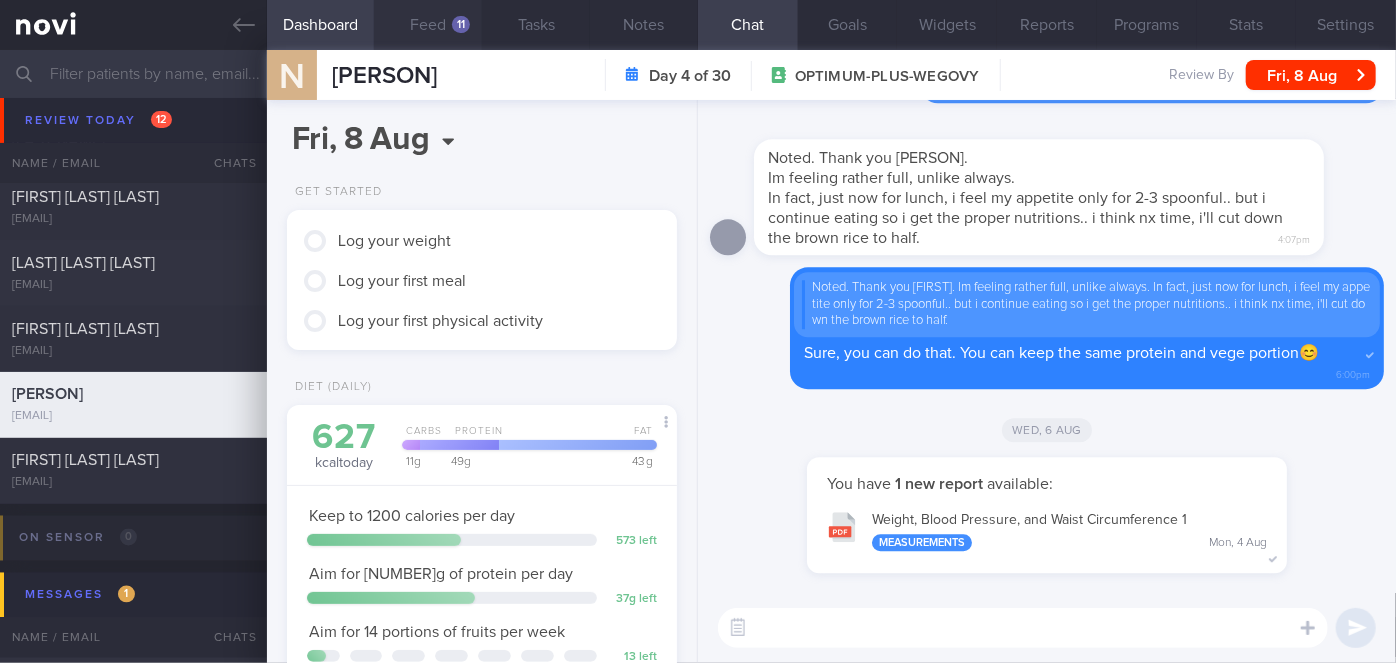 click on "Feed
11" at bounding box center [428, 25] 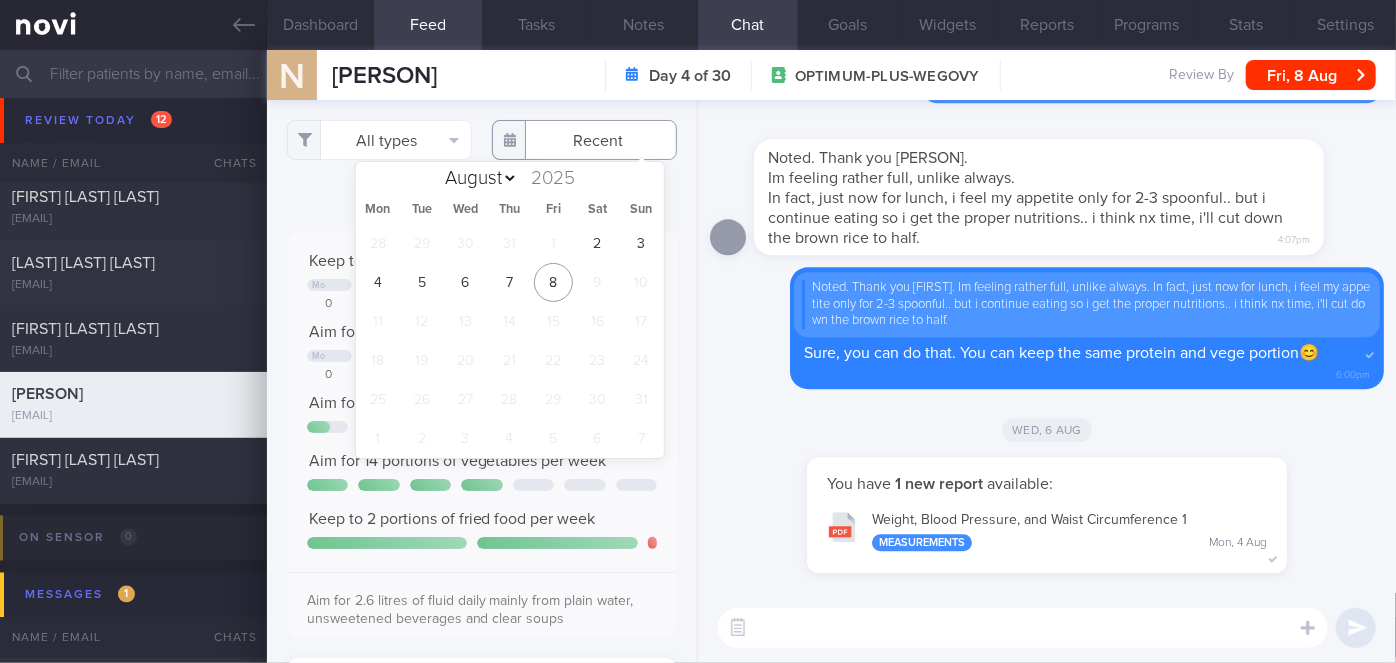 click at bounding box center (584, 140) 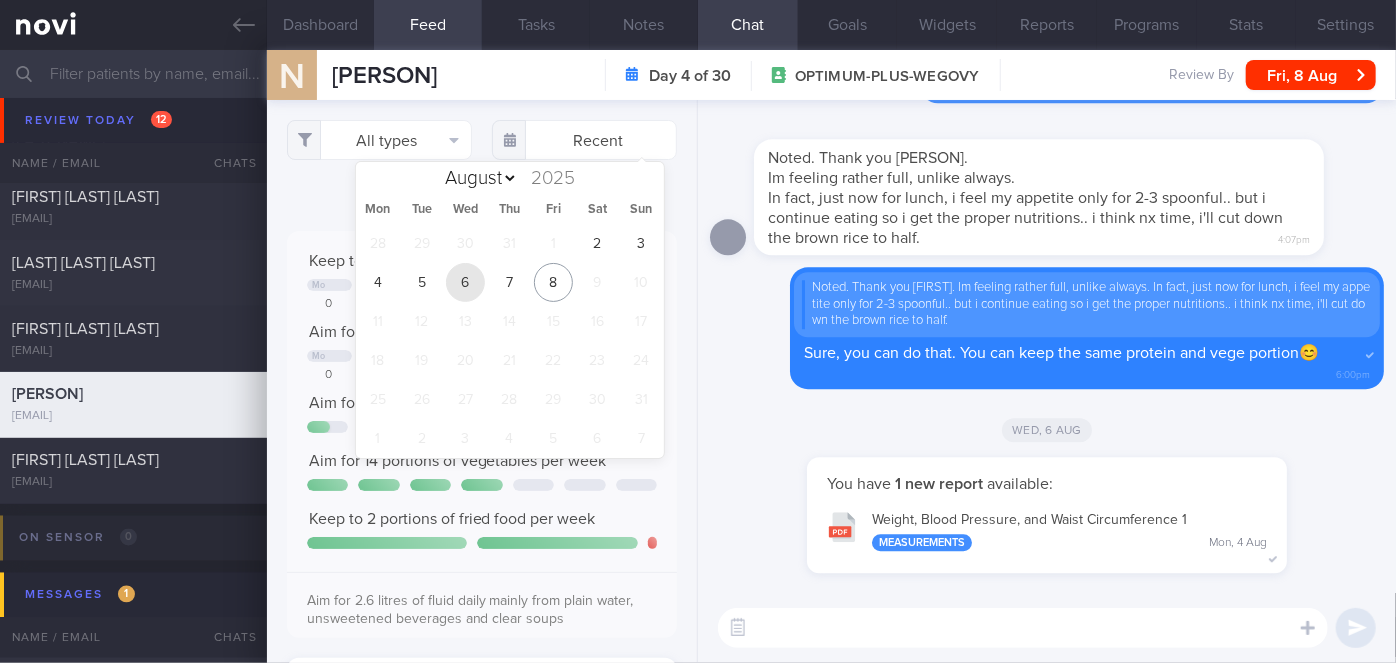 click on "6" at bounding box center [465, 282] 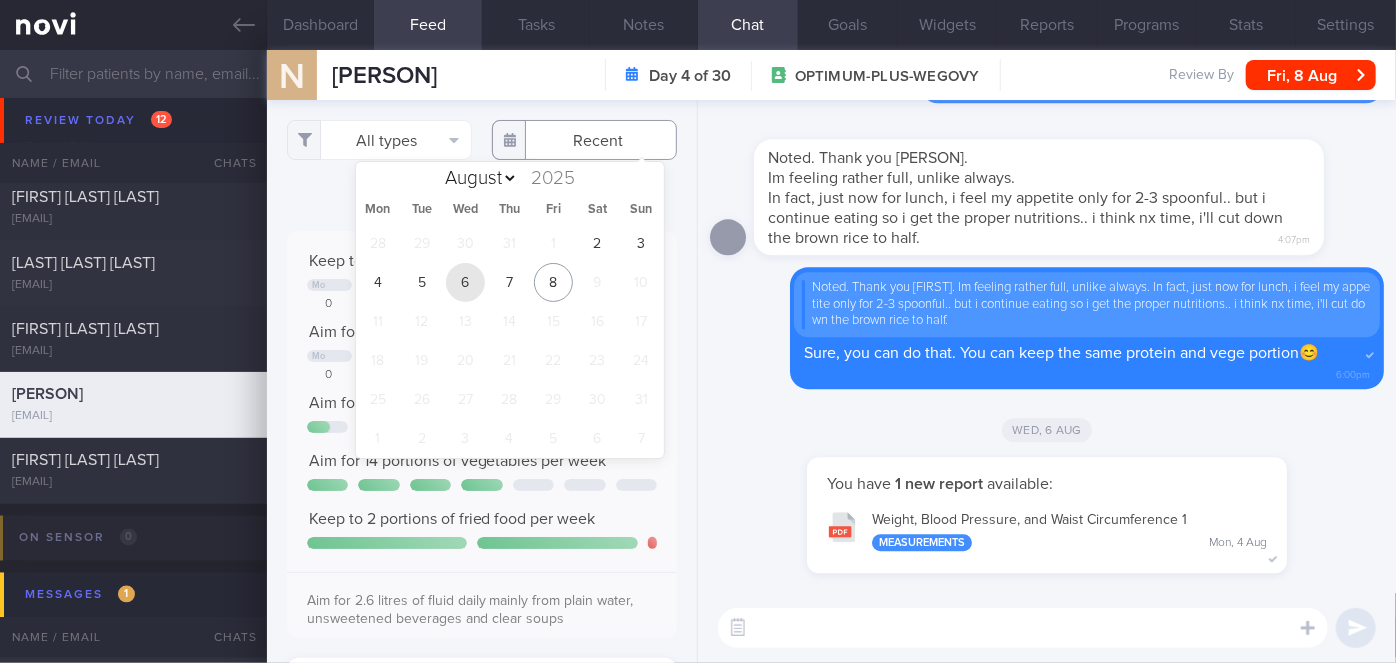 type on "2025-08-06" 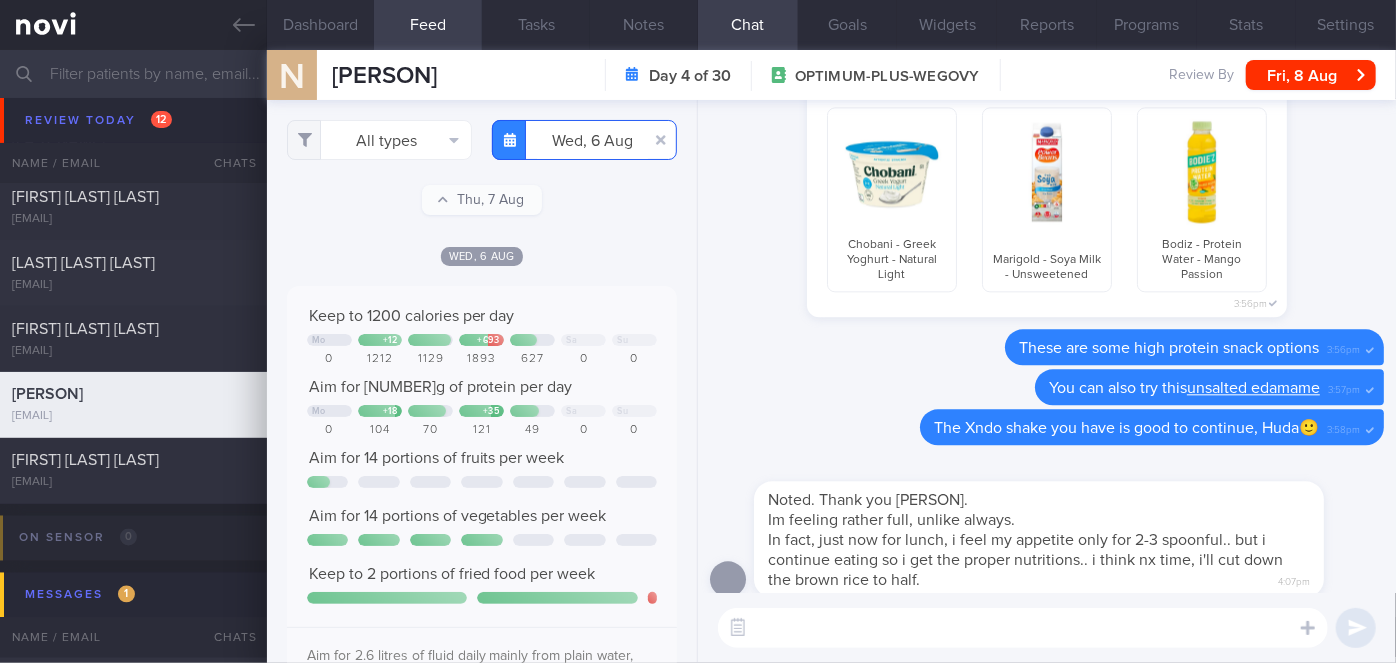 scroll, scrollTop: 0, scrollLeft: 0, axis: both 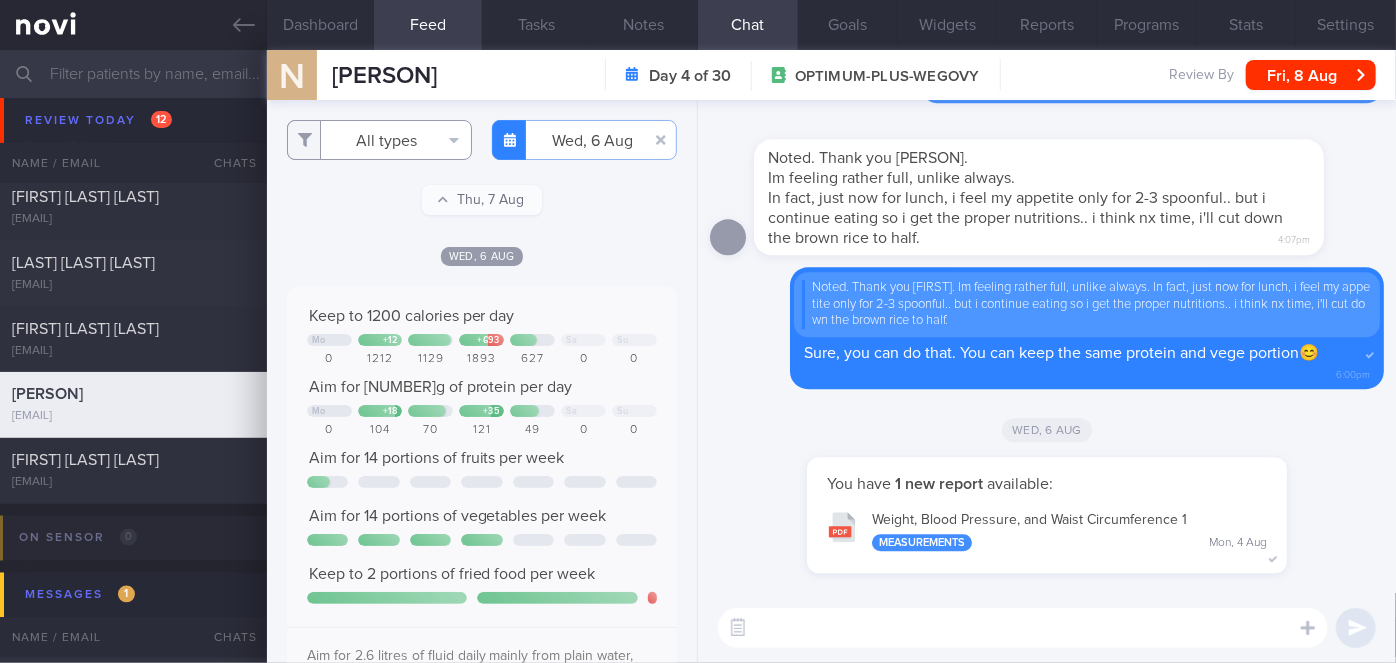 click on "All types" at bounding box center [379, 140] 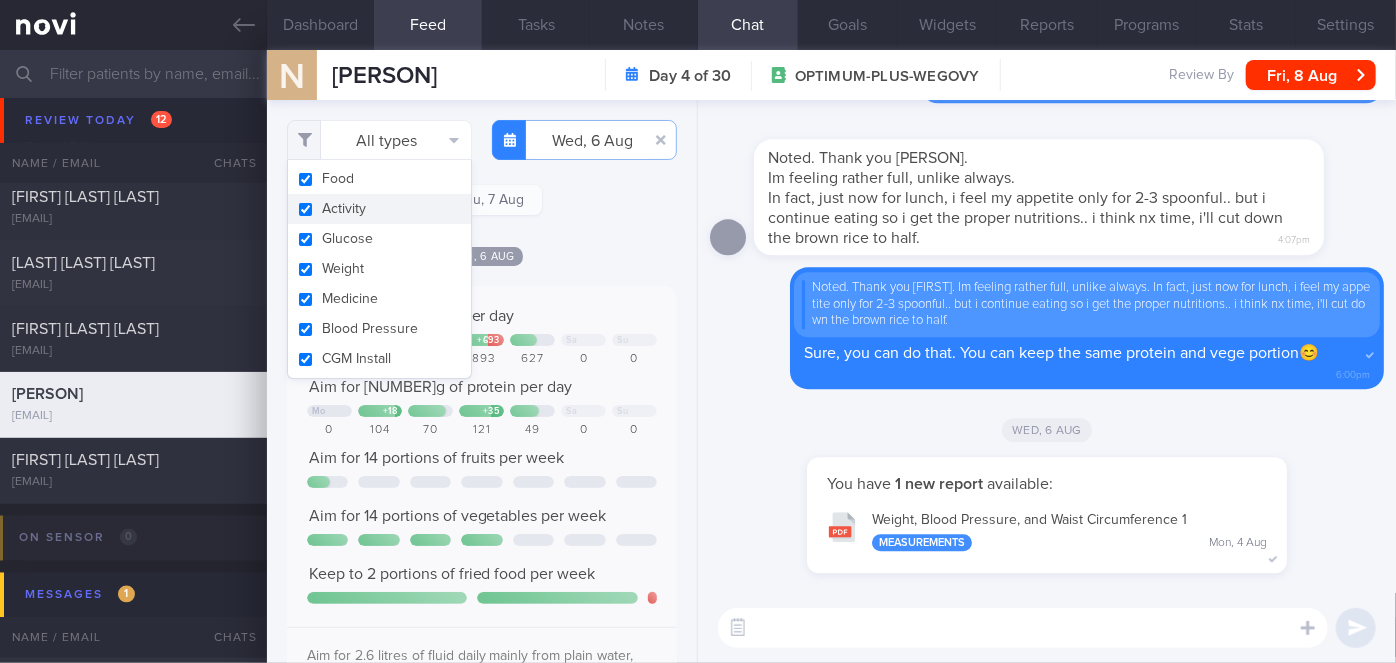 click on "Activity" at bounding box center [379, 209] 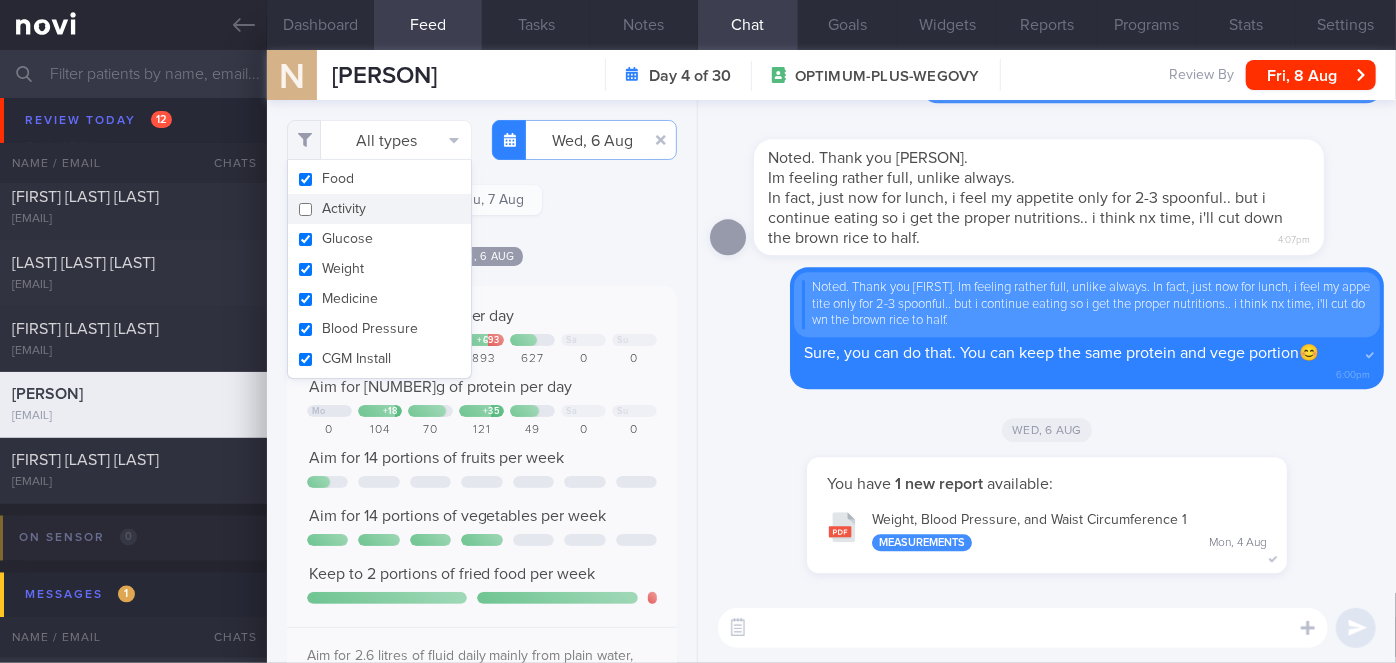checkbox on "false" 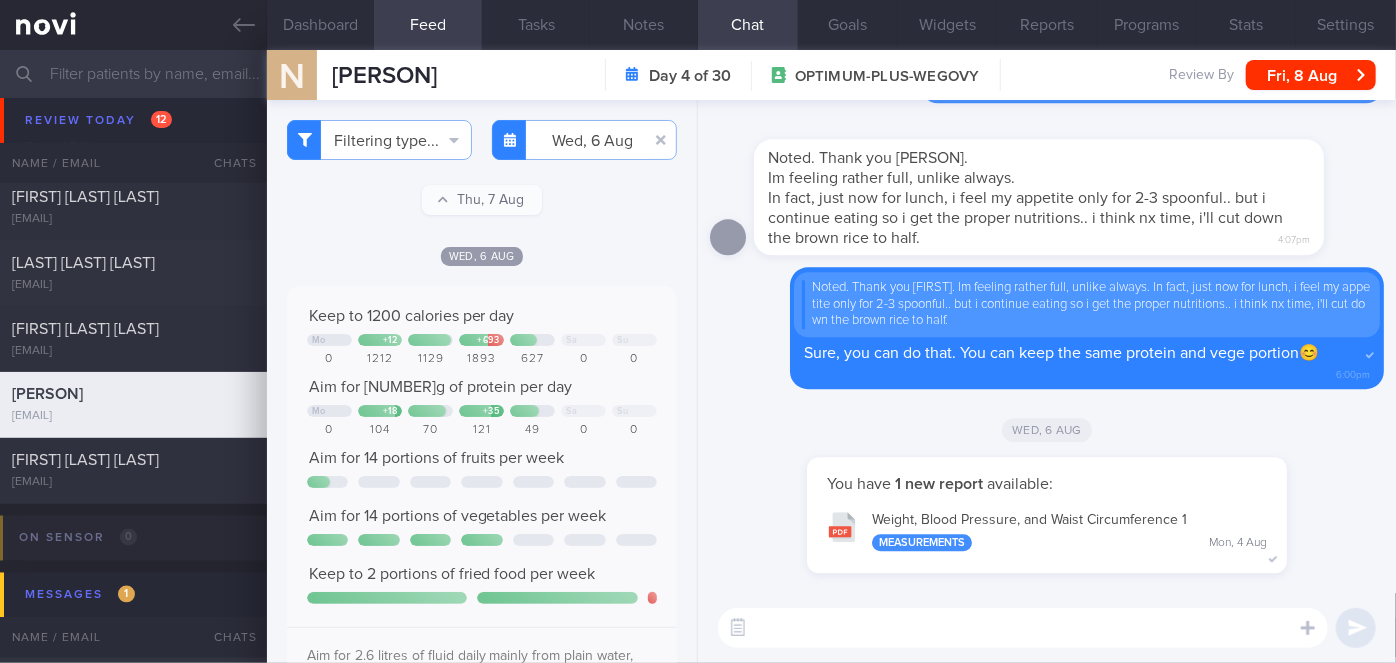 click on "Filtering type...
Food
Activity
Glucose
Weight
Medicine
Blood Pressure
CGM Install
Wed, 6 Aug
2025-08-06
Thu, 7 Aug
Wed, 6 Aug" at bounding box center [482, 381] 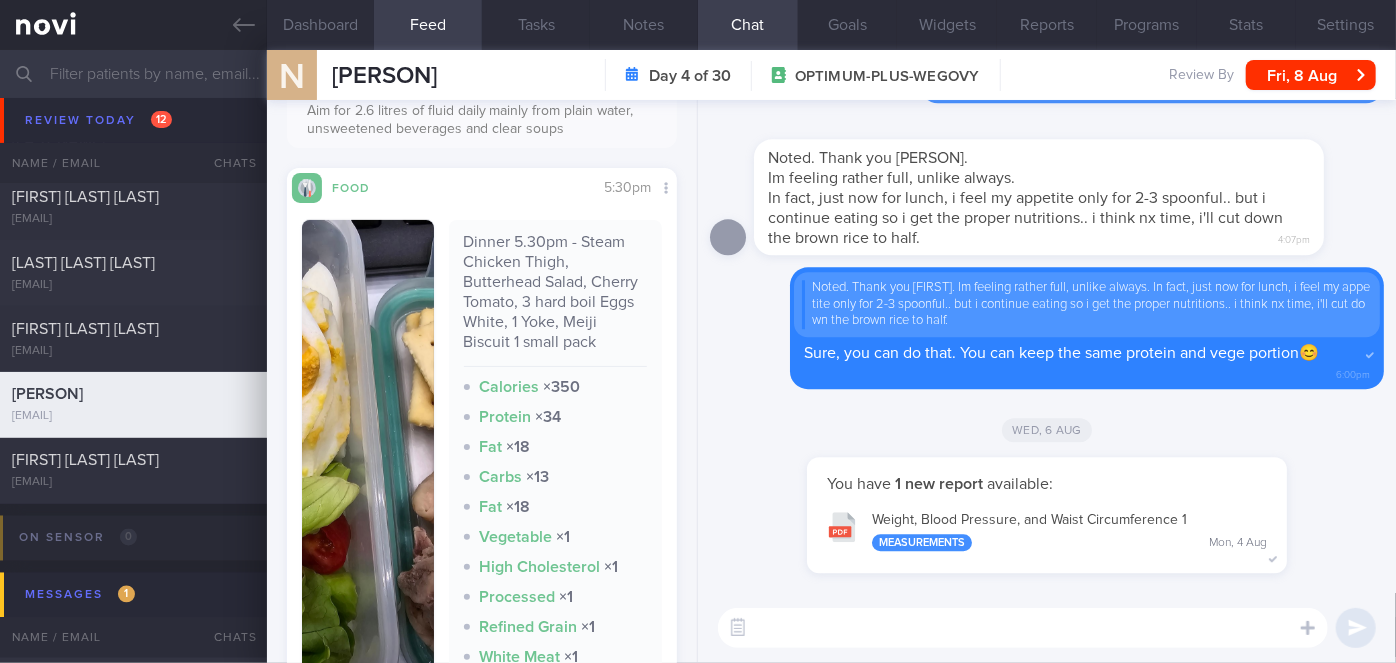 click at bounding box center (368, 472) 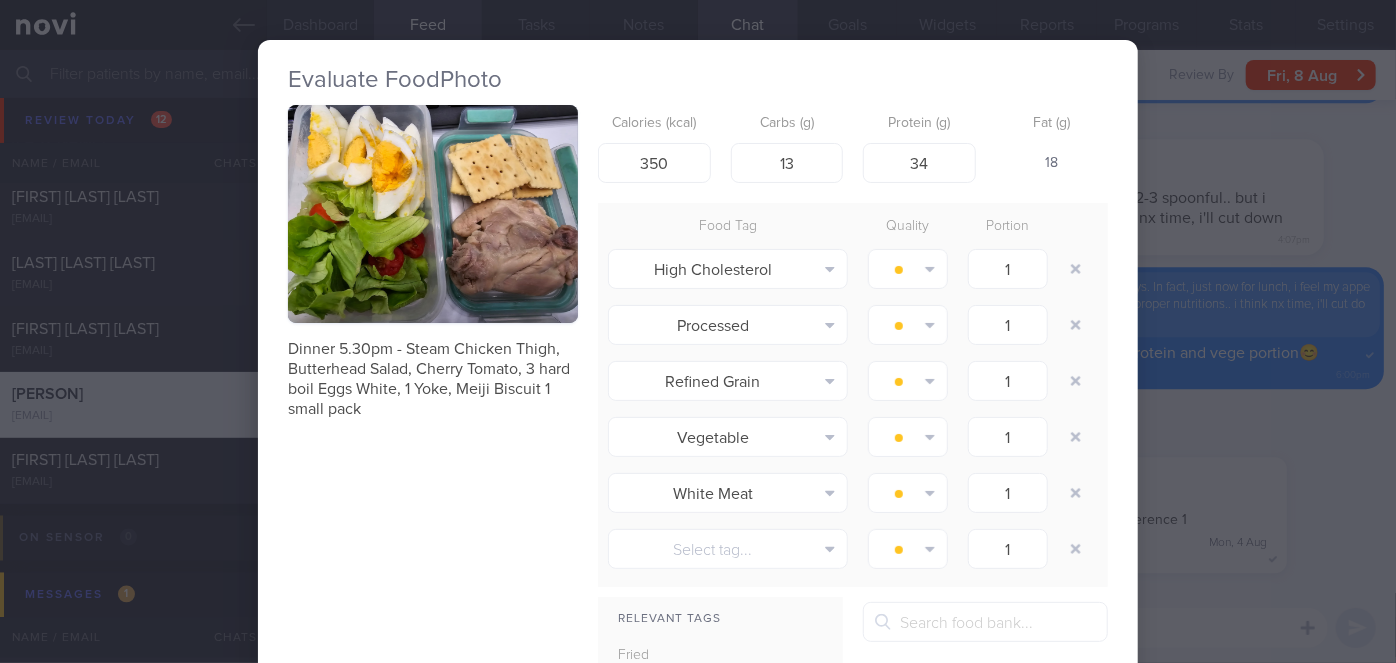 click on "Evaluate Food  Photo
Dinner 5.30pm - Steam Chicken Thigh, Butterhead Salad, Cherry Tomato, 3 hard boil Eggs White, 1 Yoke, Meiji Biscuit 1 small pack
Calories (kcal)
350
Carbs (g)
13
Protein (g)
34
Fat (g)
18
Food Tag
Quality
Portion
High Cholesterol
Alcohol
Fried
Fruit
Healthy Fats" at bounding box center [698, 331] 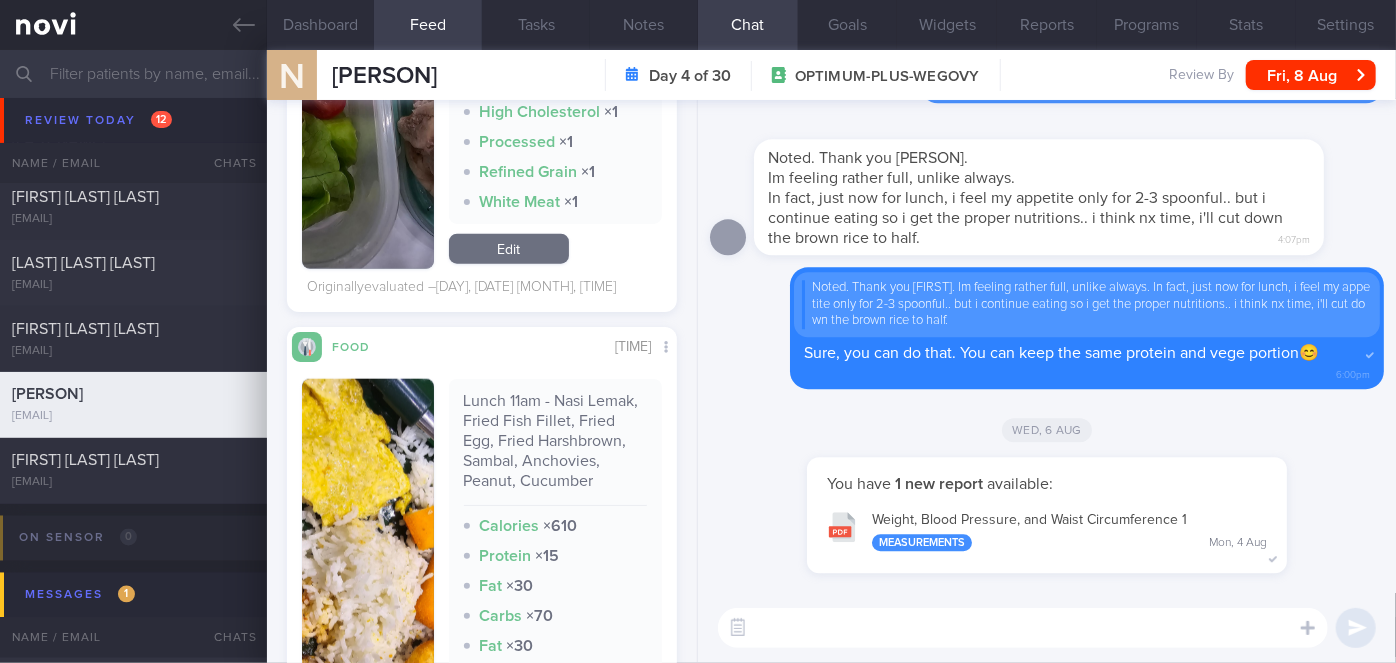 scroll, scrollTop: 1363, scrollLeft: 0, axis: vertical 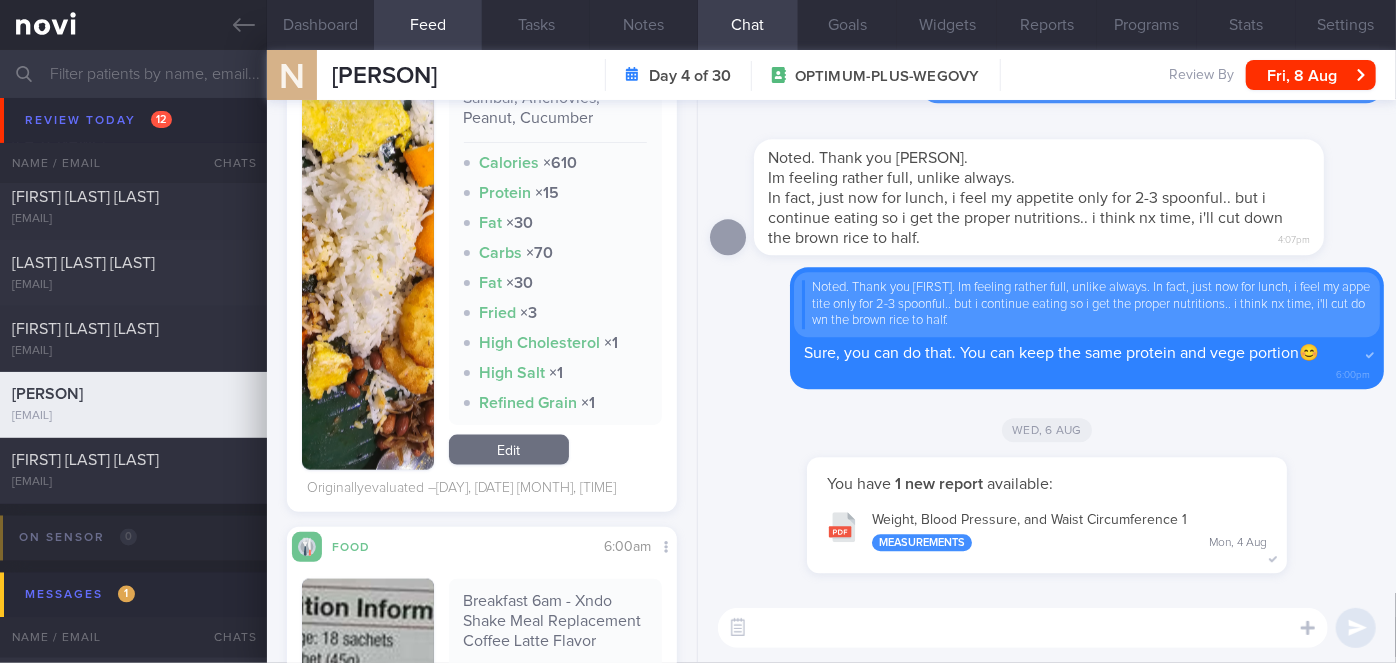 click at bounding box center (368, 243) 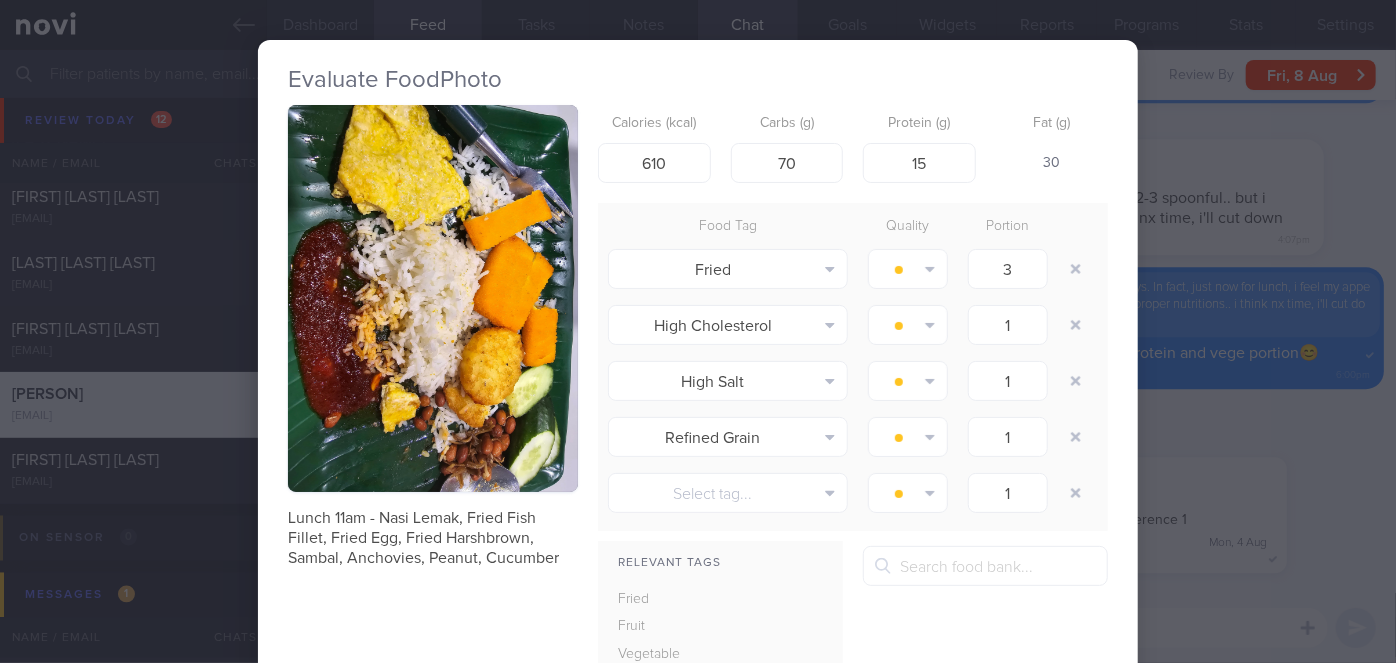 type 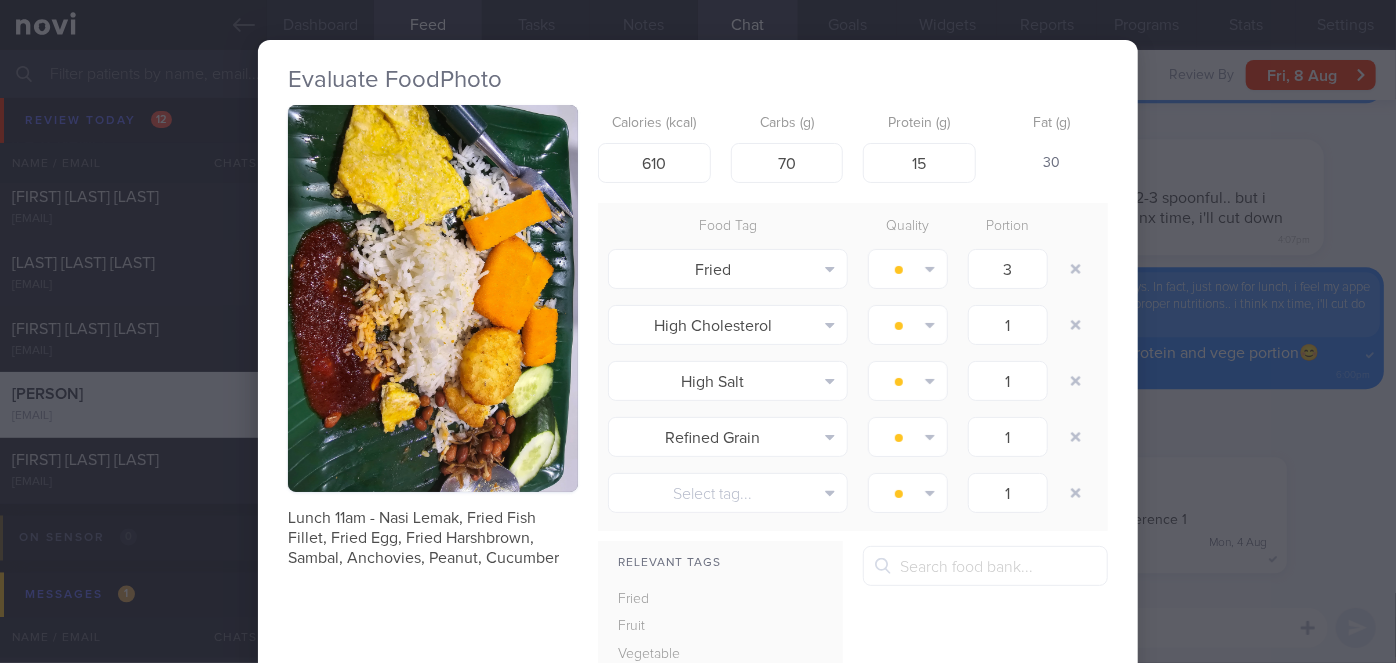 click on "Evaluate Food  Photo
Lunch 11am - Nasi Lemak, Fried Fish Fillet, Fried Egg, Fried Harshbrown, Sambal, Anchovies, Peanut, Cucumber
Calories (kcal)
610
Carbs (g)
70
Protein (g)
15
Fat (g)
30
Food Tag
Quality
Portion
Fried
Alcohol
Fried
Fruit
Healthy Fats
High Calcium" at bounding box center (698, 331) 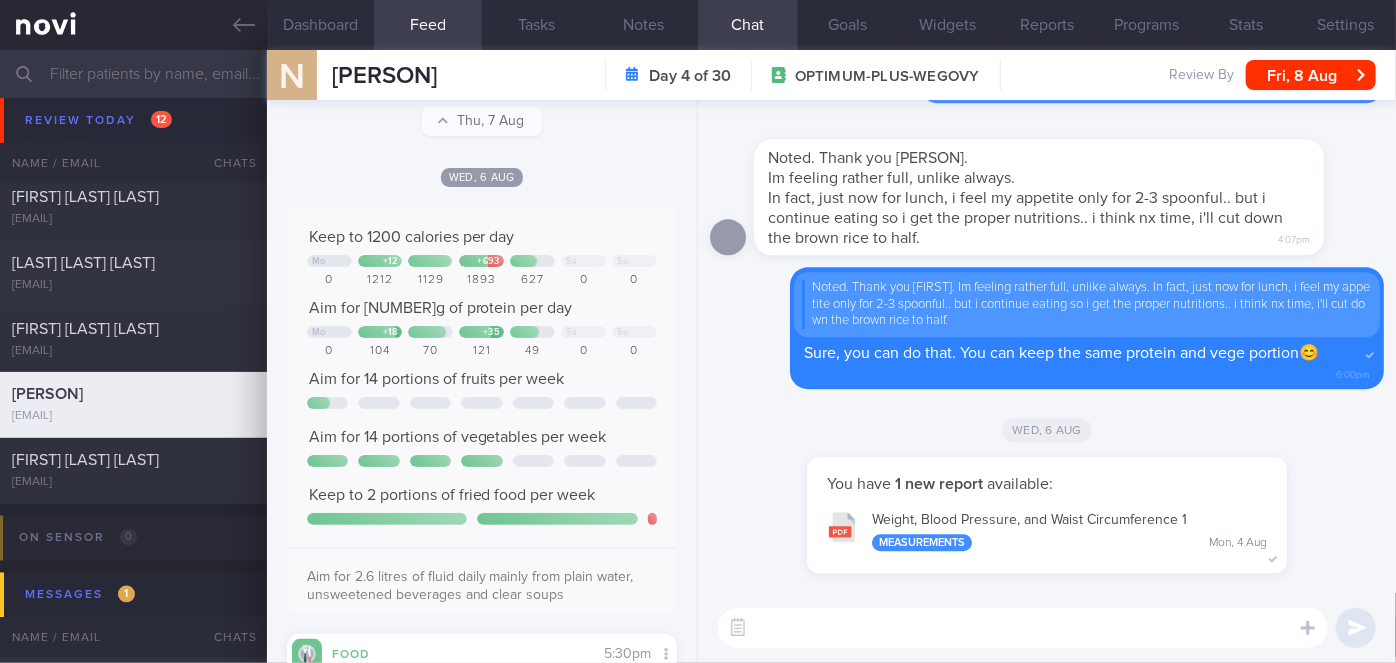 scroll, scrollTop: 0, scrollLeft: 0, axis: both 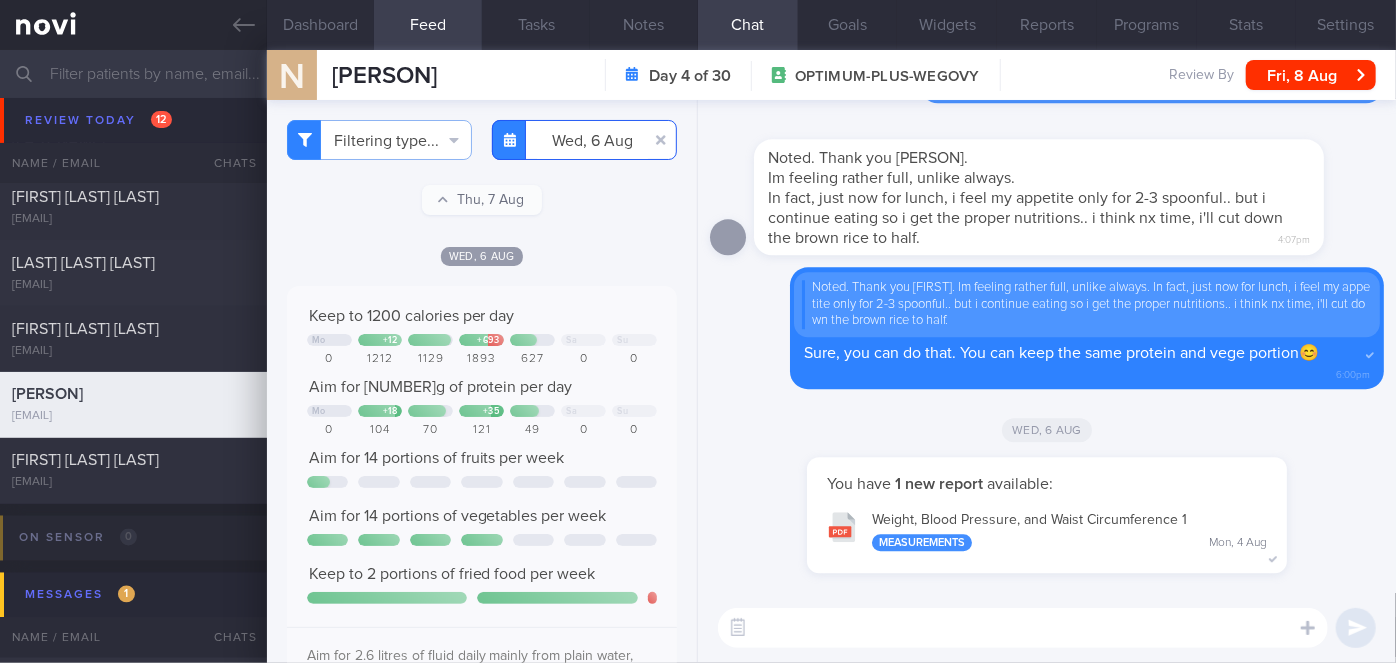 click on "2025-08-06" at bounding box center [584, 140] 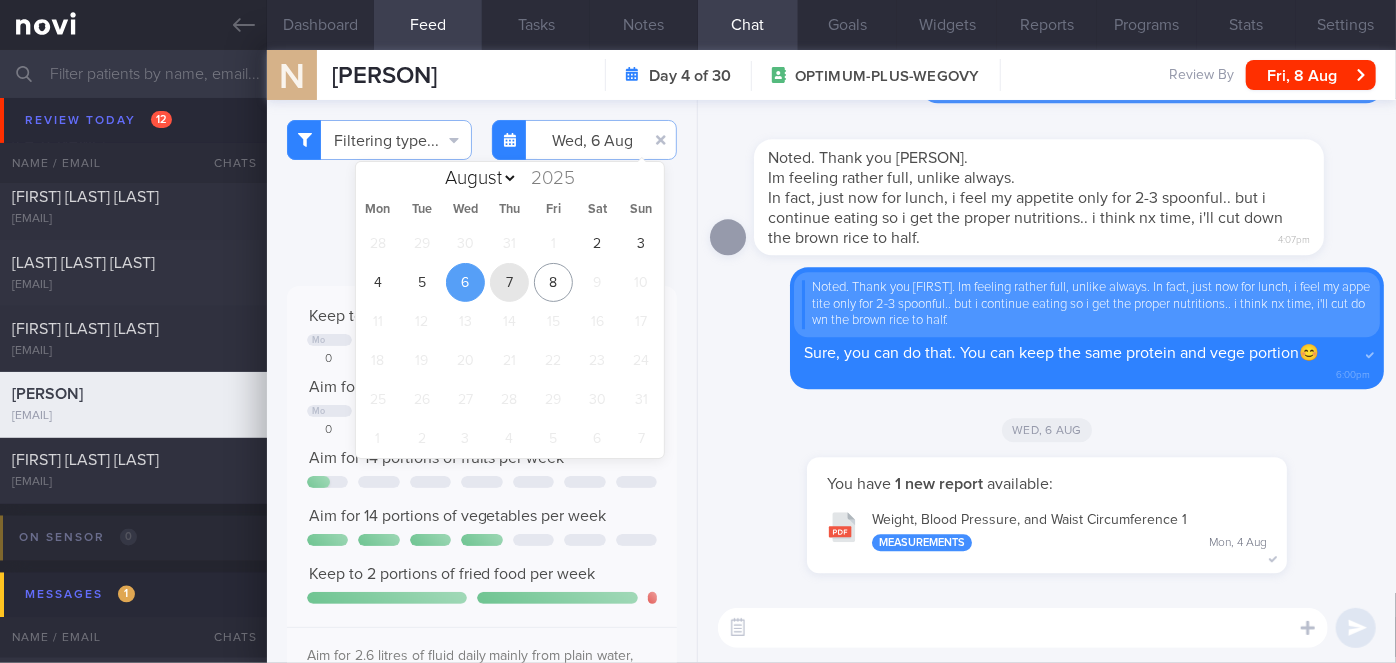 click on "7" at bounding box center [509, 282] 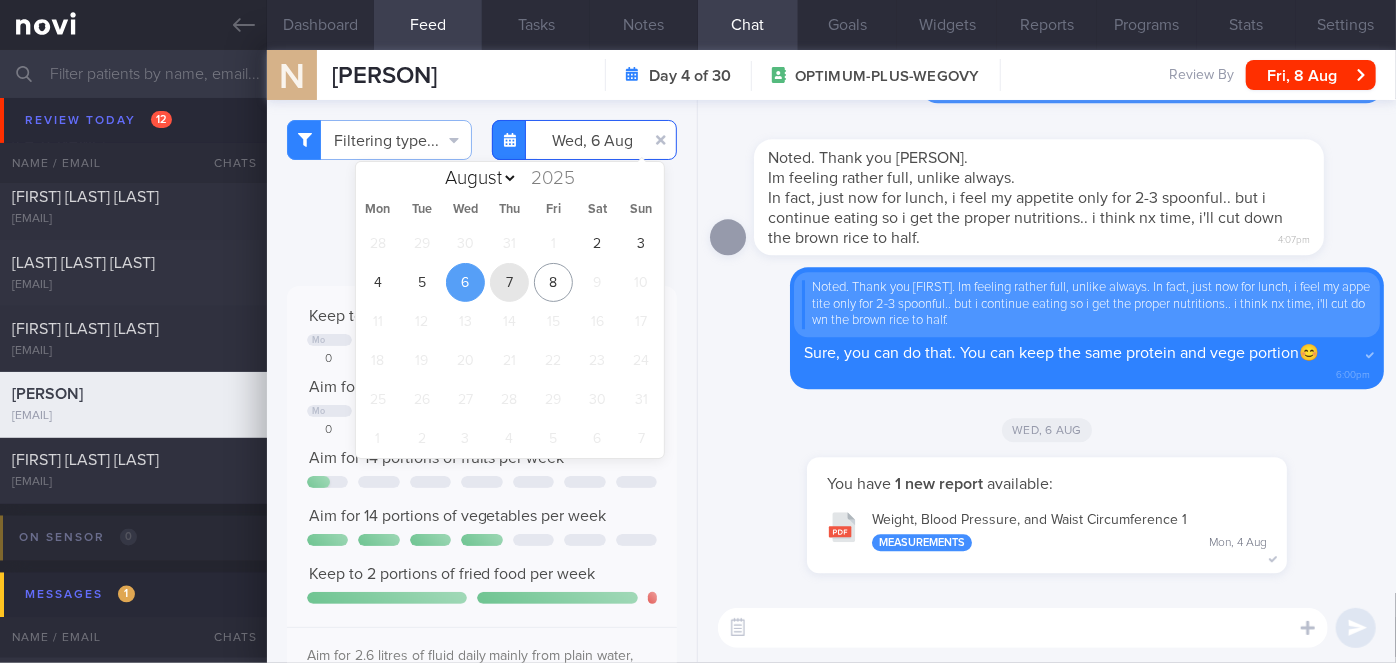 type on "[DATE]" 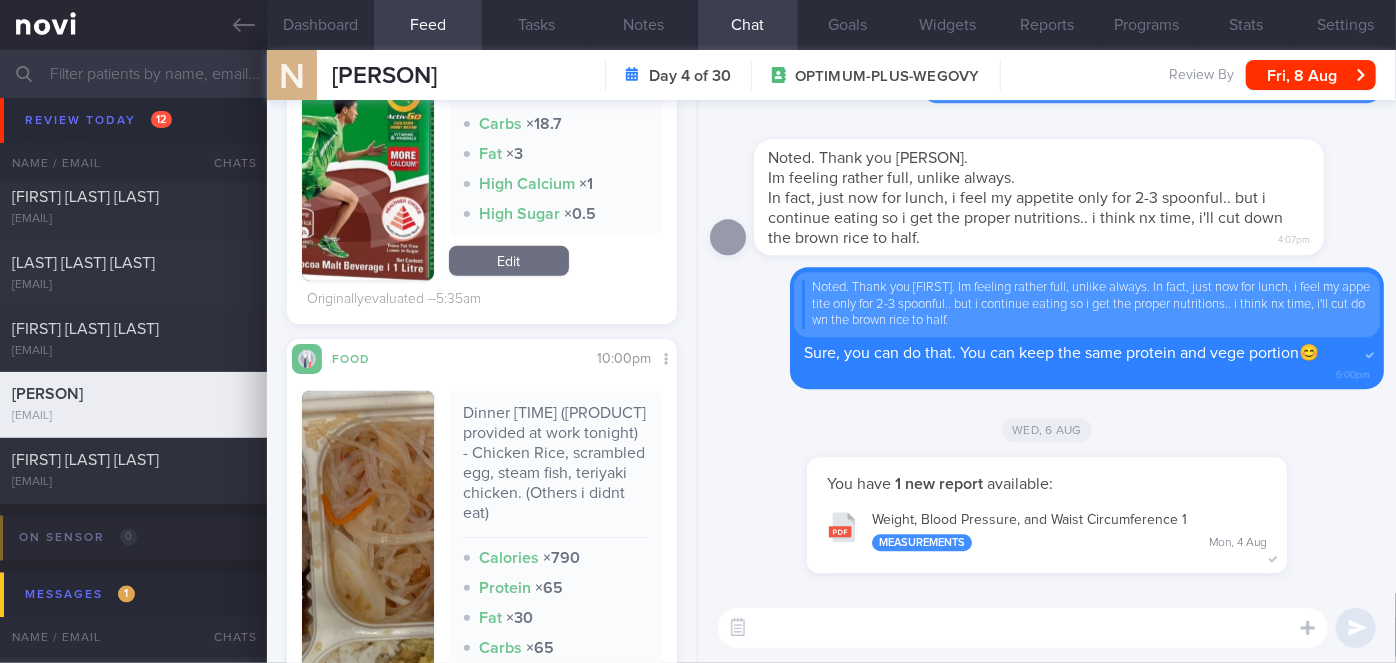 scroll, scrollTop: 909, scrollLeft: 0, axis: vertical 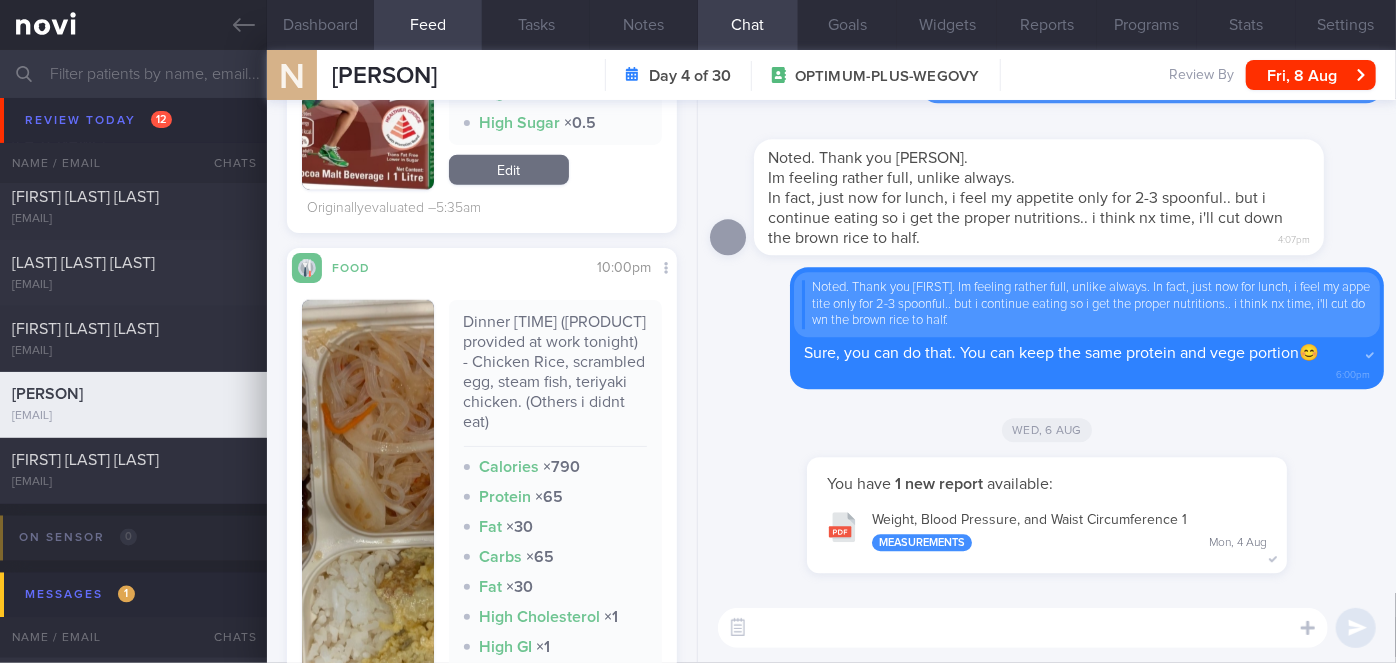 click at bounding box center (368, 552) 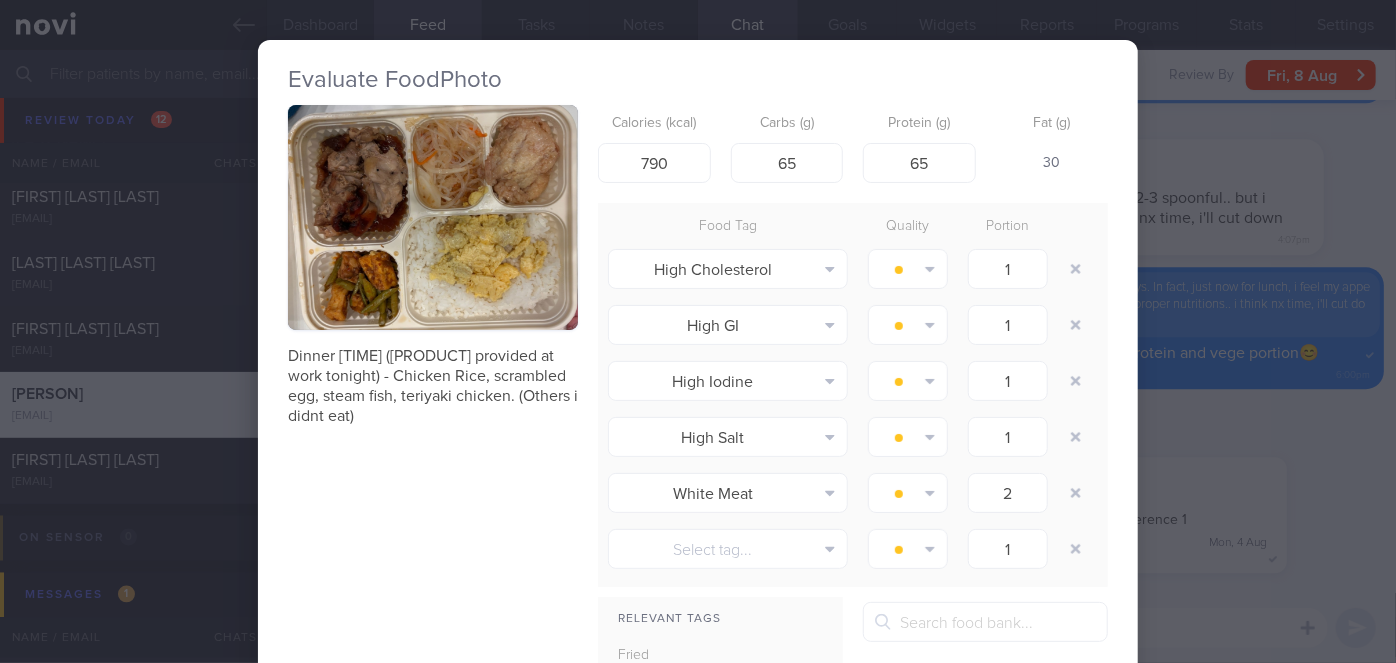 click on "Evaluate Food  Photo
Dinner 10pm (Bento provided at work tonight)
- Chicken Rice, scrambled egg, steam fish, teriyaki chicken. (Others i didnt eat)
Calories (kcal)
790
Carbs (g)
65
Protein (g)
65
Fat (g)
30
Food Tag
Quality
Portion
High Cholesterol
Alcohol
Fried
Fruit
Healthy Fats" at bounding box center (698, 331) 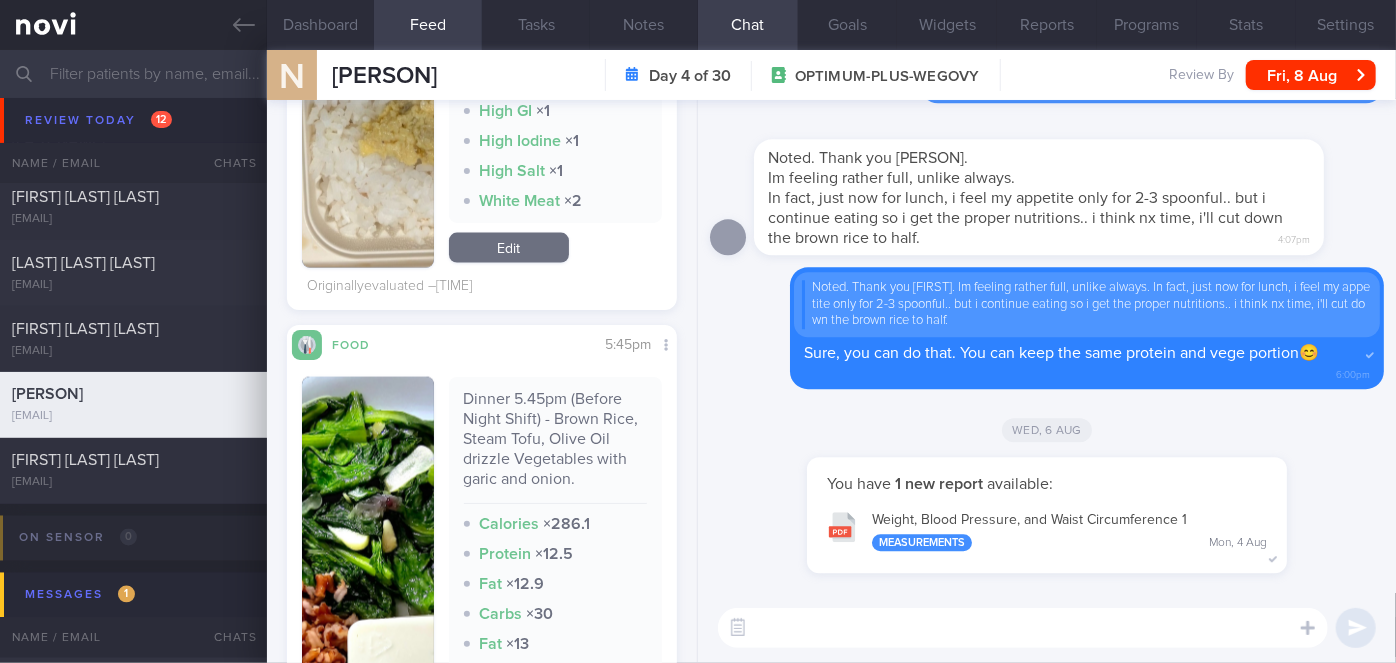 scroll, scrollTop: 1454, scrollLeft: 0, axis: vertical 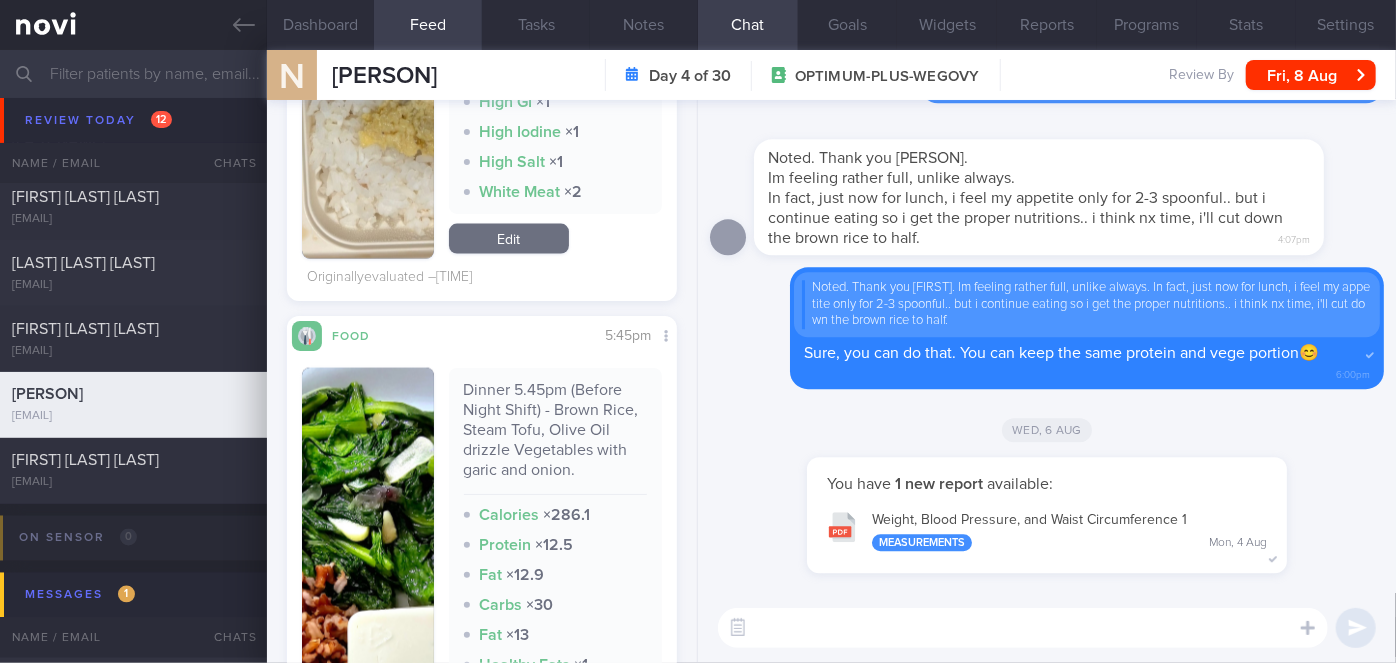 click at bounding box center (368, 610) 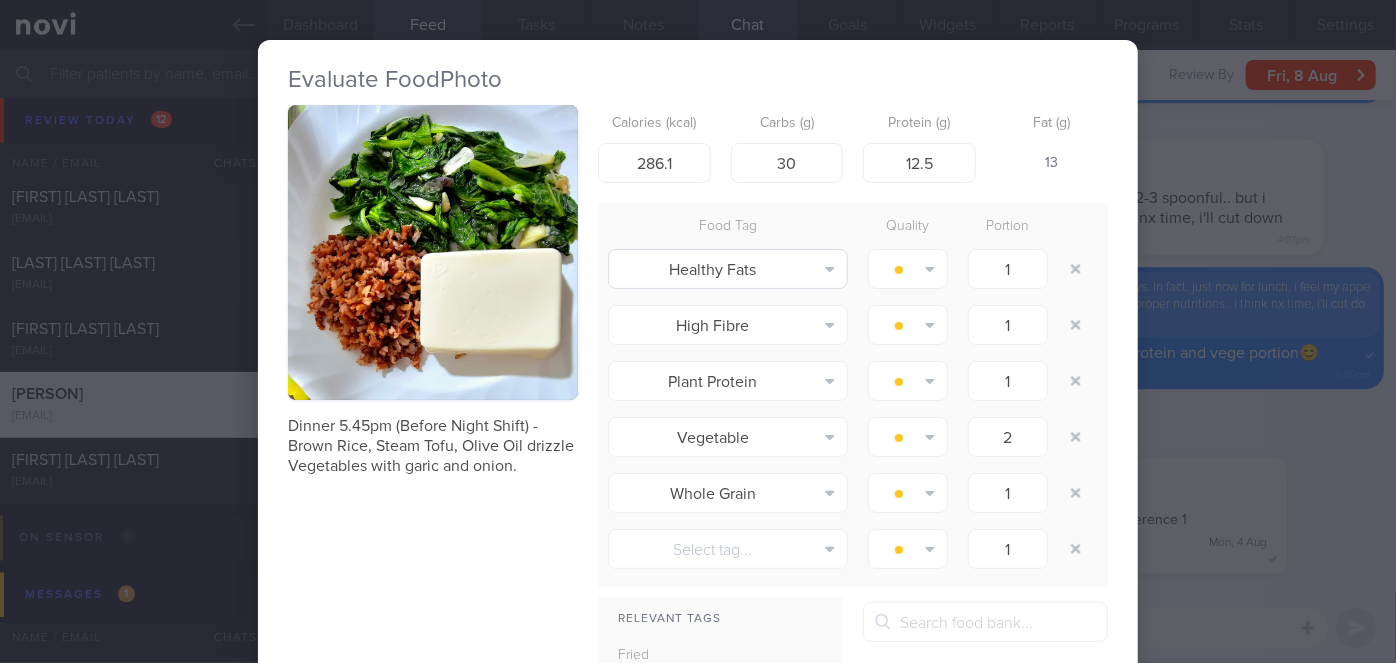 type 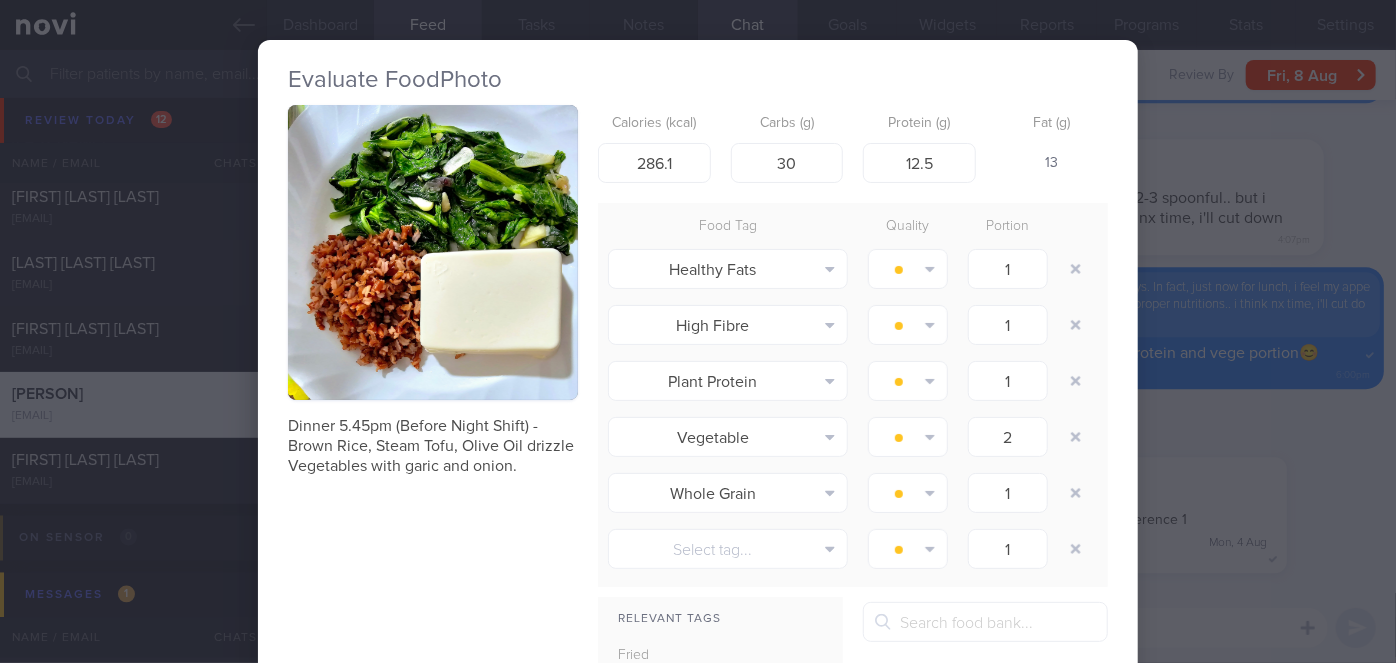 click on "Evaluate Food  Photo
Dinner 5.45pm (Before Night Shift)
- Brown Rice, Steam Tofu, Olive Oil drizzle Vegetables with garic and onion.
Calories (kcal)
286.1
Carbs (g)
30
Protein (g)
12.5
Fat (g)
13
Food Tag
Quality
Portion
Healthy Fats
Alcohol
Fried
Fruit
Healthy Fats
High Calcium" at bounding box center [698, 331] 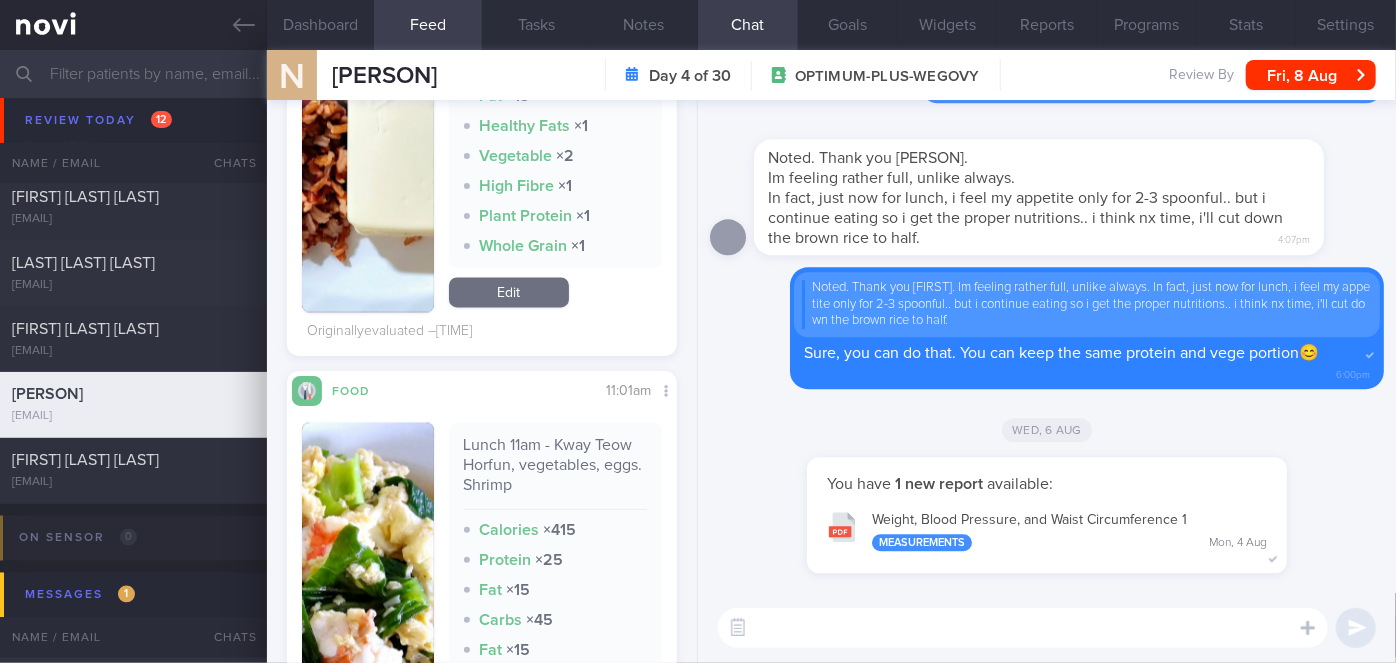 scroll, scrollTop: 2181, scrollLeft: 0, axis: vertical 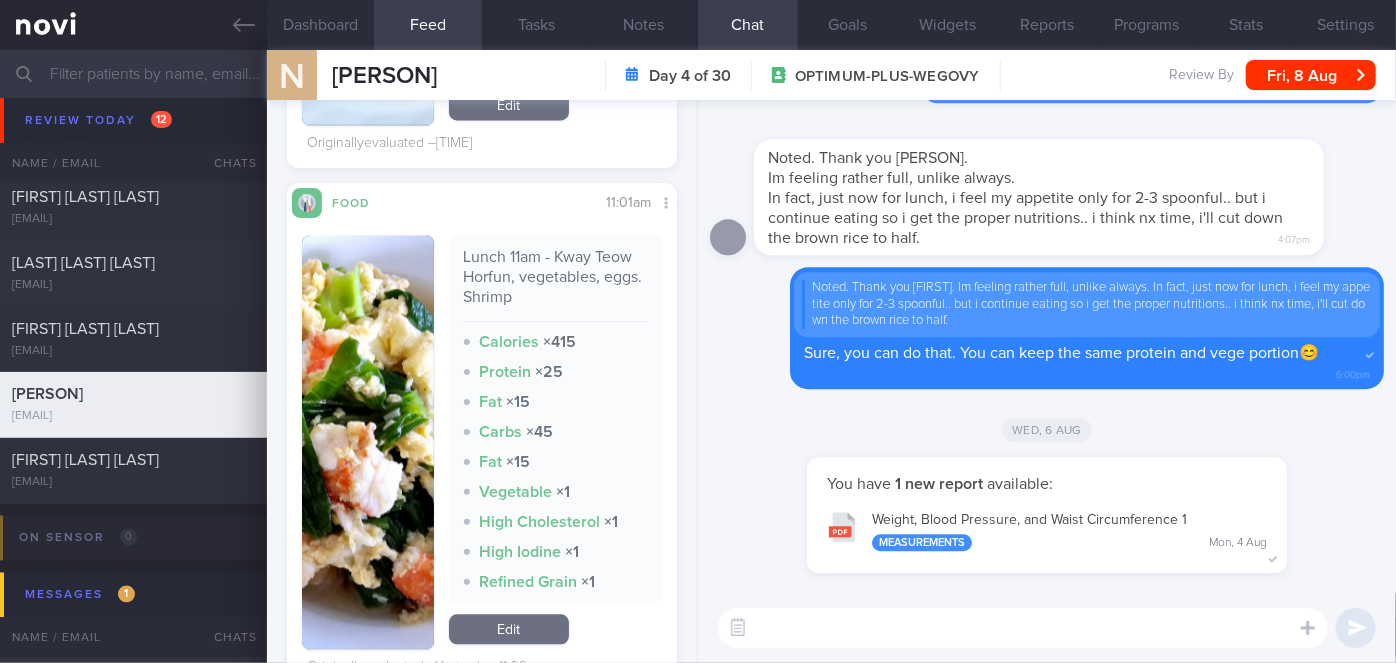 click at bounding box center (368, 442) 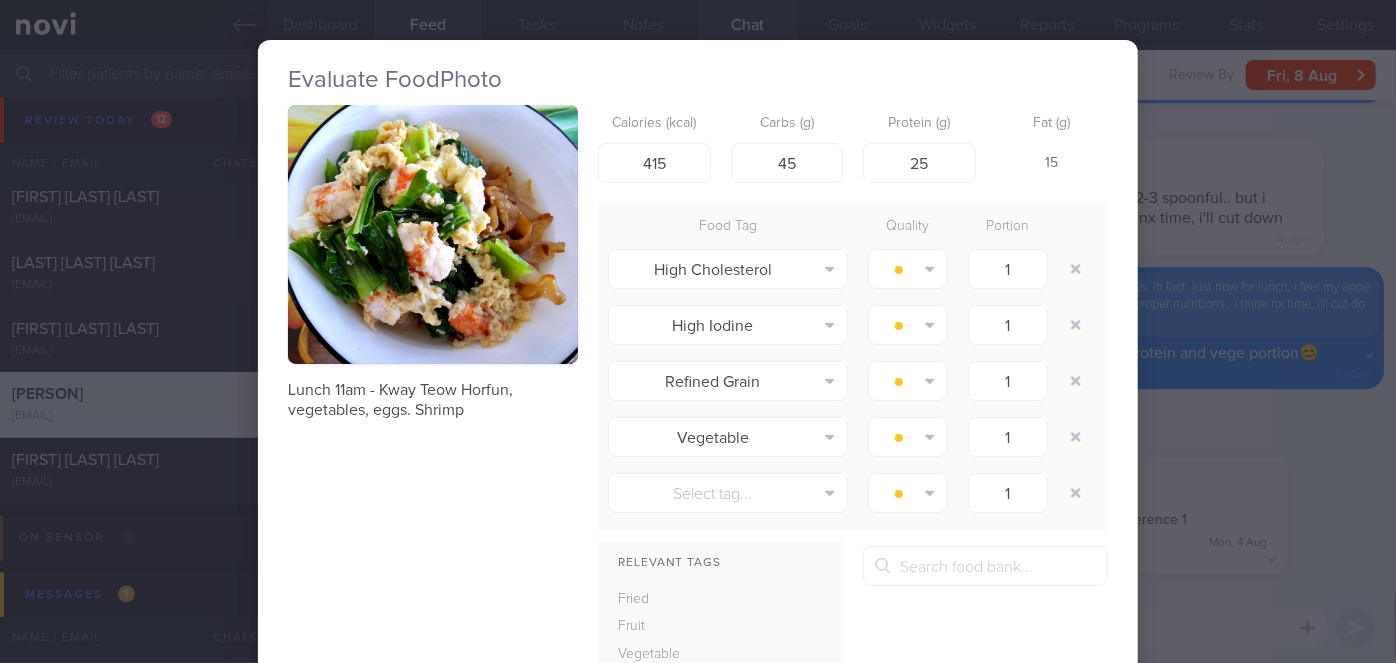 type 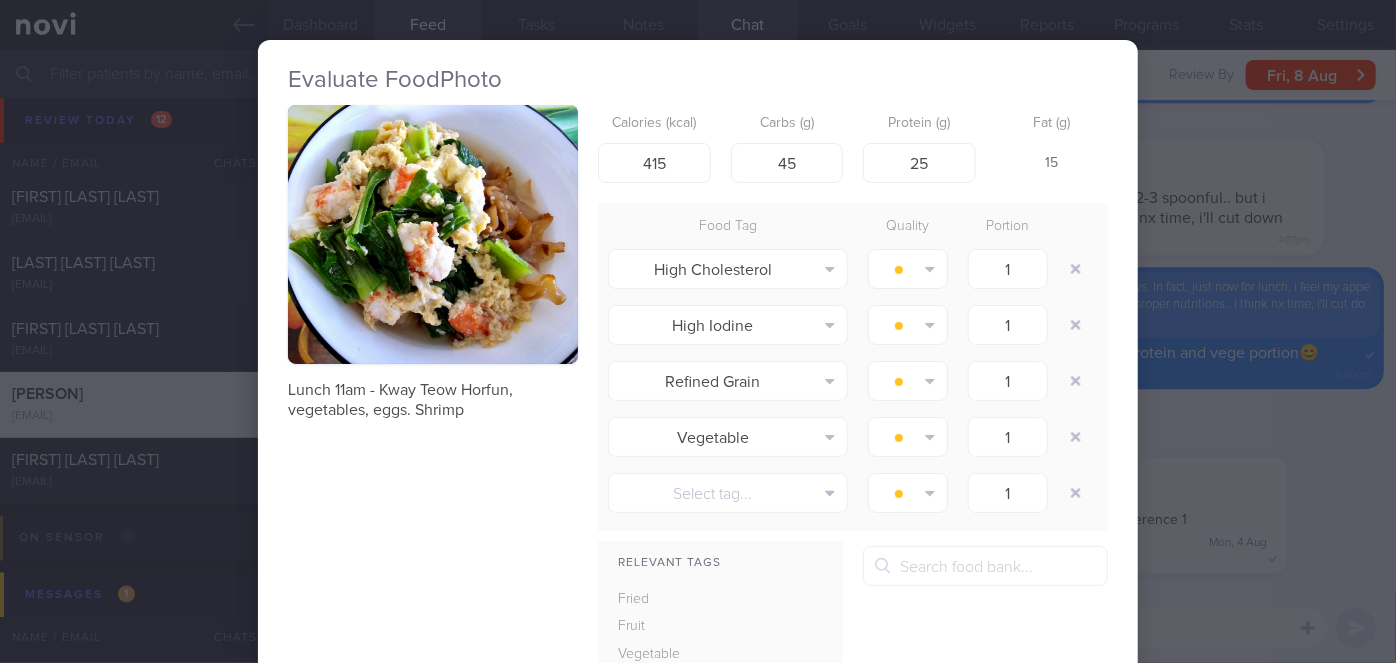 click on "Evaluate Food  Photo
Lunch 11am - Kway Teow Horfun, vegetables, eggs. Shrimp
Calories (kcal)
415
Carbs (g)
45
Protein (g)
25
Fat (g)
15
Food Tag
Quality
Portion
High Cholesterol
Alcohol
Fried
Fruit
Healthy Fats
High Calcium
High Cholesterol" at bounding box center (698, 331) 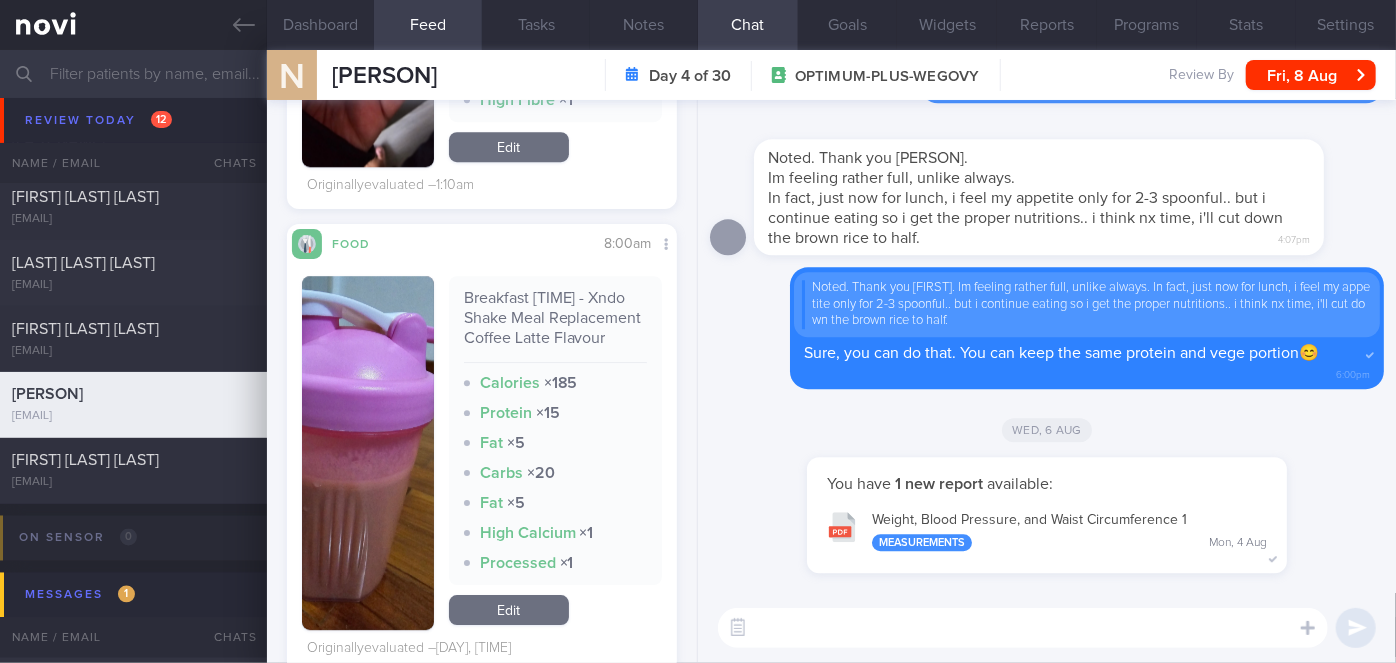 scroll, scrollTop: 3090, scrollLeft: 0, axis: vertical 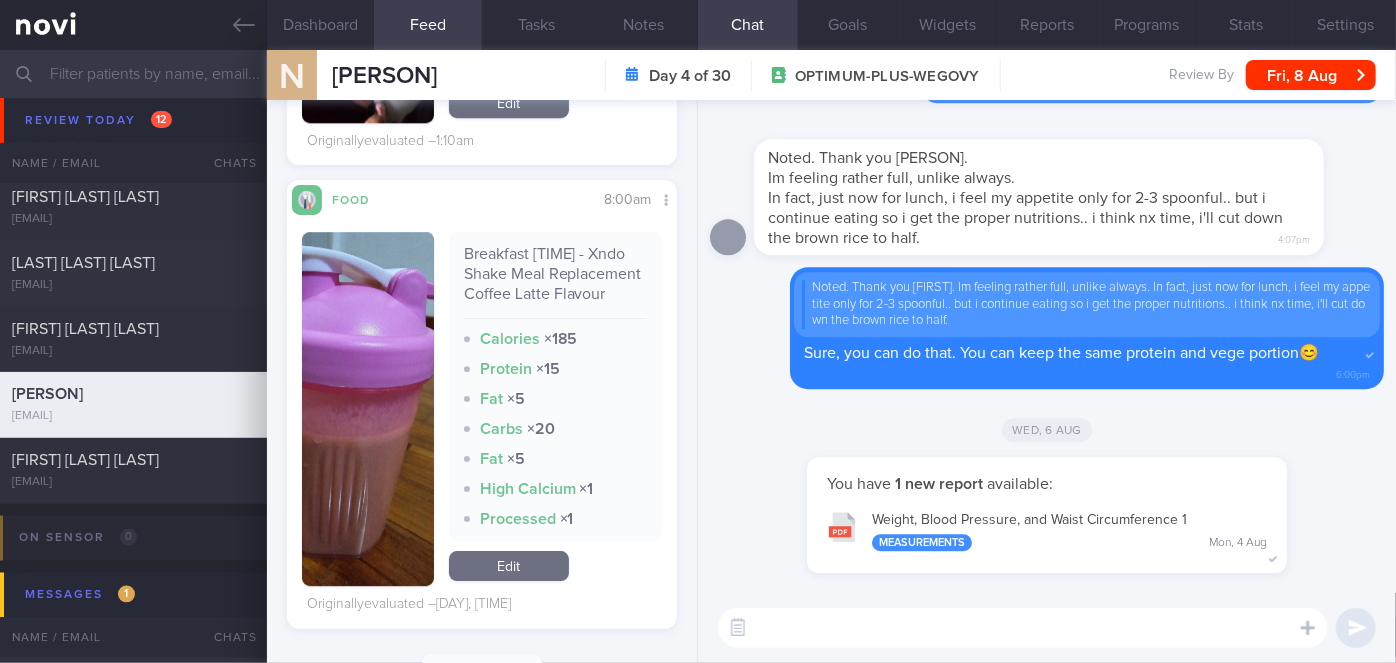 click at bounding box center [1023, 628] 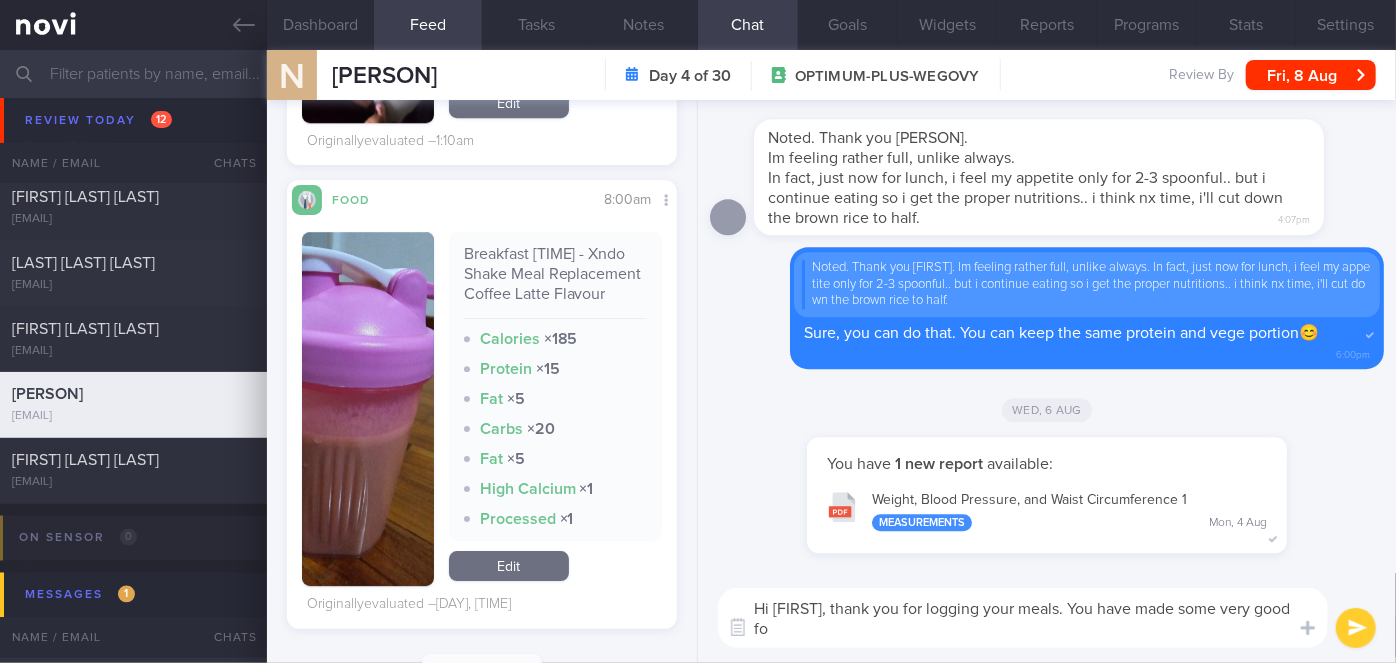scroll, scrollTop: 0, scrollLeft: 0, axis: both 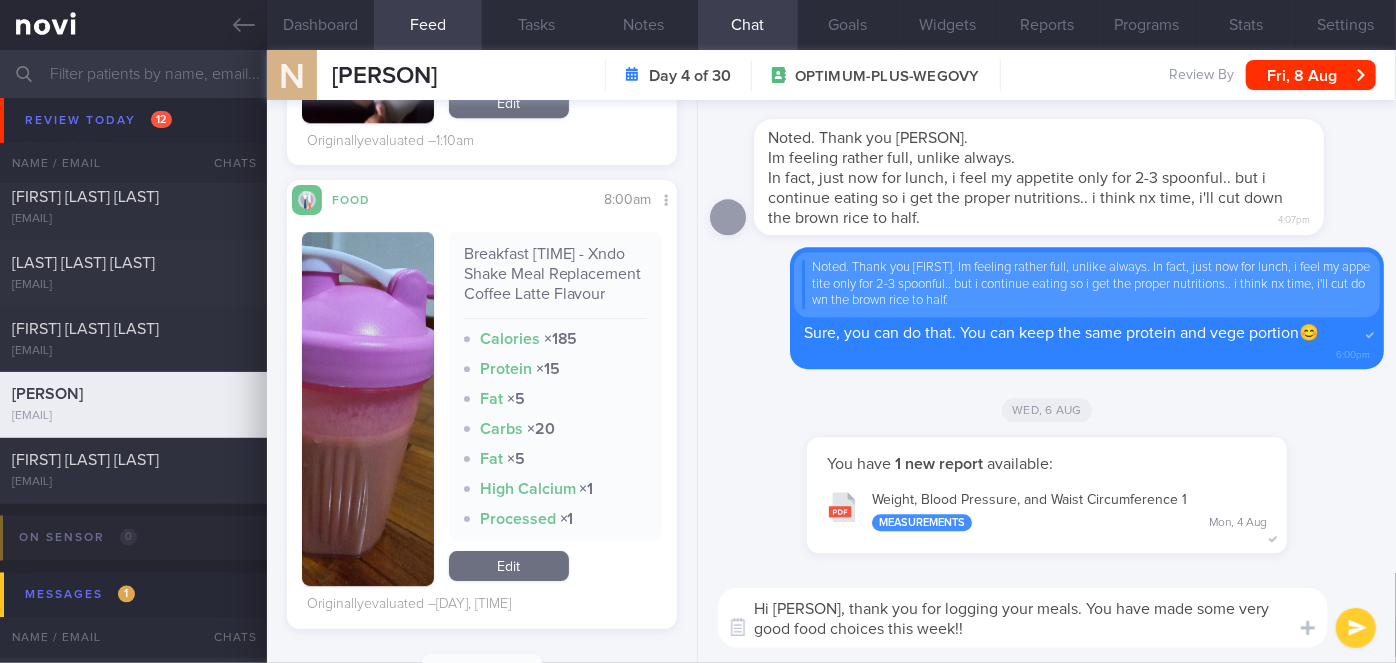 type on "Hi Huda, thank you for logging your meals. You have made some very good food choices this week!!" 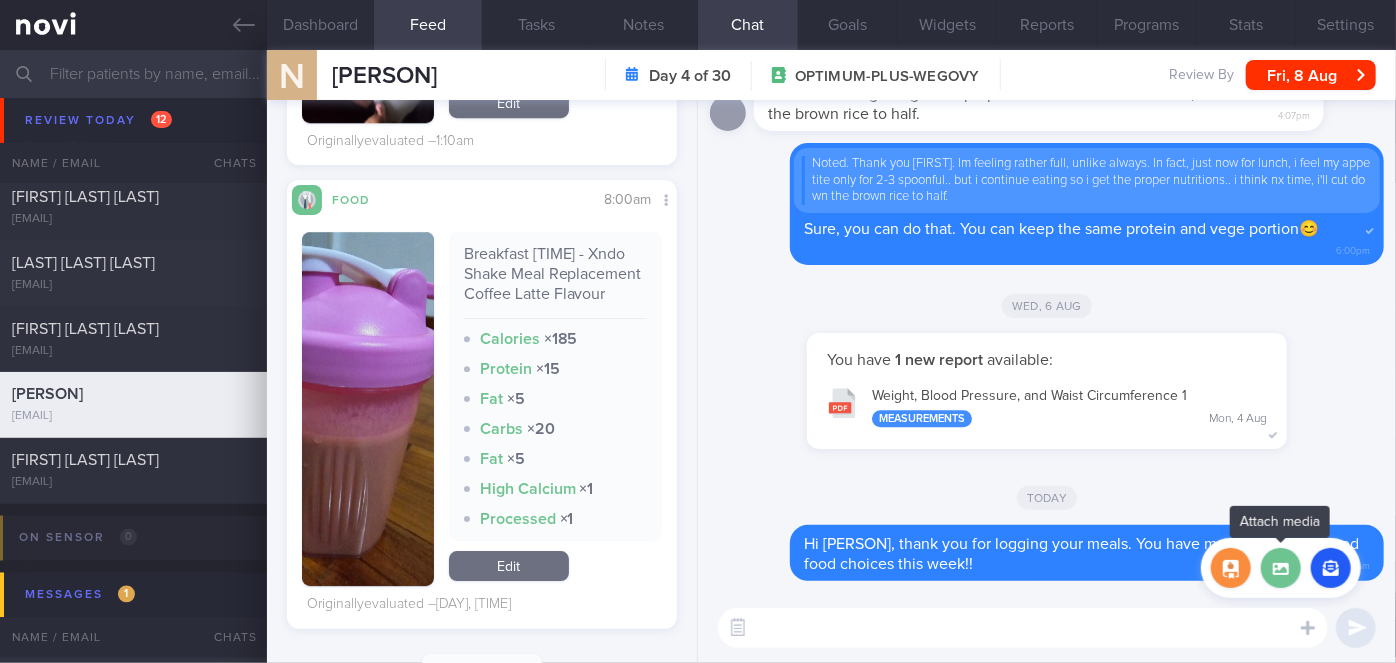 click at bounding box center [1281, 568] 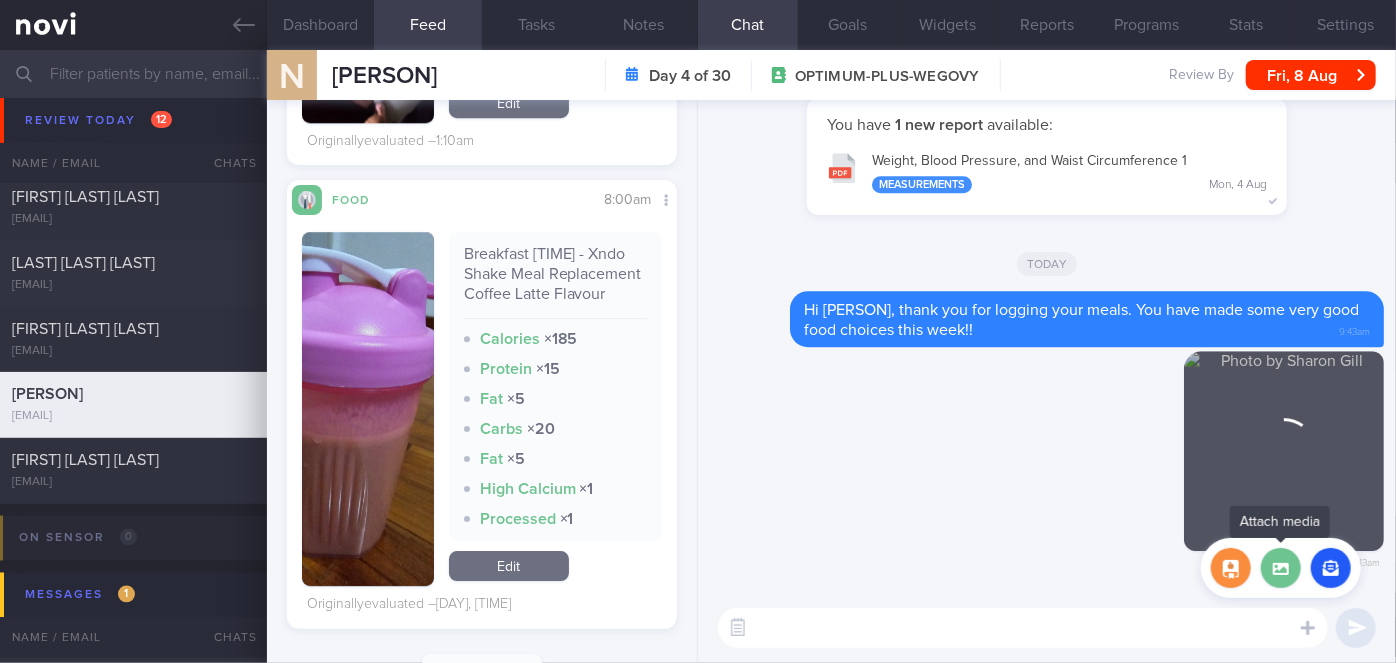 click at bounding box center (1281, 568) 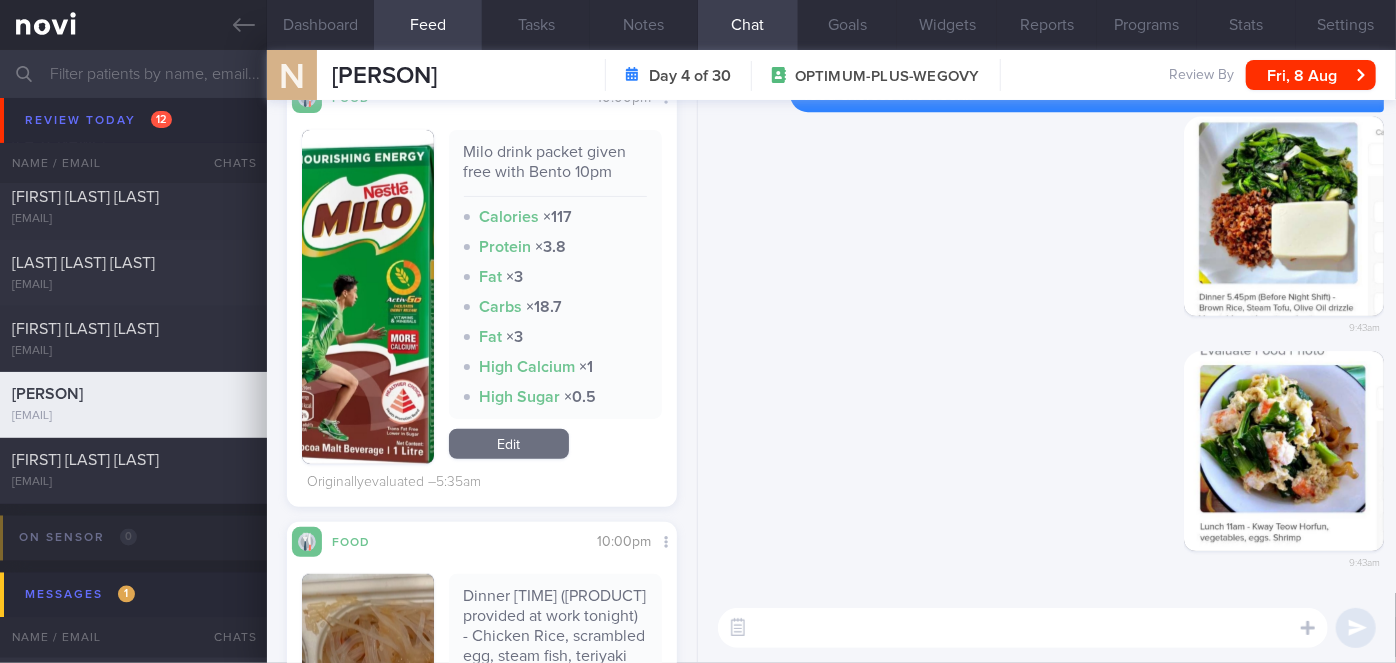 scroll, scrollTop: 909, scrollLeft: 0, axis: vertical 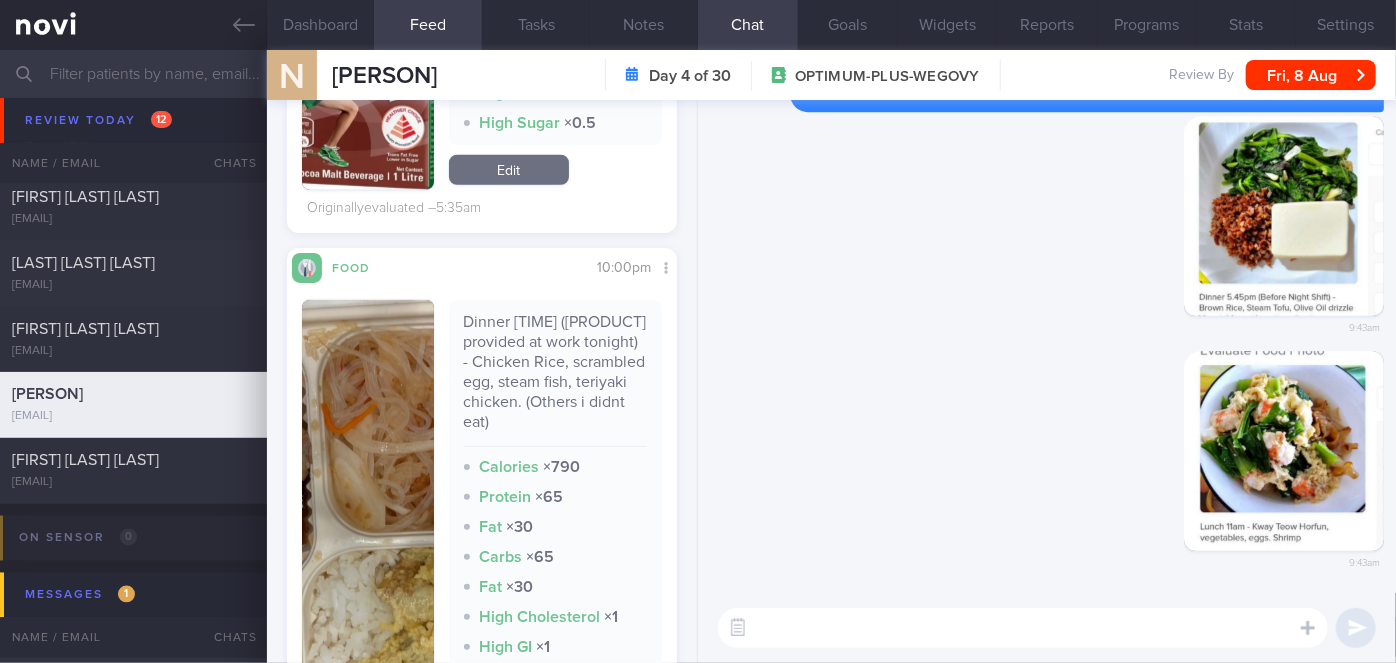 click at bounding box center (368, 552) 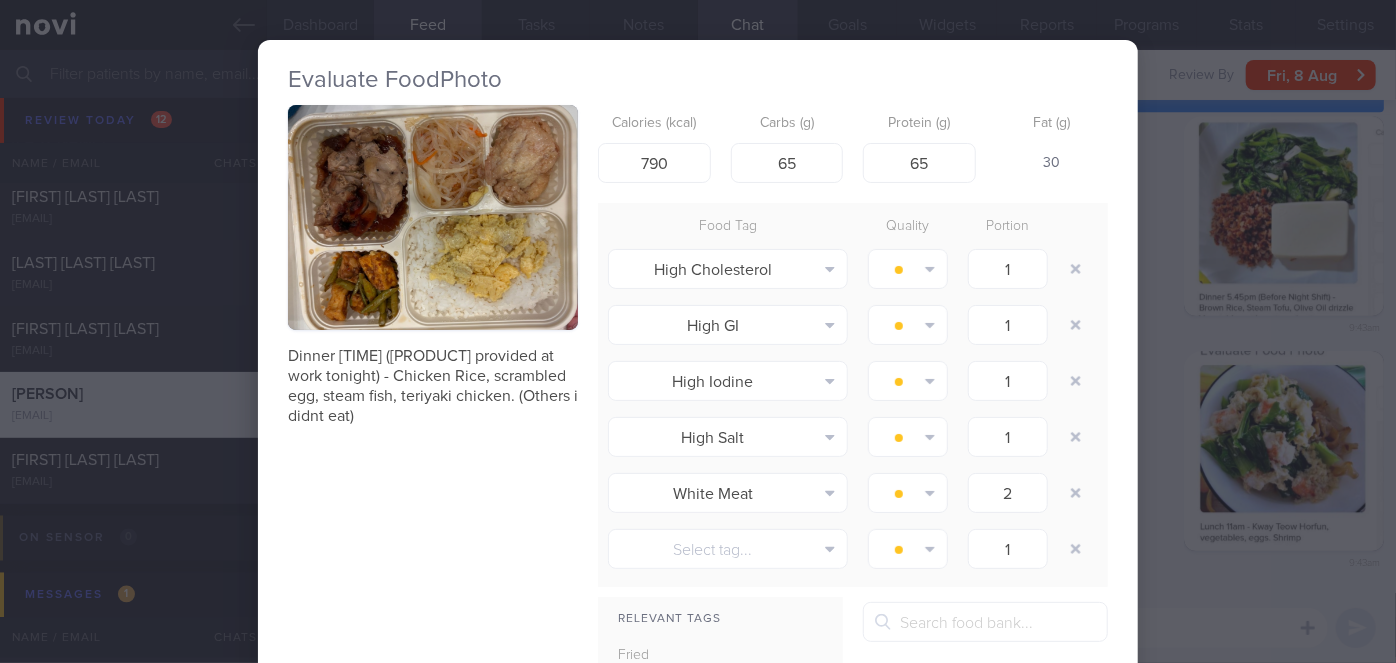 type 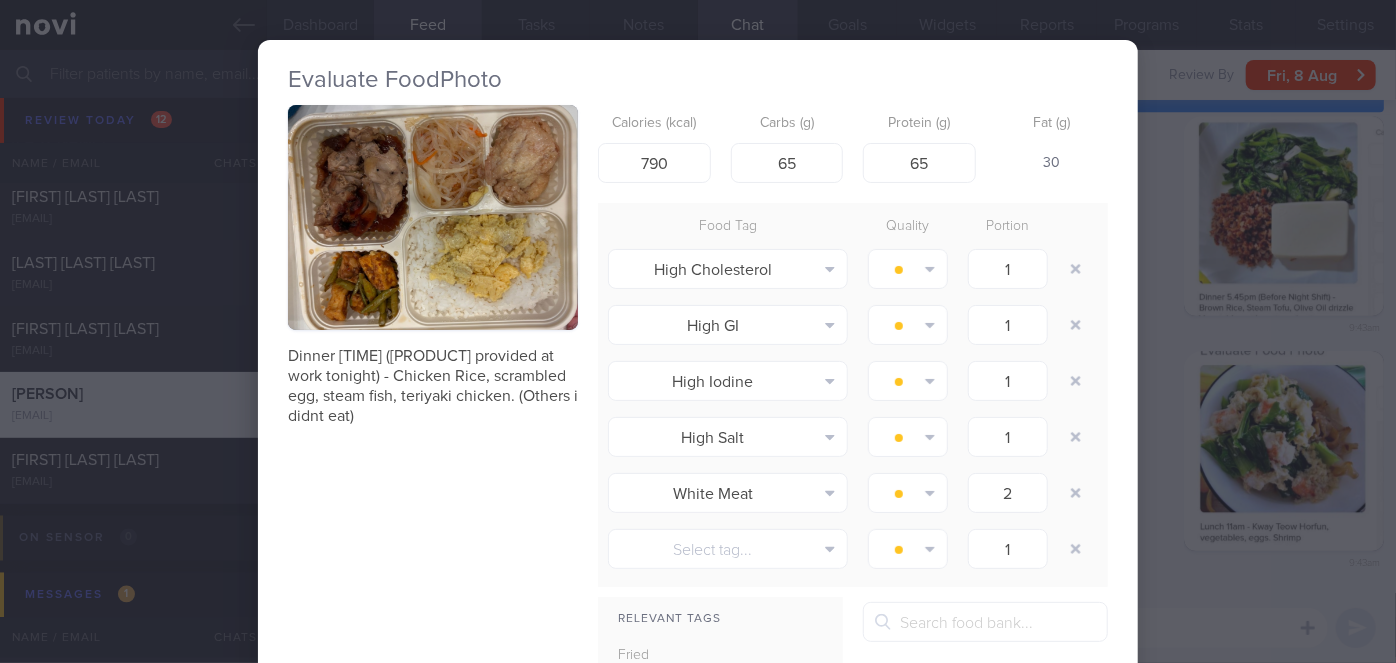click on "Evaluate Food  Photo
Dinner 10pm (Bento provided at work tonight)
- Chicken Rice, scrambled egg, steam fish, teriyaki chicken. (Others i didnt eat)
Calories (kcal)
790
Carbs (g)
65
Protein (g)
65
Fat (g)
30
Food Tag
Quality
Portion
High Cholesterol
Alcohol
Fried
Fruit
Healthy Fats" at bounding box center (698, 331) 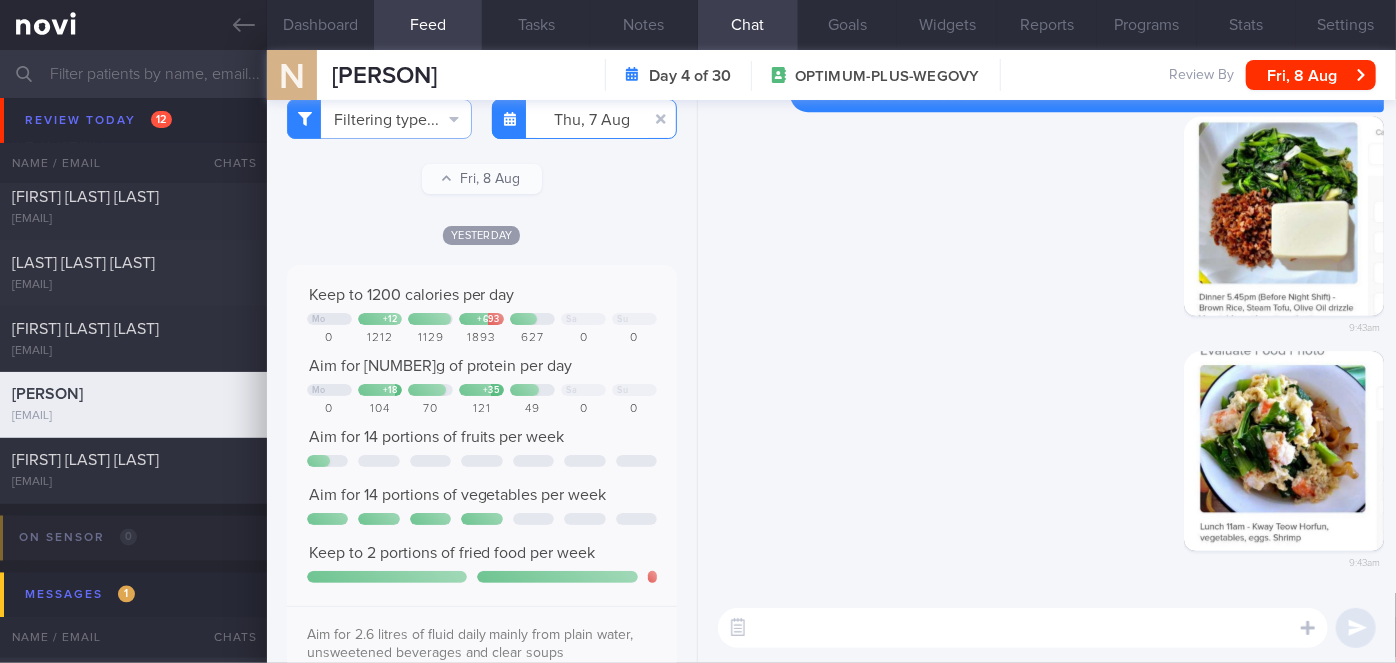 scroll, scrollTop: 0, scrollLeft: 0, axis: both 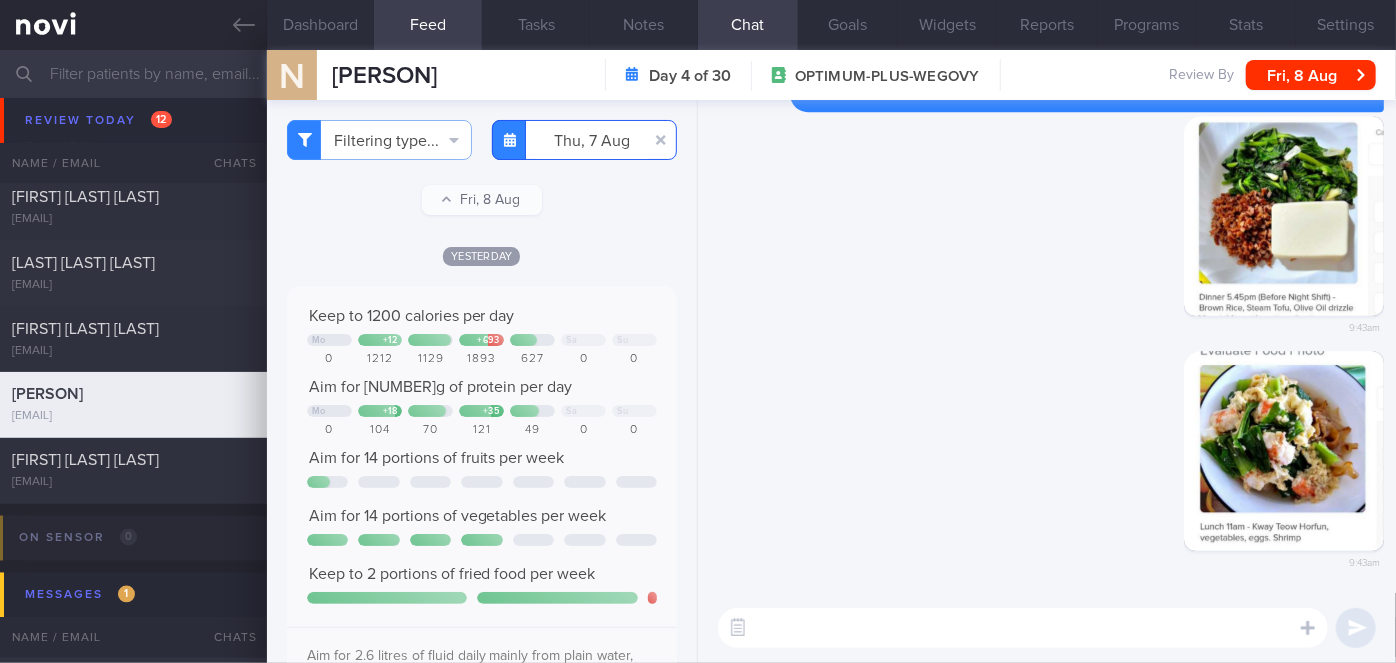 click on "You are offline!  Some functionality will be unavailable
Patients
New Users
Coaches
Assigned patients
Assigned patients
All active patients
Archived patients
Needs setup
74
Name / Email
Chats" at bounding box center (698, 331) 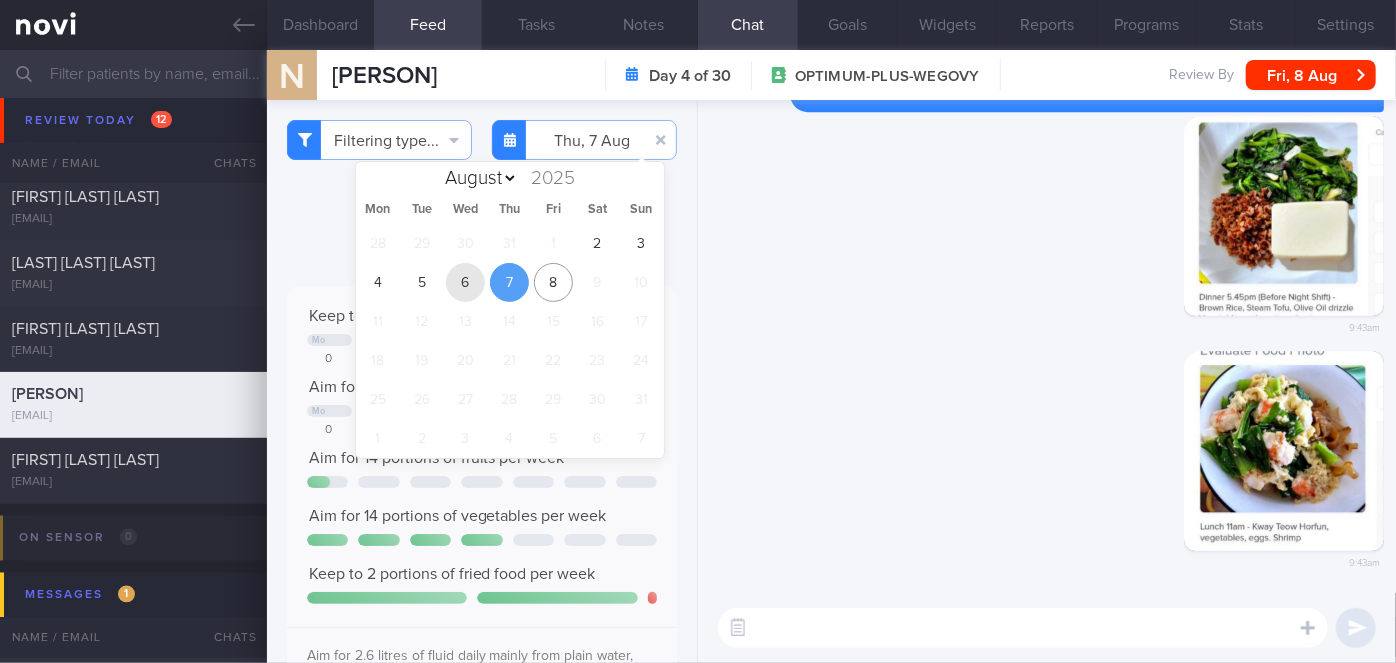 click on "6" at bounding box center [465, 282] 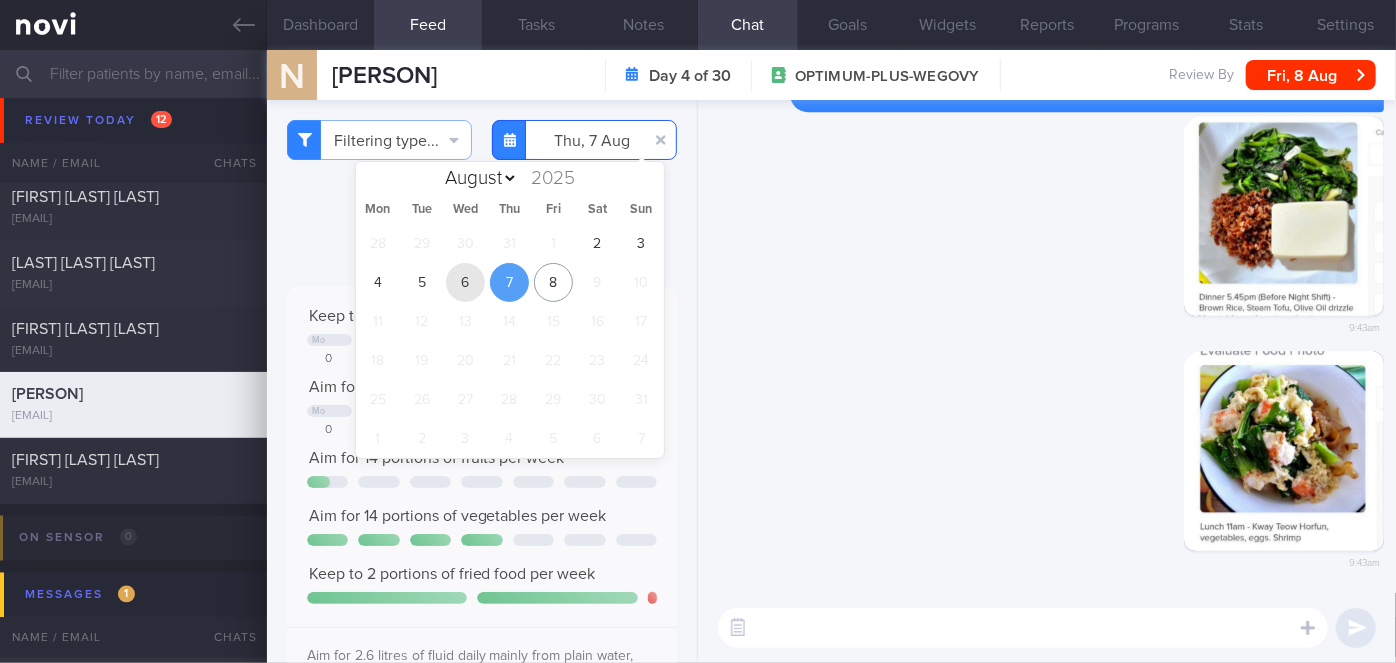 type on "2025-08-06" 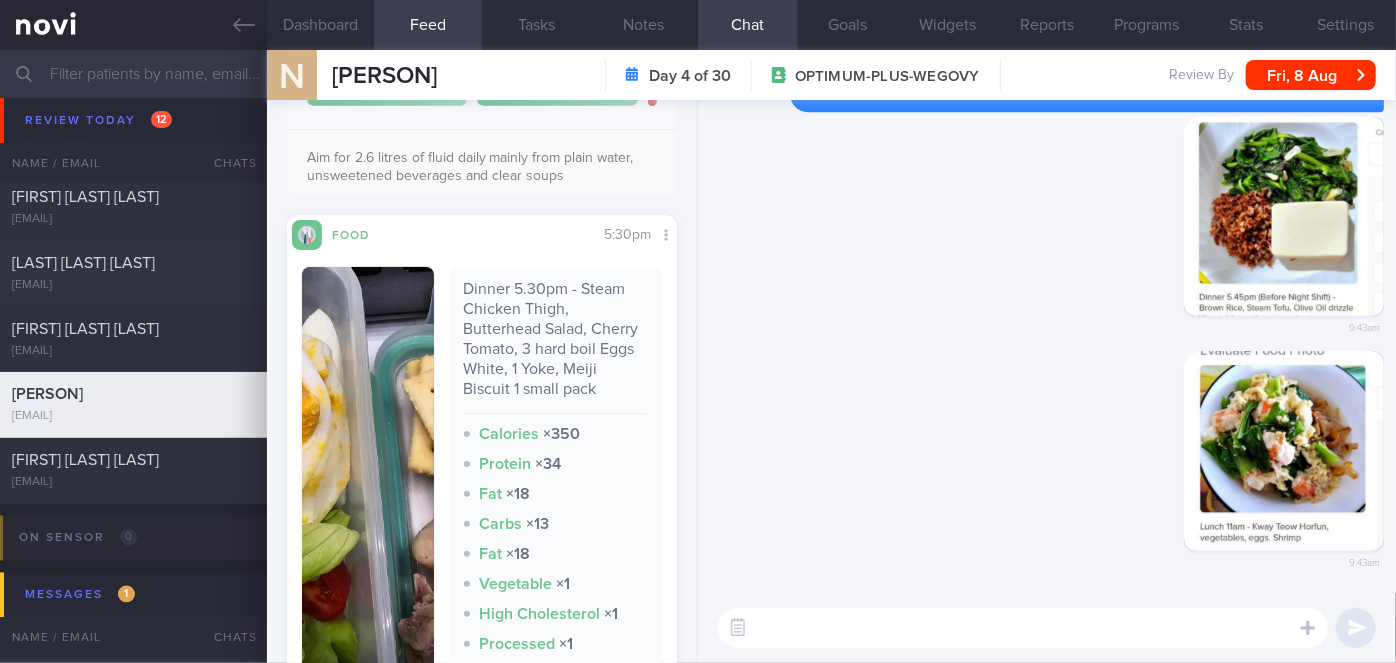 scroll, scrollTop: 727, scrollLeft: 0, axis: vertical 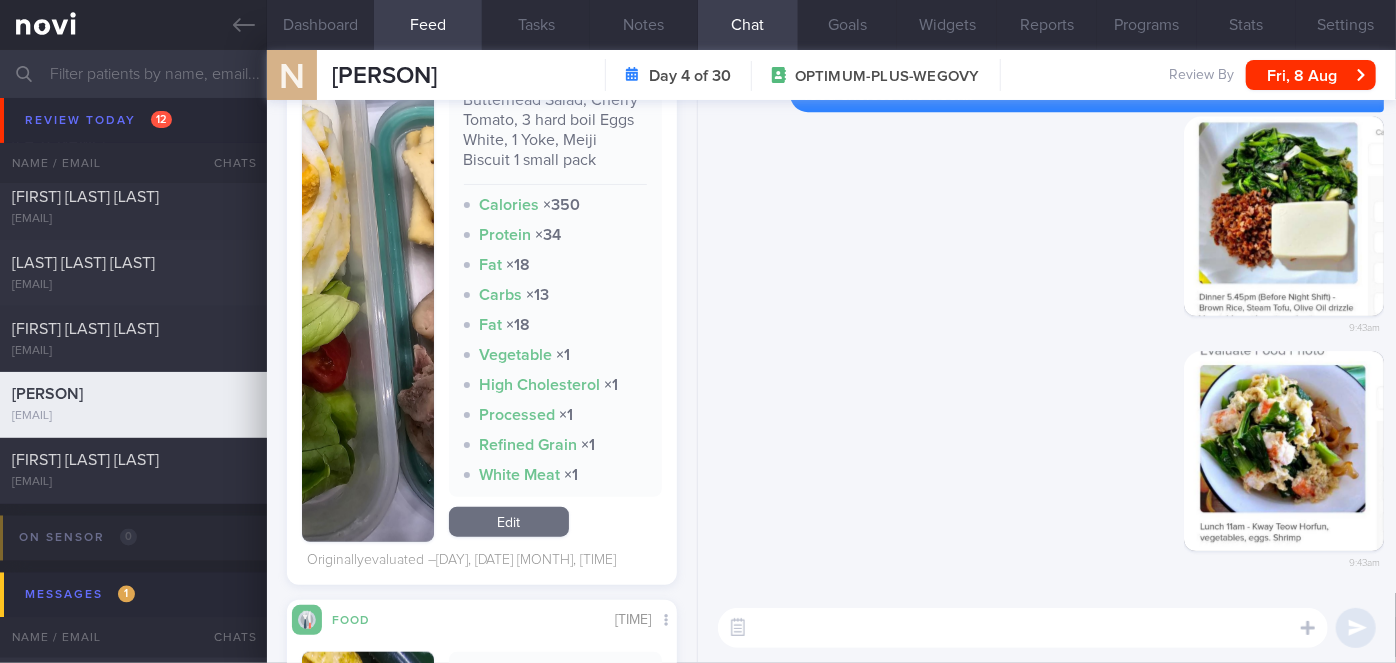 click at bounding box center (368, 290) 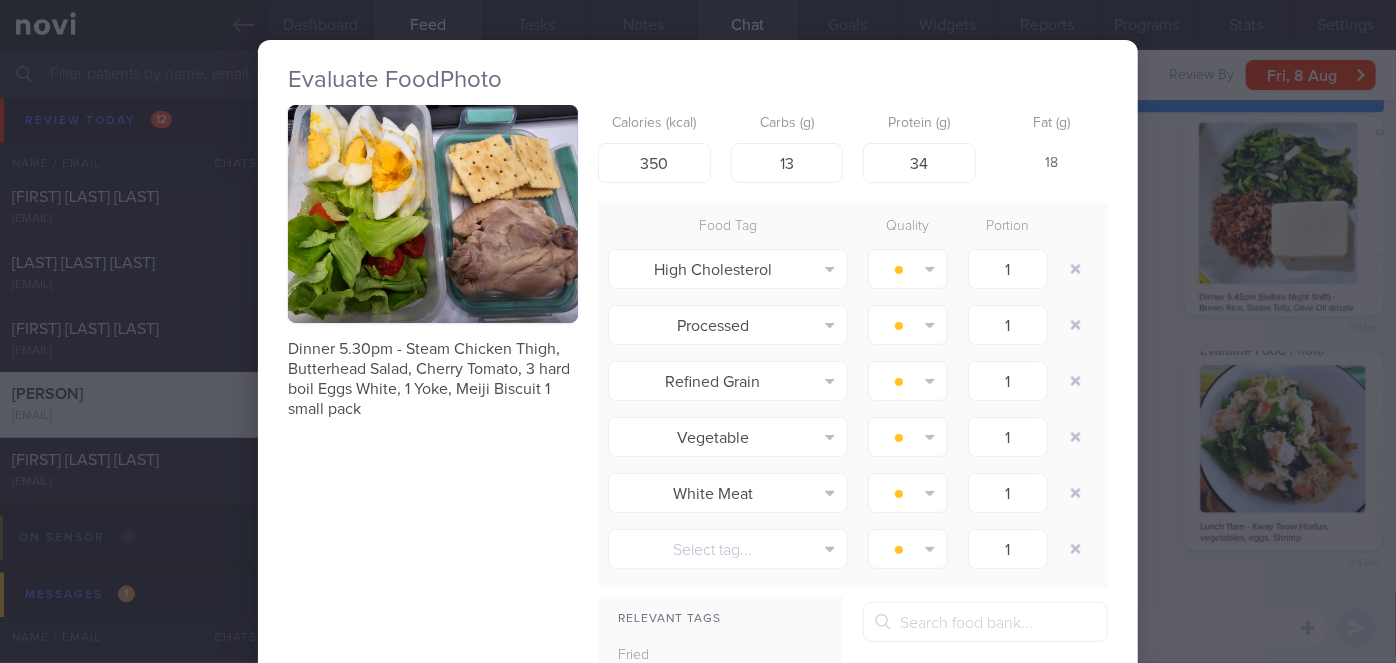 type 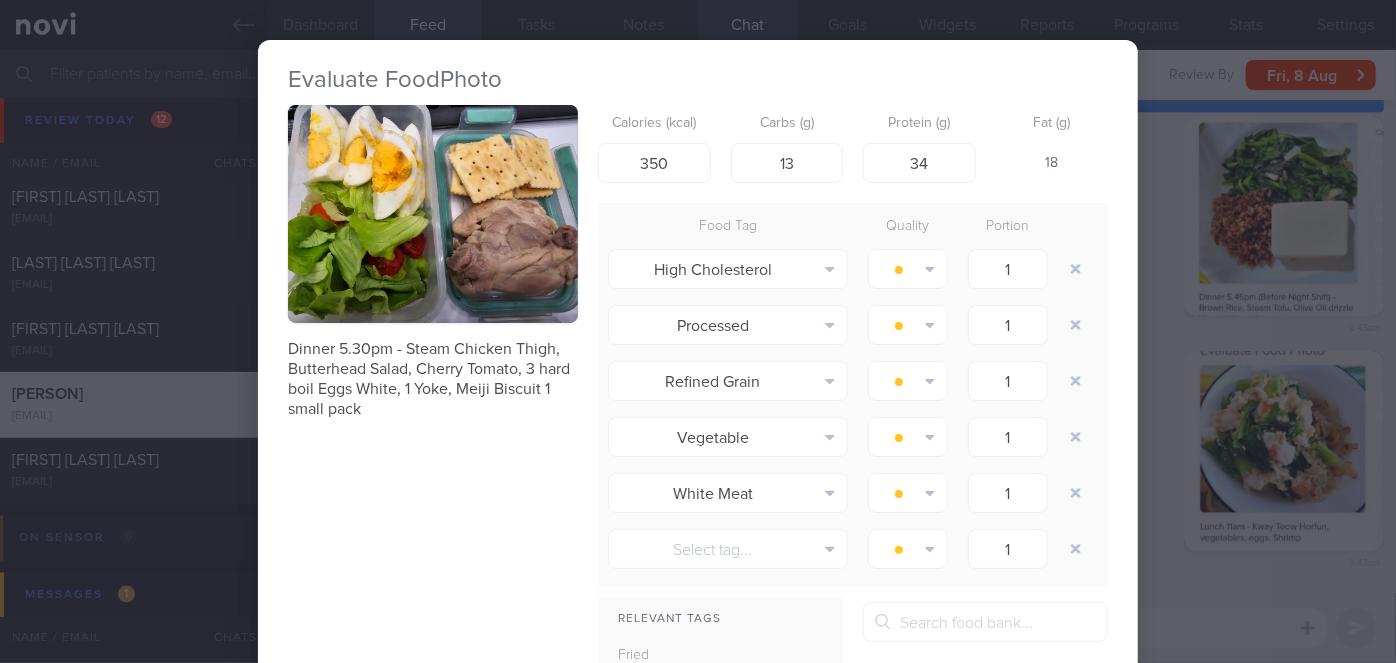 click on "Evaluate Food  Photo
Dinner 5.30pm - Steam Chicken Thigh, Butterhead Salad, Cherry Tomato, 3 hard boil Eggs White, 1 Yoke, Meiji Biscuit 1 small pack
Calories (kcal)
350
Carbs (g)
13
Protein (g)
34
Fat (g)
18
Food Tag
Quality
Portion
High Cholesterol
Alcohol
Fried
Fruit
Healthy Fats" at bounding box center (698, 331) 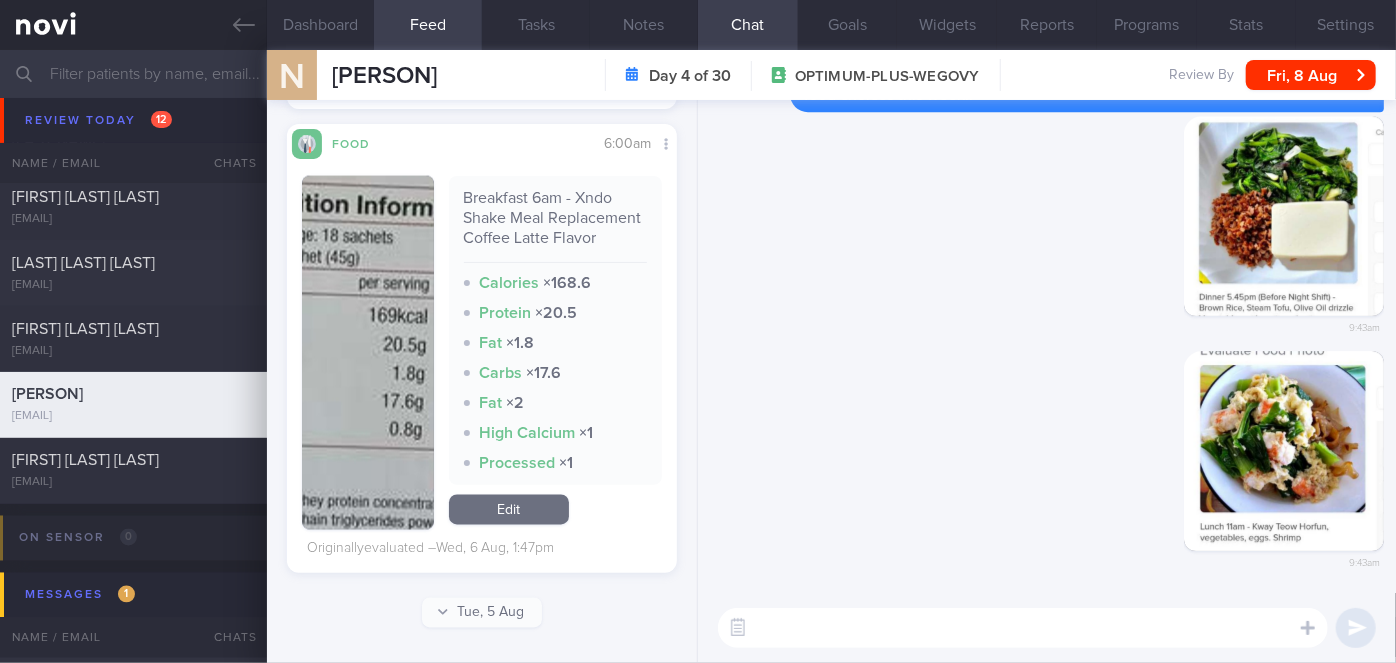 scroll, scrollTop: 1806, scrollLeft: 0, axis: vertical 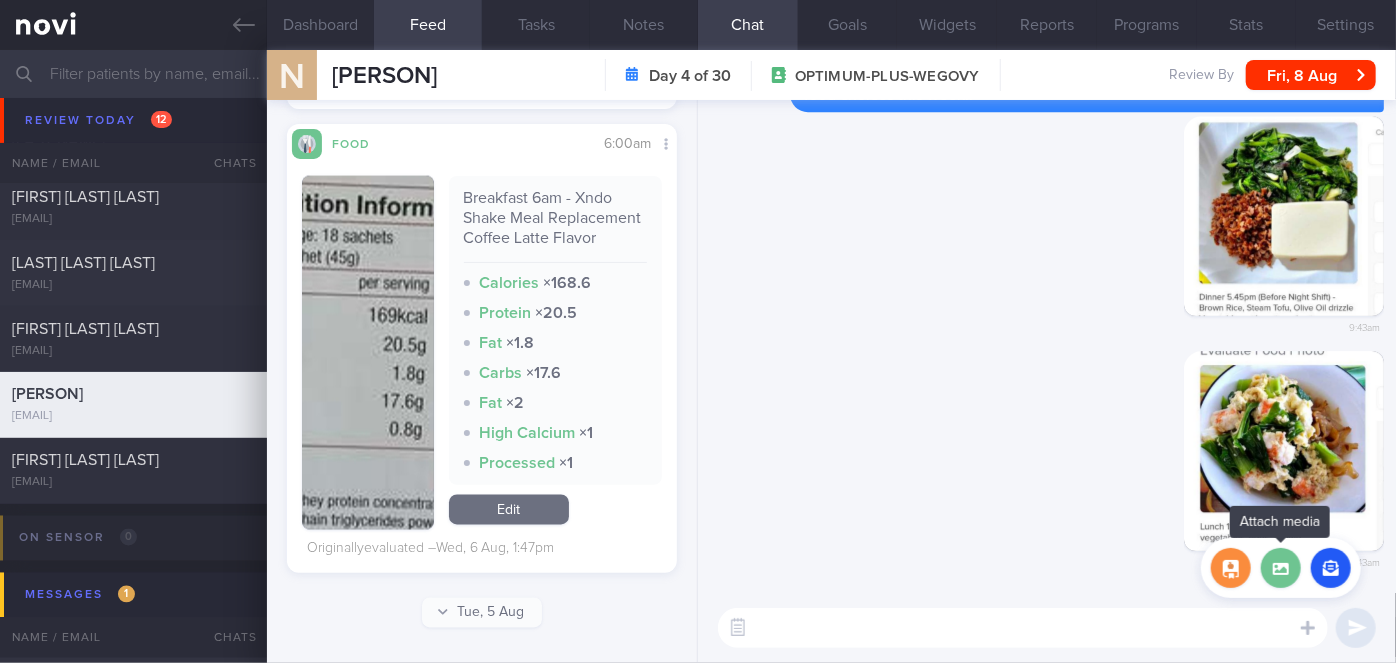 click at bounding box center [1281, 568] 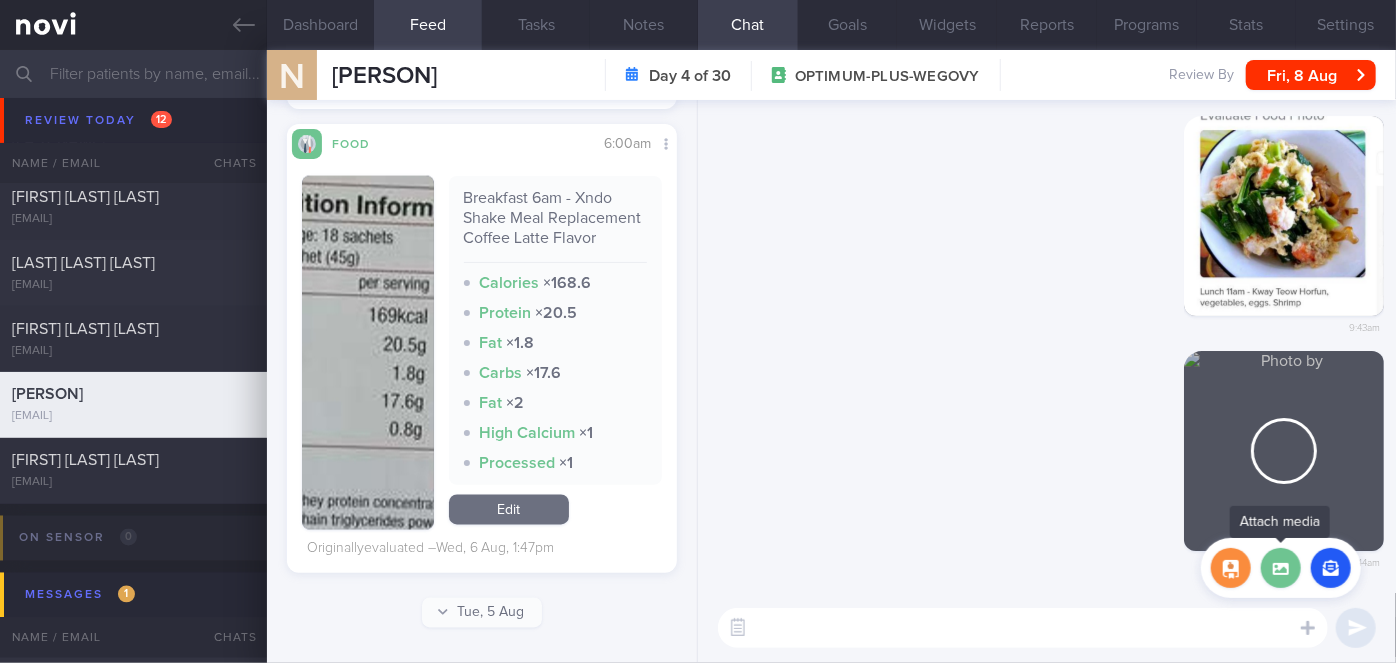 click at bounding box center (1281, 568) 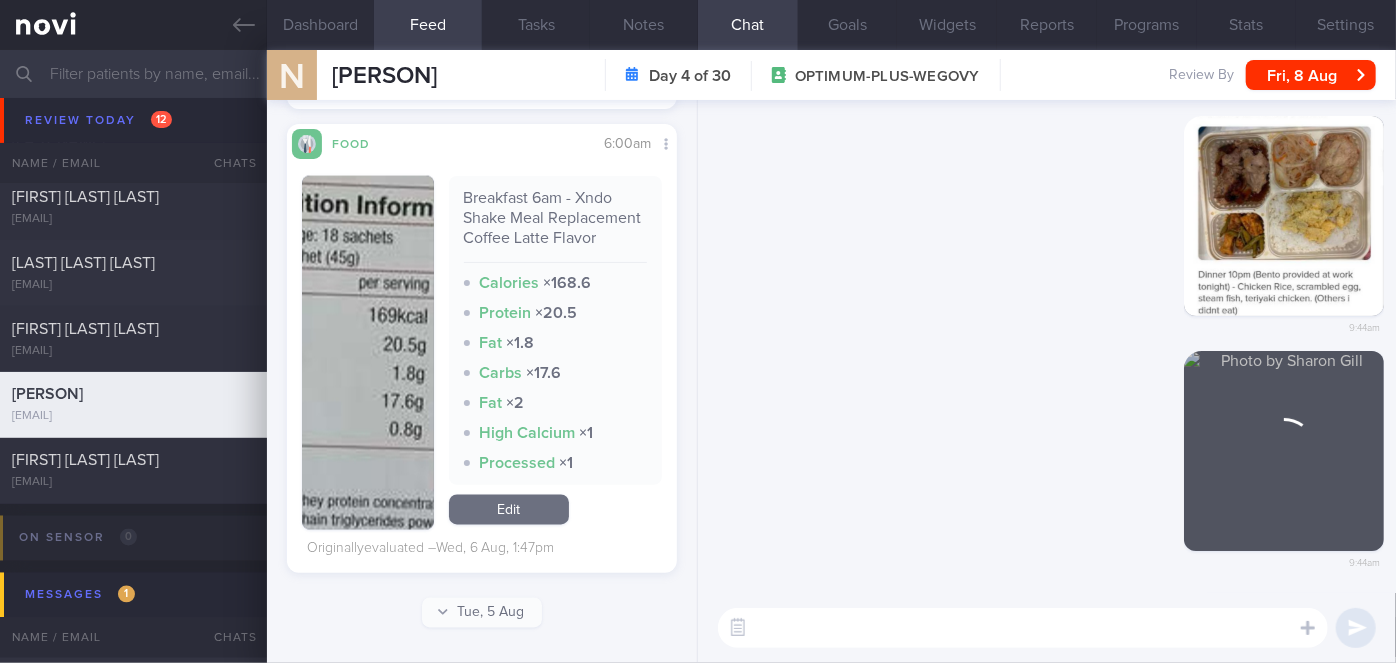 click at bounding box center [1023, 628] 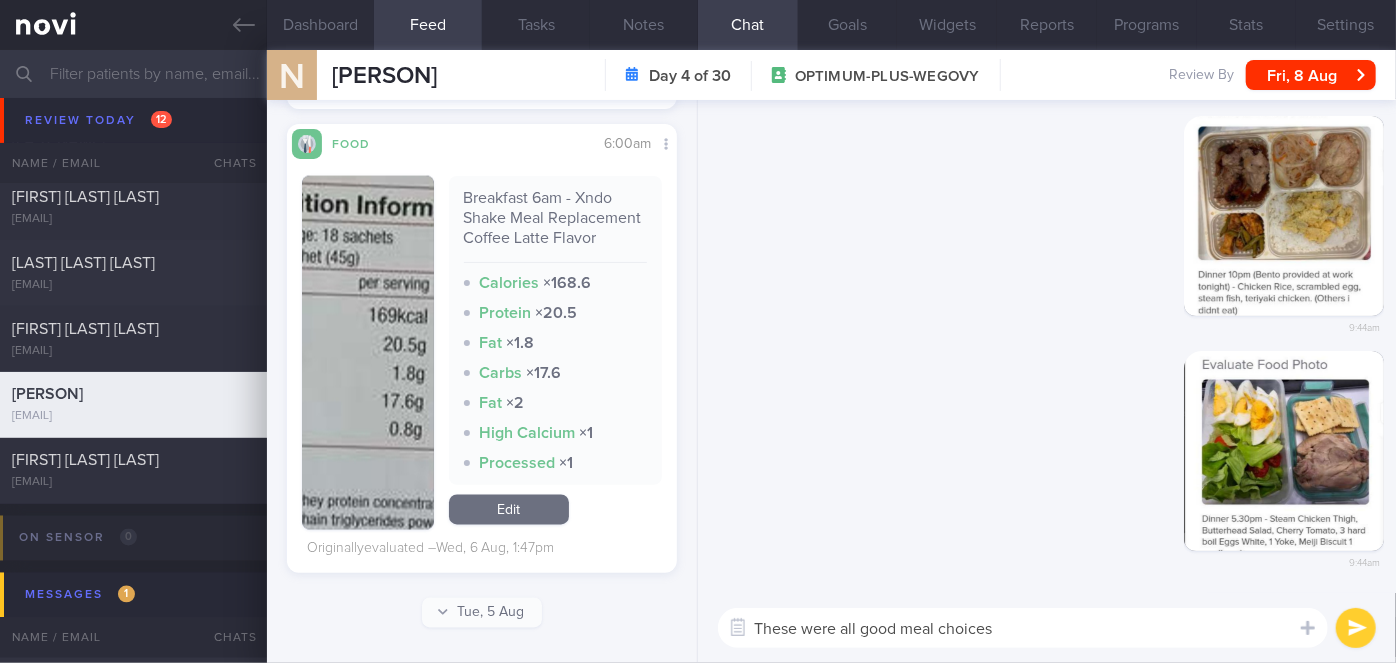 type on "These were all good meal choices!" 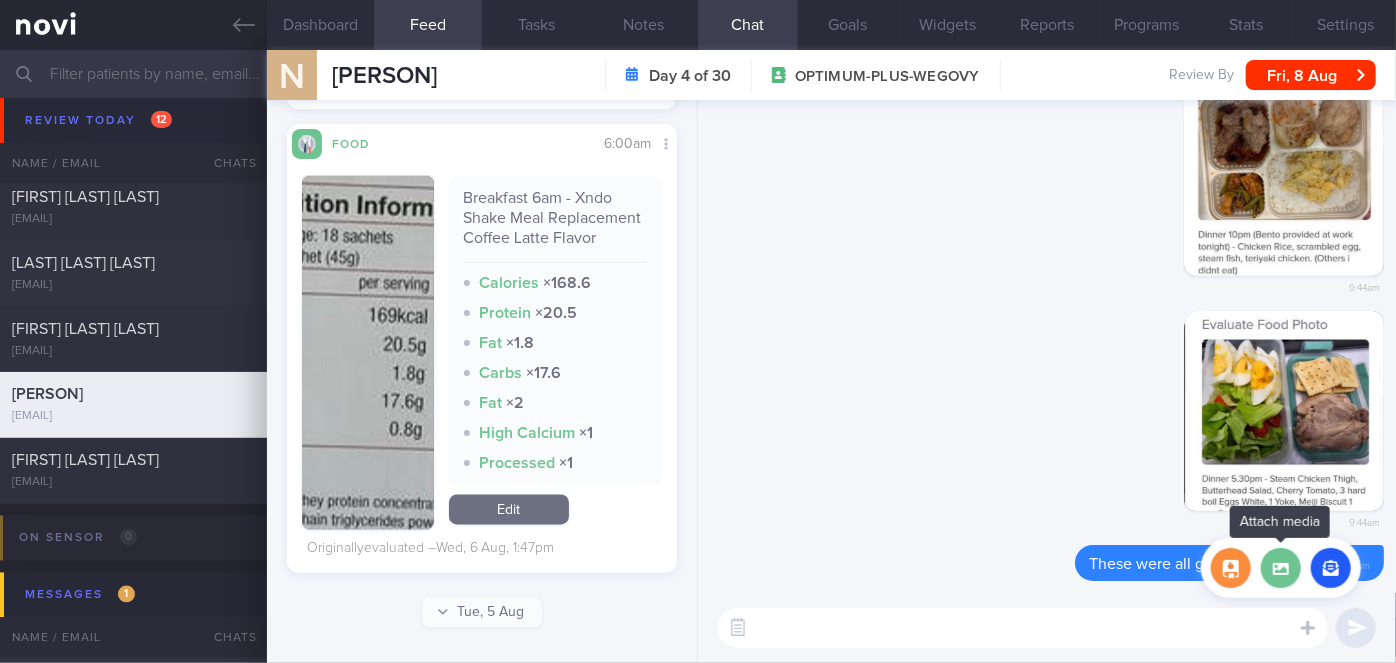 click at bounding box center (1281, 568) 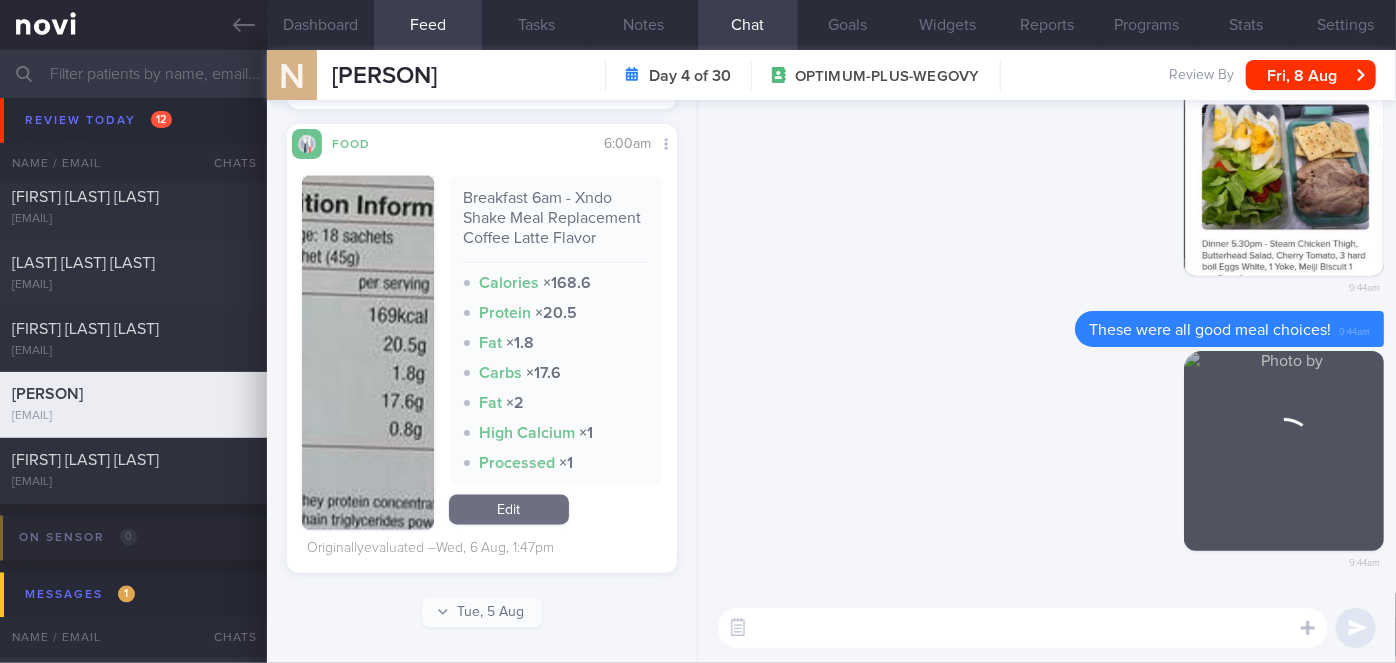 click at bounding box center [1023, 628] 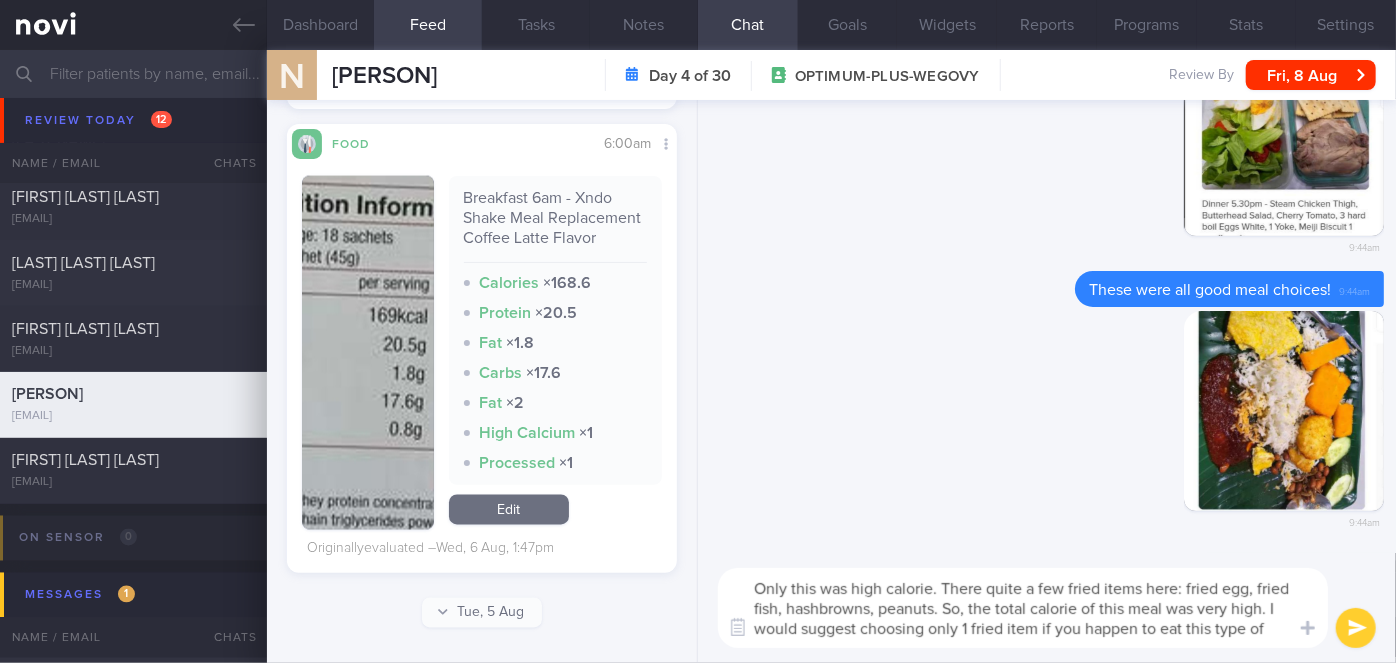 scroll, scrollTop: 0, scrollLeft: 0, axis: both 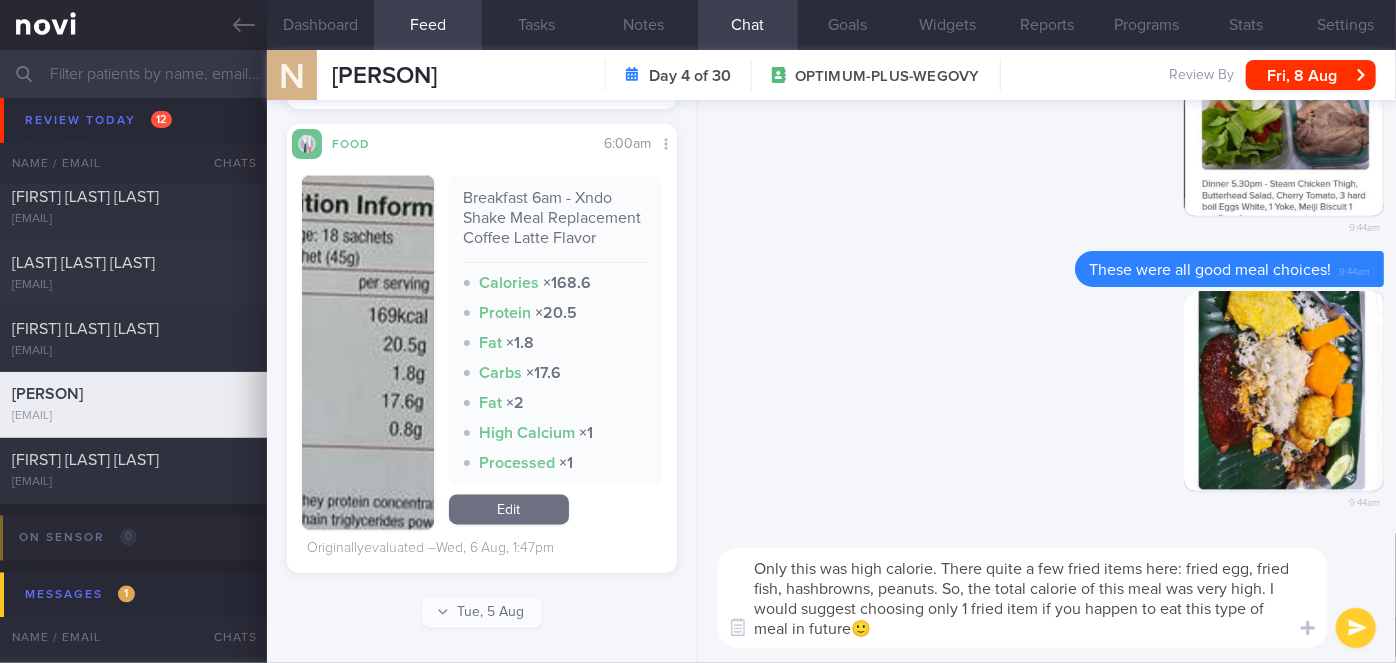 click on "Only this was high calorie. There quite a few fried items here: fried egg, fried fish, hashbrowns, peanuts. So, the total calorie of this meal was very high. I would suggest choosing only 1 fried item if you happen to eat this type of meal in future🙂" at bounding box center (1023, 598) 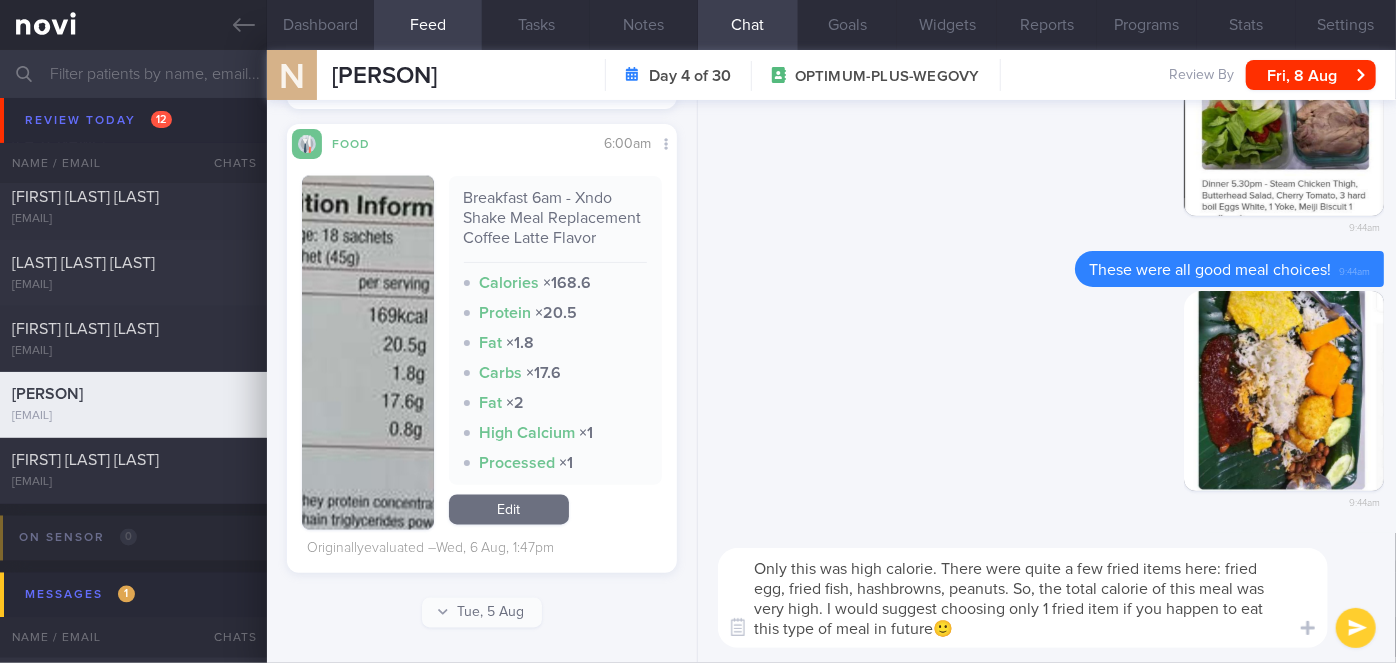 type on "Only this was high calorie. There were quite a few fried items here: fried egg, fried fish, hashbrowns, peanuts. So, the total calorie of this meal was very high. I would suggest choosing only 1 fried item if you happen to eat this type of meal in future🙂" 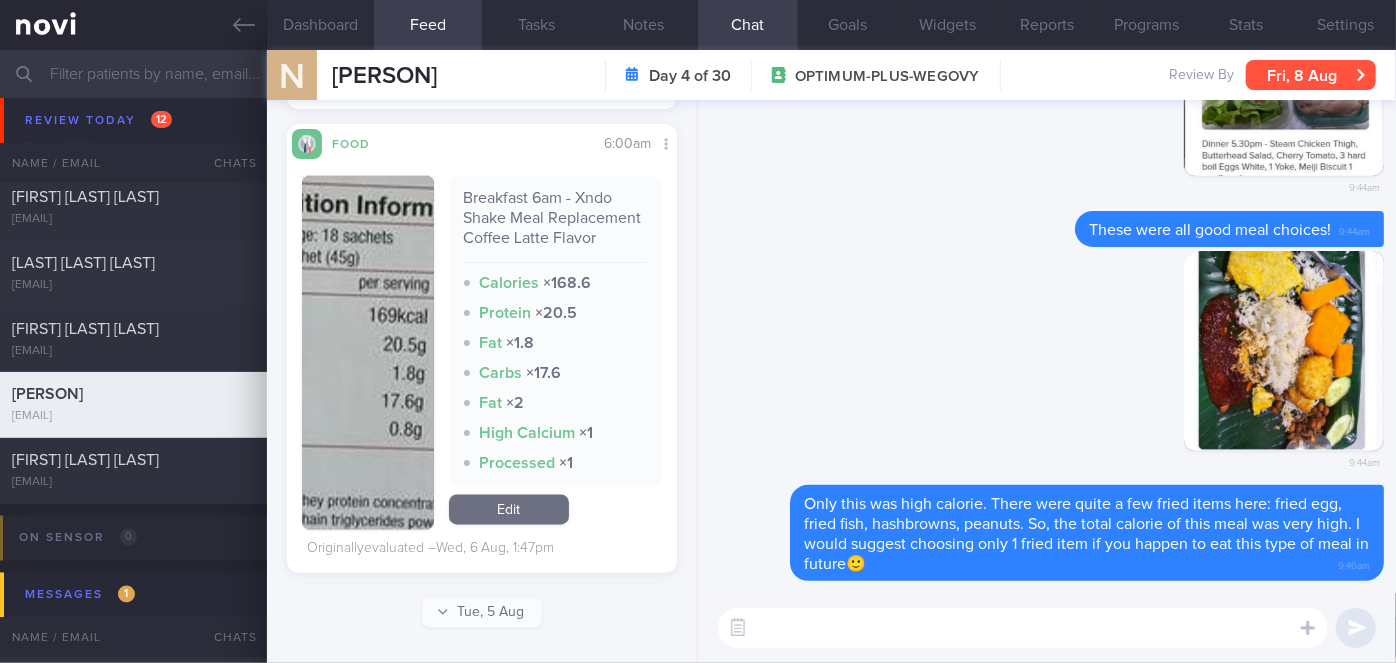 click on "Fri, 8 Aug" at bounding box center (1311, 75) 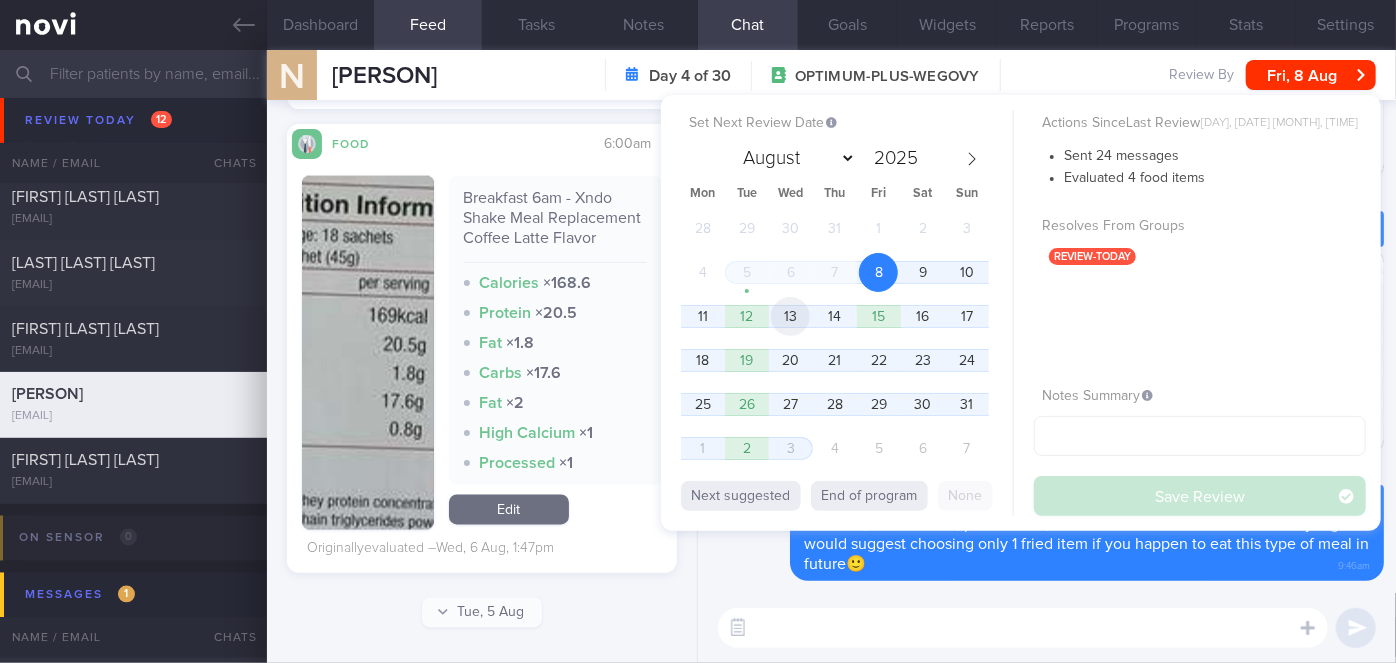 click on "13" at bounding box center [790, 316] 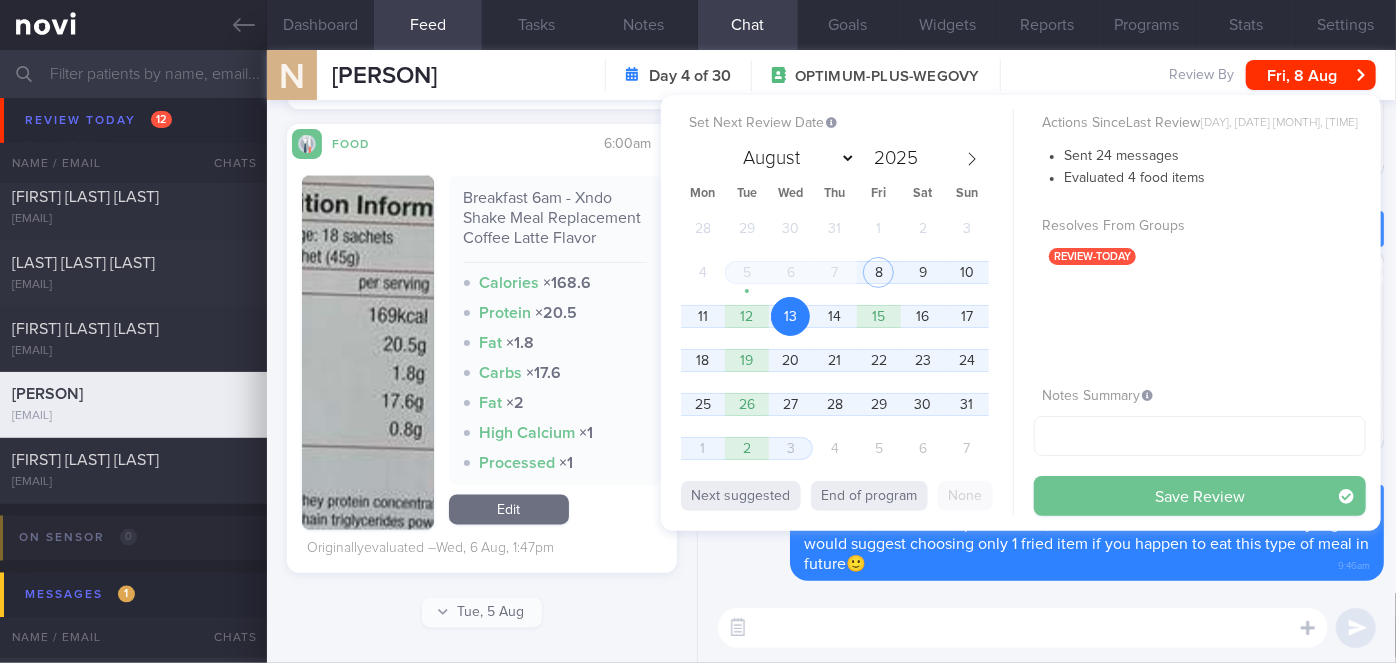 click on "Save Review" at bounding box center [1200, 496] 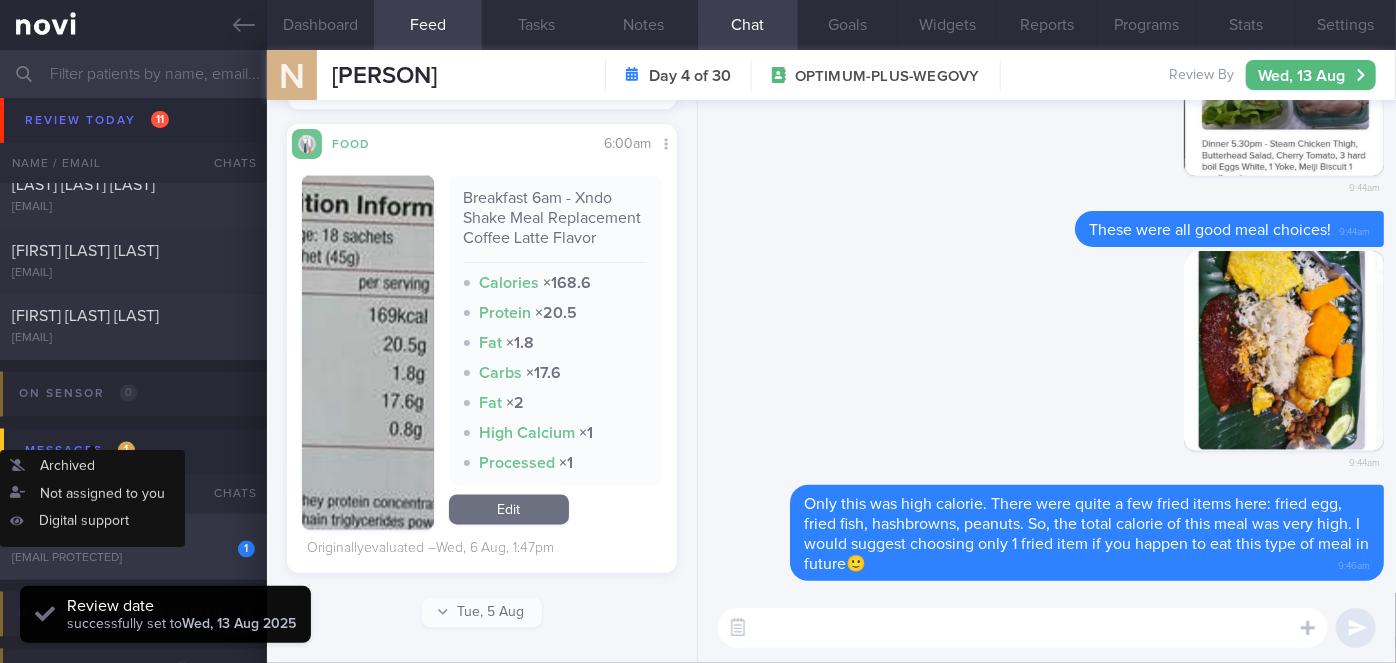 scroll, scrollTop: 5646, scrollLeft: 0, axis: vertical 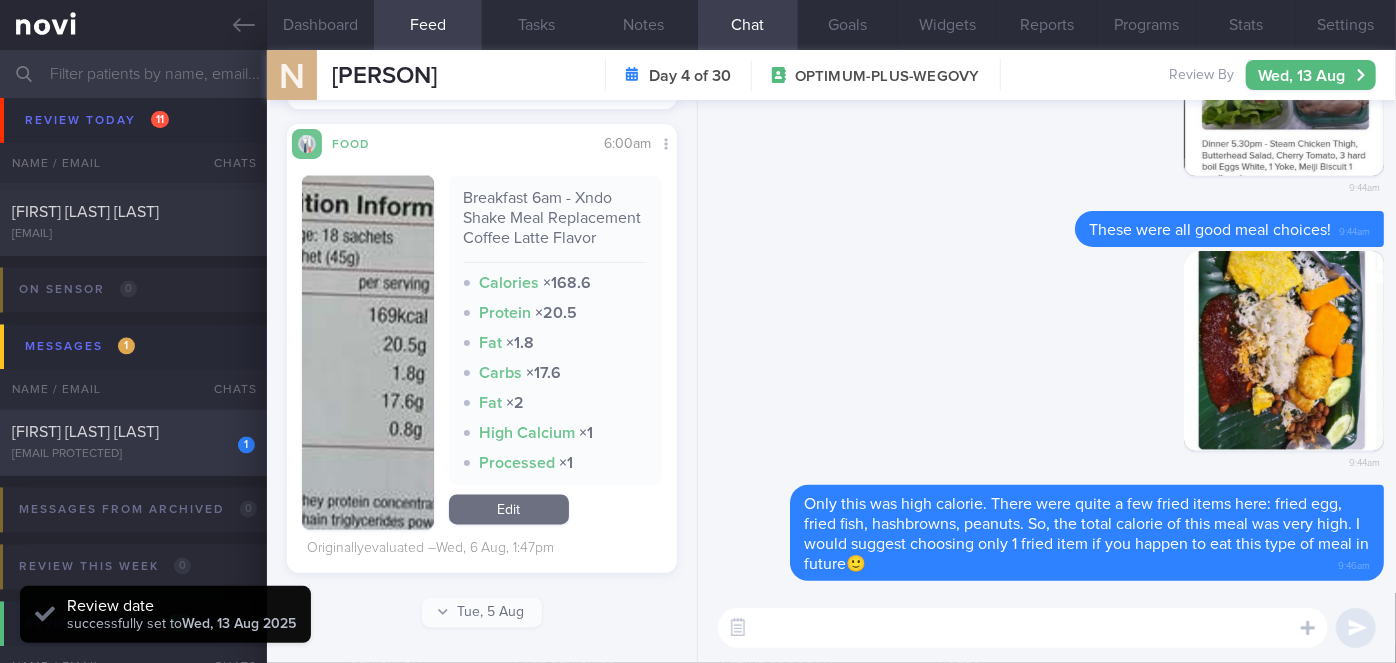 click on "[LAST_NAME] [LAST_NAME] [LAST_NAME]" at bounding box center [131, 433] 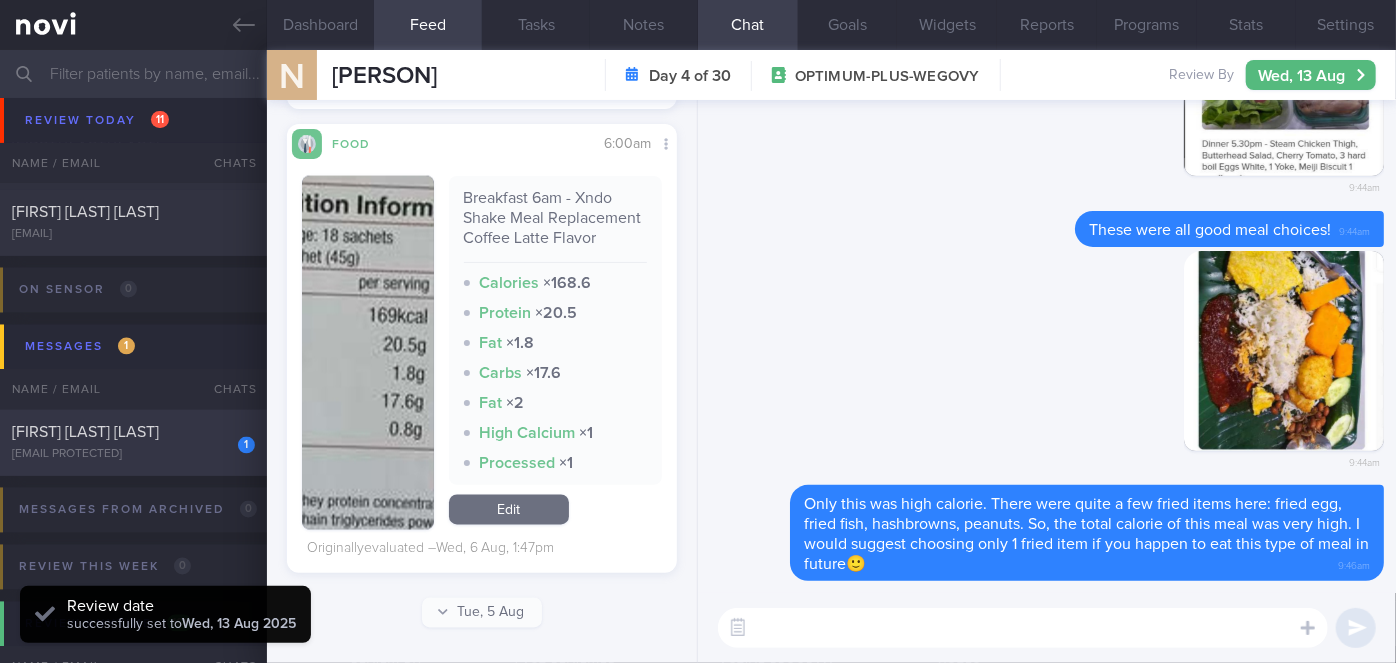 checkbox on "true" 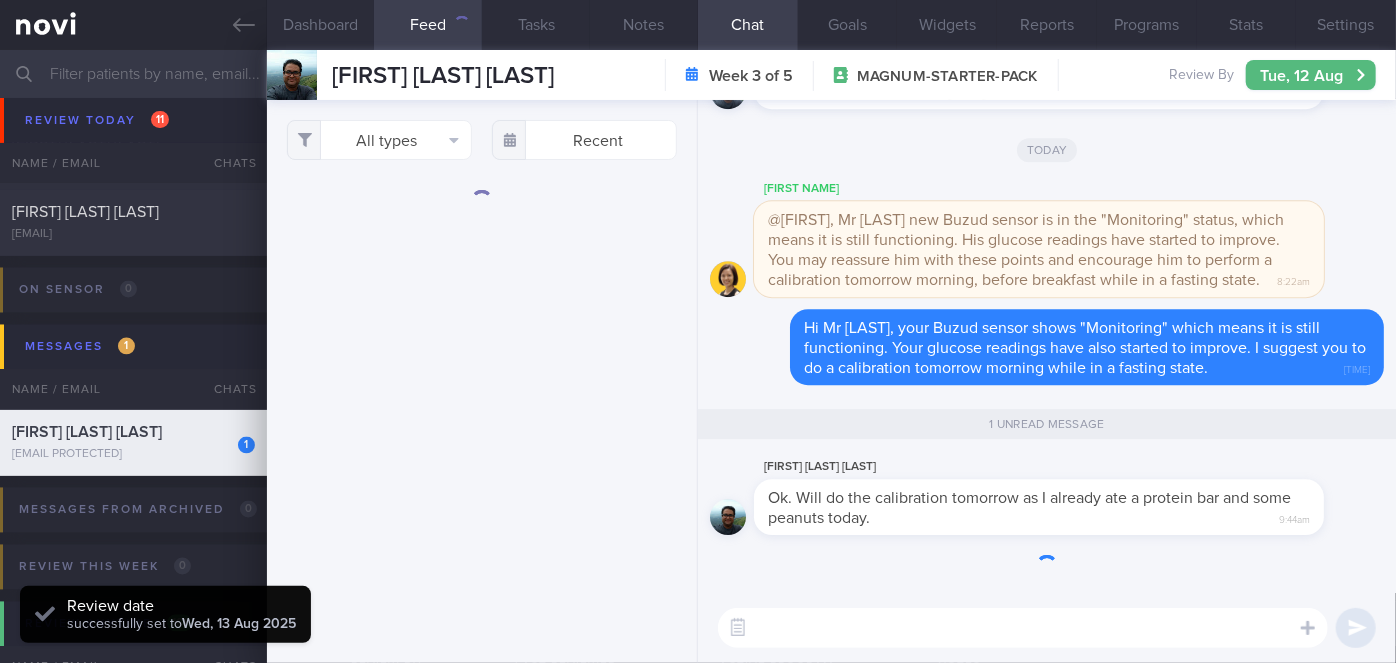 scroll, scrollTop: 0, scrollLeft: 0, axis: both 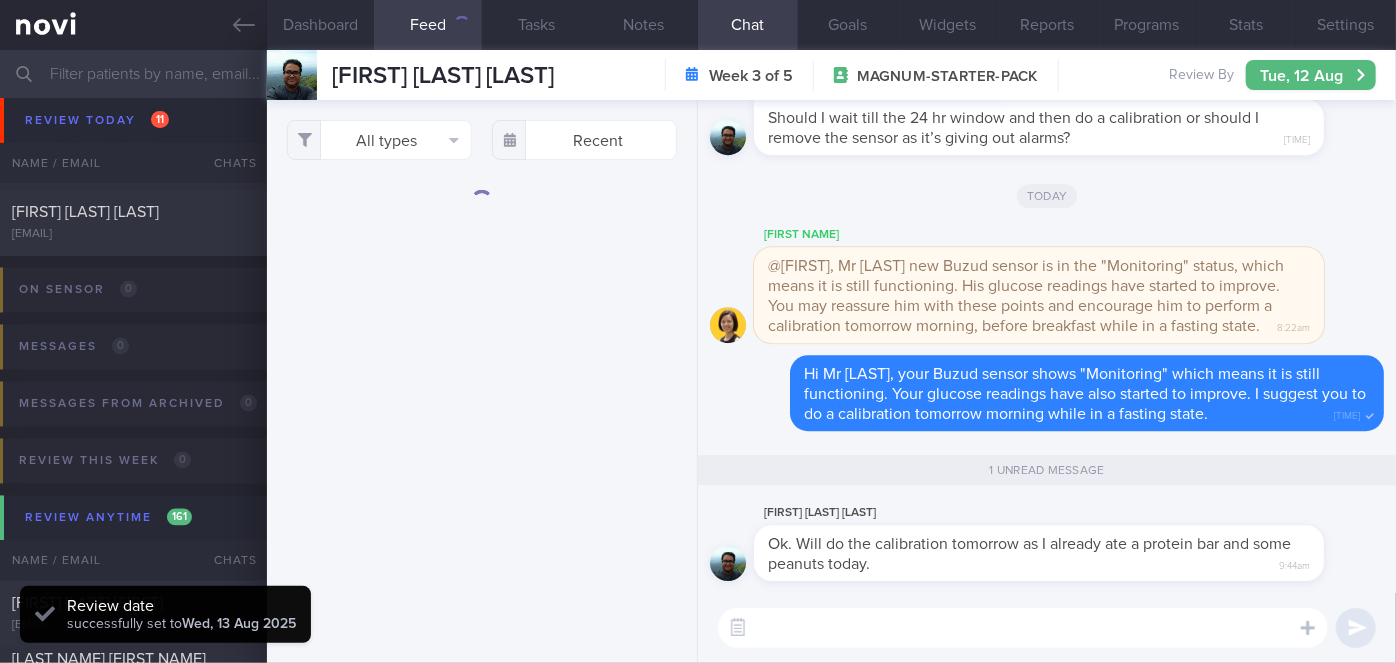 click at bounding box center (1023, 628) 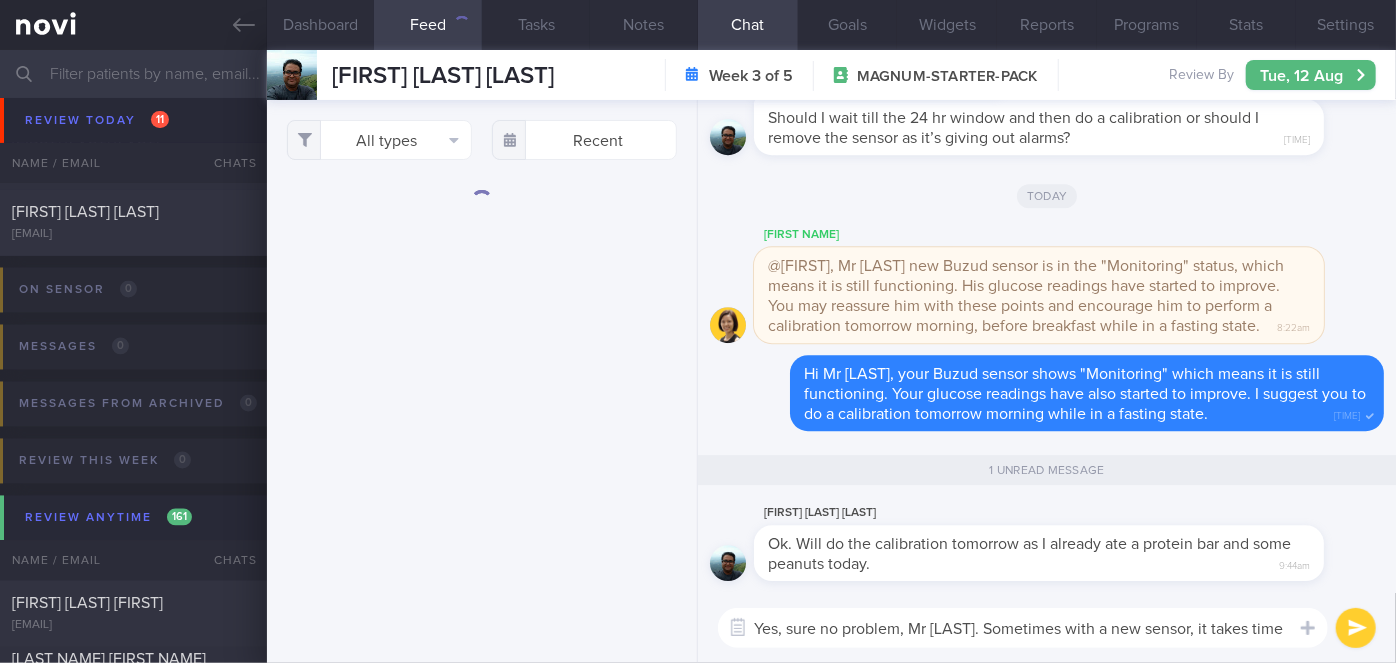 scroll, scrollTop: 0, scrollLeft: 0, axis: both 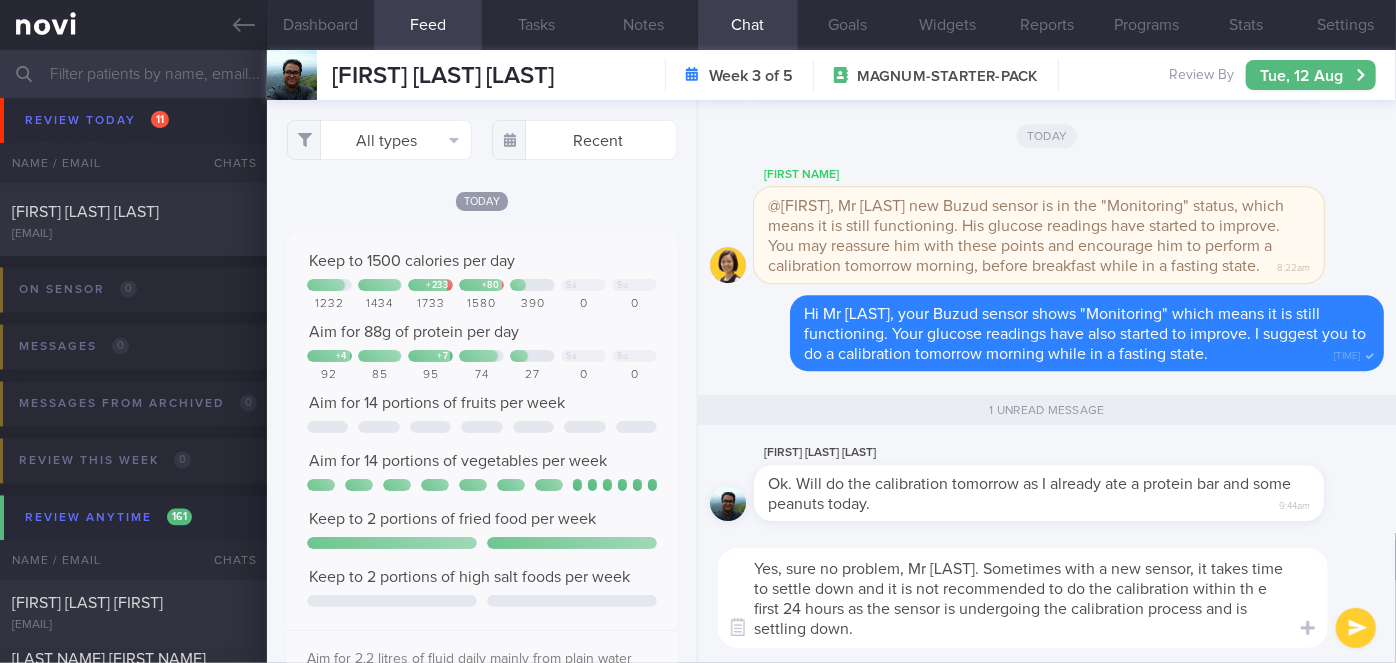 drag, startPoint x: 1083, startPoint y: 566, endPoint x: 1026, endPoint y: 559, distance: 57.428215 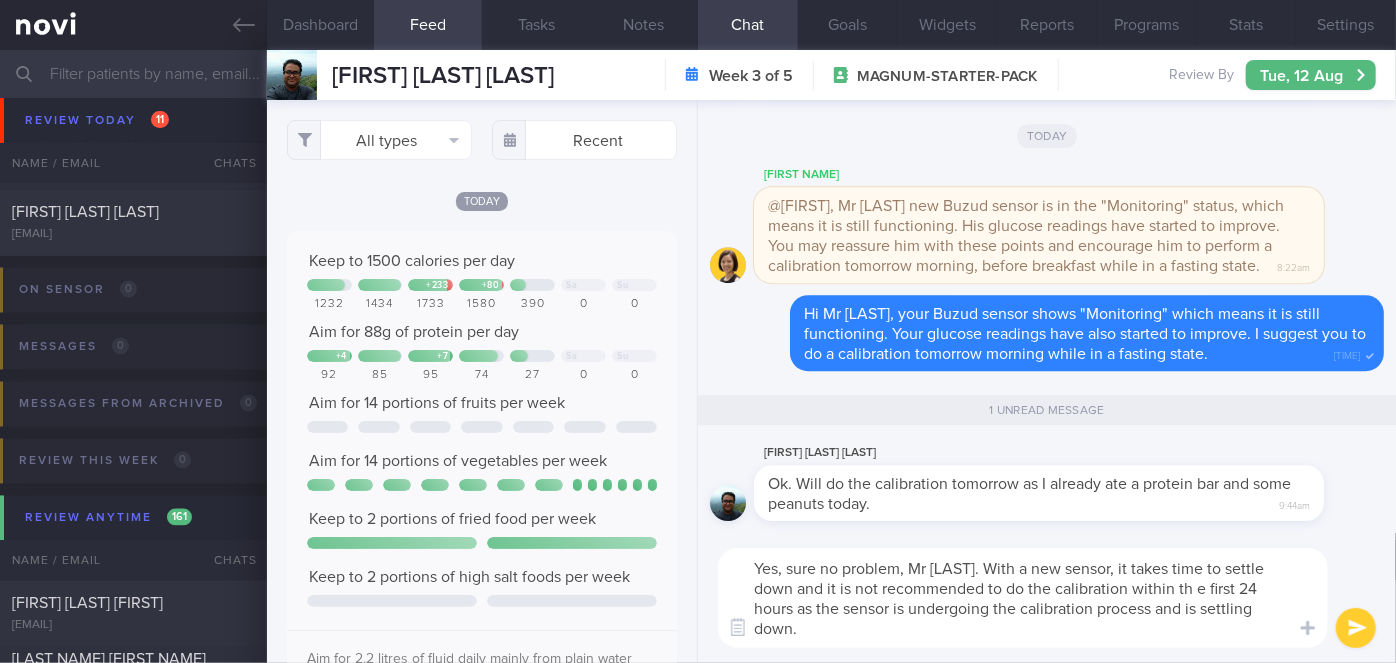 drag, startPoint x: 824, startPoint y: 590, endPoint x: 1140, endPoint y: 564, distance: 317.0678 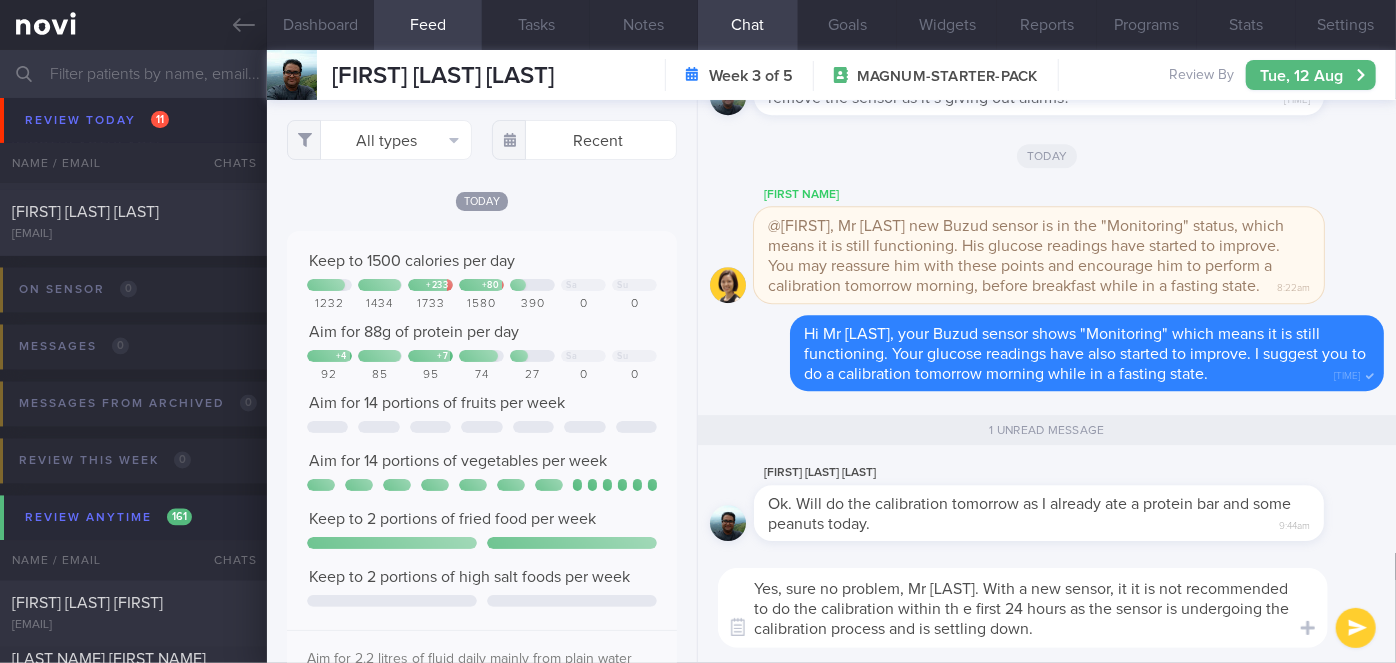 drag, startPoint x: 1216, startPoint y: 588, endPoint x: 1150, endPoint y: 574, distance: 67.46851 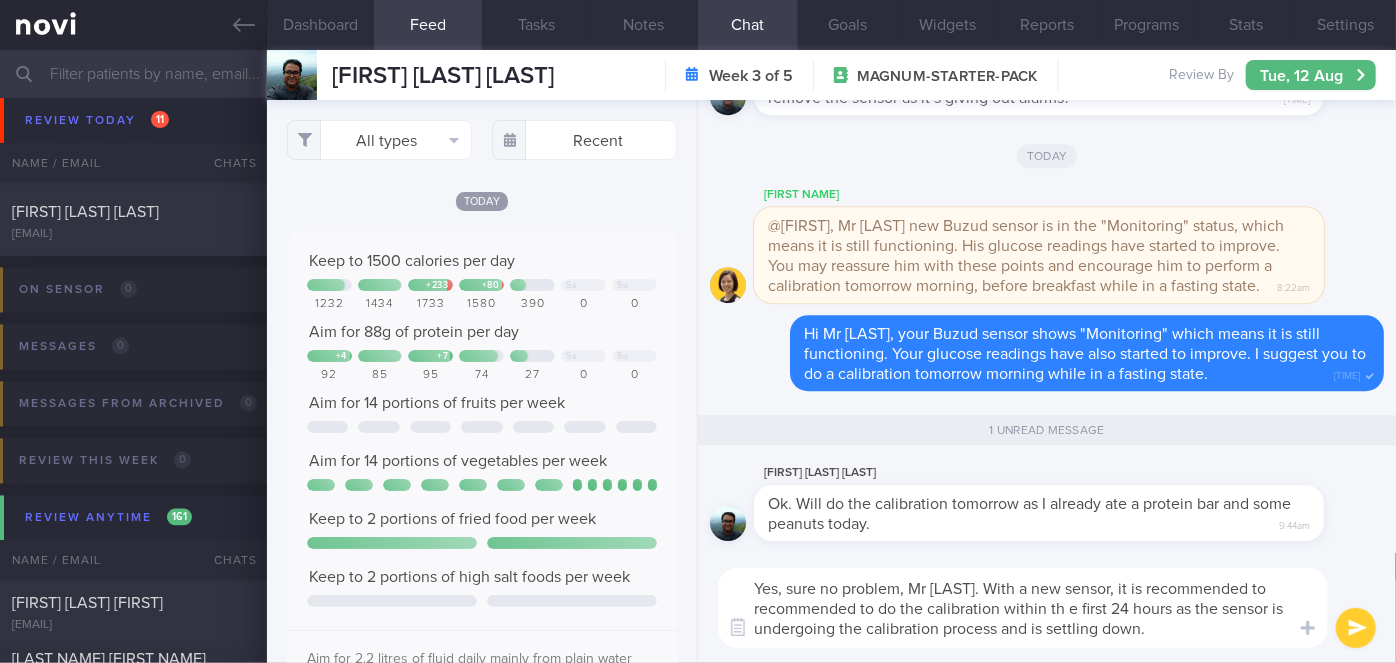 drag, startPoint x: 880, startPoint y: 606, endPoint x: 752, endPoint y: 606, distance: 128 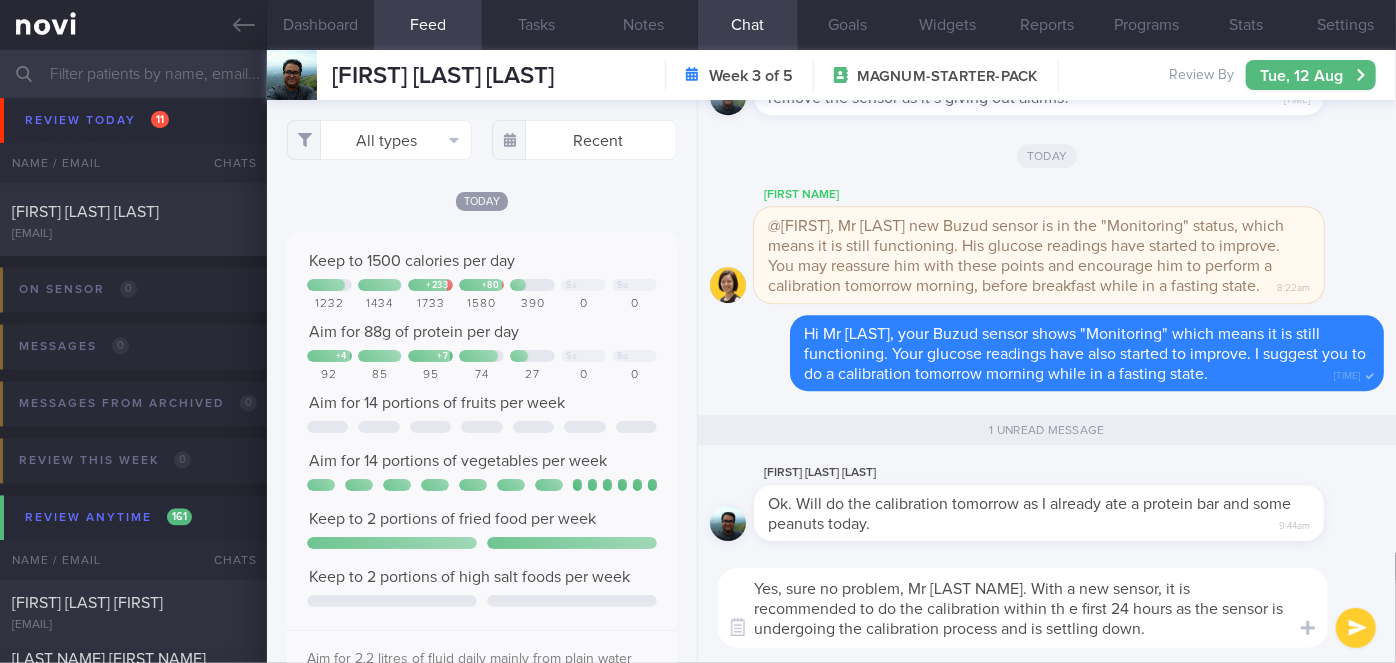 click on "Yes, sure no problem, Mr Pradeep. With a new sensor, it is recommended to do the calibration within th e first 24 hours as the sensor is undergoing the calibration process and is settling down." at bounding box center (1023, 608) 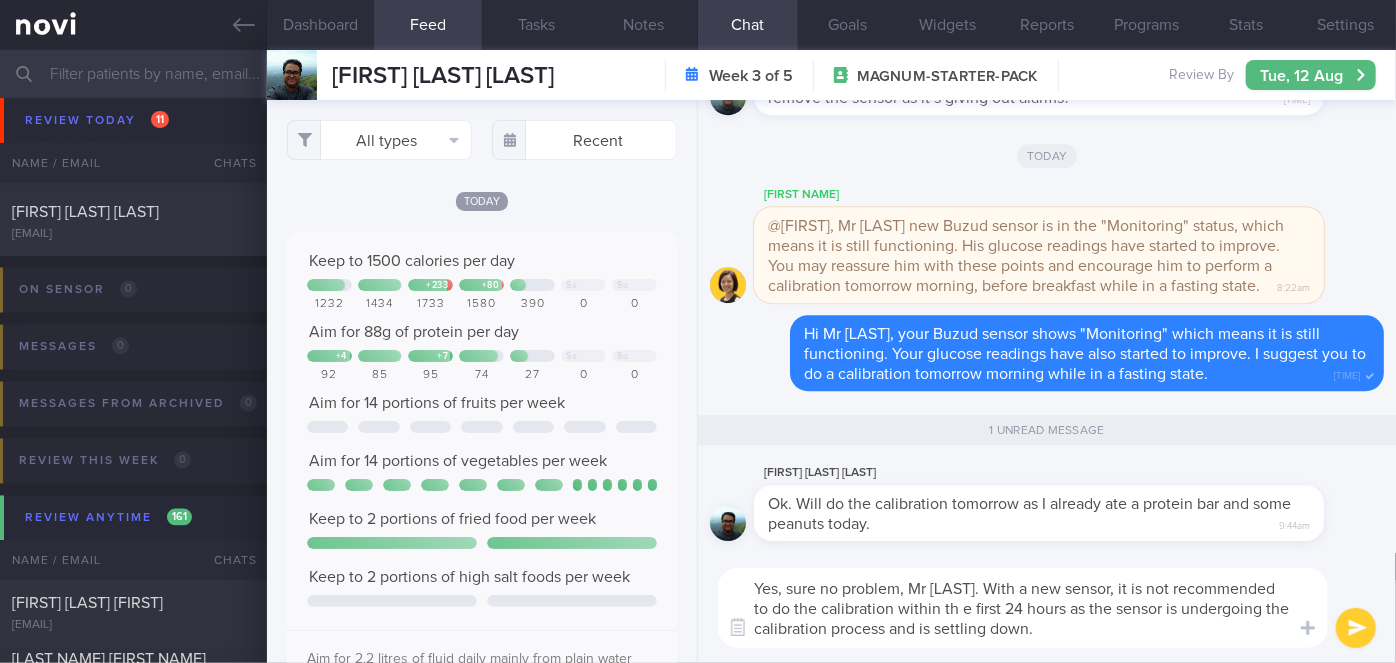 click on "Yes, sure no problem, Mr Pradeep. With a new sensor, it is not recommended to do the calibration within th e first 24 hours as the sensor is undergoing the calibration process and is settling down." at bounding box center [1023, 608] 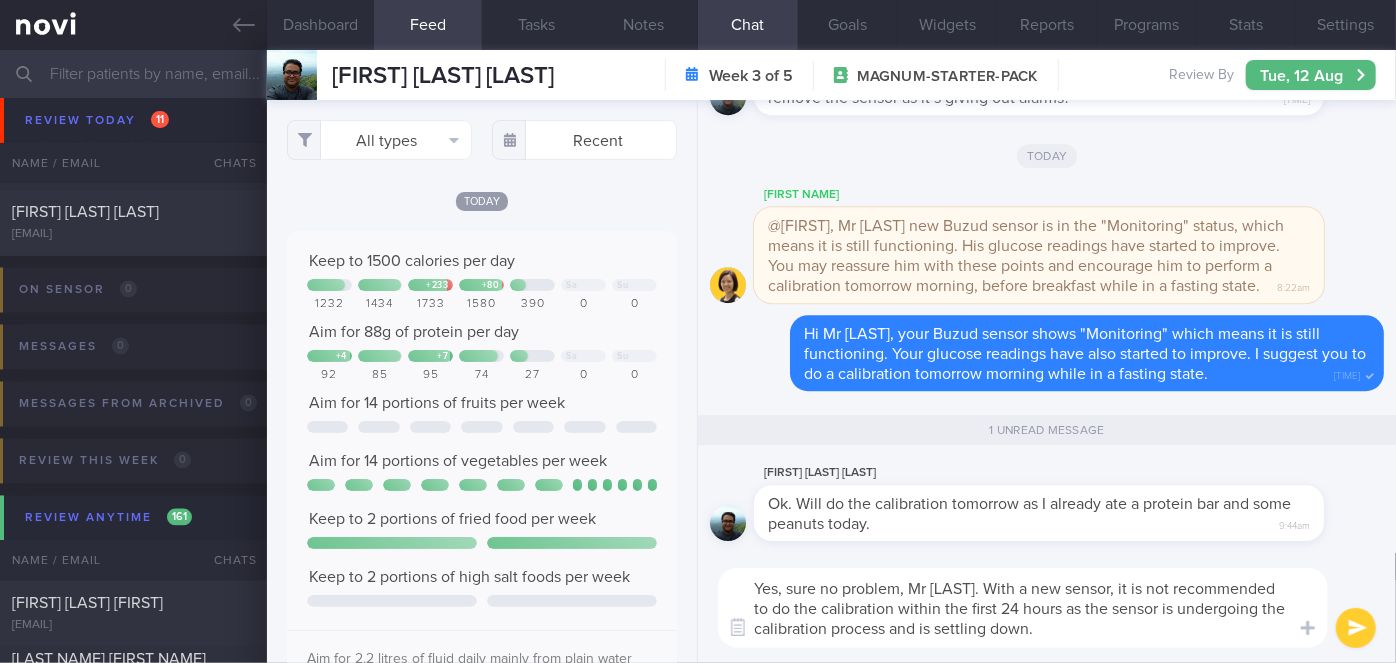 click on "Yes, sure no problem, Mr Pradeep. With a new sensor, it is not recommended to do the calibration within the first 24 hours as the sensor is undergoing the calibration process and is settling down." at bounding box center (1023, 608) 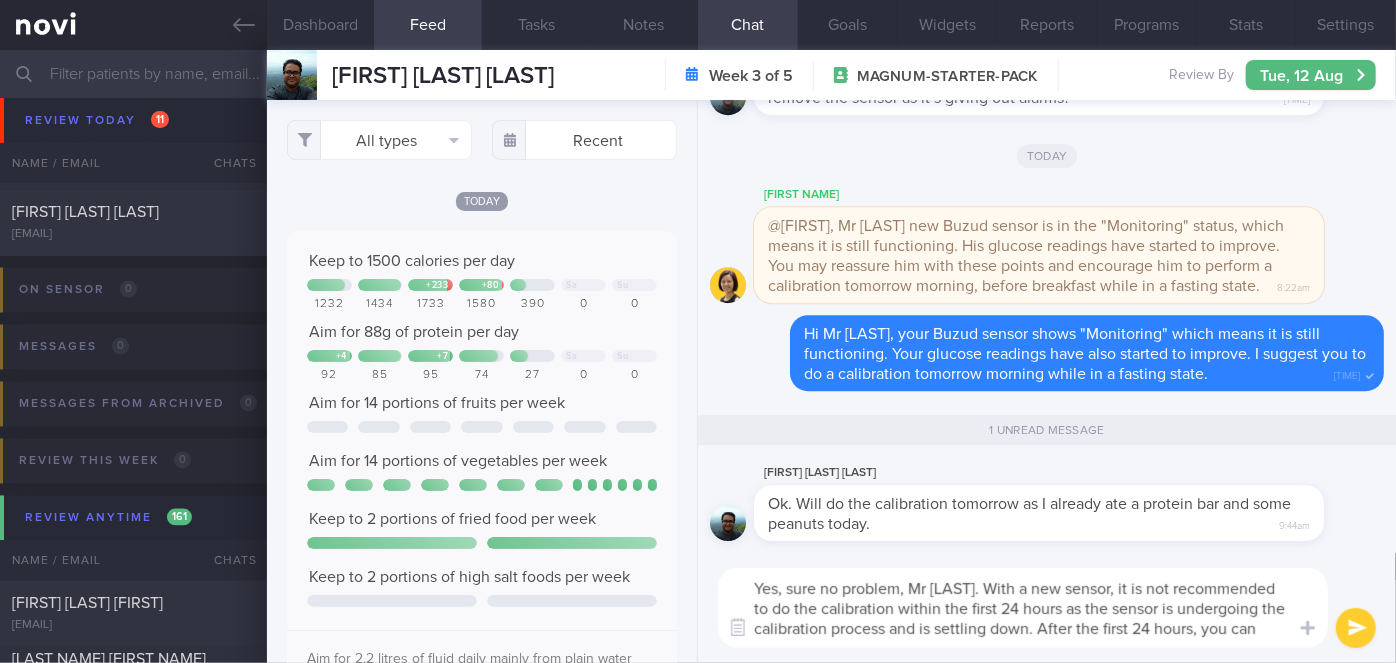 scroll, scrollTop: 0, scrollLeft: 0, axis: both 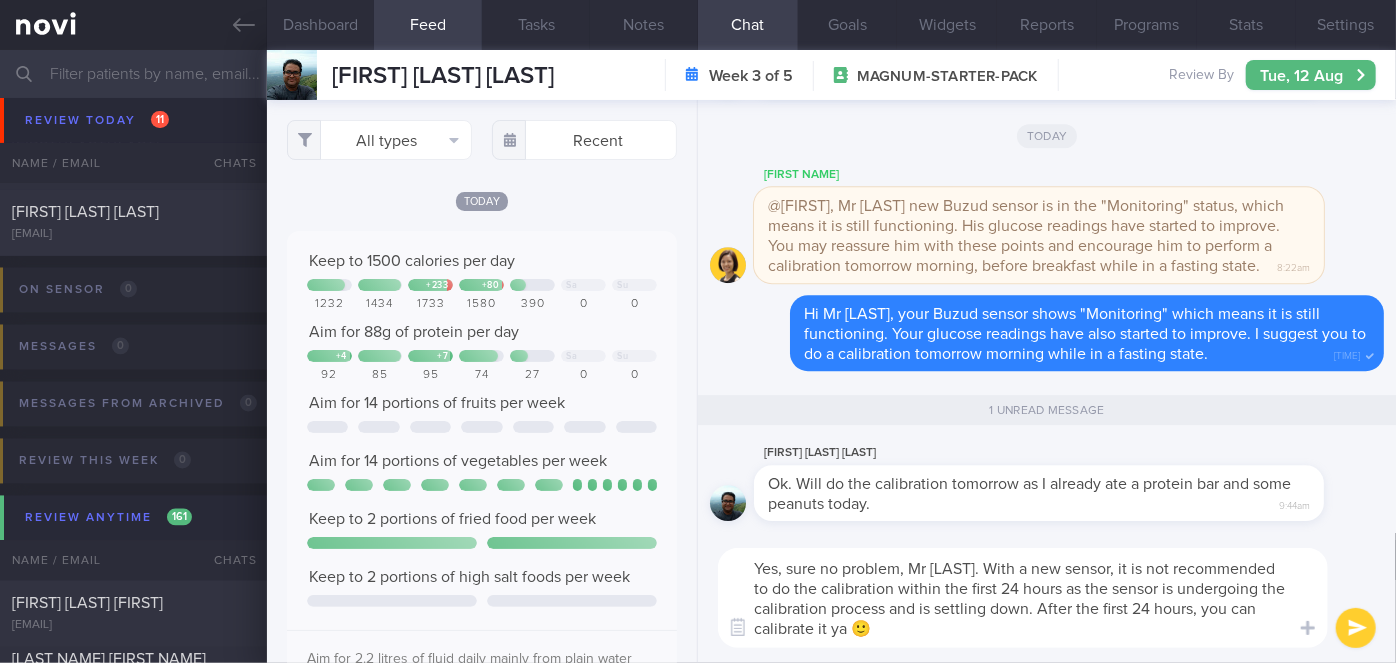 type on "Yes, sure no problem, Mr Pradeep. With a new sensor, it is not recommended to do the calibration within the first 24 hours as the sensor is undergoing the calibration process and is settling down. After the first 24 hours, you can calibrate it ya 🙂" 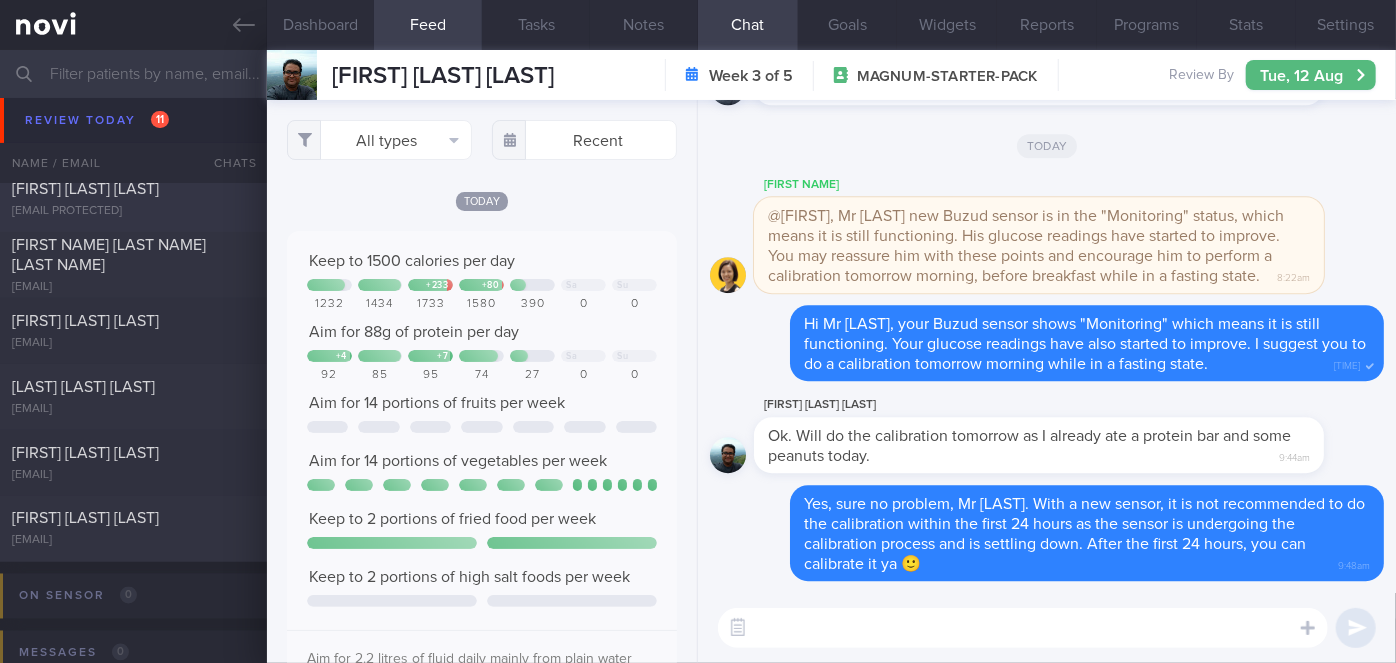 scroll, scrollTop: 5373, scrollLeft: 0, axis: vertical 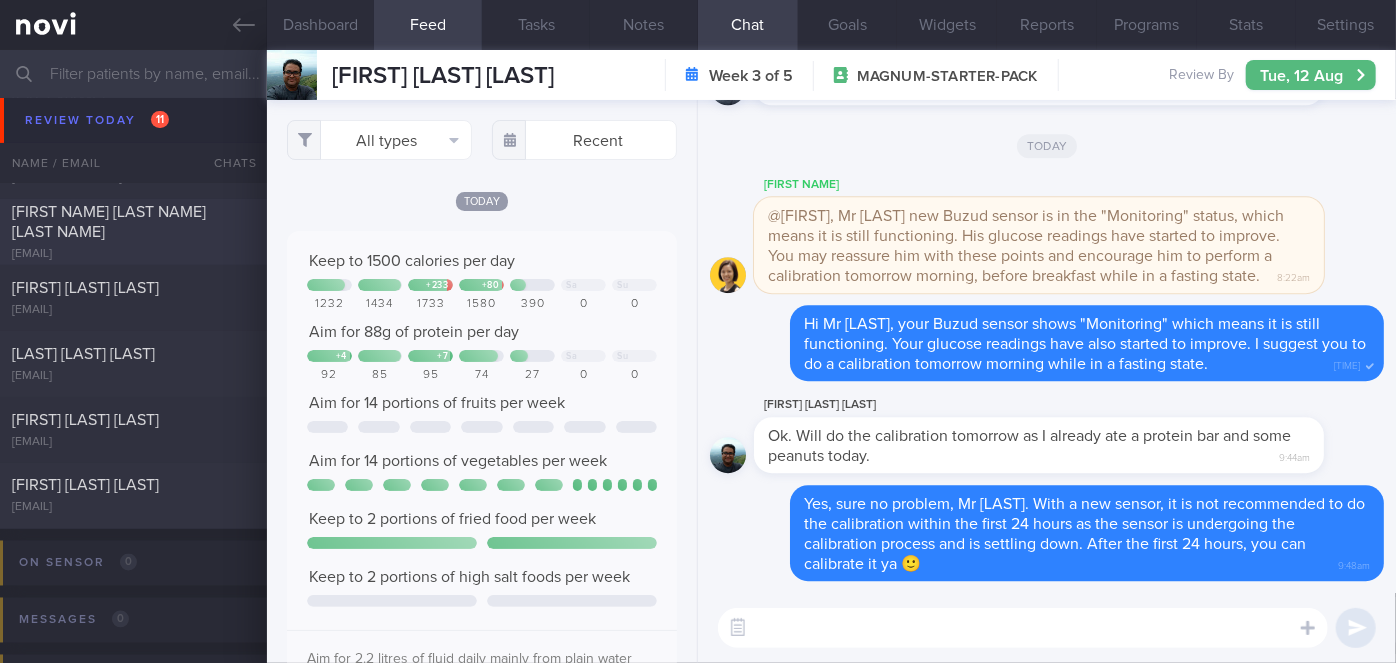 click on "[FIRST] D/O [LAST]" at bounding box center (131, 222) 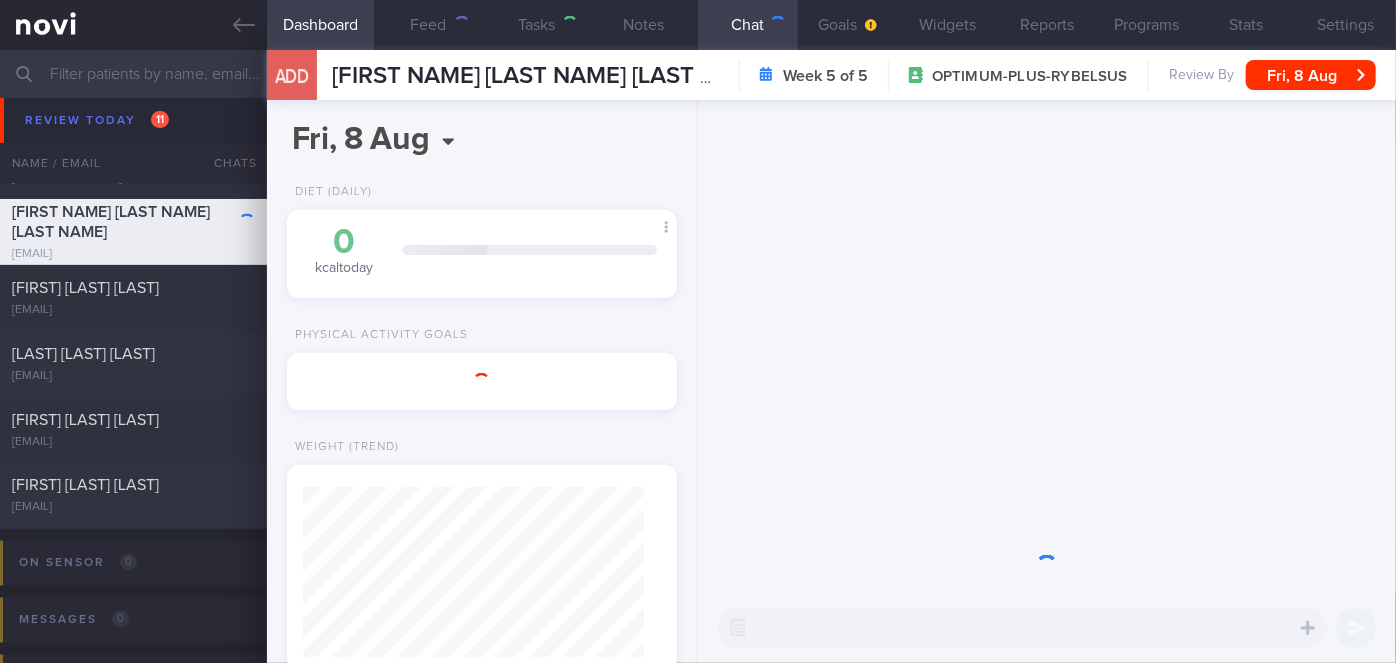 scroll, scrollTop: 999829, scrollLeft: 999658, axis: both 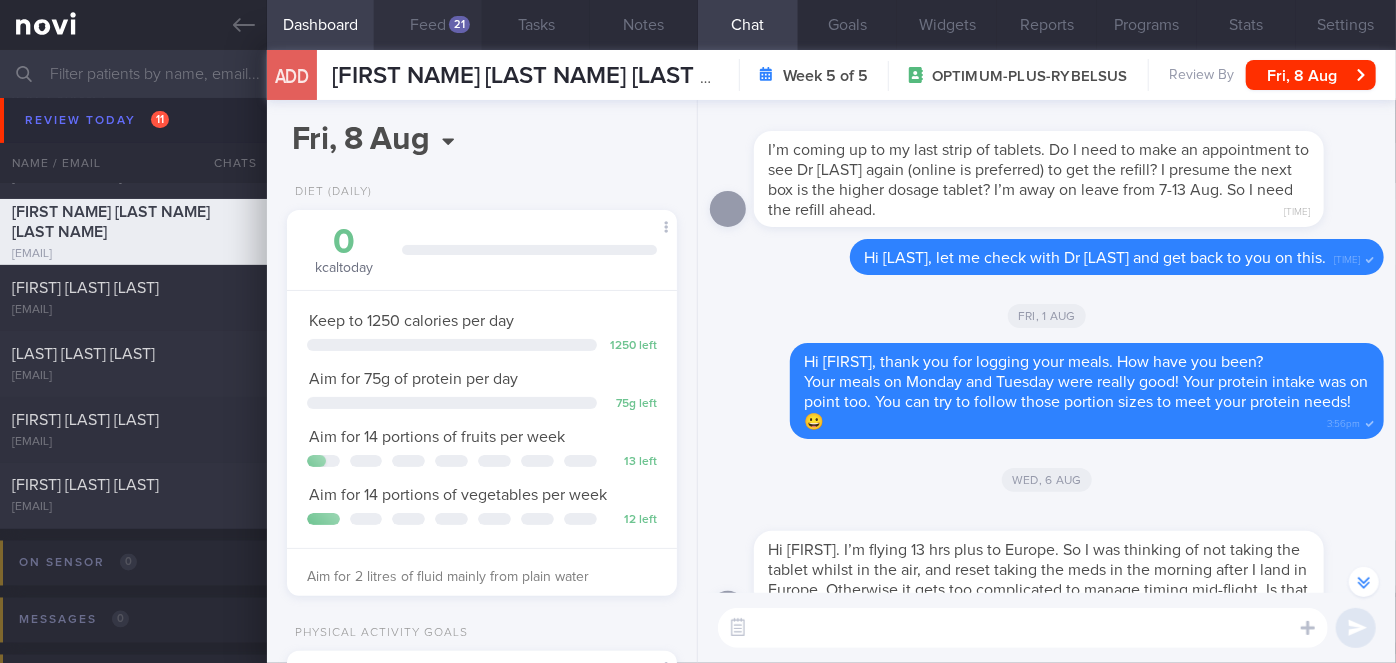 click on "21" at bounding box center (459, 24) 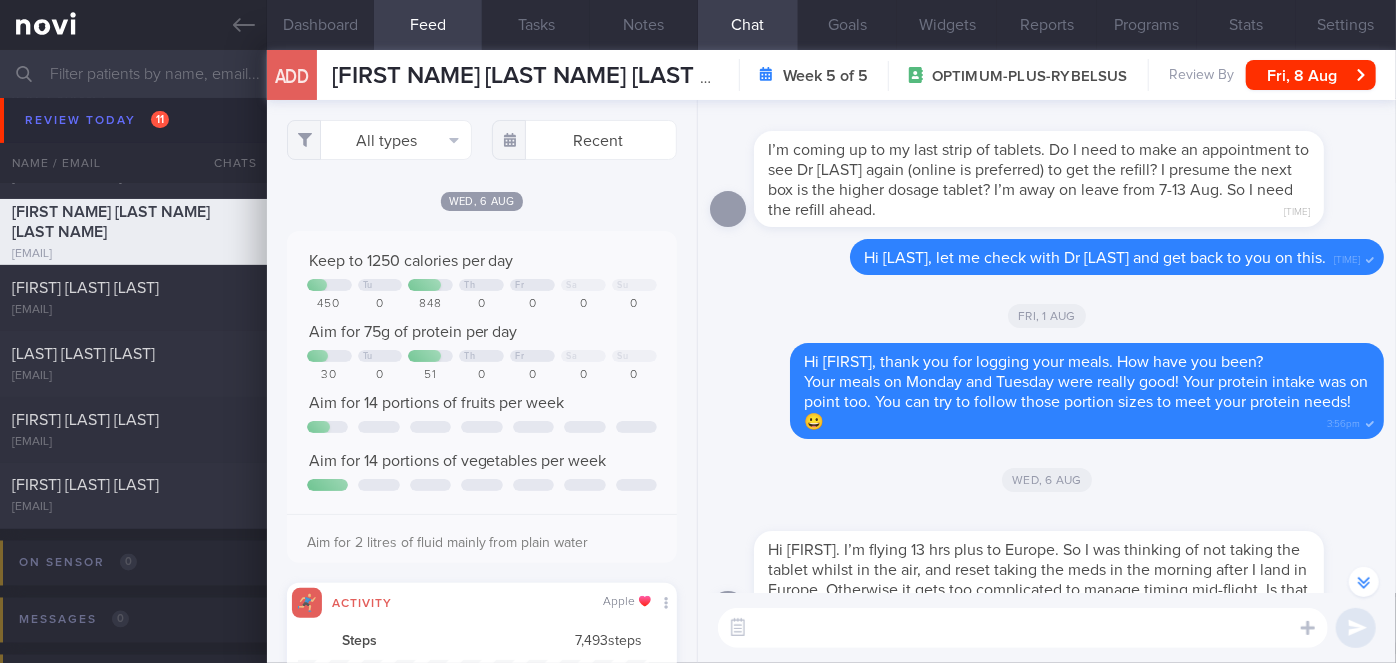 scroll, scrollTop: 999912, scrollLeft: 999648, axis: both 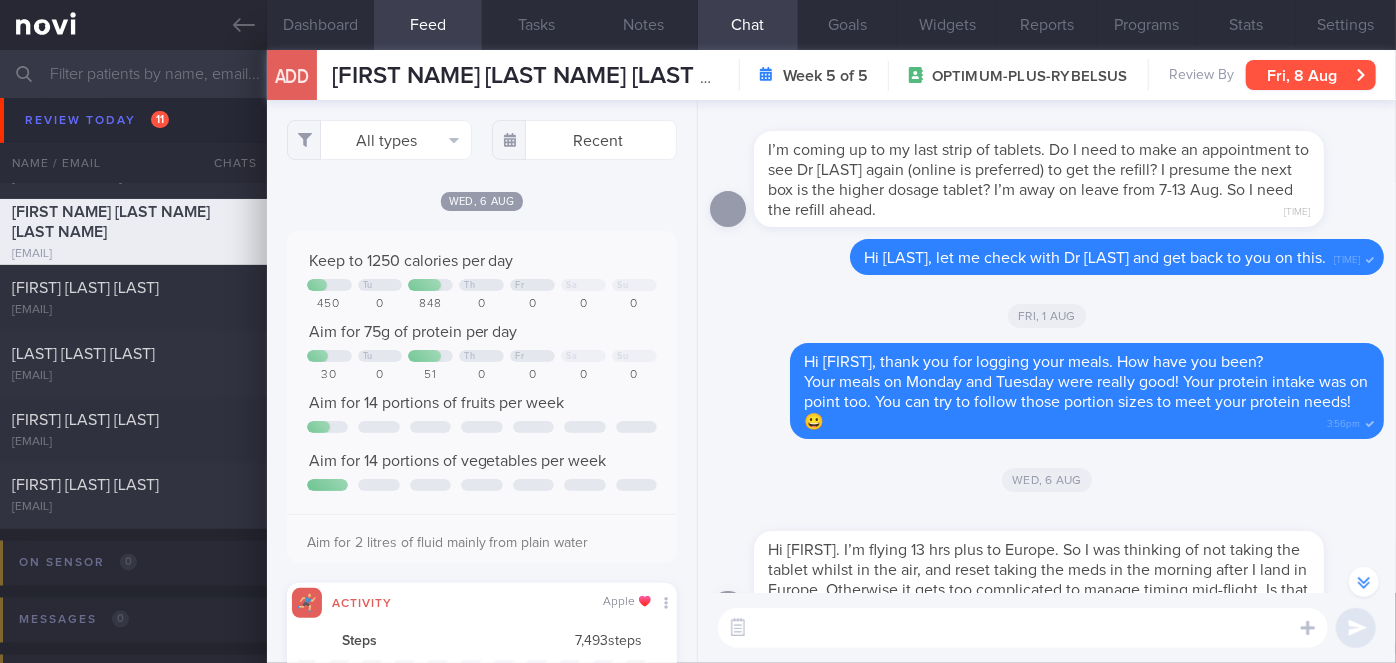 click on "Fri, 8 Aug" at bounding box center (1311, 75) 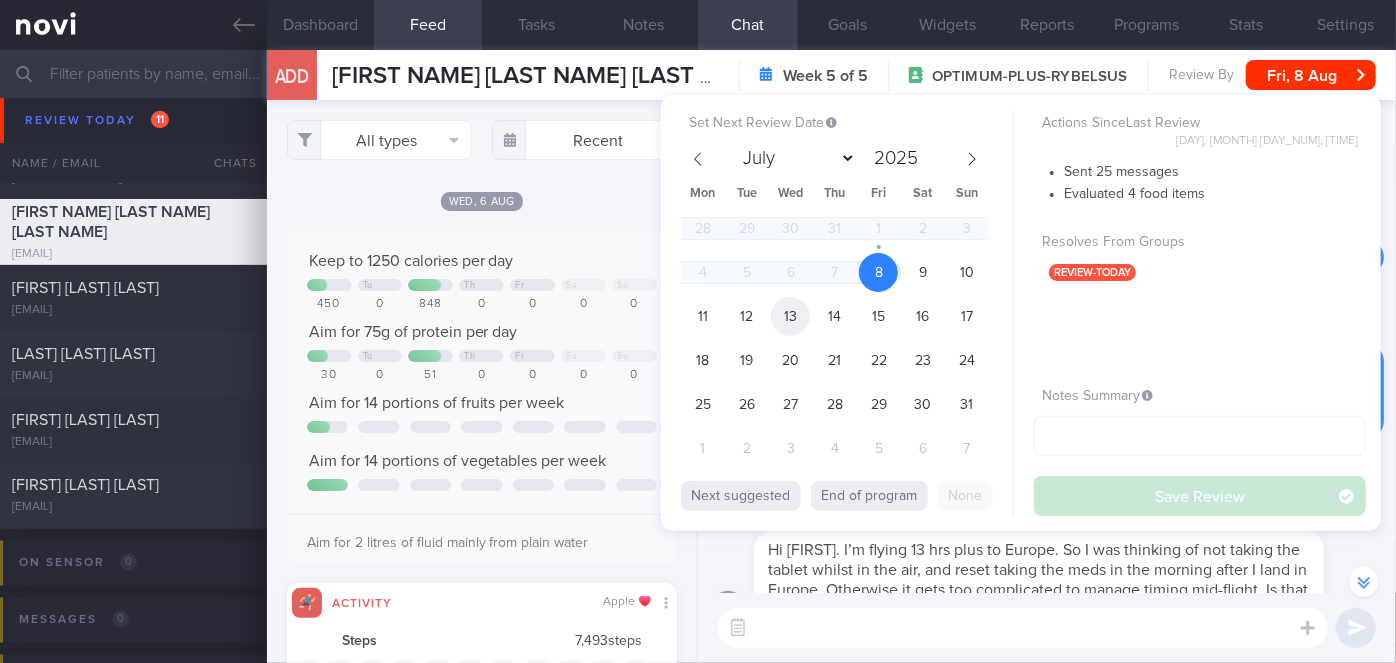 click on "13" at bounding box center [790, 316] 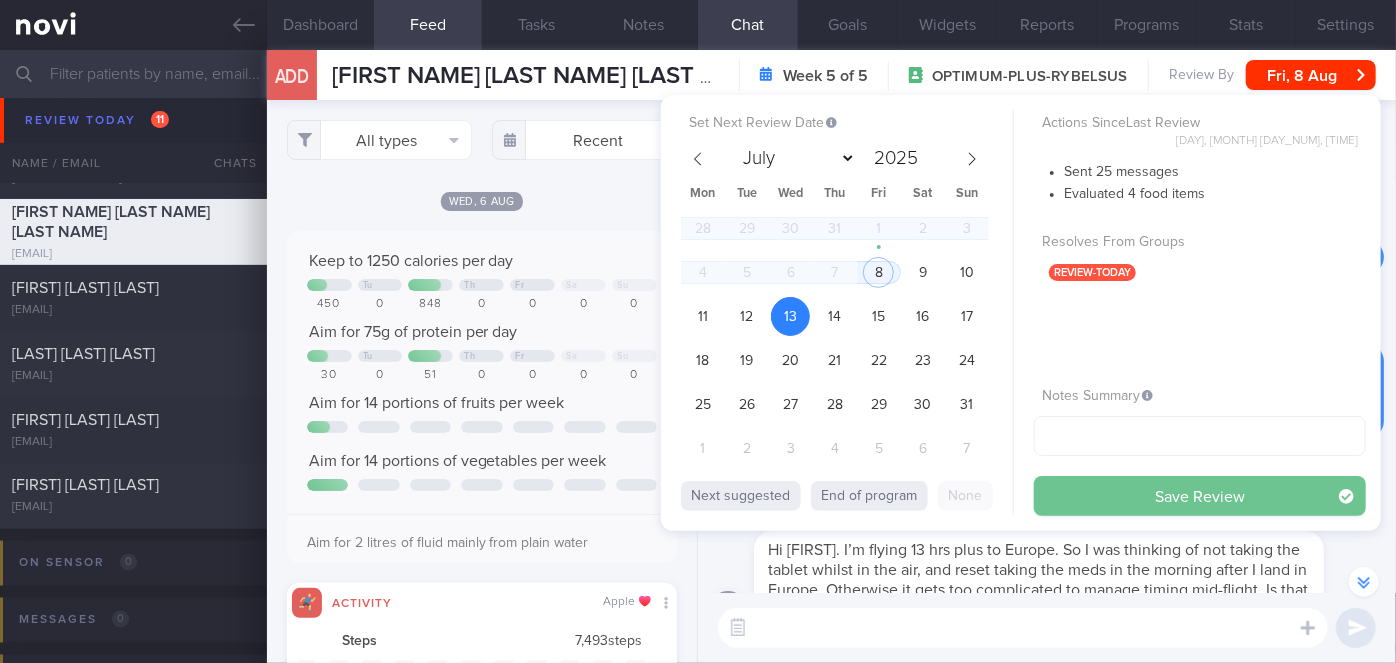 click on "Save Review" at bounding box center [1200, 496] 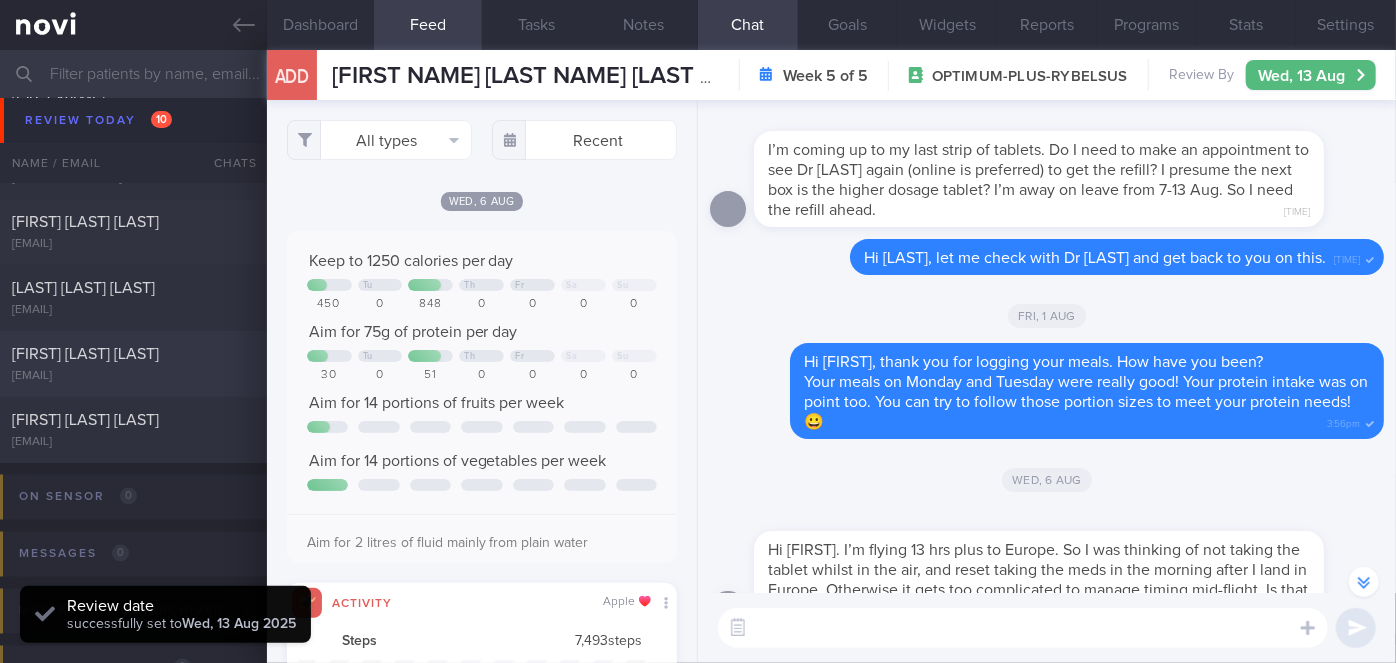 click on "[FIRST] [LAST] [LAST]" at bounding box center [85, 354] 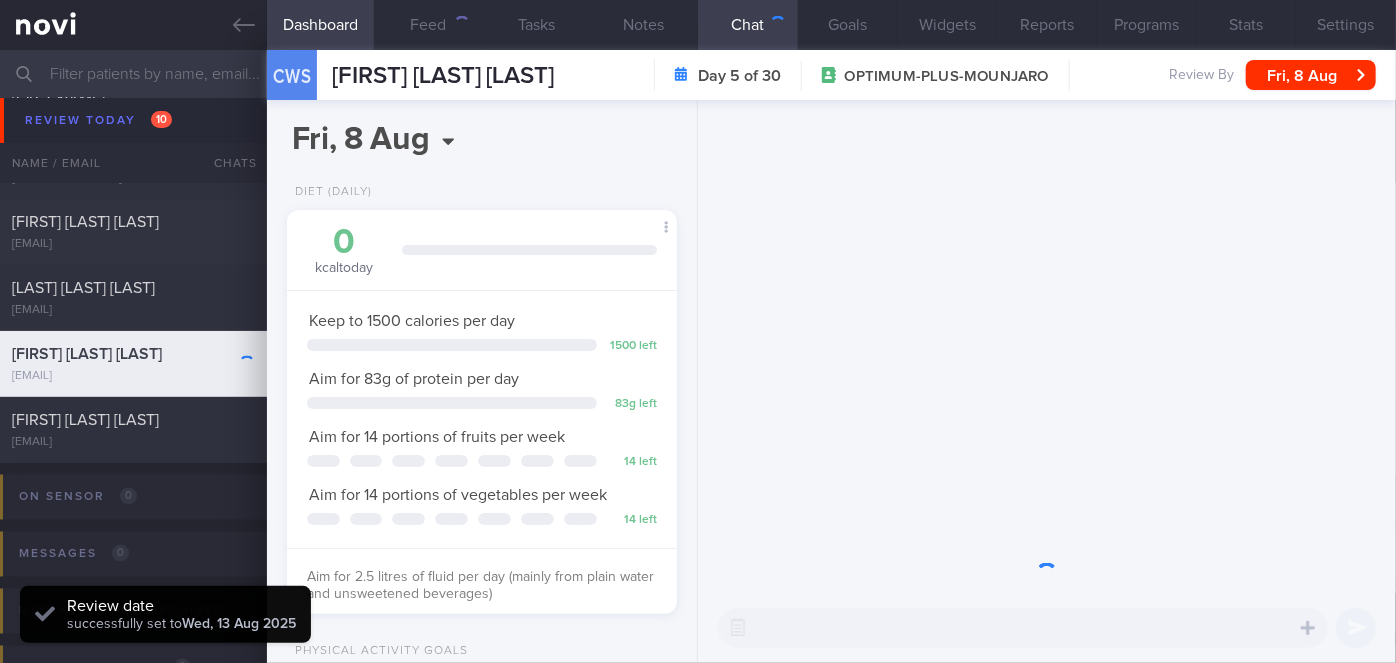 scroll, scrollTop: 0, scrollLeft: 0, axis: both 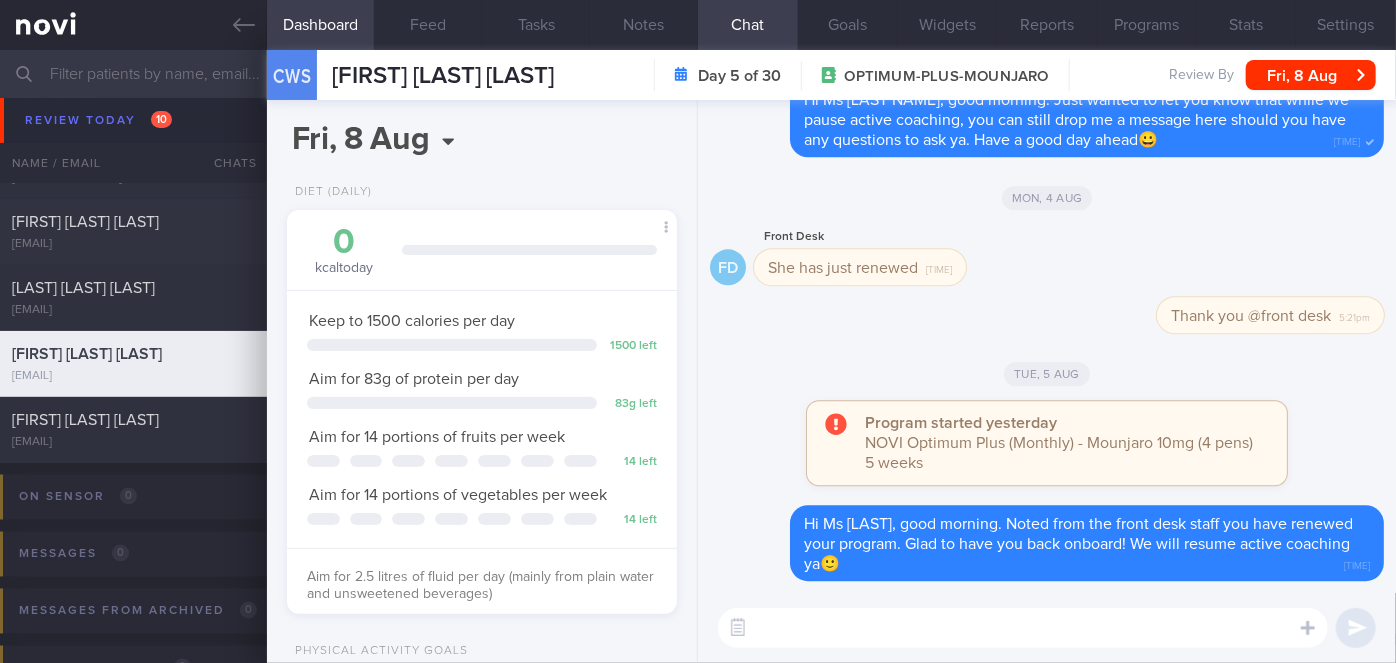 click at bounding box center [1023, 628] 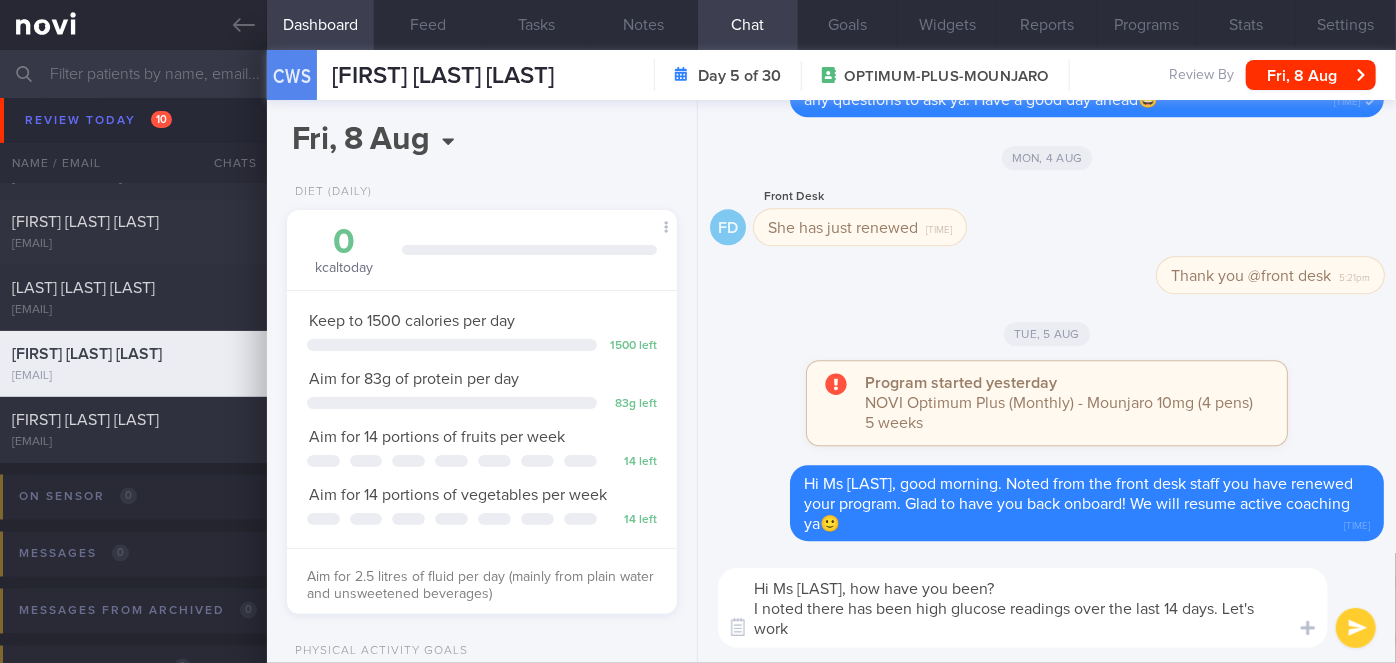 scroll, scrollTop: 0, scrollLeft: 0, axis: both 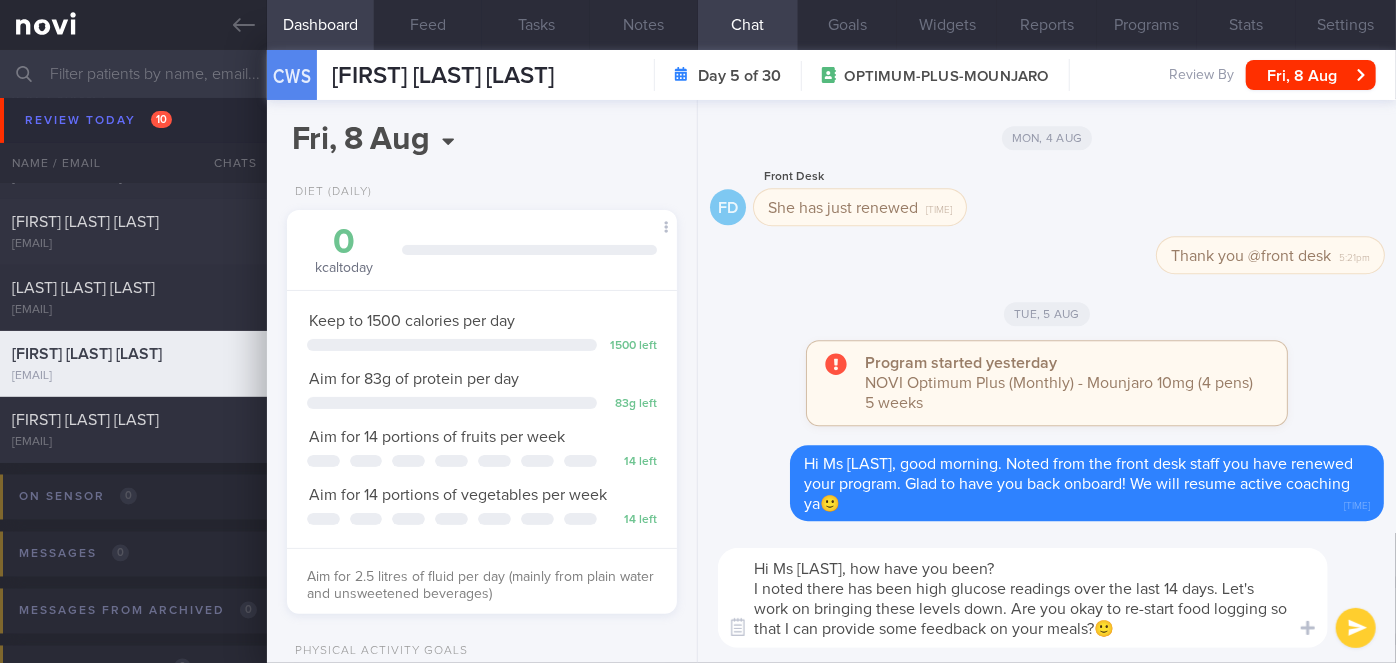 type on "Hi Ms Charmaine, how have you been?
I noted there has been high glucose readings over the last 14 days. Let's work on bringing these levels down. Are you okay to re-start food logging so that I can provide some feedback on your meals?🙂" 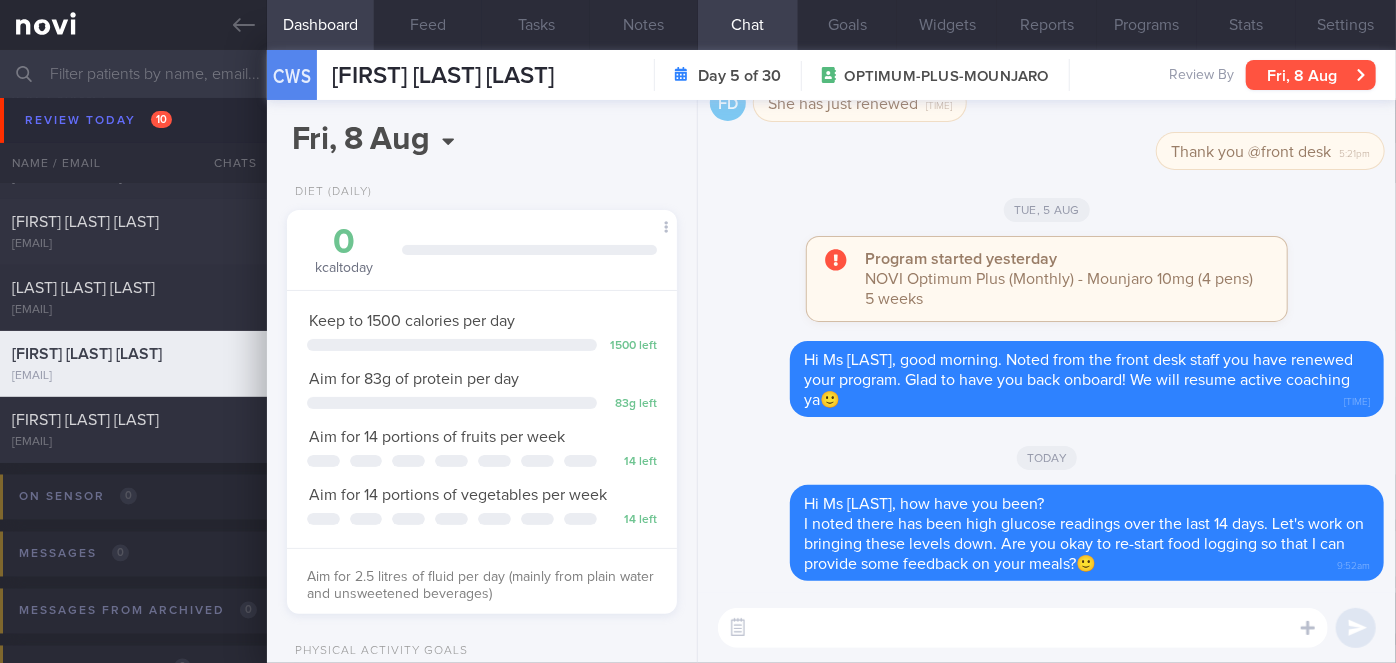 click on "Fri, 8 Aug" at bounding box center [1311, 75] 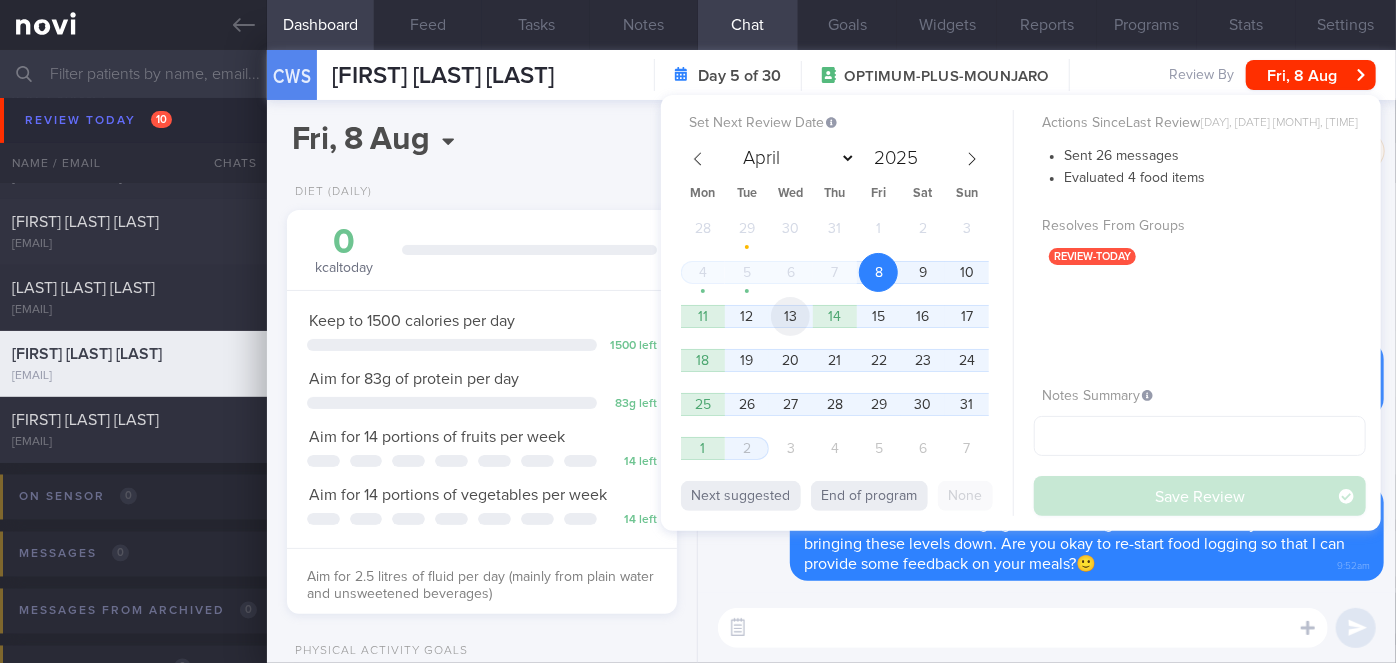 click on "13" at bounding box center [790, 316] 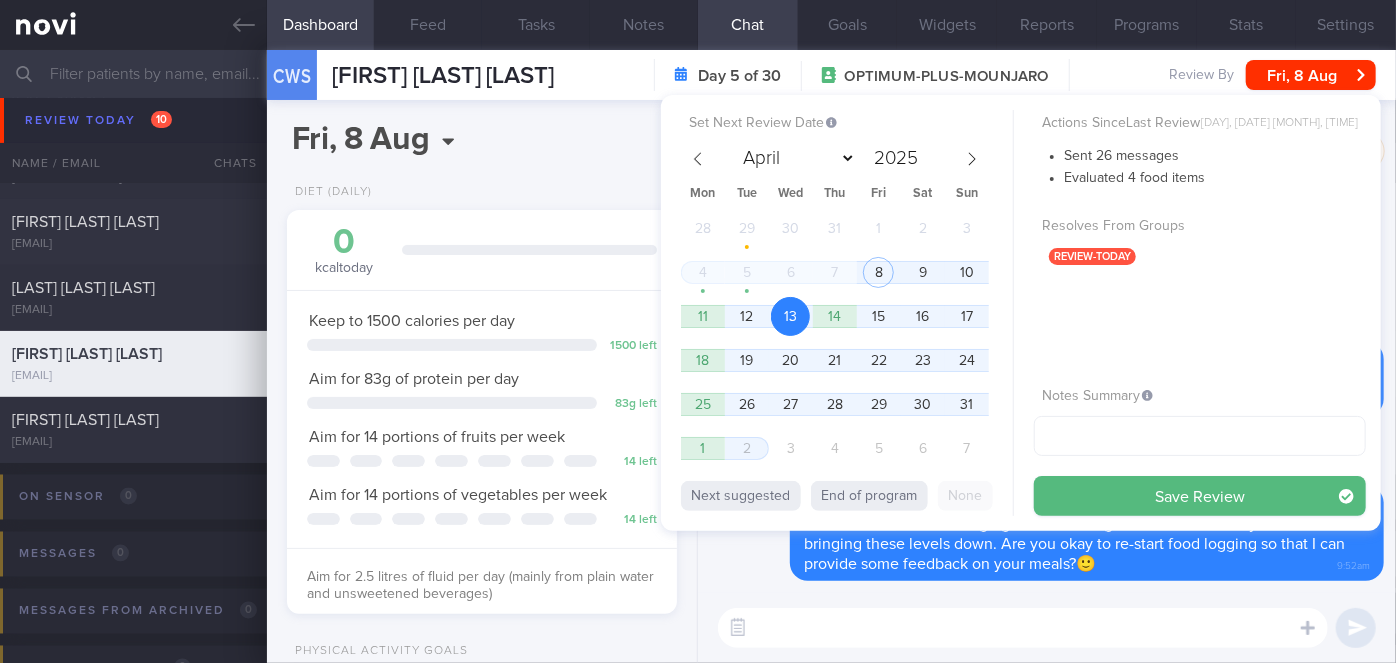 click on "Save Review" at bounding box center [1200, 496] 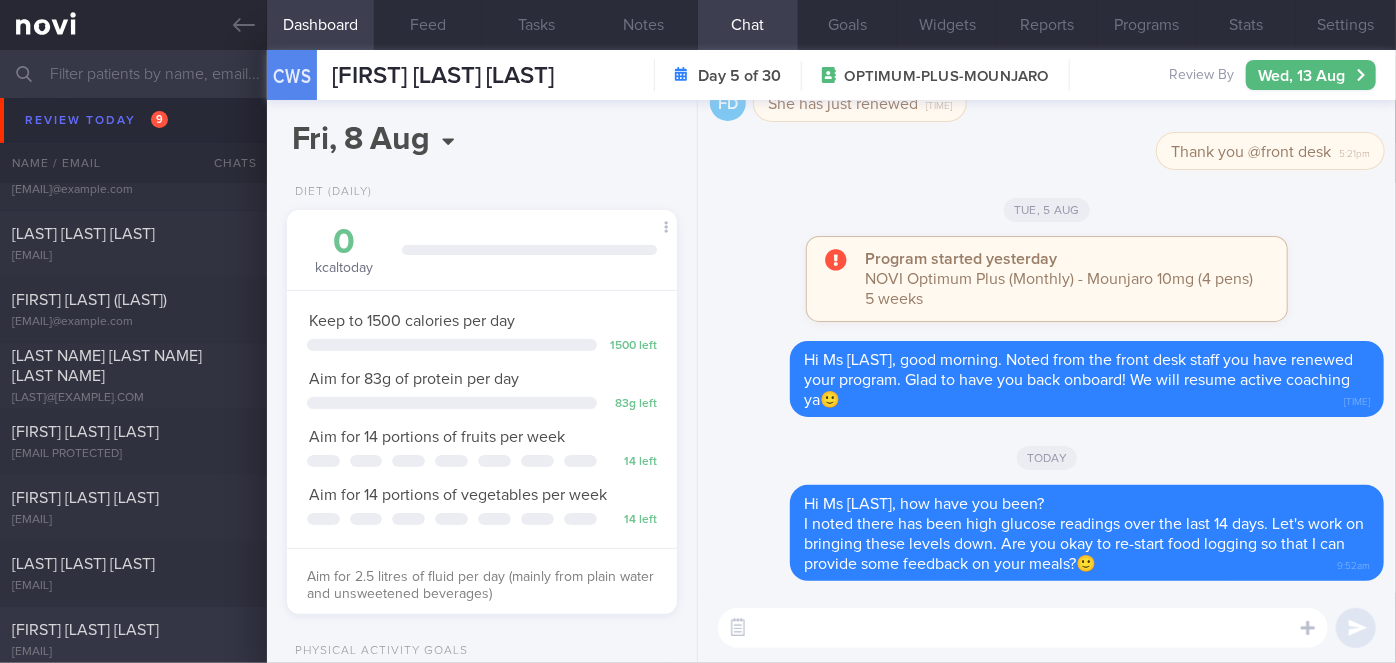 scroll, scrollTop: 5101, scrollLeft: 0, axis: vertical 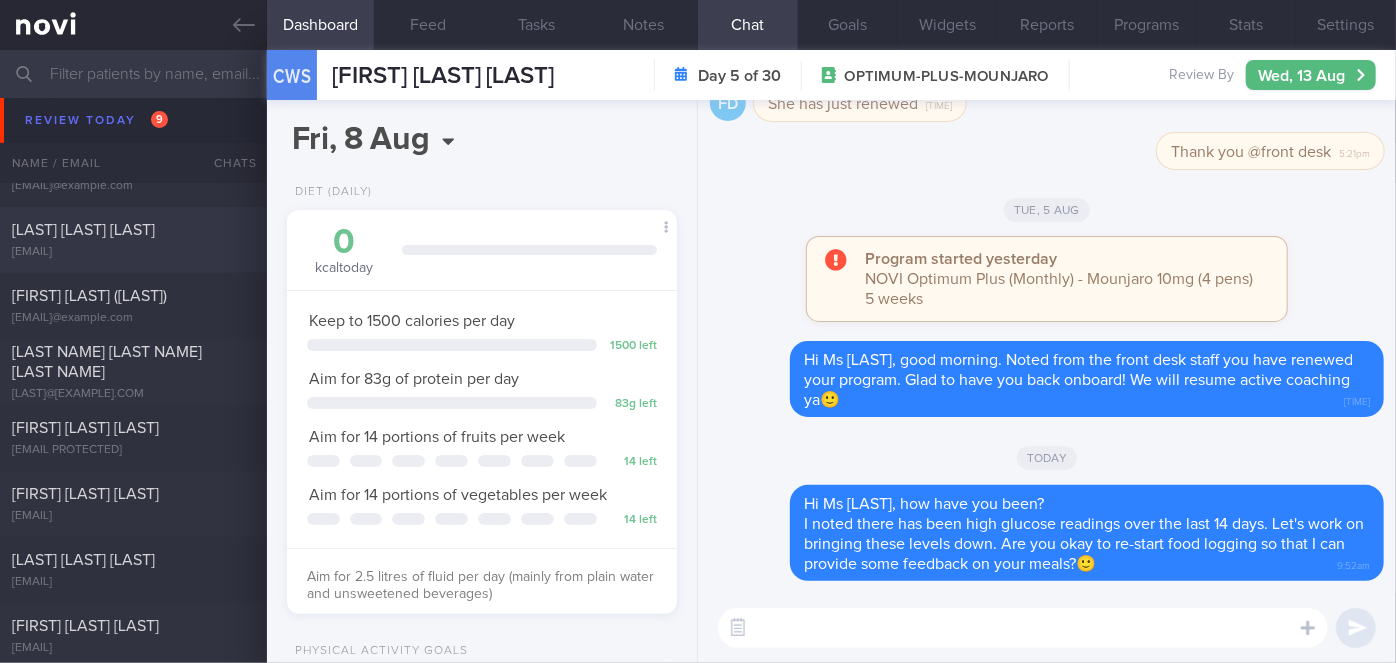 click on "[LAST] [LAST] [LAST]" at bounding box center [83, 230] 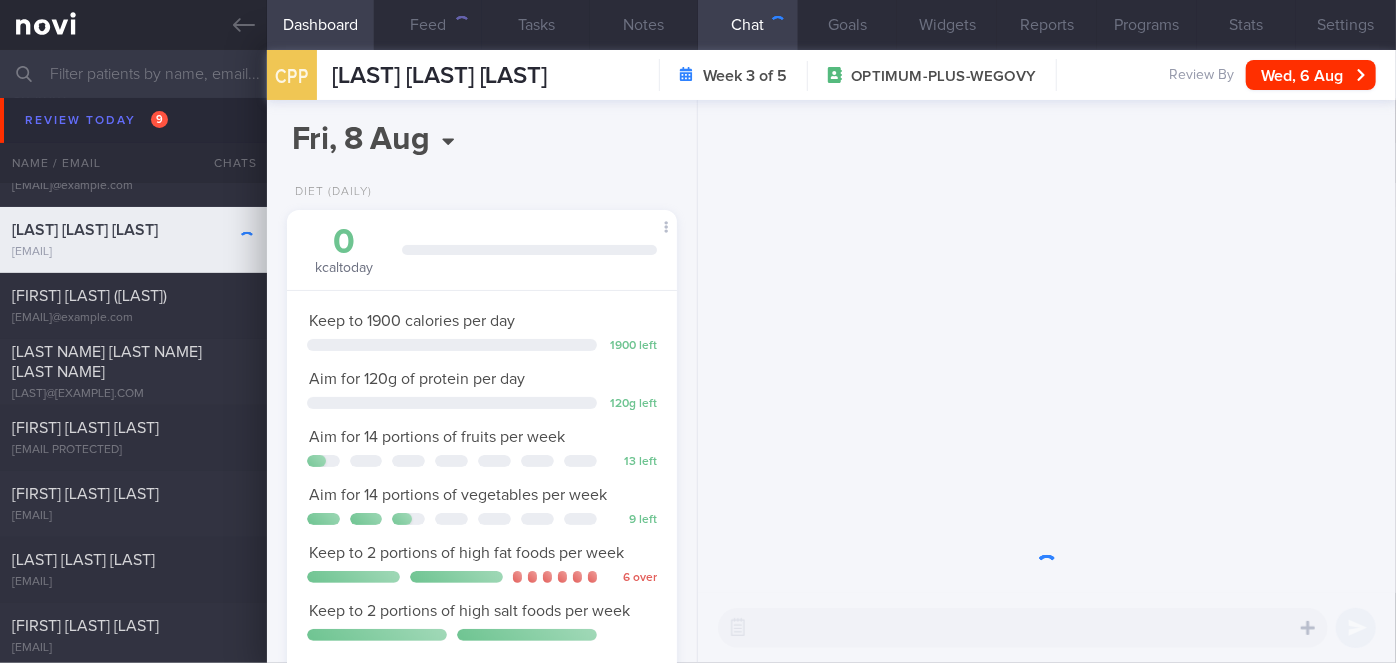 scroll, scrollTop: 999800, scrollLeft: 999658, axis: both 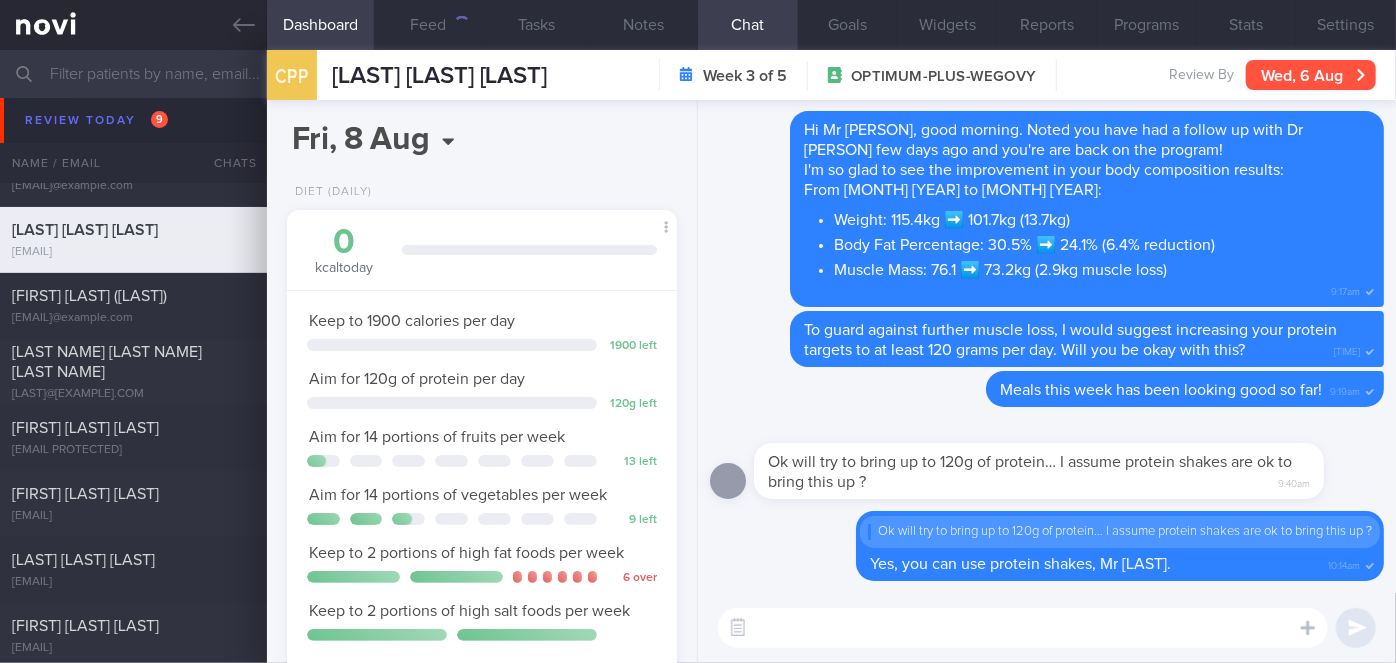 click on "Wed, 6 Aug" at bounding box center [1311, 75] 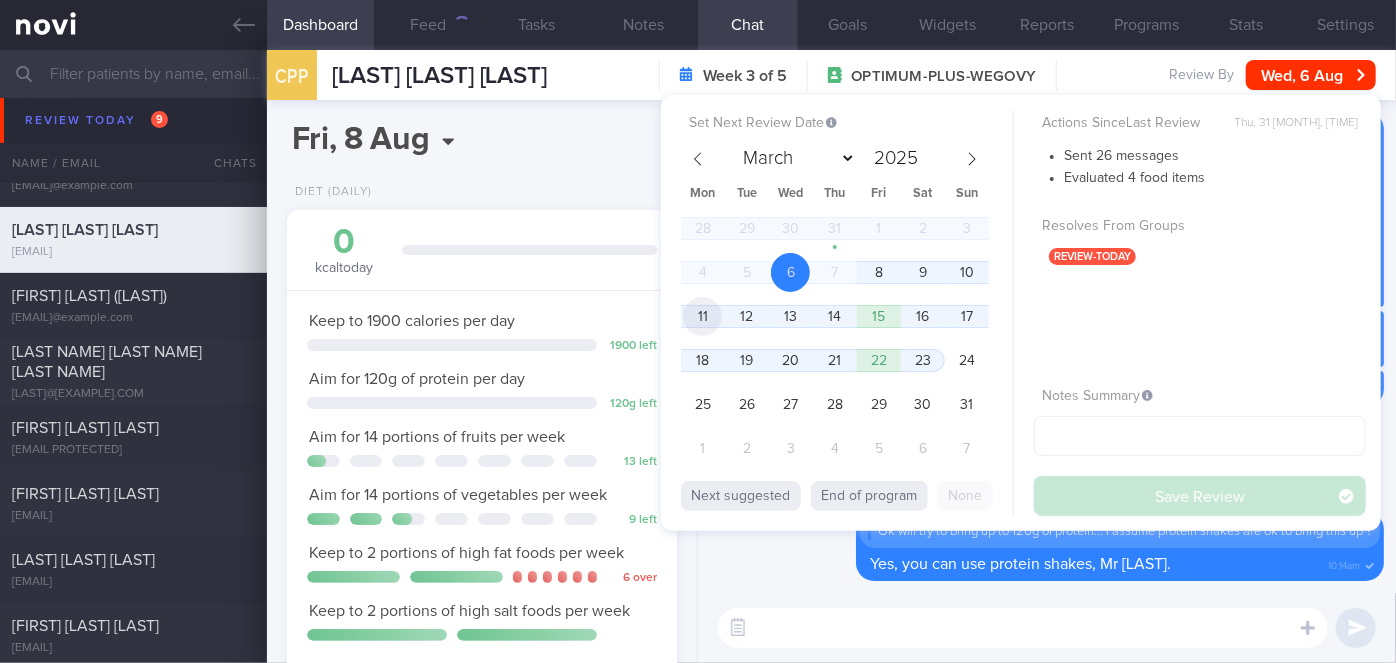 click on "11" at bounding box center (702, 316) 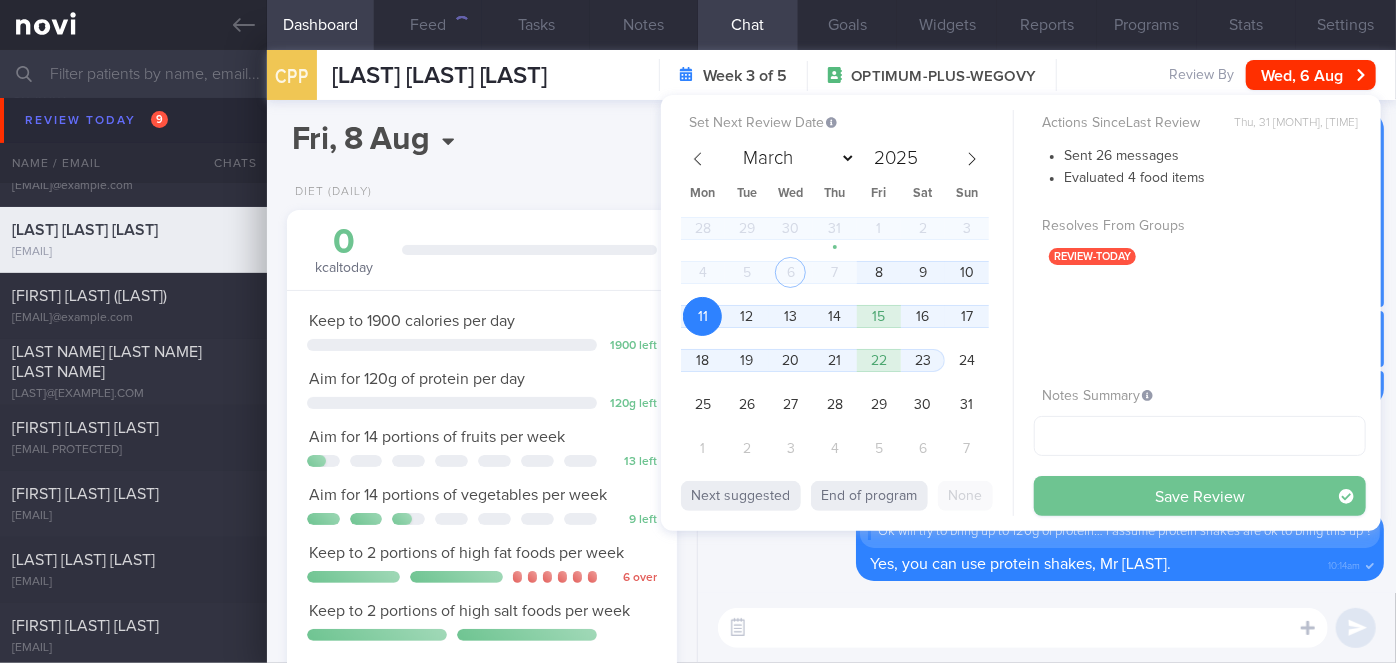 click on "Save Review" at bounding box center [1200, 496] 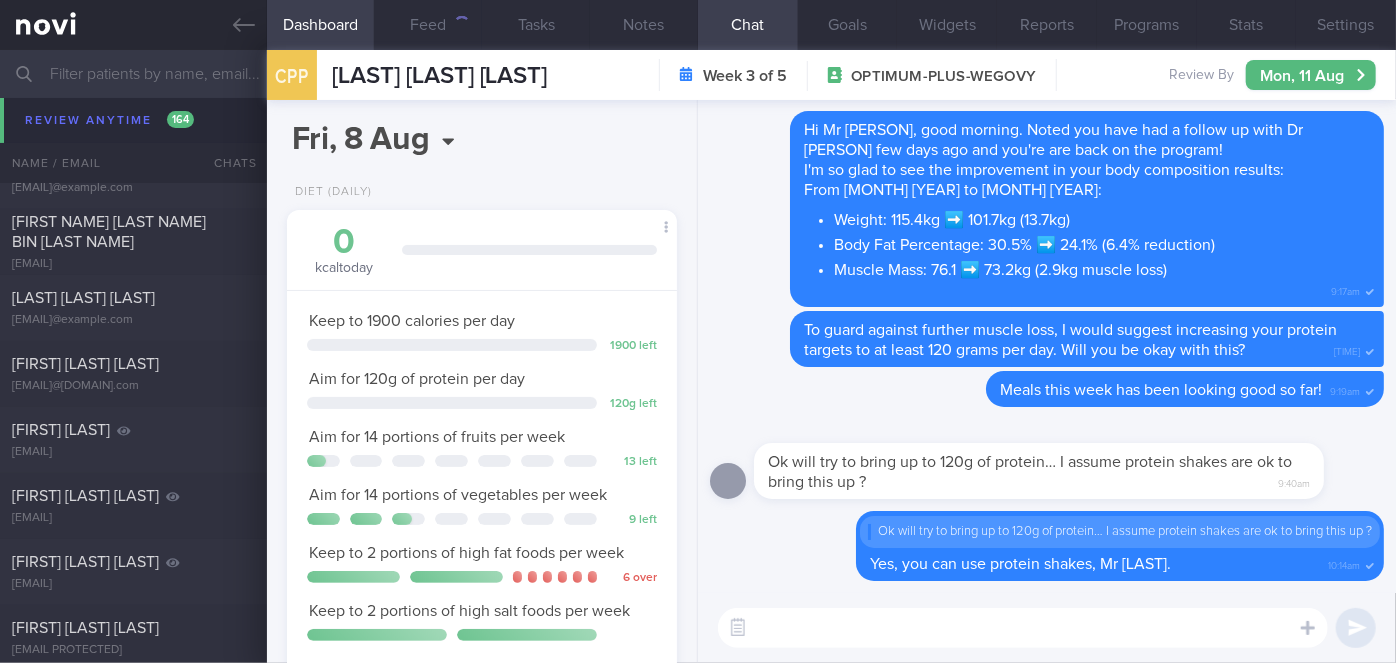 scroll, scrollTop: 11828, scrollLeft: 0, axis: vertical 